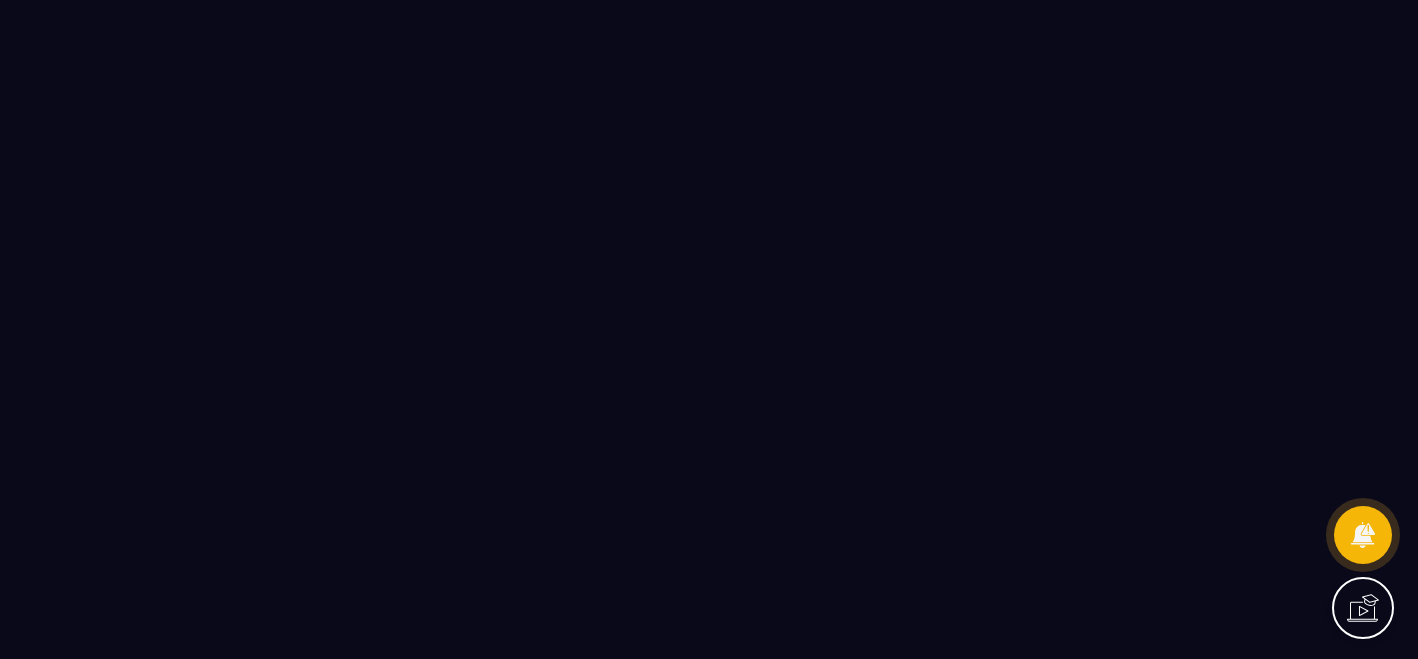 scroll, scrollTop: 0, scrollLeft: 0, axis: both 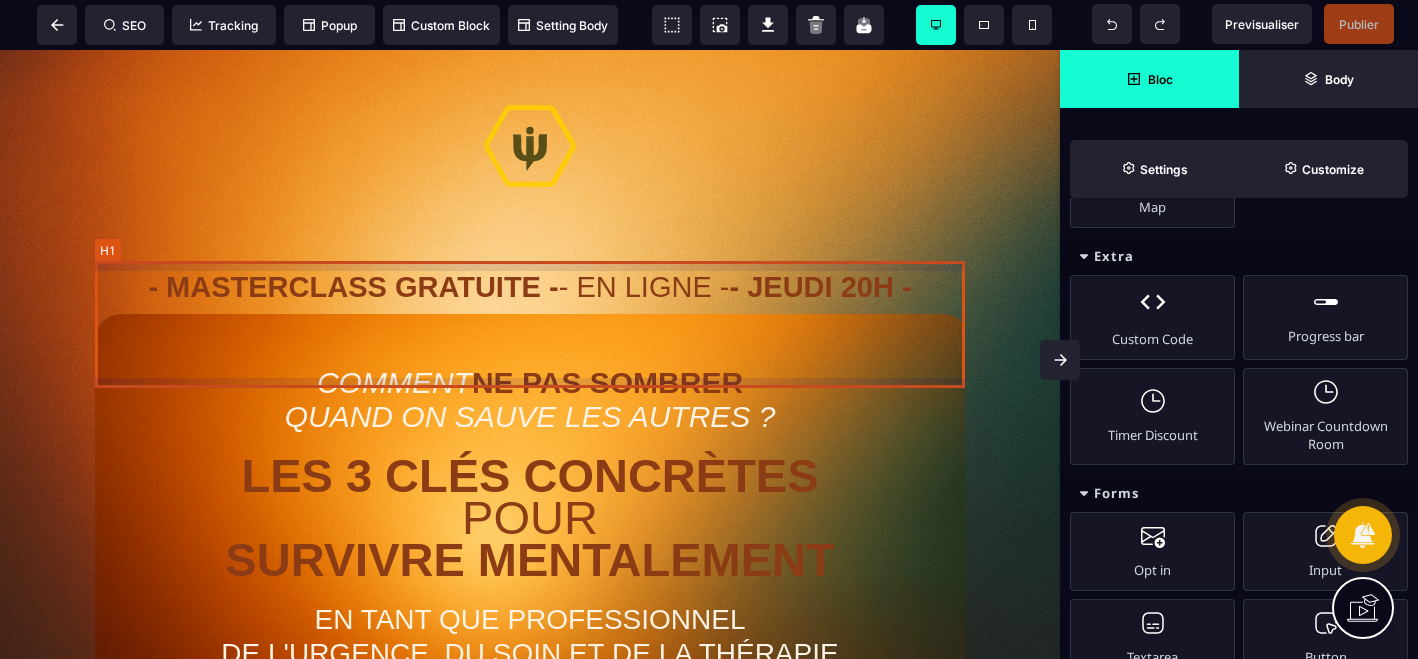 click on "- MASTERCLASS GRATUITE -
- EN LIGNE -
- JEUDI 20H -" at bounding box center [530, 287] 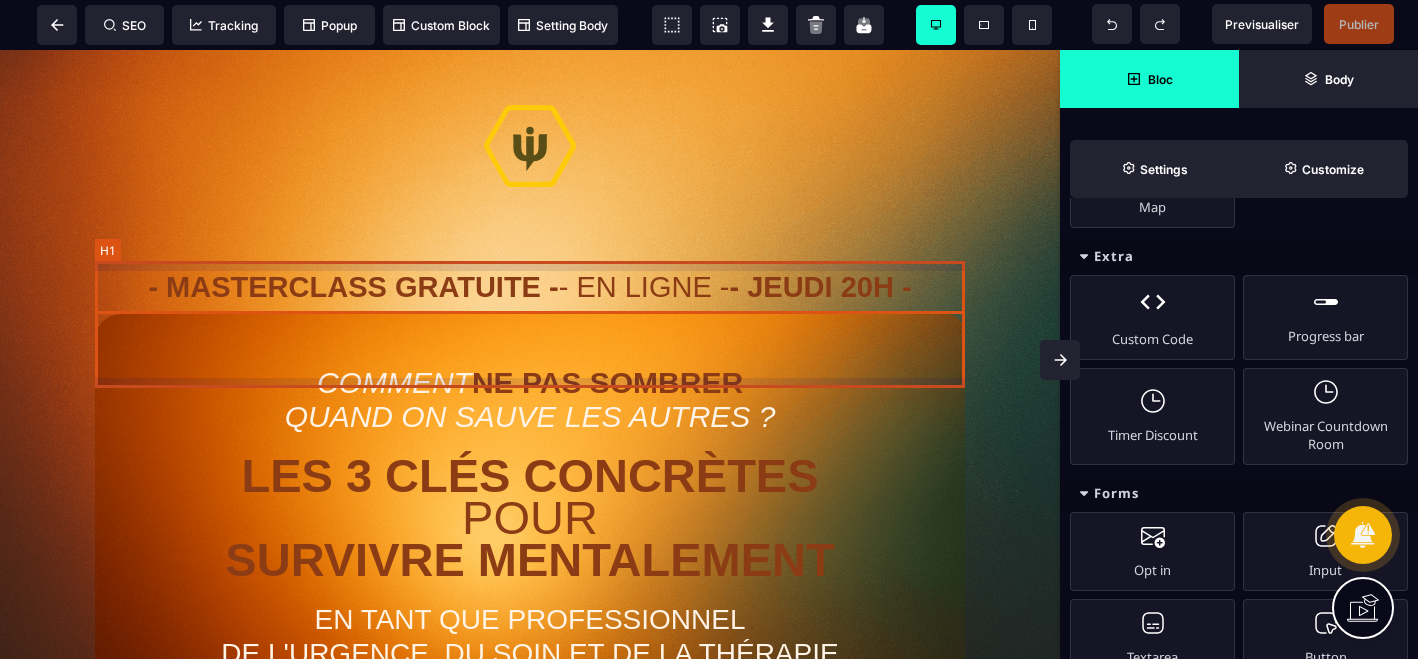 select on "***" 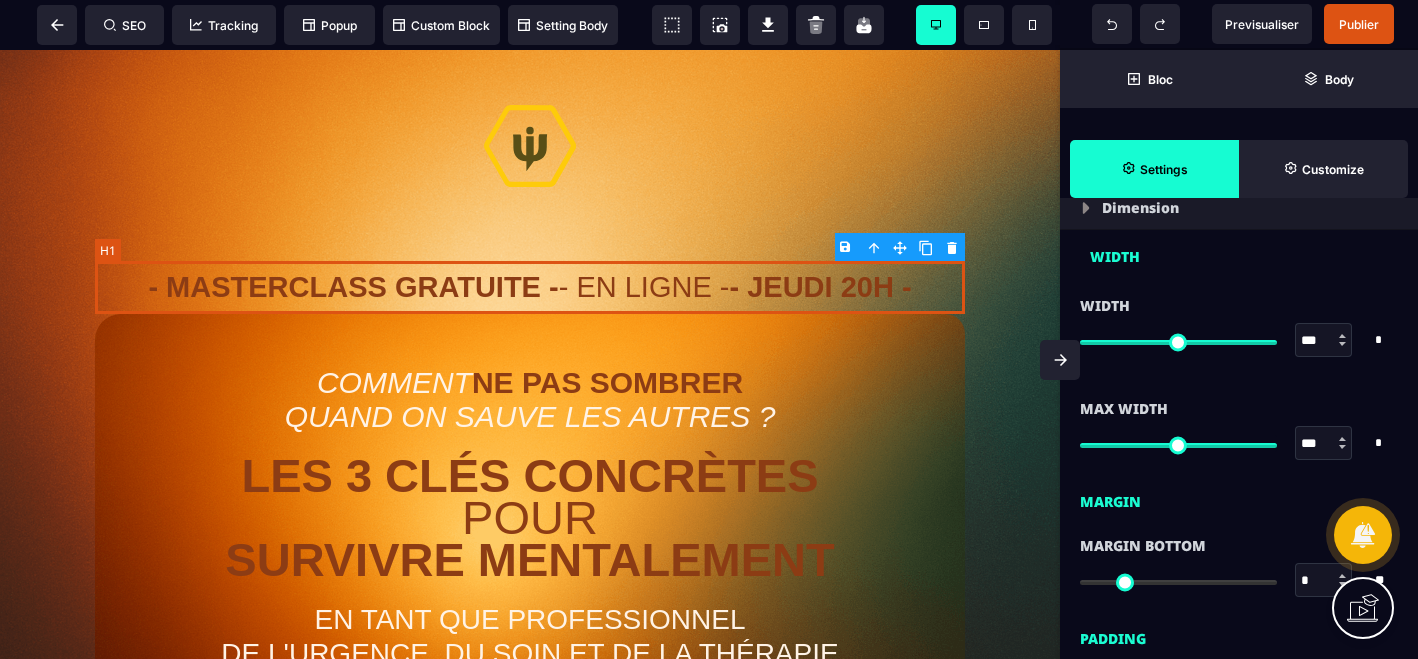 scroll, scrollTop: 0, scrollLeft: 0, axis: both 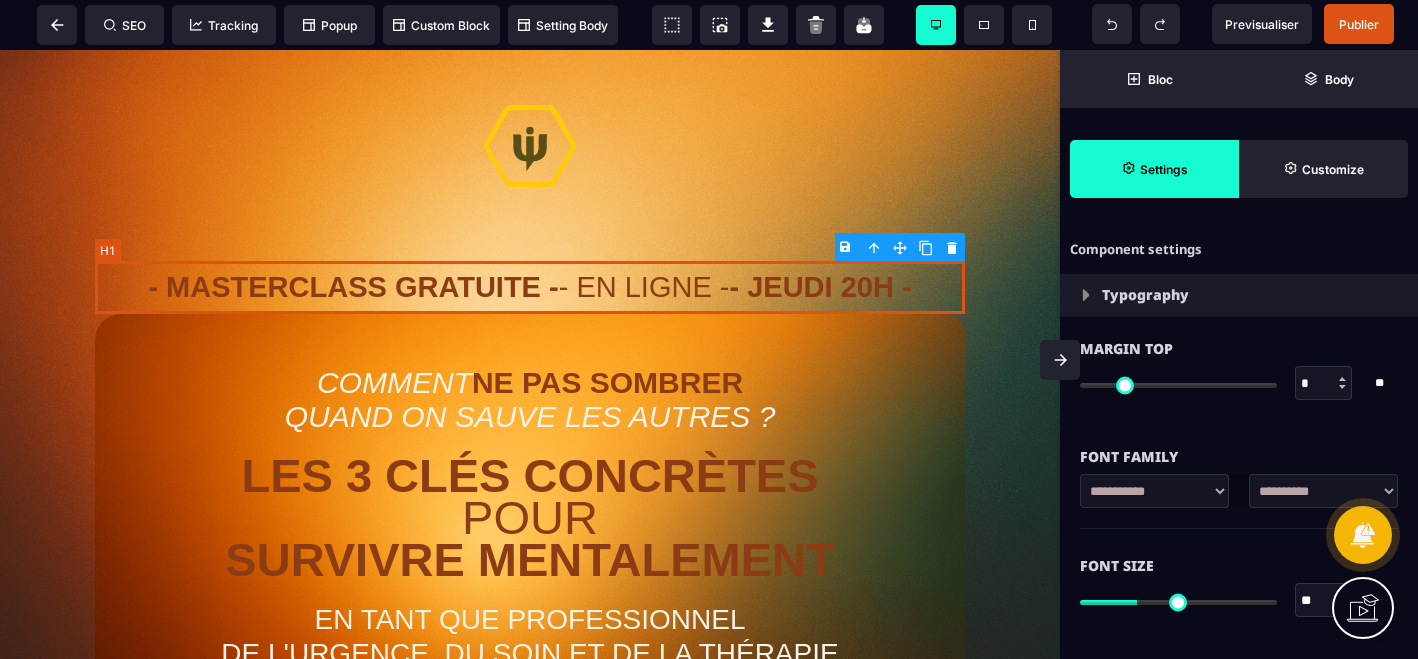 click on "- MASTERCLASS GRATUITE -
- EN LIGNE -
- JEUDI 20H -" at bounding box center [530, 287] 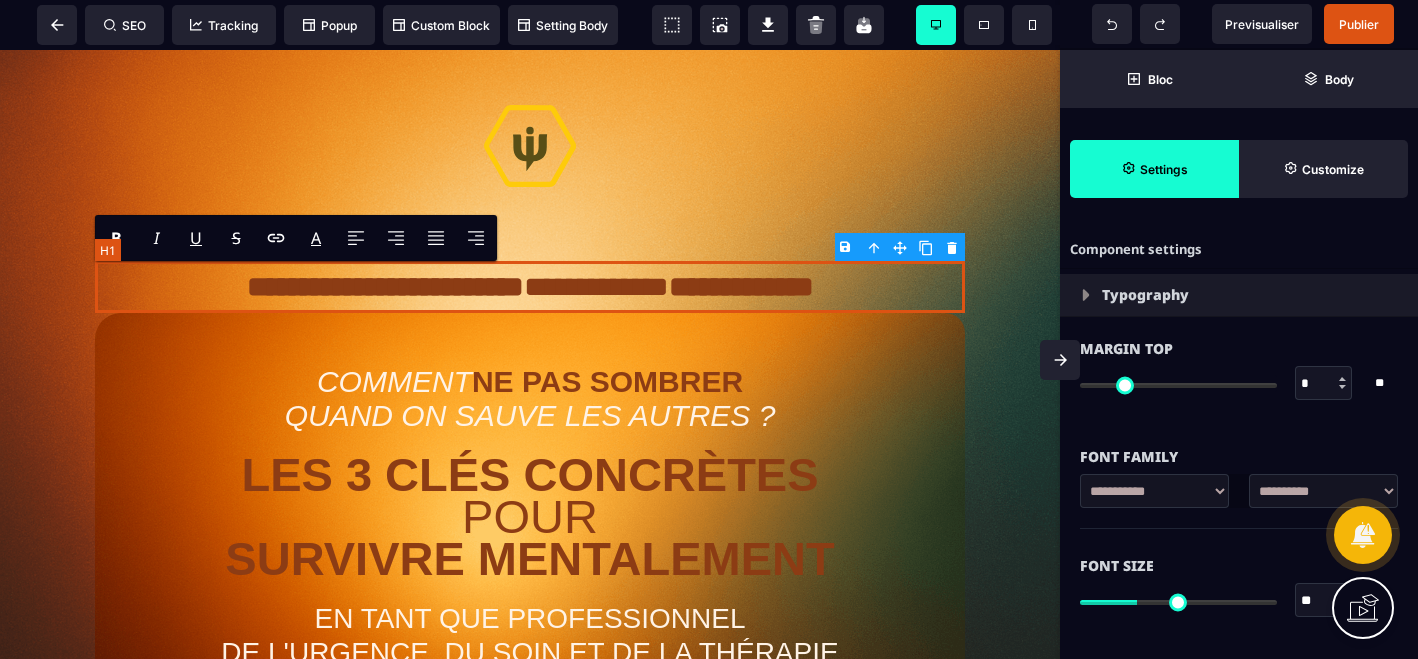 click on "**********" at bounding box center (530, 287) 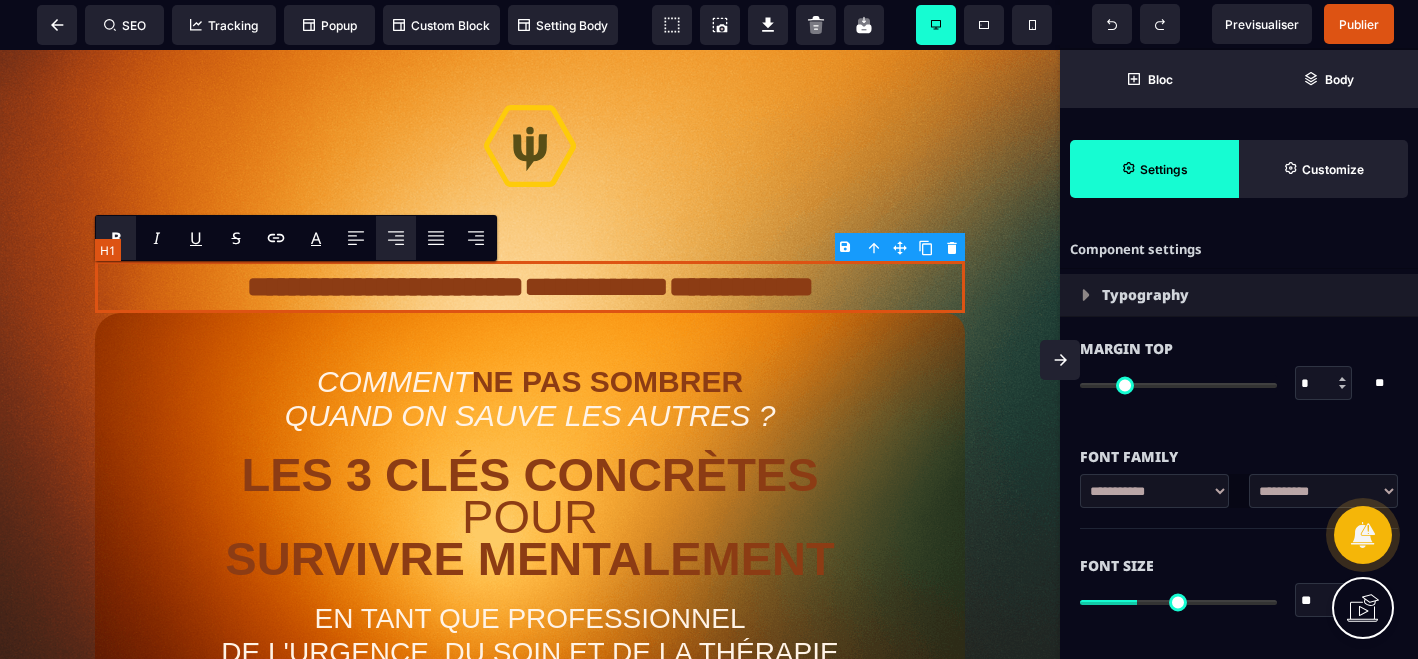 click on "**********" at bounding box center (530, 287) 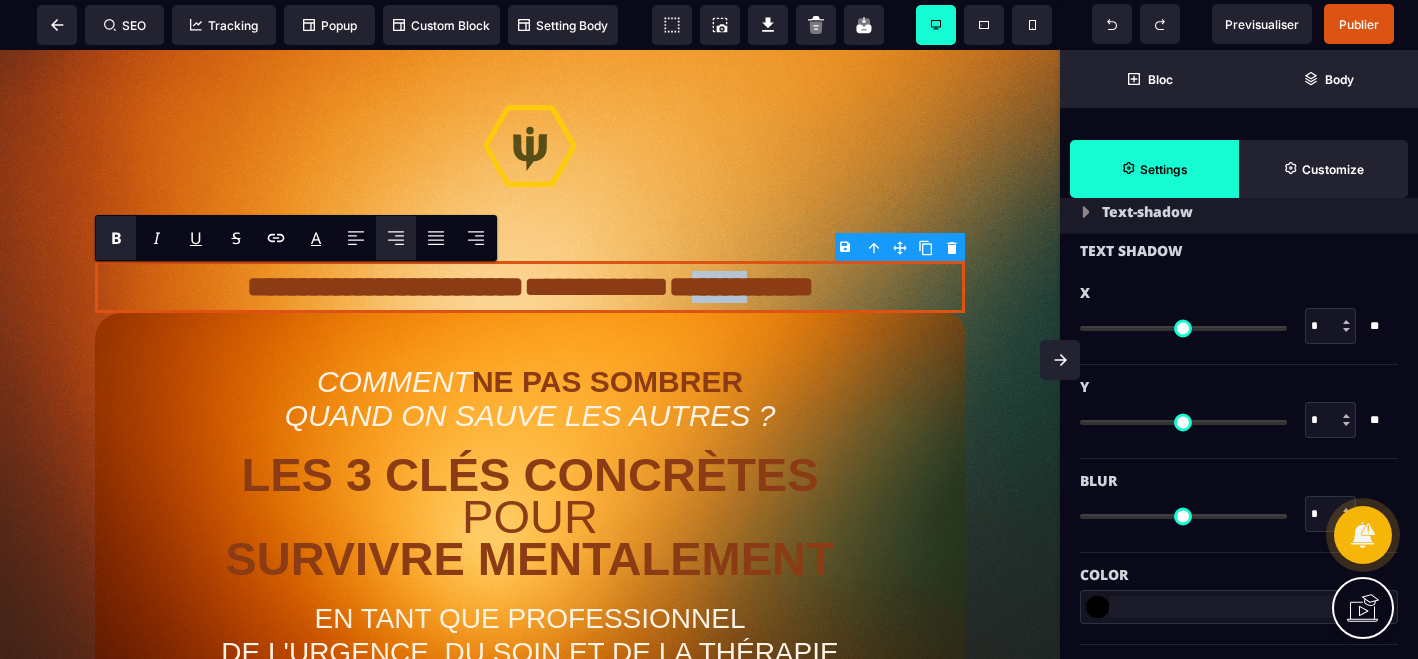 scroll, scrollTop: 2069, scrollLeft: 0, axis: vertical 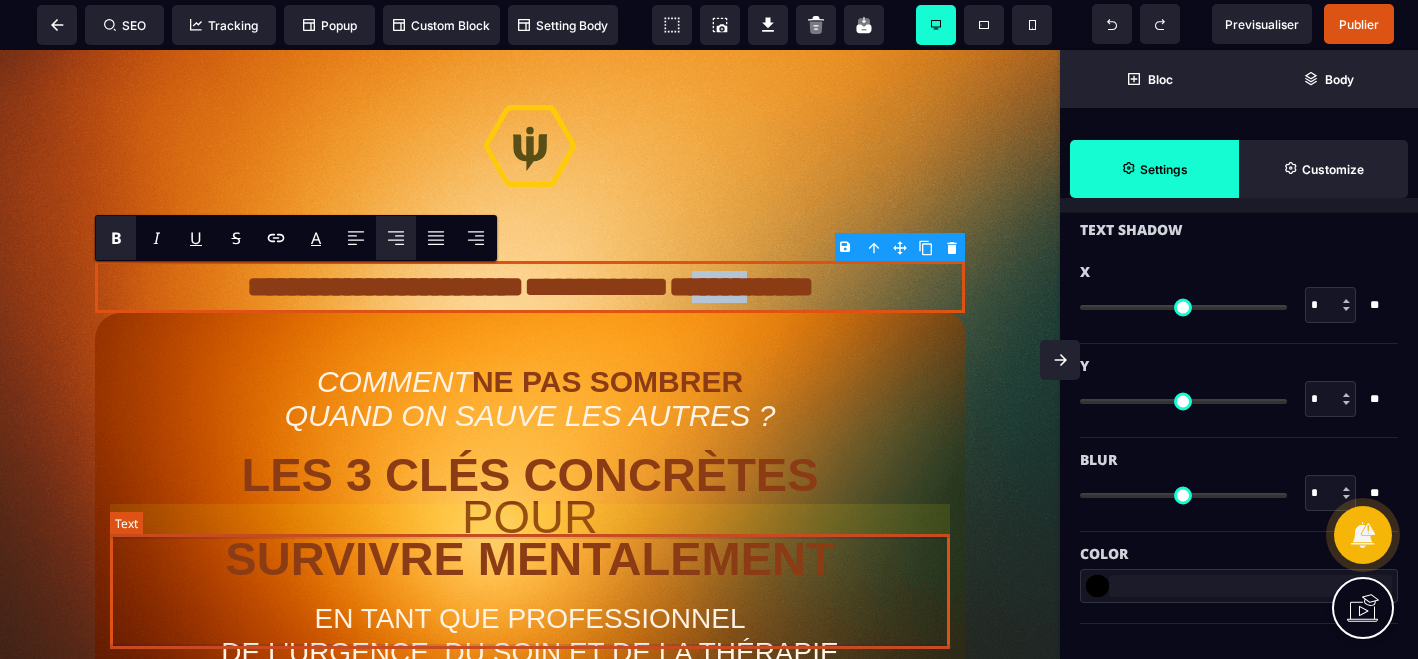click on "LES 3 CLÉS CONCRÈTES POUR SURVIVRE MENTALEMENT" at bounding box center (530, 516) 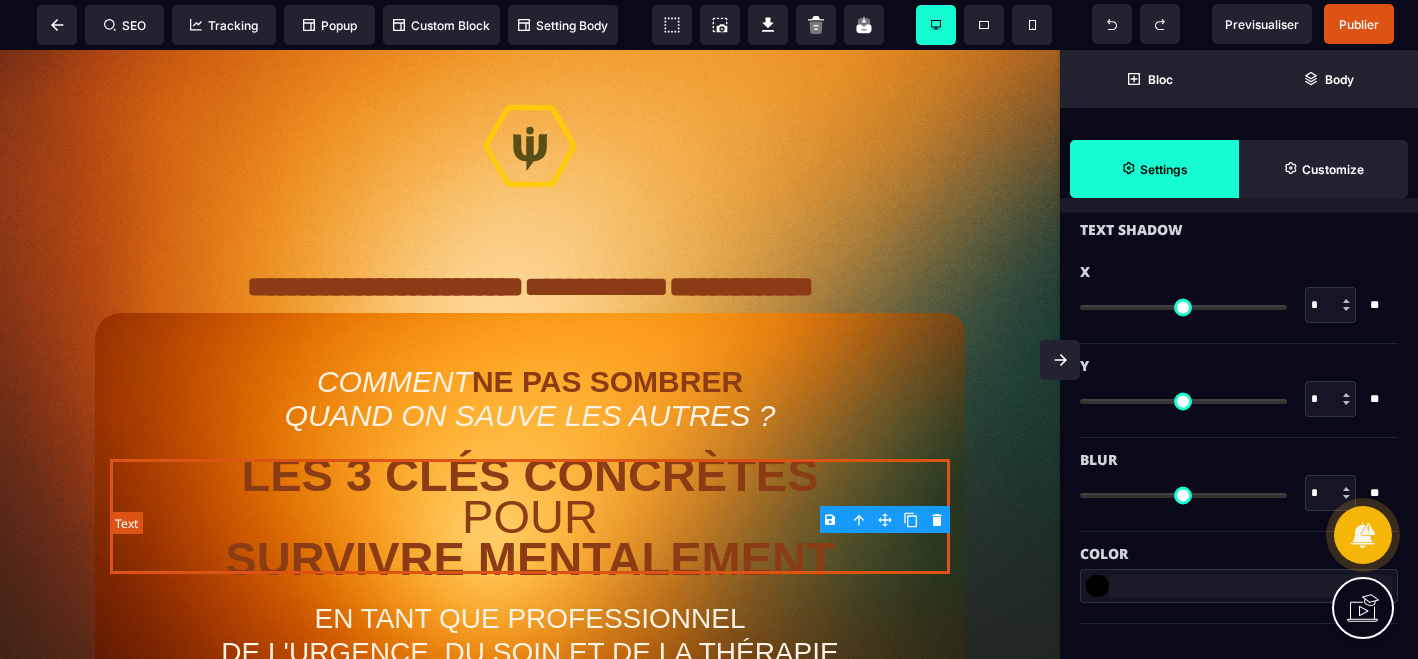 scroll, scrollTop: 0, scrollLeft: 0, axis: both 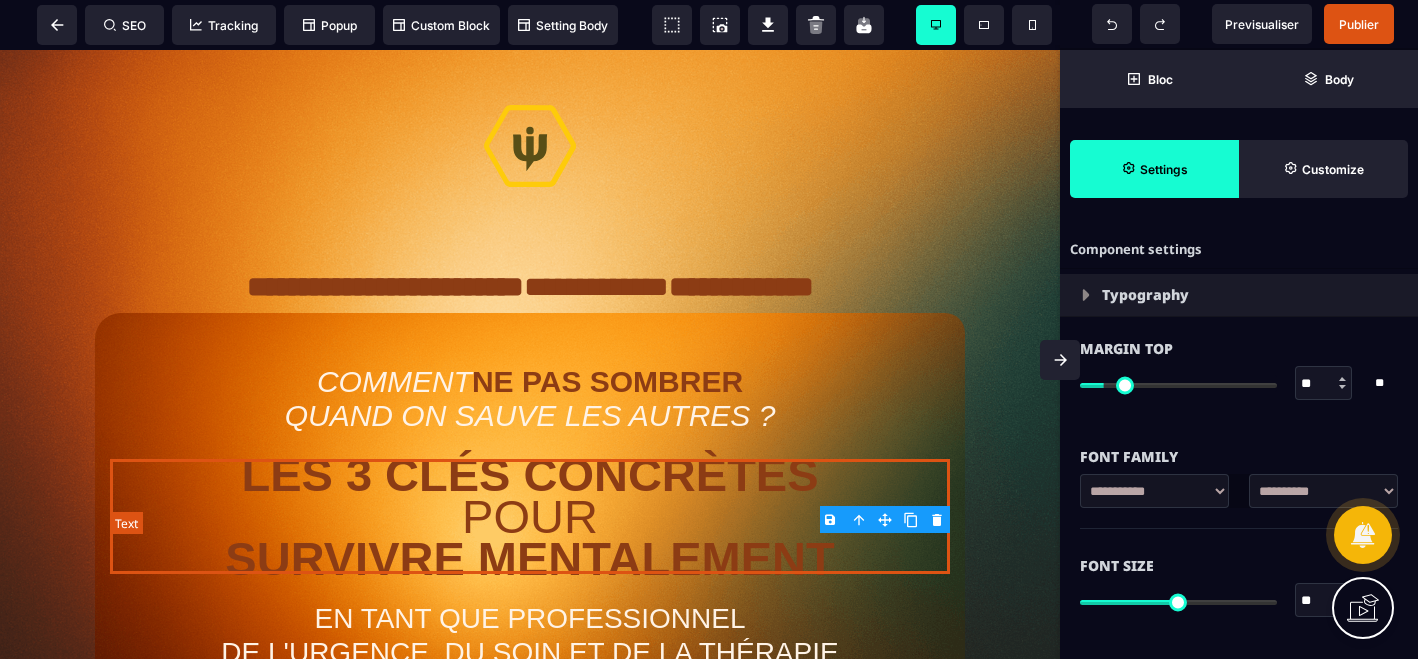 type on "***" 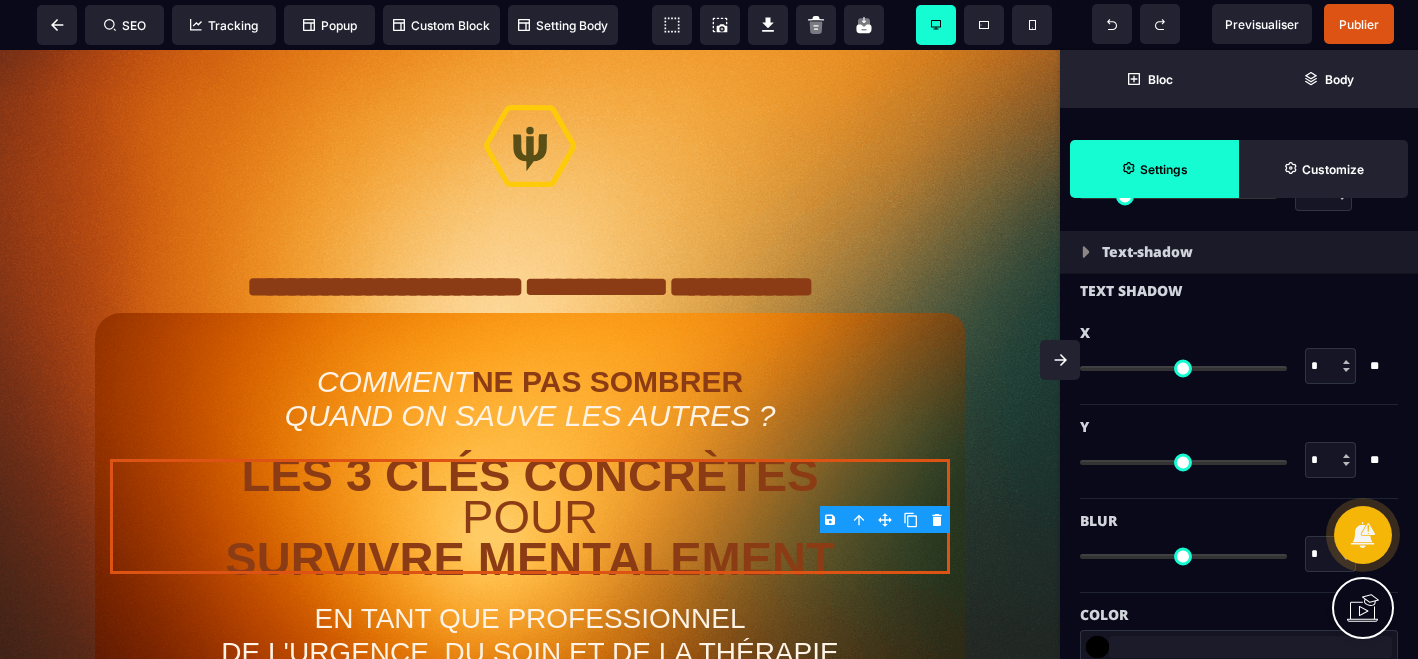 scroll, scrollTop: 2005, scrollLeft: 0, axis: vertical 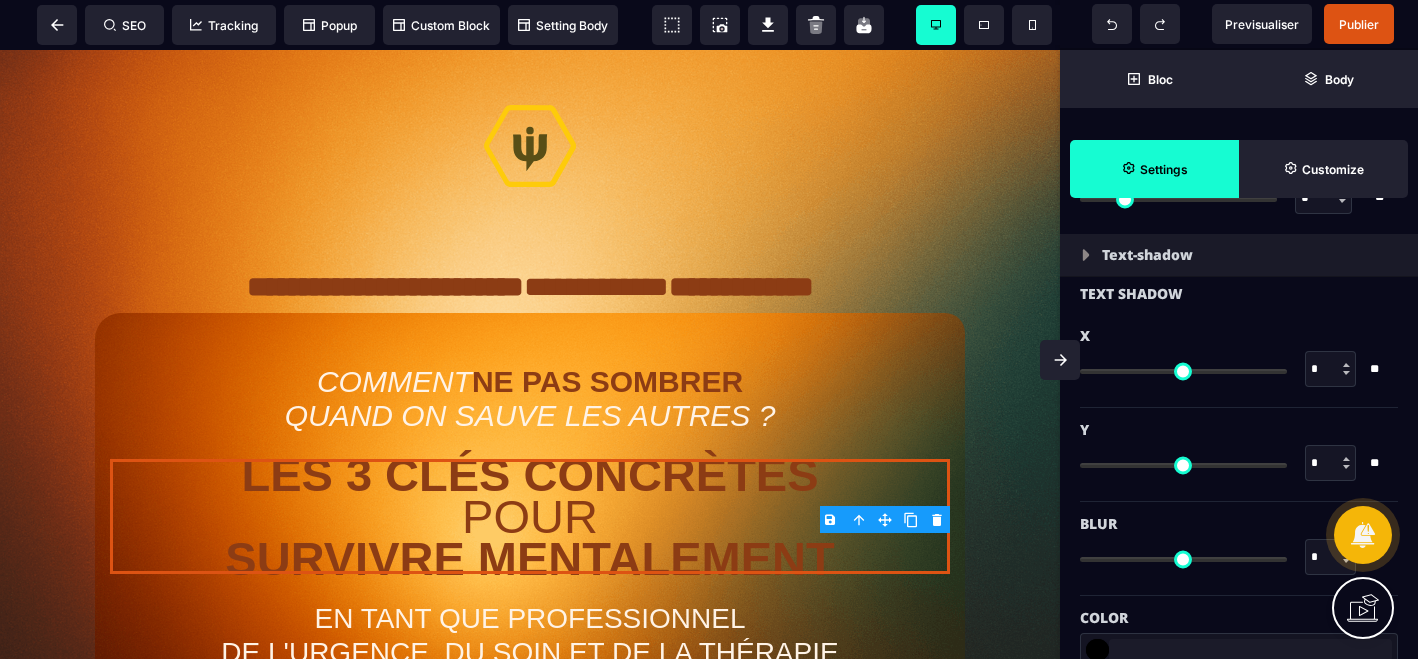 click at bounding box center (1346, 365) 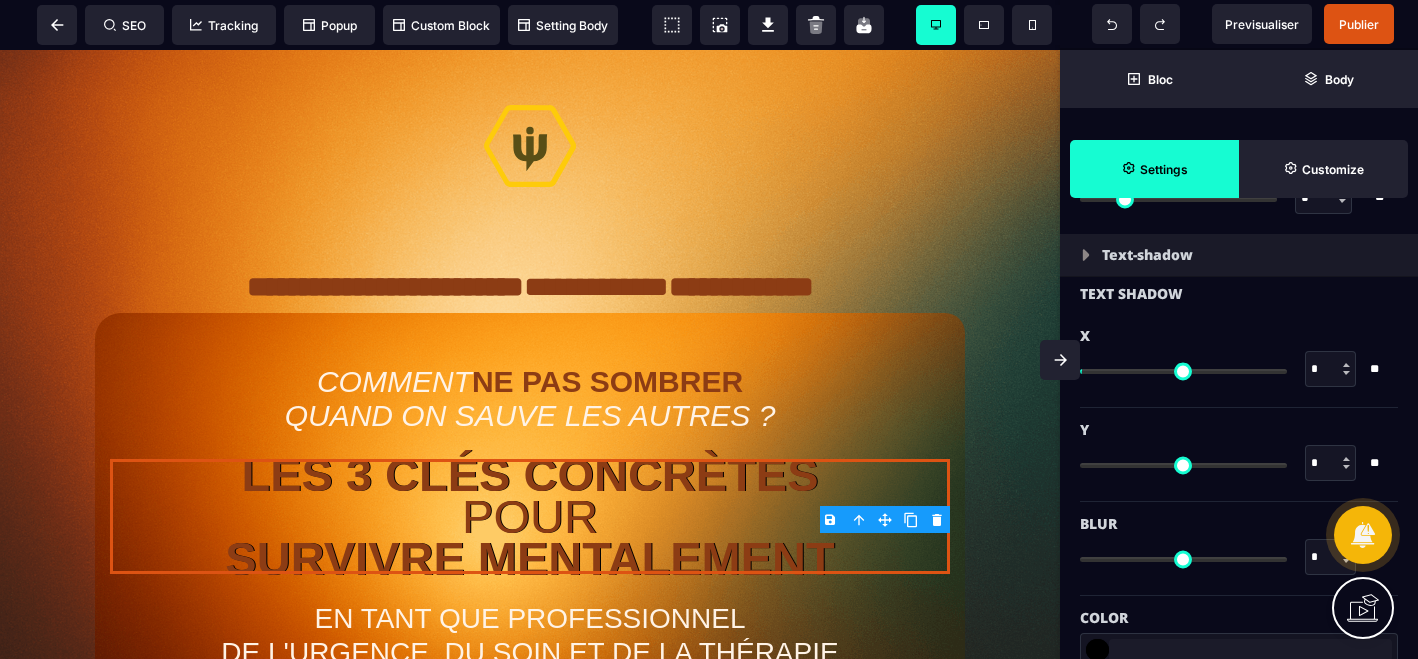 click at bounding box center [1346, 365] 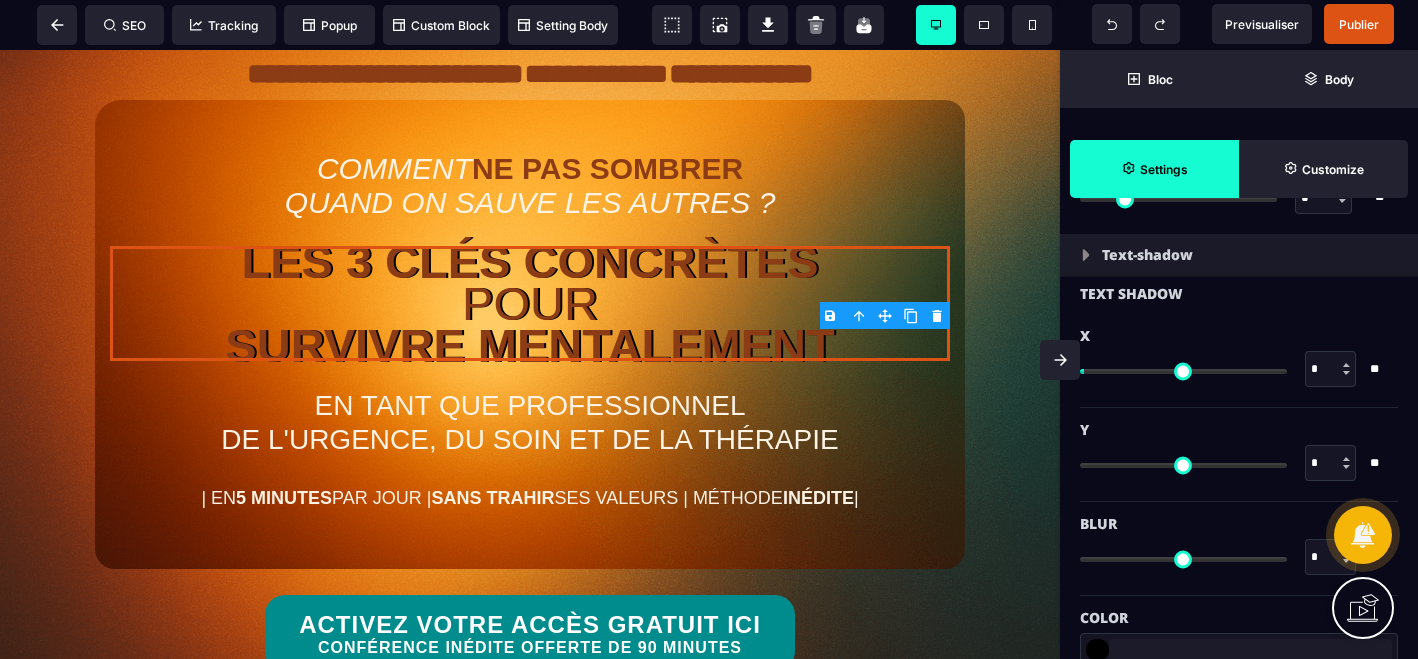 scroll, scrollTop: 218, scrollLeft: 0, axis: vertical 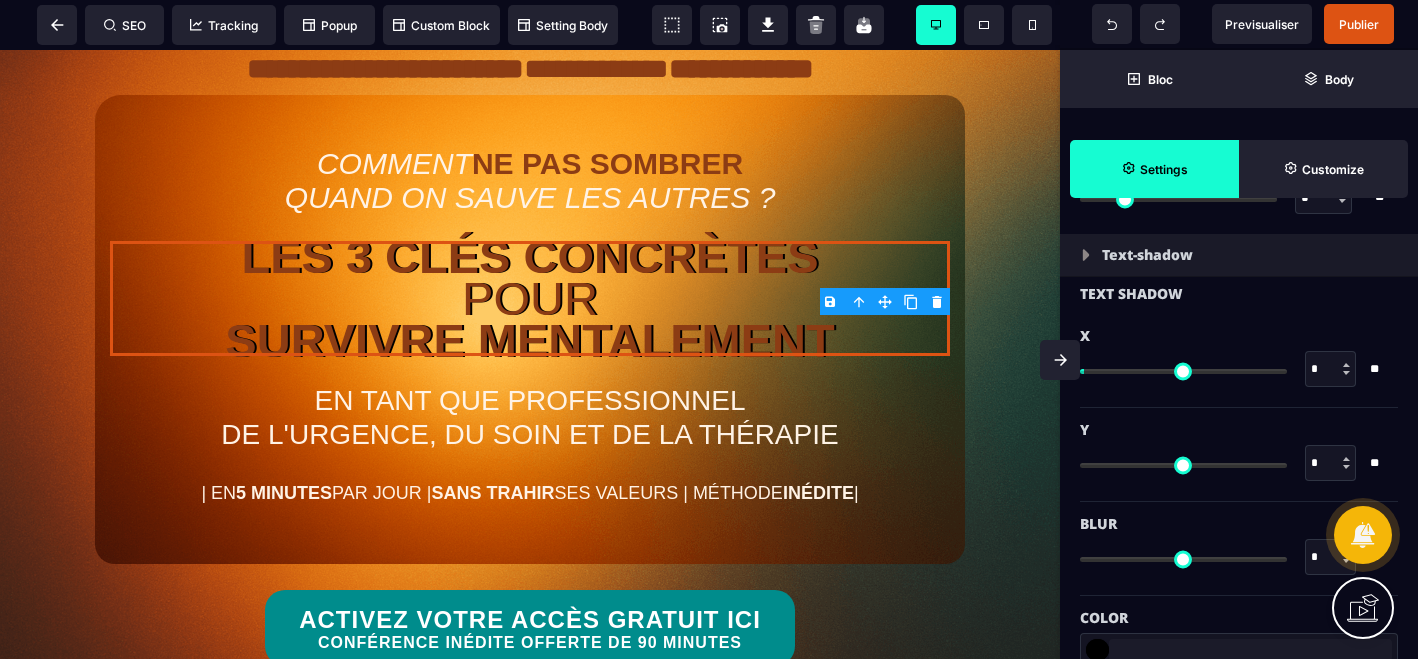 click on "COMMENT NE PAS SOMBRER QUAND ON SAUVE LES AUTRES ? LES 3 CLÉS CONCRÈTES POUR SURVIVRE MENTALEMENT EN TANT QUE PROFESSIONNEL DE L'URGENCE, DU SOIN ET DE LA THÉRAPIE | EN 5 MINUTES PAR JOUR | SANS TRAHIR SES VALEURS | MÉTHODE INÉDITE | ACTIVEZ VOTRE ACCÈS GRATUIT ICI CONFÉRENCE INÉDITE OFFERTE DE 90 MINUTES DANS CETTE MASTERCLASS VOUS ALLEZ APPRENDRE LE CALME ÉCLAIR 2min pour stopper la spirale Tu découvres un mini-rituel qui coupe net le brouhaha intérieur en moins de deux minutes. Tu sauras relancer ton cerveau comme on rafraîchit une page, sans bouger de ton siège. LA DÉCHARGE MENTALE léger même sous tension Tu apprends à créer un « coffre fort » intérieur où déposer tes charges sans dépendre de personne. Tu repartiras plus léger, avec un mode d’emploi pour y accéder à volonté. LE SAS EXPRESS rebond en moins de 3 min ACTIVEZ VOTRE ACCÈS GRATUIT ICI CONFÉRENCE INÉDITE OFFERTE DE 90 MINUTES" at bounding box center [530, 3559] 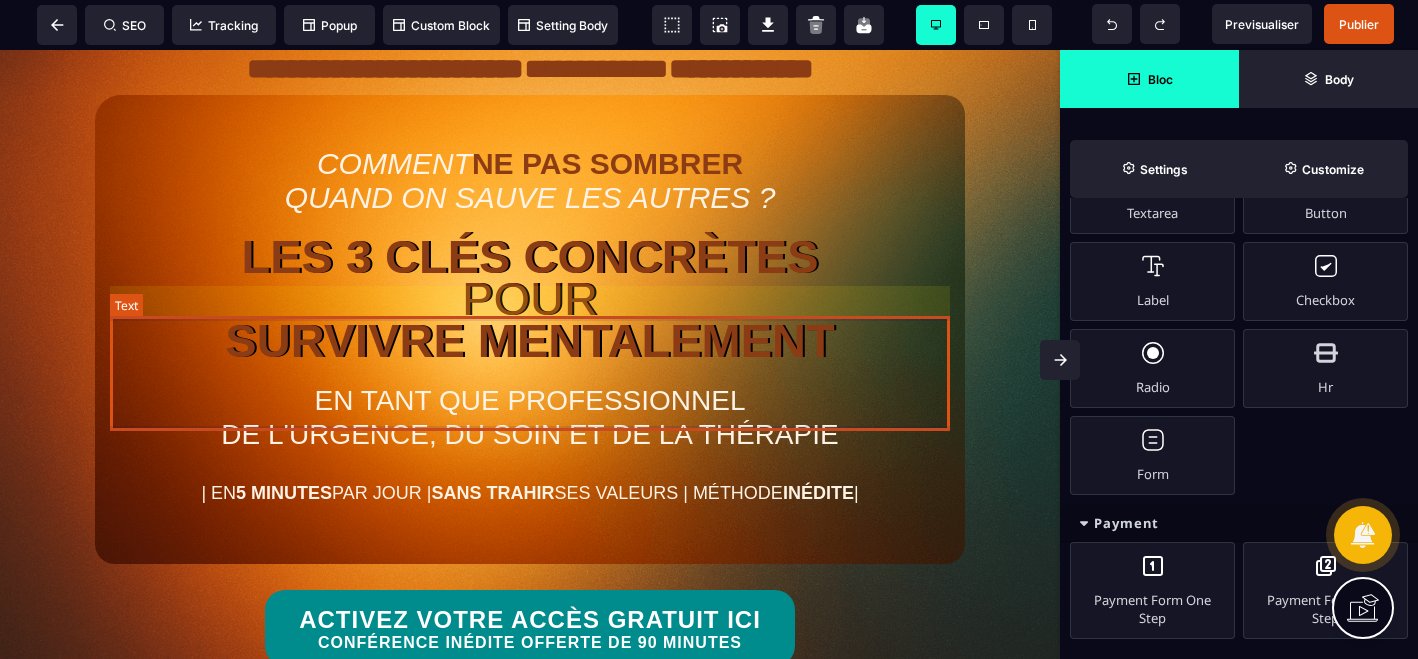 click on "LES 3 CLÉS CONCRÈTES POUR SURVIVRE MENTALEMENT" at bounding box center [530, 298] 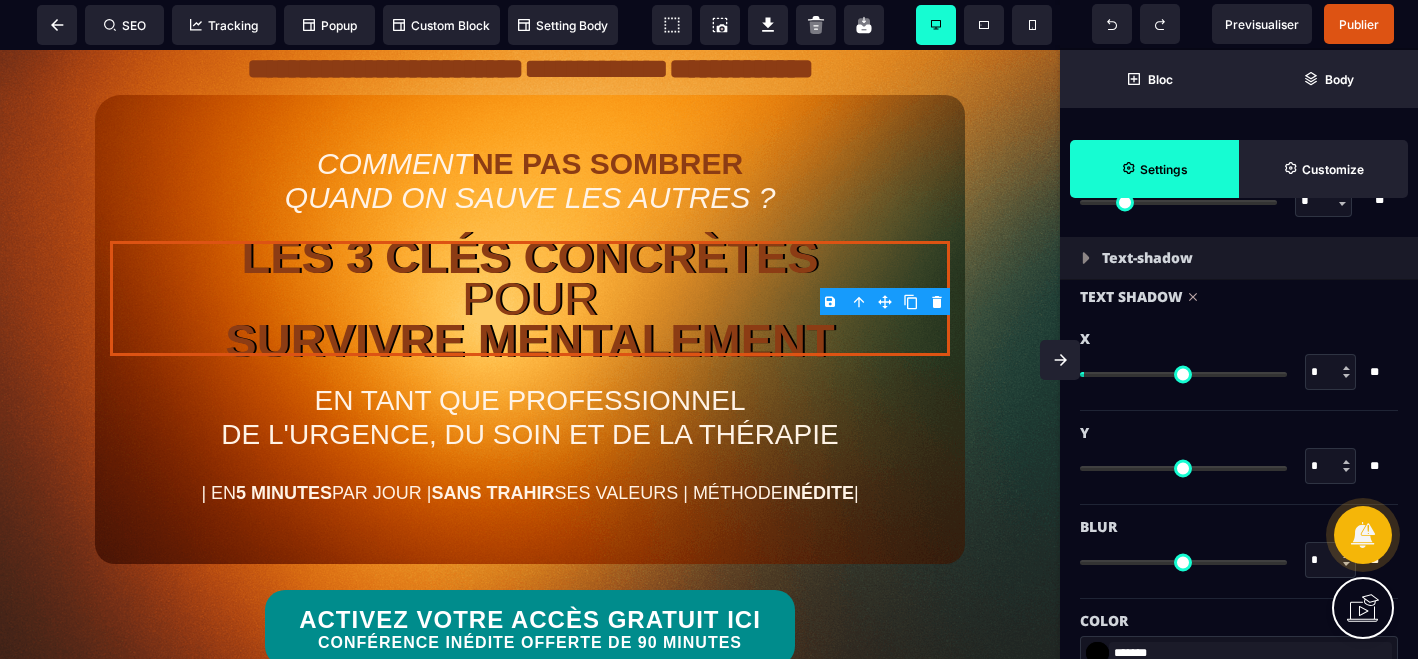 scroll, scrollTop: 2069, scrollLeft: 0, axis: vertical 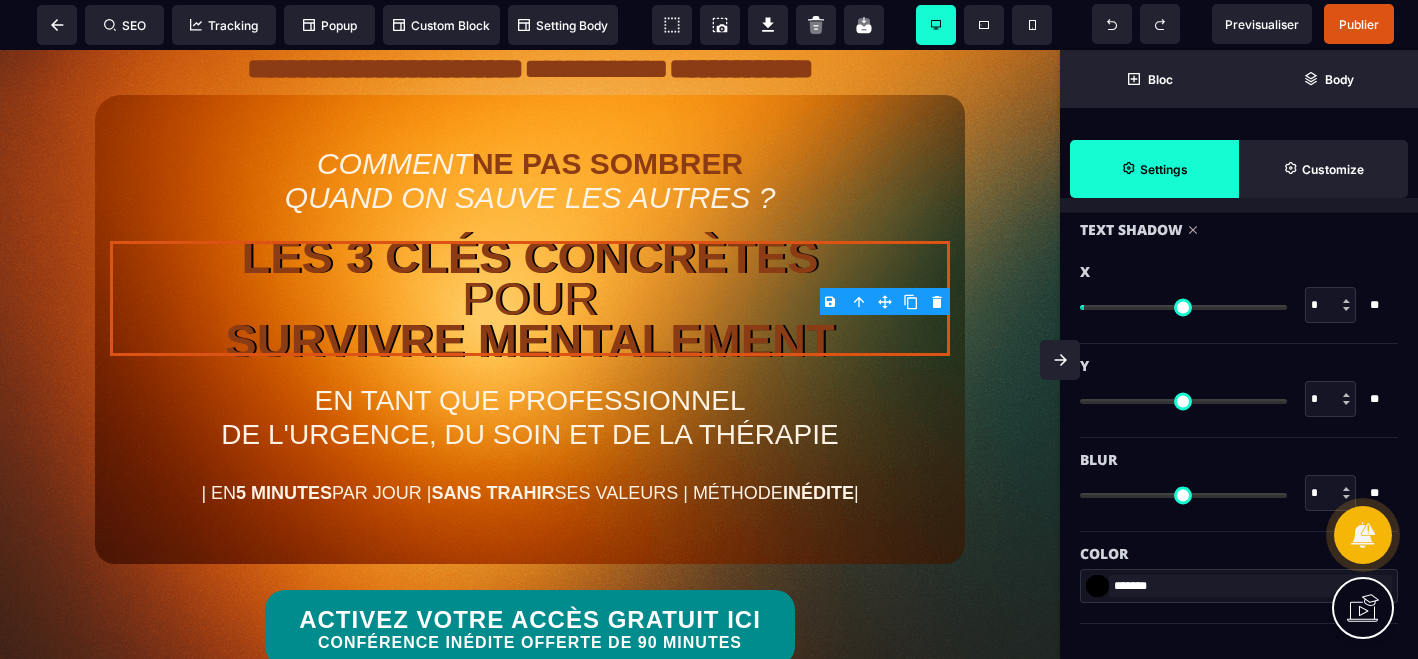 click on "*******" at bounding box center (1097, 586) 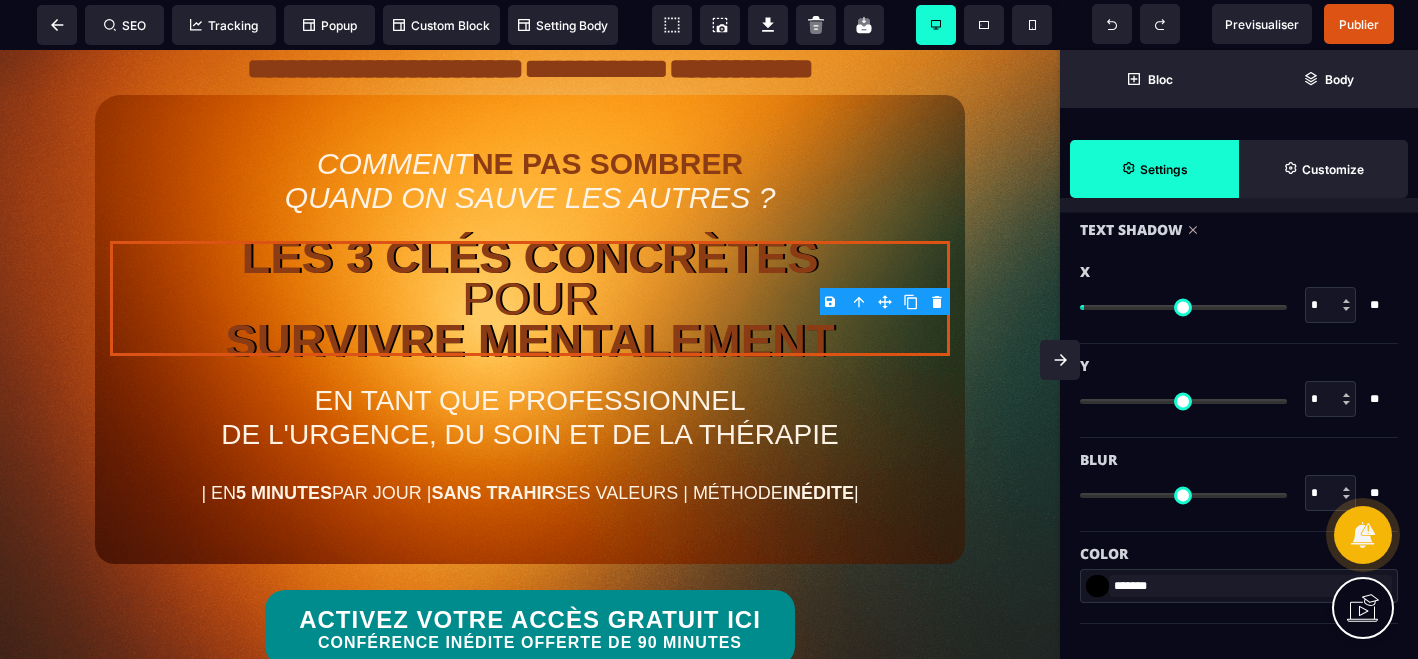 type on "*******" 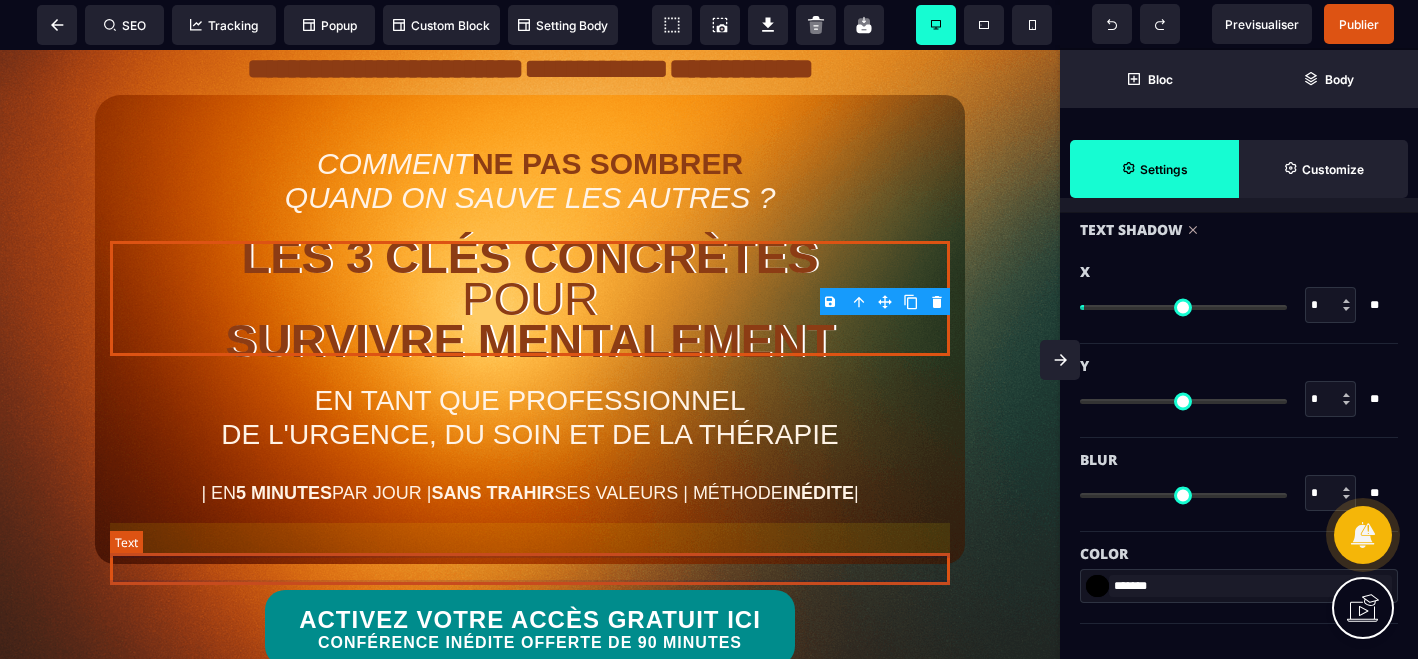 click on "| EN 5 MINUTES PAR JOUR | SANS TRAHIR SES VALEURS | MÉTHODE INÉDITE |" at bounding box center (530, 493) 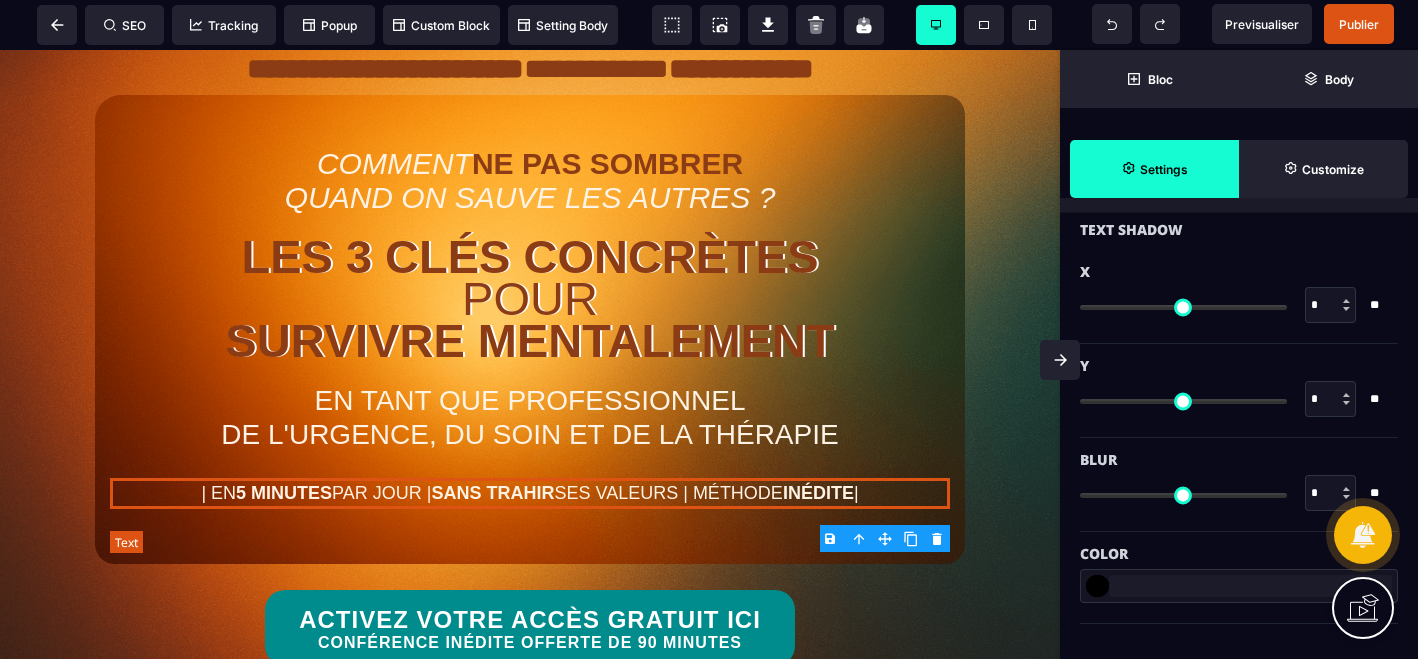 scroll, scrollTop: 0, scrollLeft: 0, axis: both 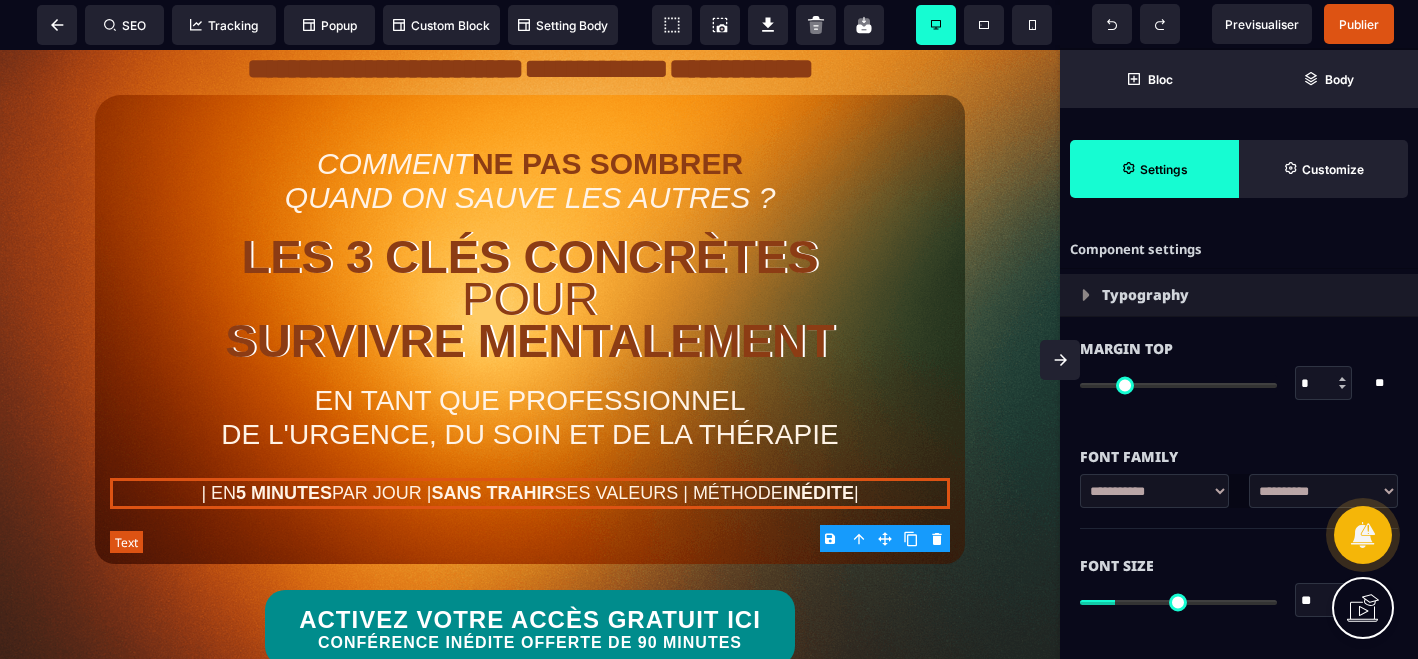 type on "**" 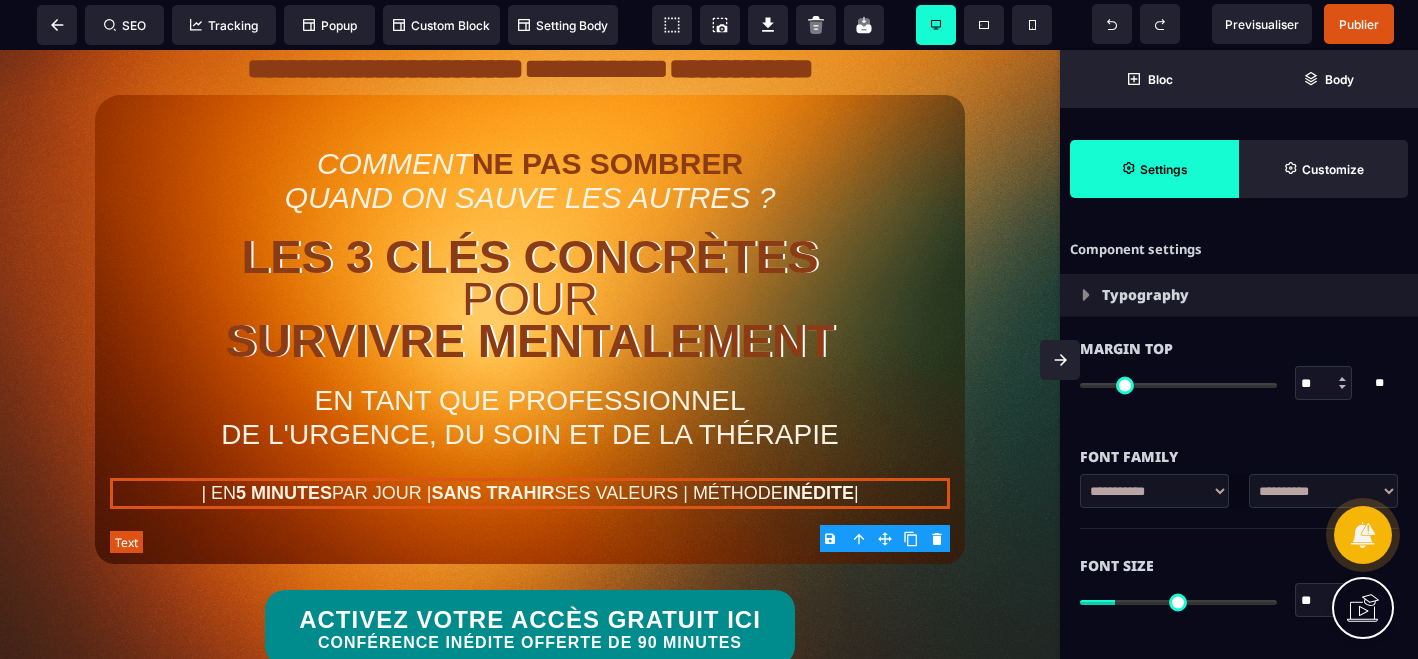 type on "*" 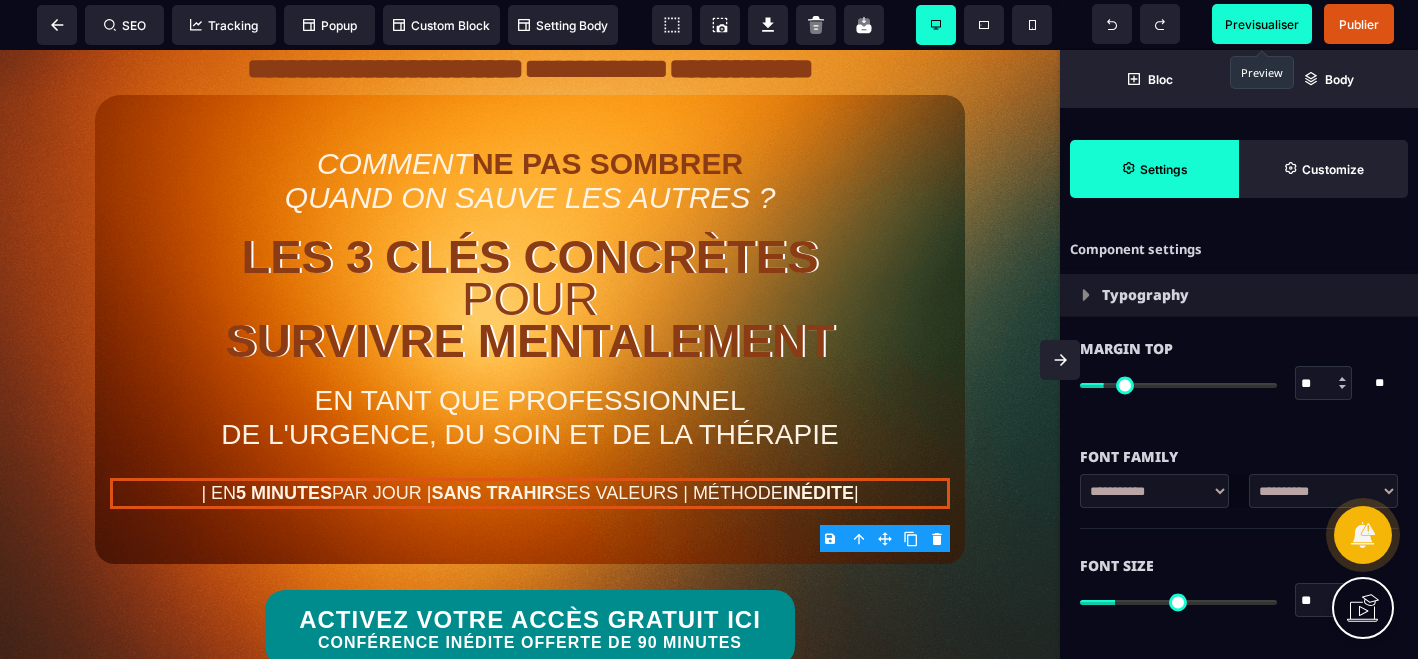 click on "Previsualiser" at bounding box center (1262, 24) 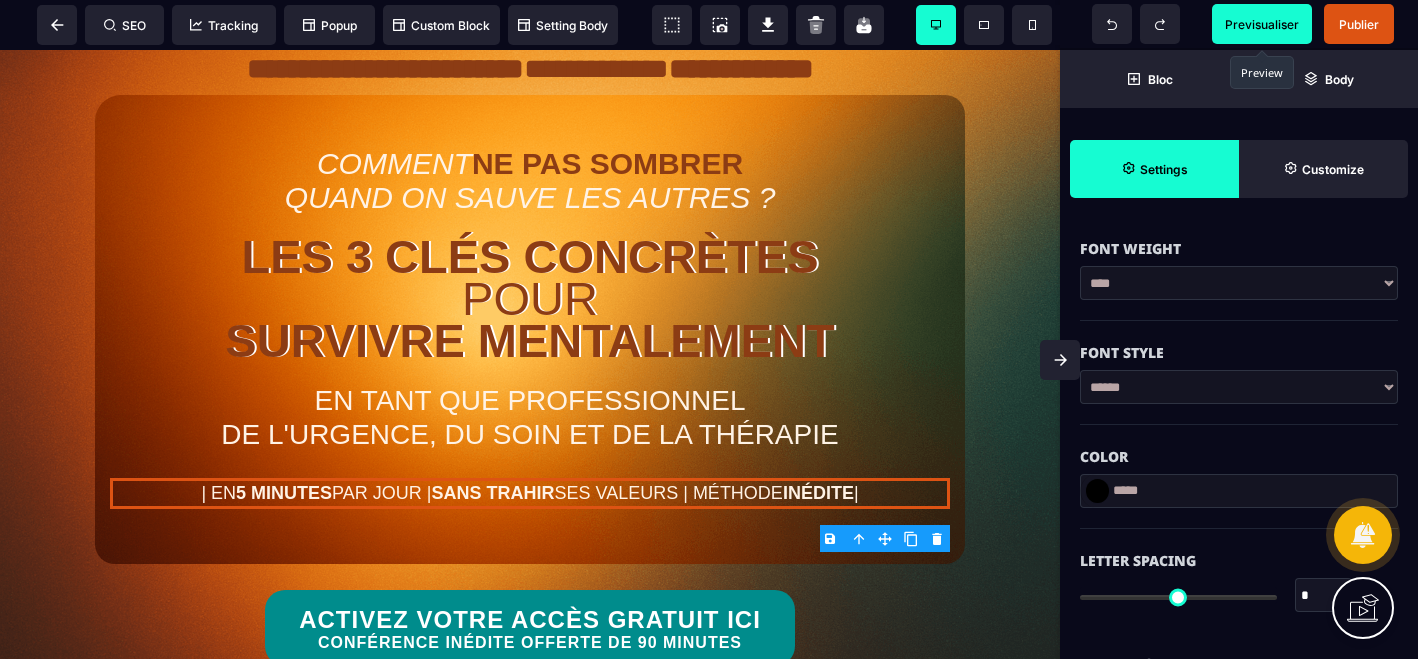 scroll, scrollTop: 433, scrollLeft: 0, axis: vertical 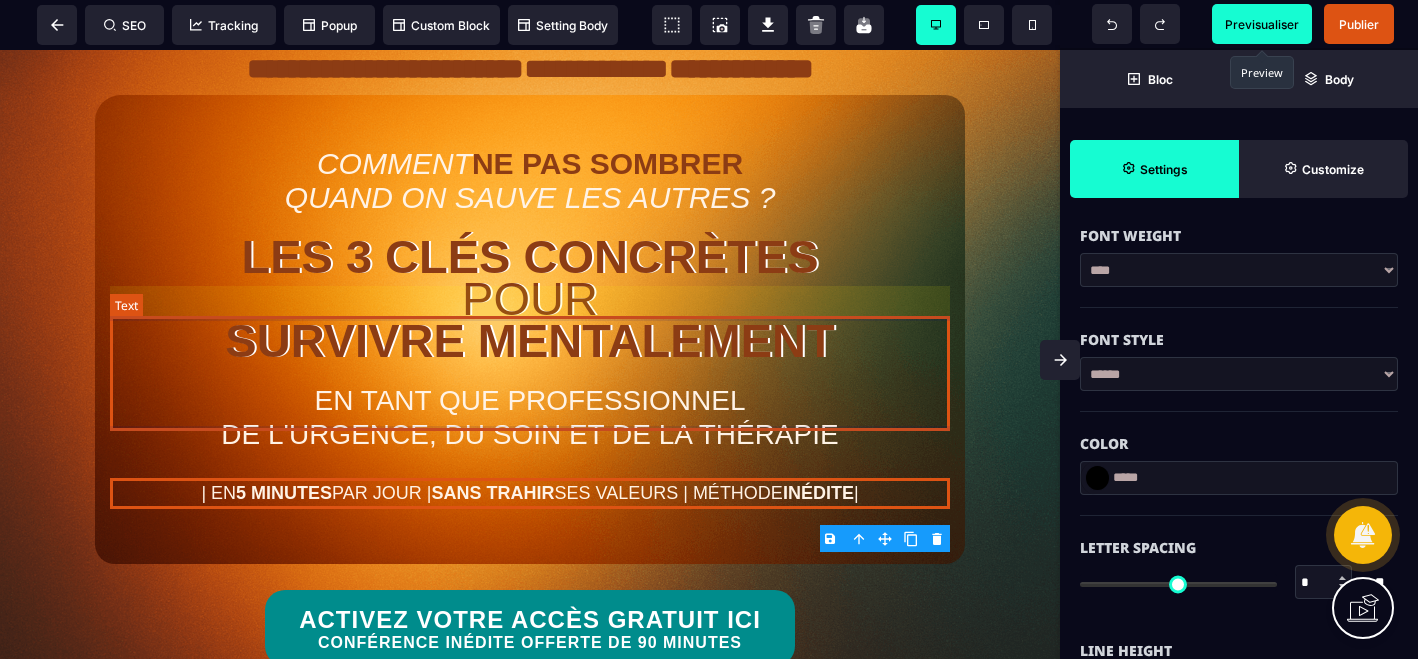 click on "LES 3 CLÉS CONCRÈTES POUR SURVIVRE MENTALEMENT" at bounding box center (530, 298) 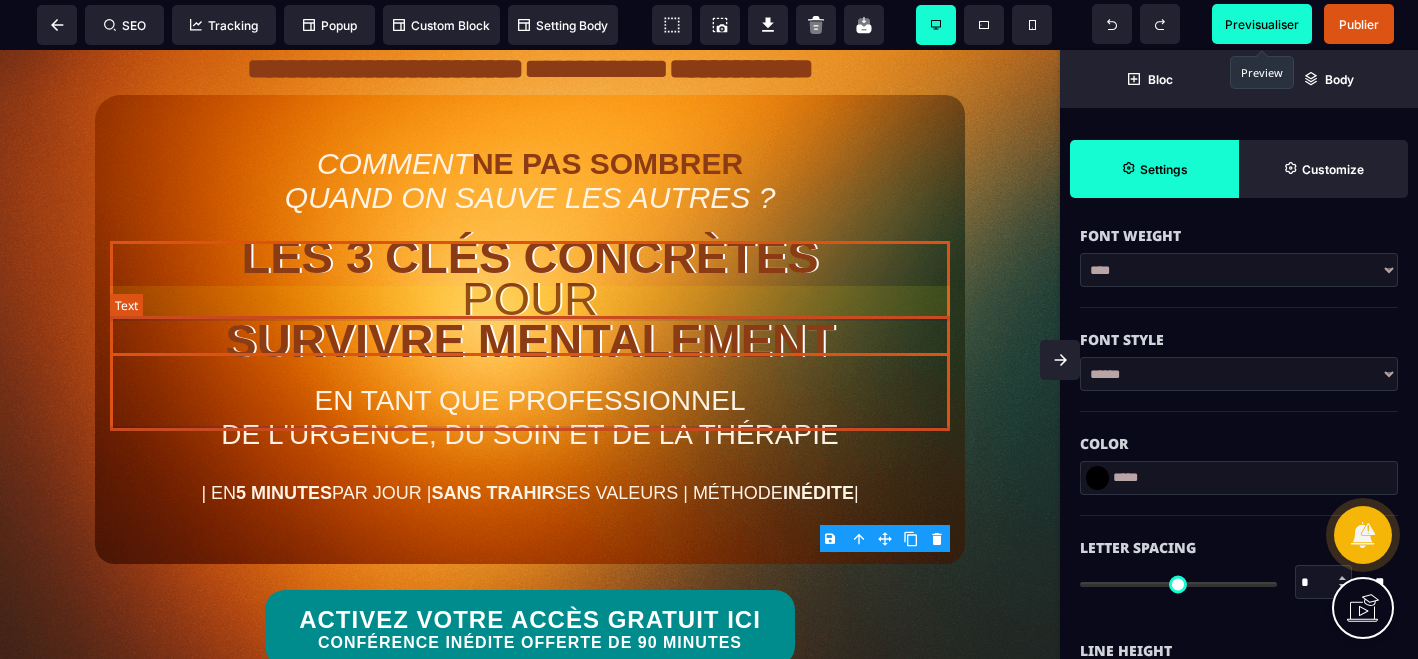 scroll, scrollTop: 0, scrollLeft: 0, axis: both 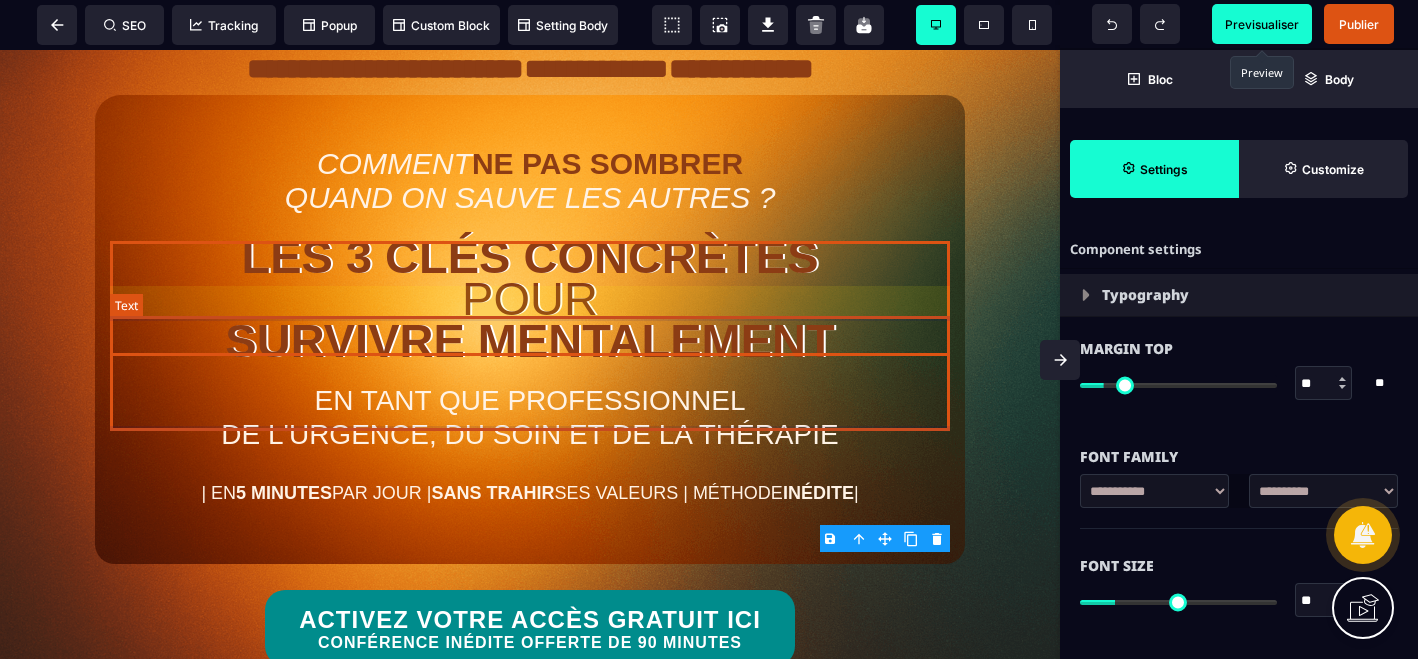 select on "***" 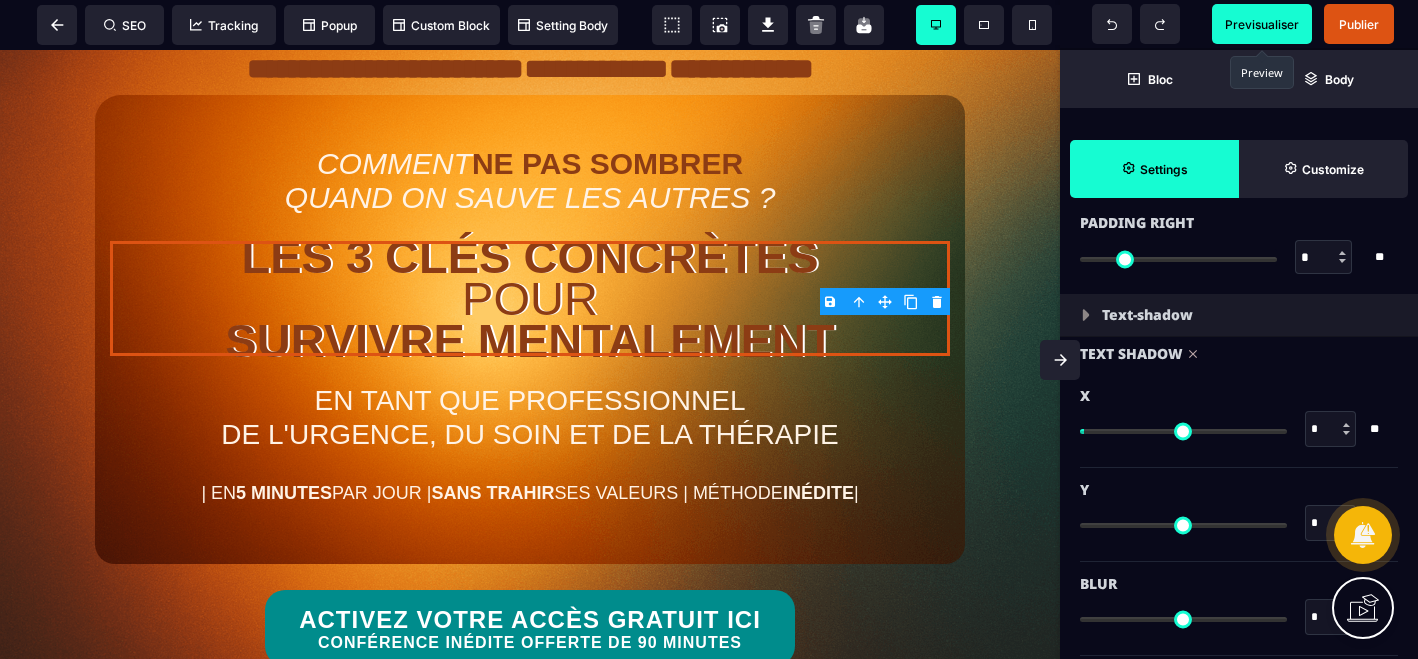 scroll, scrollTop: 1951, scrollLeft: 0, axis: vertical 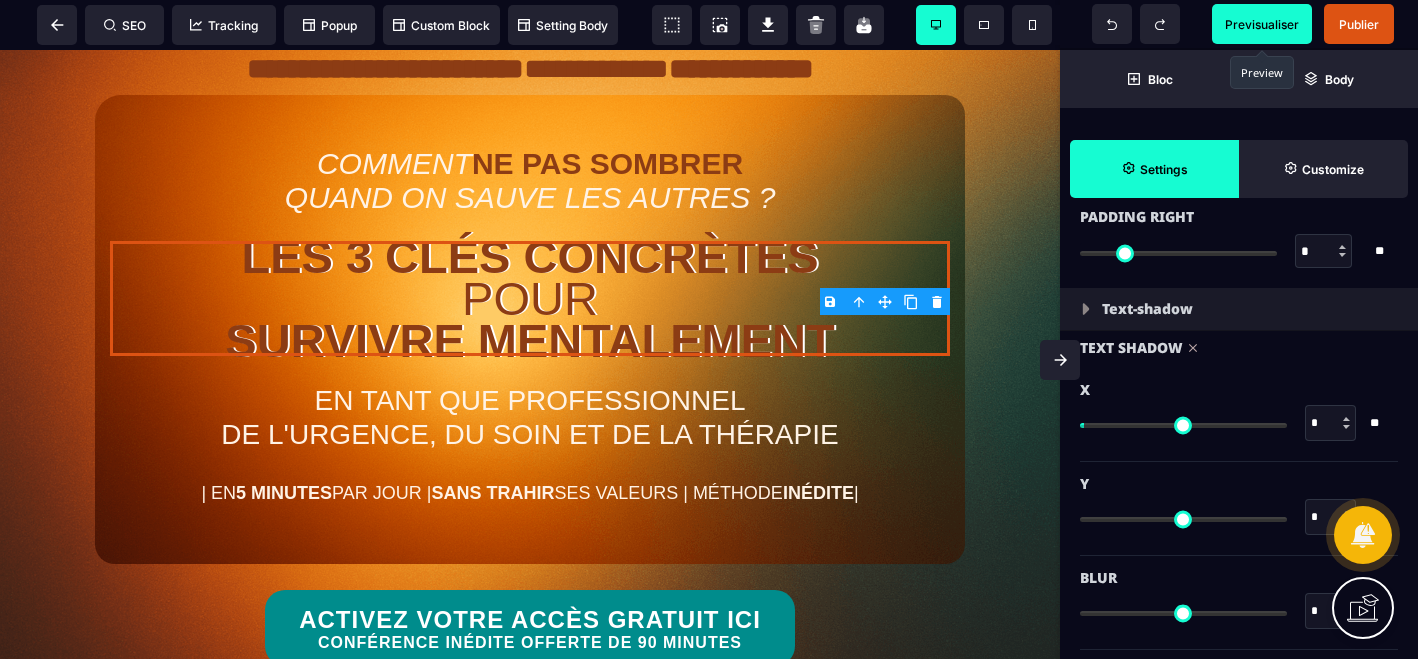 click at bounding box center (1346, 427) 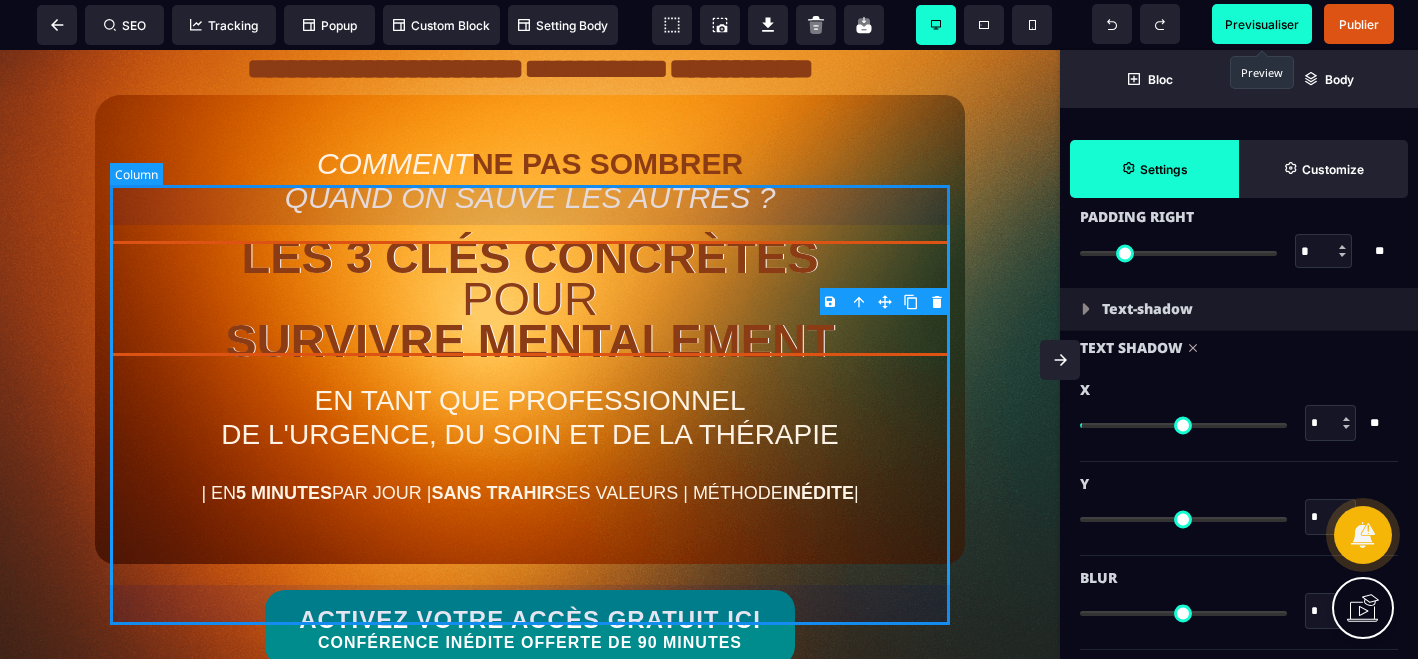 click on "COMMENT NE PAS SOMBRER QUAND ON SAUVE LES AUTRES ? LES 3 CLÉS CONCRÈTES POUR SURVIVRE MENTALEMENT EN TANT QUE PROFESSIONNEL DE L'URGENCE, DU SOIN ET DE LA THÉRAPIE | EN 5 MINUTES PAR JOUR | SANS TRAHIR SES VALEURS | MÉTHODE INÉDITE |" at bounding box center (530, 329) 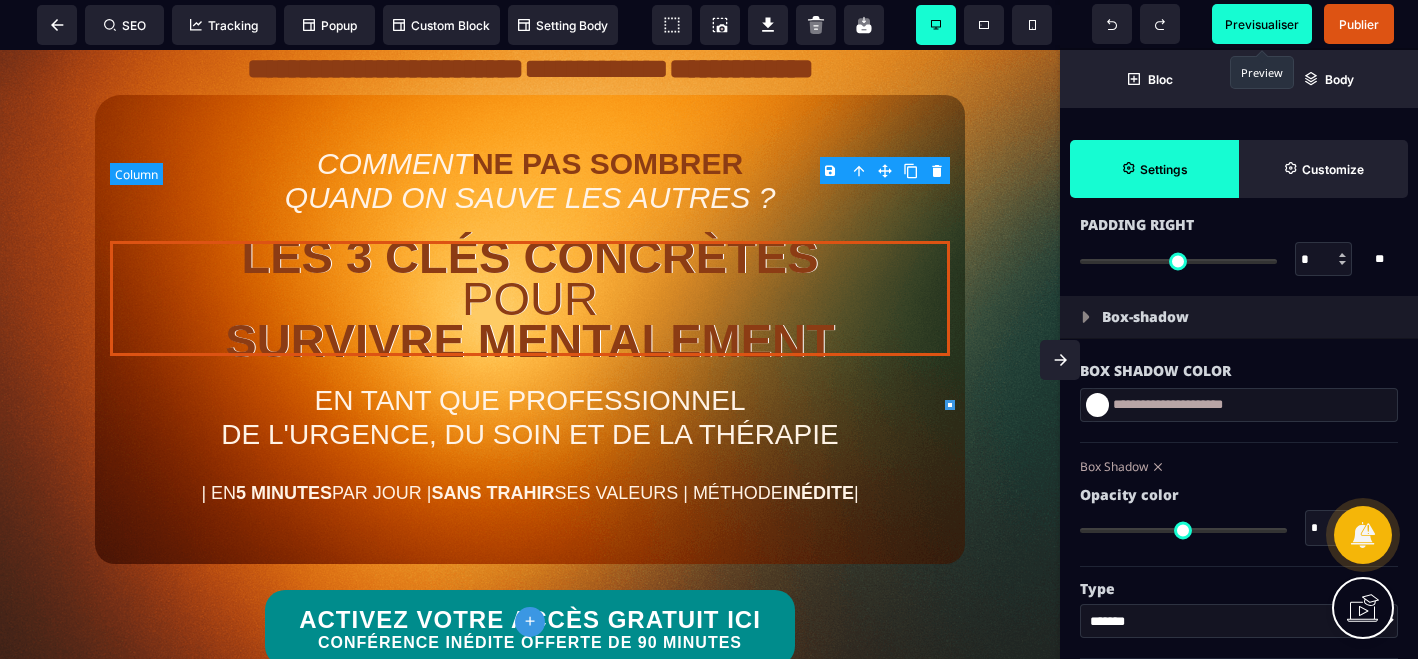 type on "*" 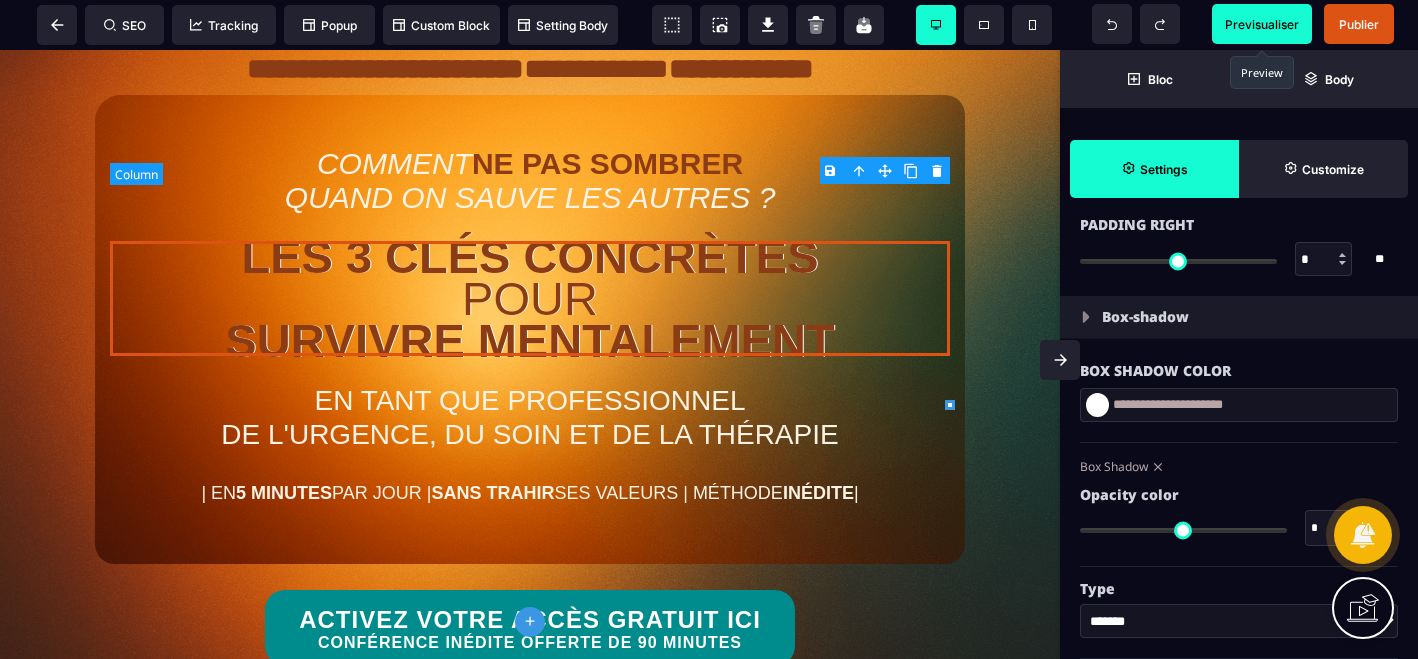 type on "**" 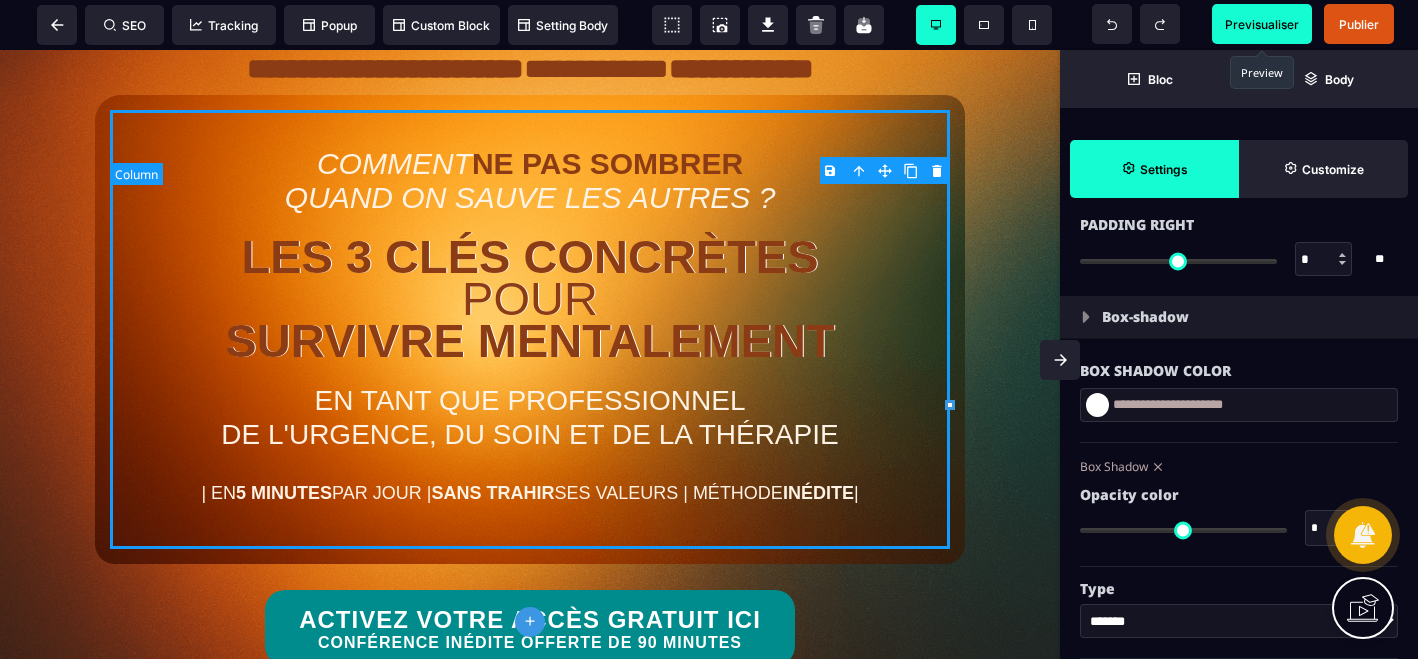 select on "**" 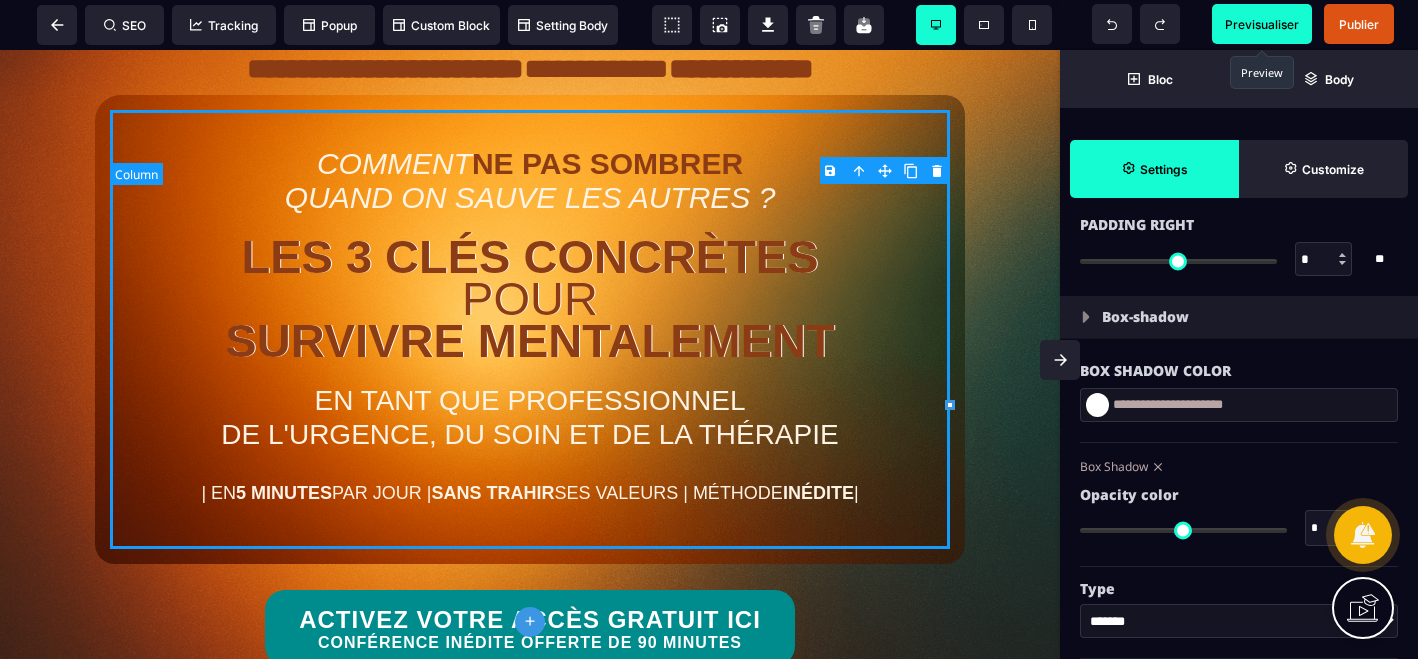 type on "*" 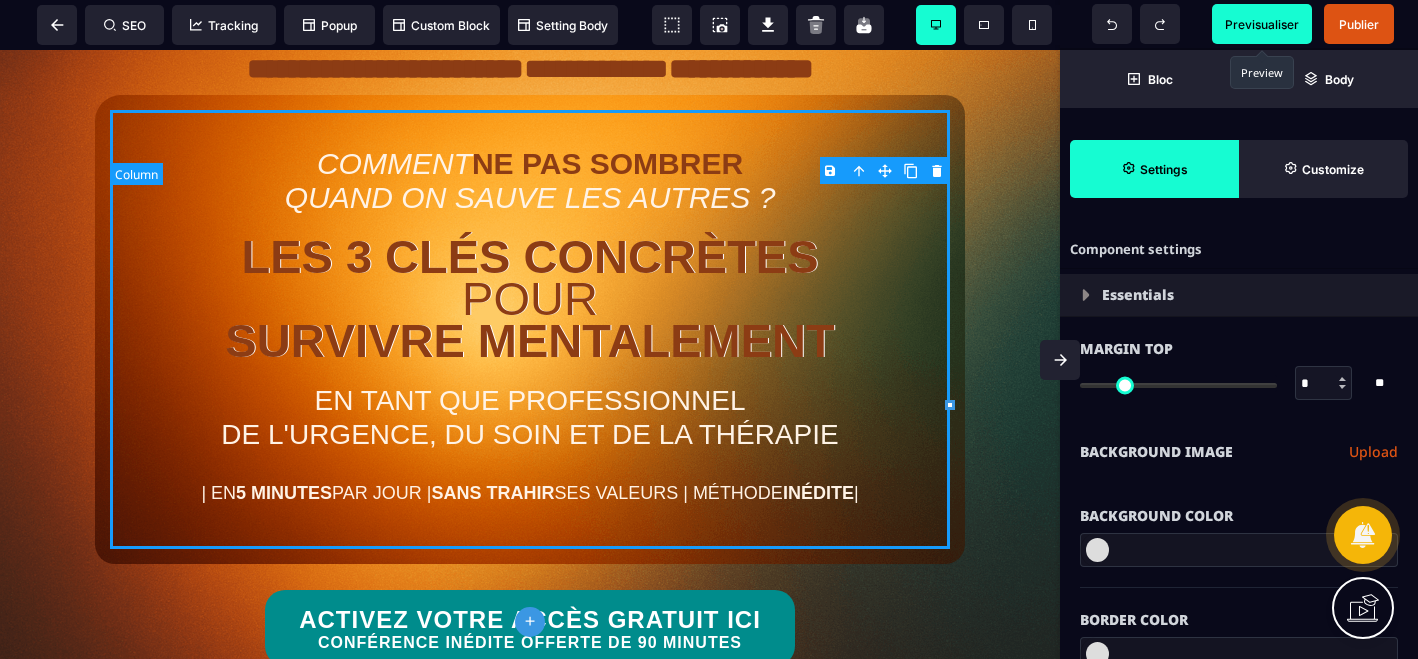 select on "**" 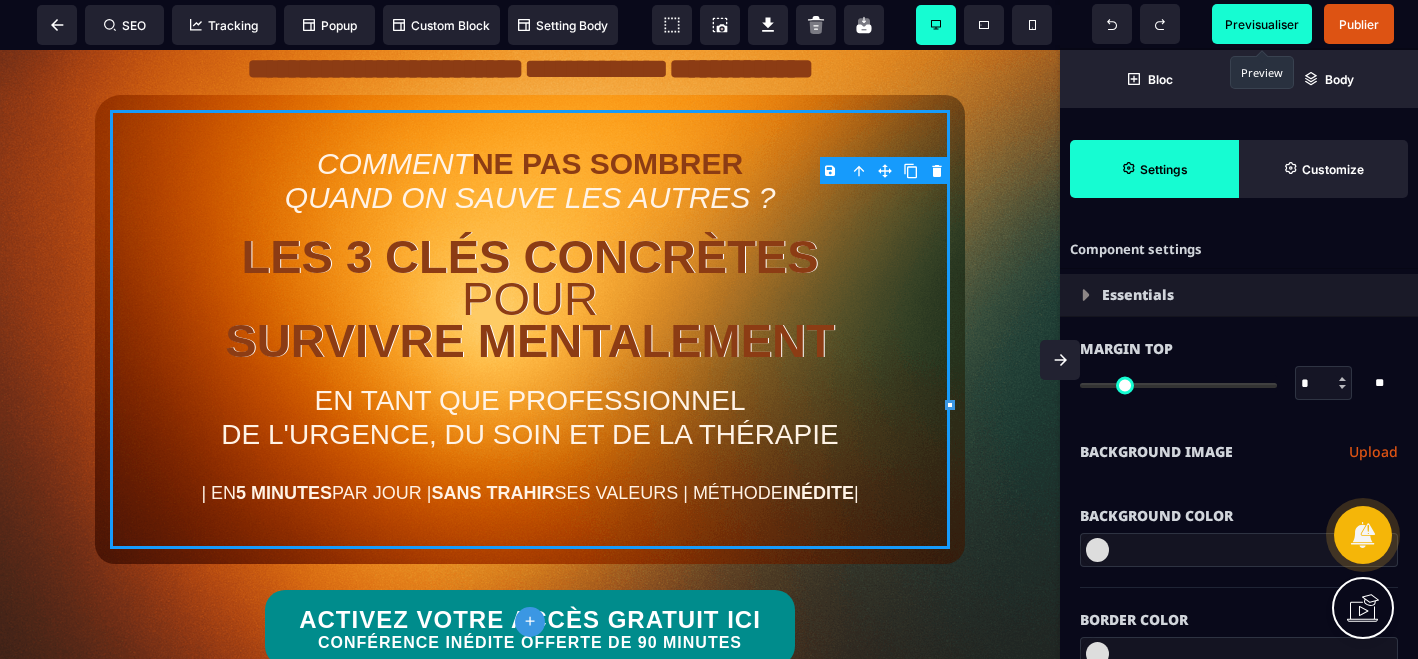 click on "Previsualiser" at bounding box center [1262, 24] 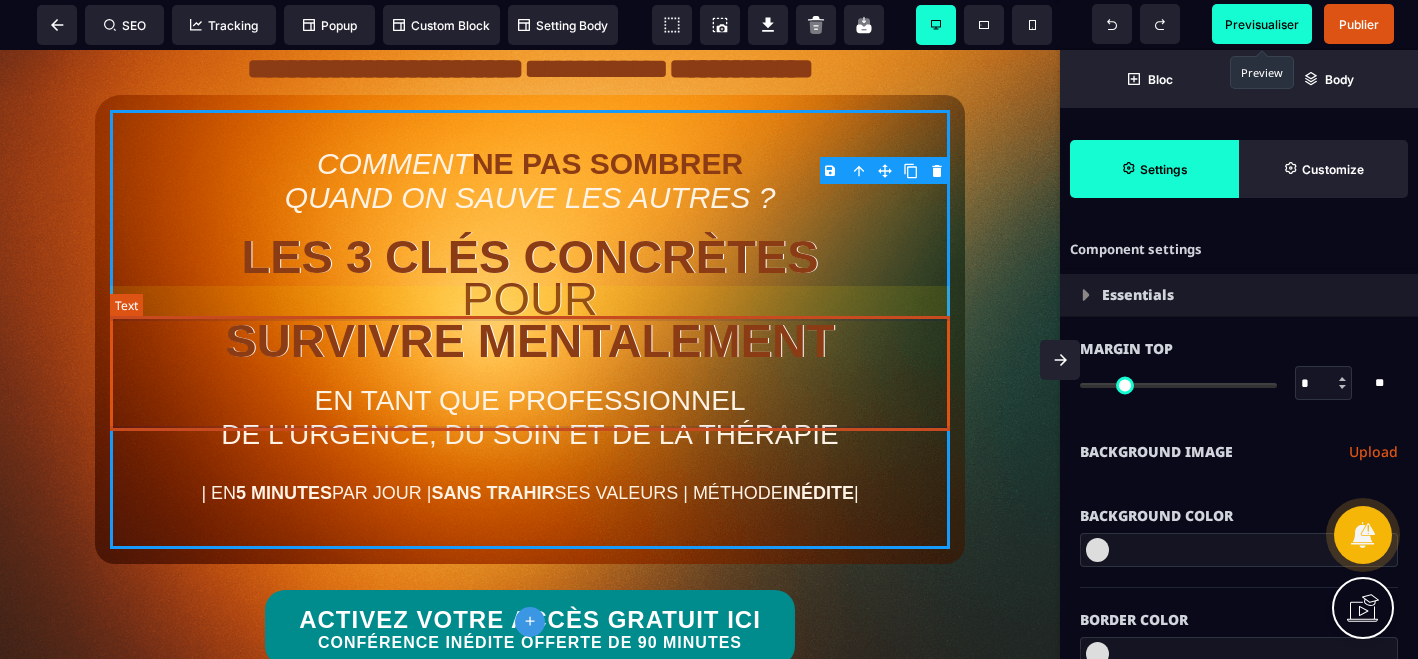 click on "LES 3 CLÉS CONCRÈTES POUR SURVIVRE MENTALEMENT" at bounding box center [530, 298] 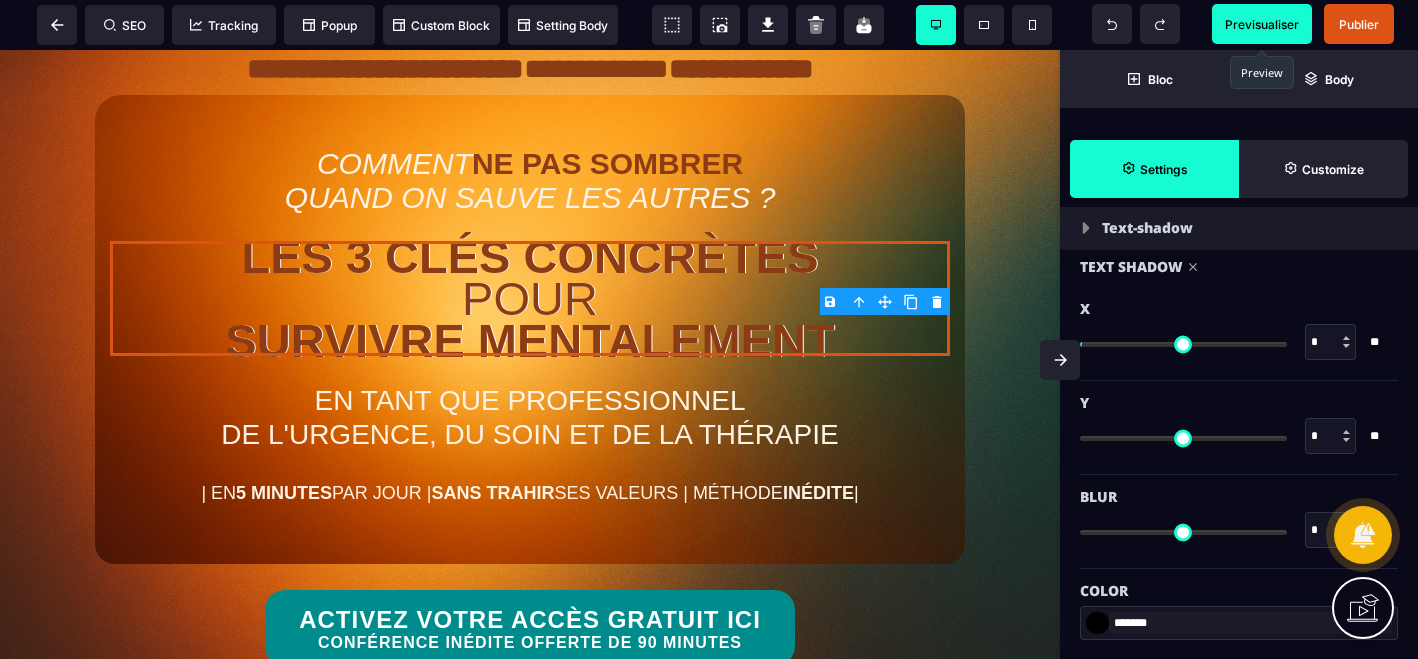scroll, scrollTop: 2069, scrollLeft: 0, axis: vertical 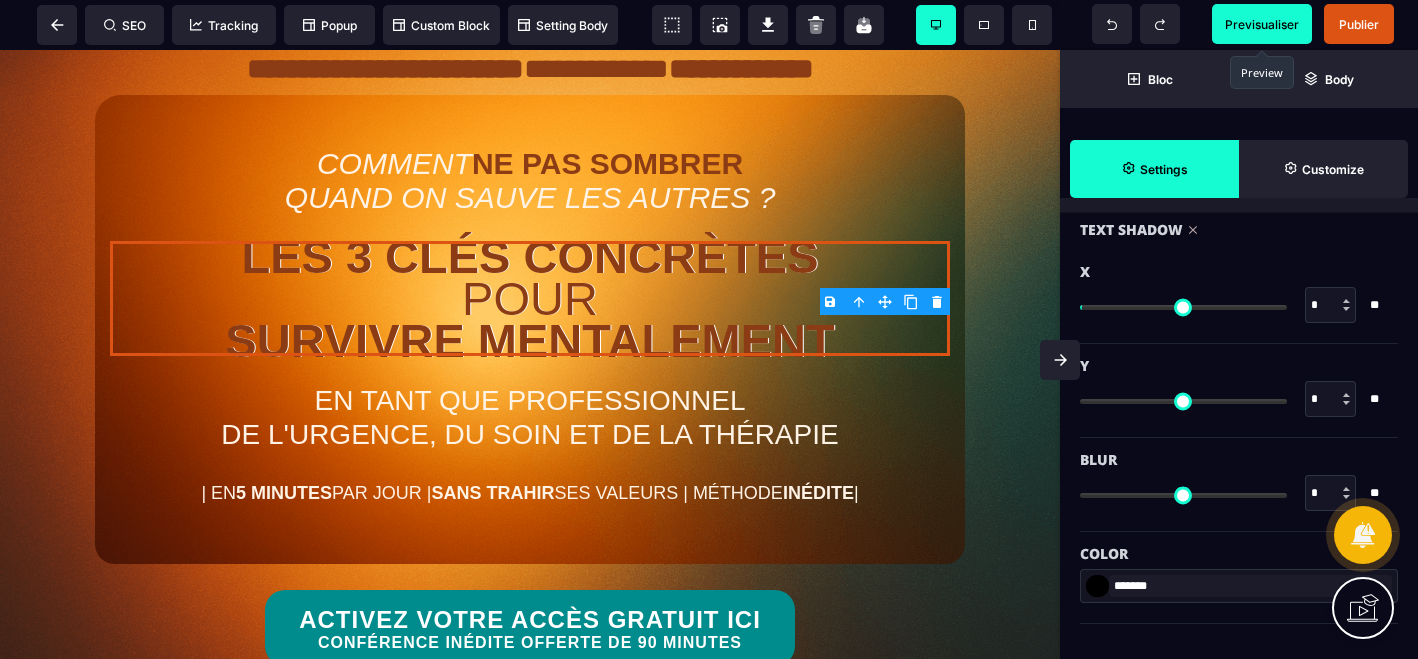 click on "*******" at bounding box center (1097, 586) 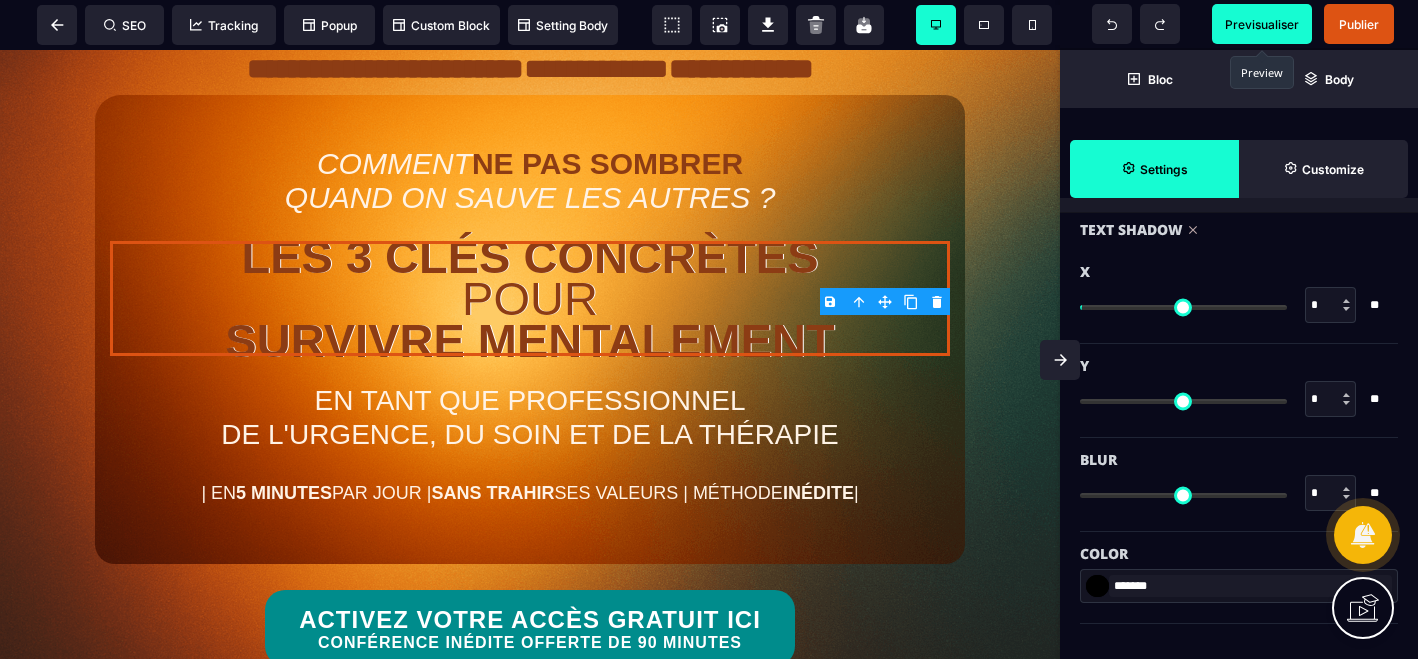 type on "*******" 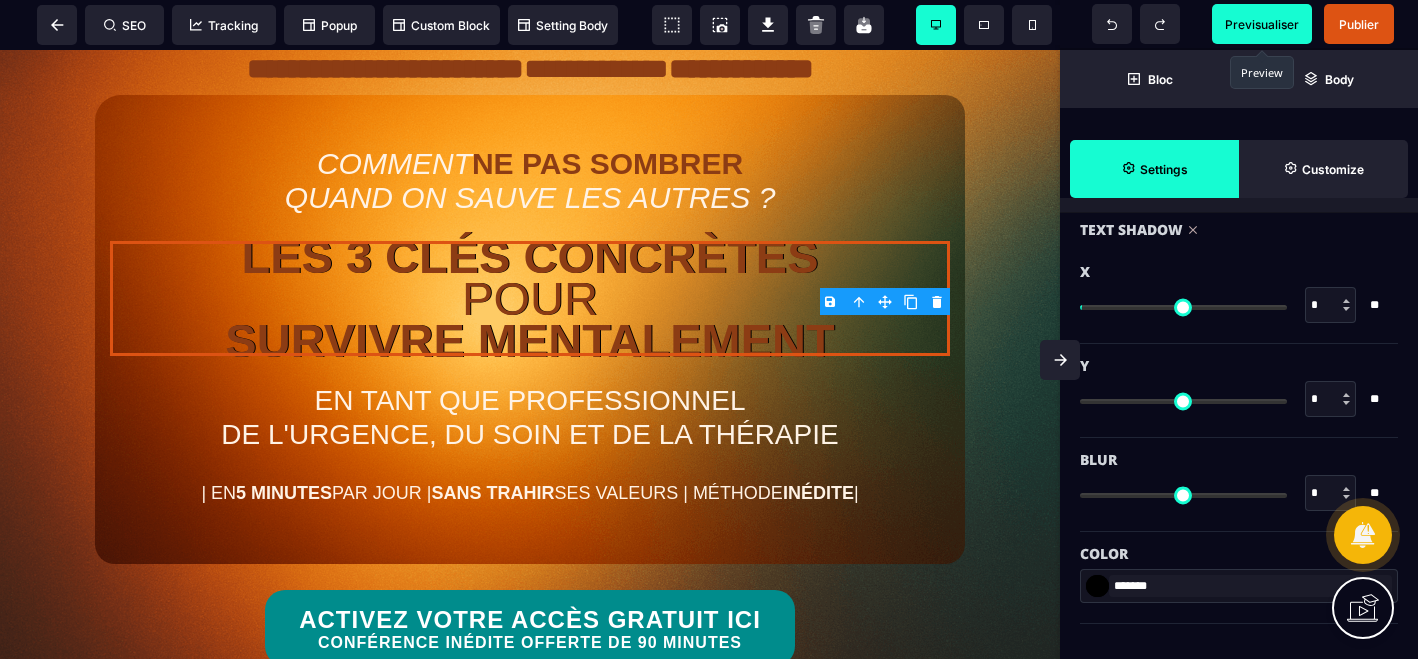 click on "Previsualiser" at bounding box center (1262, 24) 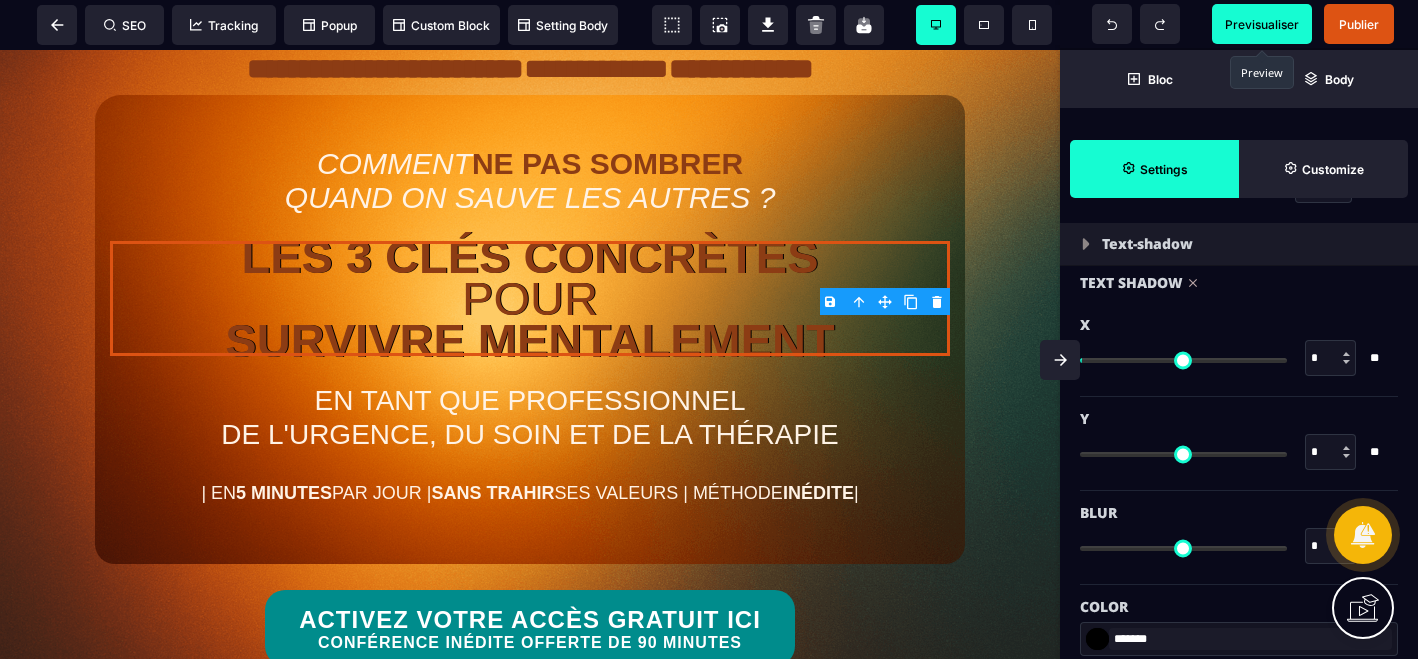 scroll, scrollTop: 2003, scrollLeft: 0, axis: vertical 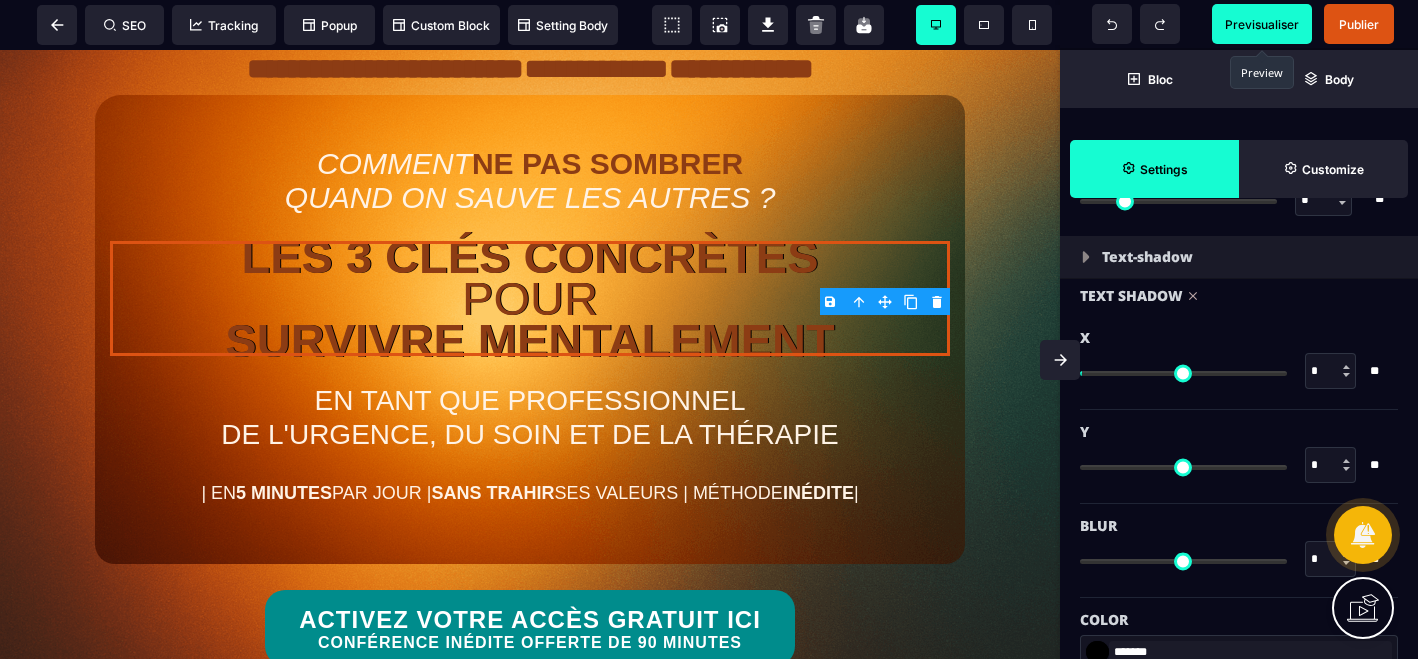 click at bounding box center (1346, 367) 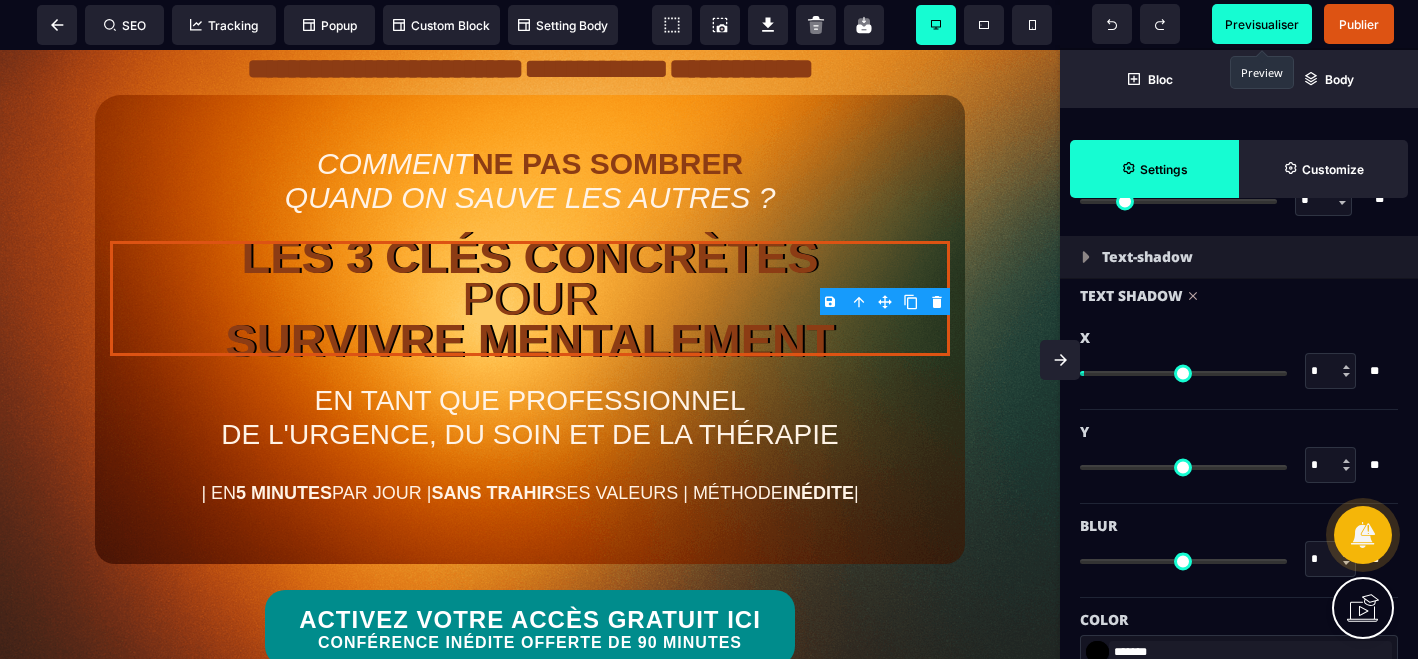click at bounding box center (1346, 461) 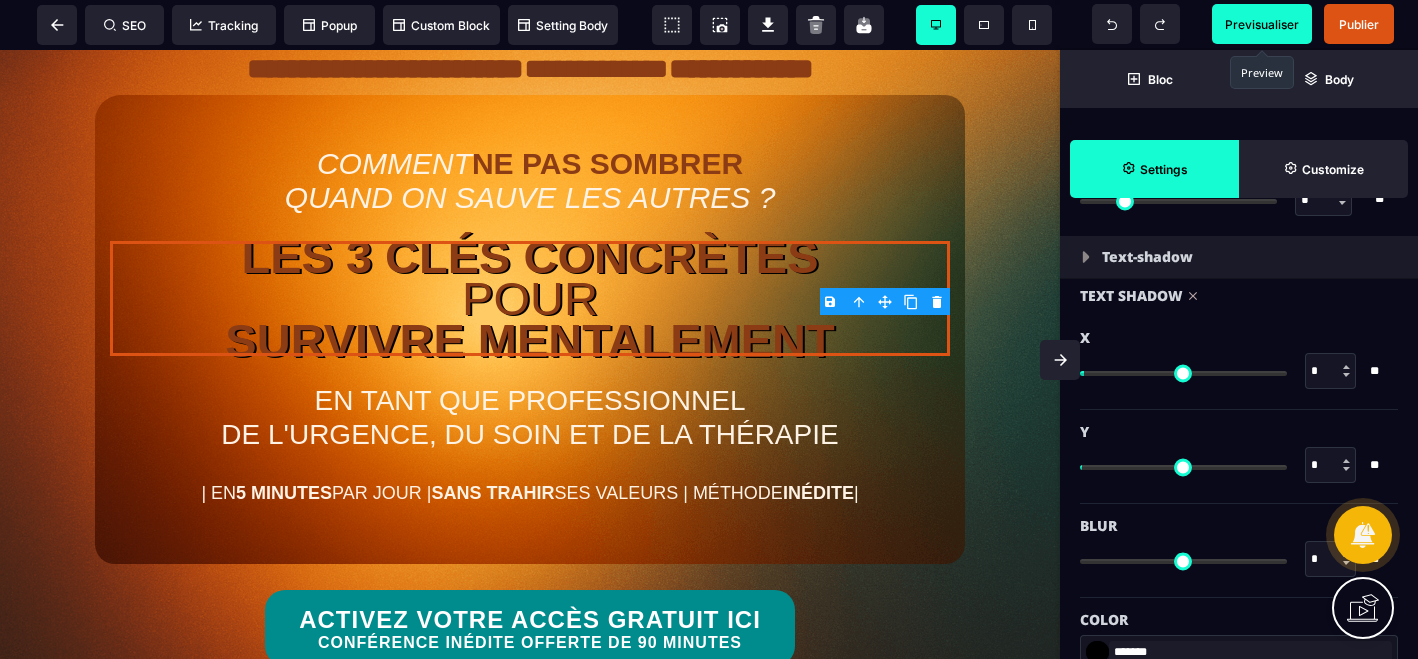 click at bounding box center [1346, 469] 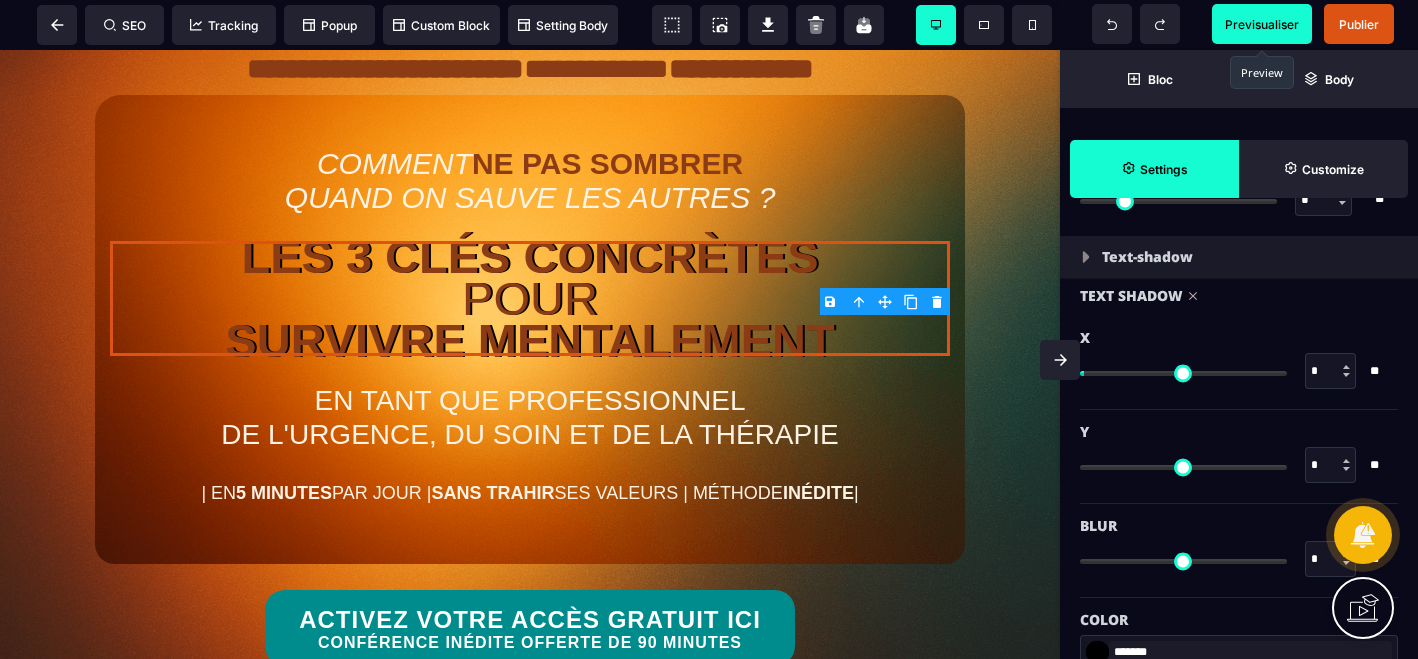 click at bounding box center (1346, 461) 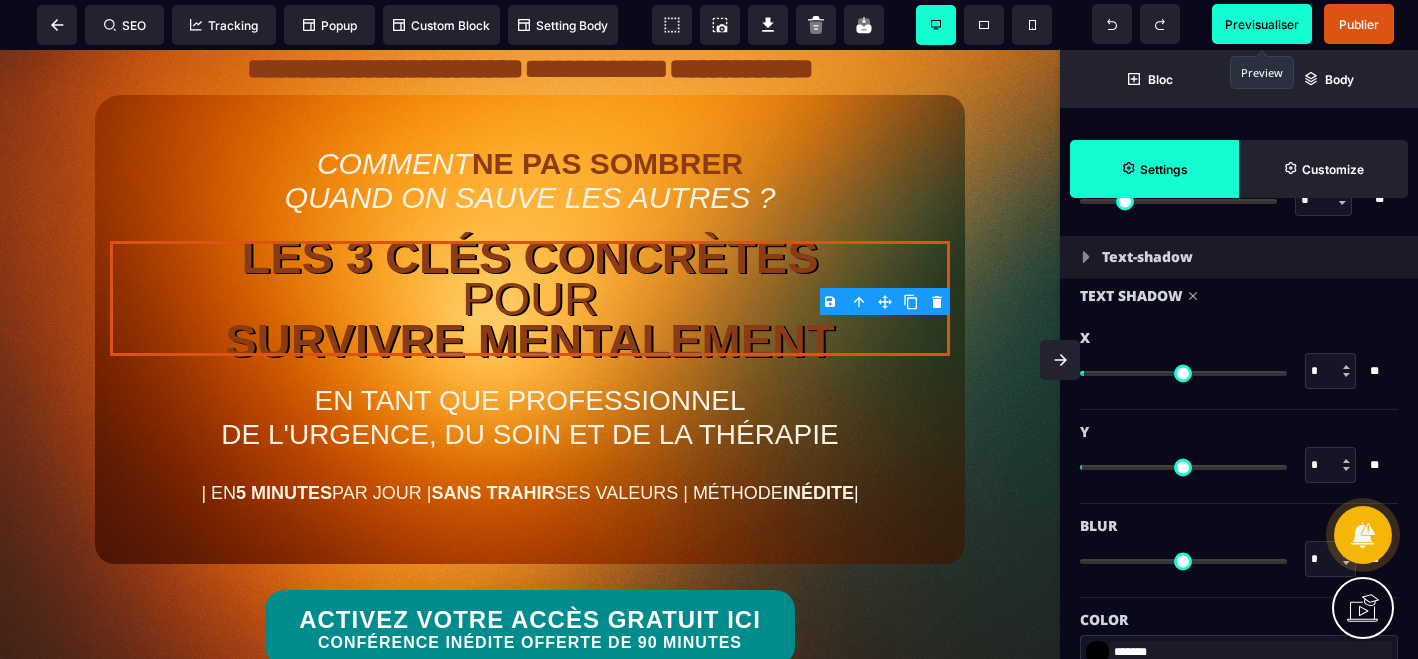 click at bounding box center (1346, 461) 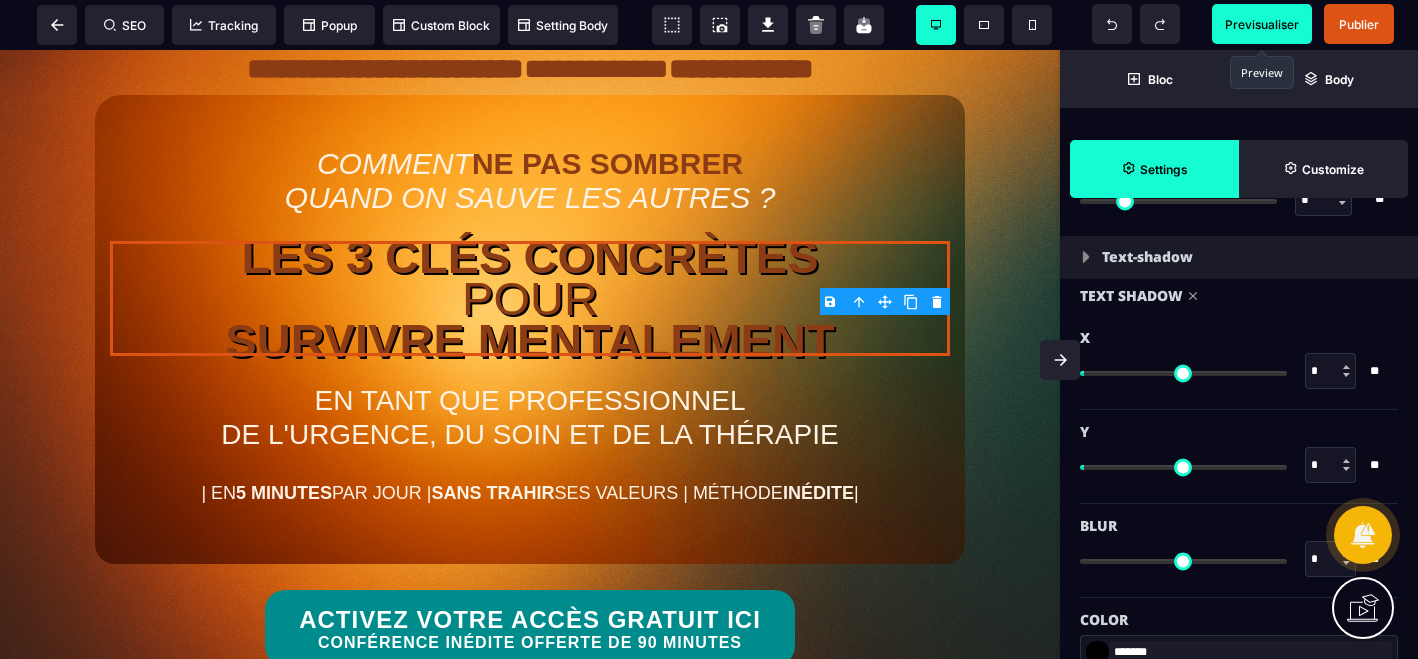 click on "COMMENT NE PAS SOMBRER QUAND ON SAUVE LES AUTRES ? LES 3 CLÉS CONCRÈTES POUR SURVIVRE MENTALEMENT EN TANT QUE PROFESSIONNEL DE L'URGENCE, DU SOIN ET DE LA THÉRAPIE | EN 5 MINUTES PAR JOUR | SANS TRAHIR SES VALEURS | MÉTHODE INÉDITE | ACTIVEZ VOTRE ACCÈS GRATUIT ICI CONFÉRENCE INÉDITE OFFERTE DE 90 MINUTES DANS CETTE MASTERCLASS VOUS ALLEZ APPRENDRE LE CALME ÉCLAIR 2min pour stopper la spirale Tu découvres un mini-rituel qui coupe net le brouhaha intérieur en moins de deux minutes. Tu sauras relancer ton cerveau comme on rafraîchit une page, sans bouger de ton siège. LA DÉCHARGE MENTALE léger même sous tension Tu apprends à créer un « coffre fort » intérieur où déposer tes charges sans dépendre de personne. Tu repartiras plus léger, avec un mode d’emploi pour y accéder à volonté. LE SAS EXPRESS rebond en moins de 3 min ACTIVEZ VOTRE ACCÈS GRATUIT ICI CONFÉRENCE INÉDITE OFFERTE DE 90 MINUTES" at bounding box center [530, 3559] 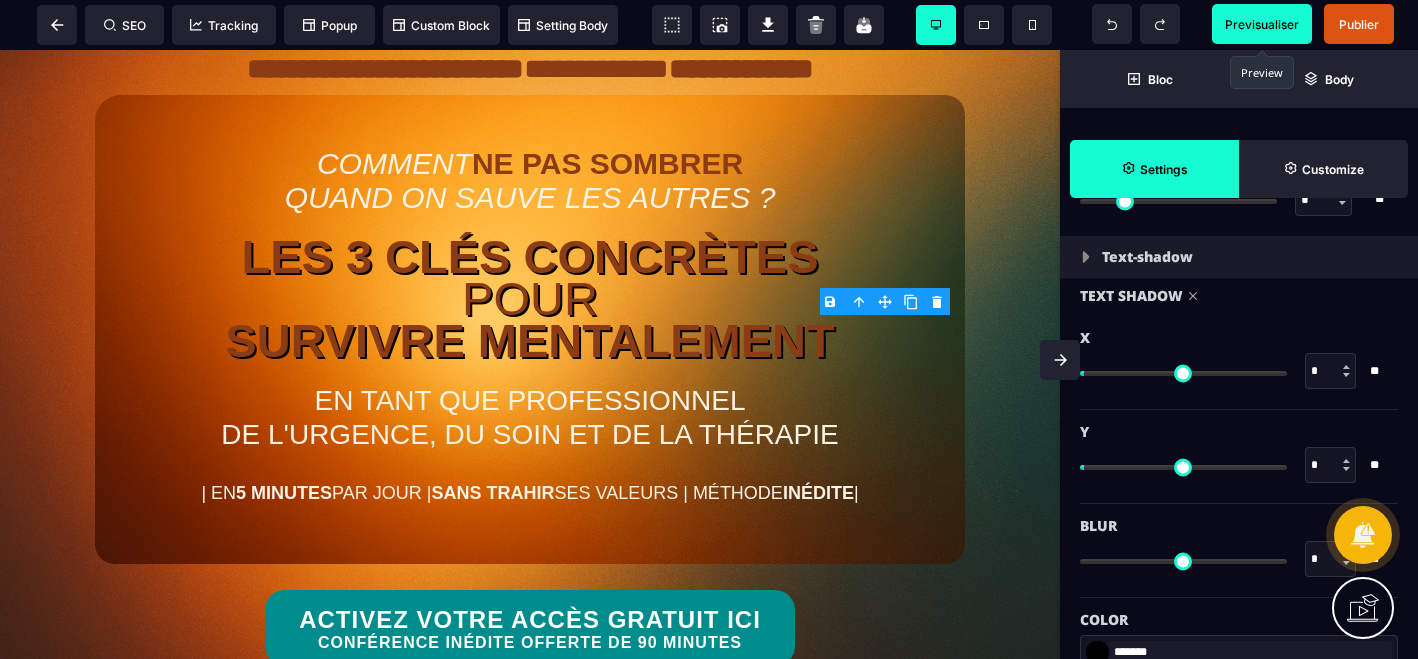 scroll, scrollTop: 1620, scrollLeft: 0, axis: vertical 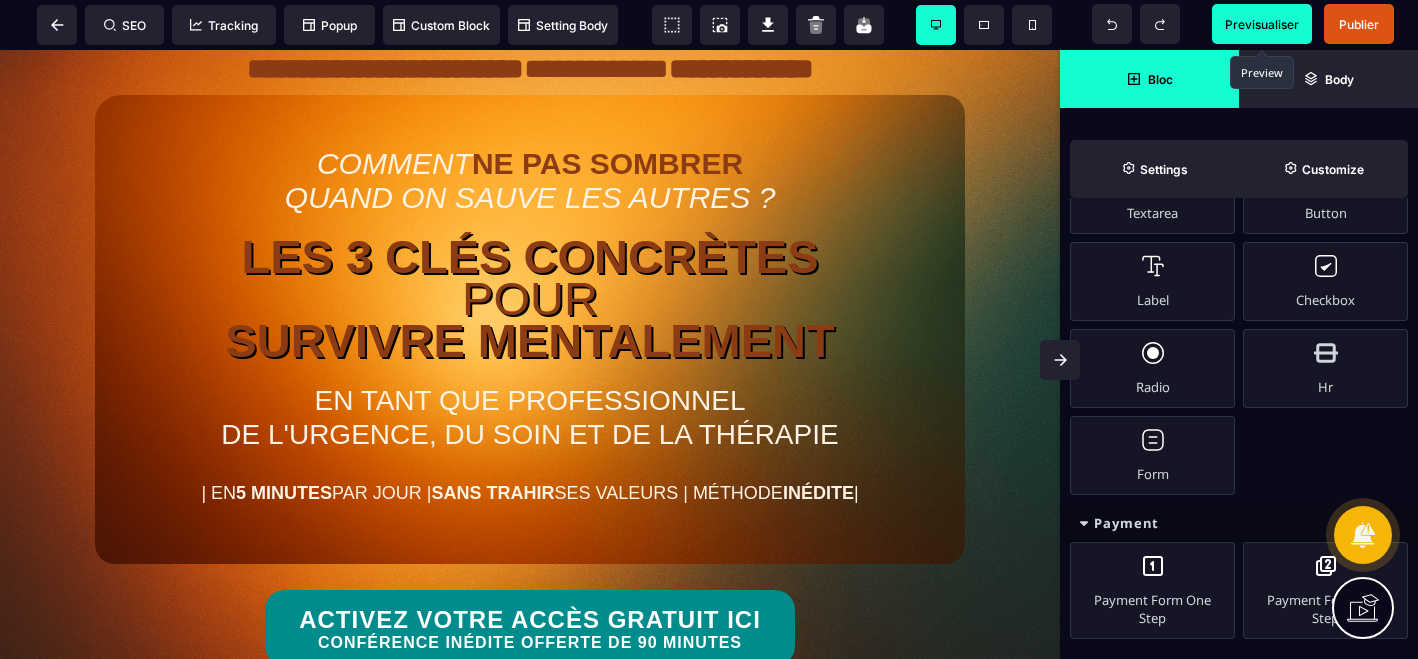 click on "Previsualiser" at bounding box center (1262, 24) 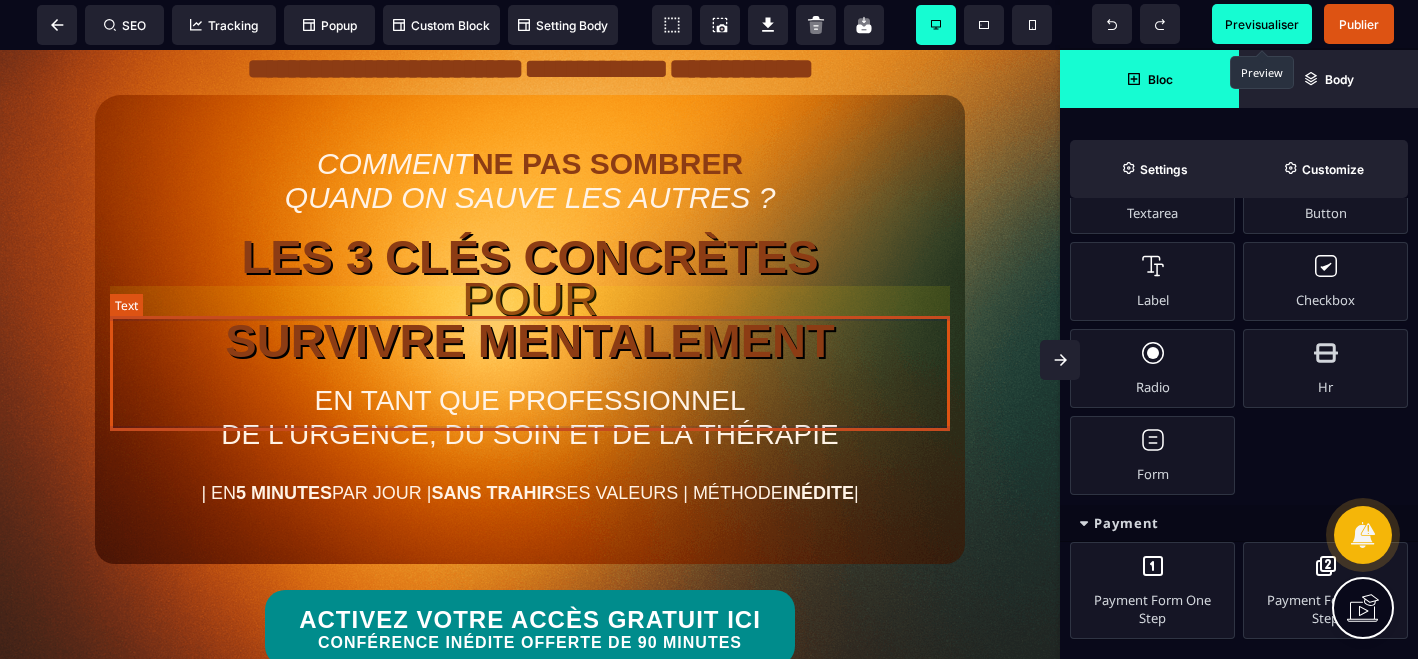 click on "LES 3 CLÉS CONCRÈTES POUR SURVIVRE MENTALEMENT" at bounding box center [530, 298] 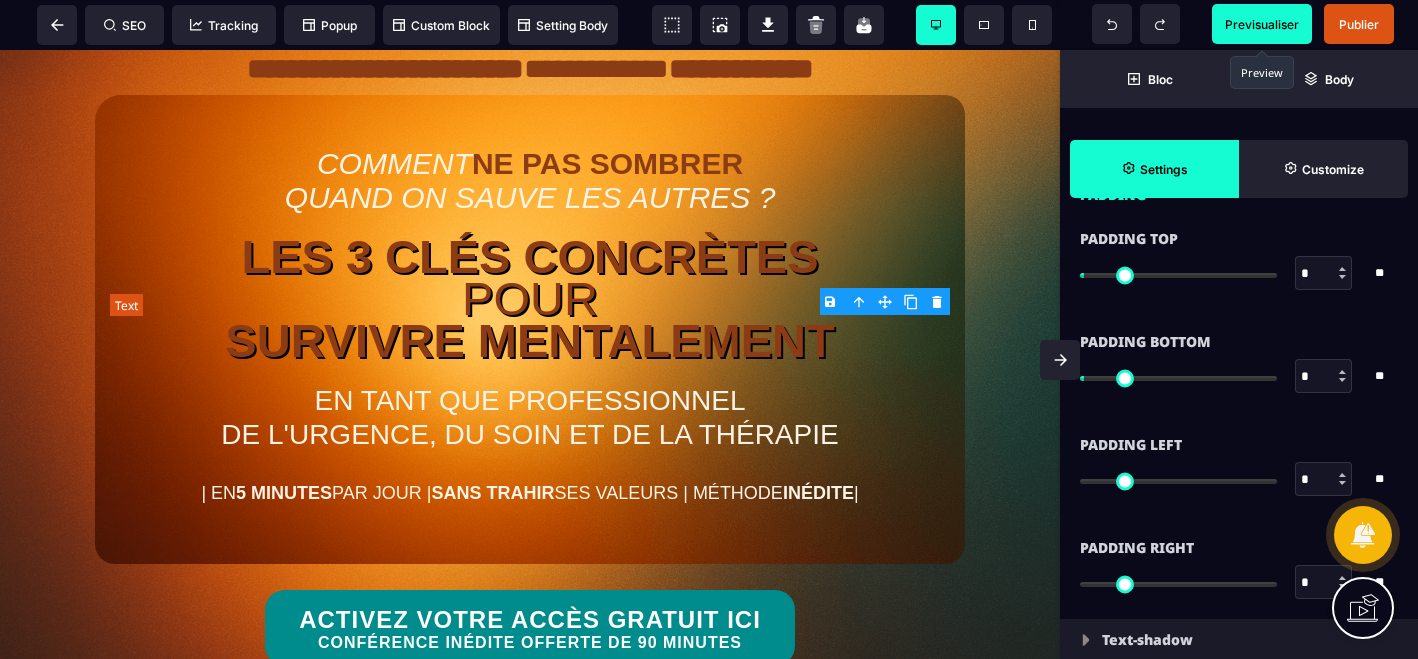 scroll, scrollTop: 0, scrollLeft: 0, axis: both 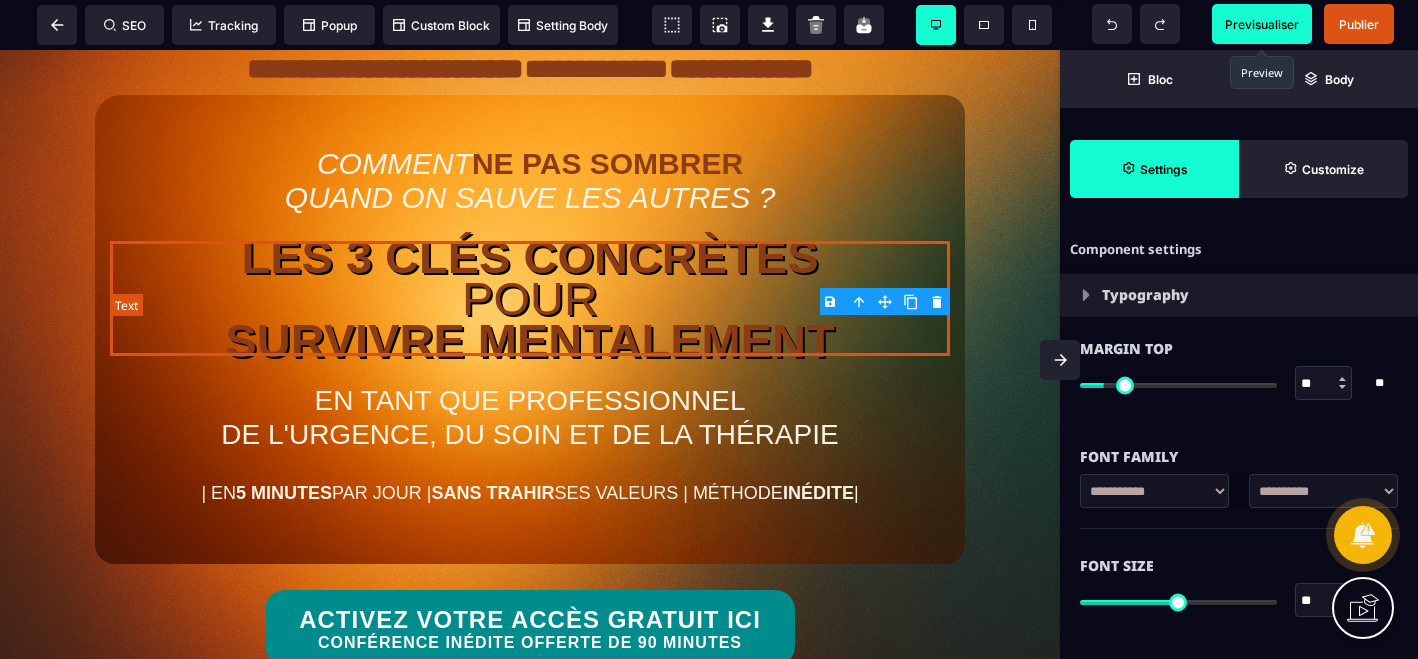 click on "LES 3 CLÉS CONCRÈTES POUR SURVIVRE MENTALEMENT" at bounding box center (530, 298) 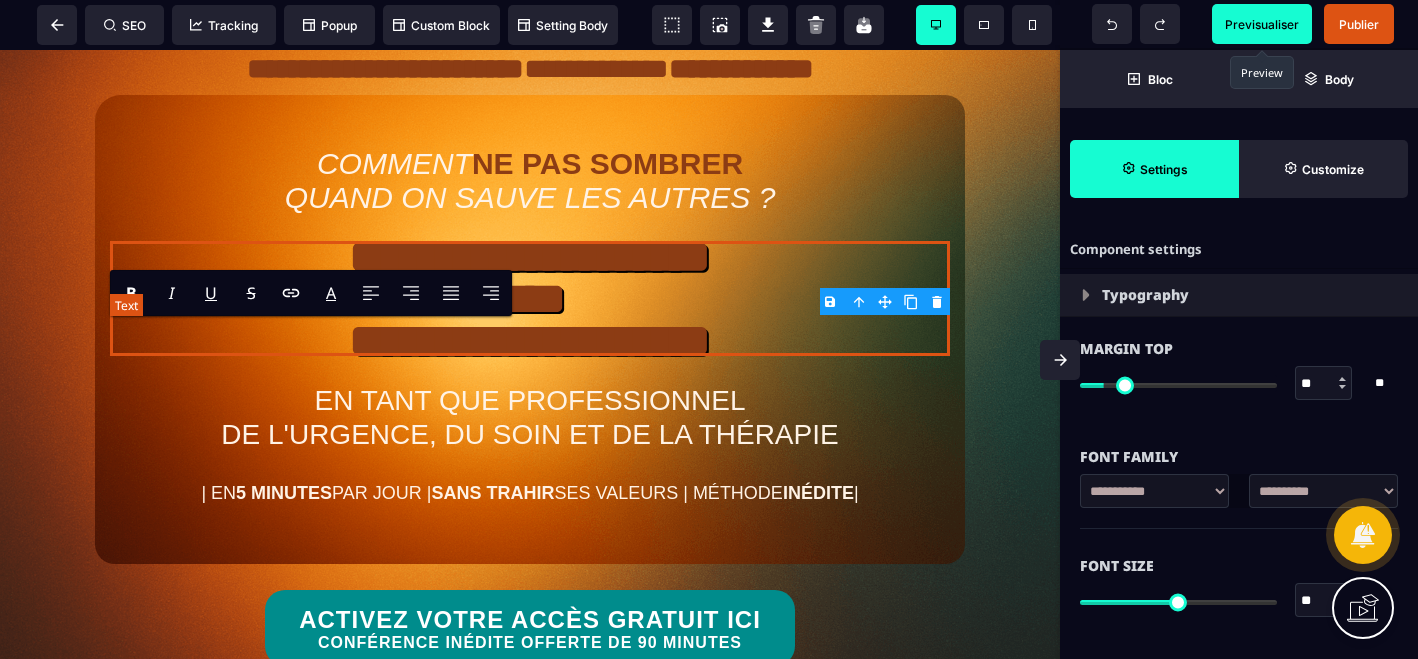 click on "**********" at bounding box center (530, 298) 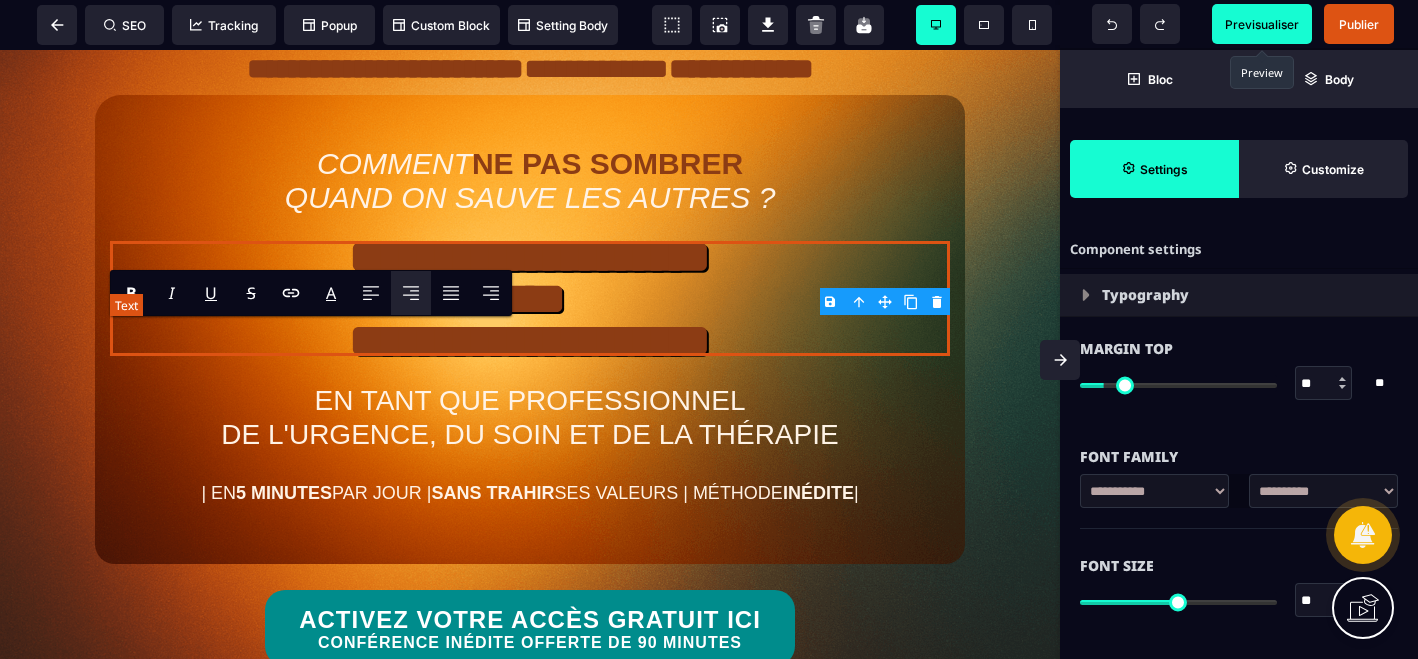 click on "**********" at bounding box center [530, 298] 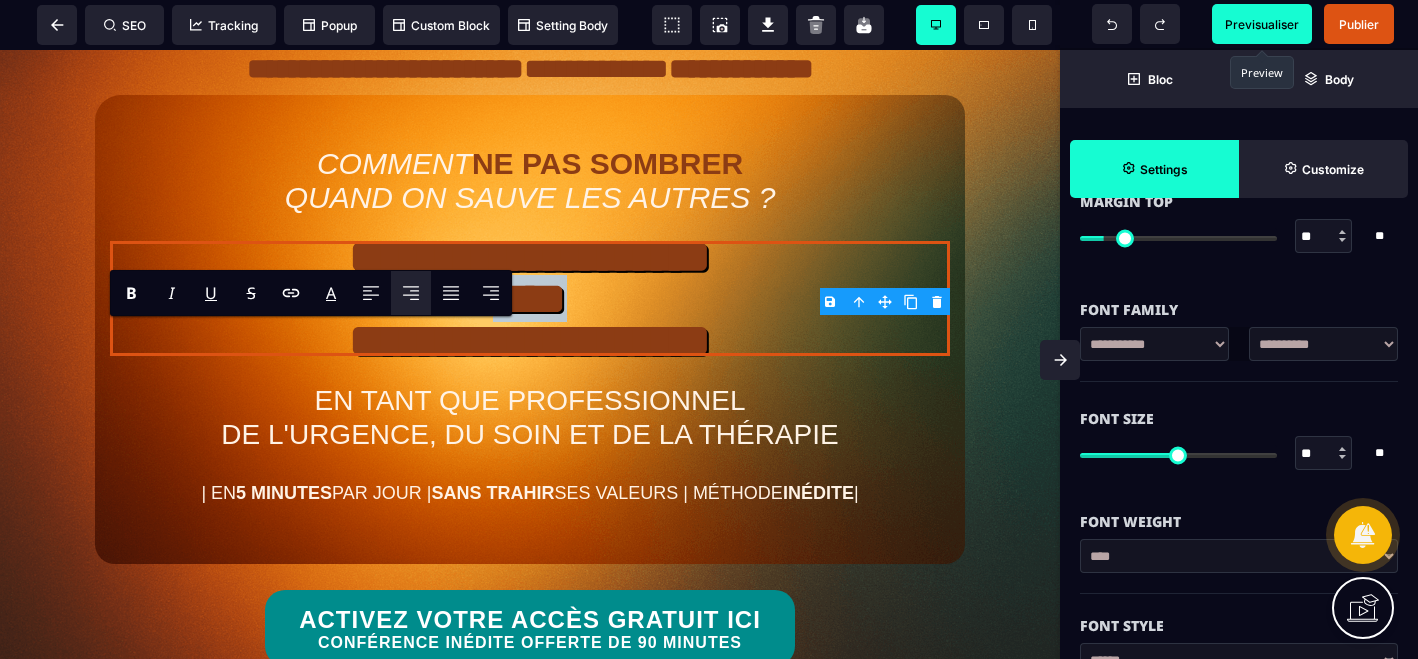 scroll, scrollTop: 150, scrollLeft: 0, axis: vertical 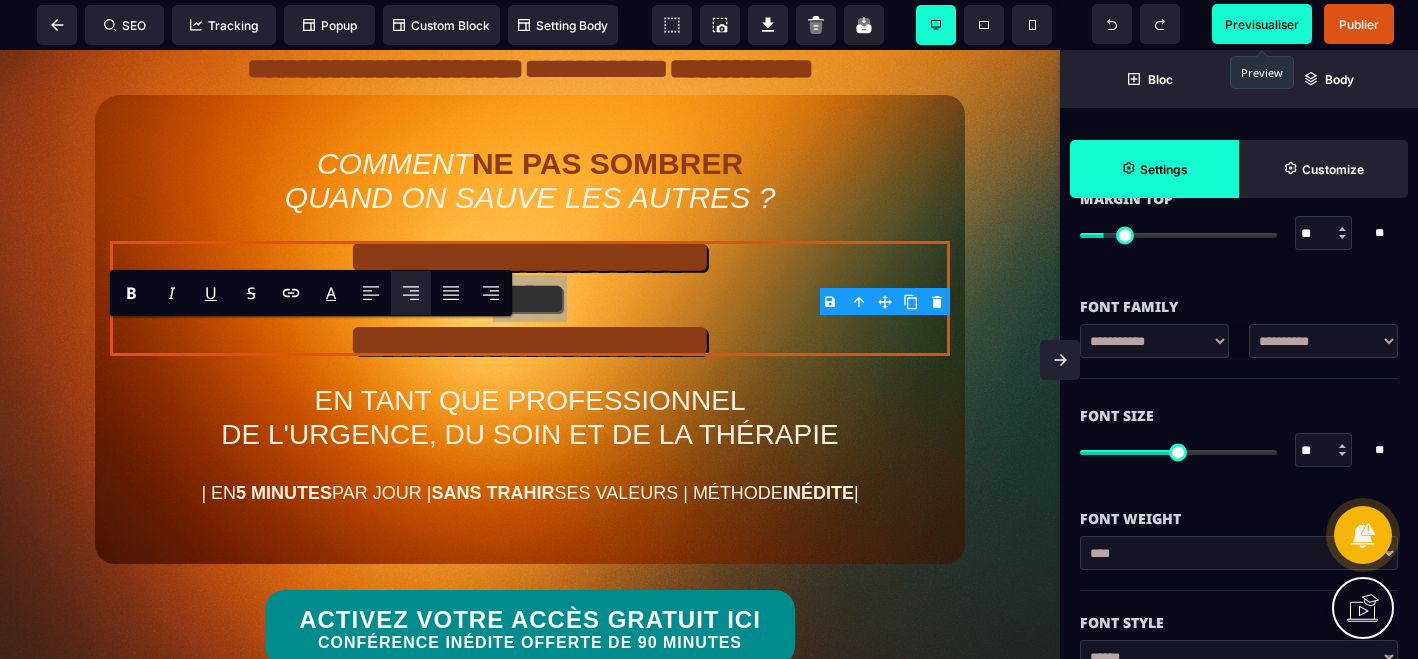 click at bounding box center (1342, 454) 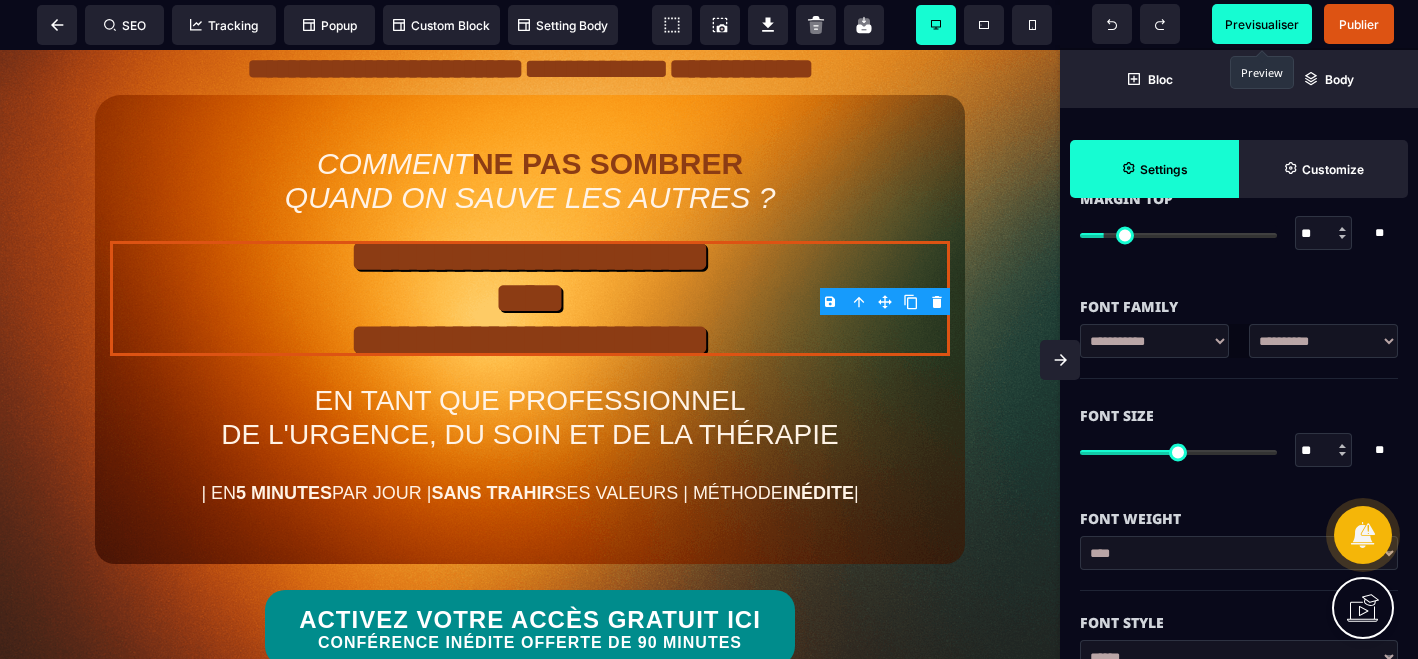 click at bounding box center [1342, 446] 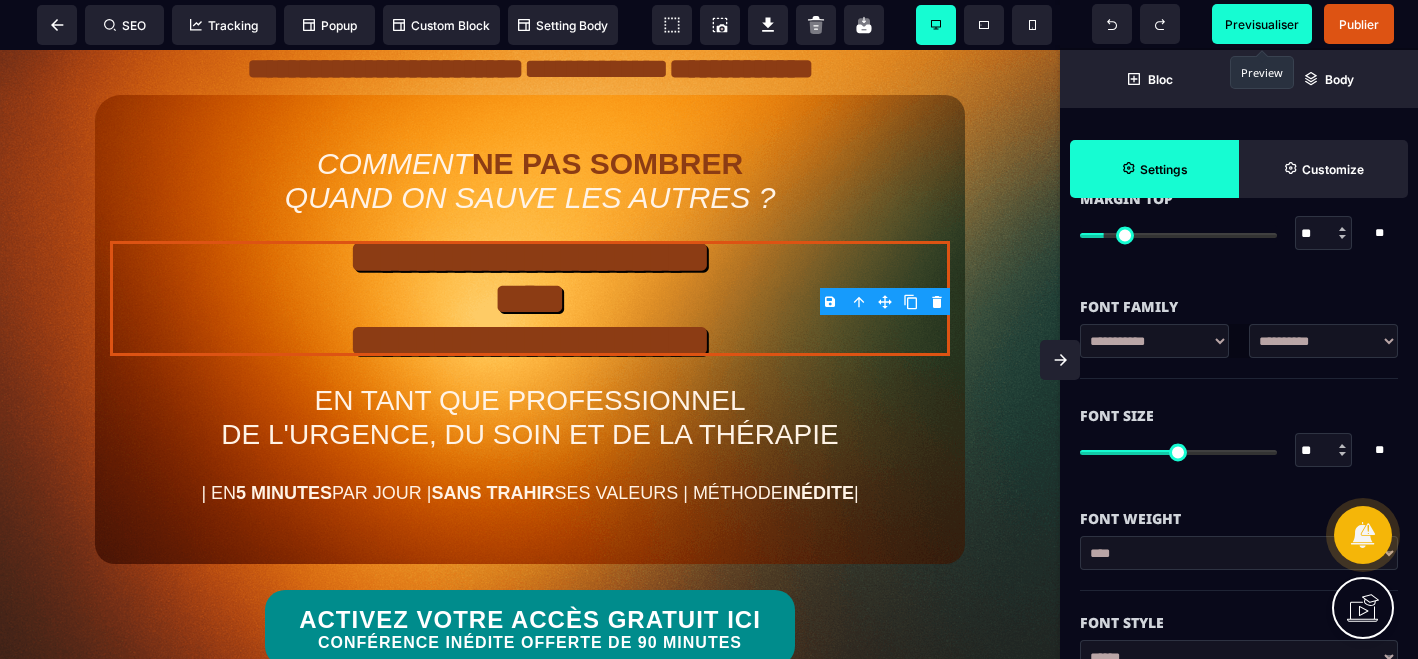 click on "COMMENT NE PAS SOMBRER QUAND ON SAUVE LES AUTRES ? EN TANT QUE PROFESSIONNEL DE L'URGENCE, DU SOIN ET DE LA THÉRAPIE | EN 5 MINUTES PAR JOUR | SANS TRAHIR SES VALEURS | MÉTHODE INÉDITE | ACTIVEZ VOTRE ACCÈS GRATUIT ICI CONFÉRENCE INÉDITE OFFERTE DE 90 MINUTES DANS CETTE MASTERCLASS VOUS ALLEZ APPRENDRE LE CALME ÉCLAIR 2min pour stopper la spirale Tu découvres un mini-rituel qui coupe net le brouhaha intérieur en moins de deux minutes. Tu sauras relancer ton cerveau comme on rafraîchit une page, sans bouger de ton siège. LA DÉCHARGE MENTALE léger même sous tension Tu apprends à créer un « coffre fort » intérieur où déposer tes charges sans dépendre de personne. Tu repartiras plus léger, avec un mode d’emploi pour y accéder à volonté. LE SAS EXPRESS rebond en moins de 3 min ACTIVEZ VOTRE ACCÈS GRATUIT ICI CONFÉRENCE INÉDITE OFFERTE DE 90 MINUTES" at bounding box center [530, 3559] 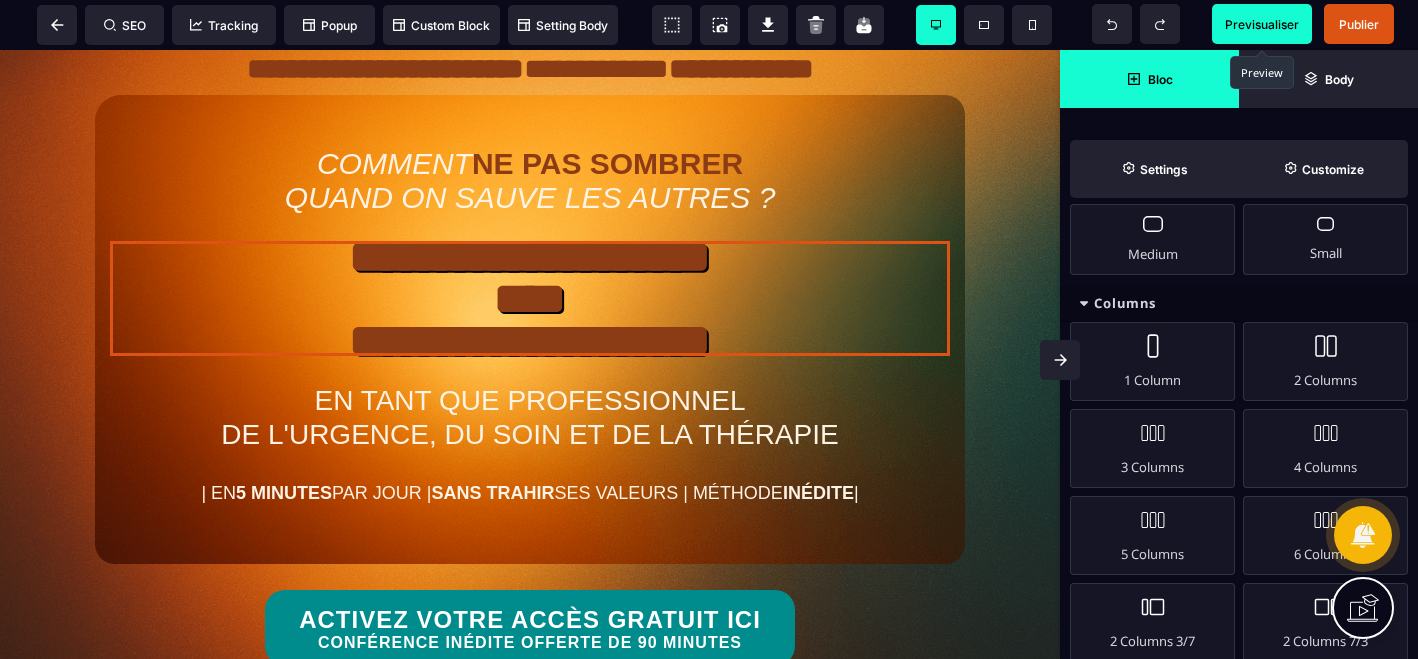 scroll, scrollTop: 1620, scrollLeft: 0, axis: vertical 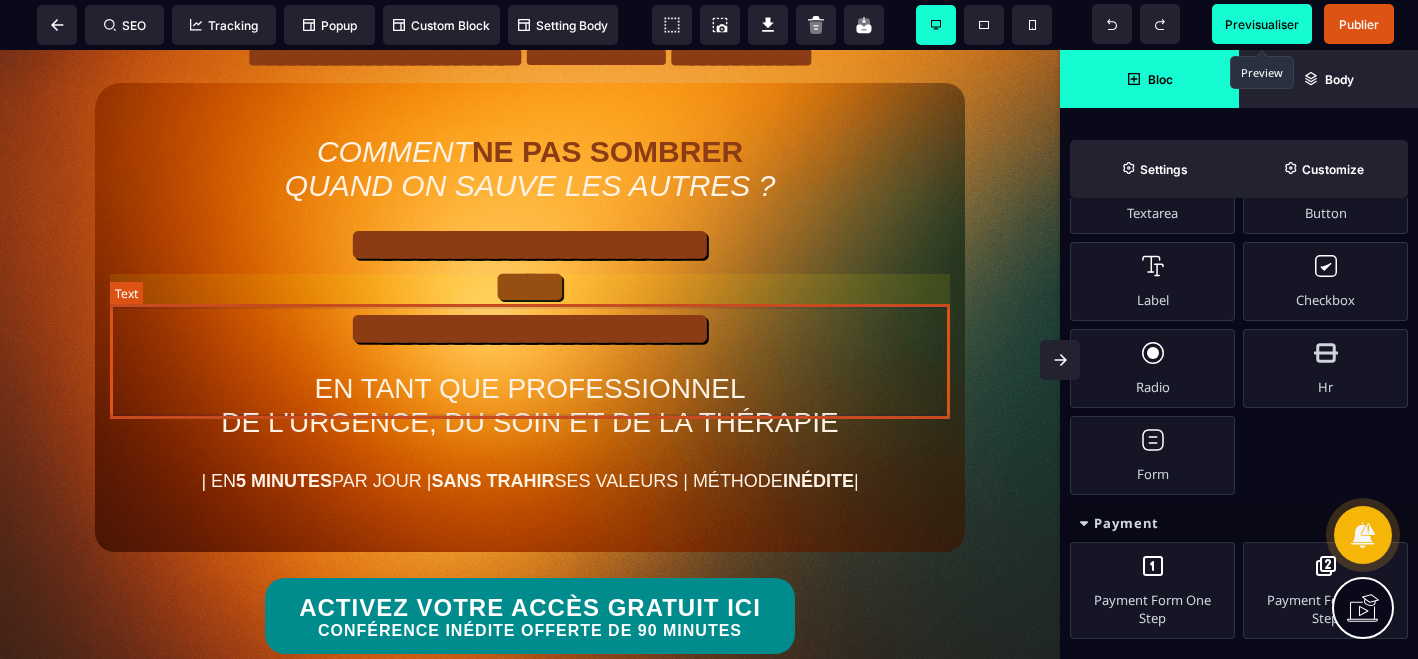click on "**********" at bounding box center [530, 286] 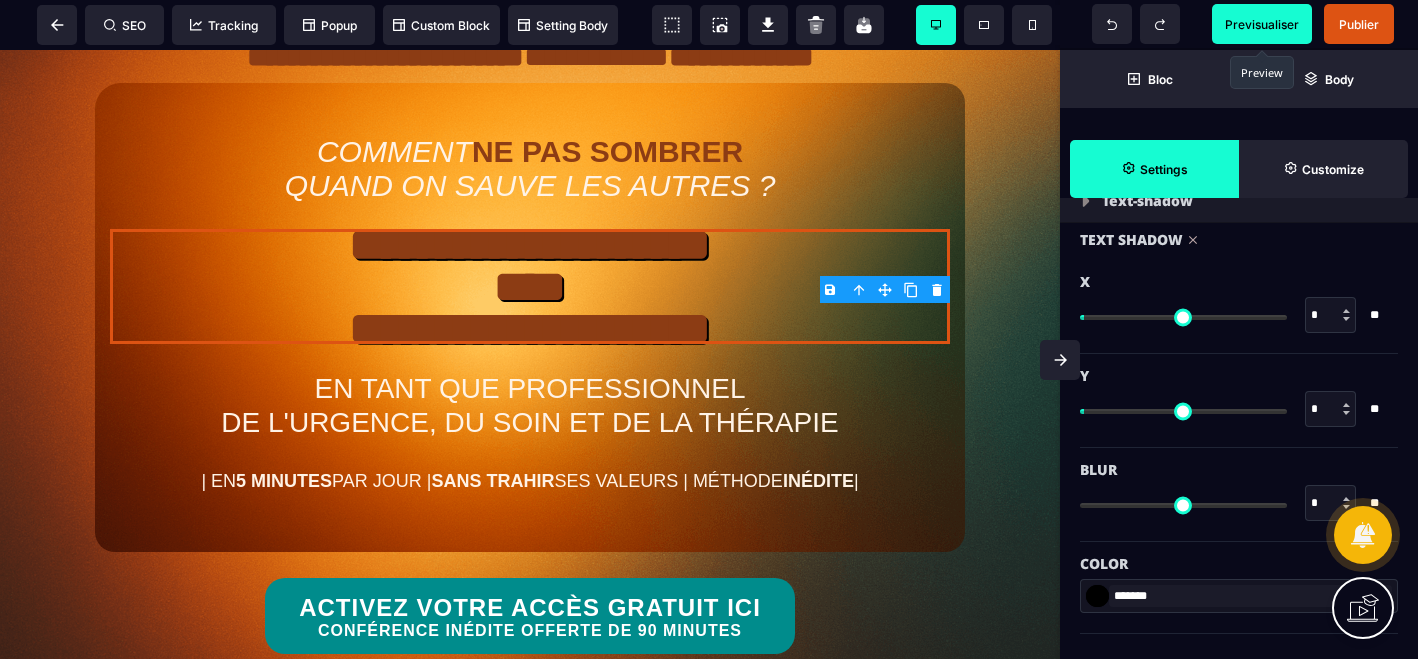 scroll, scrollTop: 2069, scrollLeft: 0, axis: vertical 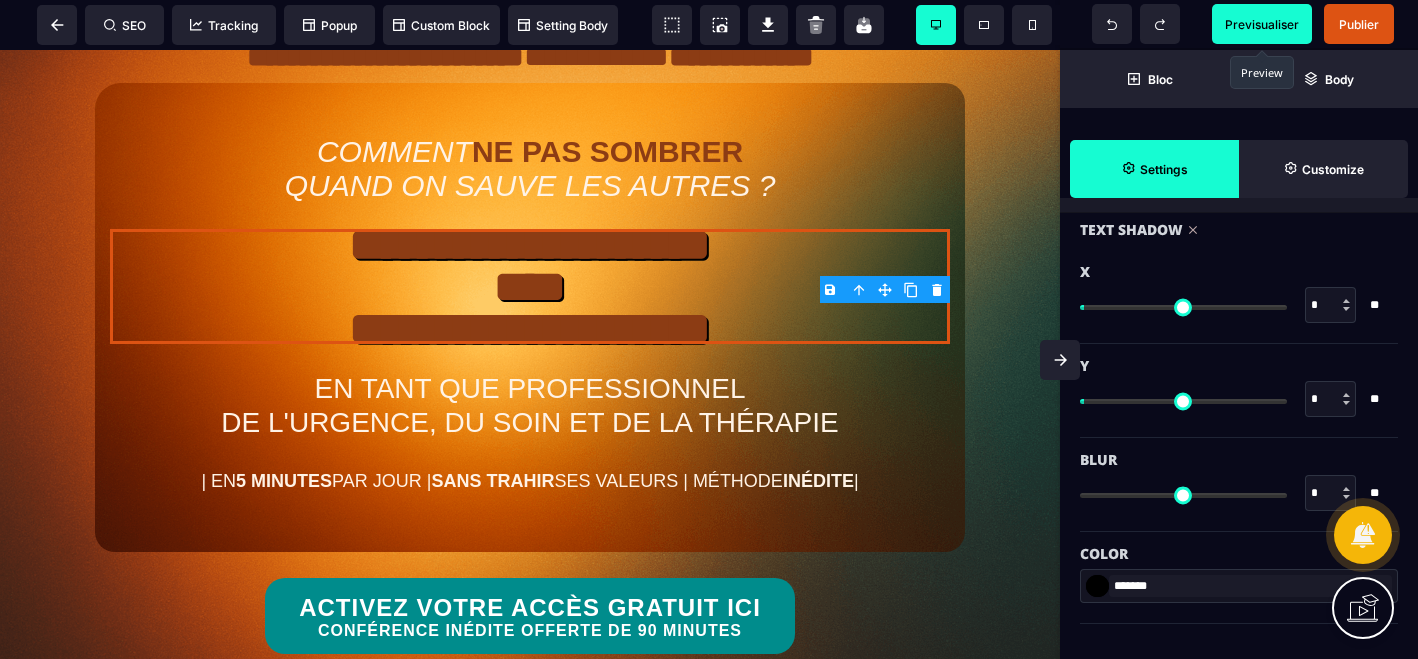 click on "*******" at bounding box center (1097, 586) 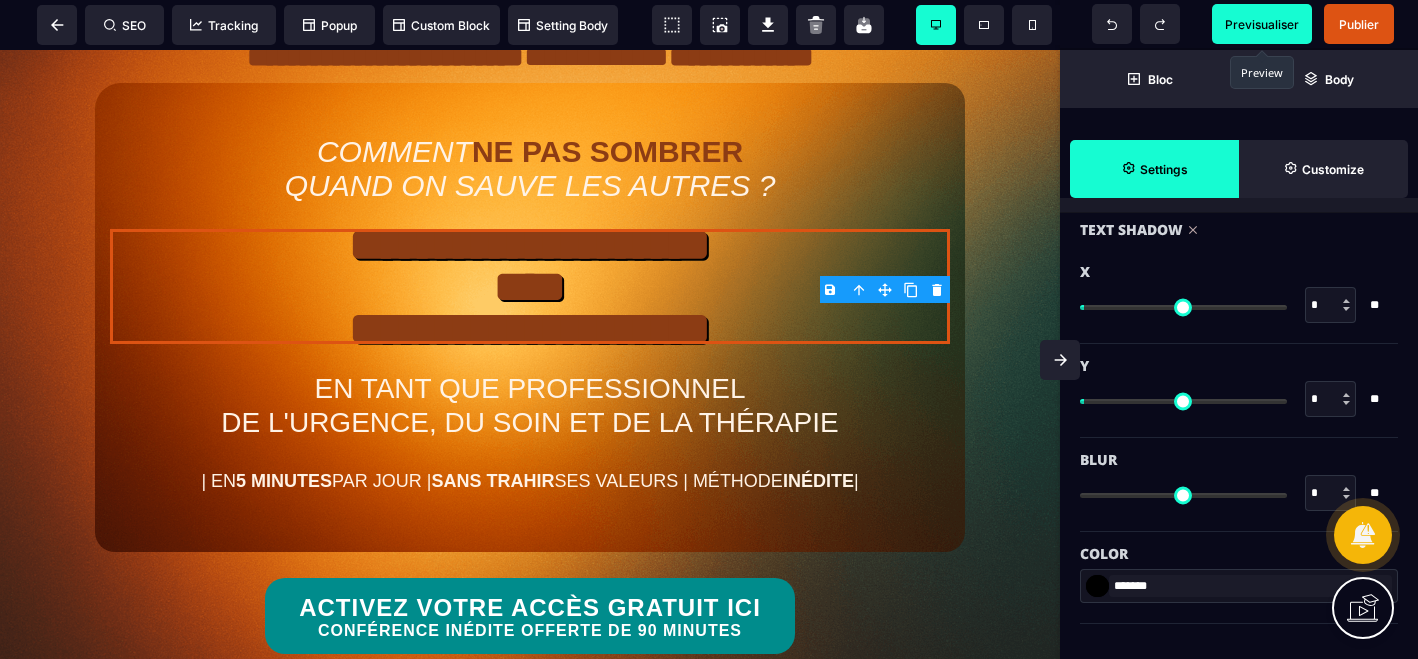 type on "*******" 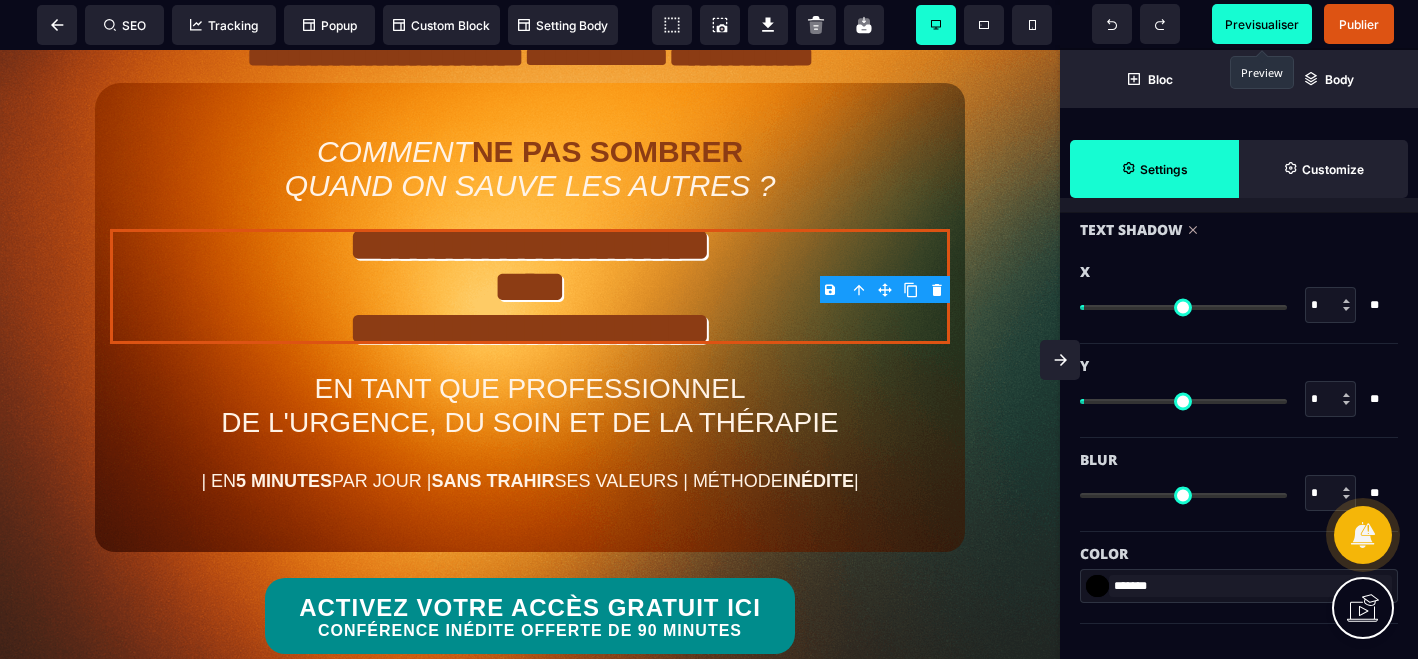 click at bounding box center (1347, 399) 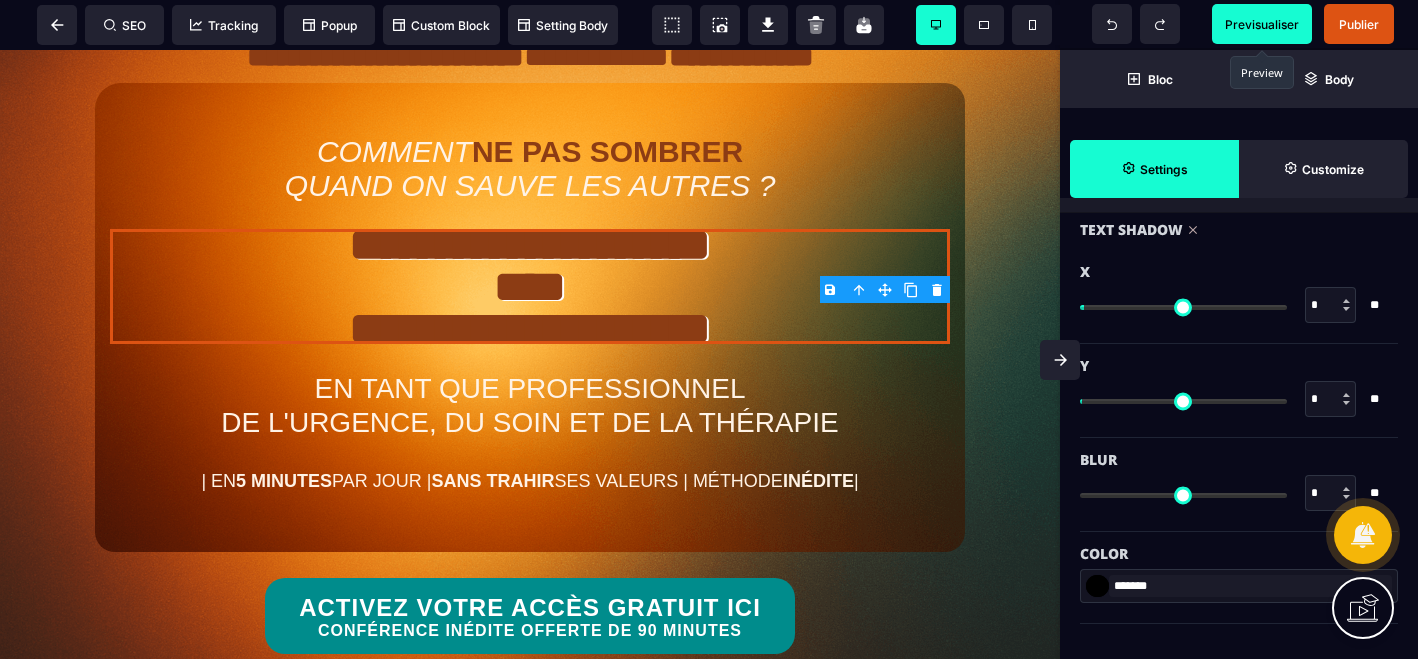 click at bounding box center [1346, 309] 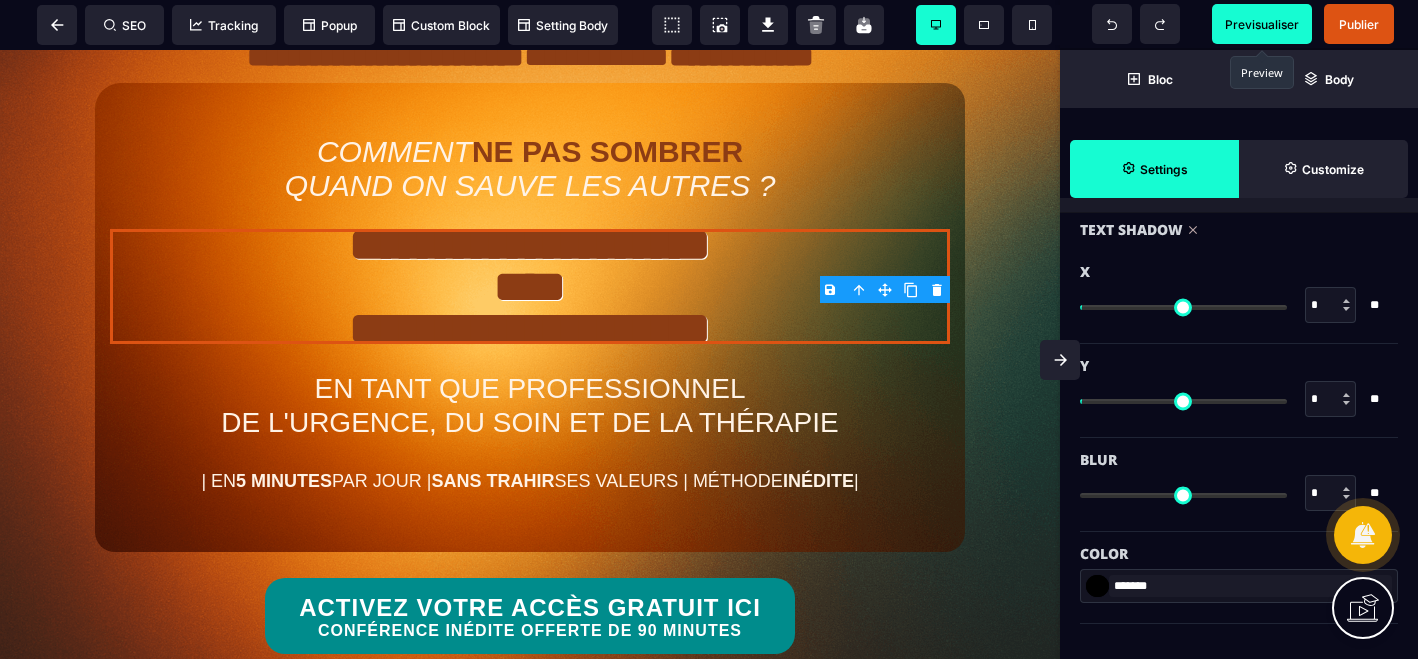 click on "Previsualiser" at bounding box center [1262, 24] 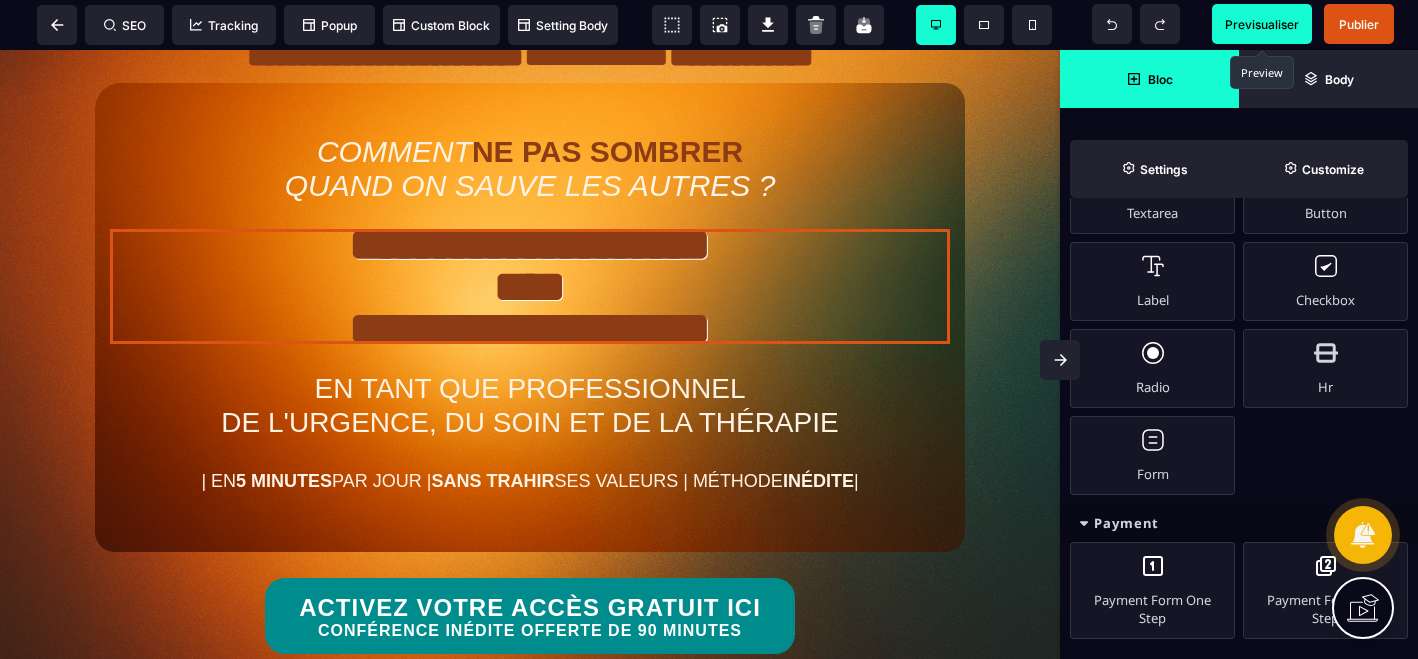 scroll, scrollTop: 1620, scrollLeft: 0, axis: vertical 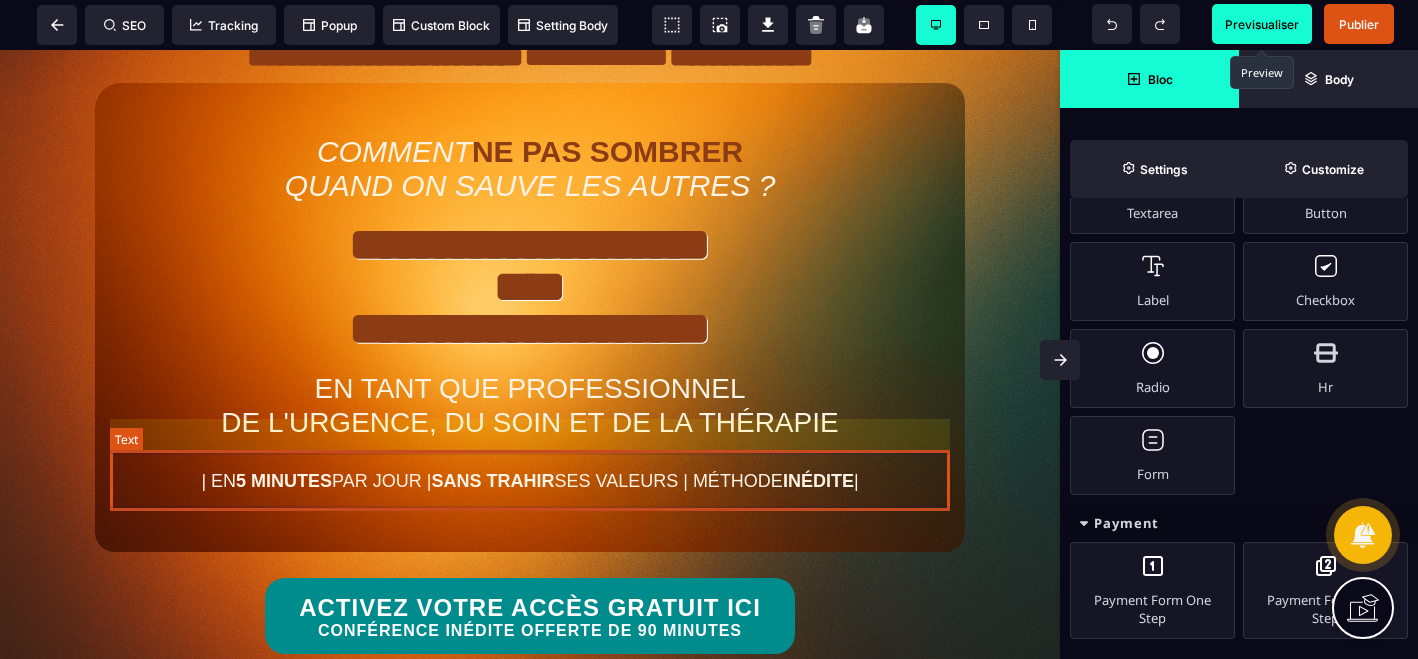 click on "EN TANT QUE PROFESSIONNEL DE L'URGENCE, DU SOIN ET DE LA THÉRAPIE" at bounding box center [530, 405] 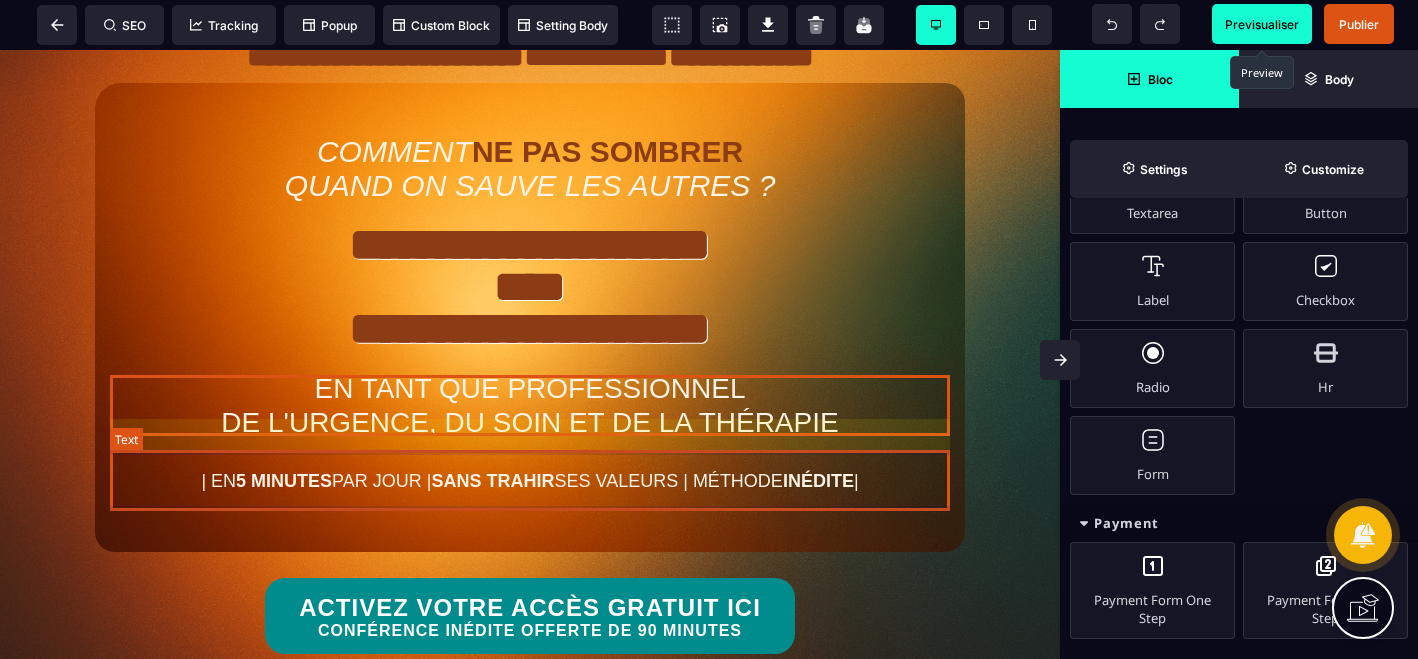 scroll, scrollTop: 0, scrollLeft: 0, axis: both 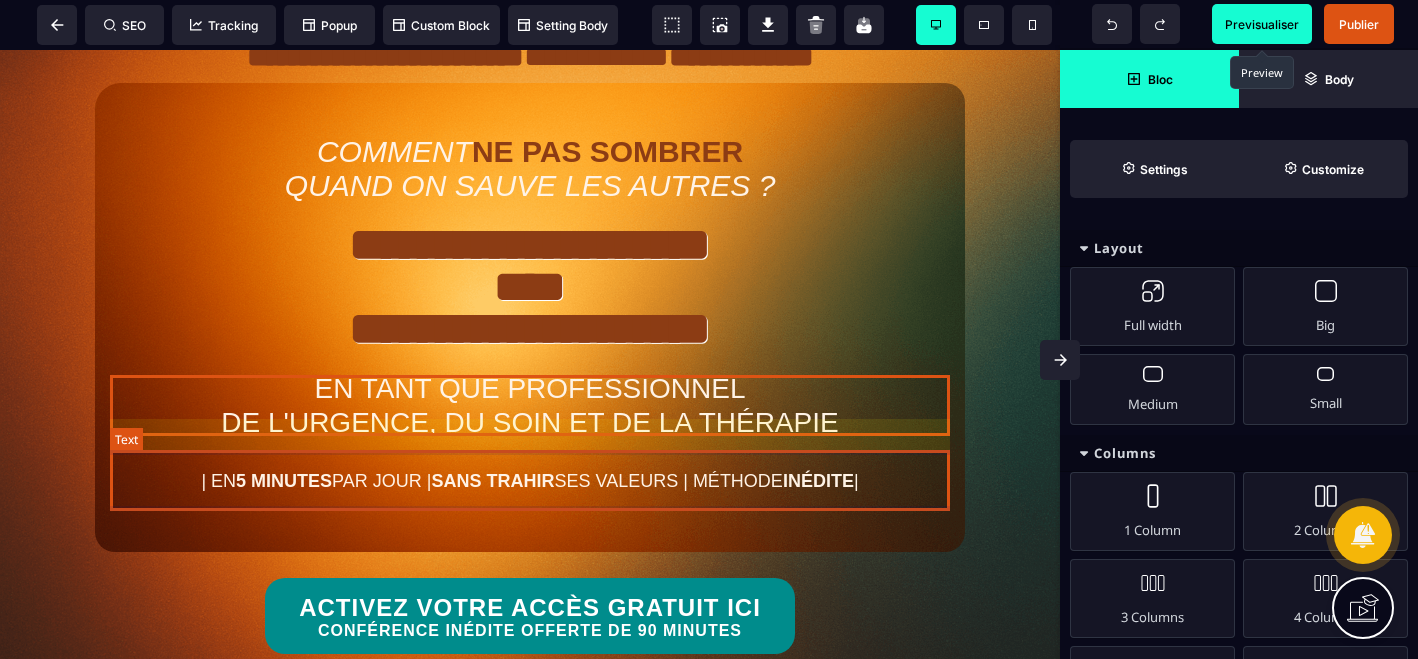 select on "***" 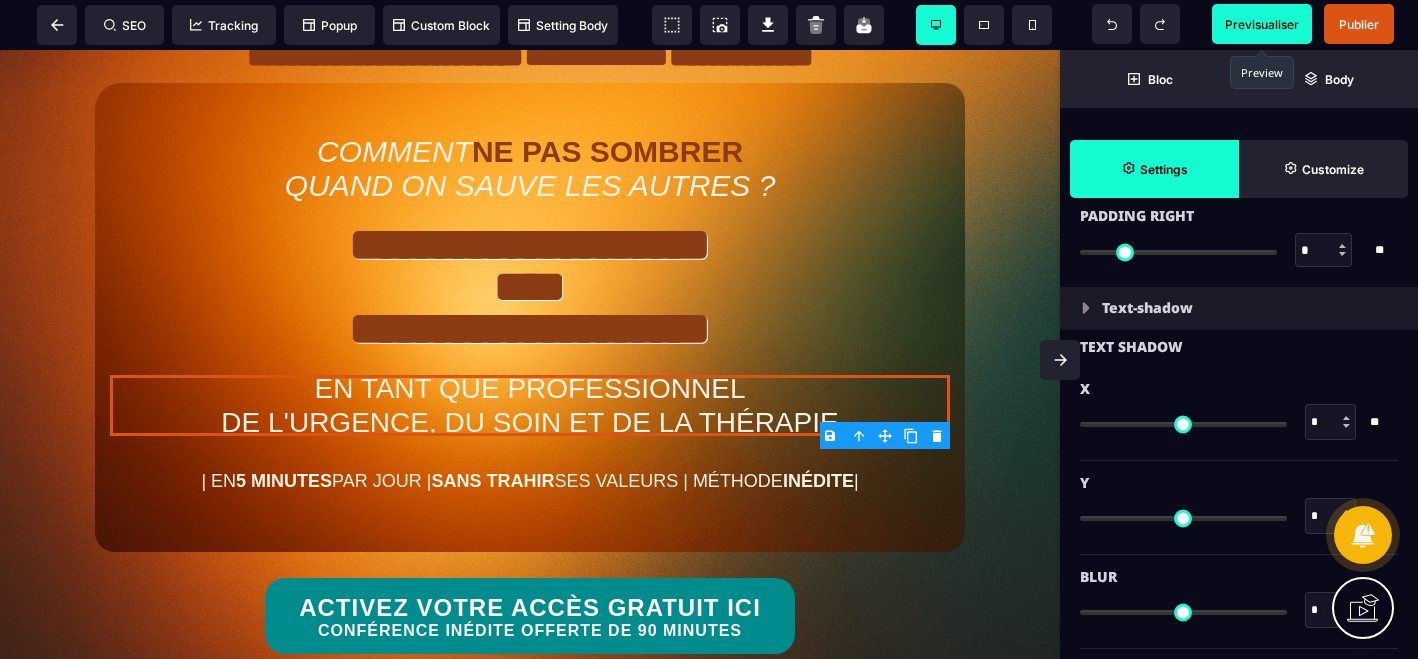 scroll, scrollTop: 1953, scrollLeft: 0, axis: vertical 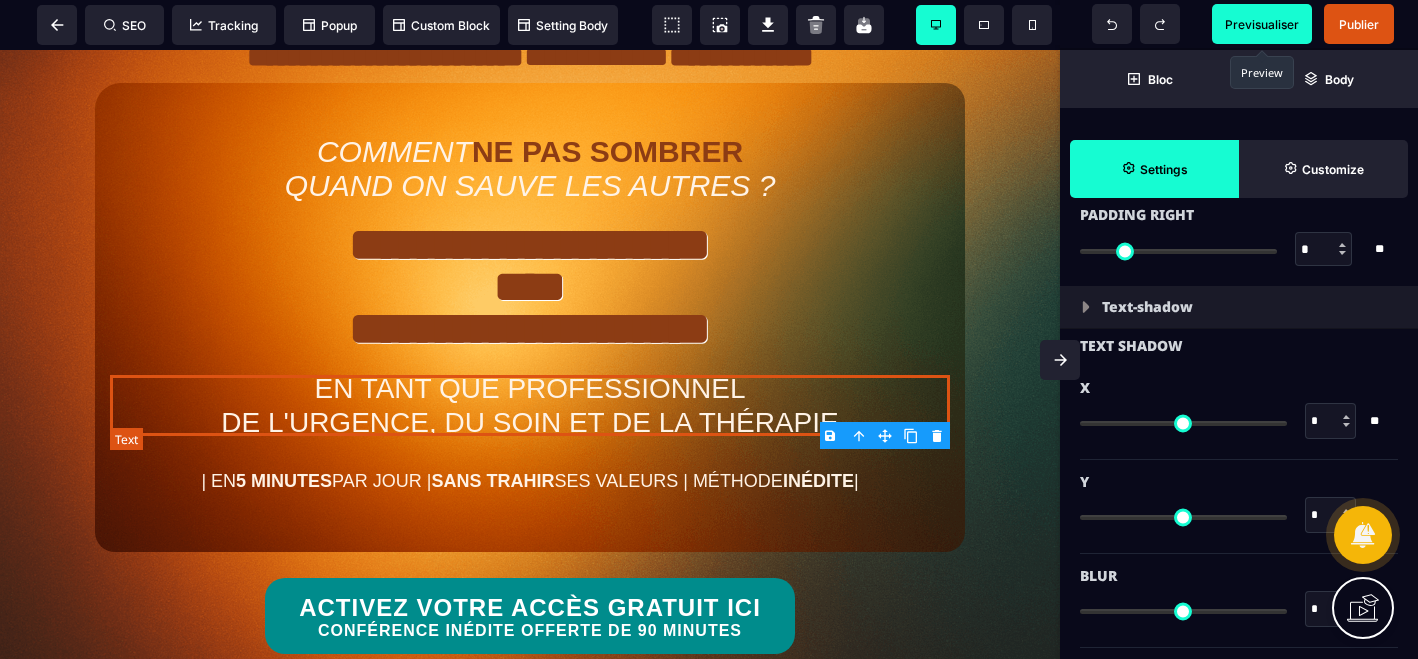 click on "EN TANT QUE PROFESSIONNEL DE L'URGENCE, DU SOIN ET DE LA THÉRAPIE" at bounding box center (530, 405) 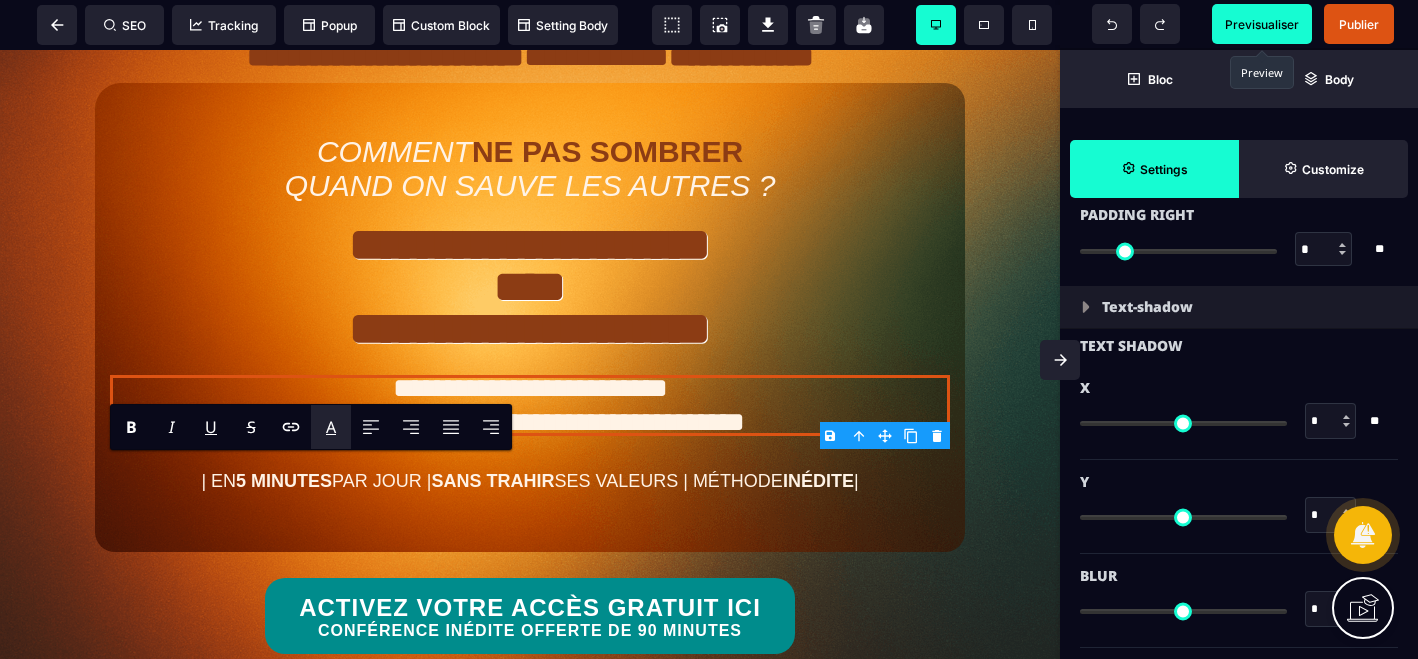 click on "A" at bounding box center [331, 427] 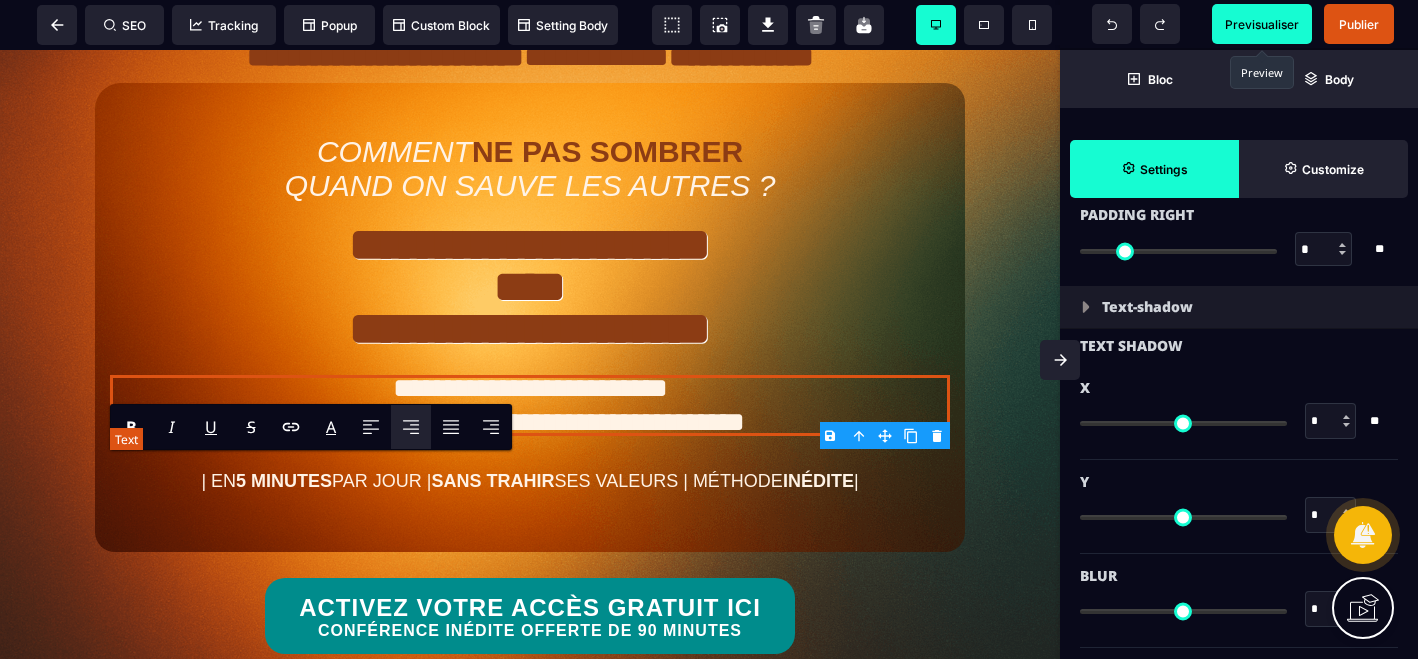 click on "**********" at bounding box center (530, 405) 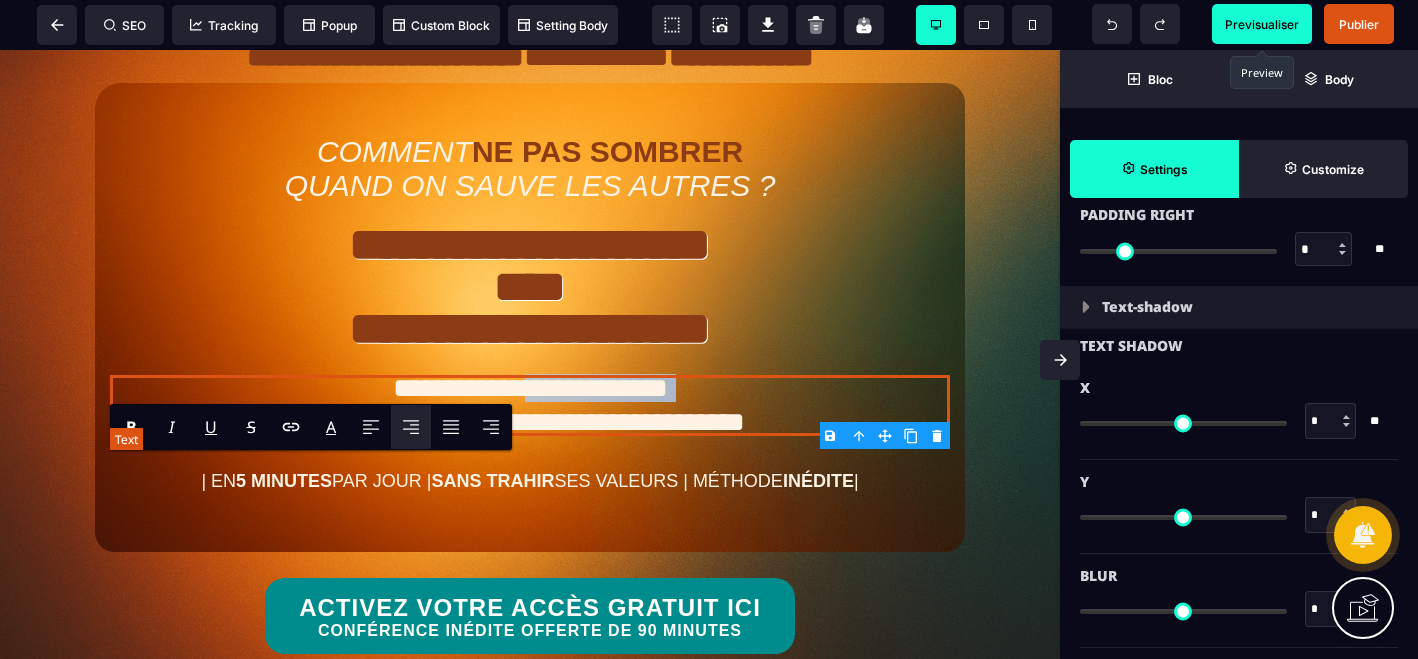 drag, startPoint x: 512, startPoint y: 460, endPoint x: 678, endPoint y: 475, distance: 166.67633 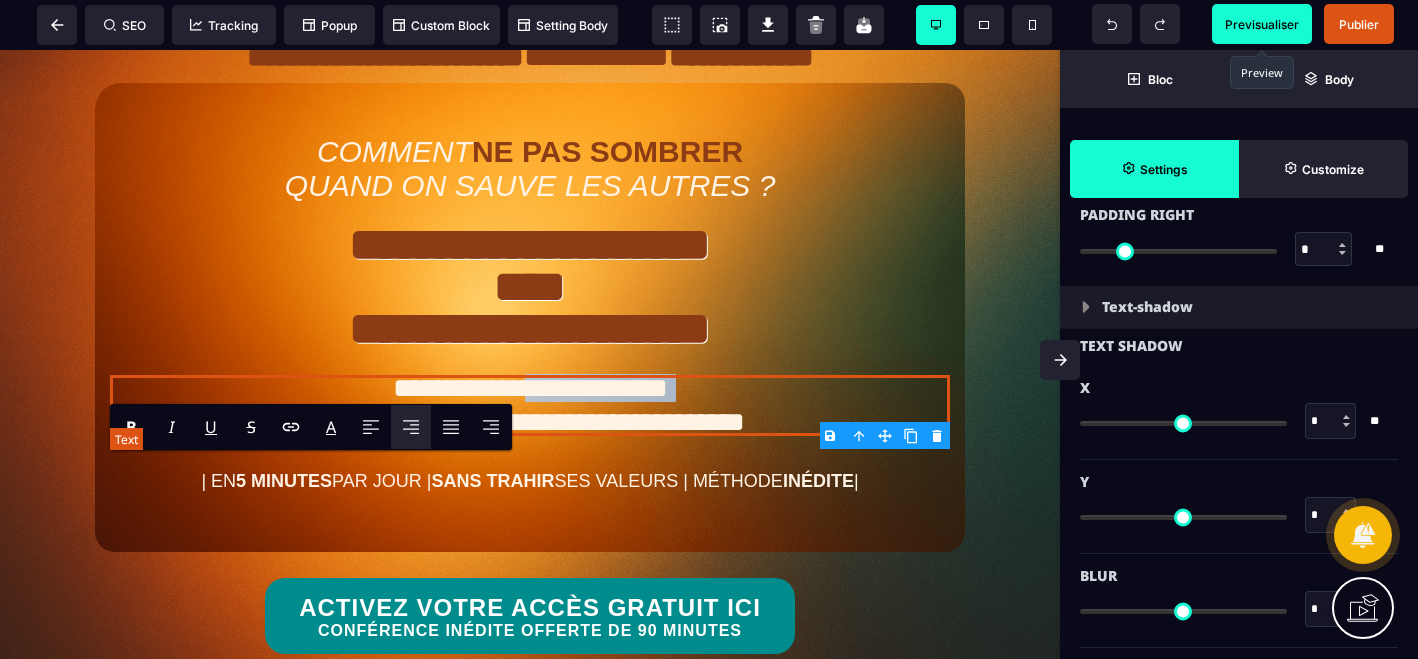 click on "**********" at bounding box center [530, 405] 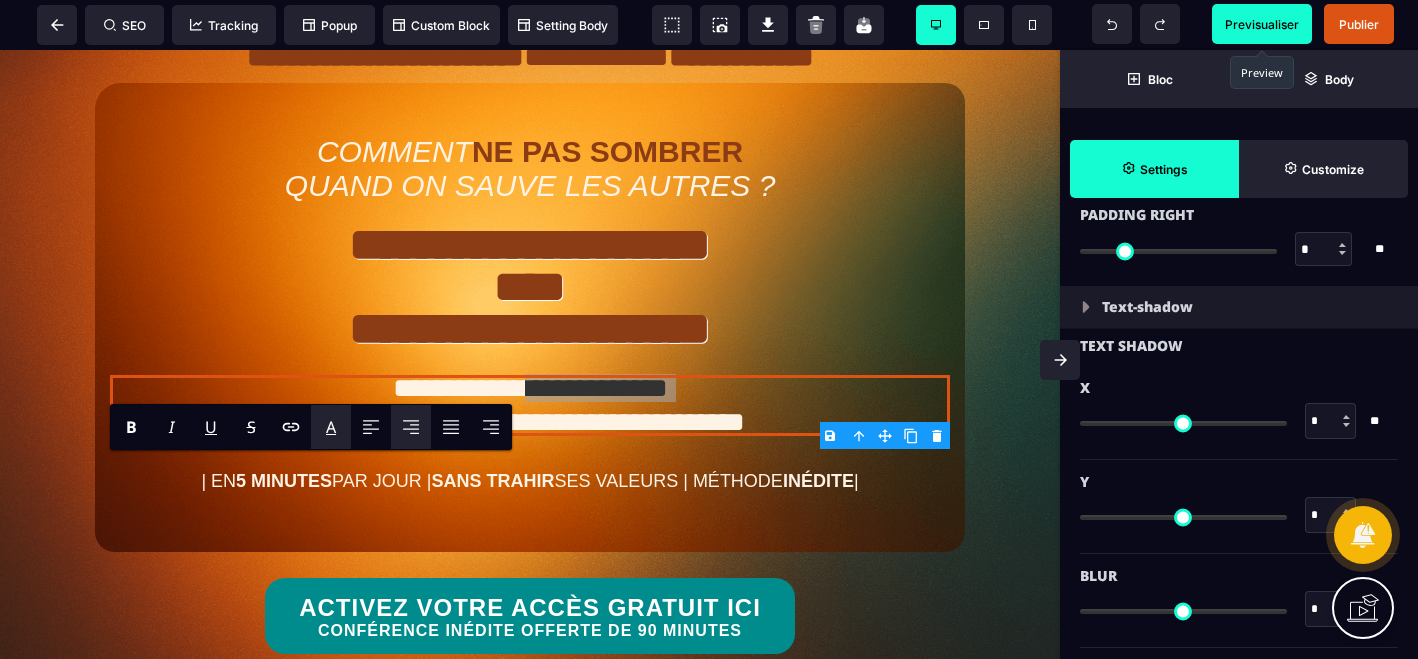 click on "A *******" at bounding box center [331, 427] 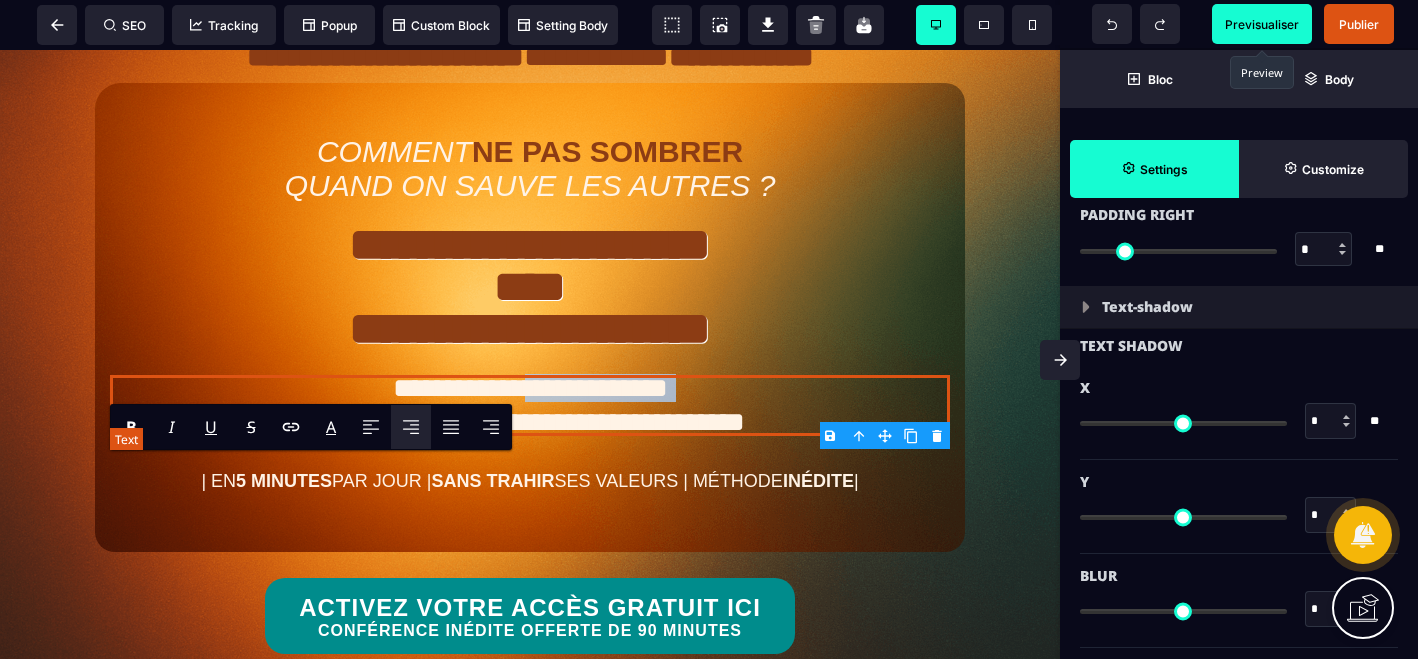 click on "**********" at bounding box center (530, 405) 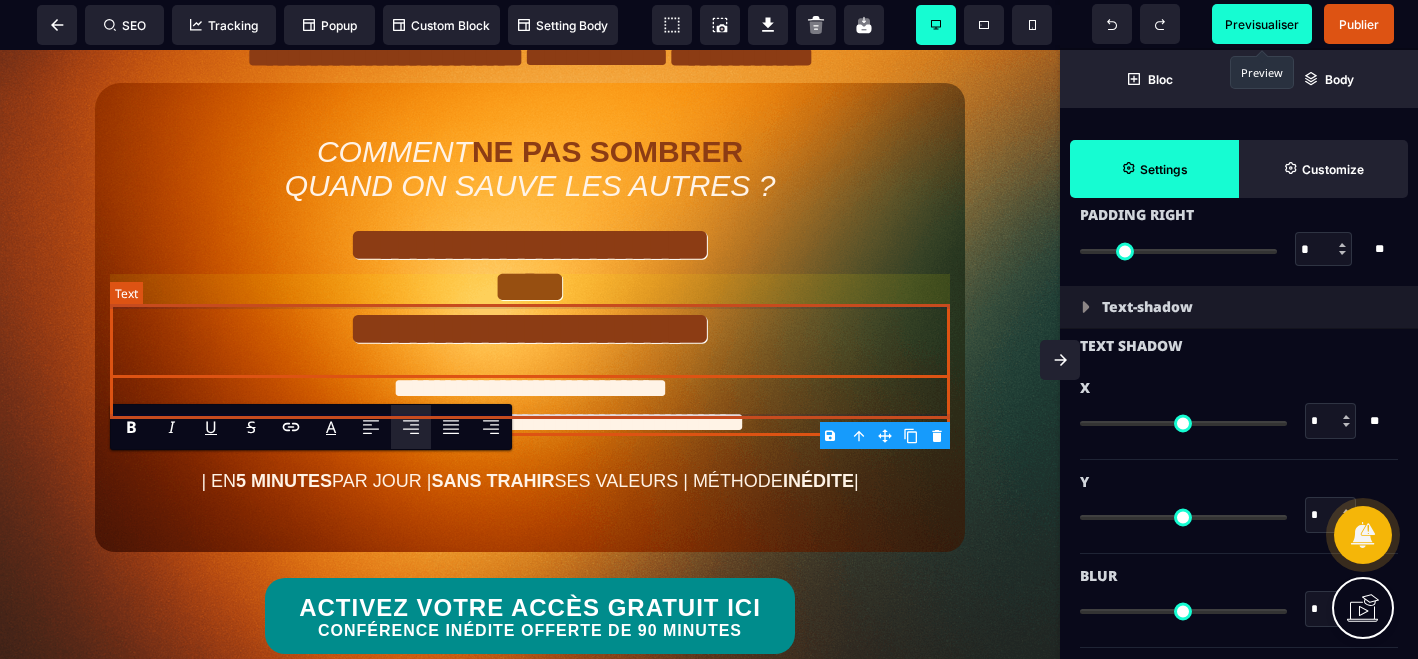 click on "**********" at bounding box center (530, 286) 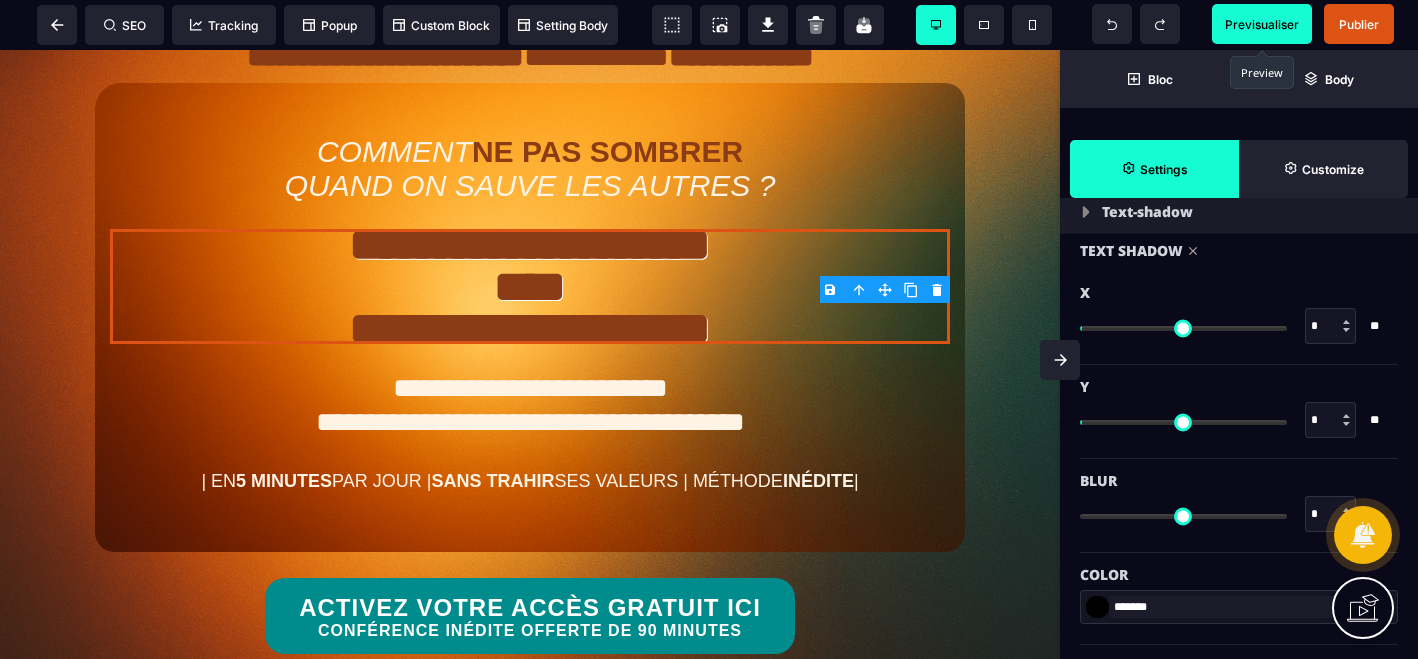 scroll, scrollTop: 2069, scrollLeft: 0, axis: vertical 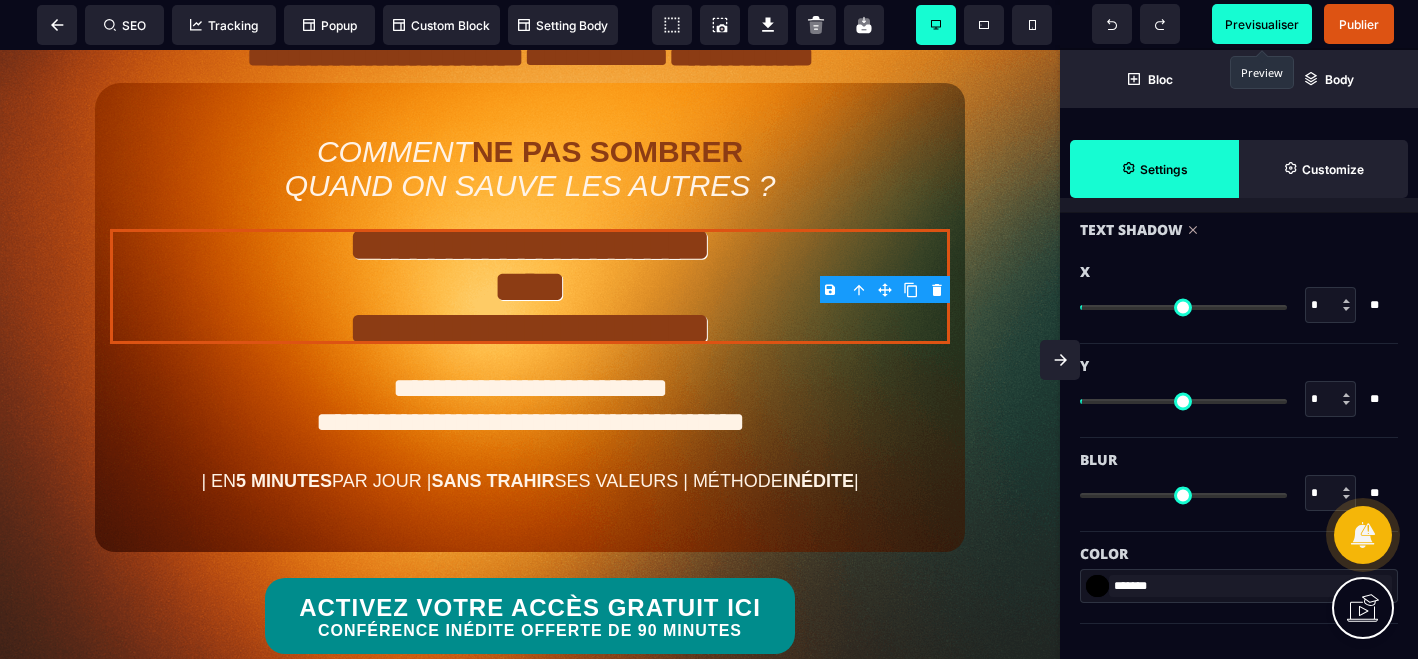 click on "*******" at bounding box center (1097, 586) 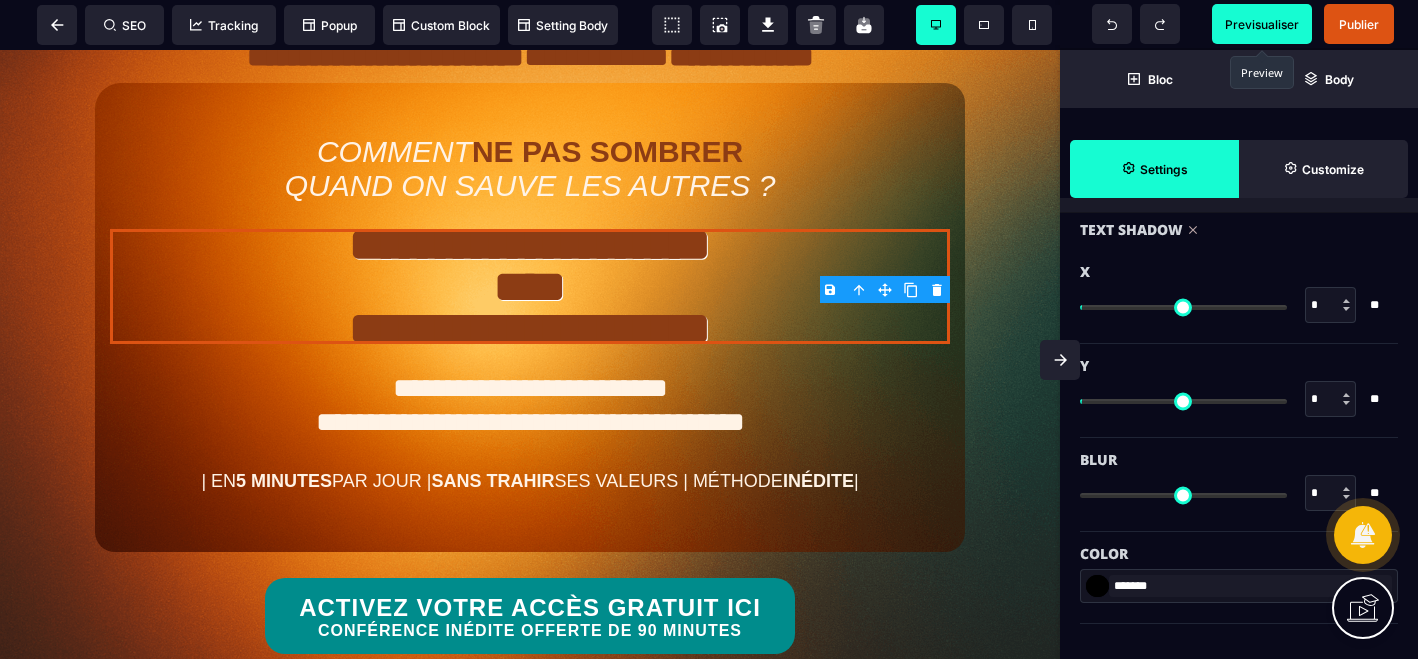 type on "*******" 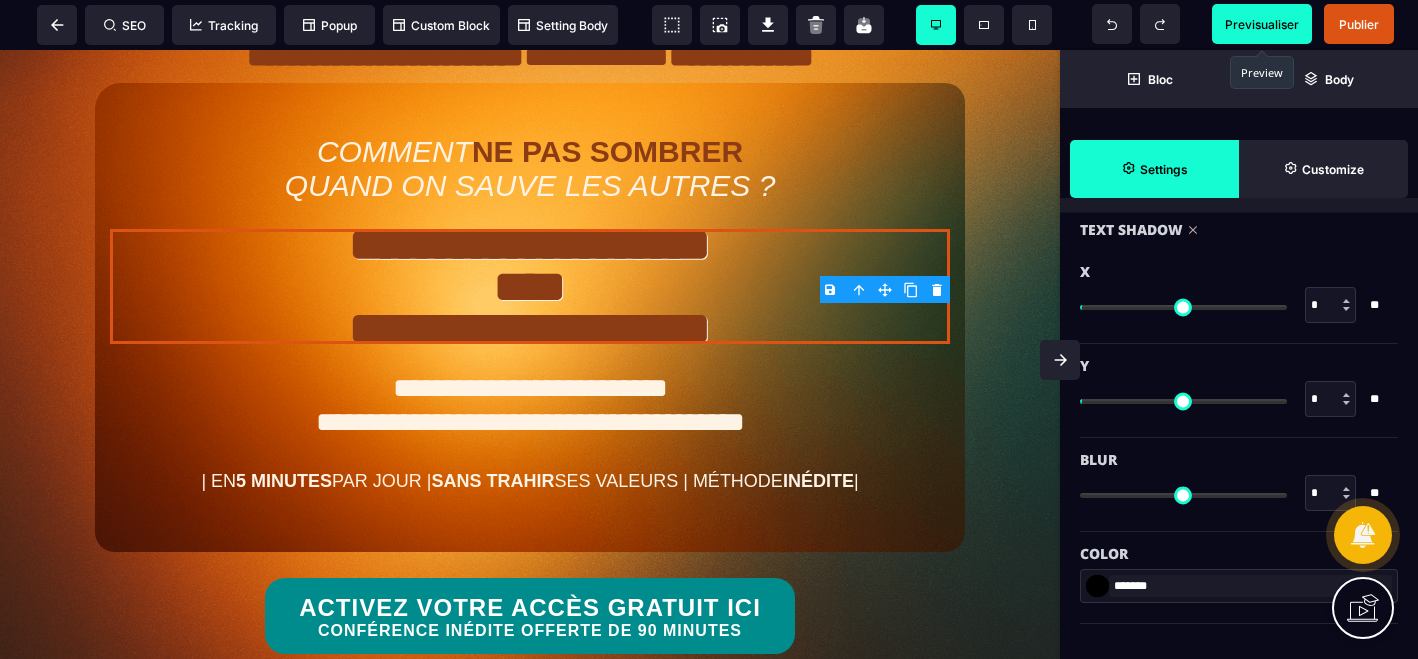 click on "*******" at bounding box center [1250, 586] 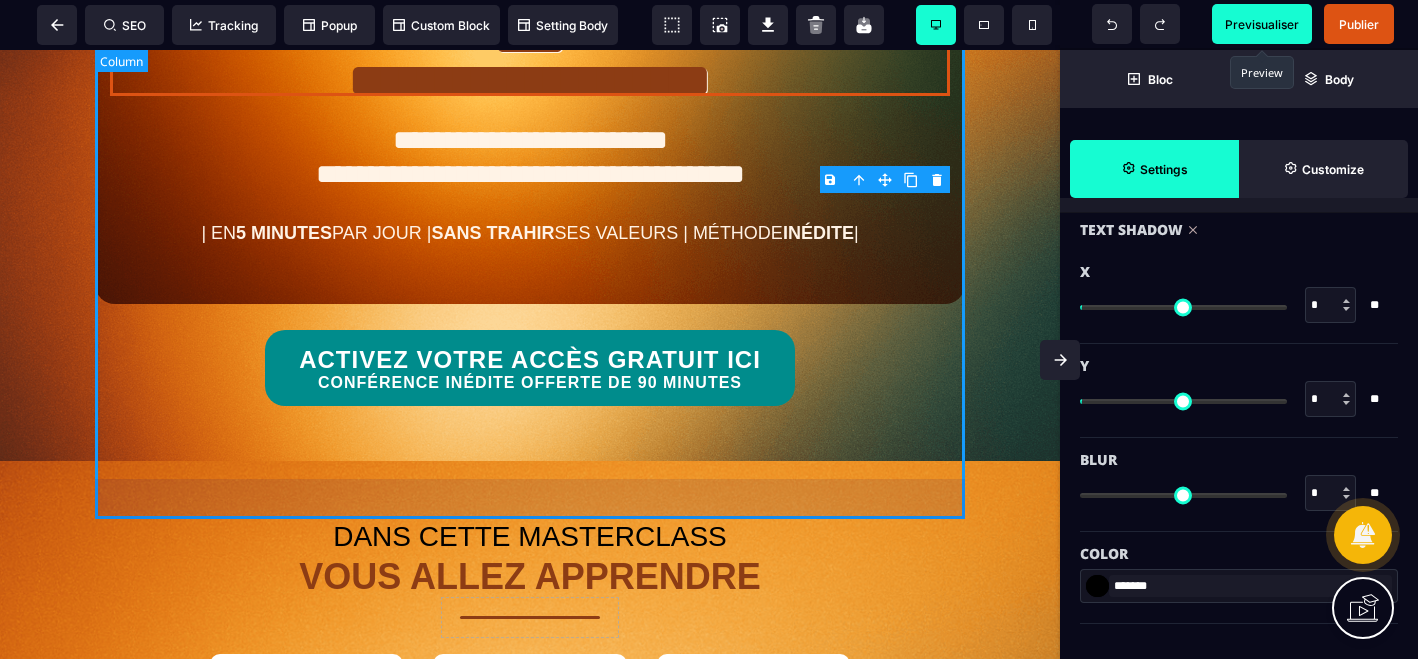 scroll, scrollTop: 485, scrollLeft: 0, axis: vertical 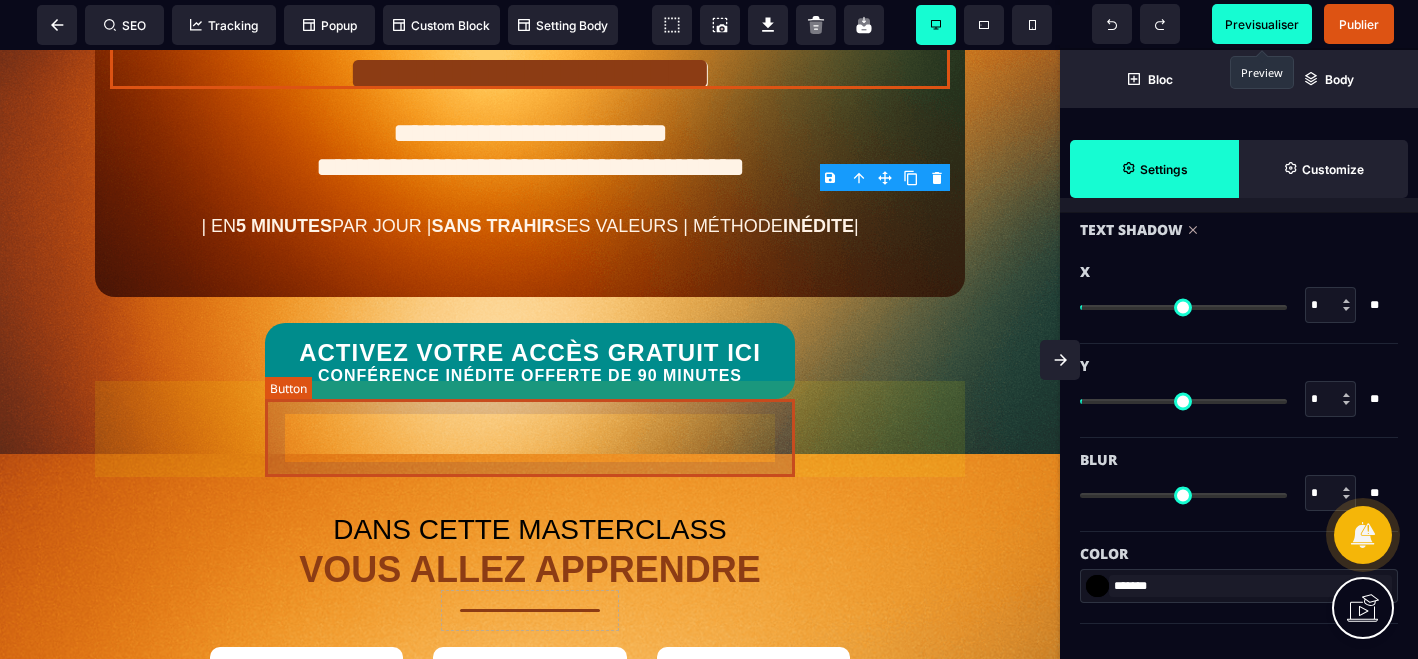 click on "ACTIVEZ VOTRE ACCÈS GRATUIT ICI CONFÉRENCE INÉDITE OFFERTE DE 90 MINUTES" at bounding box center [530, 362] 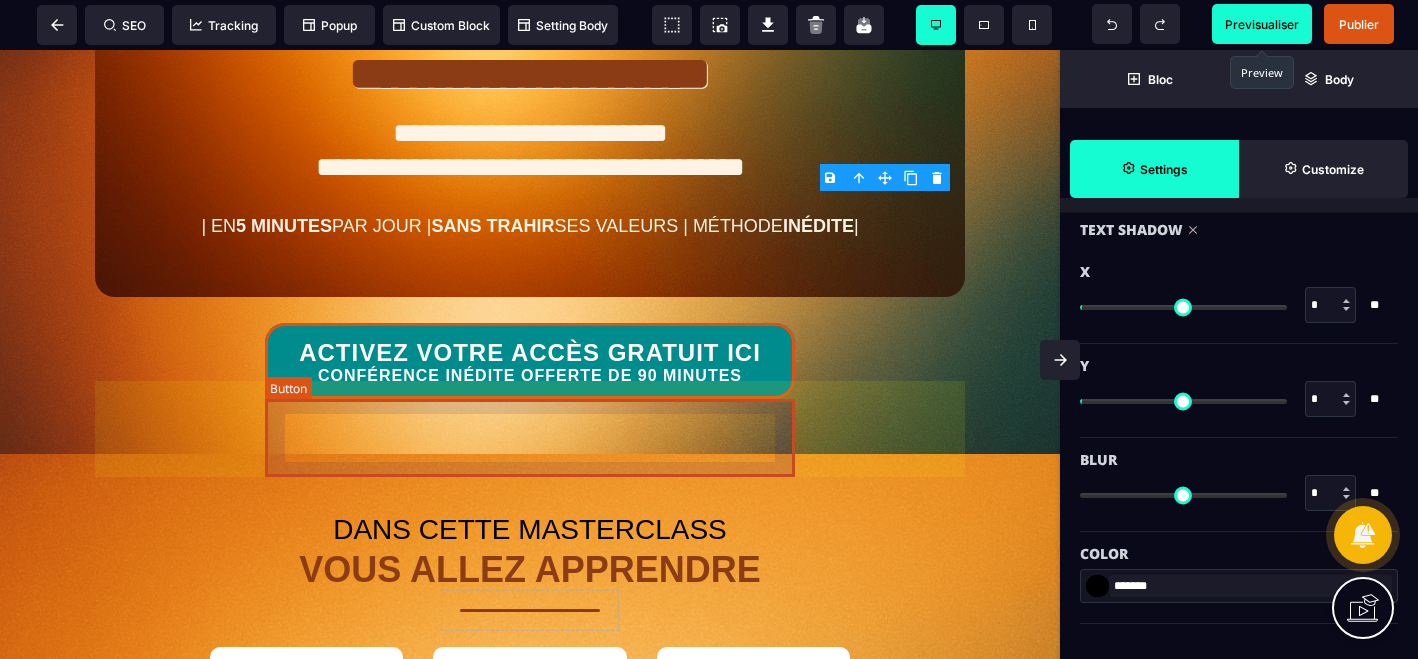 select on "*****" 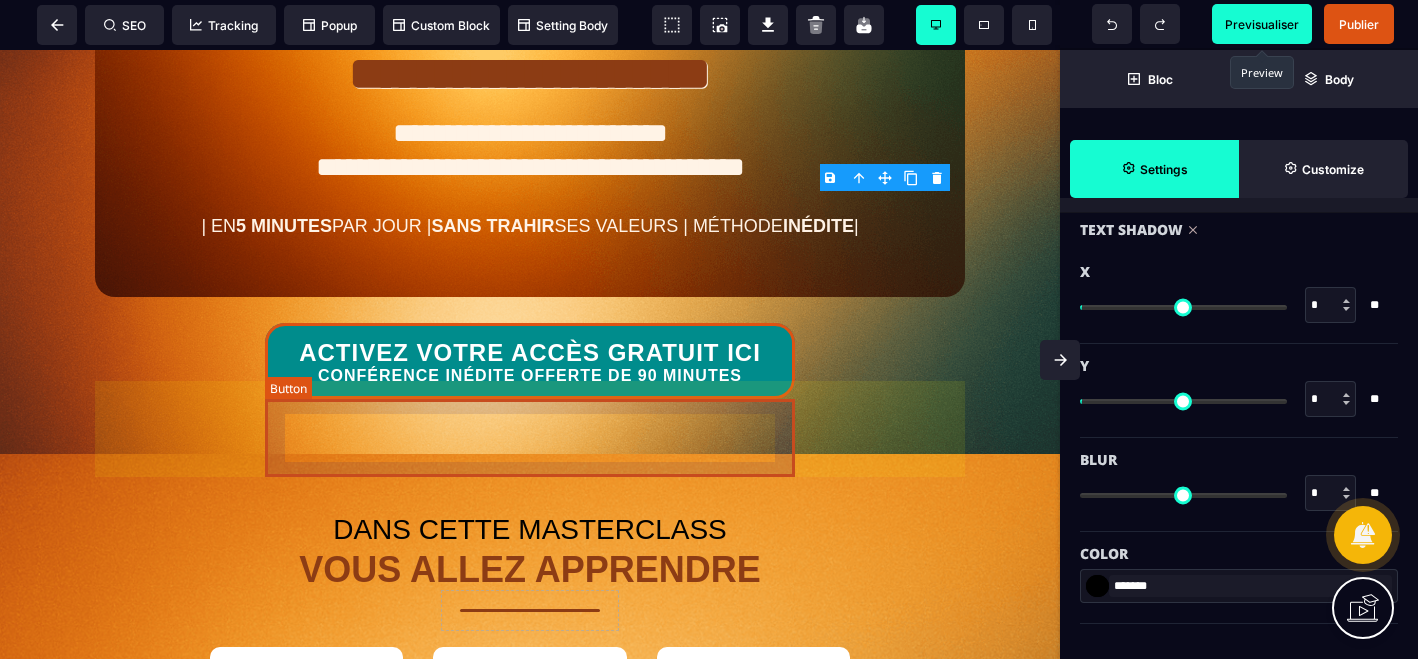 select on "***" 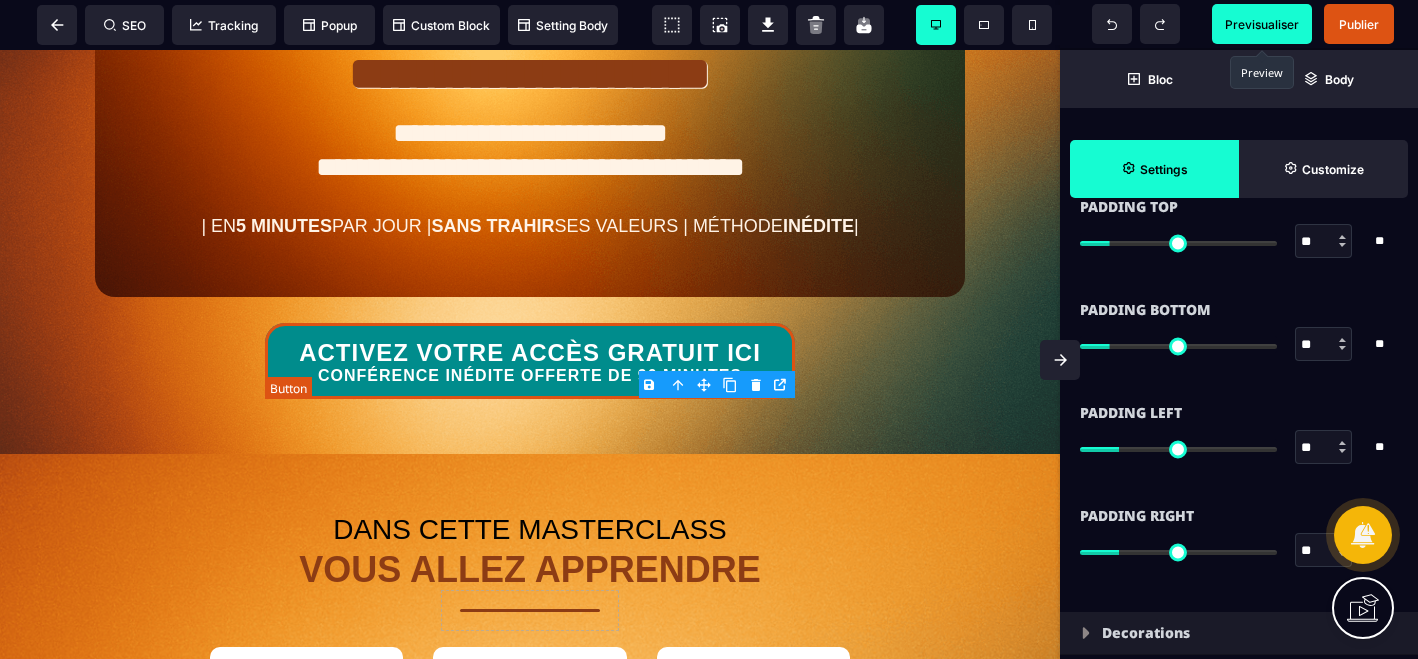 scroll, scrollTop: 0, scrollLeft: 0, axis: both 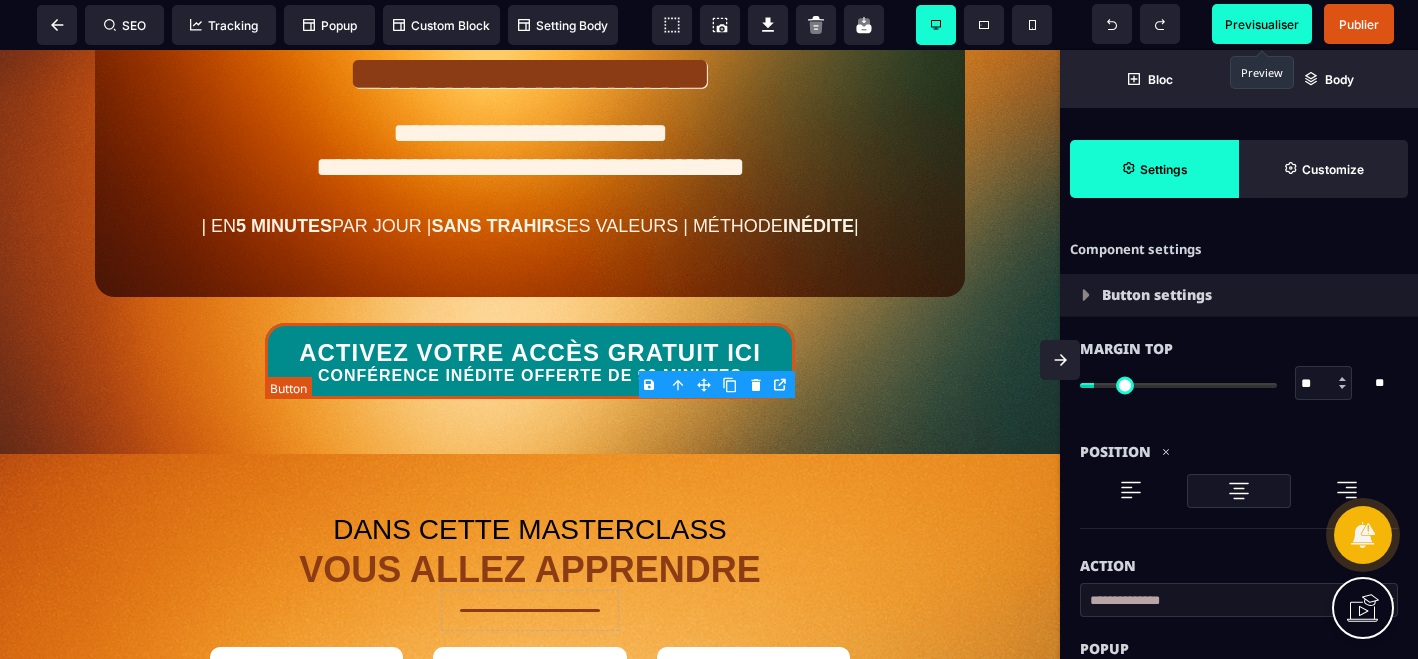 click on "ACTIVEZ VOTRE ACCÈS GRATUIT ICI CONFÉRENCE INÉDITE OFFERTE DE 90 MINUTES" at bounding box center (530, 362) 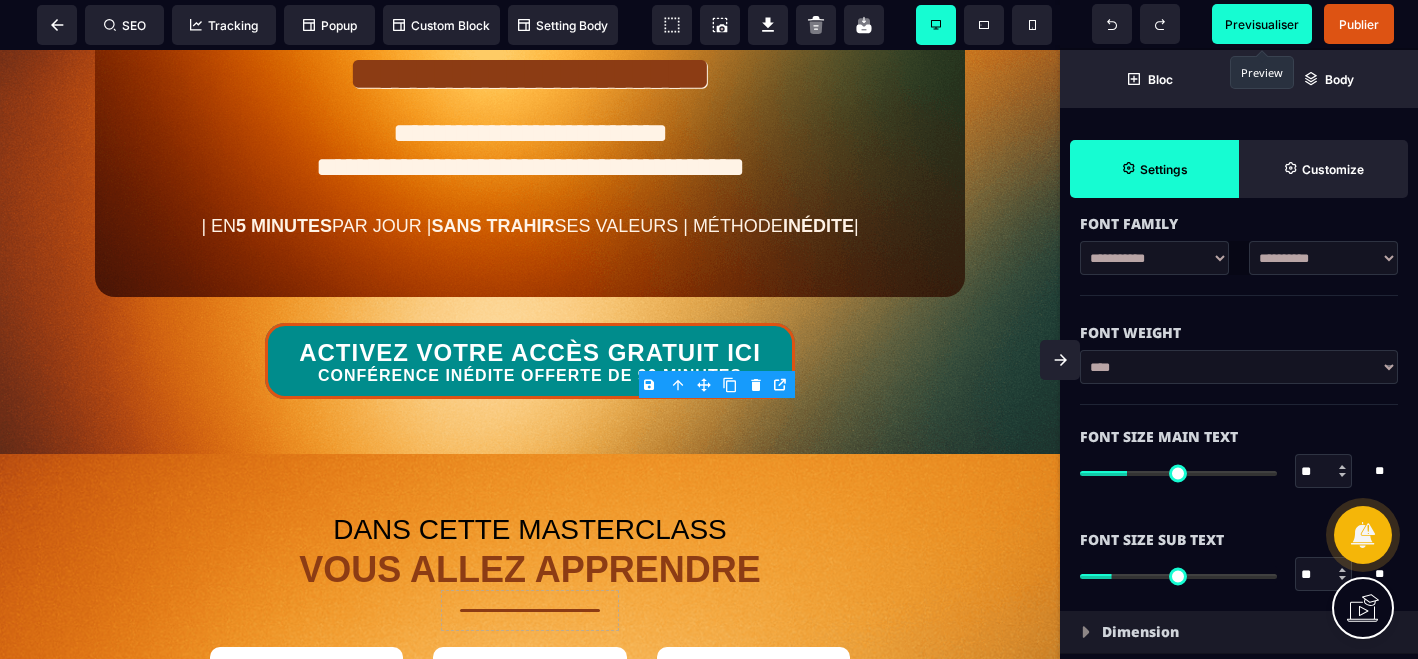 scroll, scrollTop: 1065, scrollLeft: 0, axis: vertical 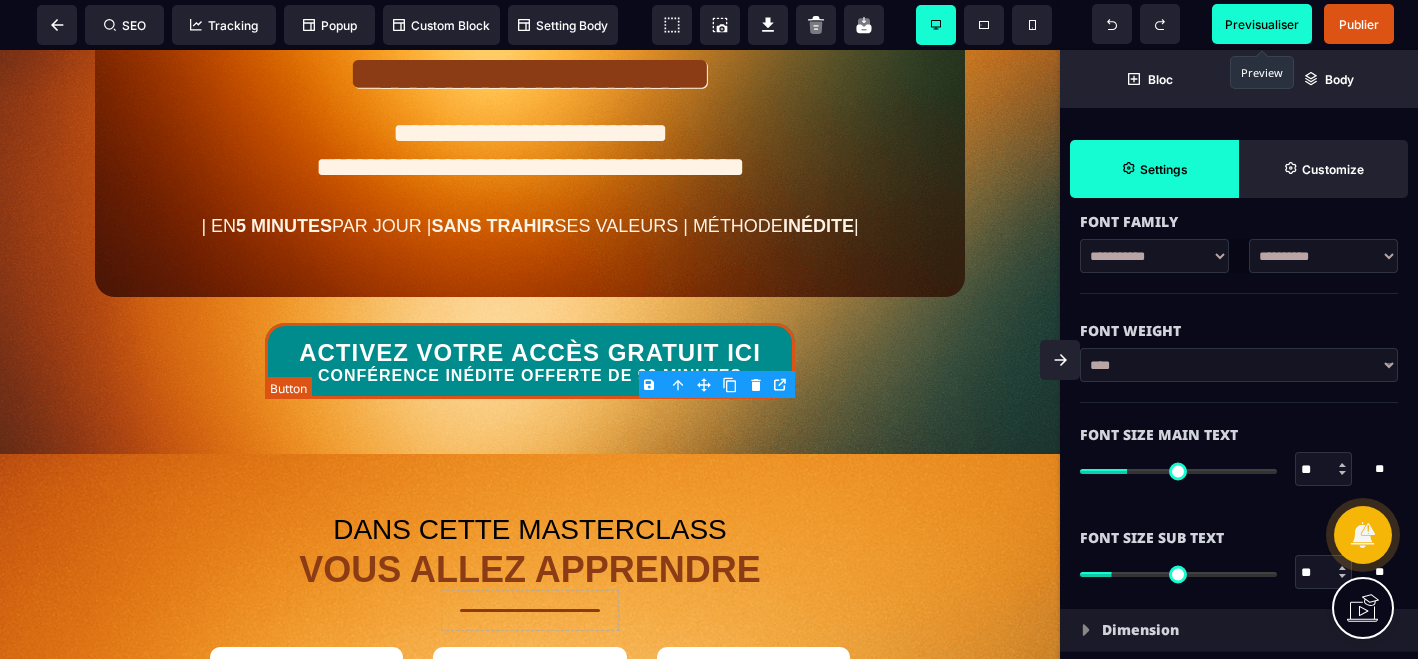 click on "ACTIVEZ VOTRE ACCÈS GRATUIT ICI CONFÉRENCE INÉDITE OFFERTE DE 90 MINUTES" at bounding box center [530, 362] 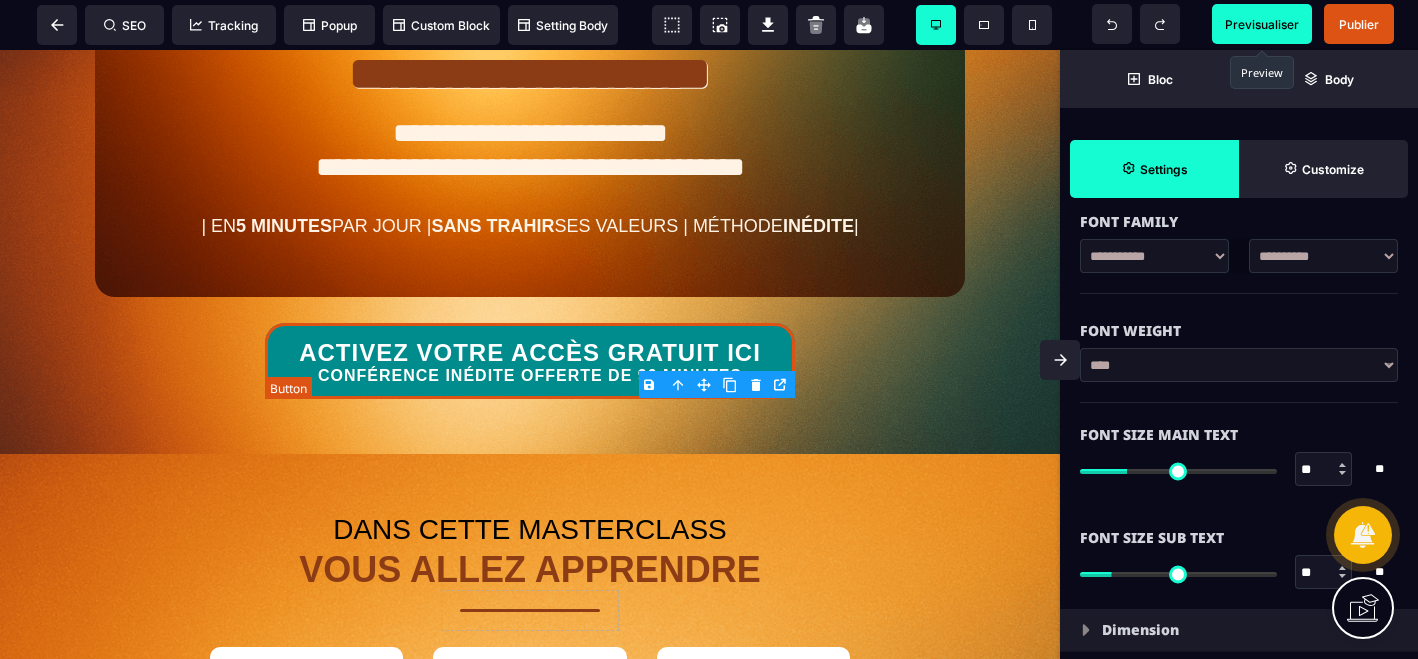 click on "ACTIVEZ VOTRE ACCÈS GRATUIT ICI CONFÉRENCE INÉDITE OFFERTE DE 90 MINUTES" at bounding box center [530, 362] 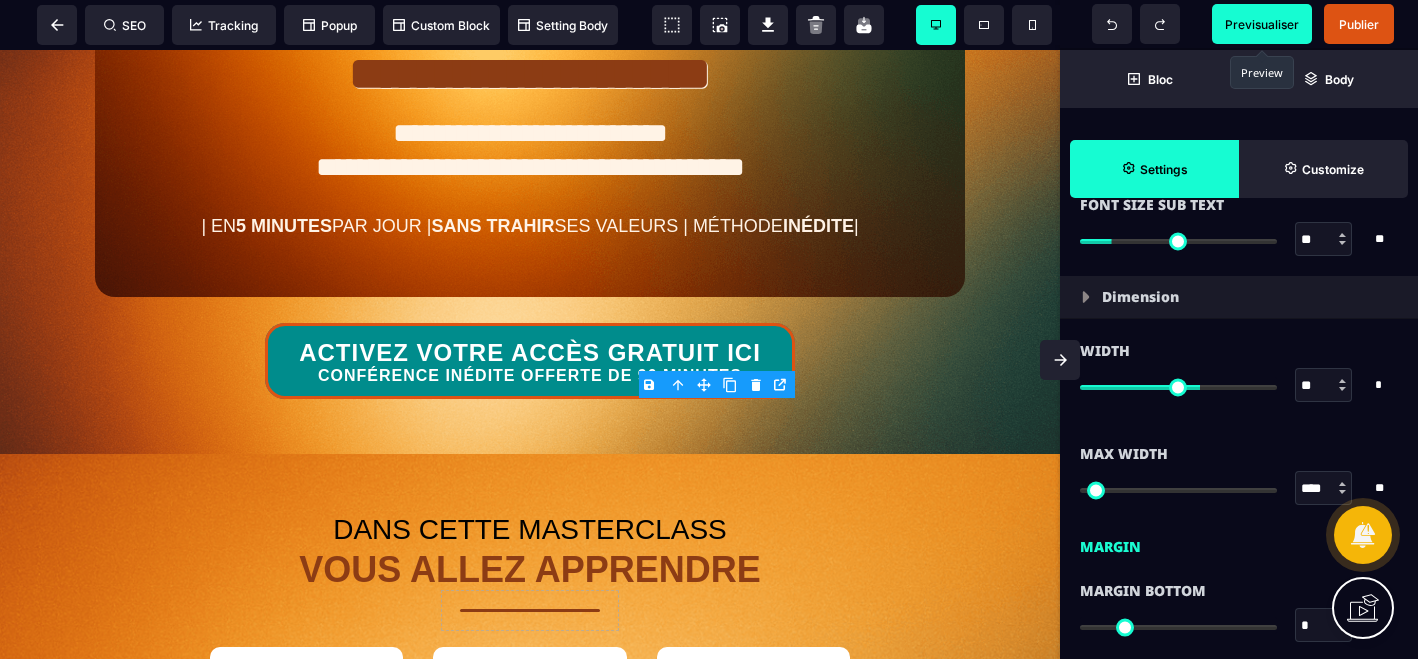scroll, scrollTop: 1393, scrollLeft: 0, axis: vertical 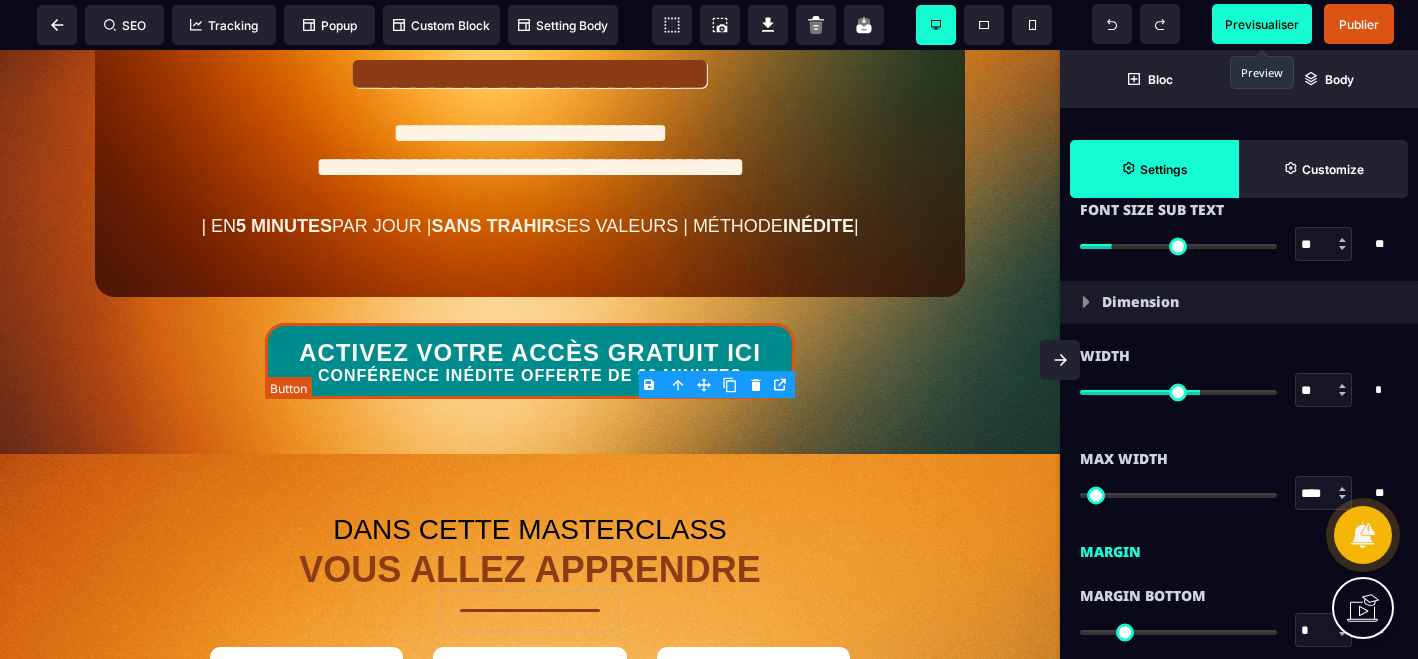 click on "ACTIVEZ VOTRE ACCÈS GRATUIT ICI CONFÉRENCE INÉDITE OFFERTE DE 90 MINUTES" at bounding box center (530, 362) 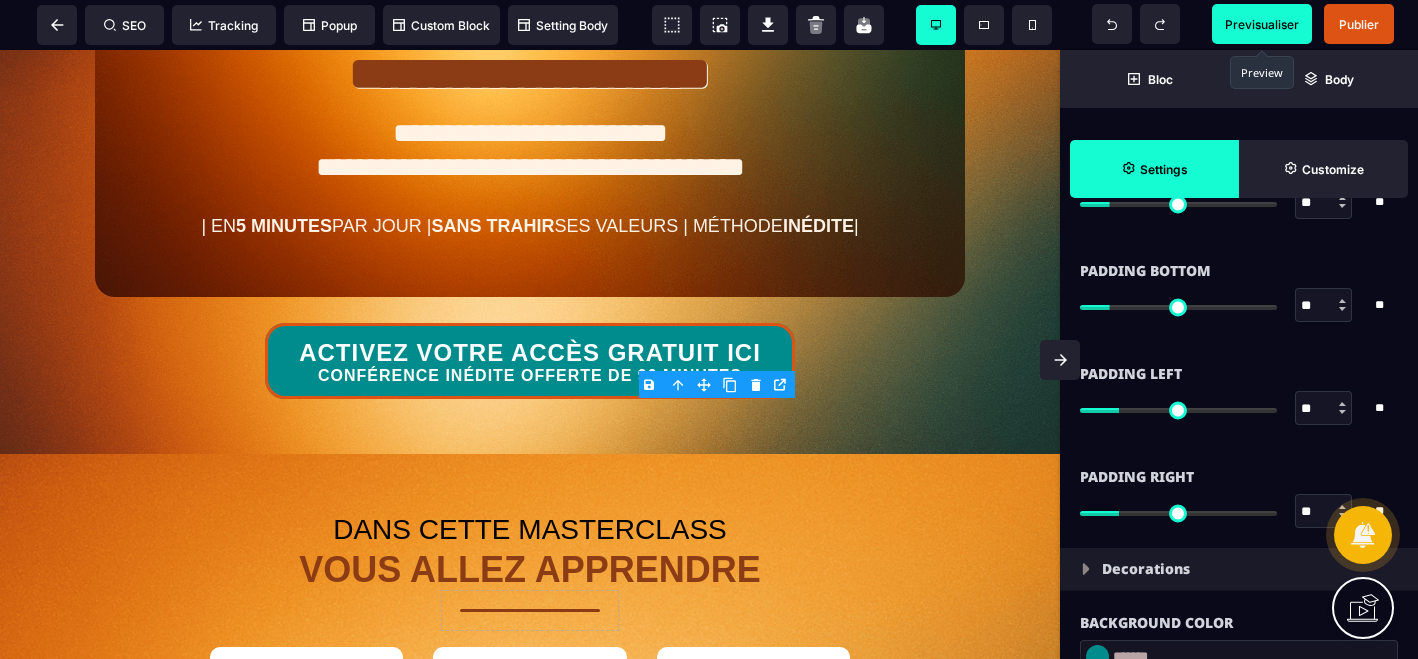 scroll, scrollTop: 1969, scrollLeft: 0, axis: vertical 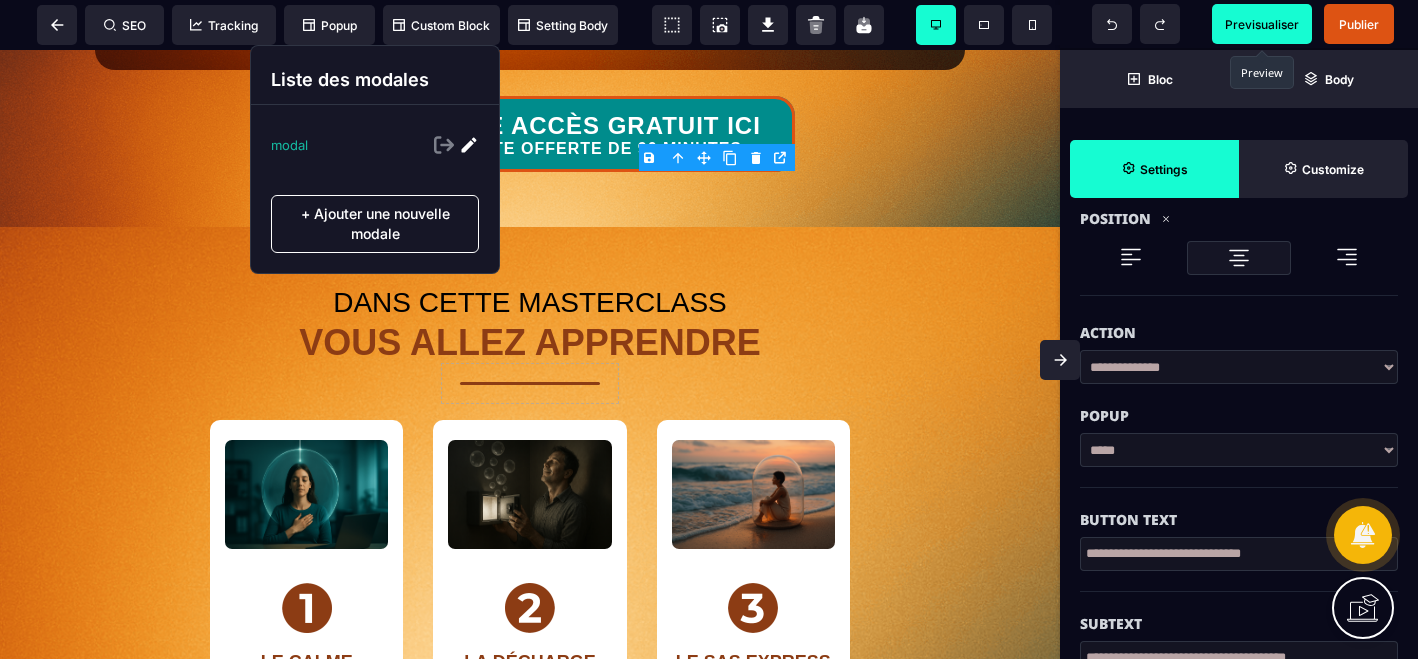 click on "modal" at bounding box center (289, 145) 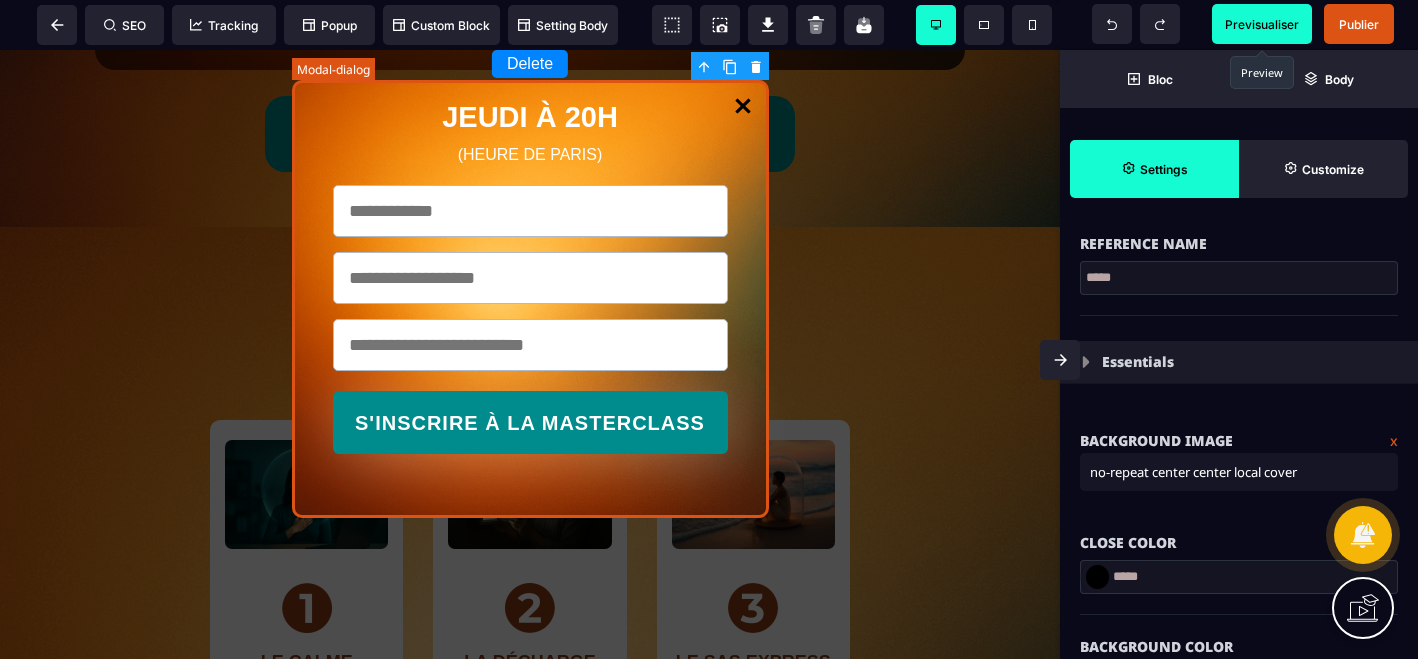 scroll, scrollTop: 0, scrollLeft: 0, axis: both 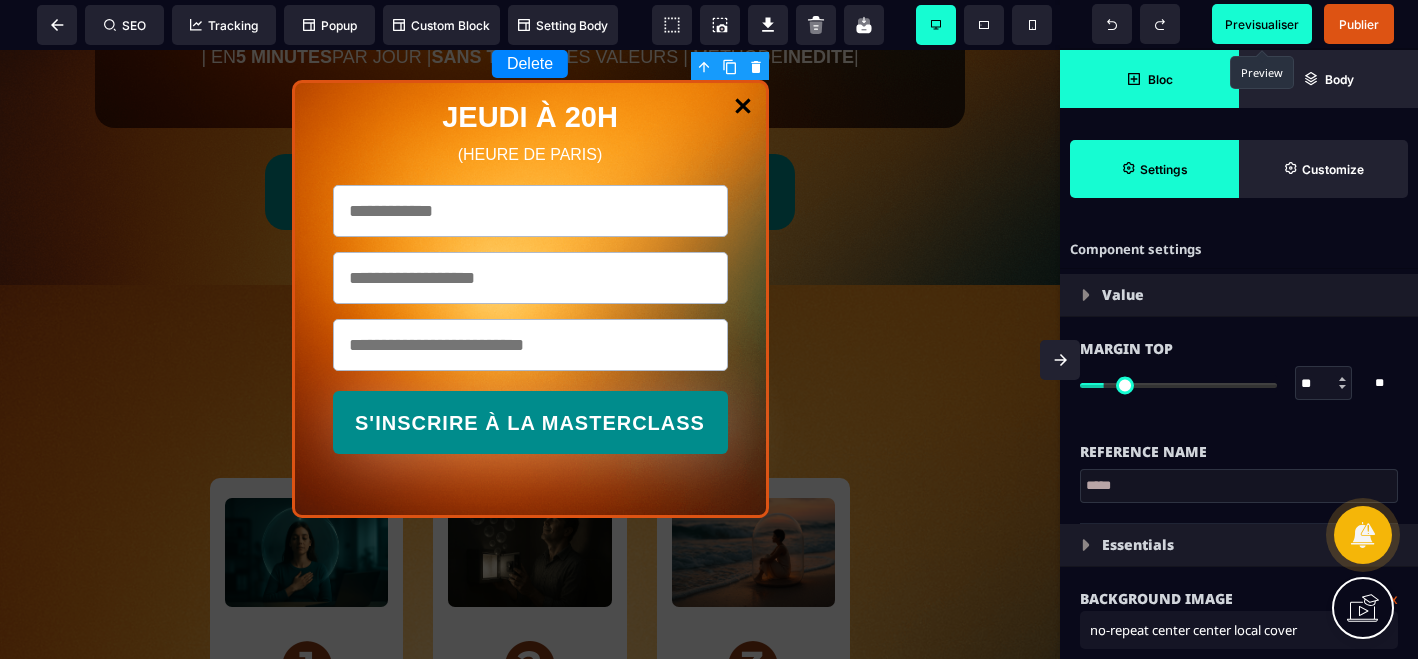 click on "Bloc" at bounding box center [1149, 79] 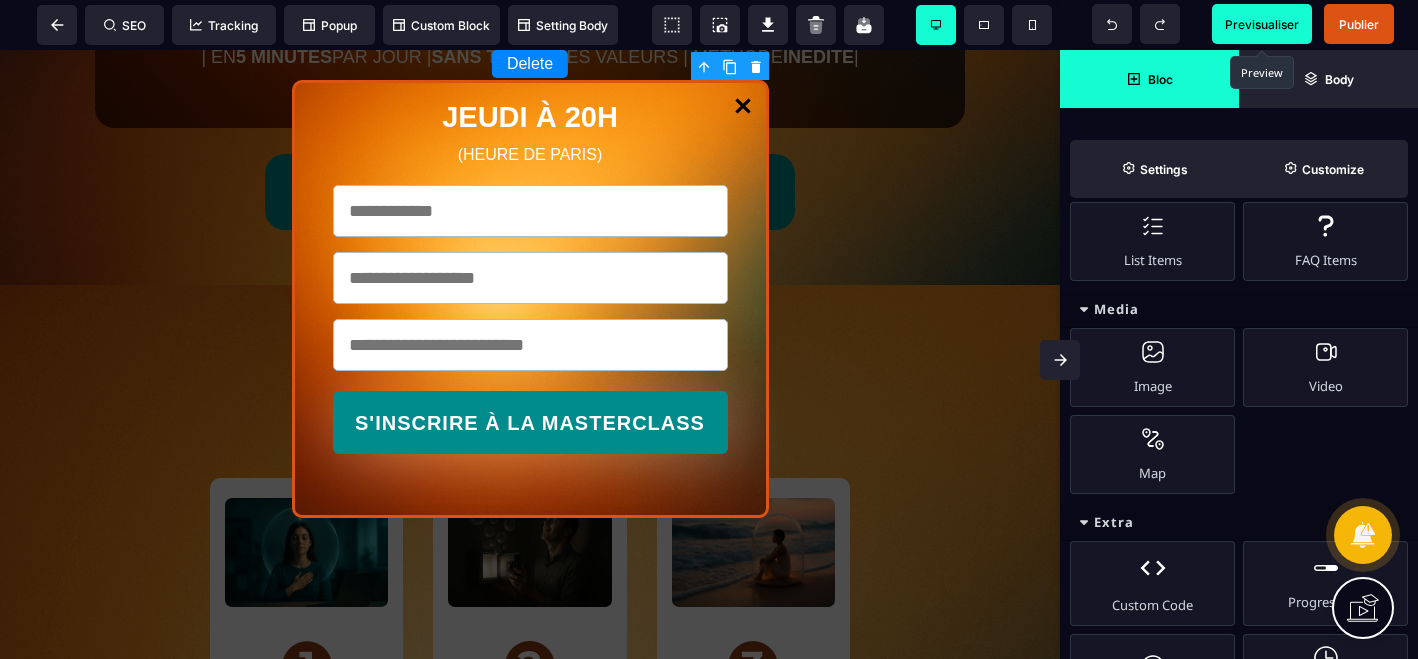 scroll, scrollTop: 925, scrollLeft: 0, axis: vertical 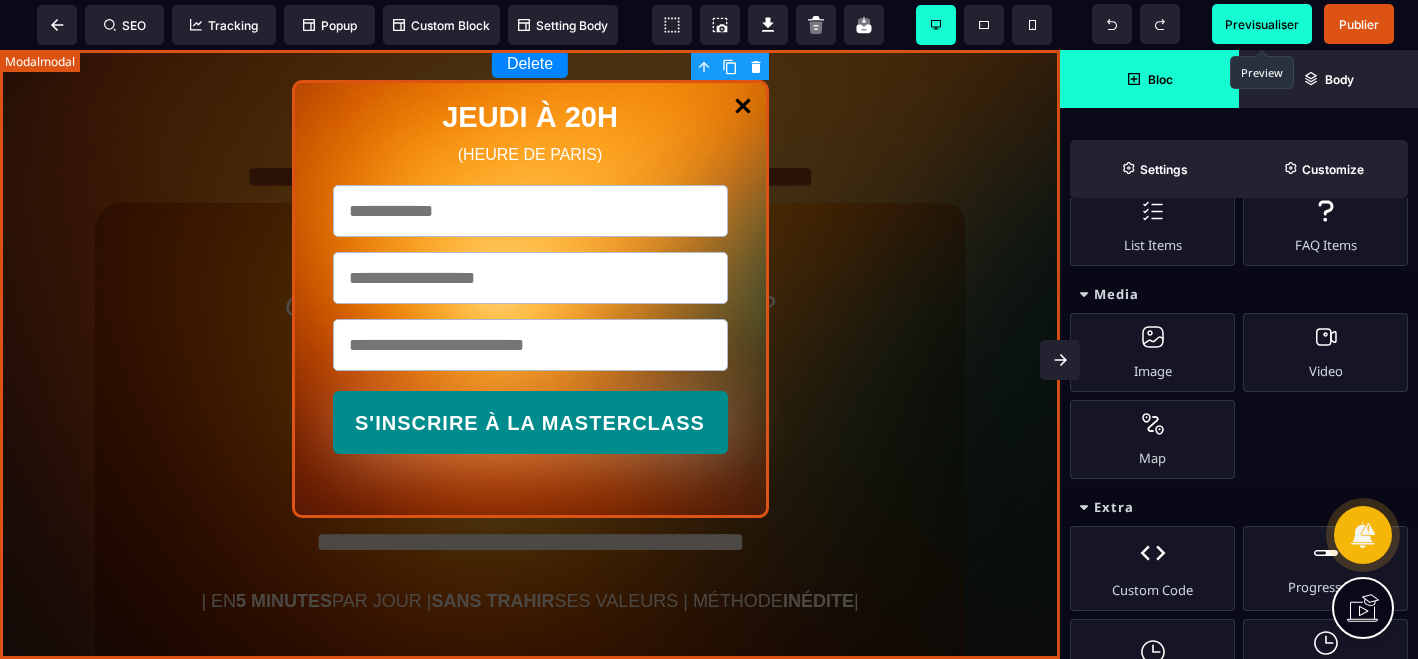 click on "JEUDI À 20H (HEURE DE PARIS) S'INSCRIRE À LA MASTERCLASS" at bounding box center [530, 354] 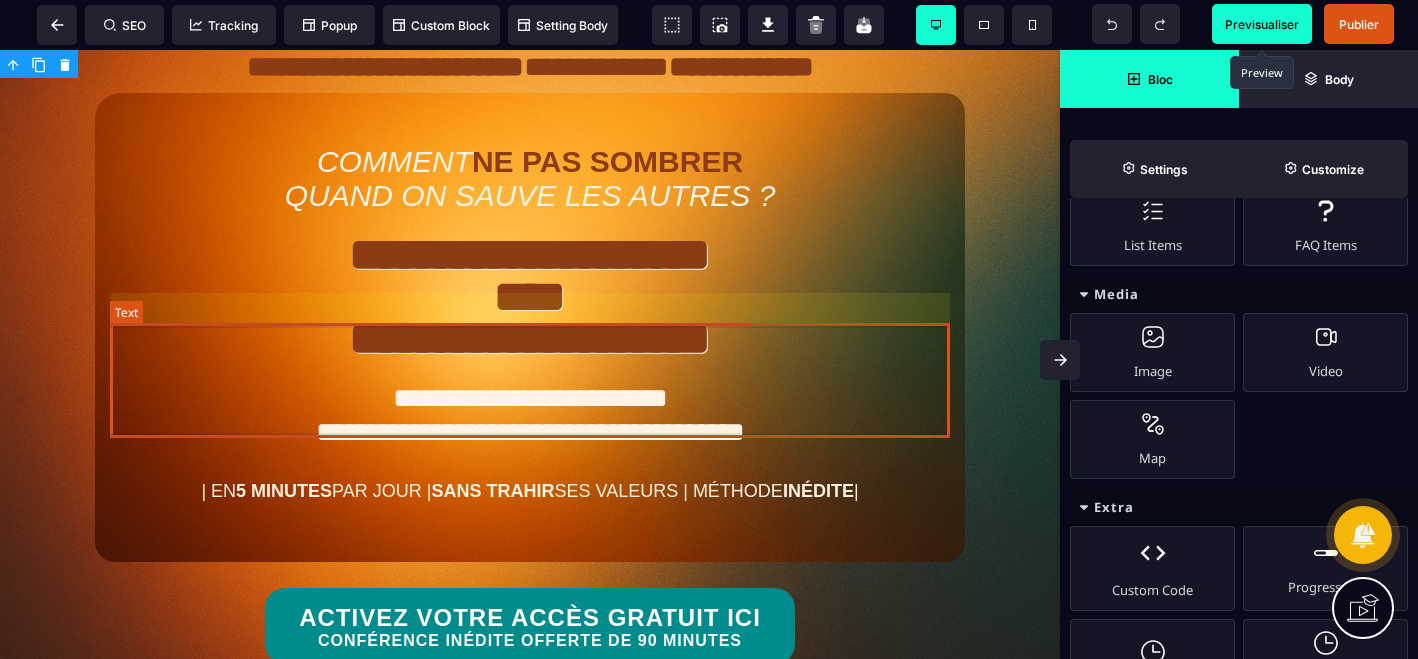 scroll, scrollTop: 182, scrollLeft: 0, axis: vertical 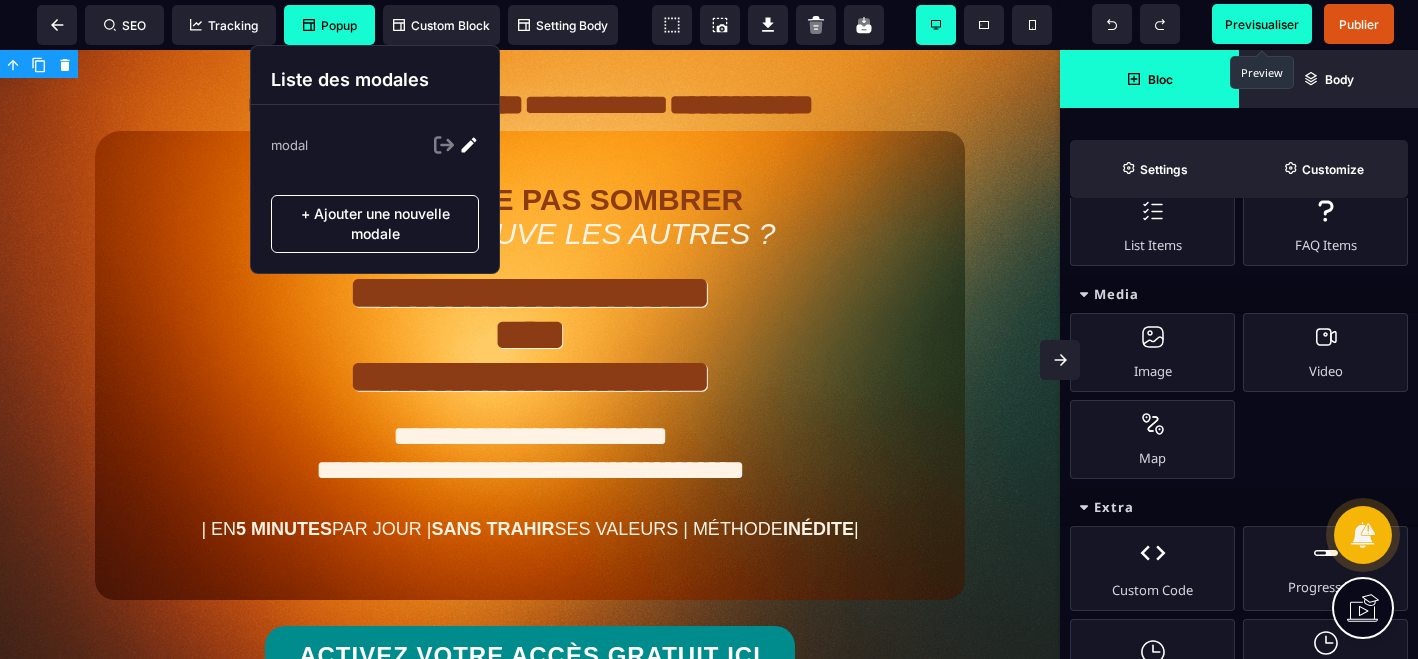 click on "Popup" at bounding box center (330, 25) 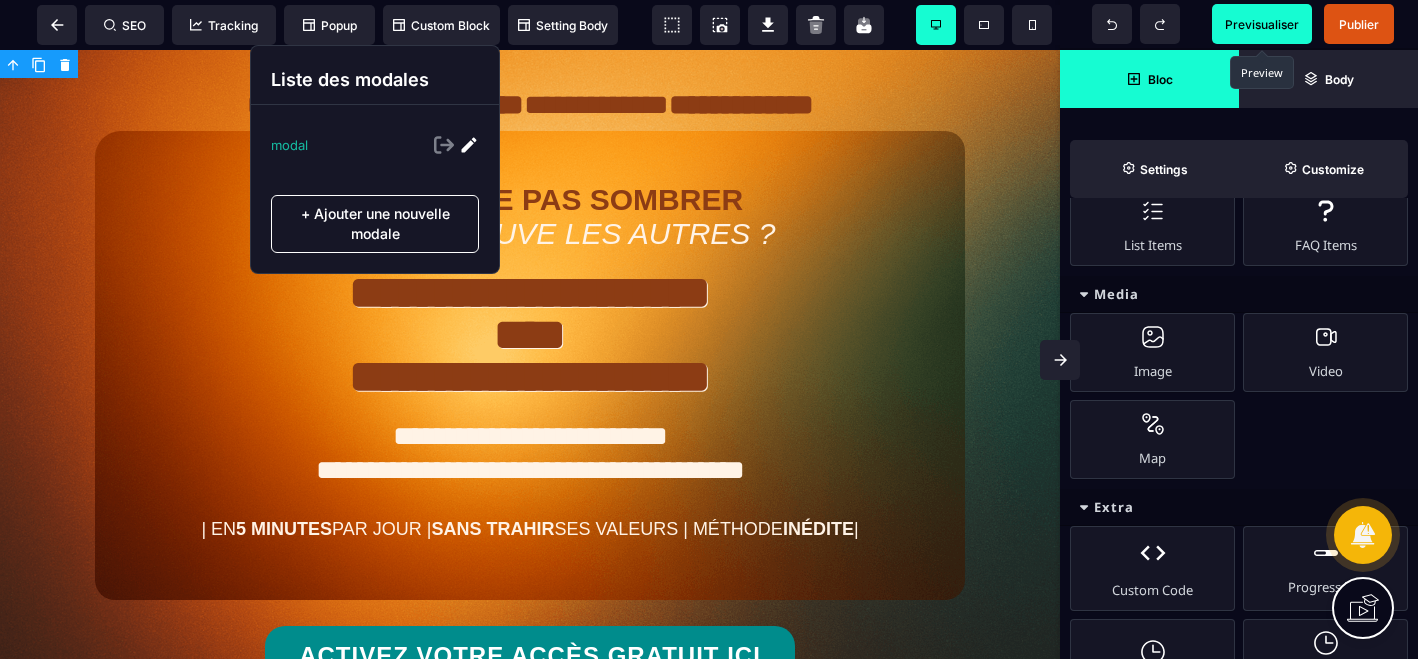 click on "modal" at bounding box center (289, 145) 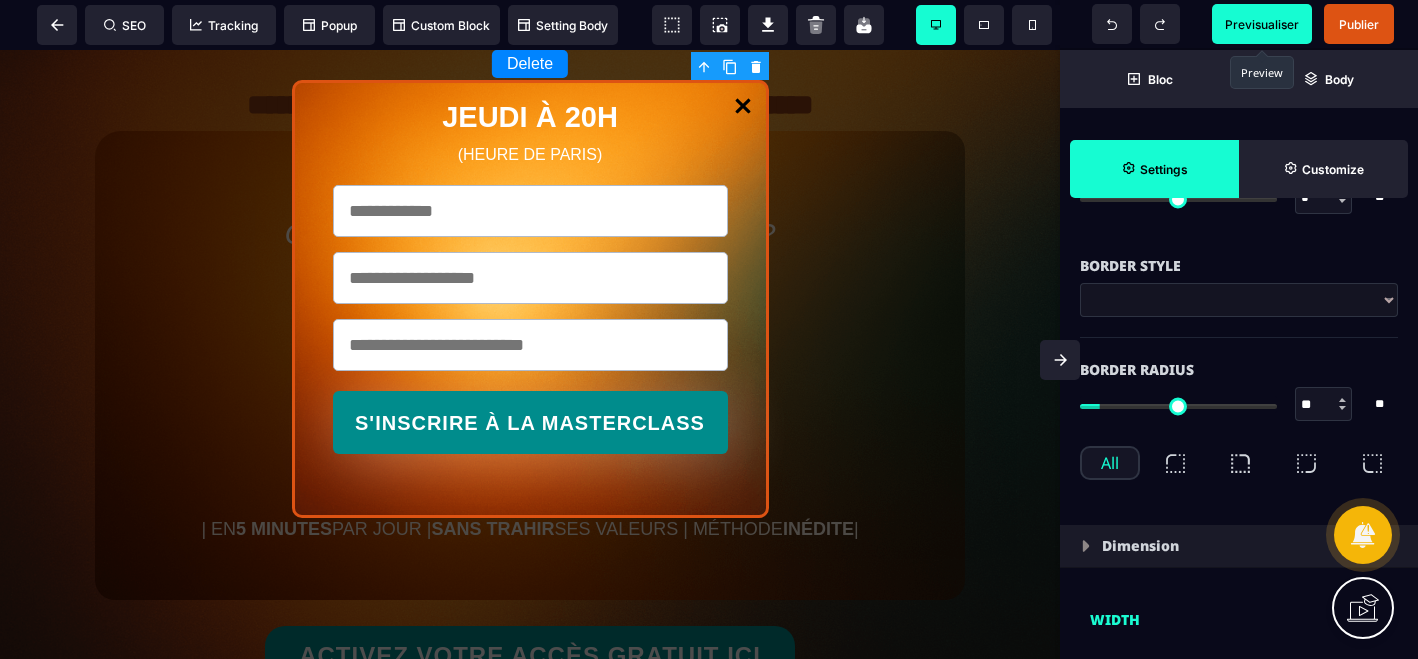 scroll, scrollTop: 158, scrollLeft: 0, axis: vertical 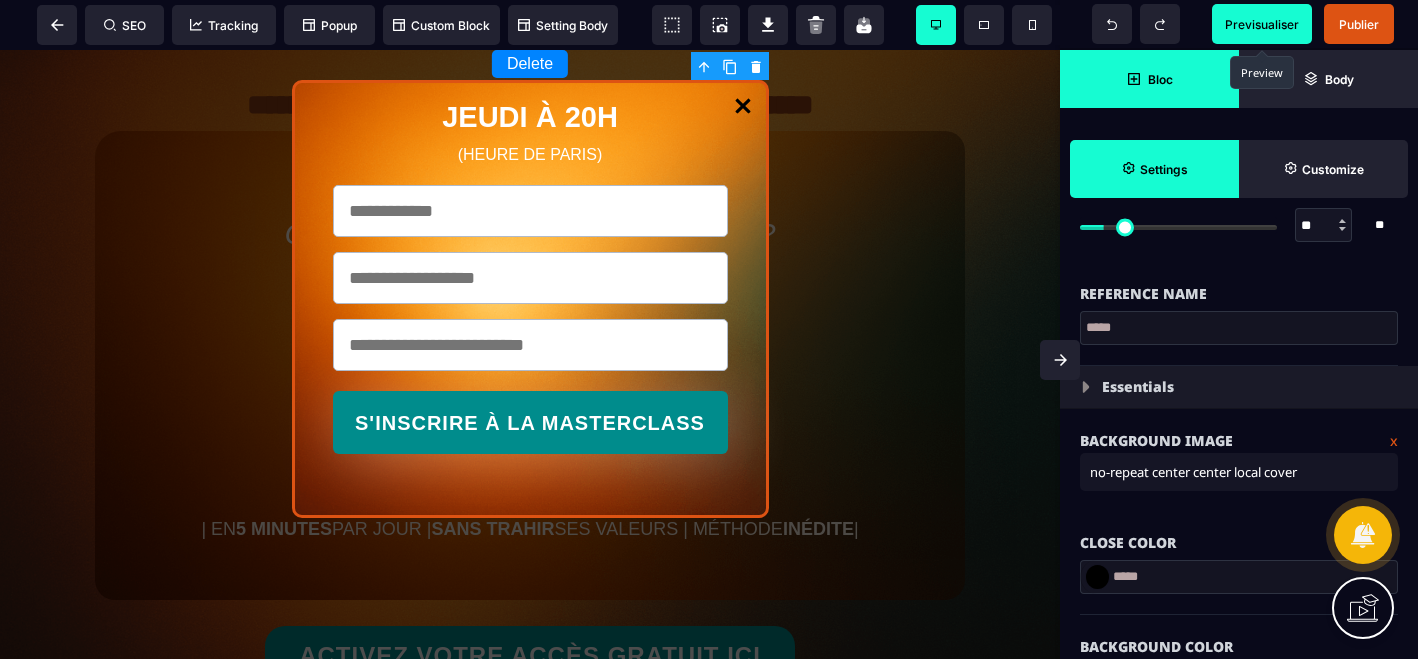 click on "Bloc" at bounding box center [1149, 79] 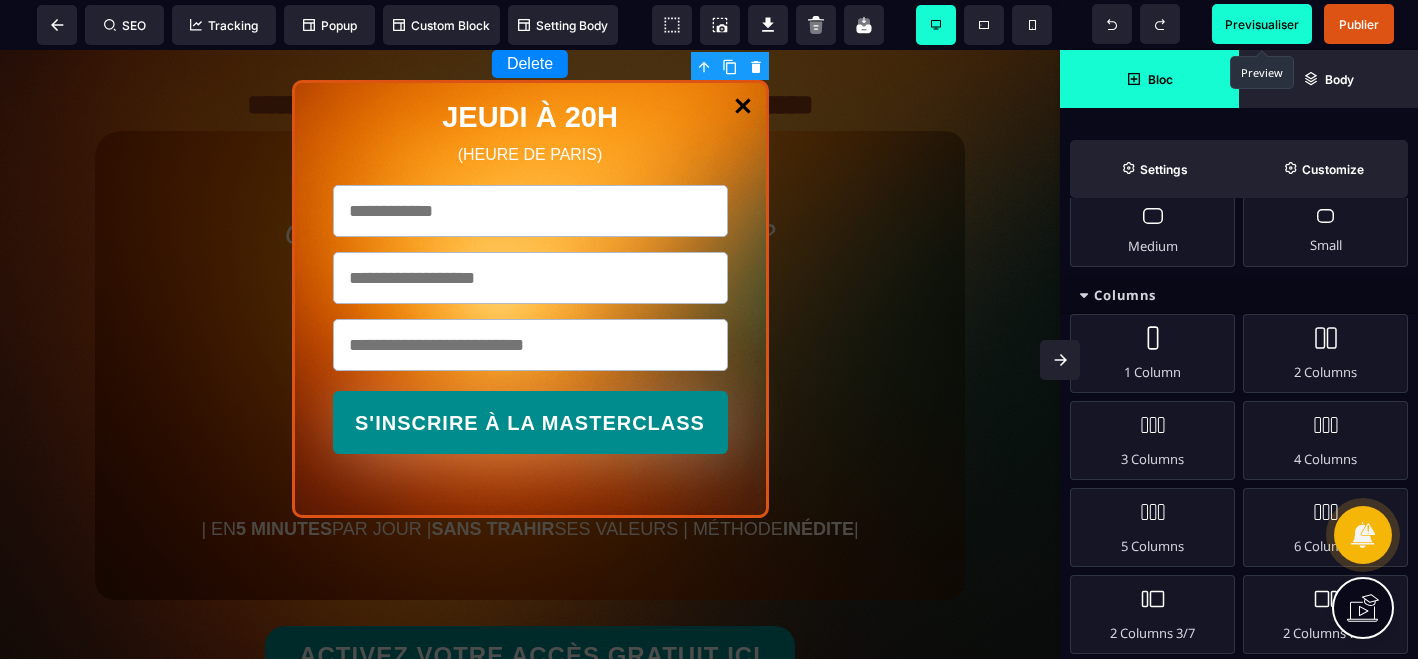 scroll, scrollTop: 1620, scrollLeft: 0, axis: vertical 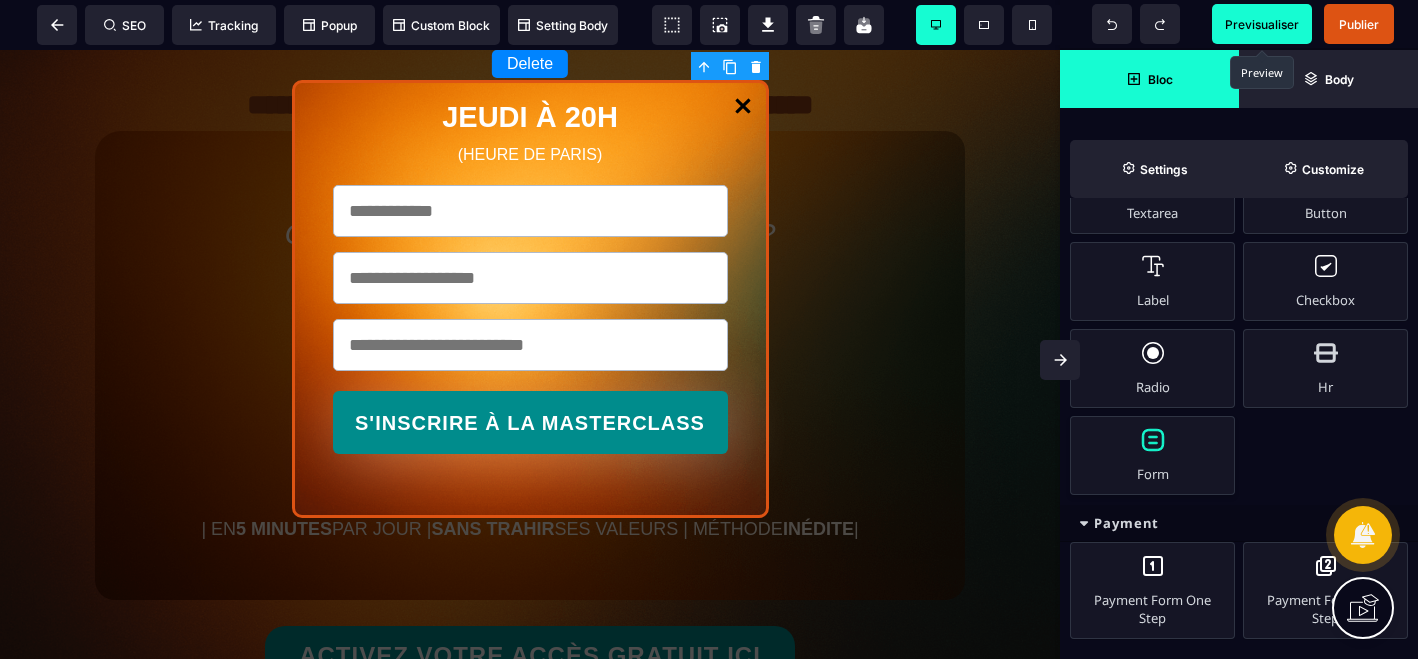 click on "Form" at bounding box center [1152, 455] 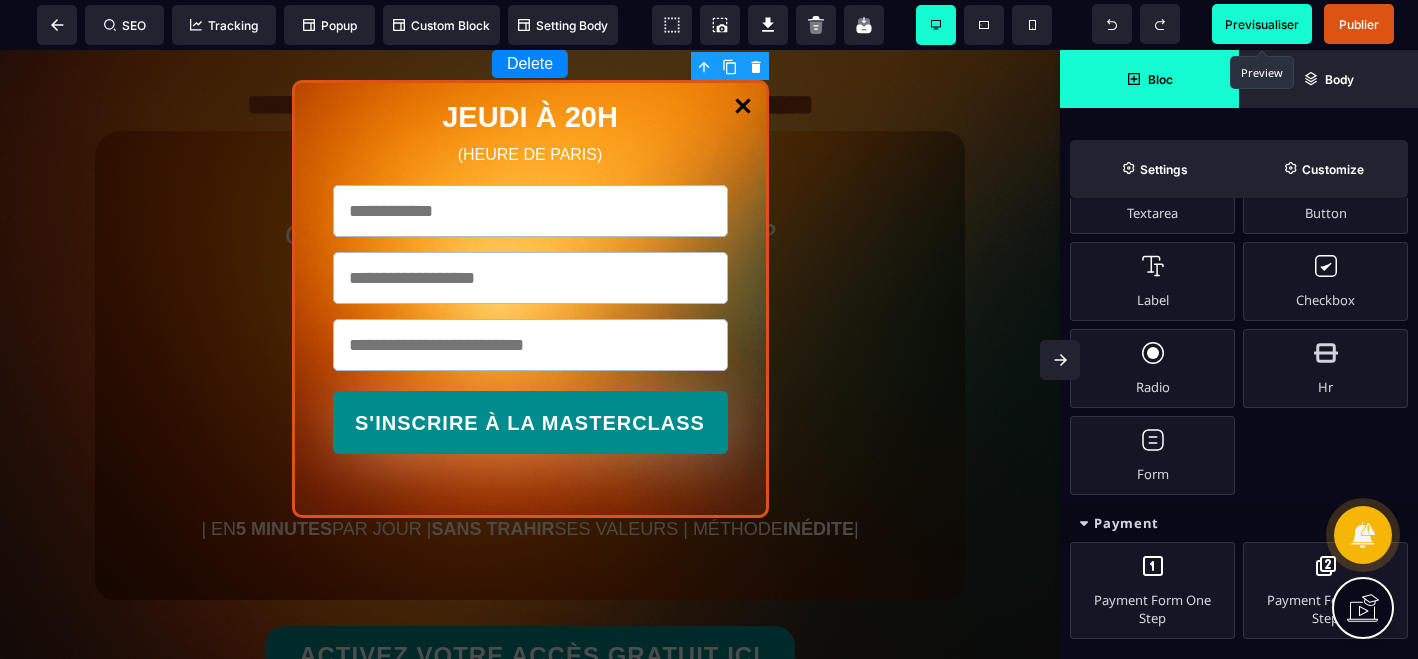 click on "Opt in
Input
Textarea
Button
Label
Checkbox
Radio
Hr
Form" at bounding box center (1239, 286) 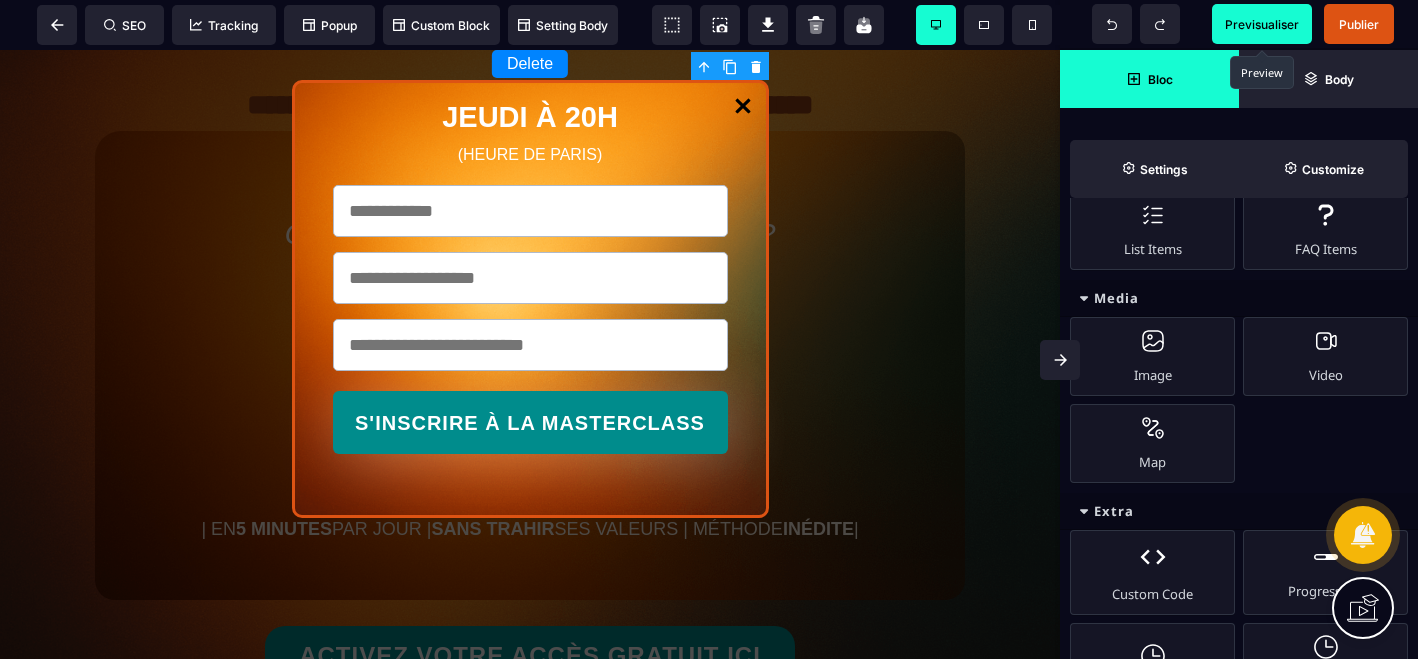 scroll, scrollTop: 920, scrollLeft: 0, axis: vertical 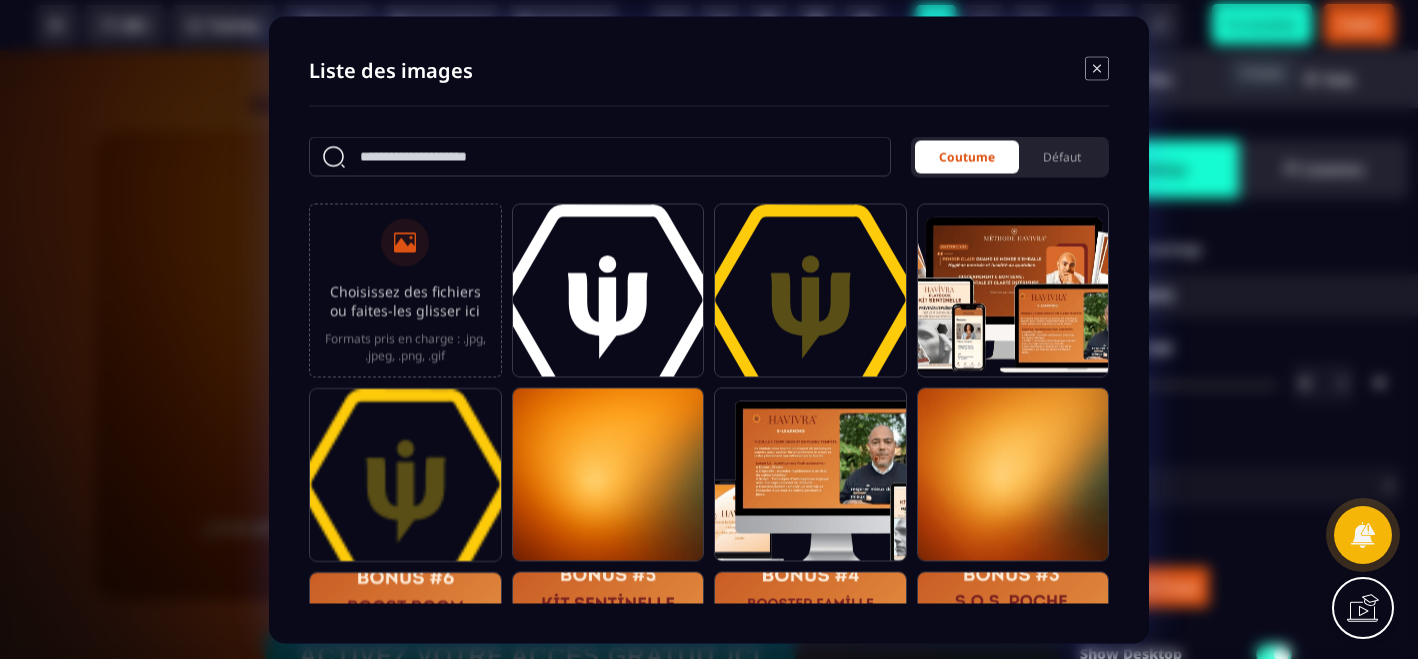 click on "Choisissez des fichiers ou faites-les glisser ici Formats pris en charge : .jpg, .jpeg, .png, .gif" at bounding box center [405, 290] 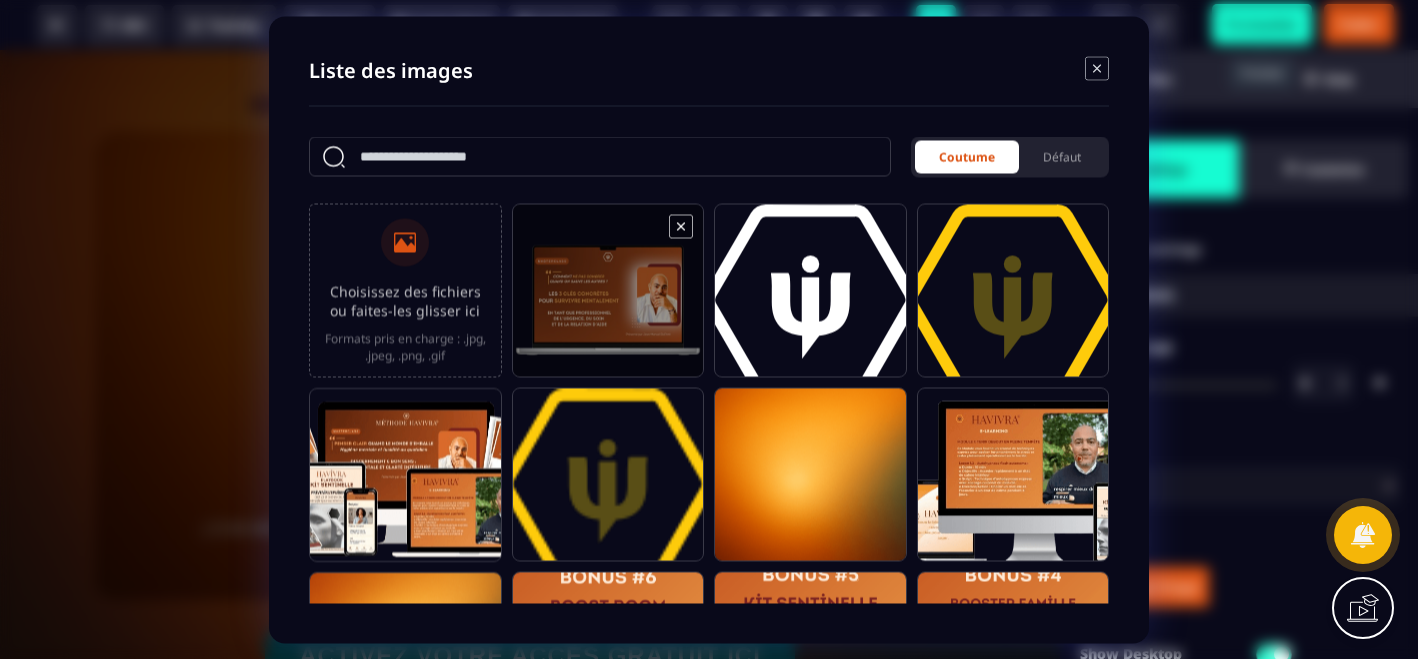 click at bounding box center (608, 299) 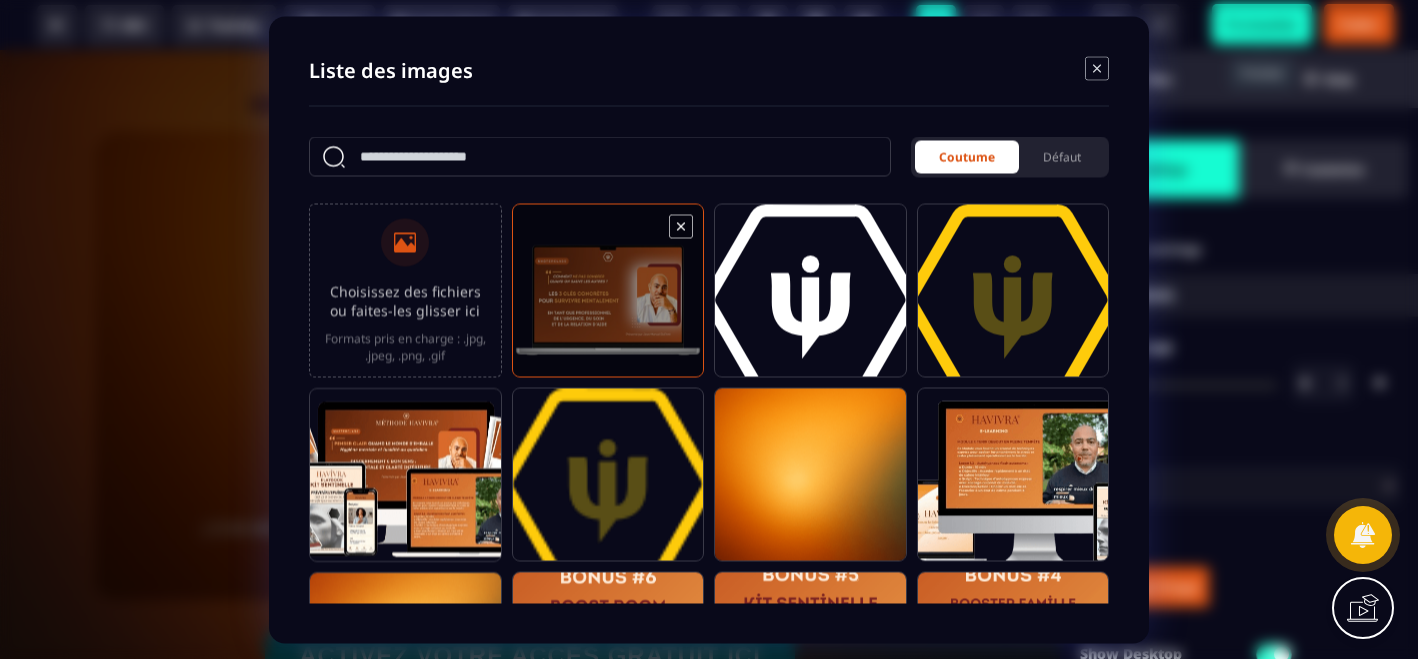 click at bounding box center [608, 299] 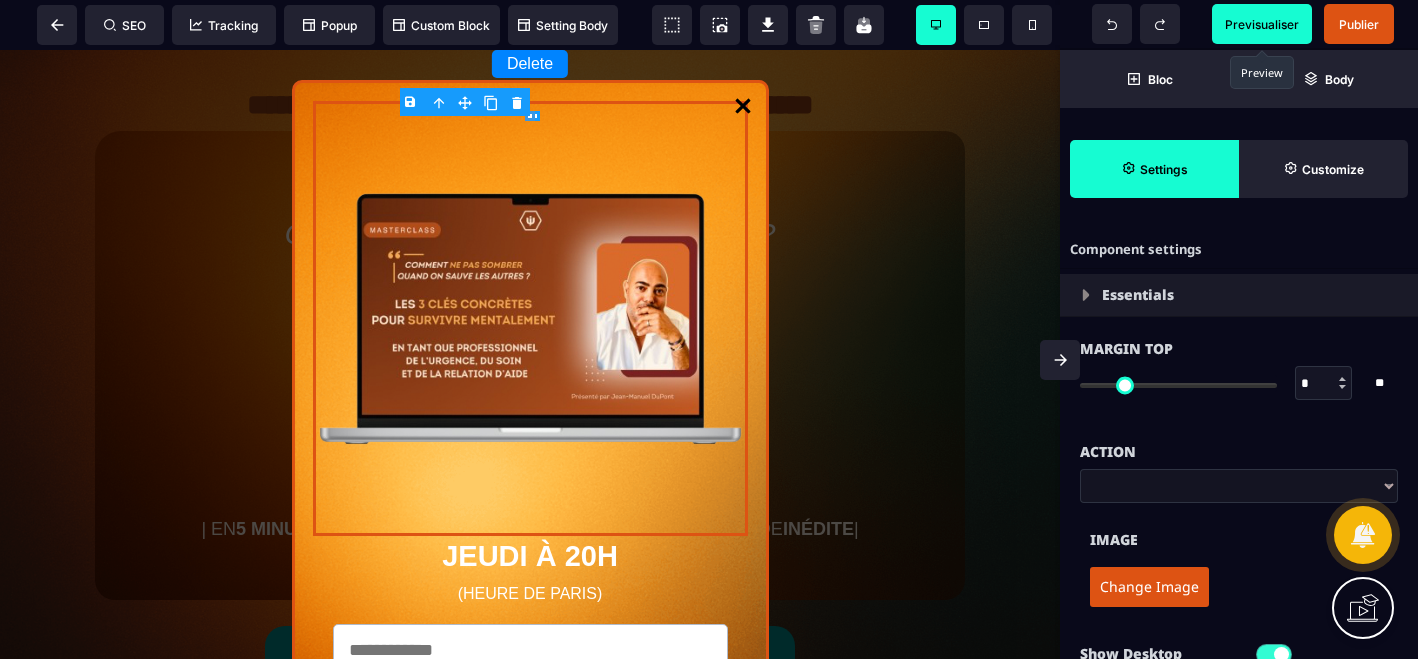 click on "*" at bounding box center [1324, 384] 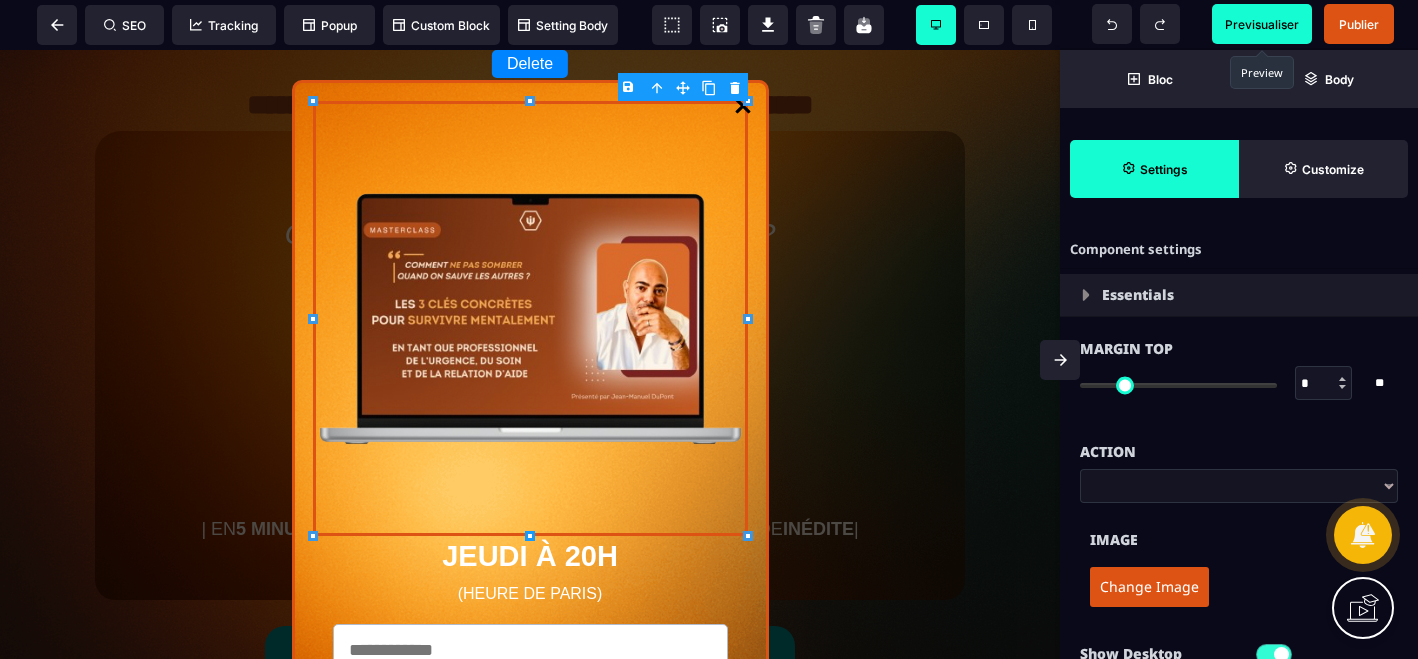 click at bounding box center (1342, 387) 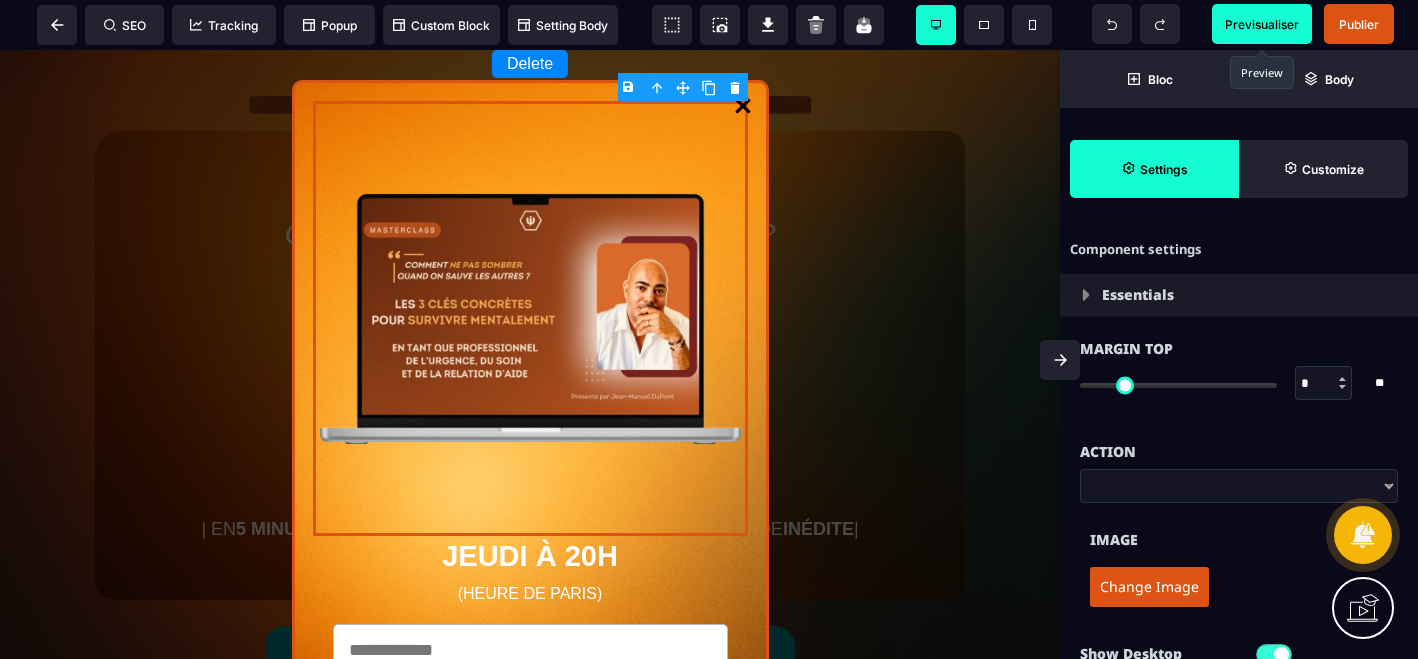 click at bounding box center [1342, 387] 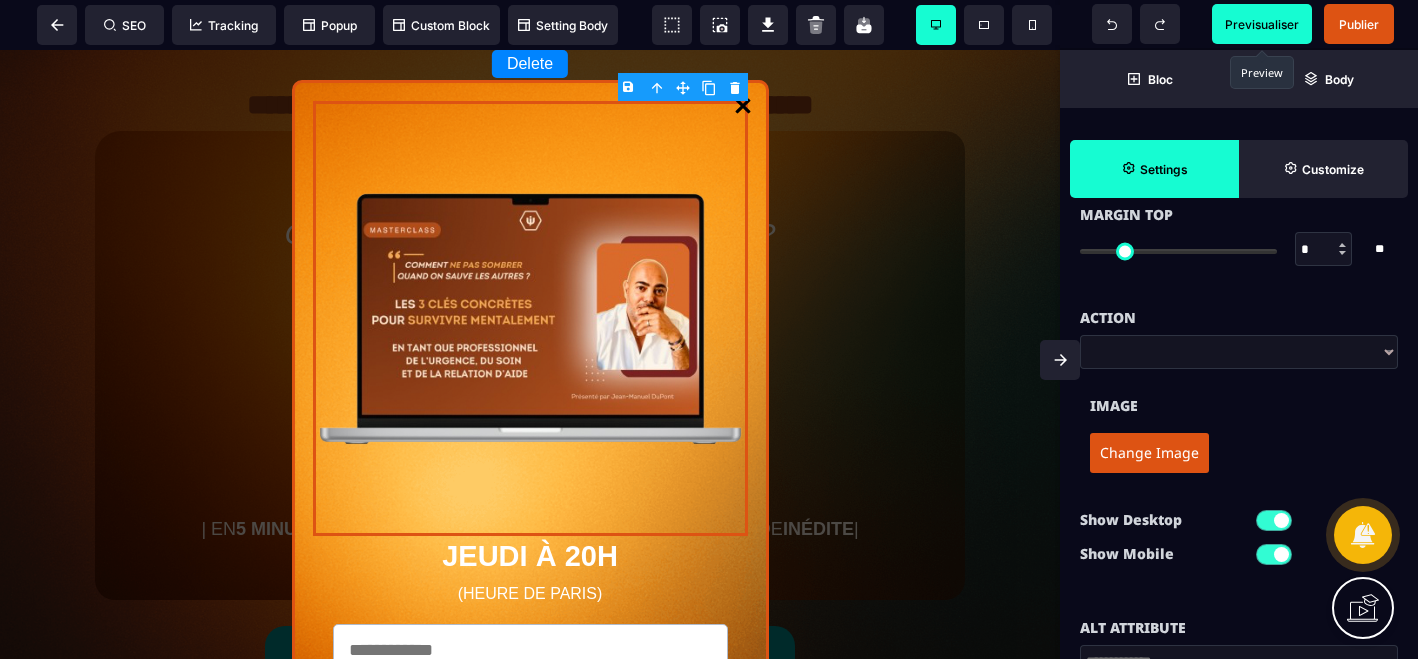scroll, scrollTop: 140, scrollLeft: 0, axis: vertical 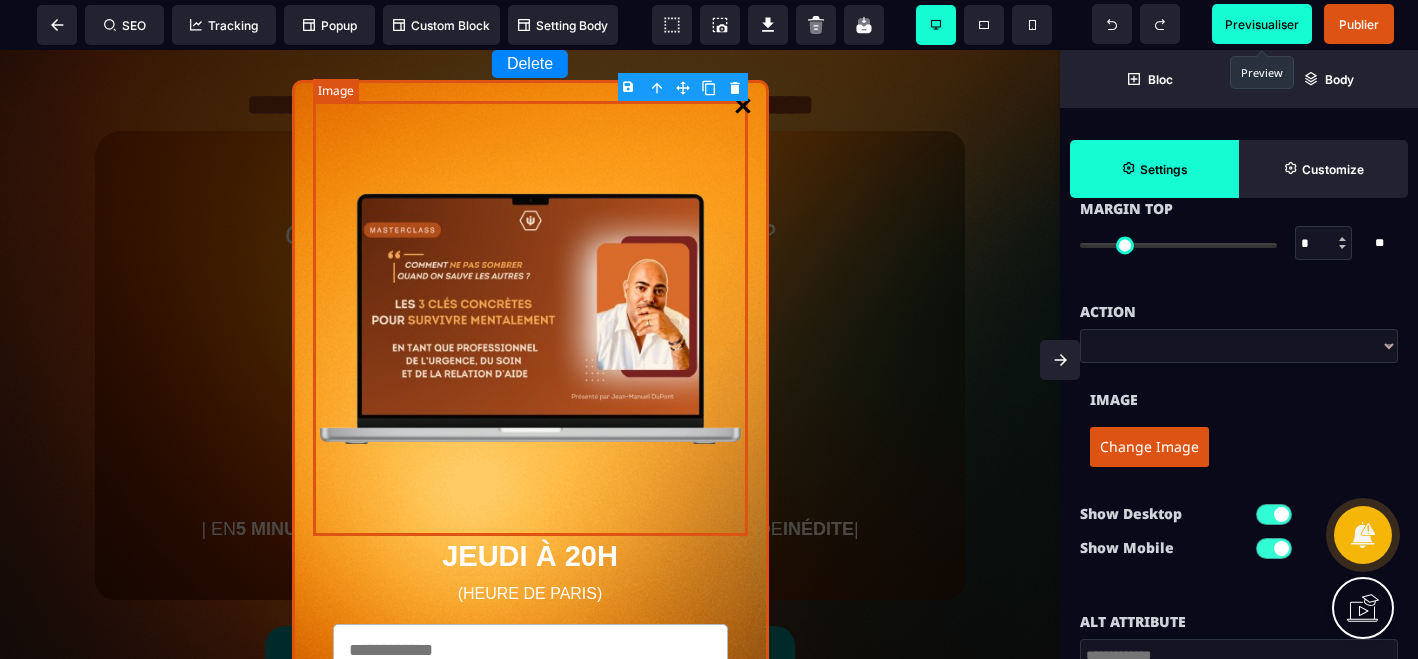 click at bounding box center (530, 318) 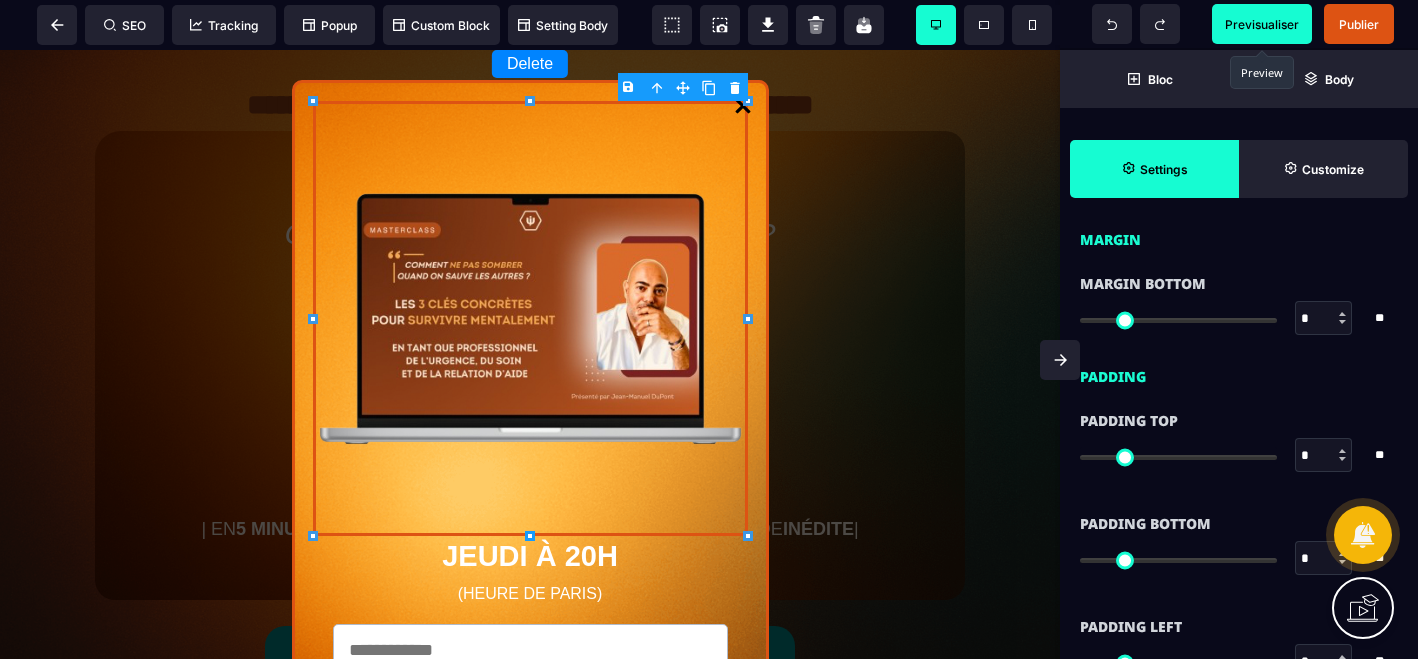 scroll, scrollTop: 1005, scrollLeft: 0, axis: vertical 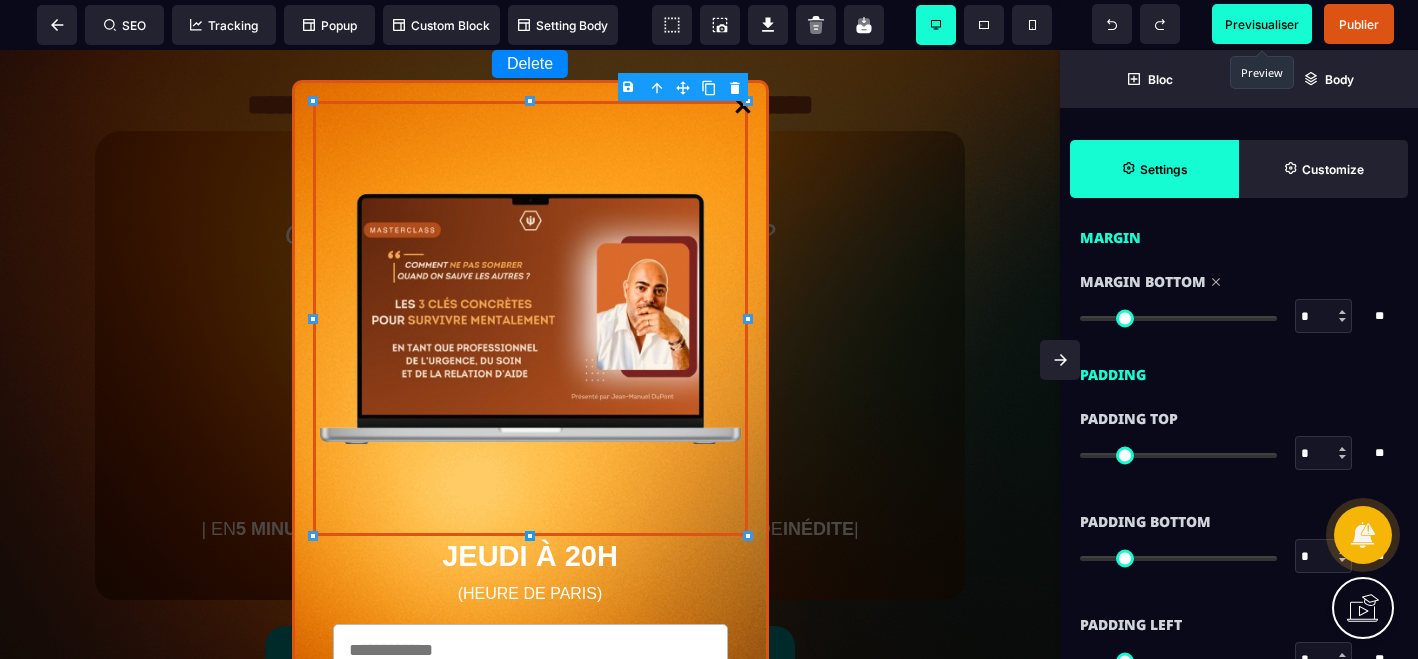 drag, startPoint x: 1092, startPoint y: 320, endPoint x: 1069, endPoint y: 322, distance: 23.086792 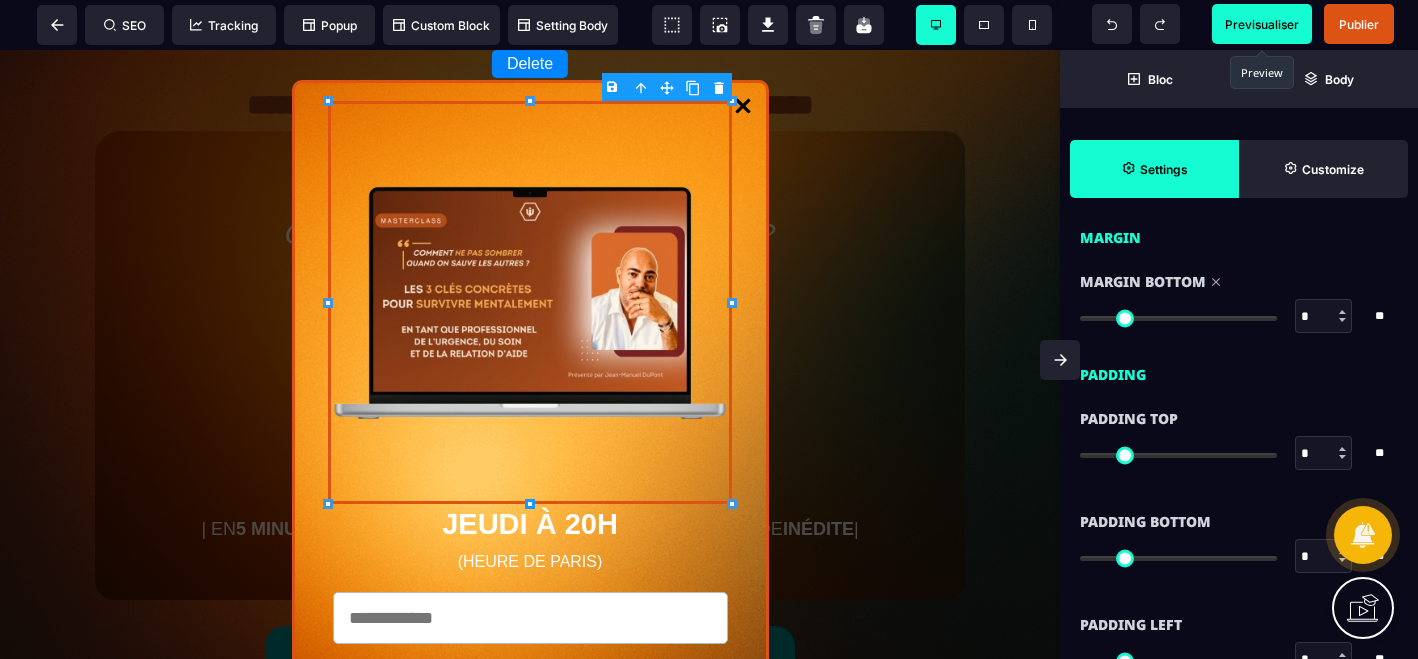 click at bounding box center (530, 504) 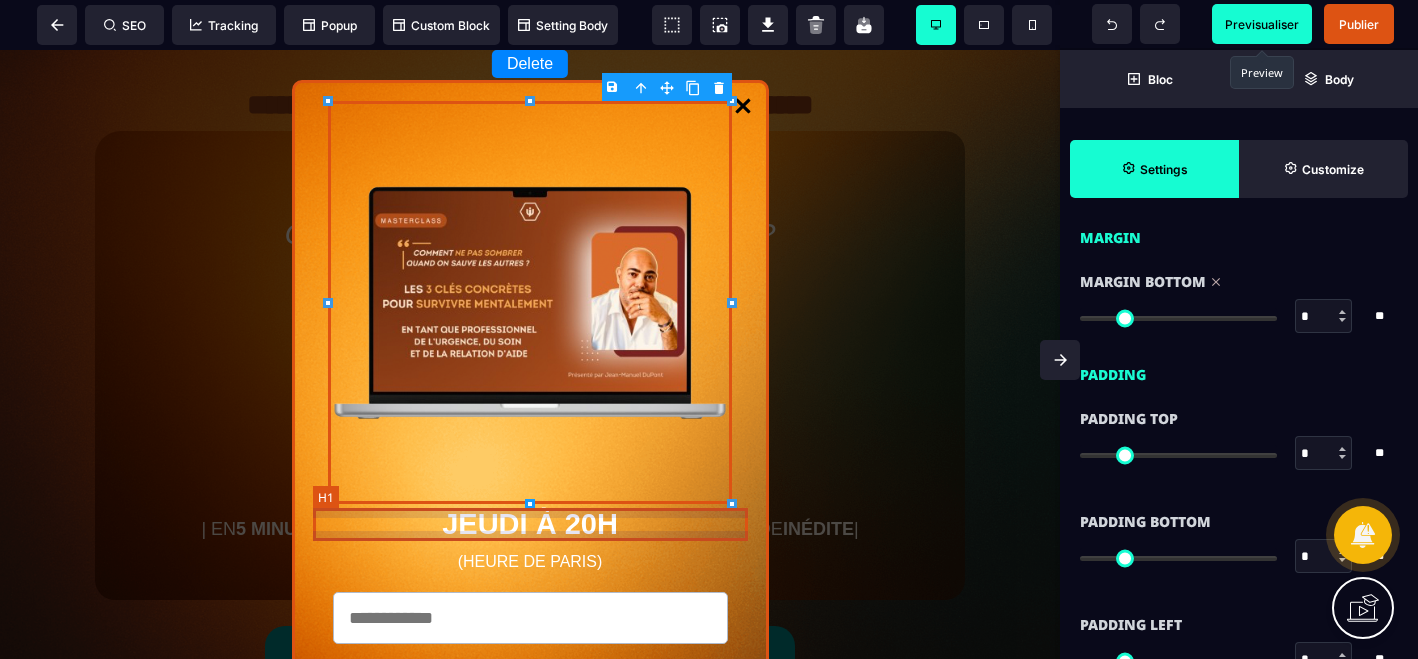 click on "JEUDI À 20H" at bounding box center (530, 524) 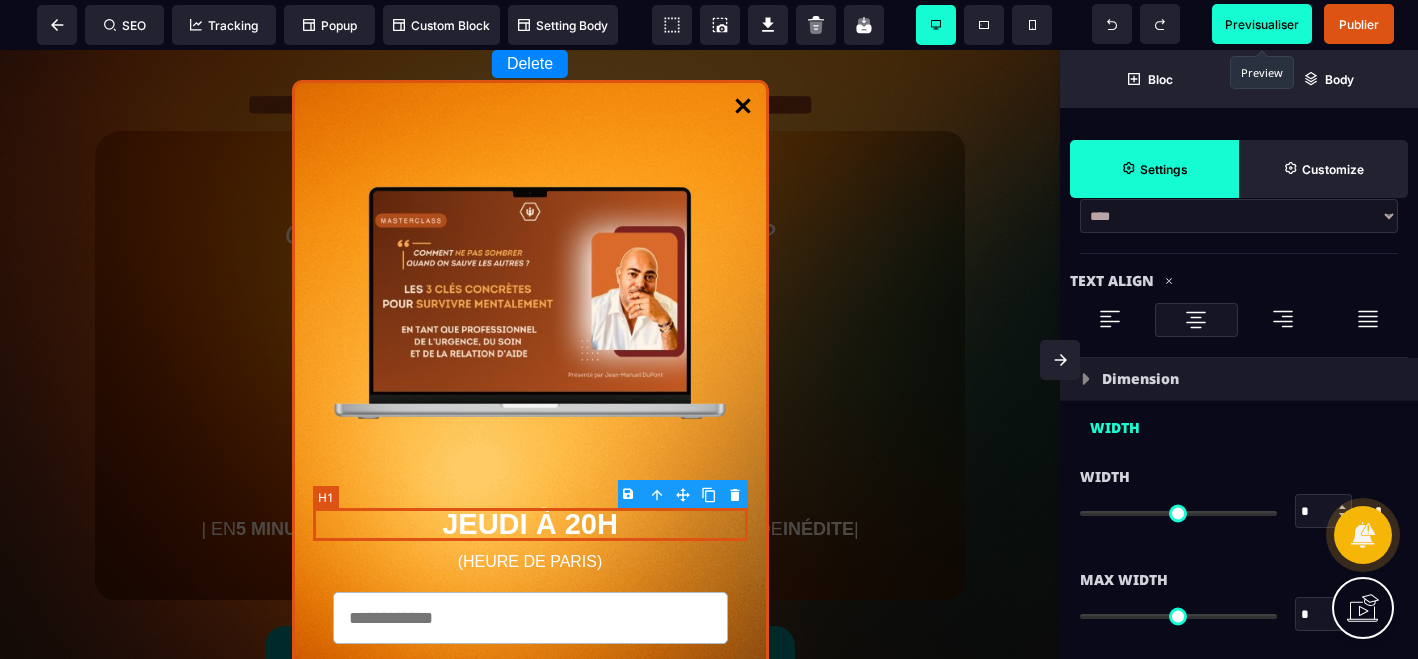 scroll, scrollTop: 0, scrollLeft: 0, axis: both 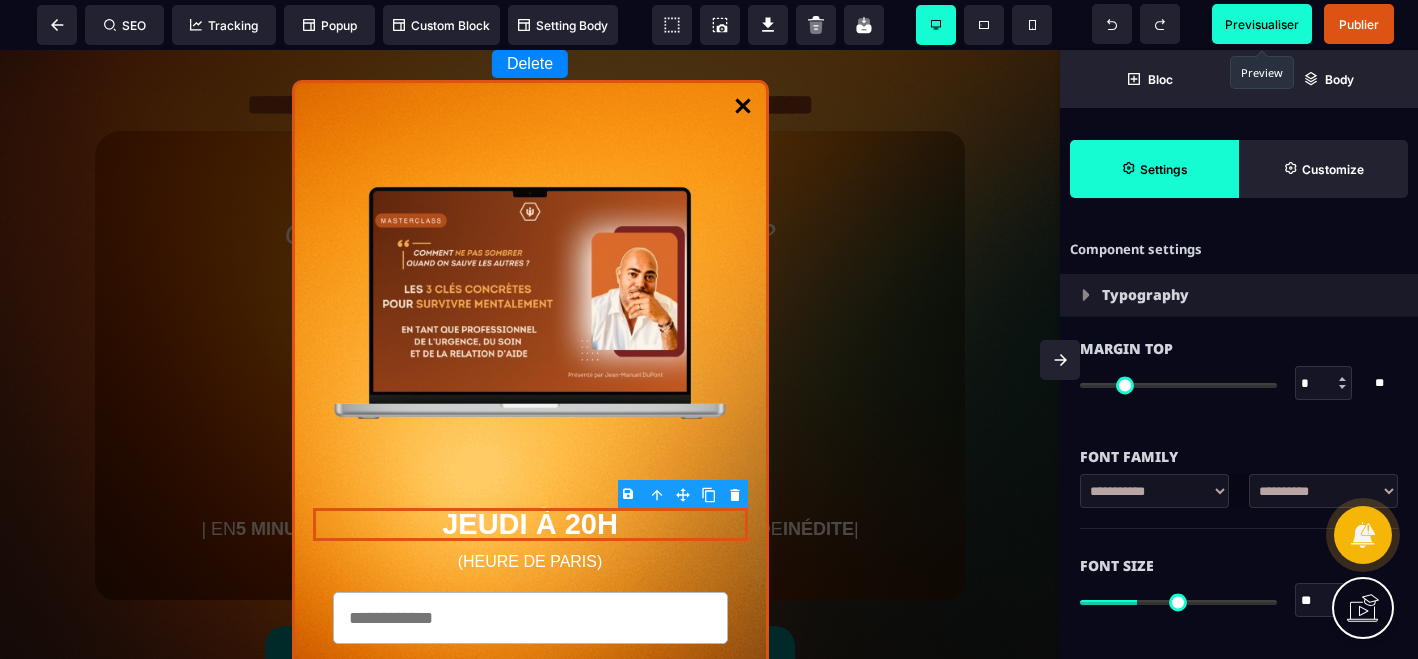 click at bounding box center [1342, 387] 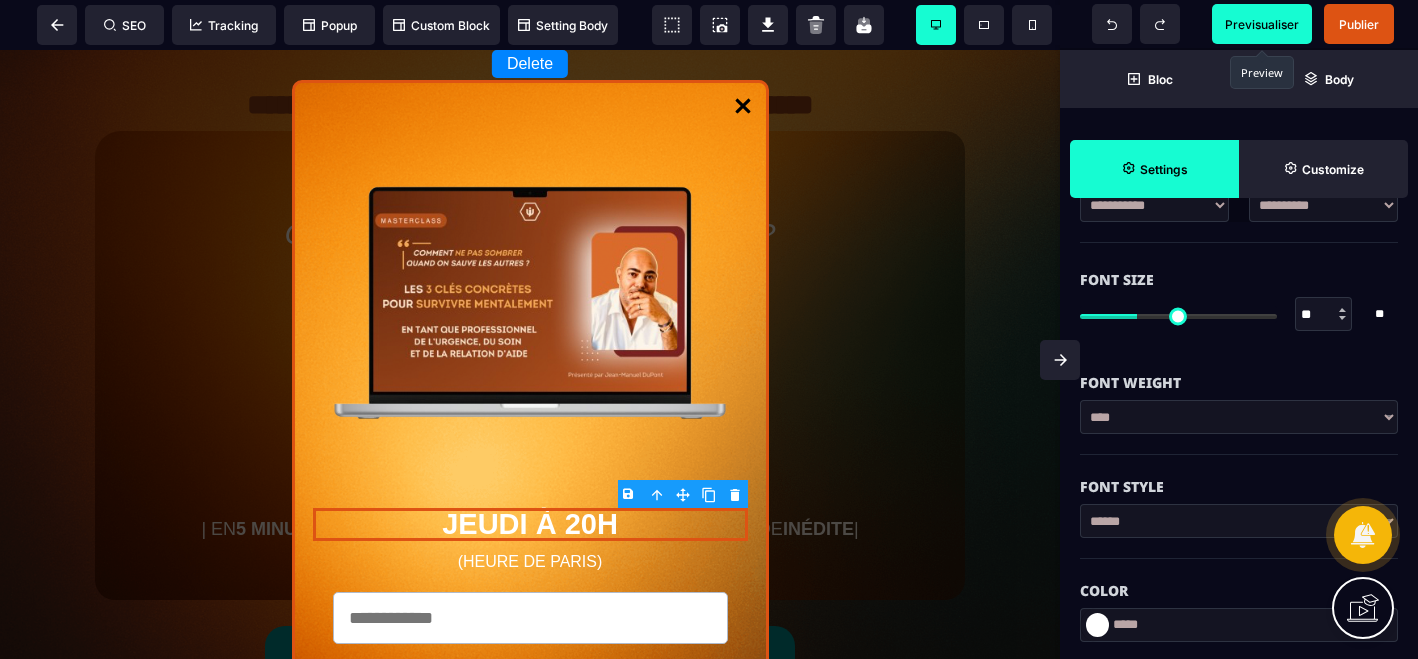 scroll, scrollTop: 304, scrollLeft: 0, axis: vertical 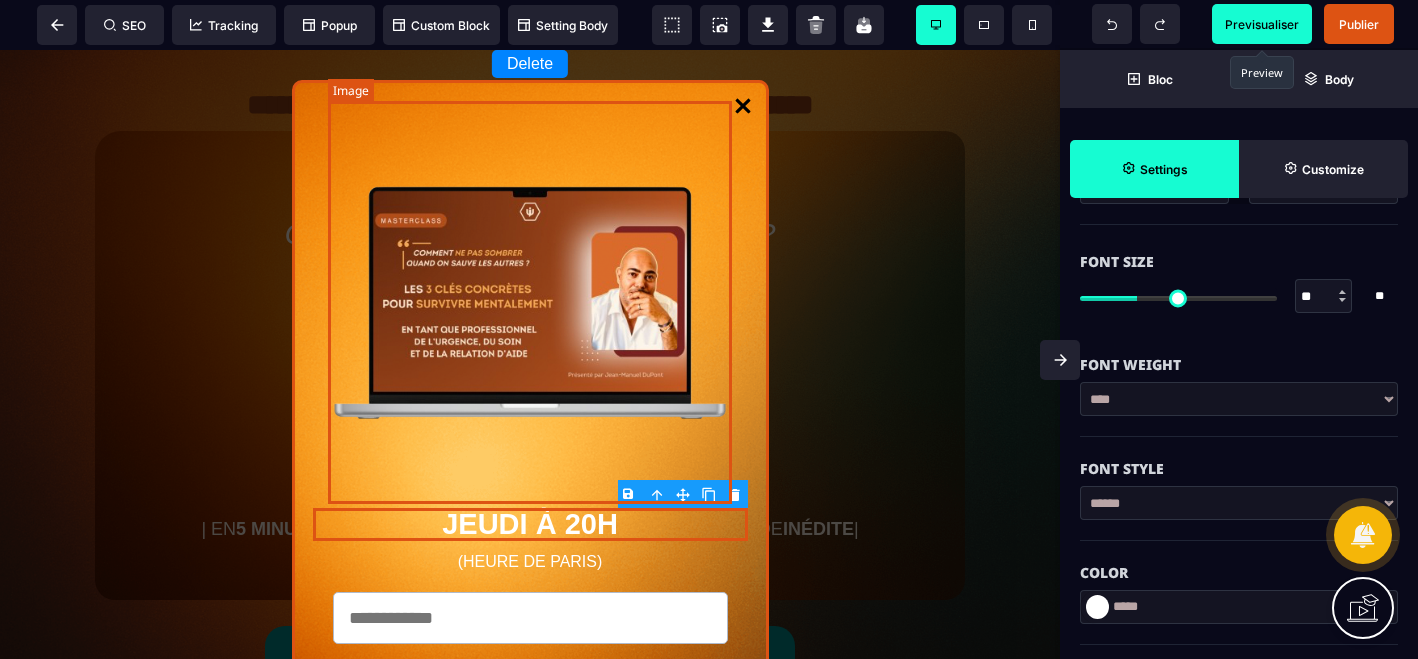 click at bounding box center (529, 302) 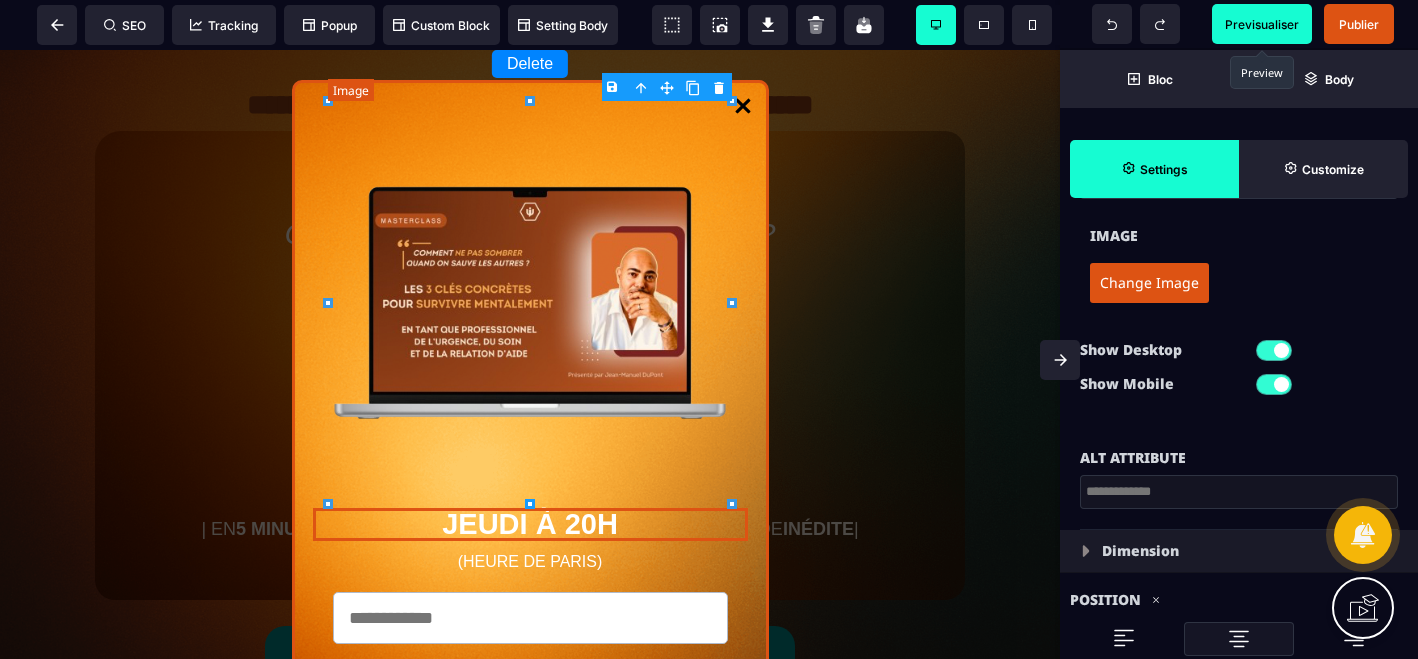 scroll, scrollTop: 0, scrollLeft: 0, axis: both 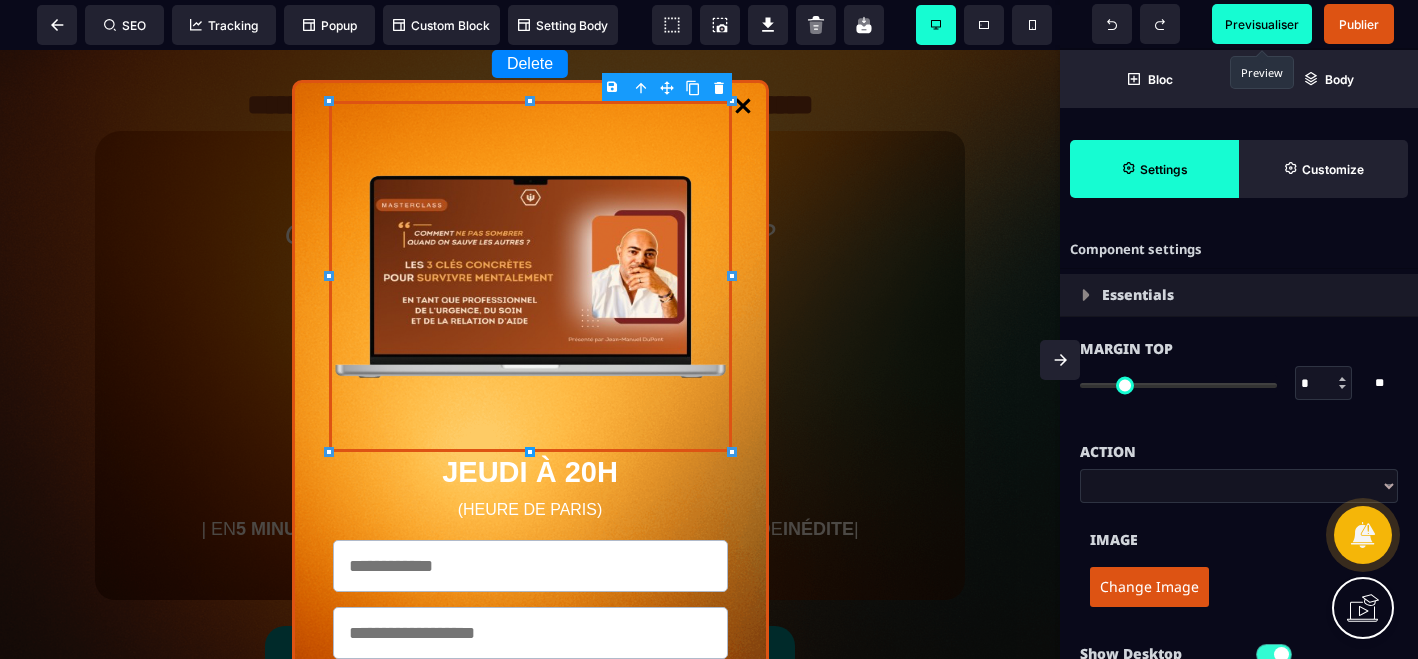 click at bounding box center [530, 452] 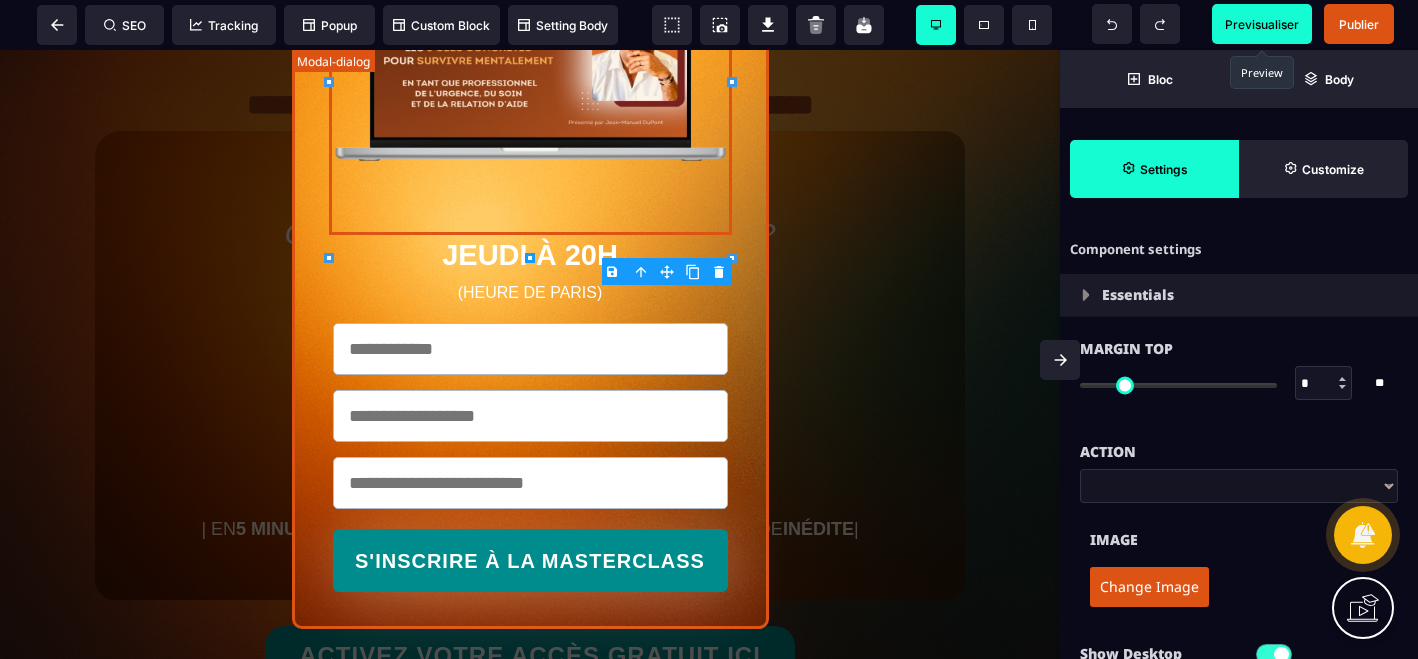 scroll, scrollTop: 248, scrollLeft: 0, axis: vertical 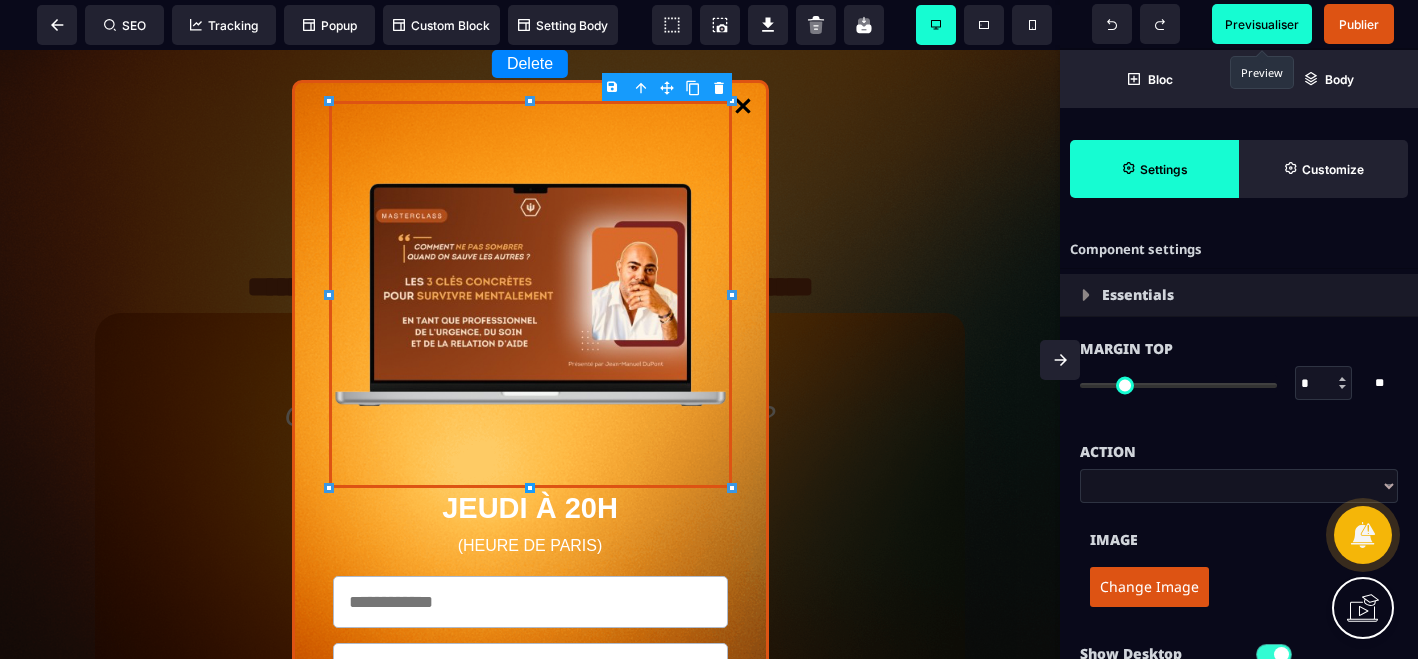 click at bounding box center [530, 488] 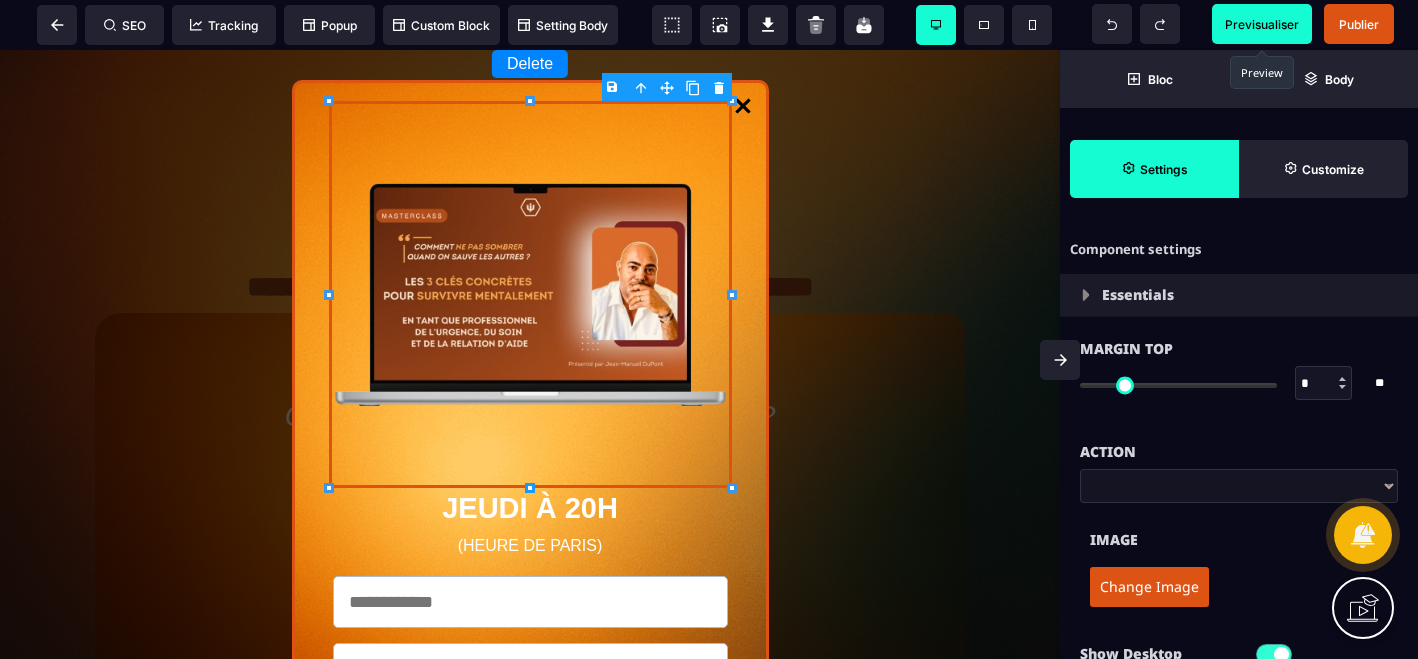 click on "**********" at bounding box center (1239, 486) 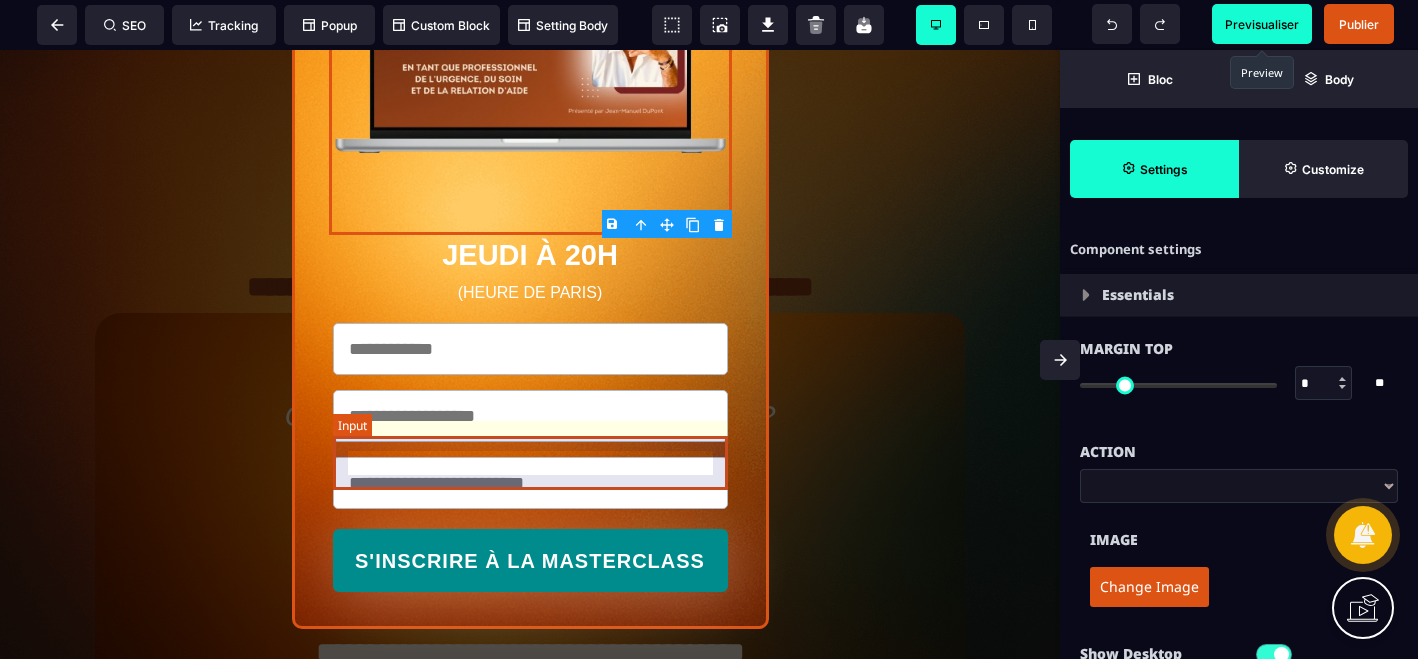 scroll, scrollTop: 285, scrollLeft: 0, axis: vertical 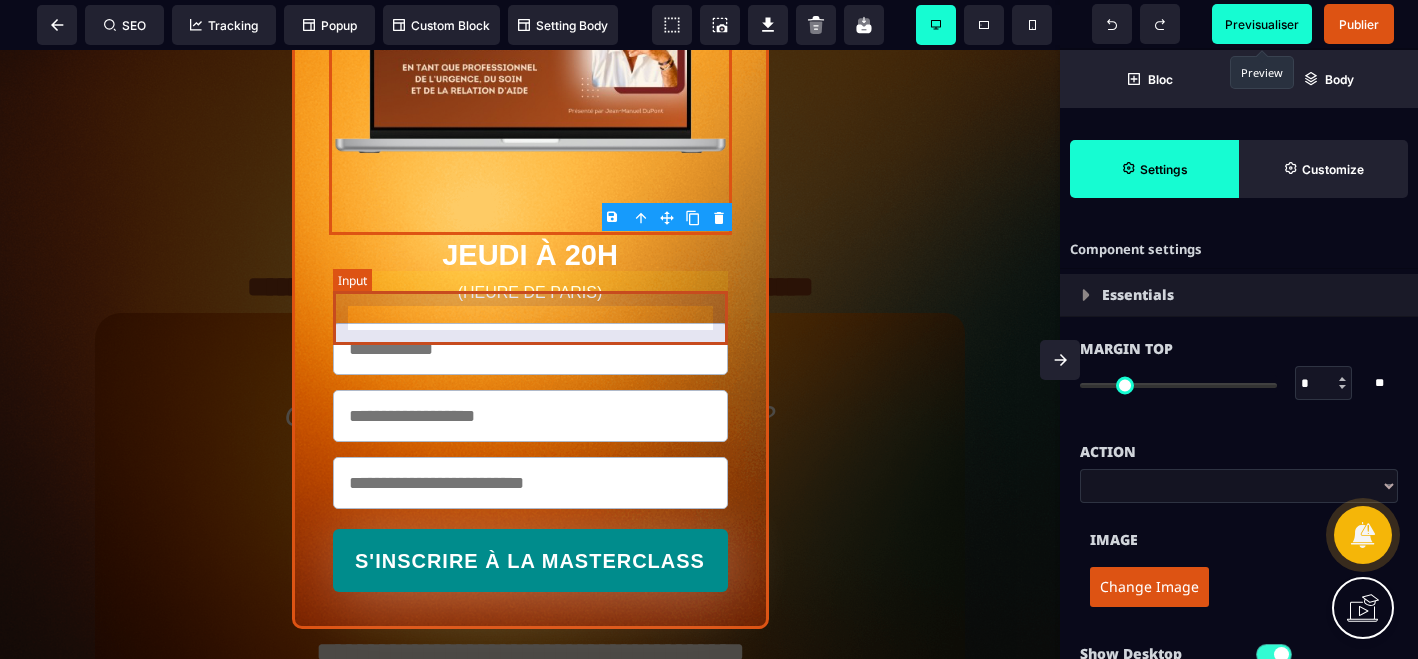 click at bounding box center [530, 349] 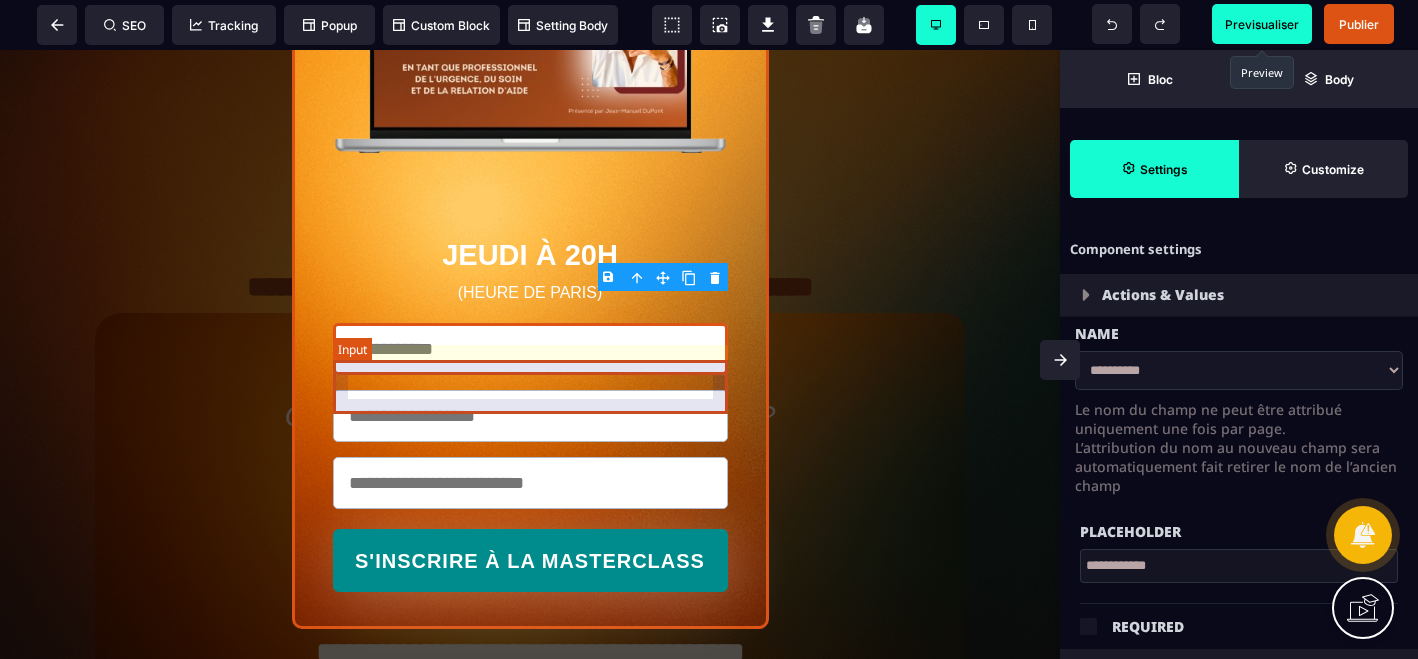click at bounding box center (530, 416) 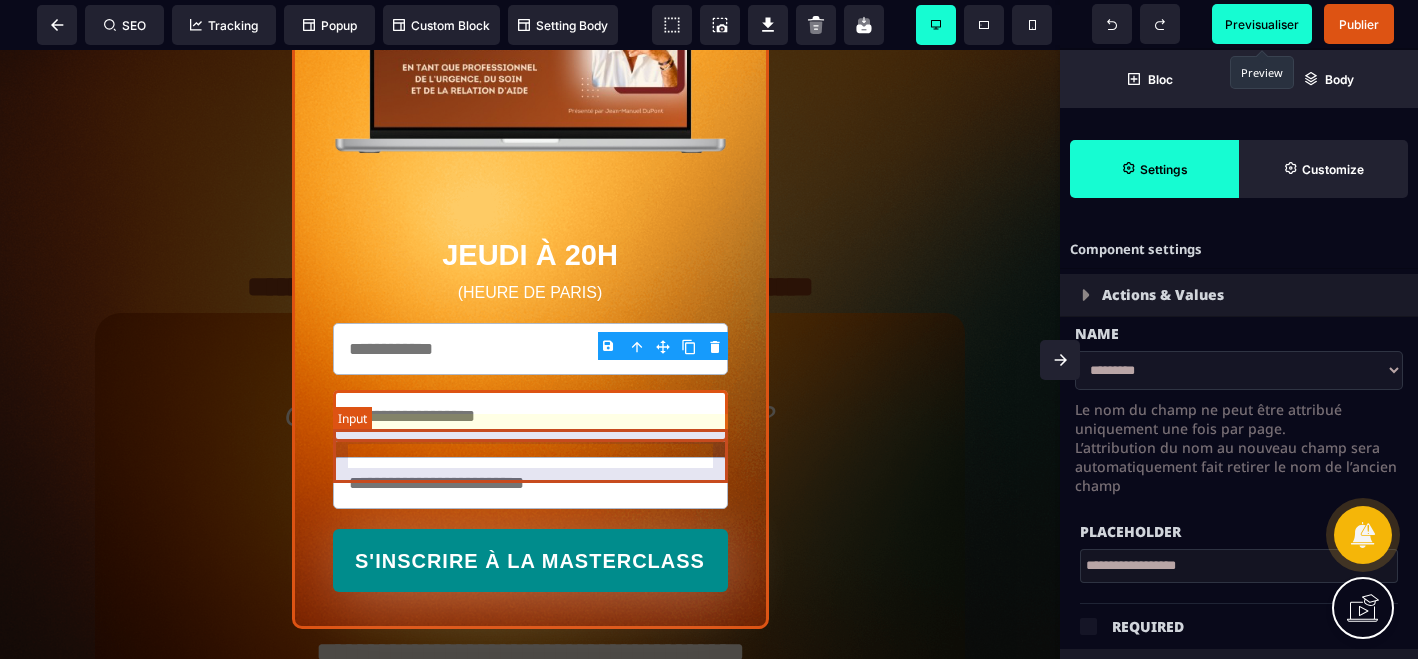 click at bounding box center (530, 483) 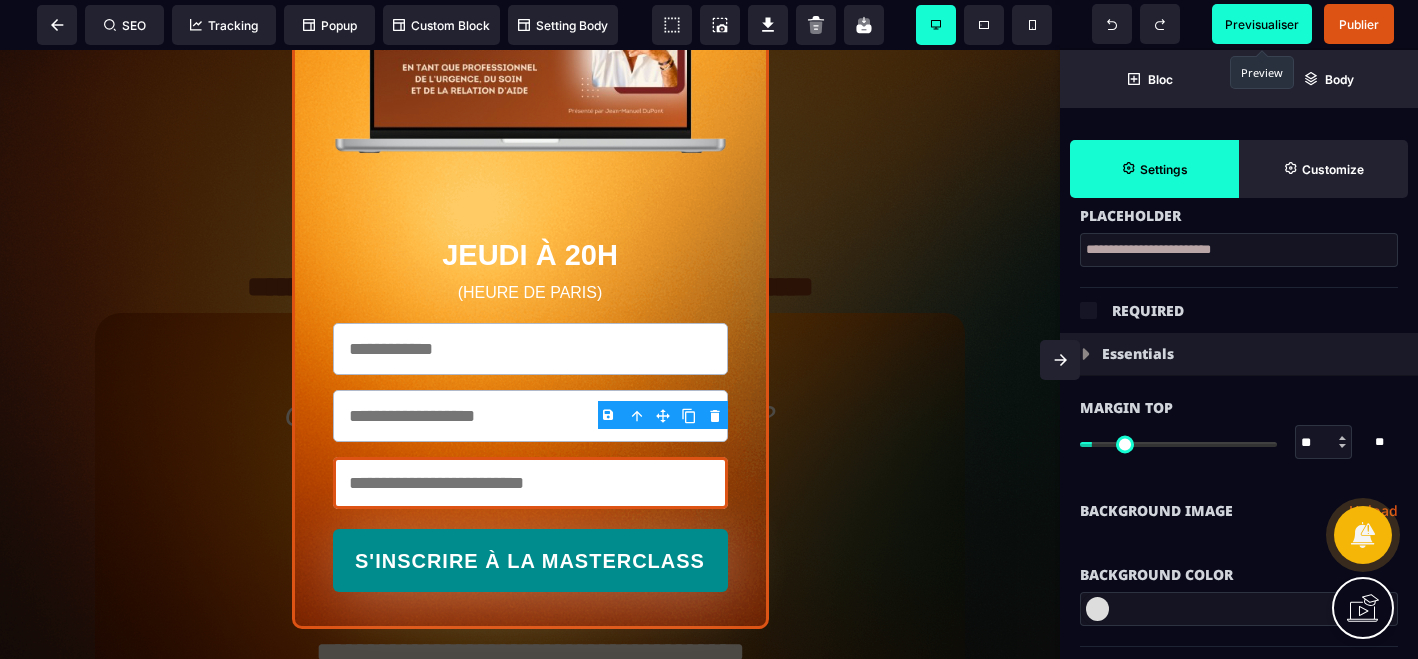 scroll, scrollTop: 330, scrollLeft: 0, axis: vertical 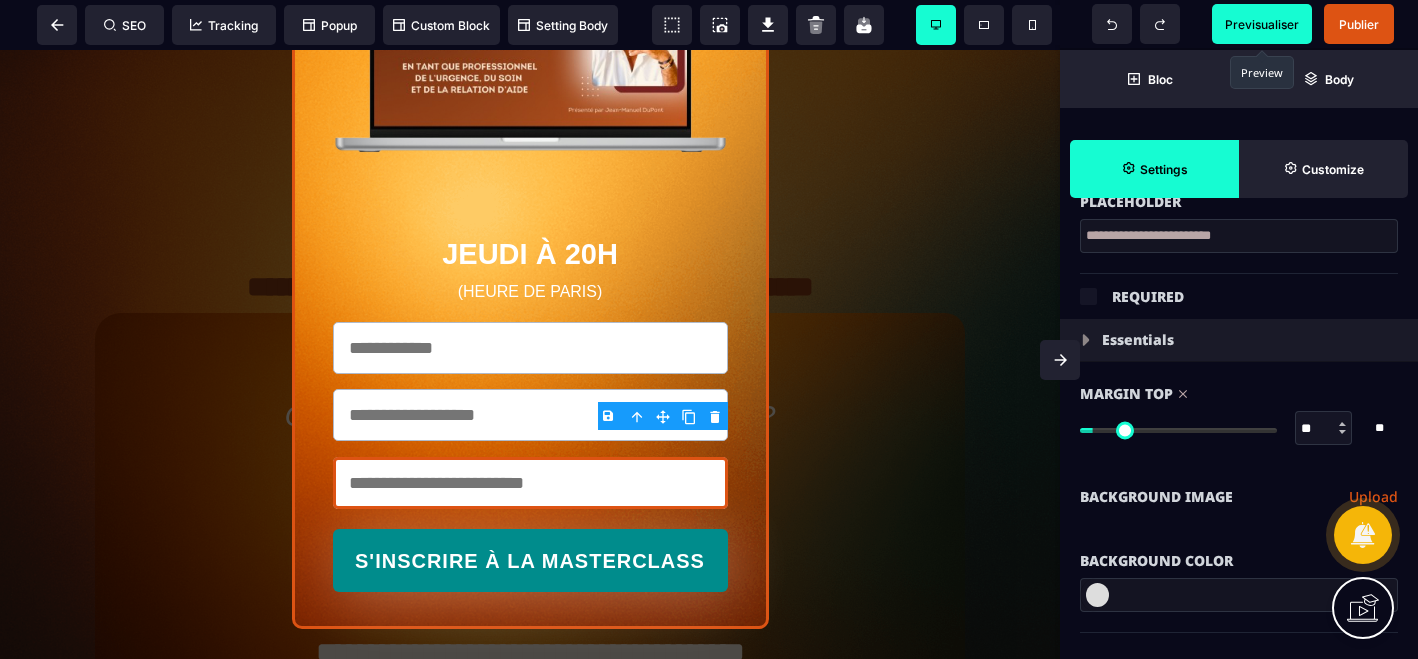 click at bounding box center [1178, 430] 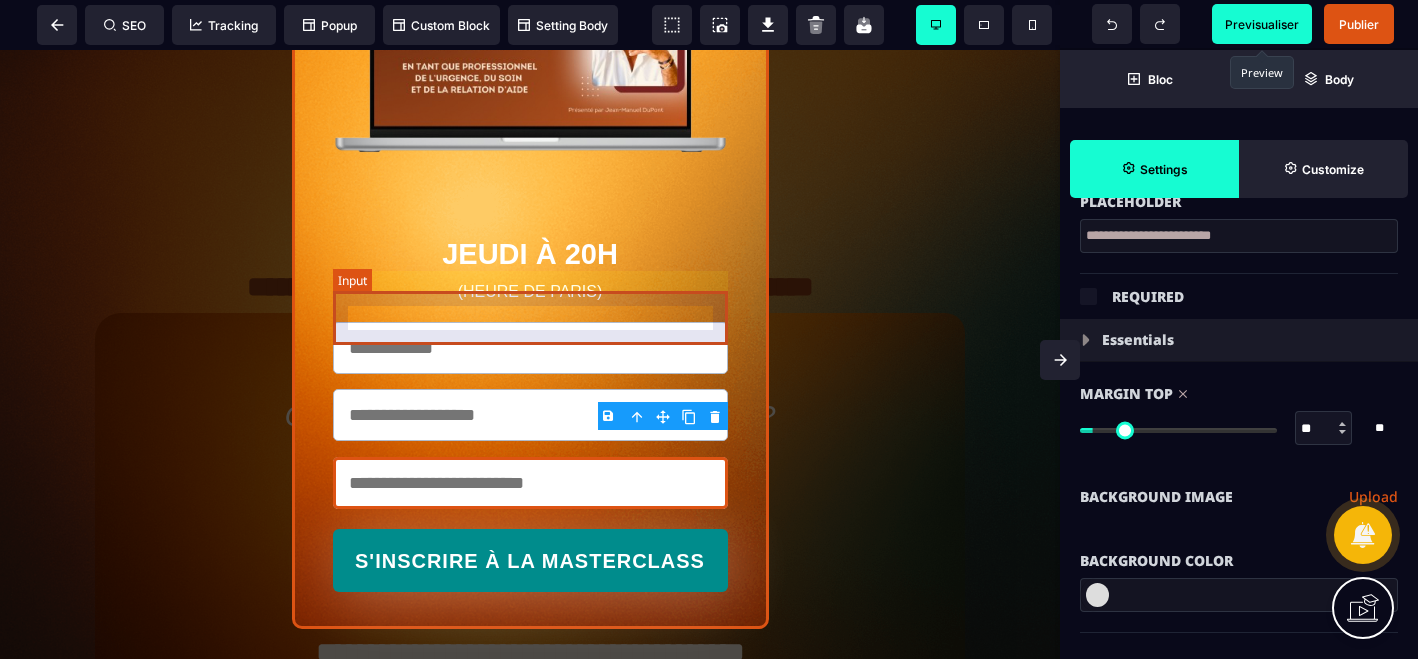 click at bounding box center (530, 348) 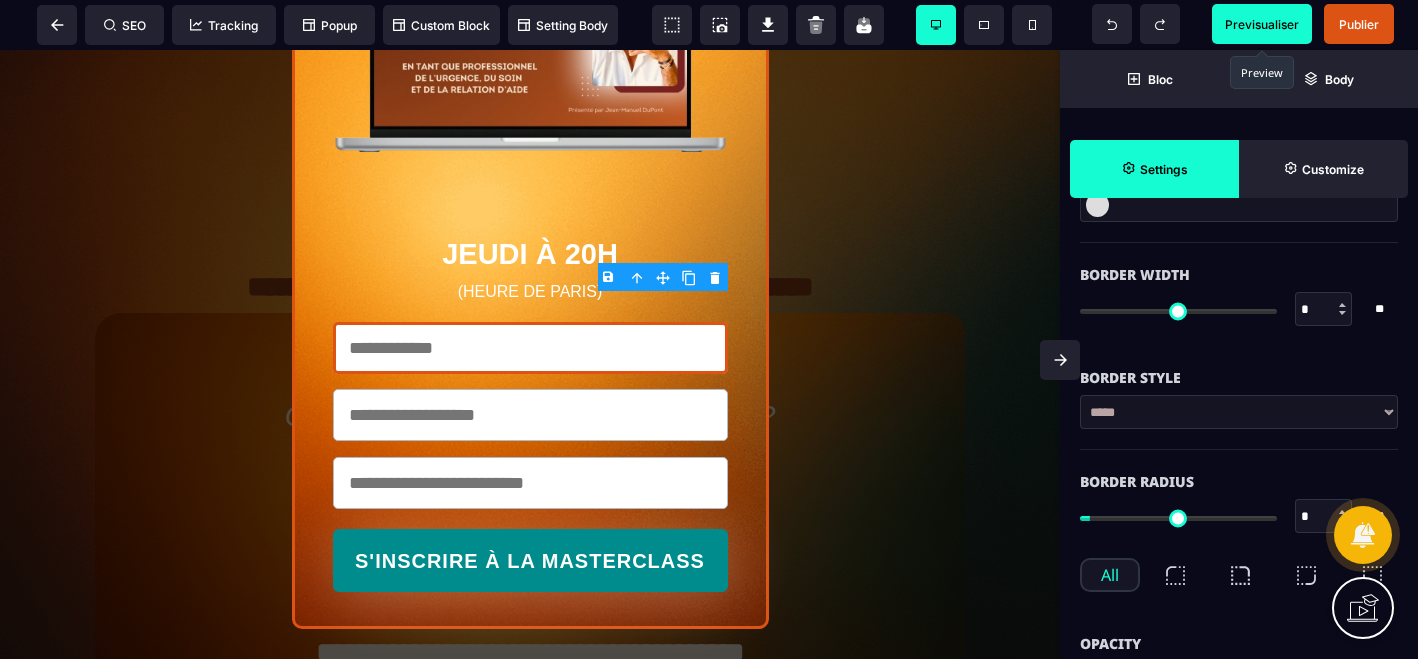scroll, scrollTop: 831, scrollLeft: 0, axis: vertical 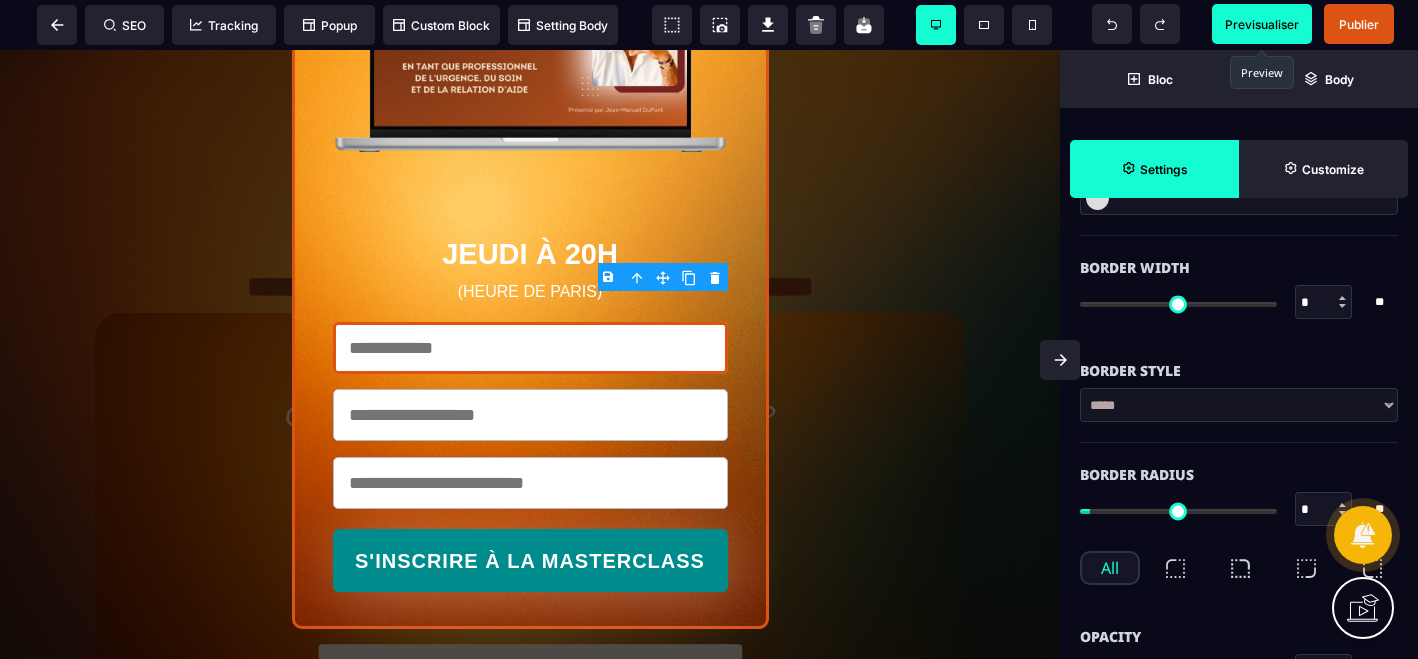 click at bounding box center [1342, 298] 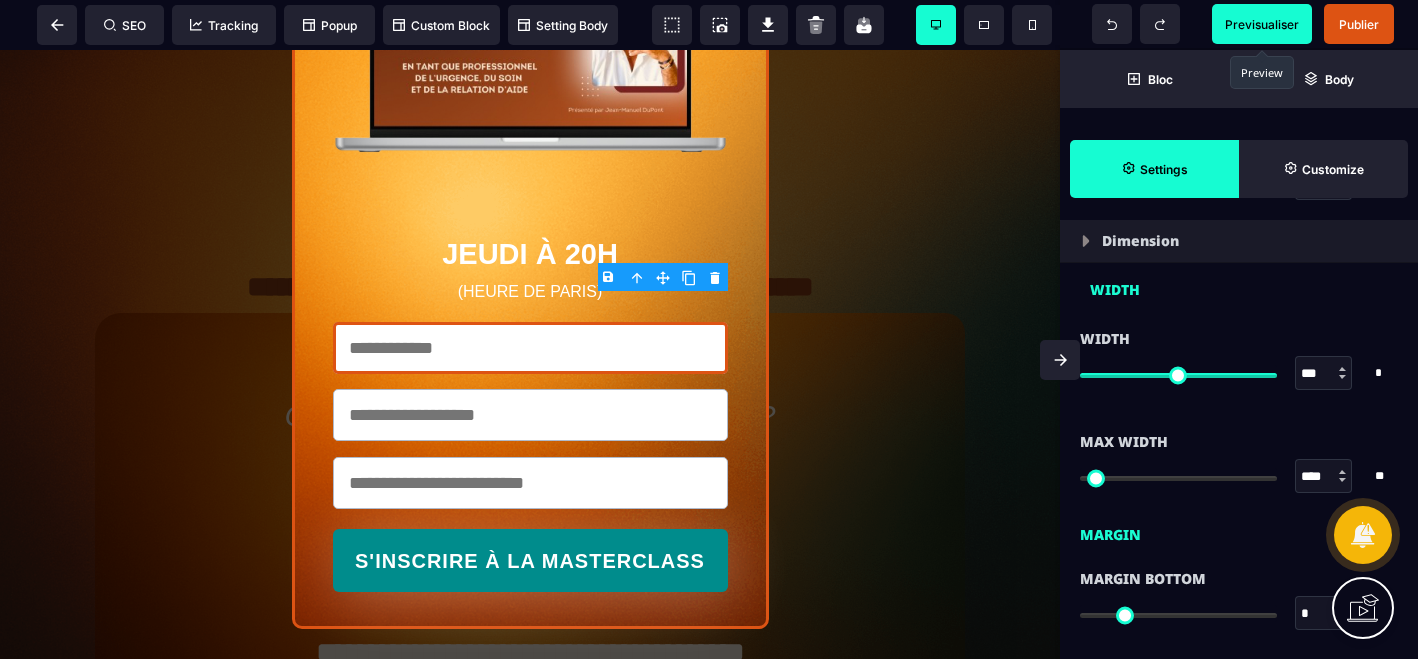 scroll, scrollTop: 1327, scrollLeft: 0, axis: vertical 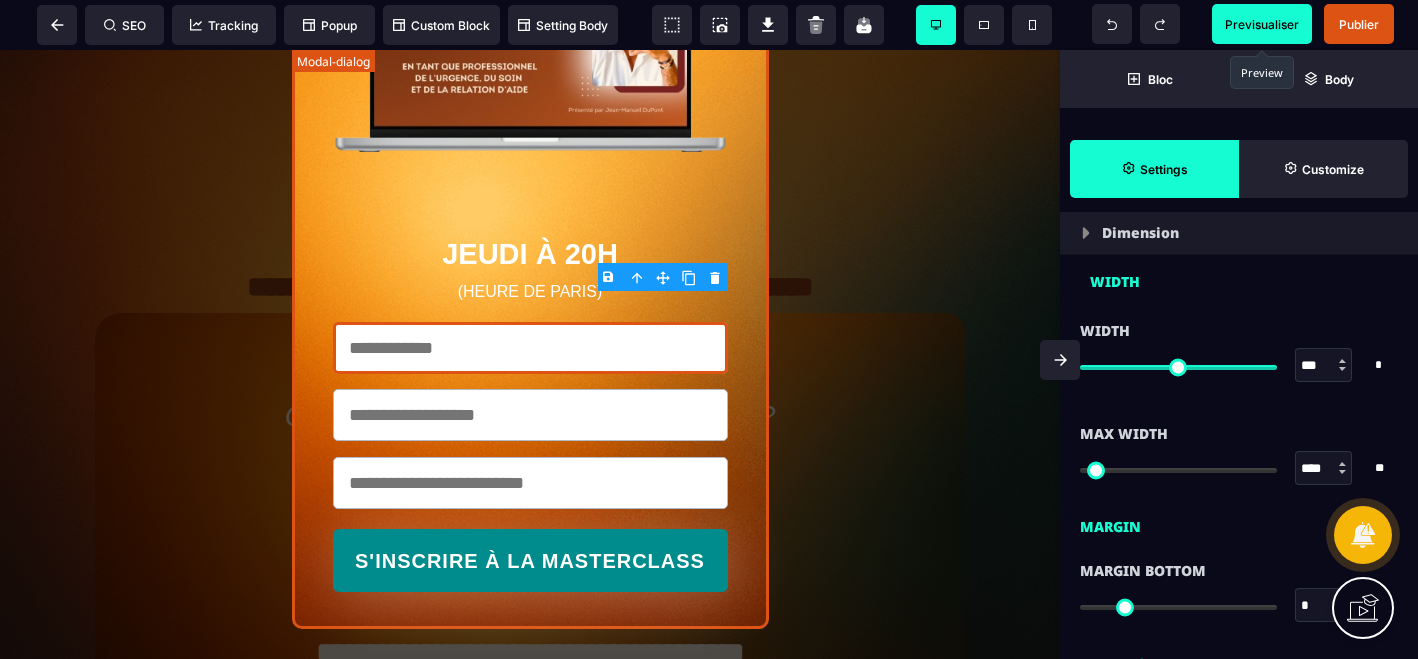click on "JEUDI À 20H (HEURE DE PARIS) S'INSCRIRE À LA MASTERCLASS" at bounding box center [530, 227] 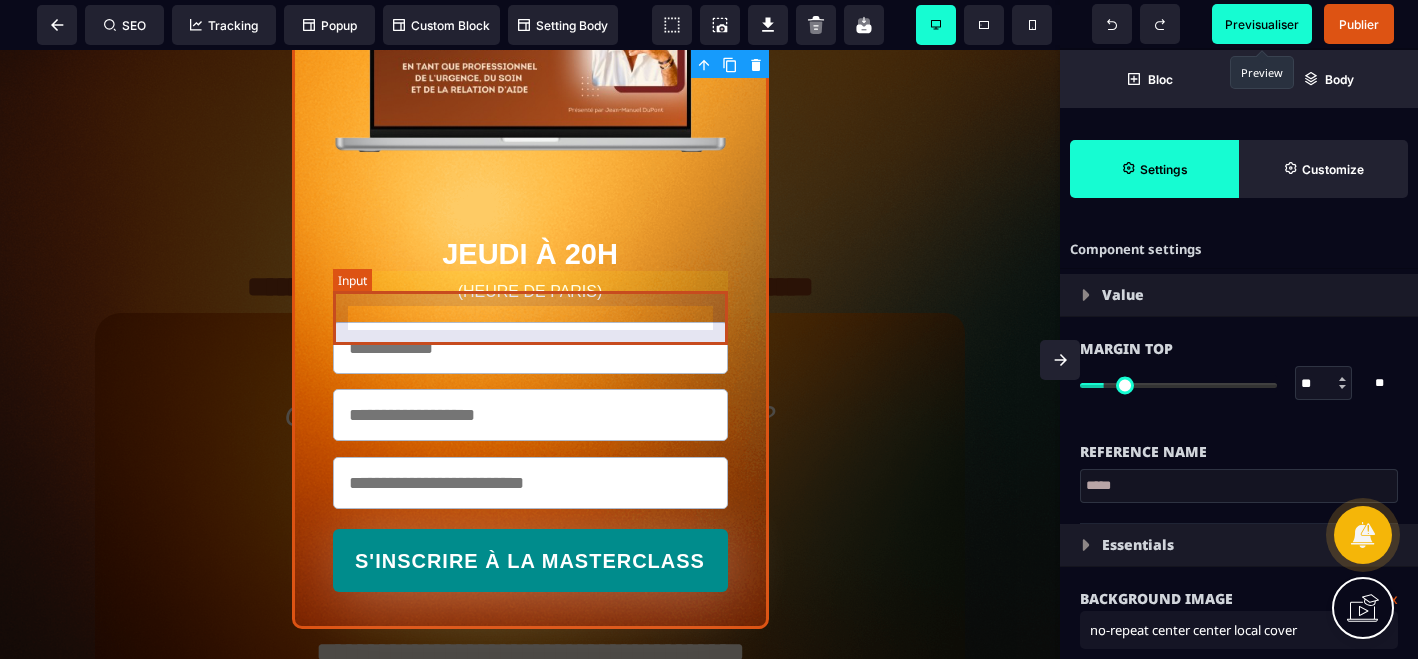 click at bounding box center [530, 348] 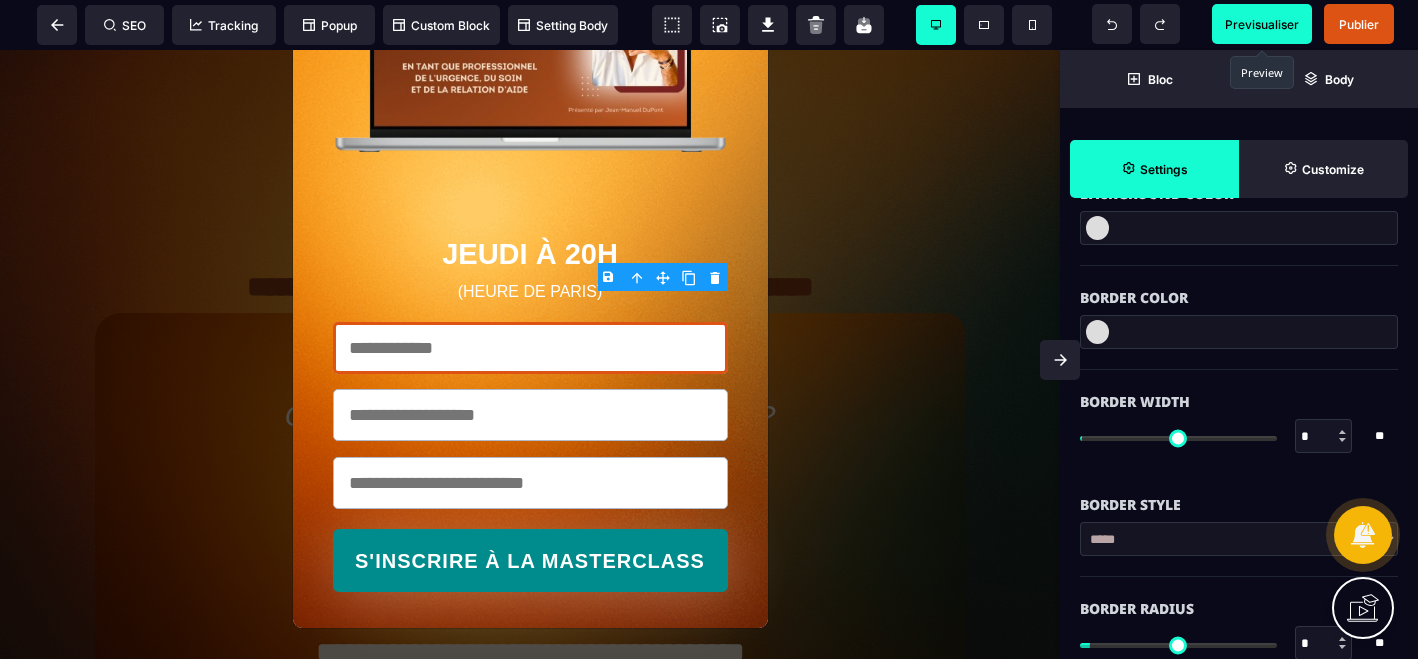 scroll, scrollTop: 690, scrollLeft: 0, axis: vertical 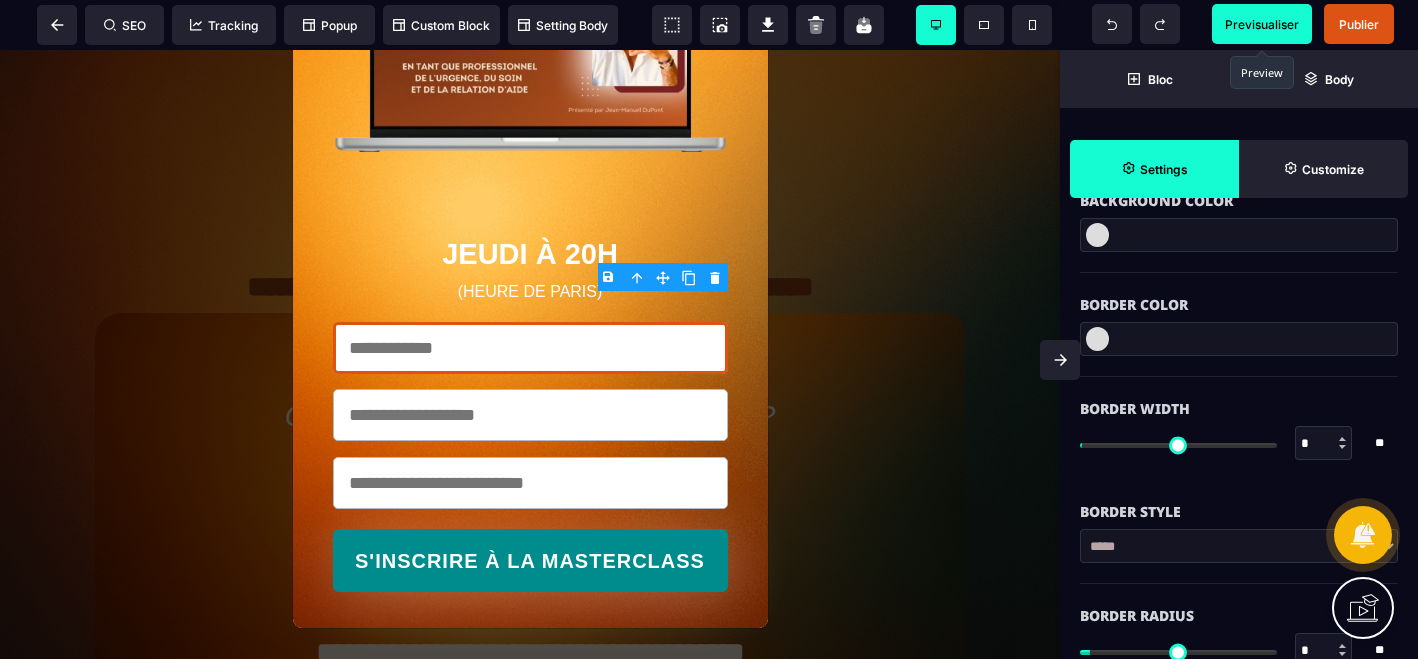 click at bounding box center (1097, 339) 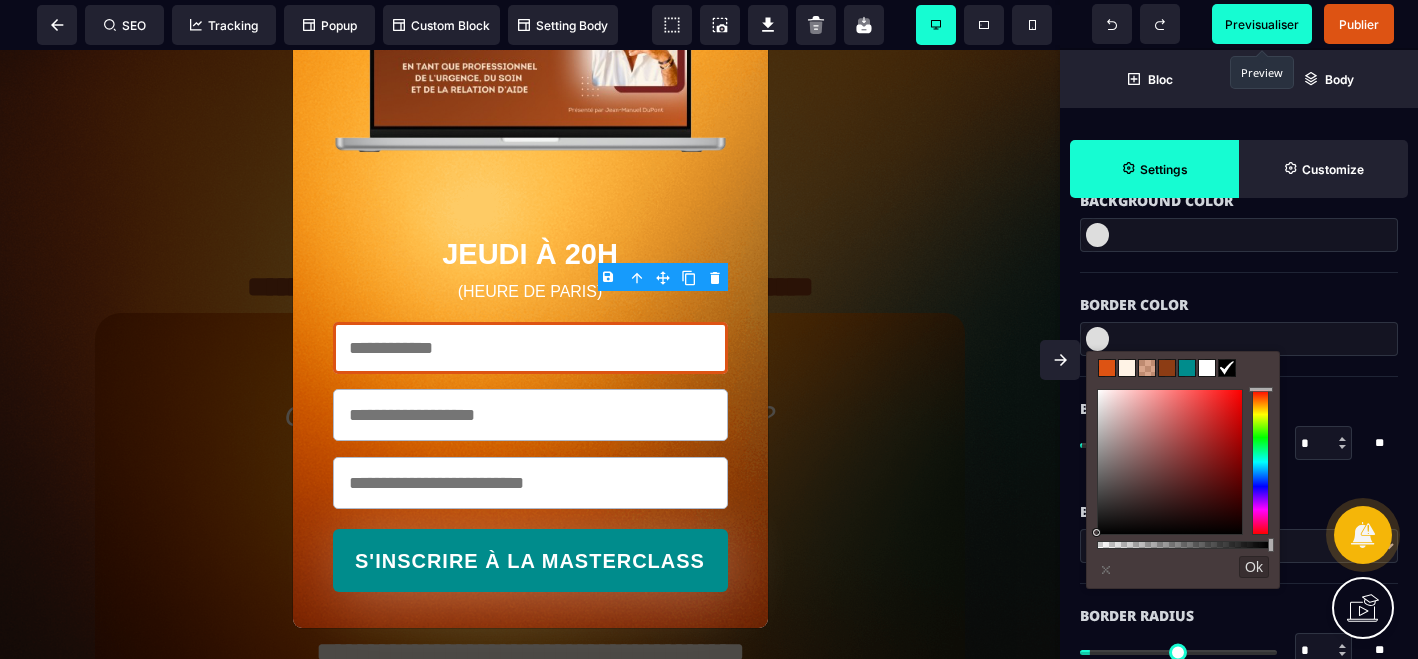 click at bounding box center (1107, 368) 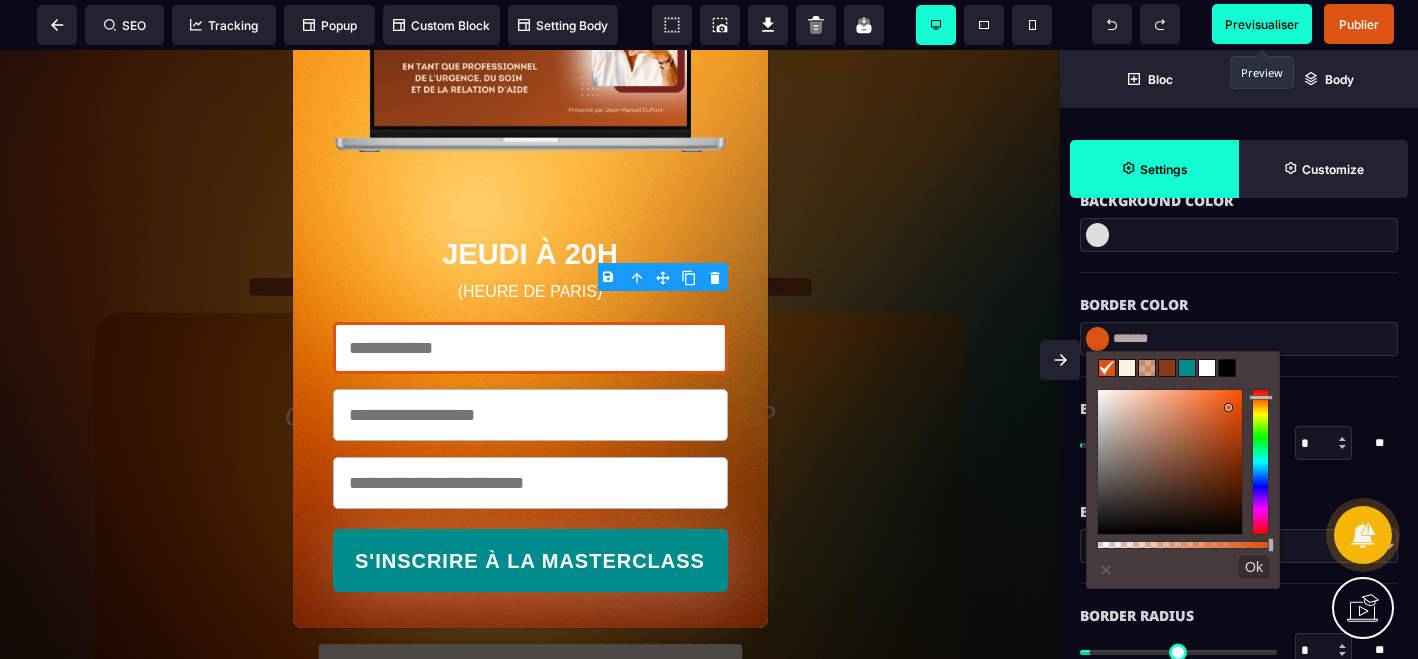 click at bounding box center (1167, 368) 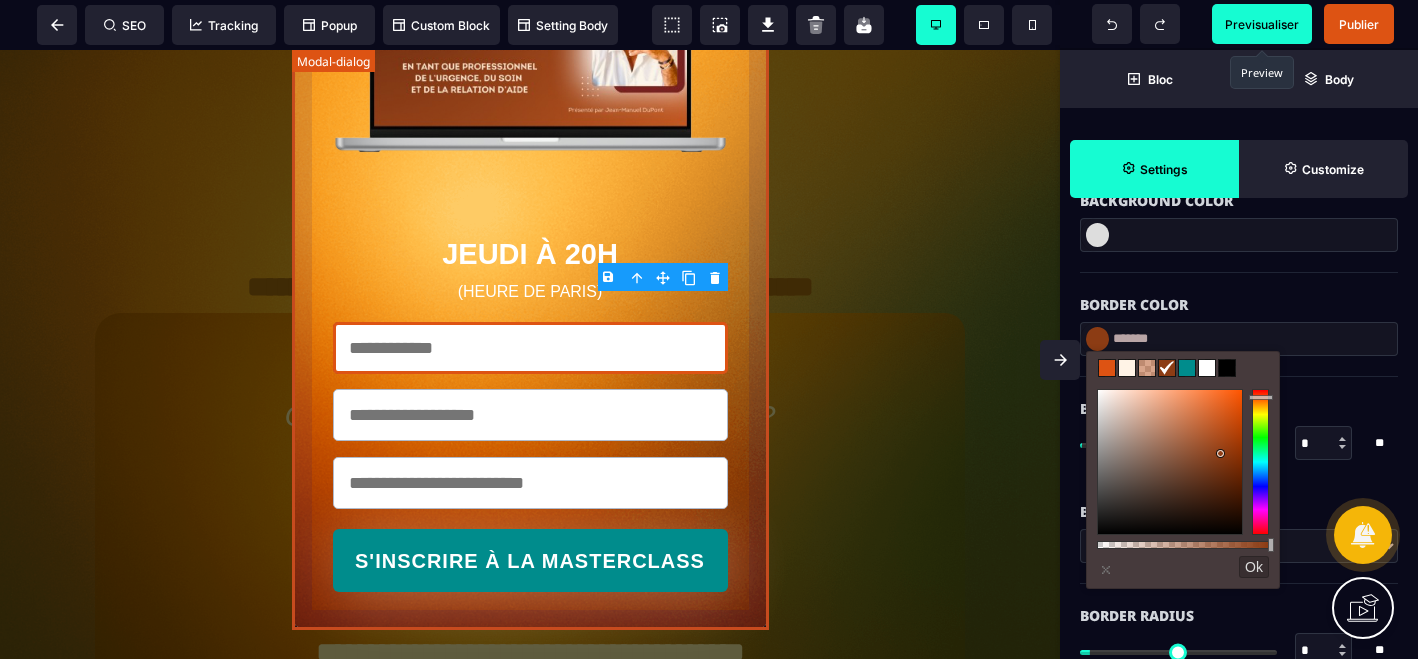 click on "JEUDI À 20H (HEURE DE PARIS) S'INSCRIRE À LA MASTERCLASS" at bounding box center (530, 227) 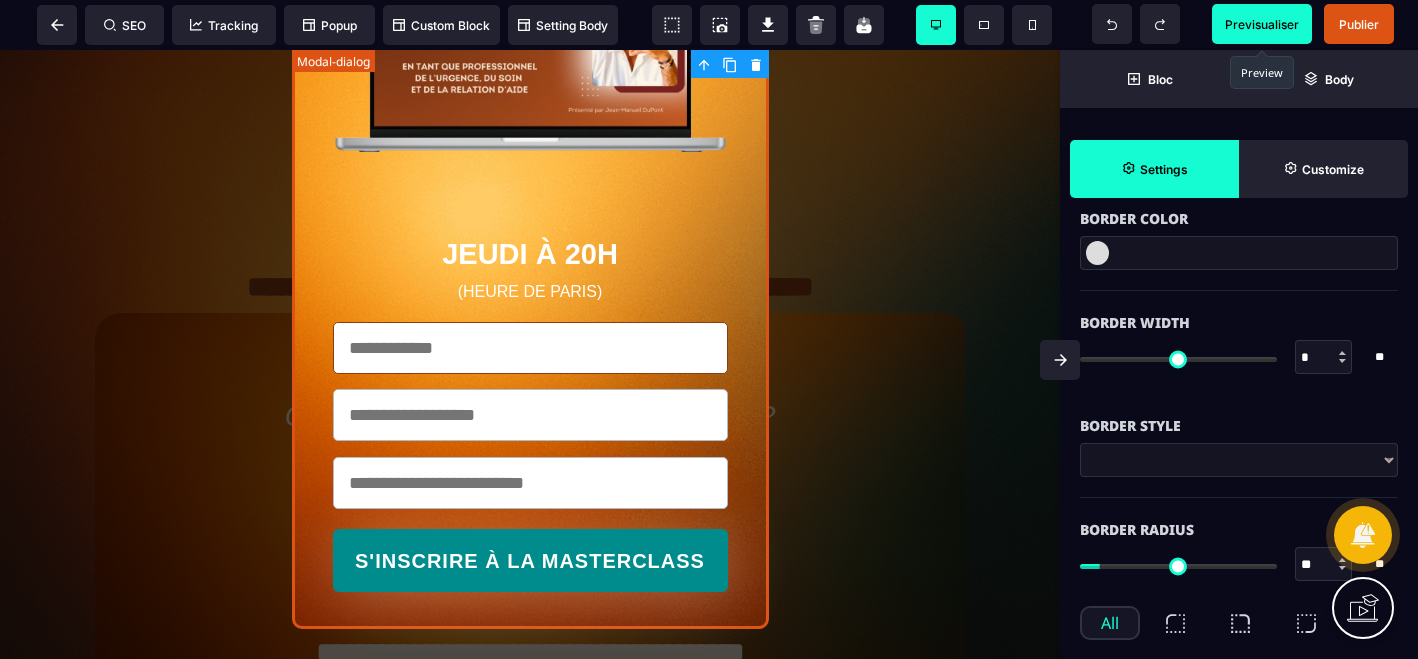 scroll, scrollTop: 0, scrollLeft: 0, axis: both 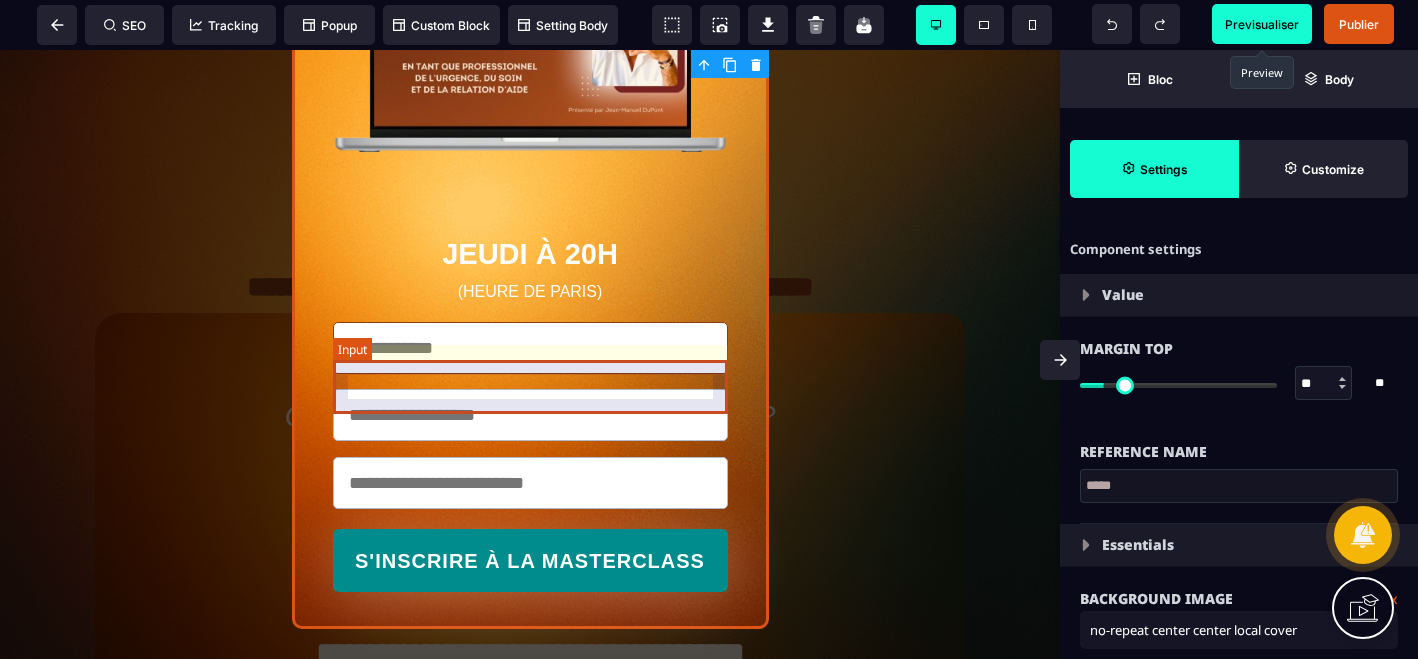 click at bounding box center [530, 415] 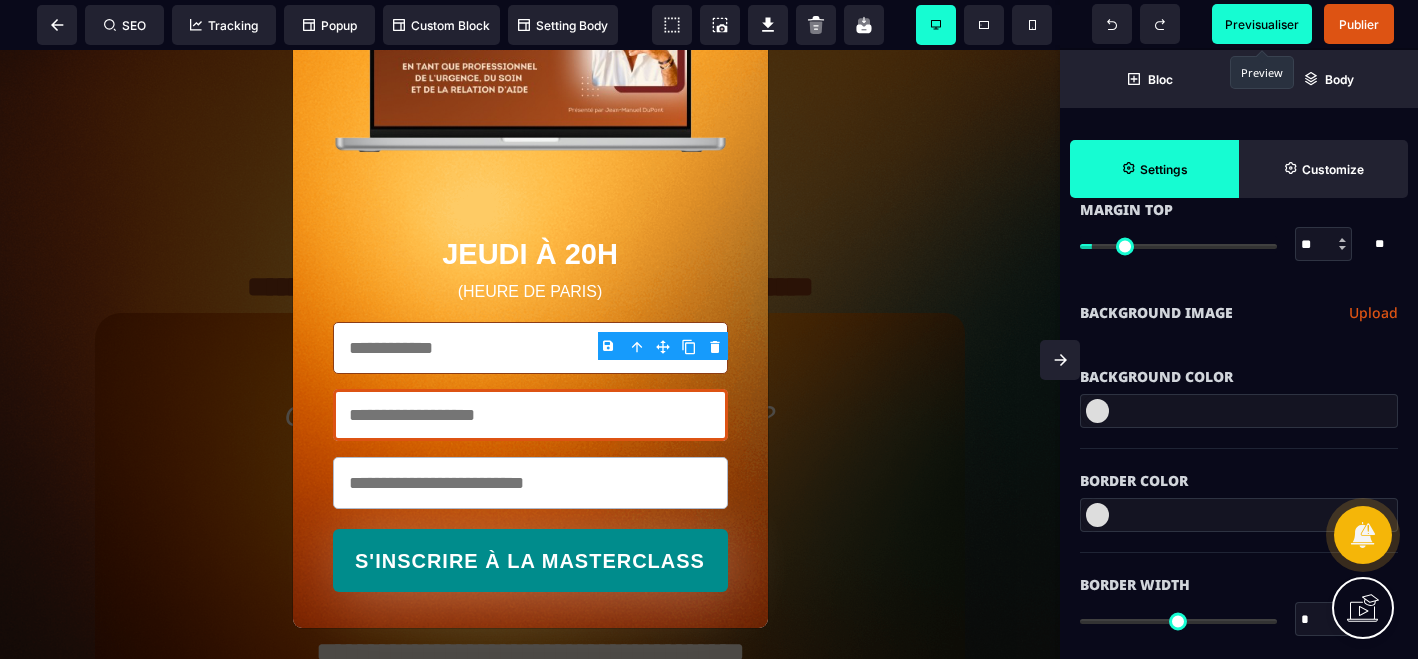 scroll, scrollTop: 519, scrollLeft: 0, axis: vertical 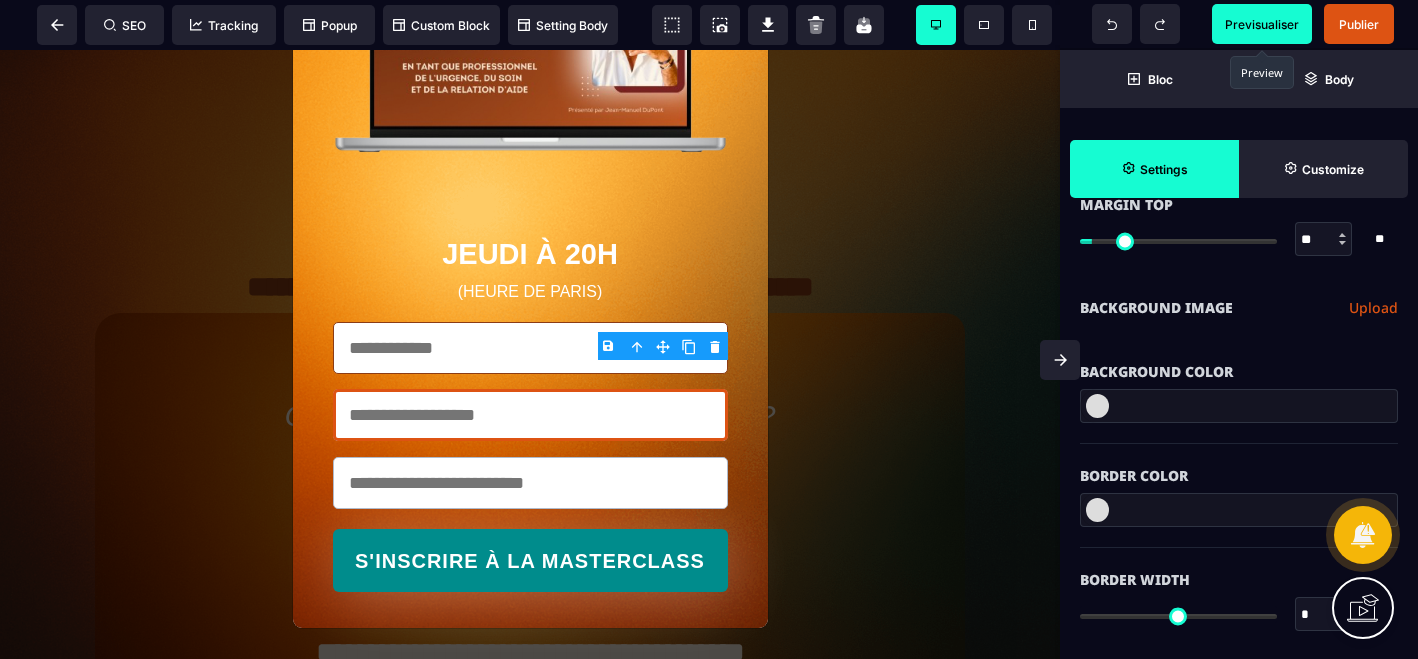 click at bounding box center [1097, 406] 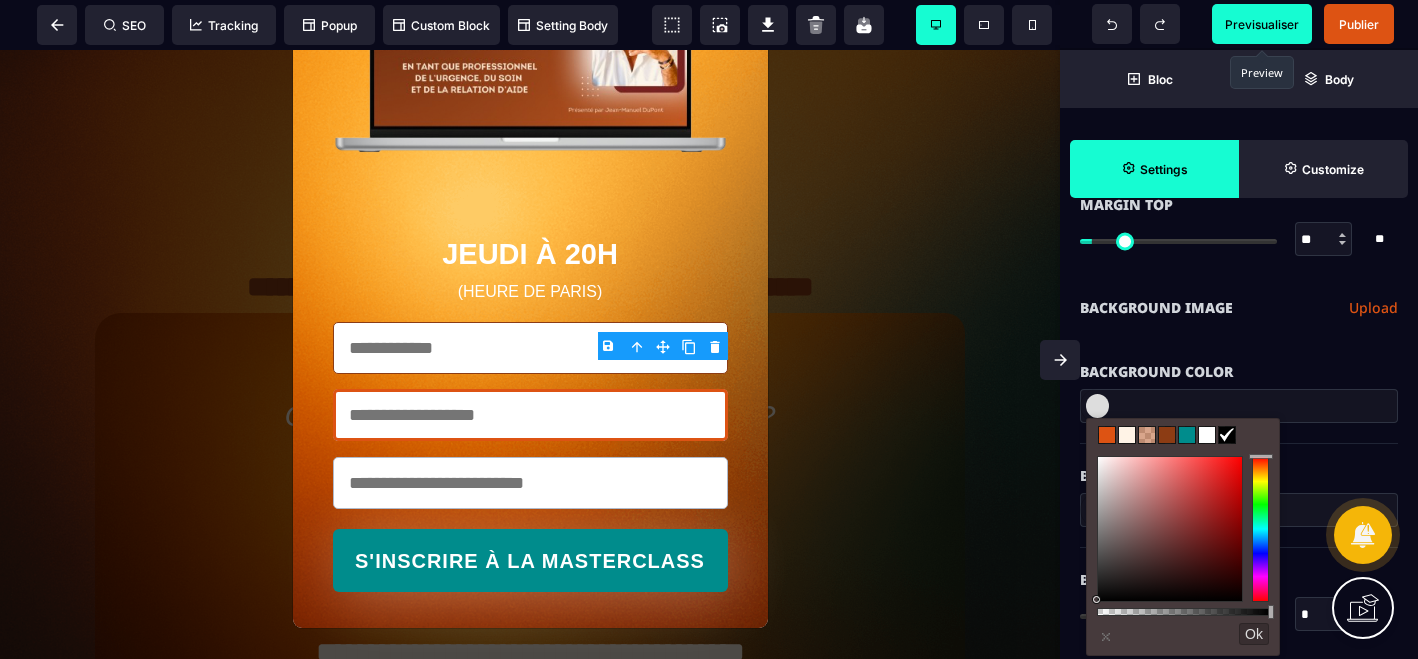 click at bounding box center [1167, 435] 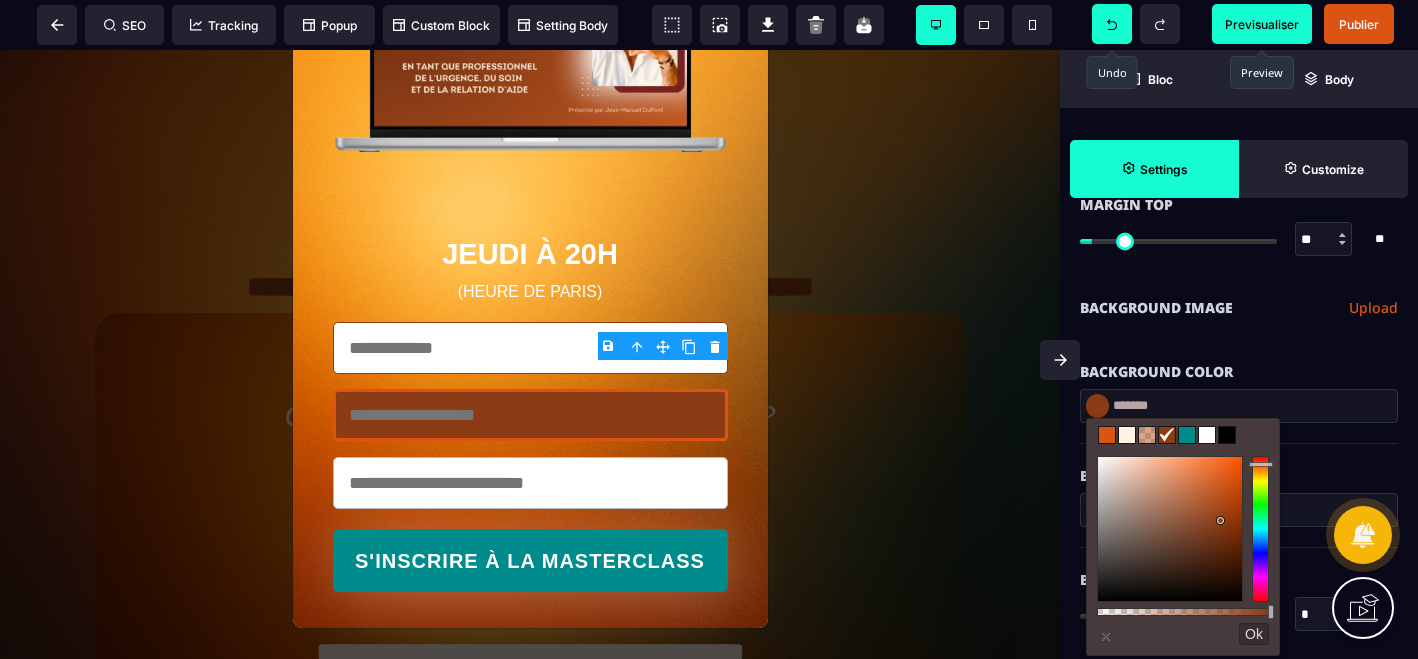 click 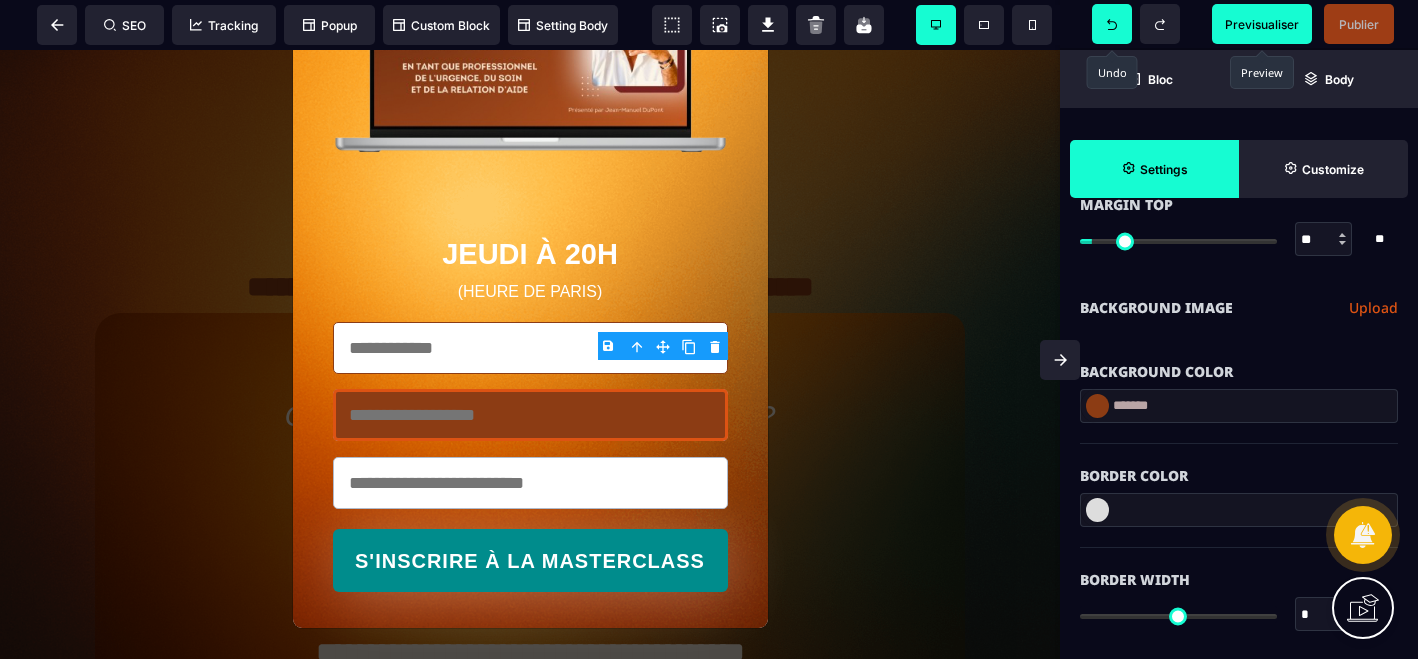 click 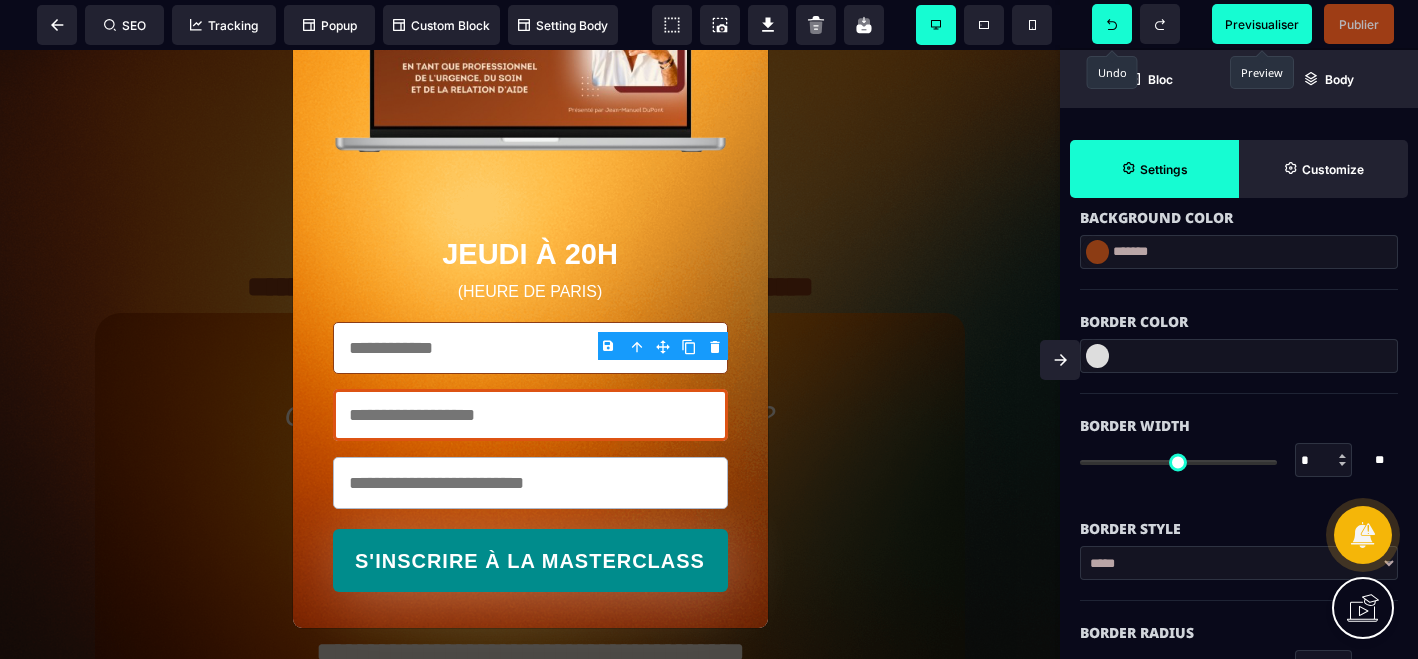 scroll, scrollTop: 682, scrollLeft: 0, axis: vertical 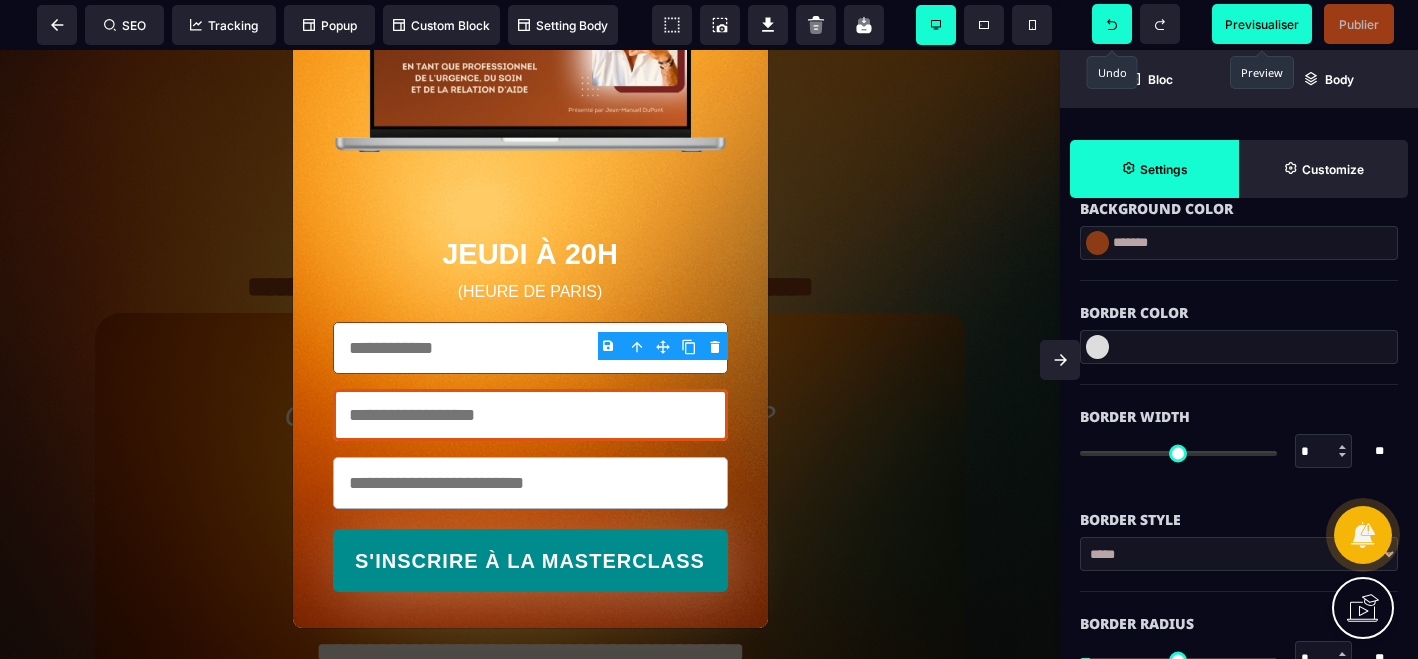 click at bounding box center (1097, 347) 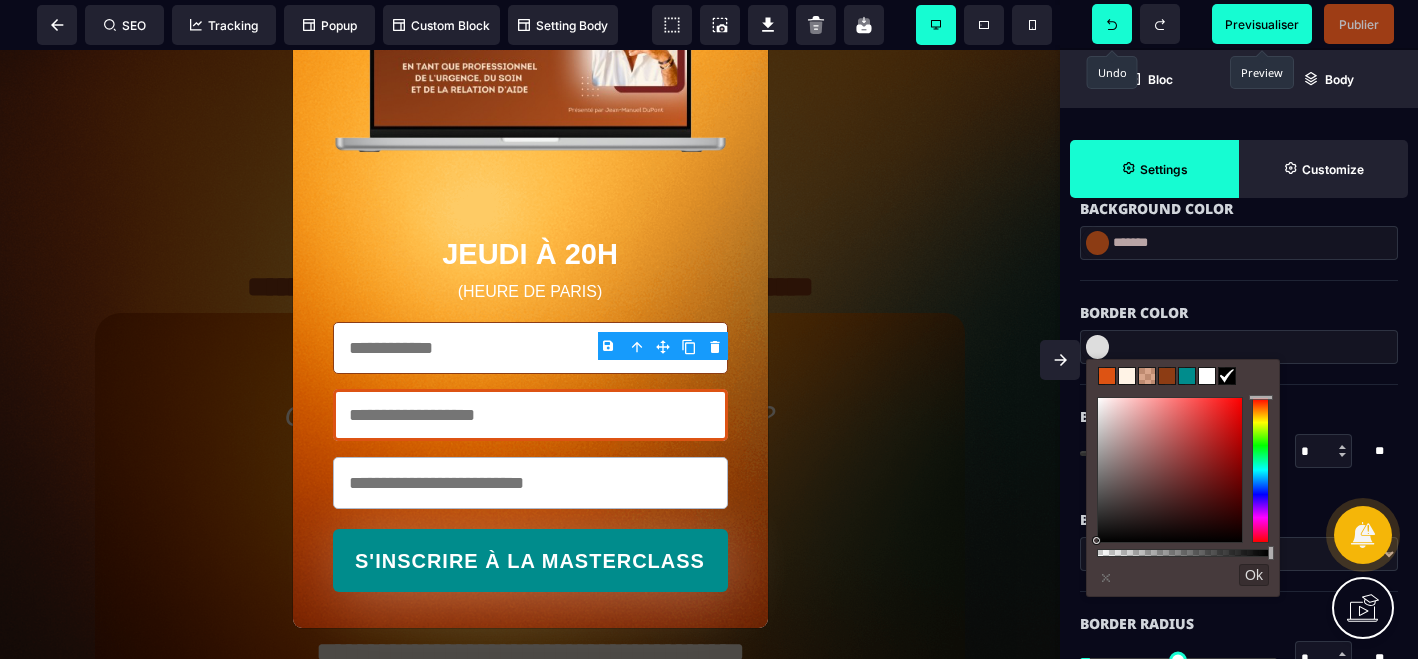click at bounding box center [1167, 376] 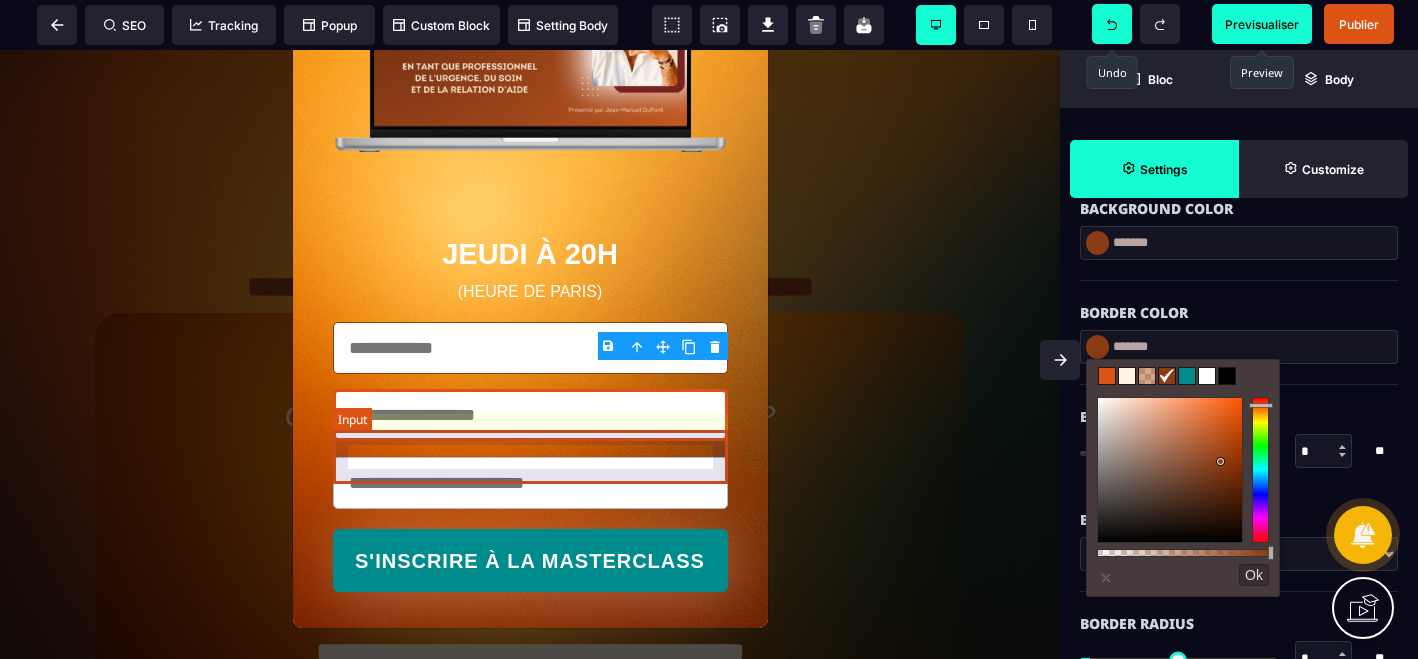 click at bounding box center [530, 483] 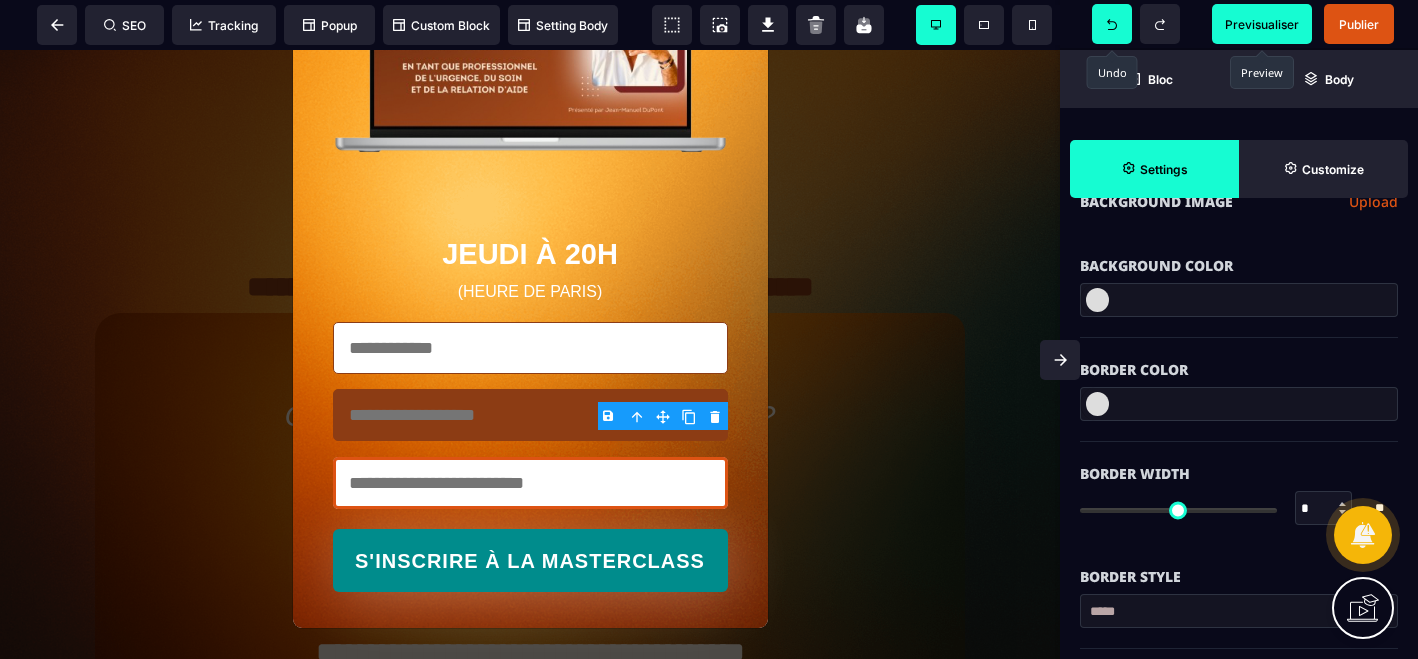 scroll, scrollTop: 637, scrollLeft: 0, axis: vertical 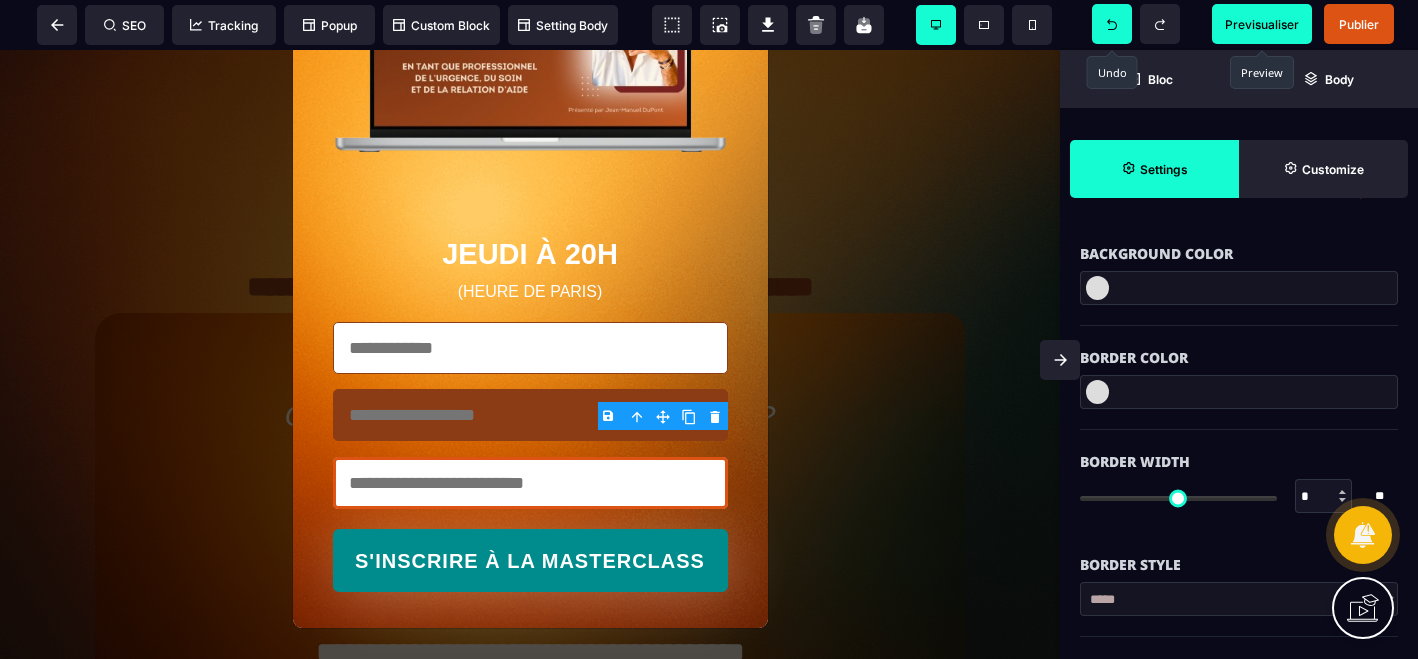 click at bounding box center [1097, 392] 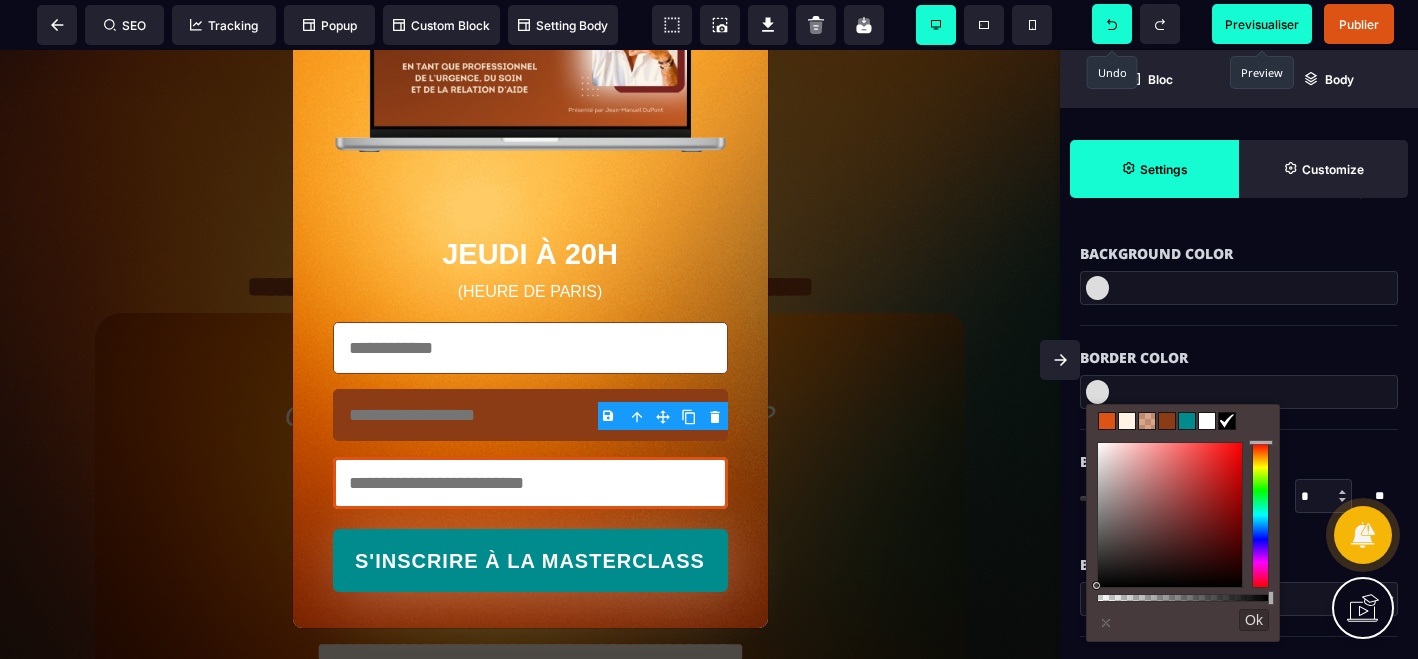 click at bounding box center (1167, 421) 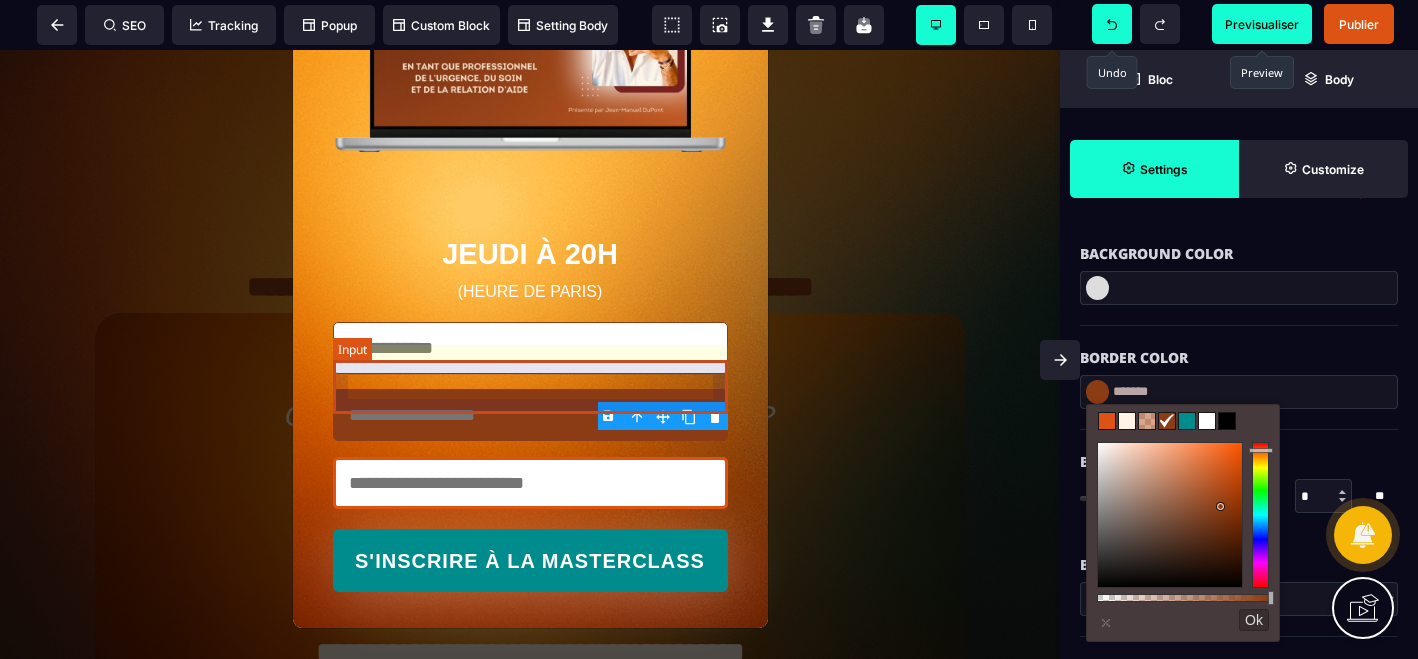 click at bounding box center (530, 415) 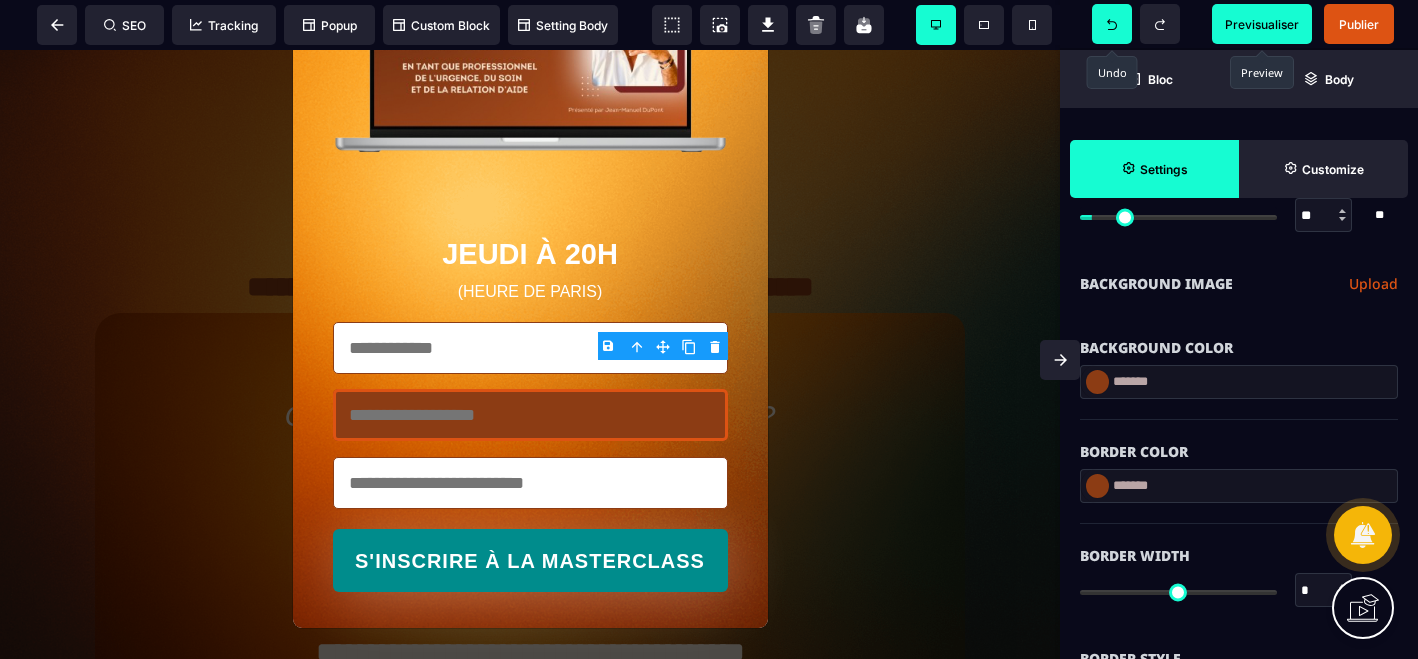 scroll, scrollTop: 547, scrollLeft: 0, axis: vertical 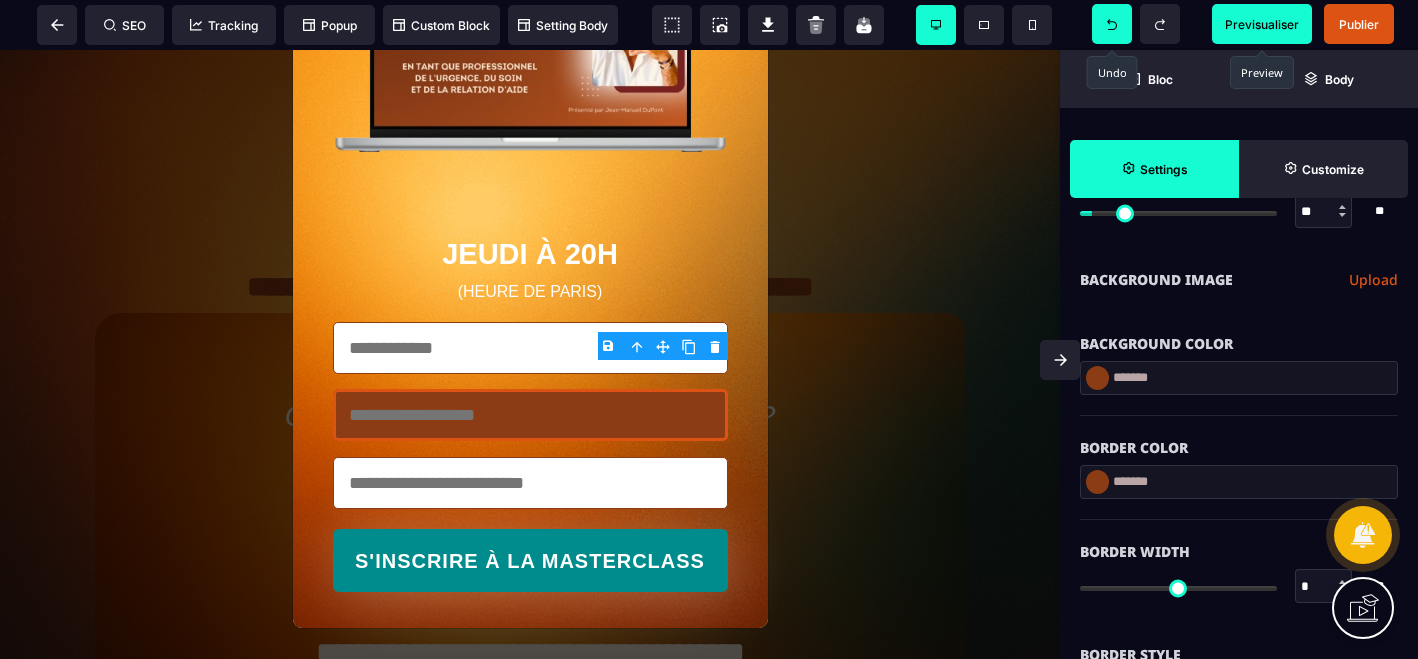 click at bounding box center (1097, 378) 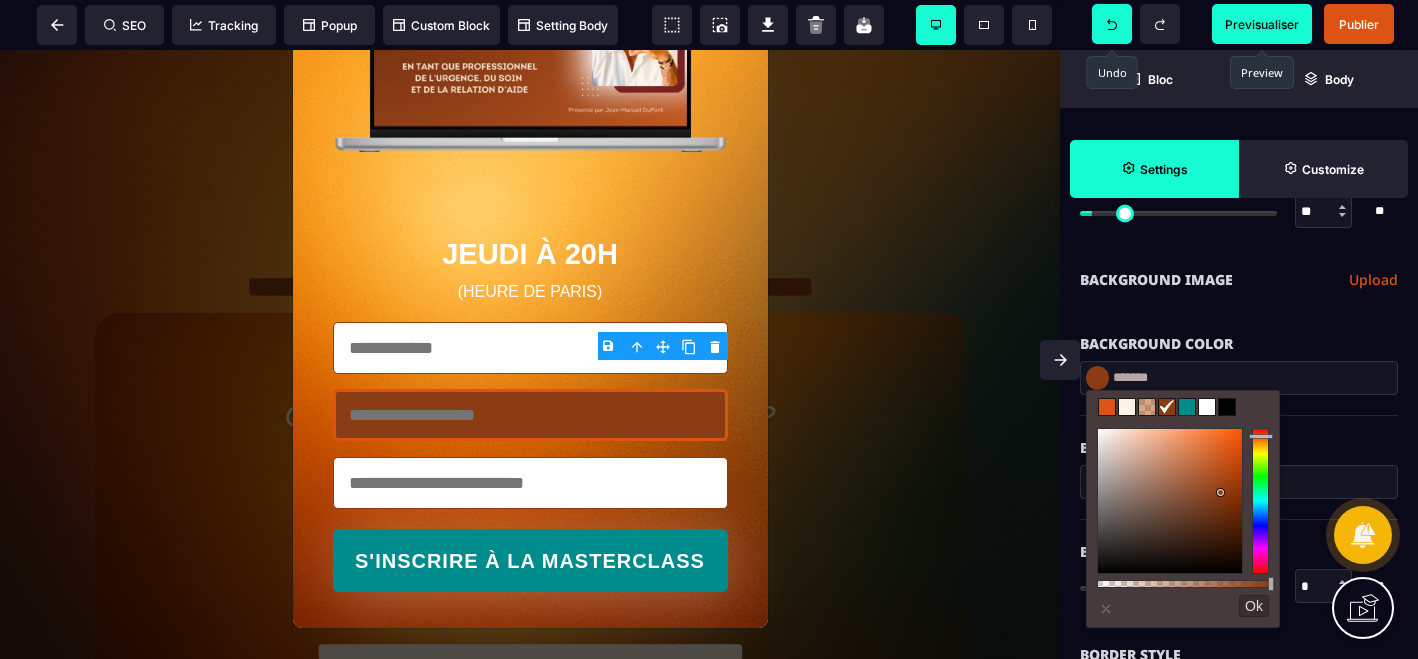 click at bounding box center (1127, 407) 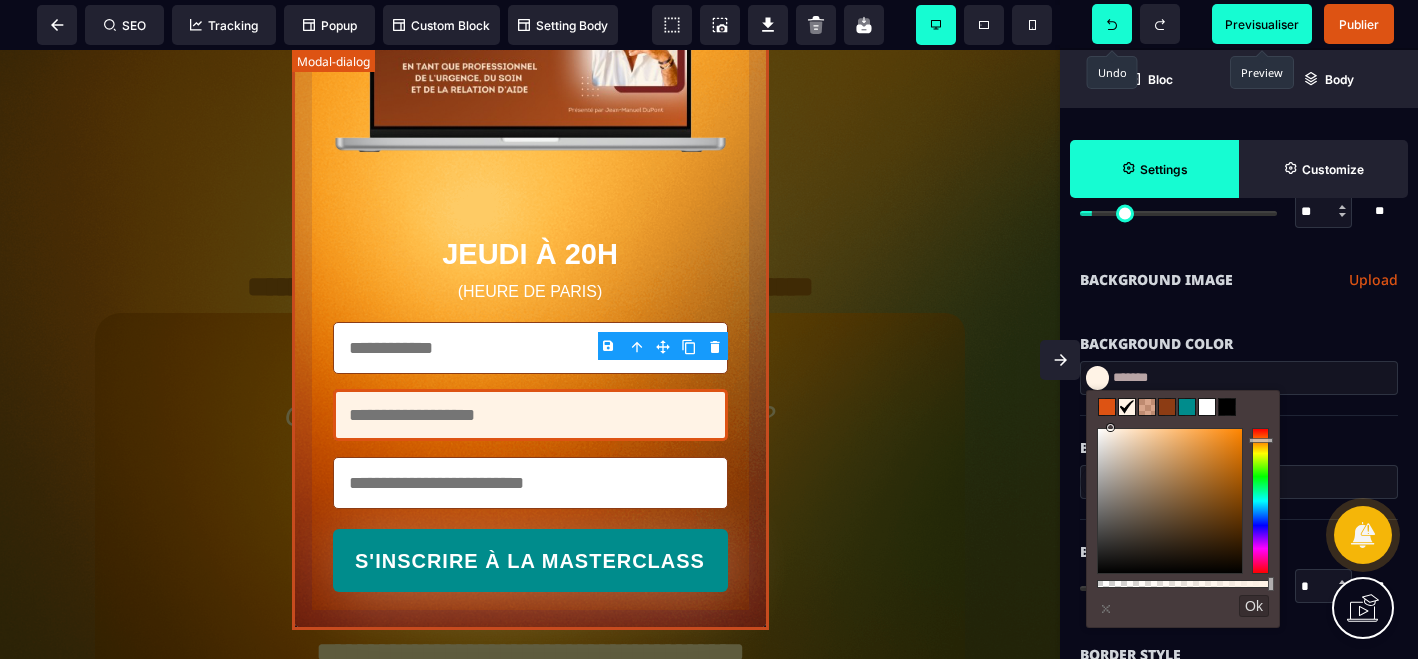 click on "JEUDI À 20H (HEURE DE PARIS) S'INSCRIRE À LA MASTERCLASS" at bounding box center (530, 227) 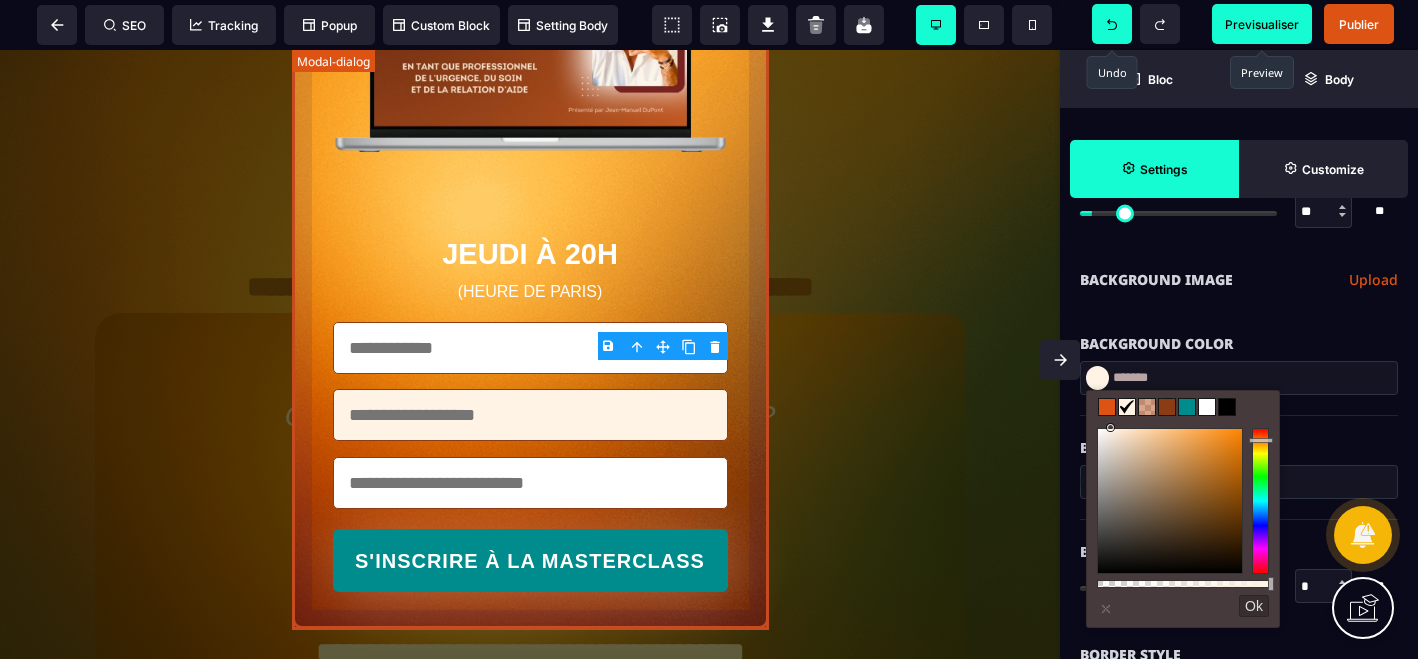 scroll, scrollTop: 0, scrollLeft: 0, axis: both 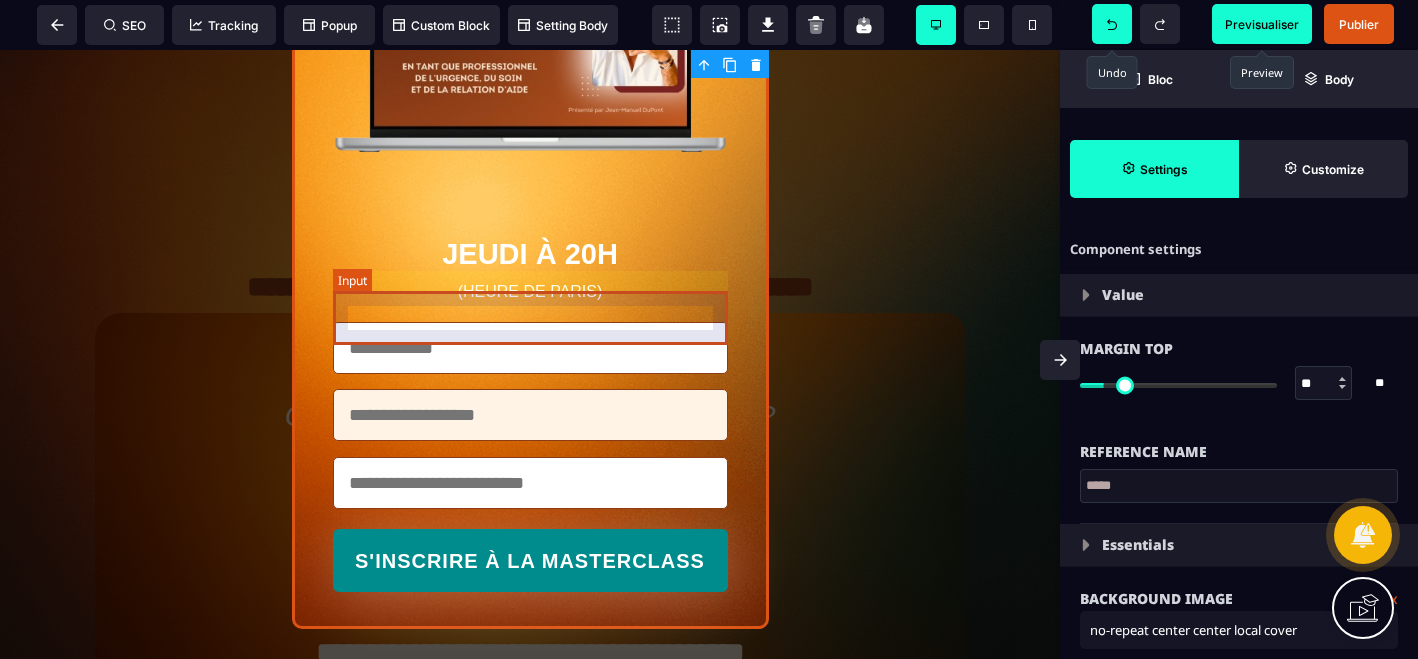 click at bounding box center (530, 348) 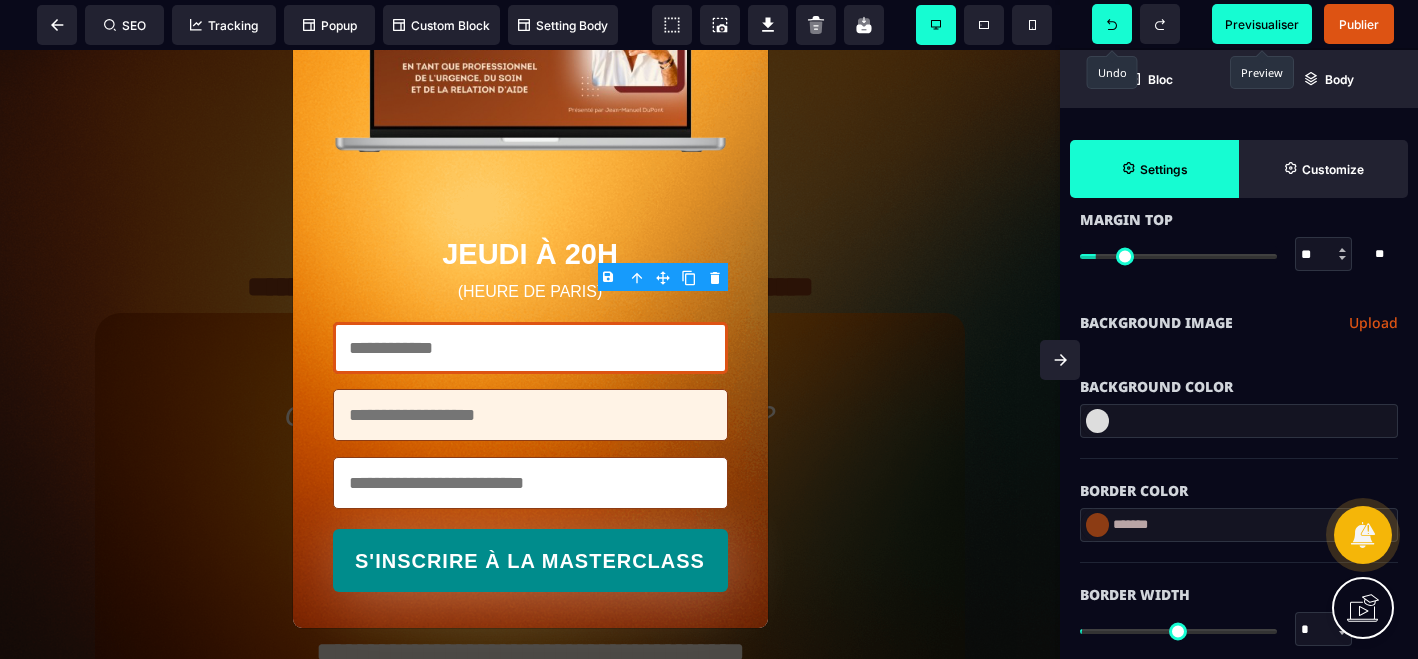scroll, scrollTop: 511, scrollLeft: 0, axis: vertical 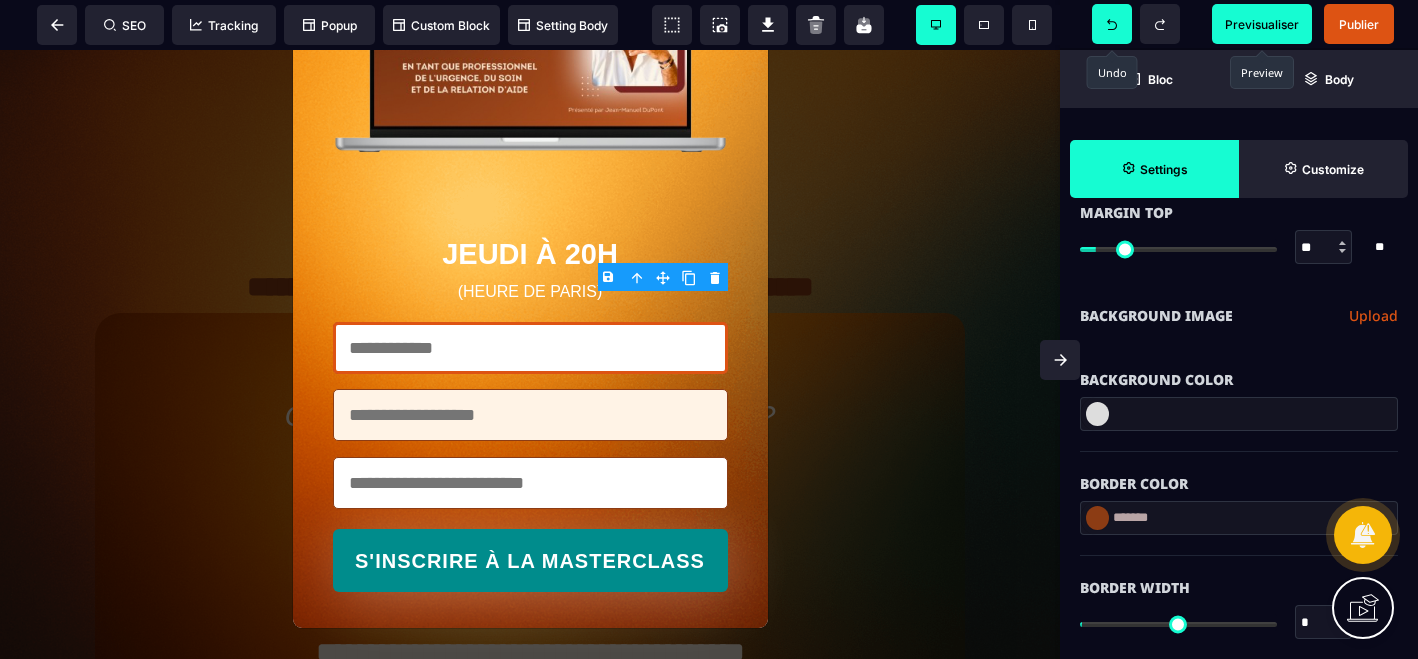 click at bounding box center (1097, 414) 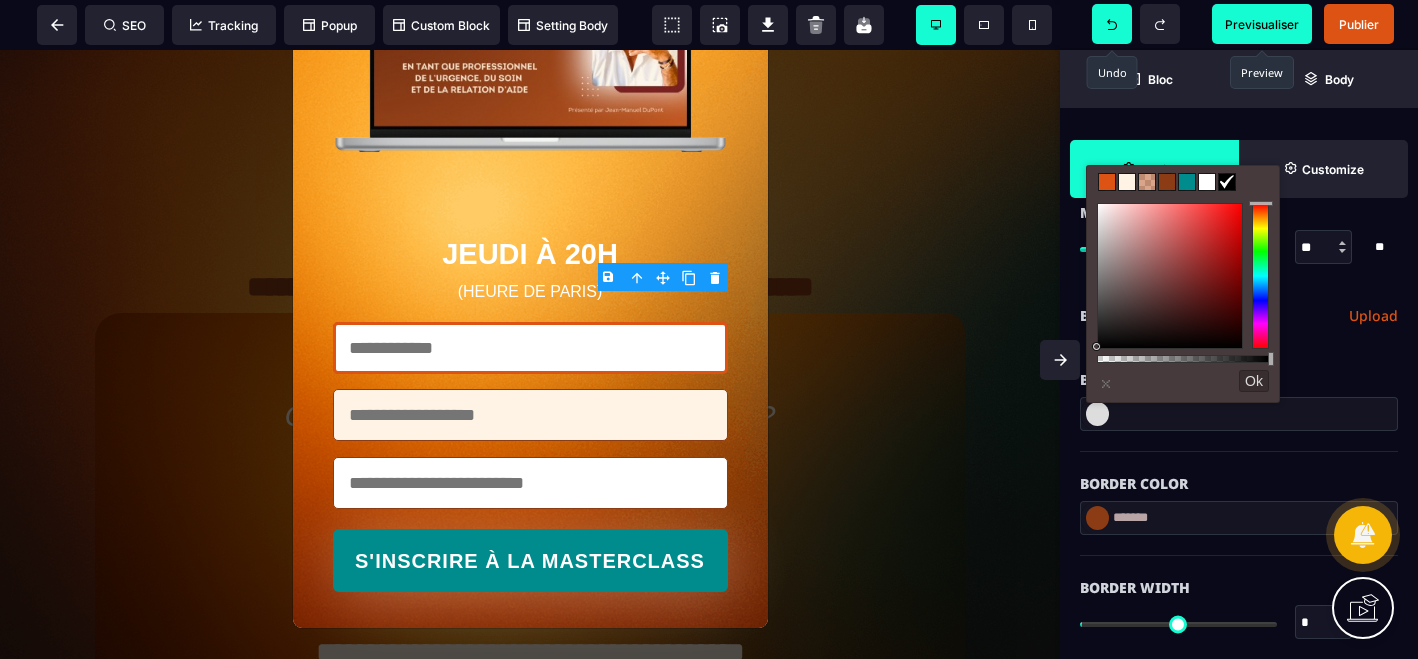 click at bounding box center [1127, 182] 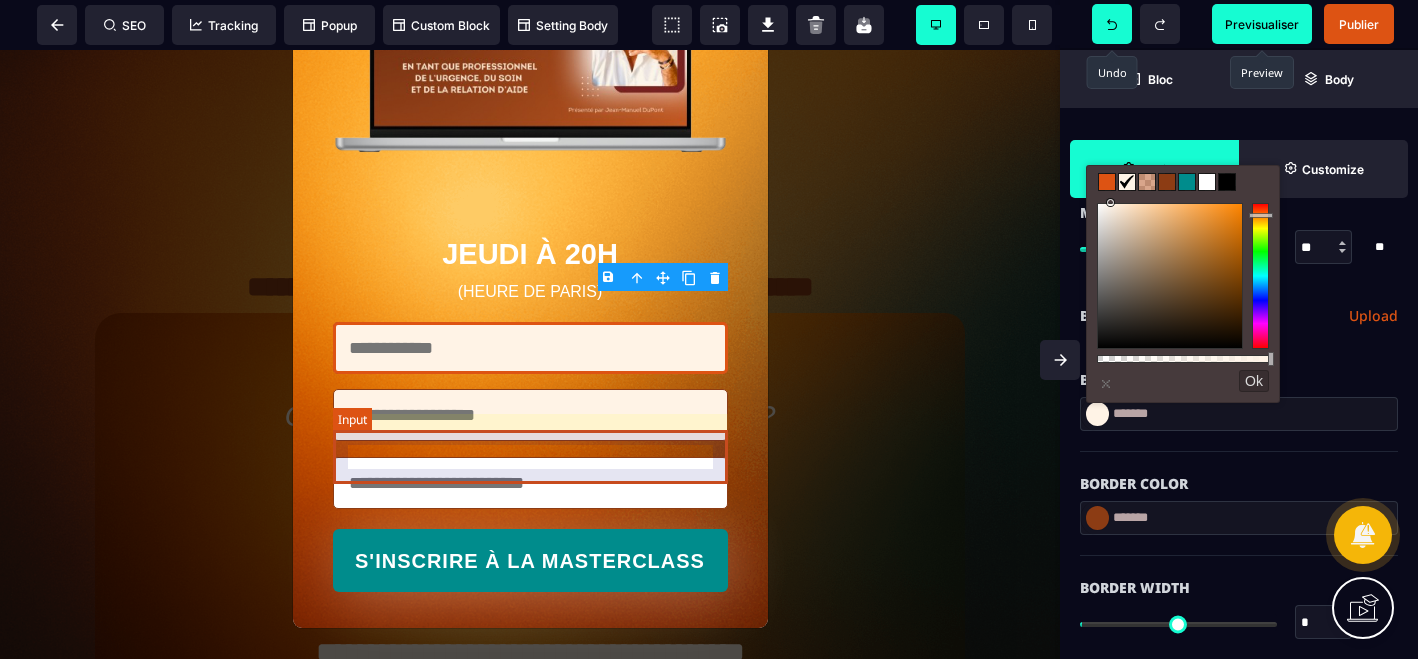 click at bounding box center [530, 483] 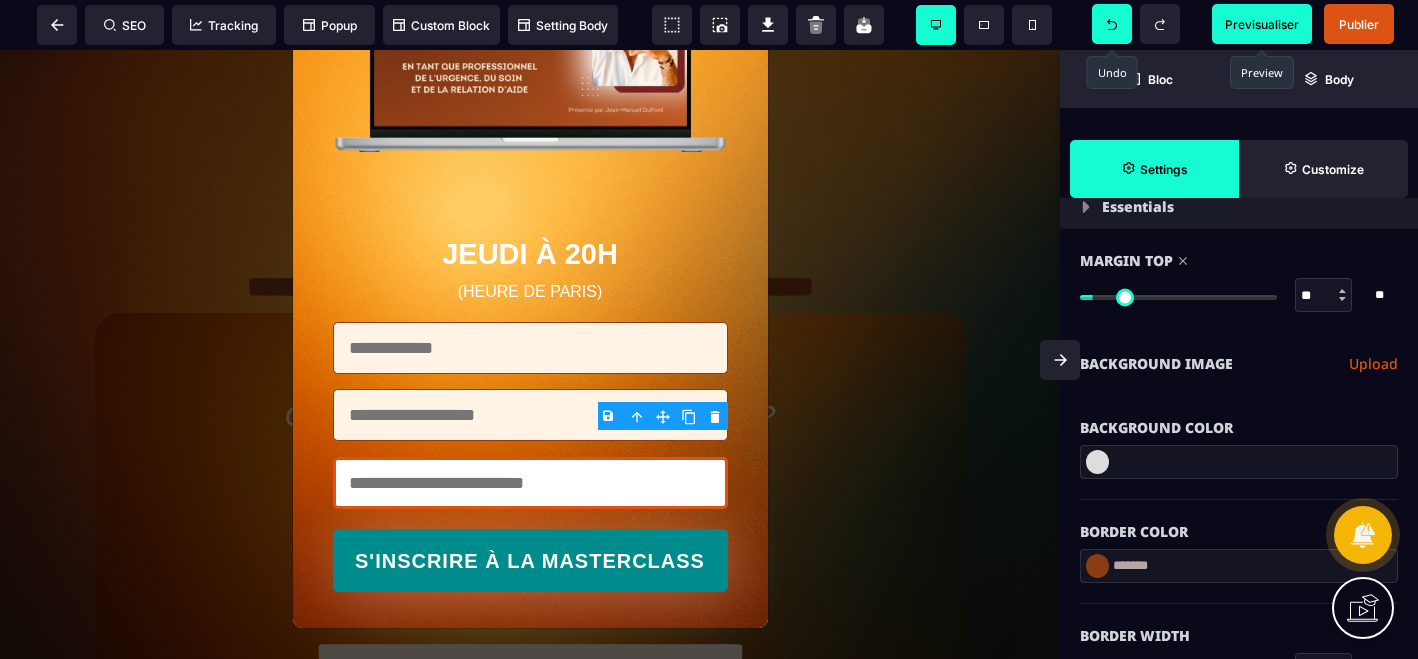 scroll, scrollTop: 491, scrollLeft: 0, axis: vertical 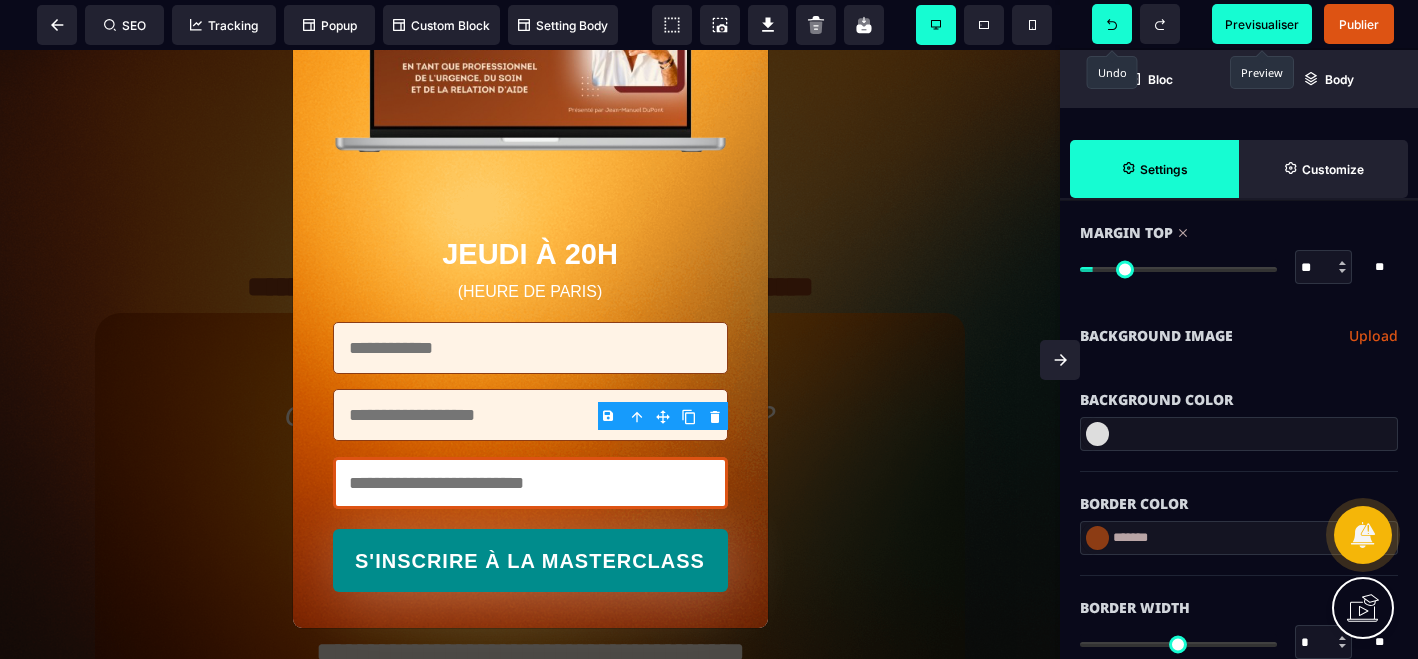 click at bounding box center (1097, 434) 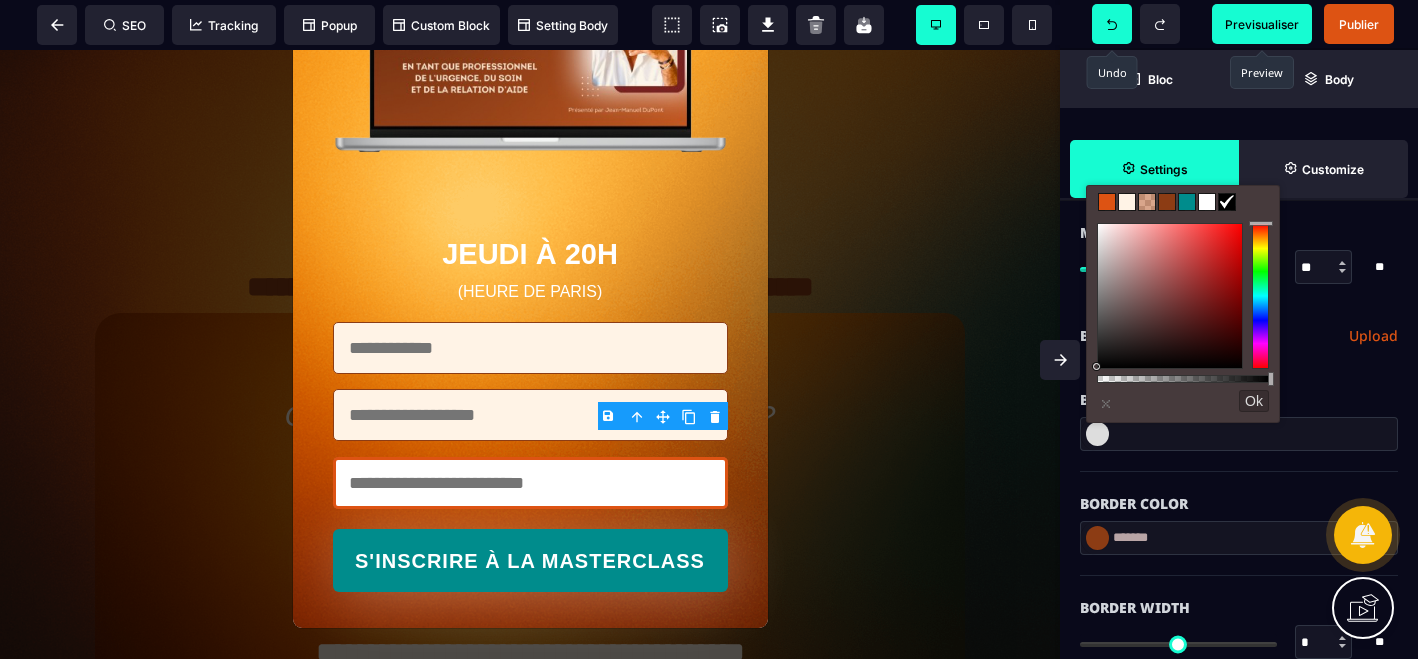 click at bounding box center (1127, 202) 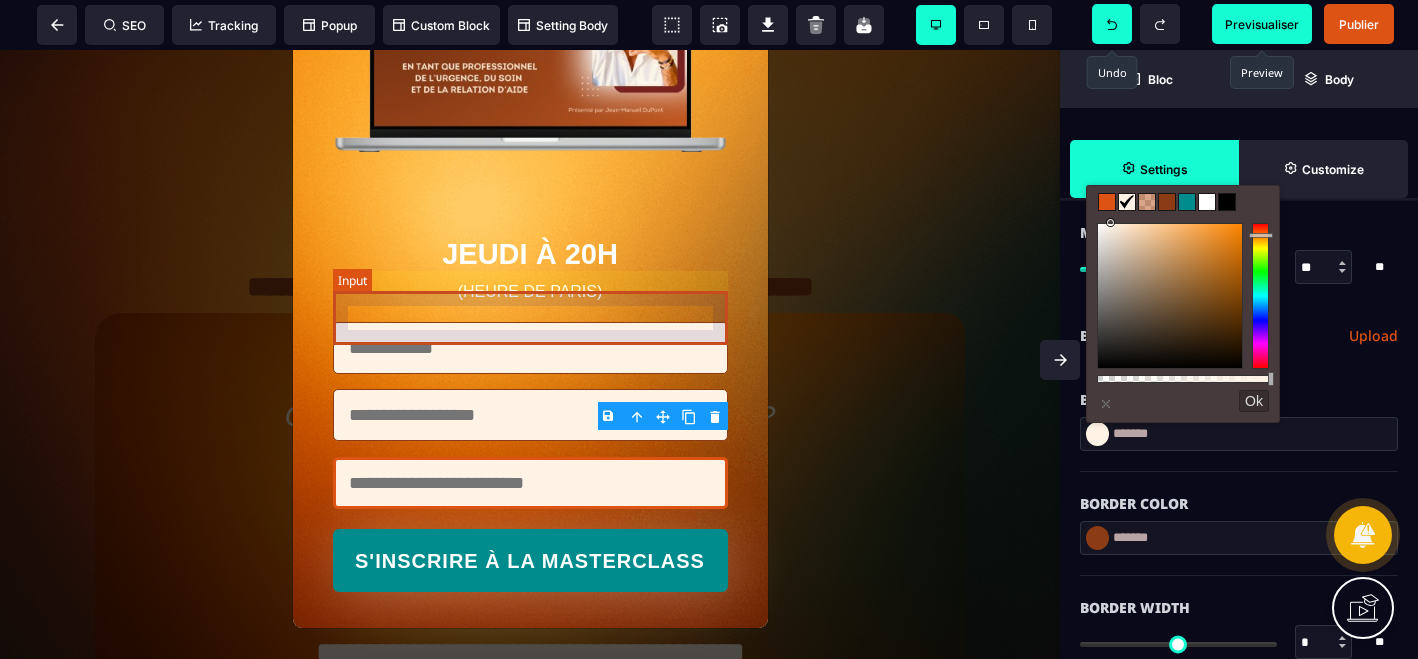 click at bounding box center [530, 348] 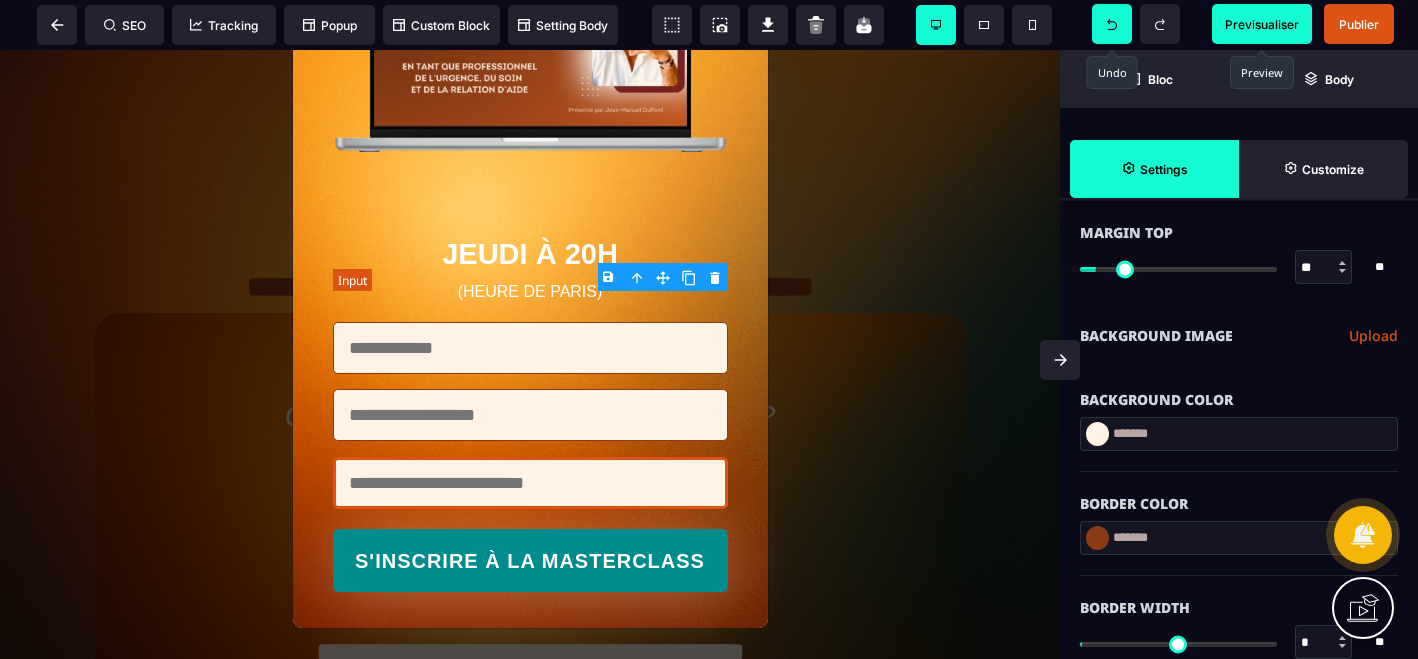 scroll, scrollTop: 0, scrollLeft: 0, axis: both 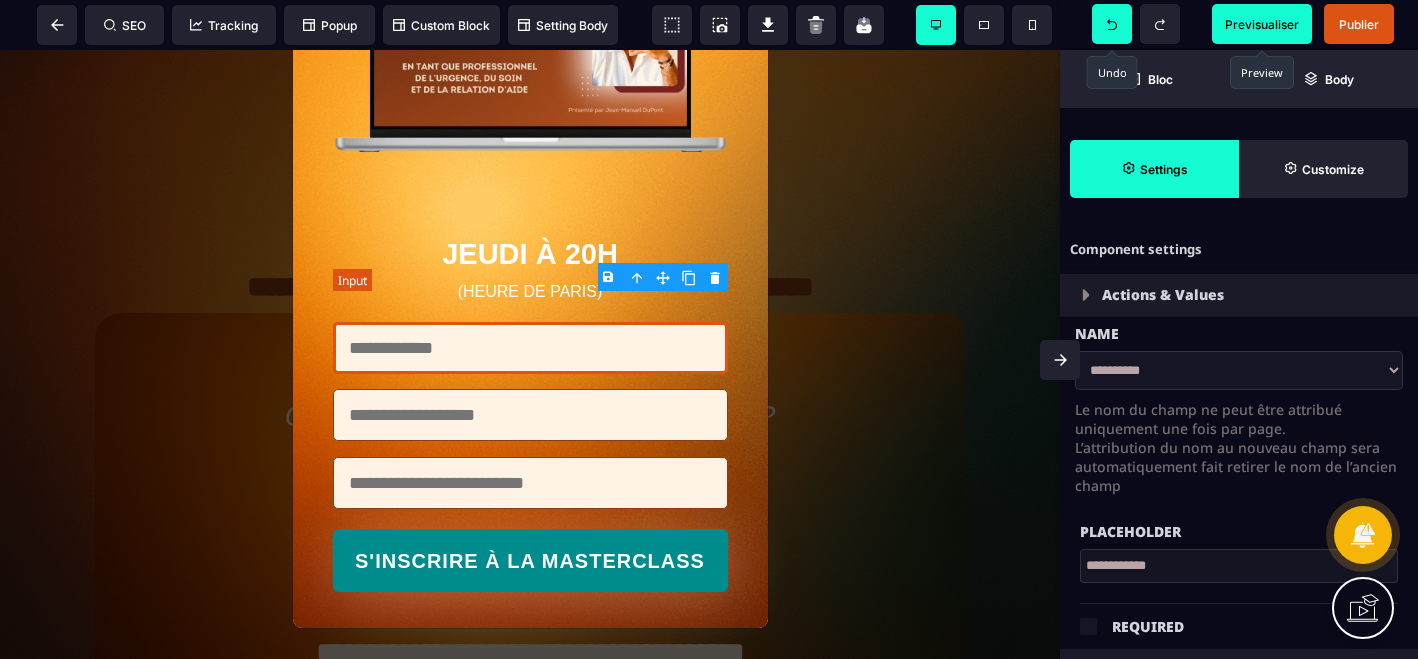 click at bounding box center [530, 348] 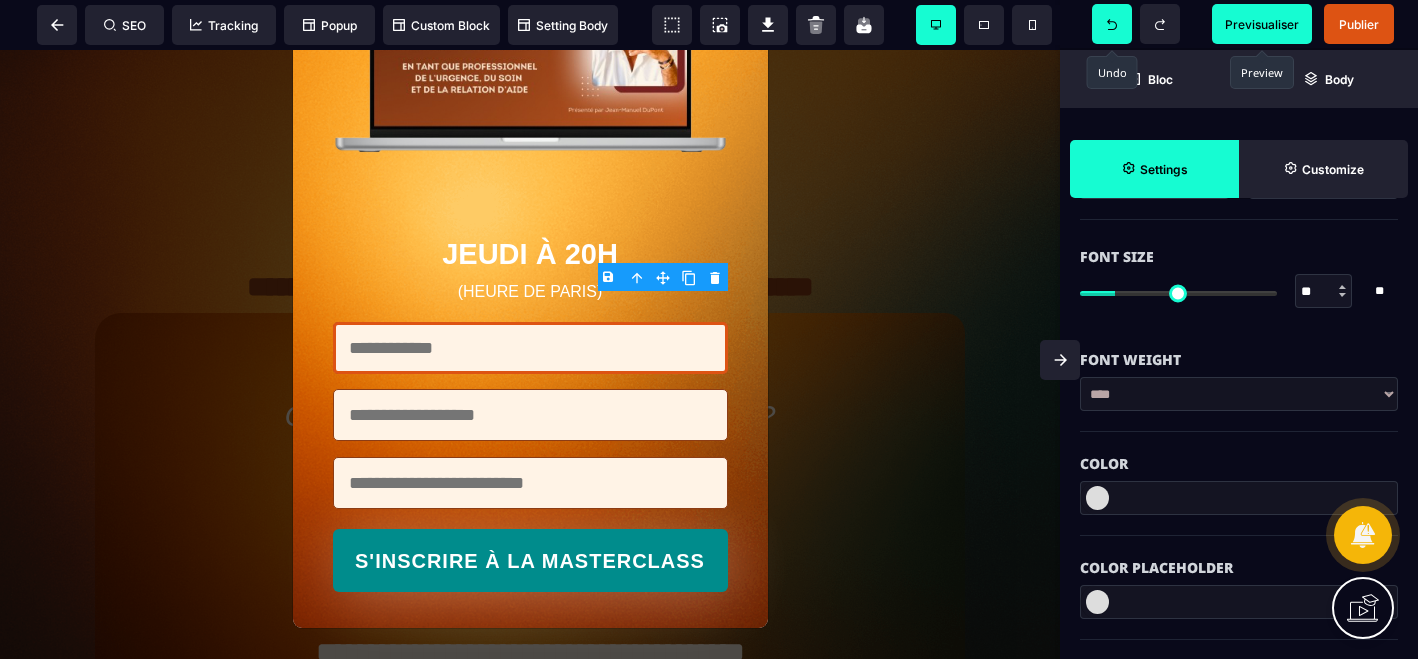 scroll, scrollTop: 2366, scrollLeft: 0, axis: vertical 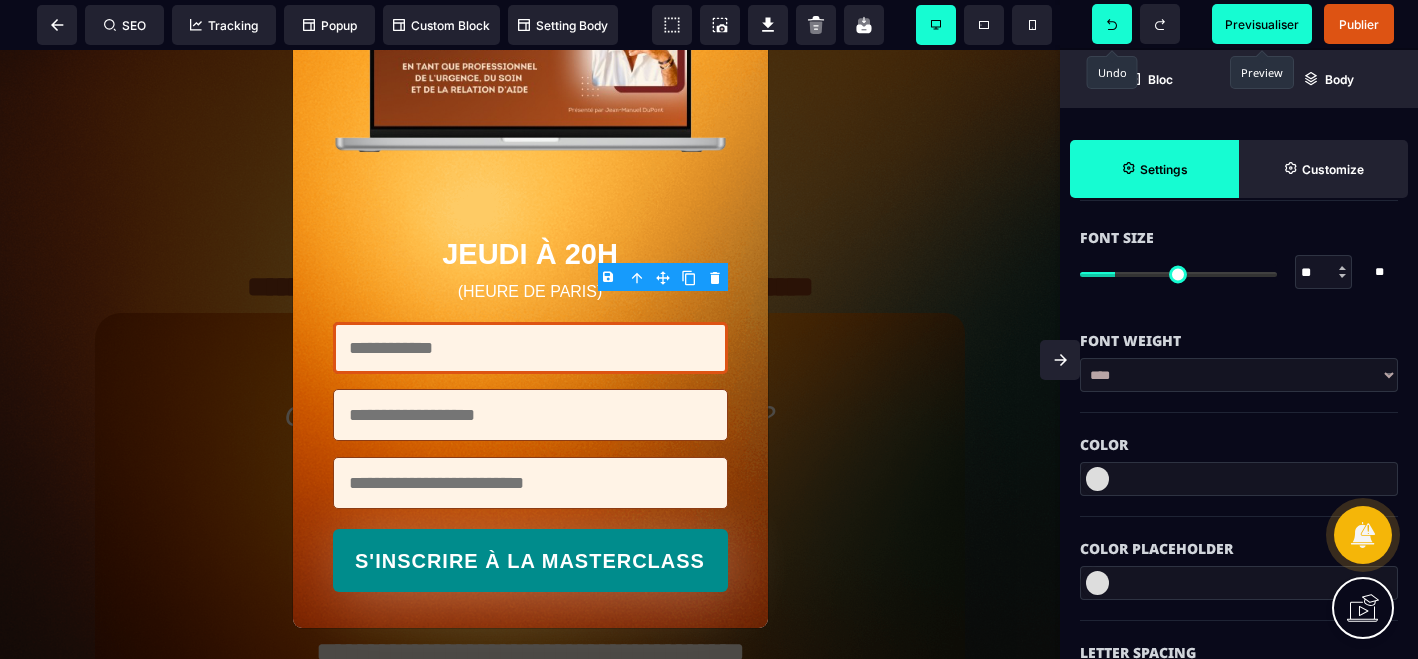 click at bounding box center (1097, 479) 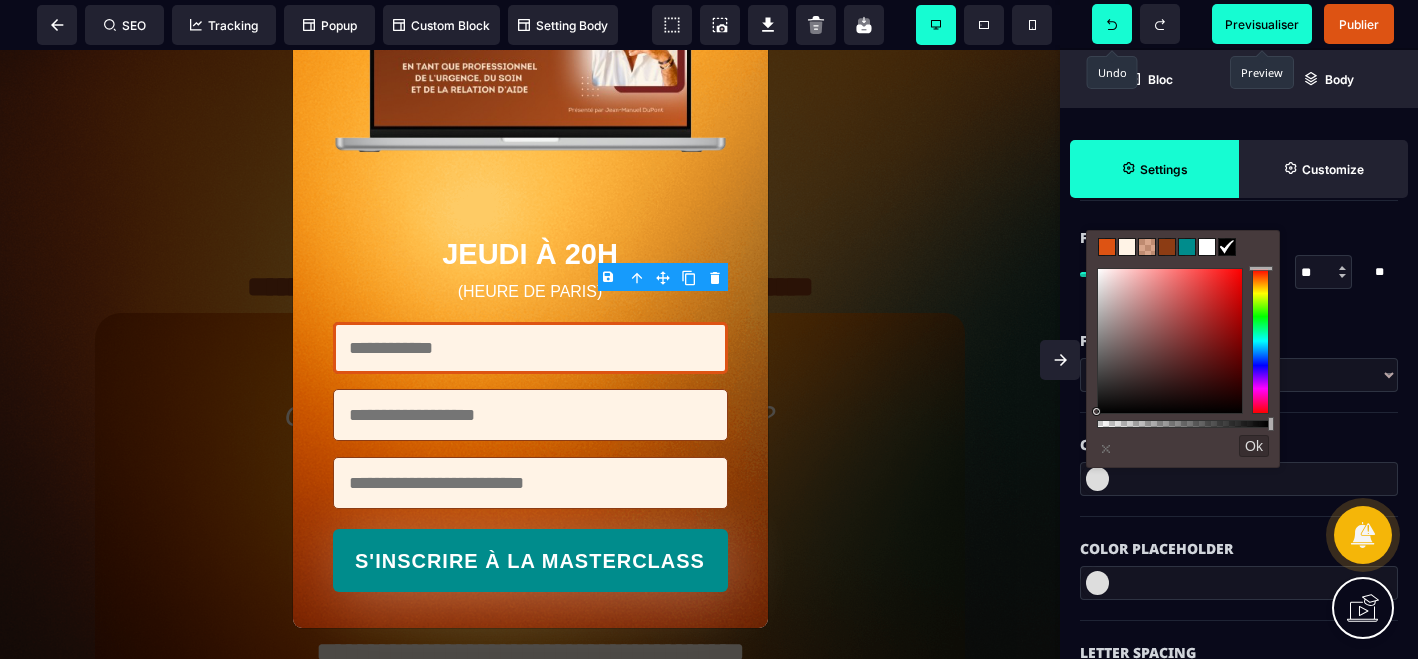 click at bounding box center (1167, 247) 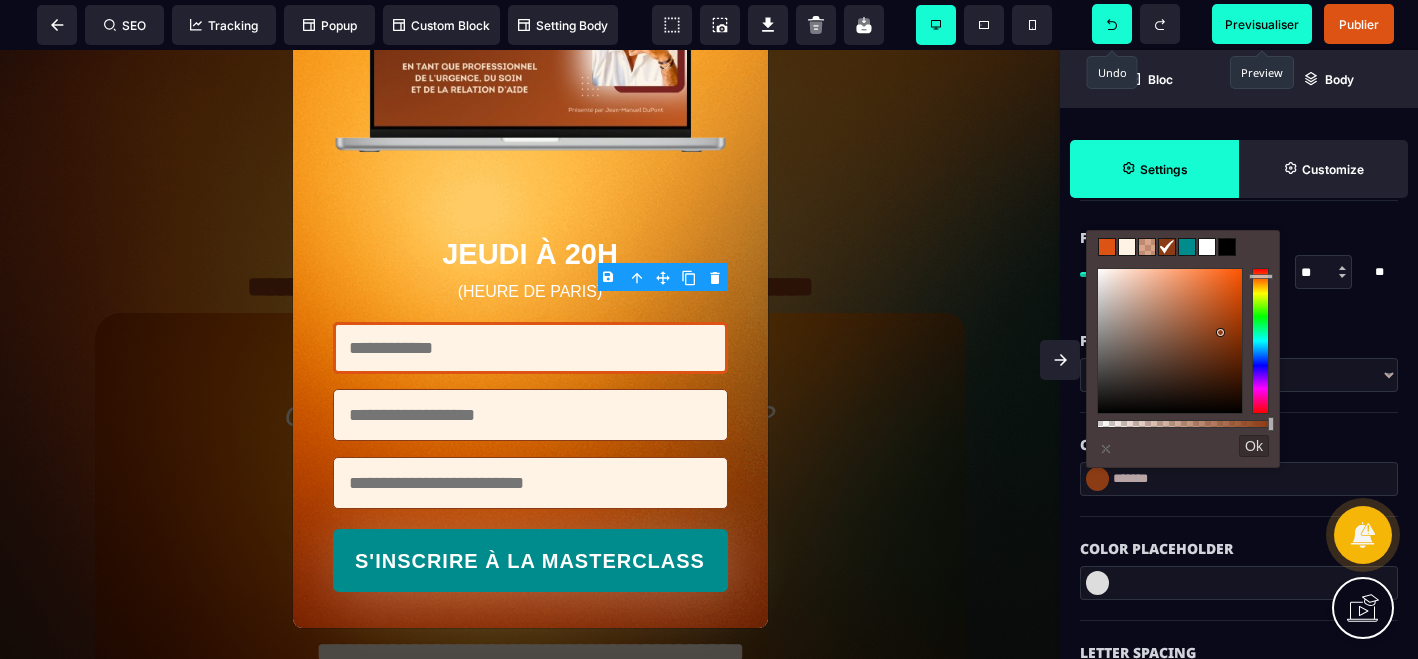 click on "Color" at bounding box center (1239, 445) 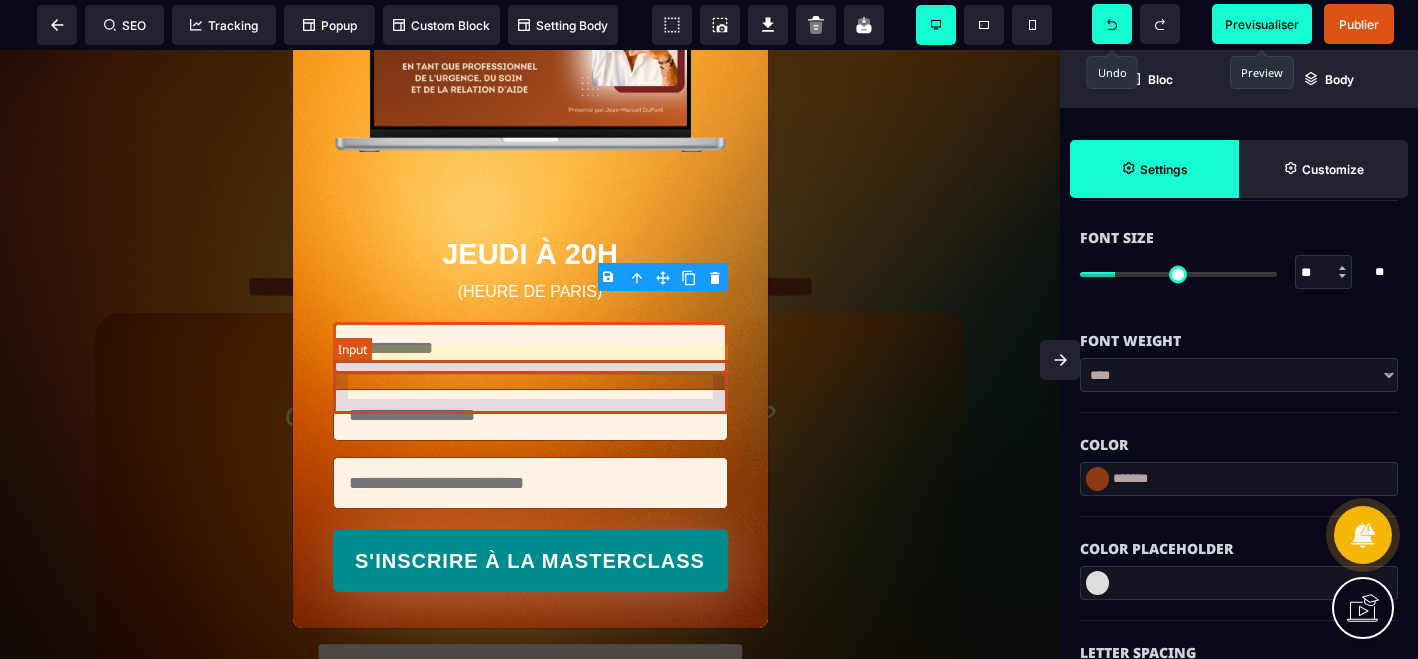 click at bounding box center [530, 415] 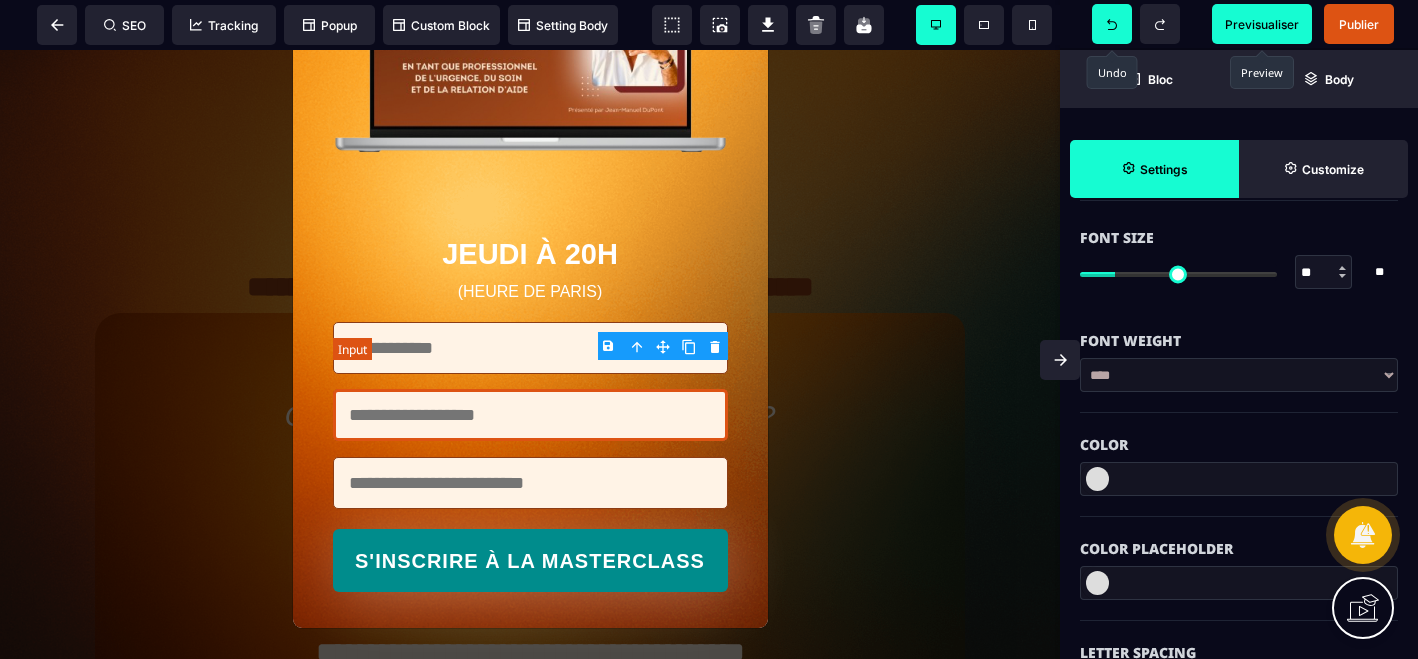 scroll, scrollTop: 0, scrollLeft: 0, axis: both 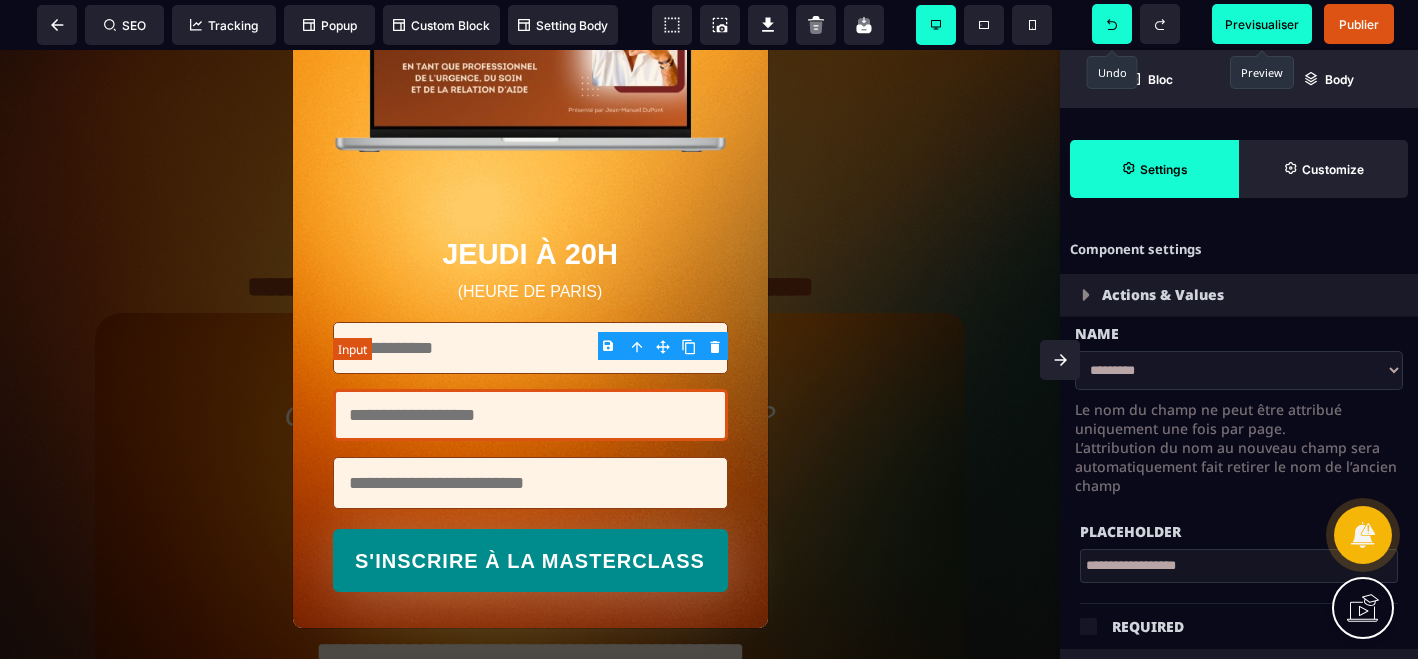 click at bounding box center [530, 415] 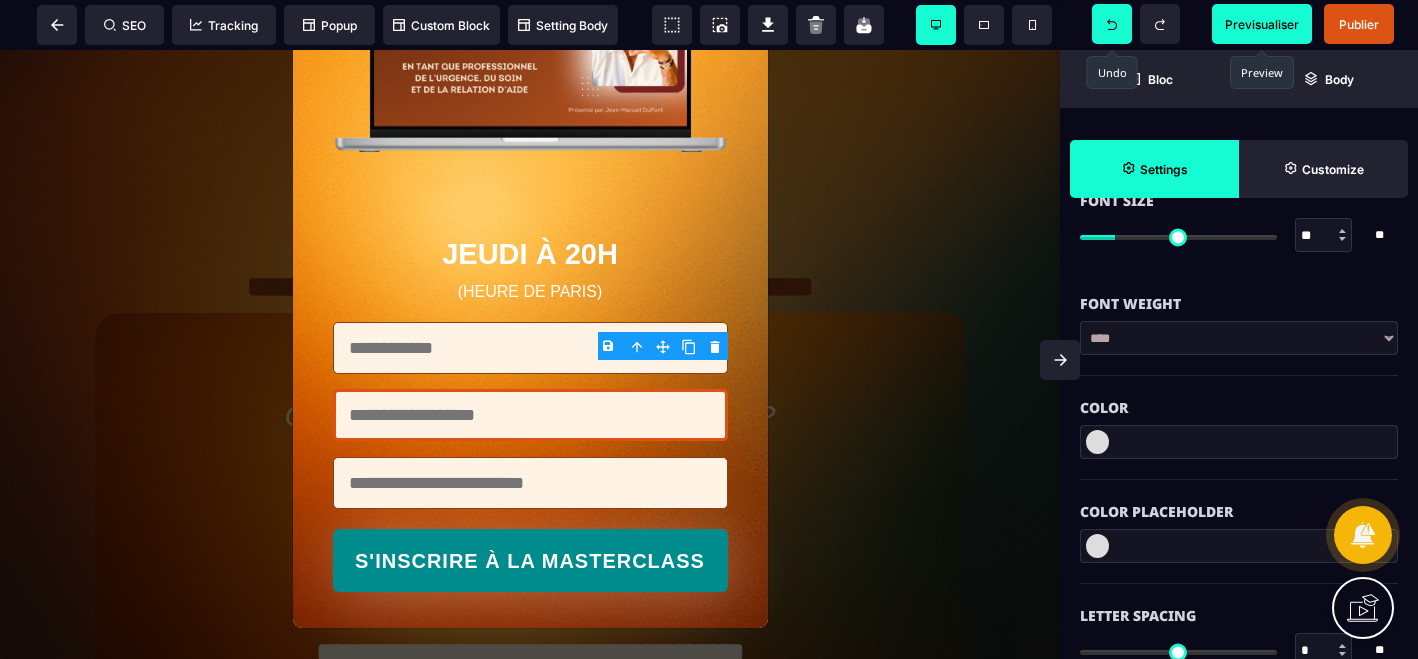 scroll, scrollTop: 2402, scrollLeft: 0, axis: vertical 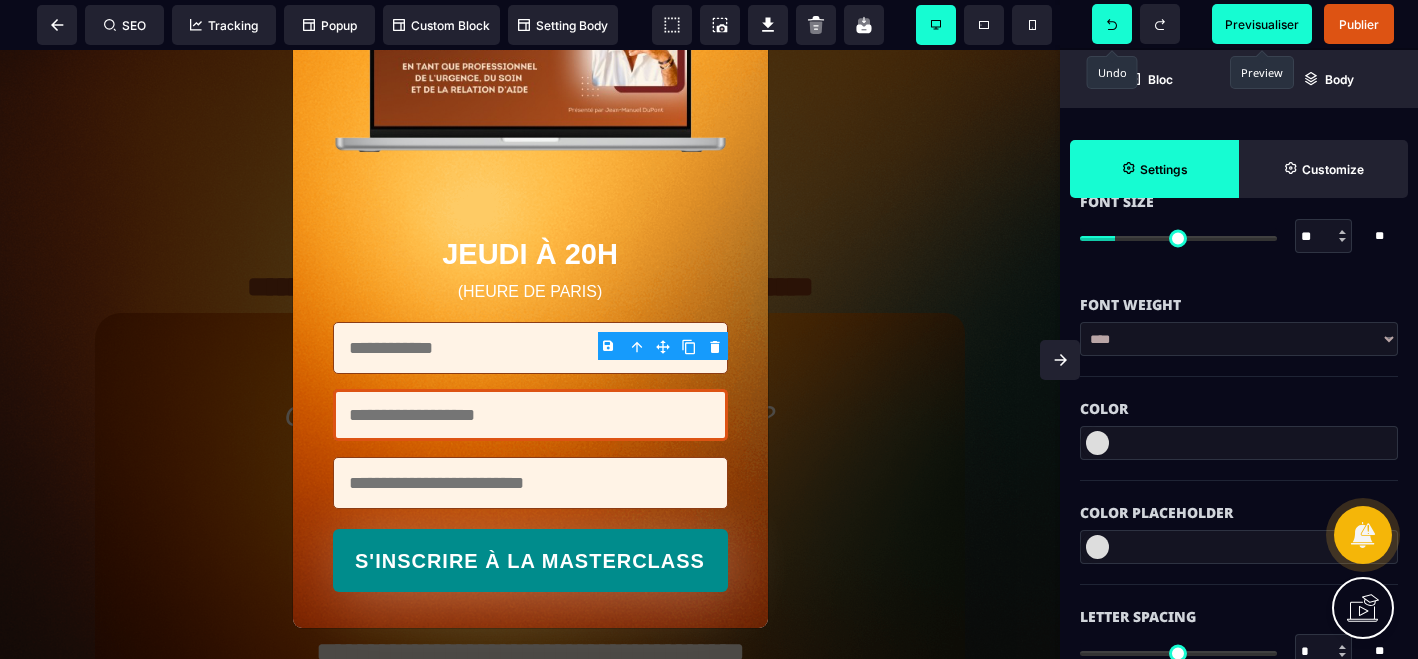 click at bounding box center [1097, 443] 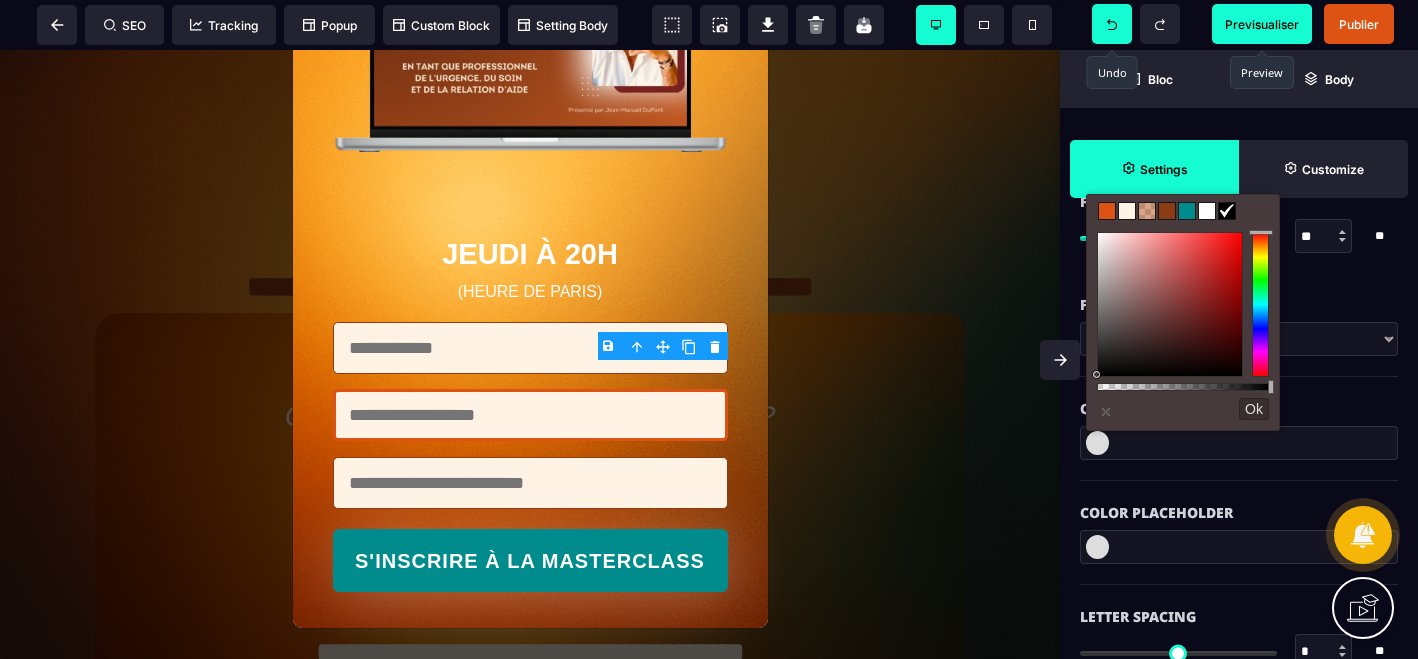 click at bounding box center (1167, 211) 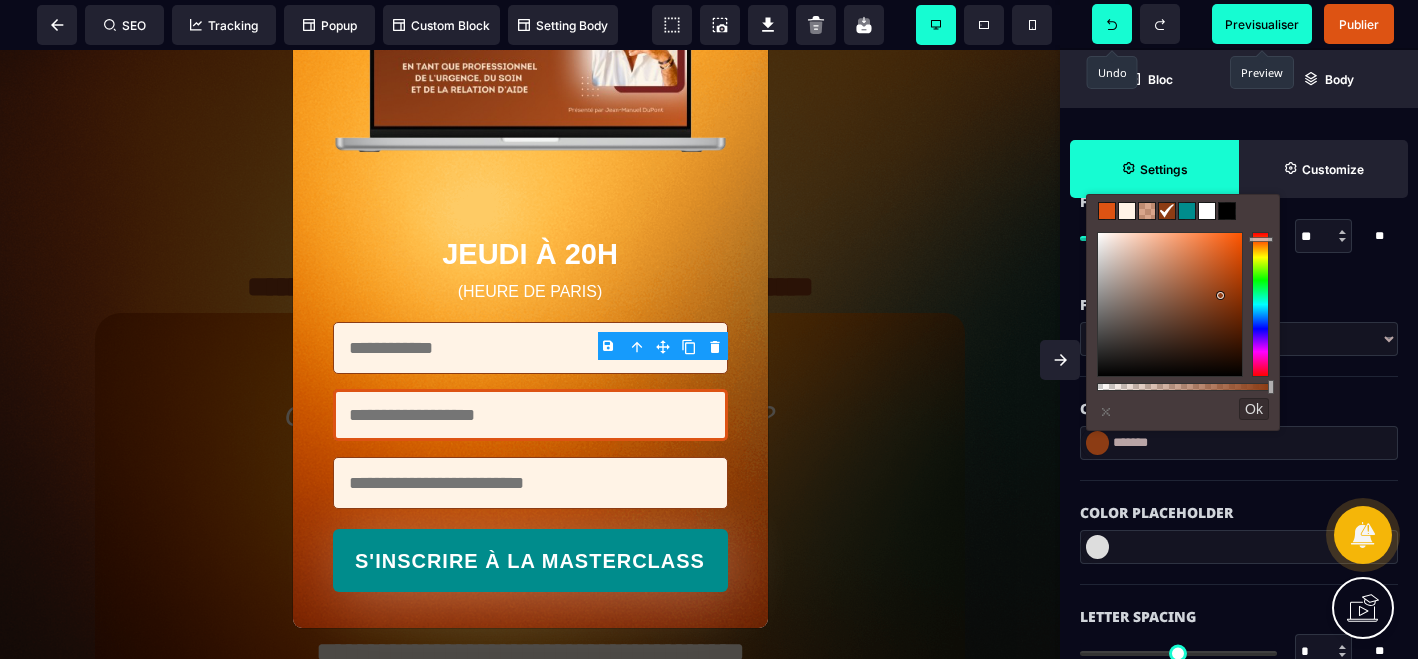click on "Ok" at bounding box center (1254, 409) 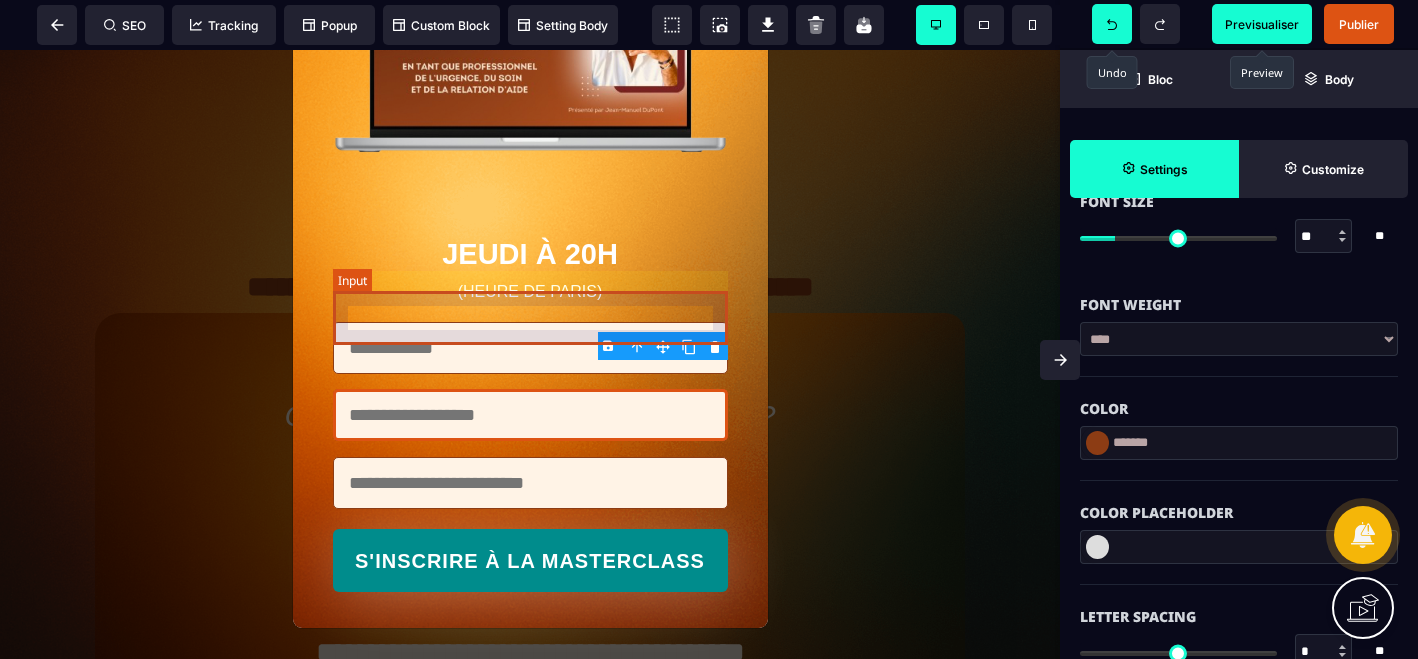 click at bounding box center [530, 348] 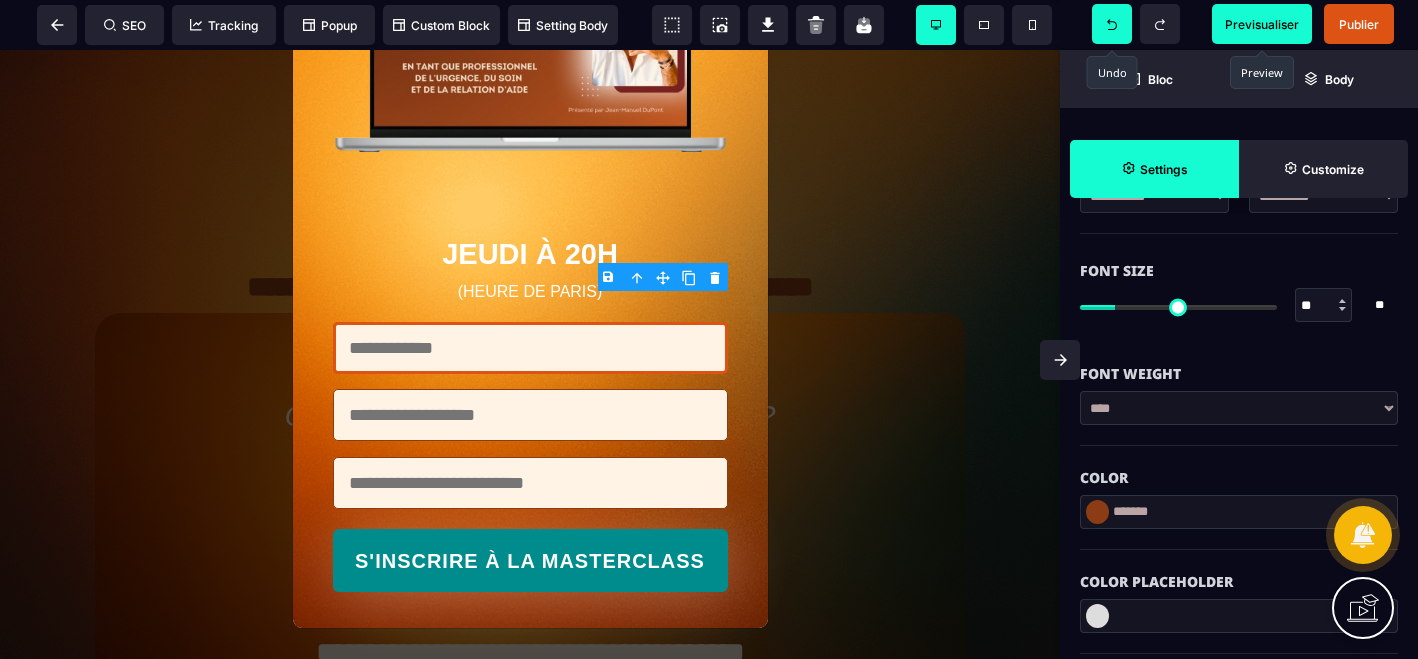 scroll, scrollTop: 2344, scrollLeft: 0, axis: vertical 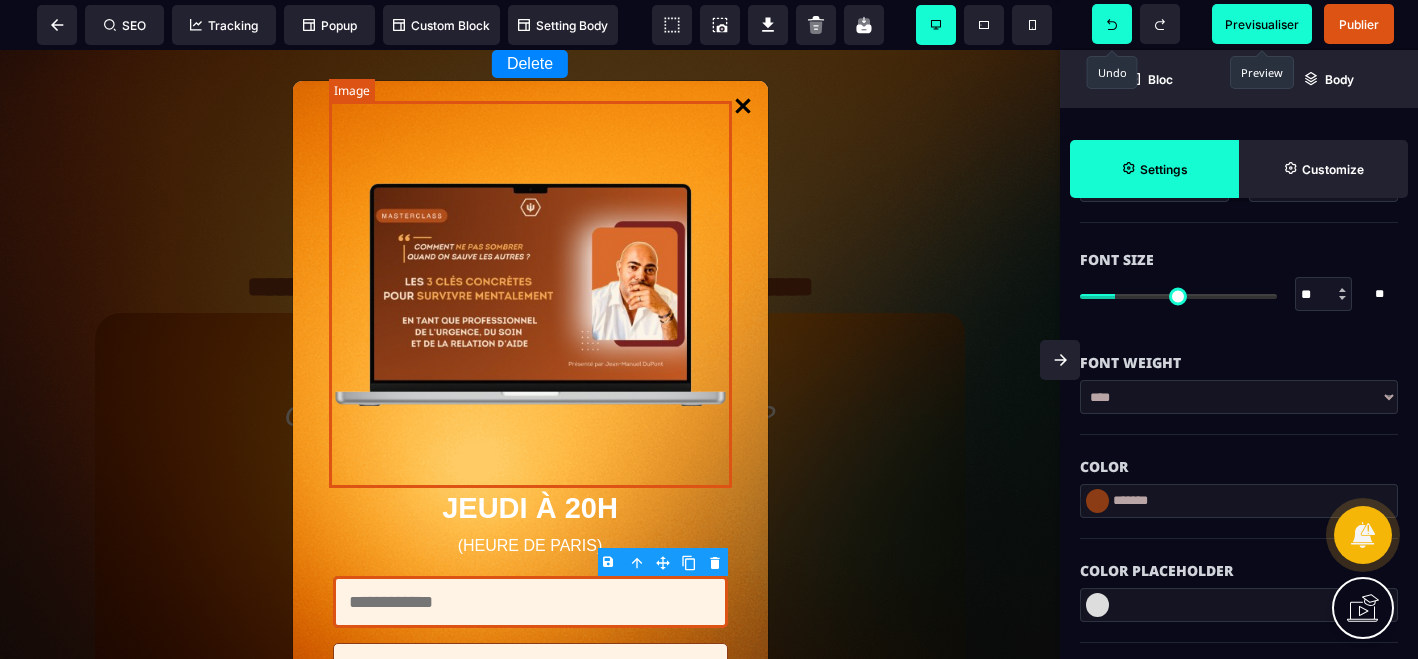 click at bounding box center [530, 294] 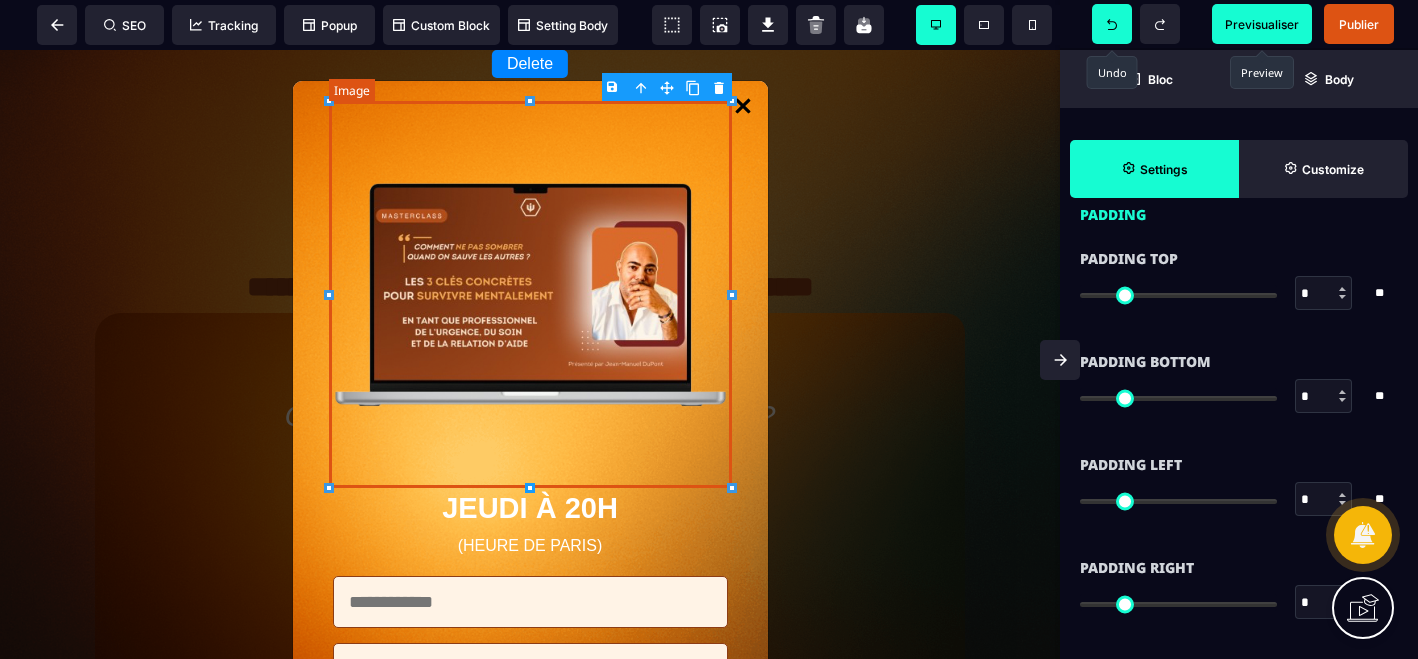 scroll, scrollTop: 0, scrollLeft: 0, axis: both 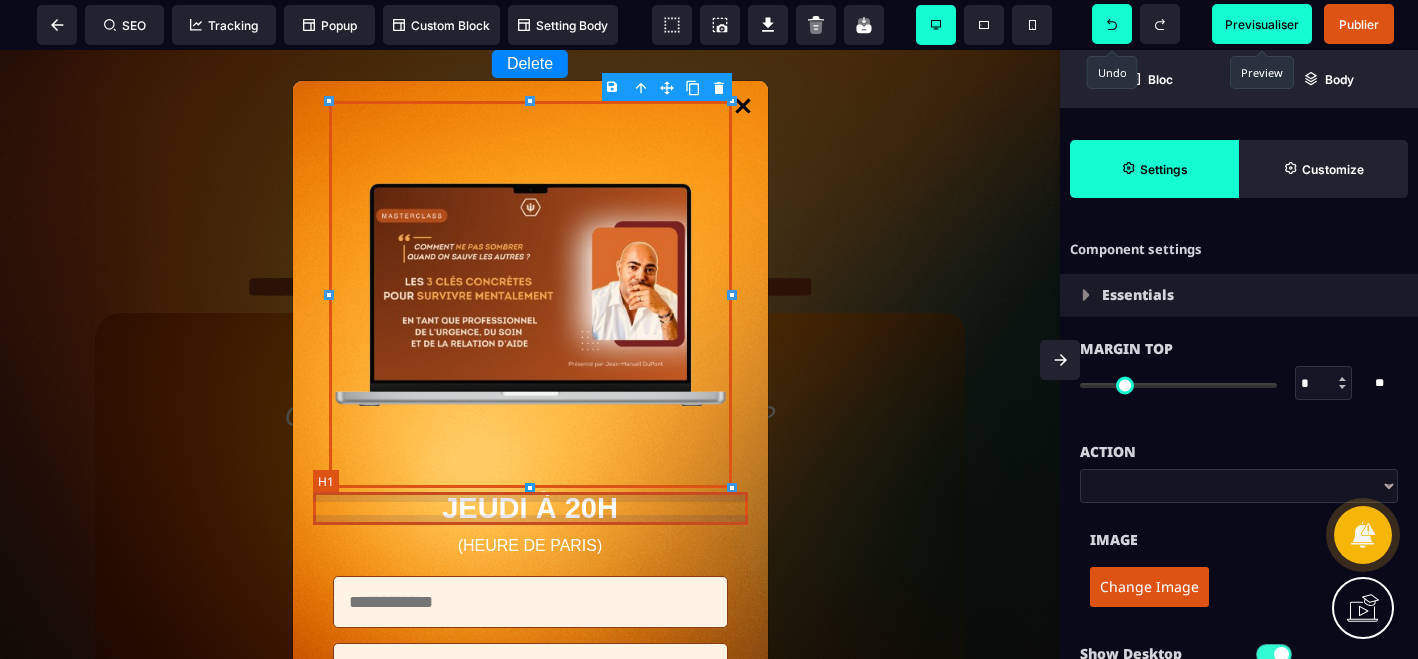 click on "JEUDI À 20H" at bounding box center (530, 508) 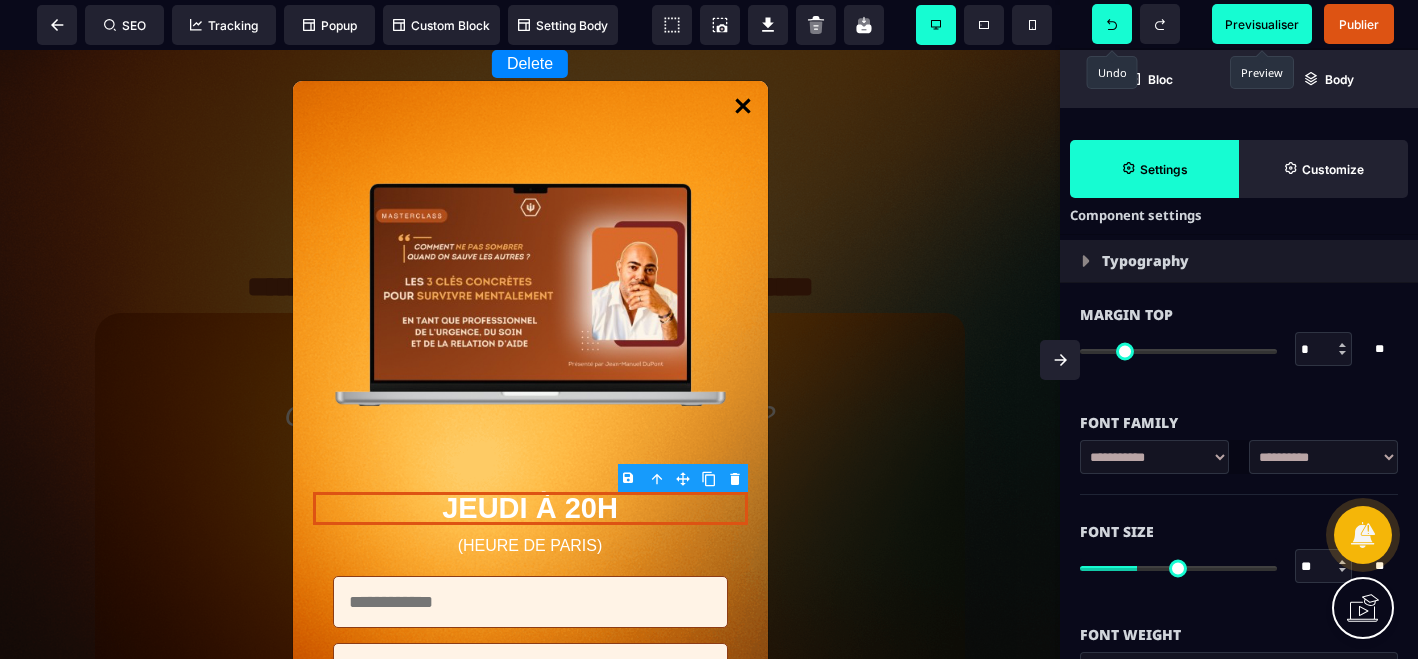 scroll, scrollTop: 36, scrollLeft: 0, axis: vertical 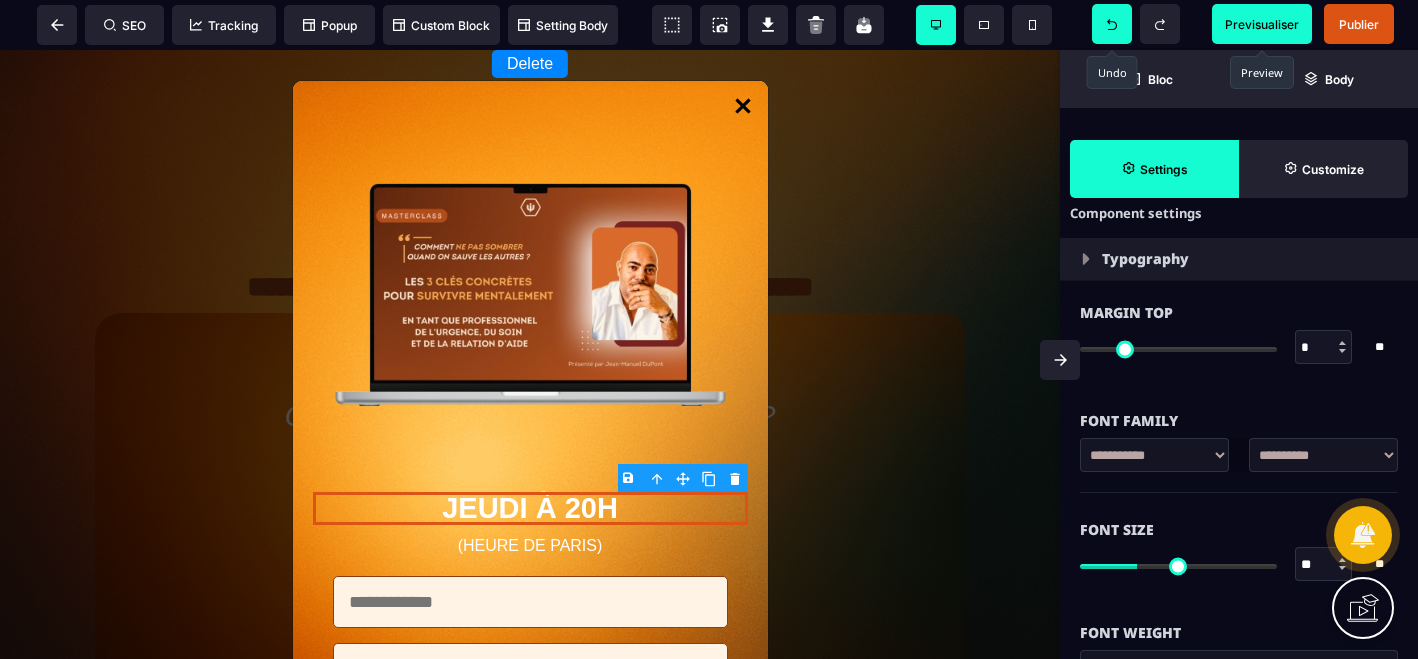 click on "Margin Top
*
*
**
All" at bounding box center (1239, 342) 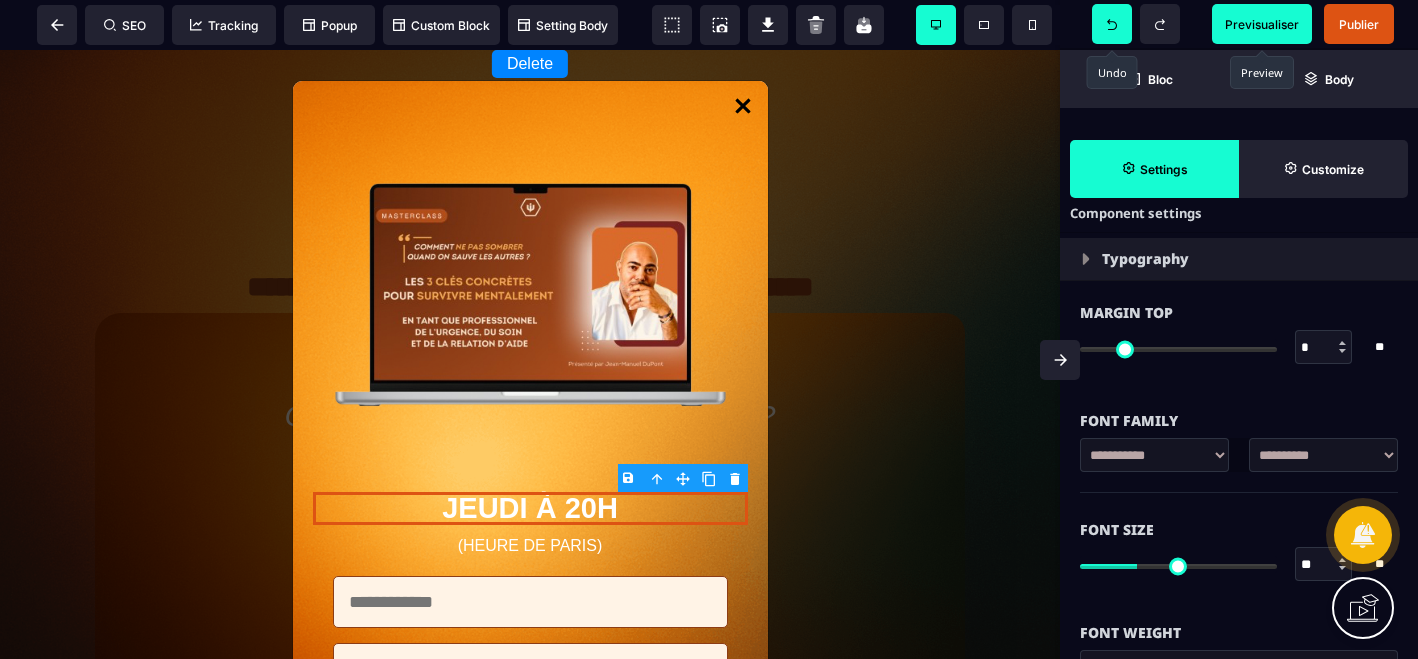 click at bounding box center (1342, 351) 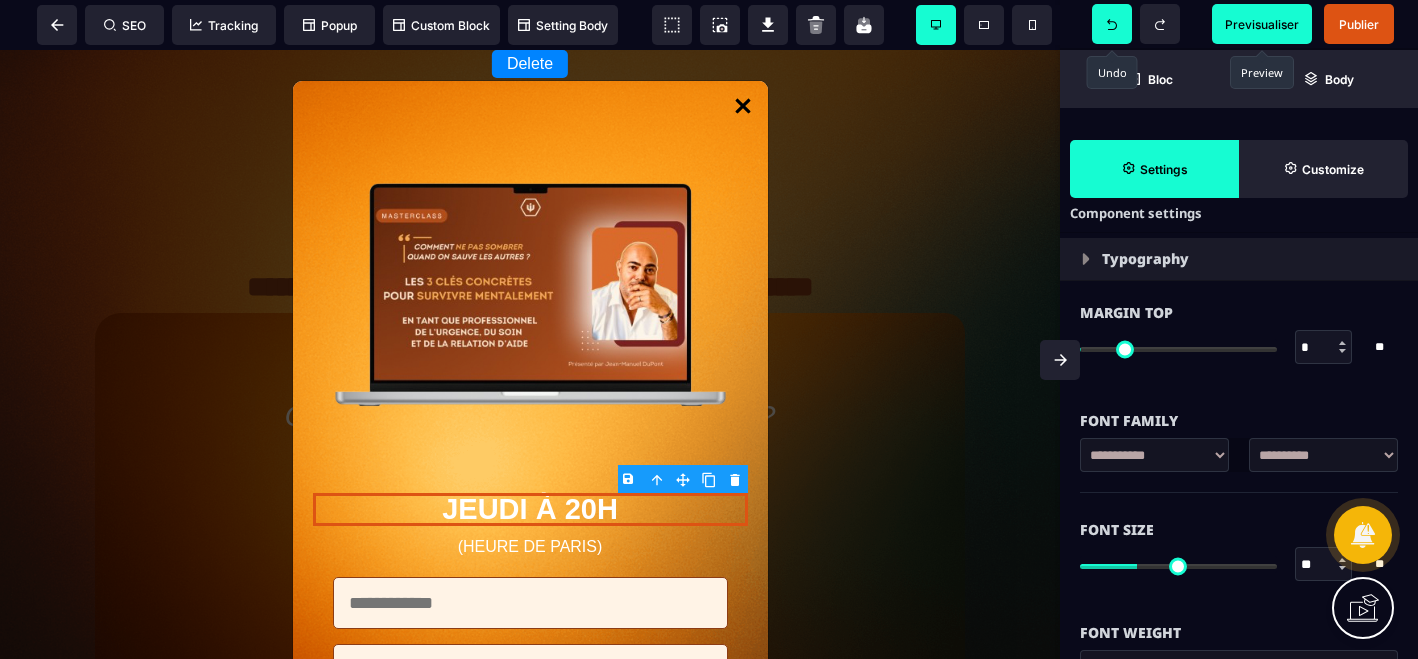click at bounding box center [1342, 343] 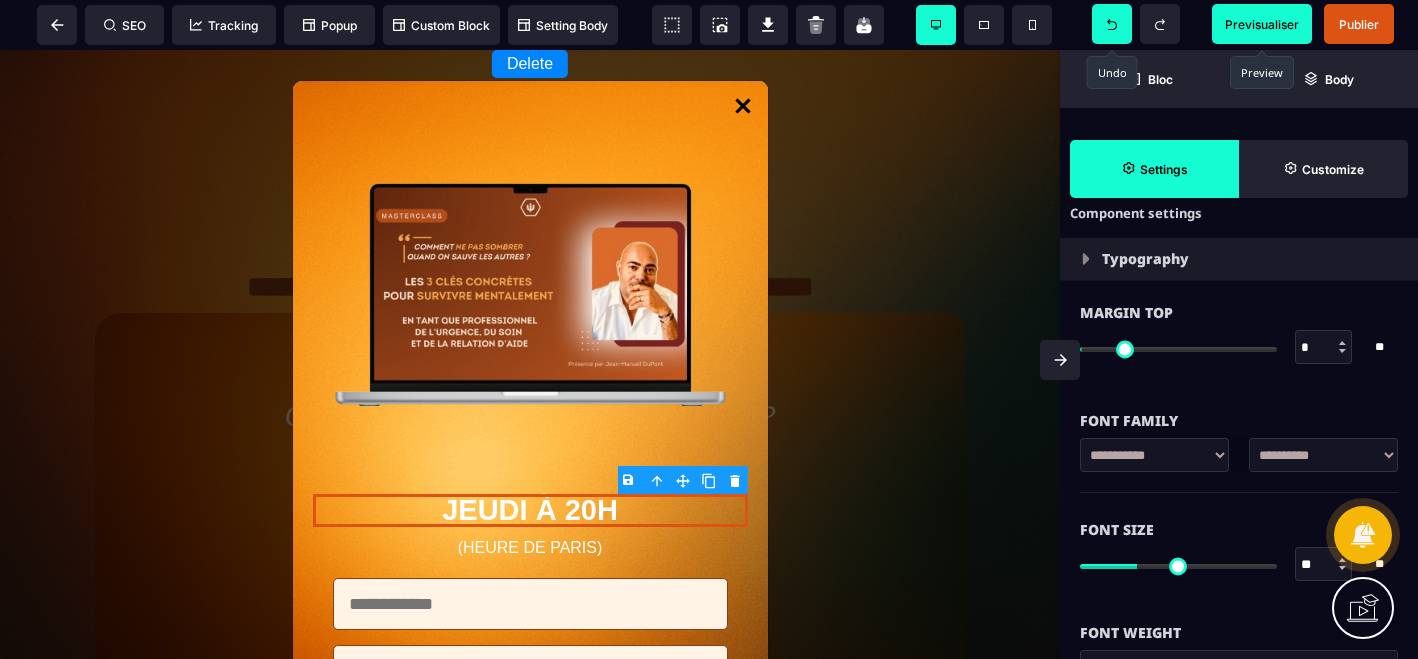 click at bounding box center (1343, 347) 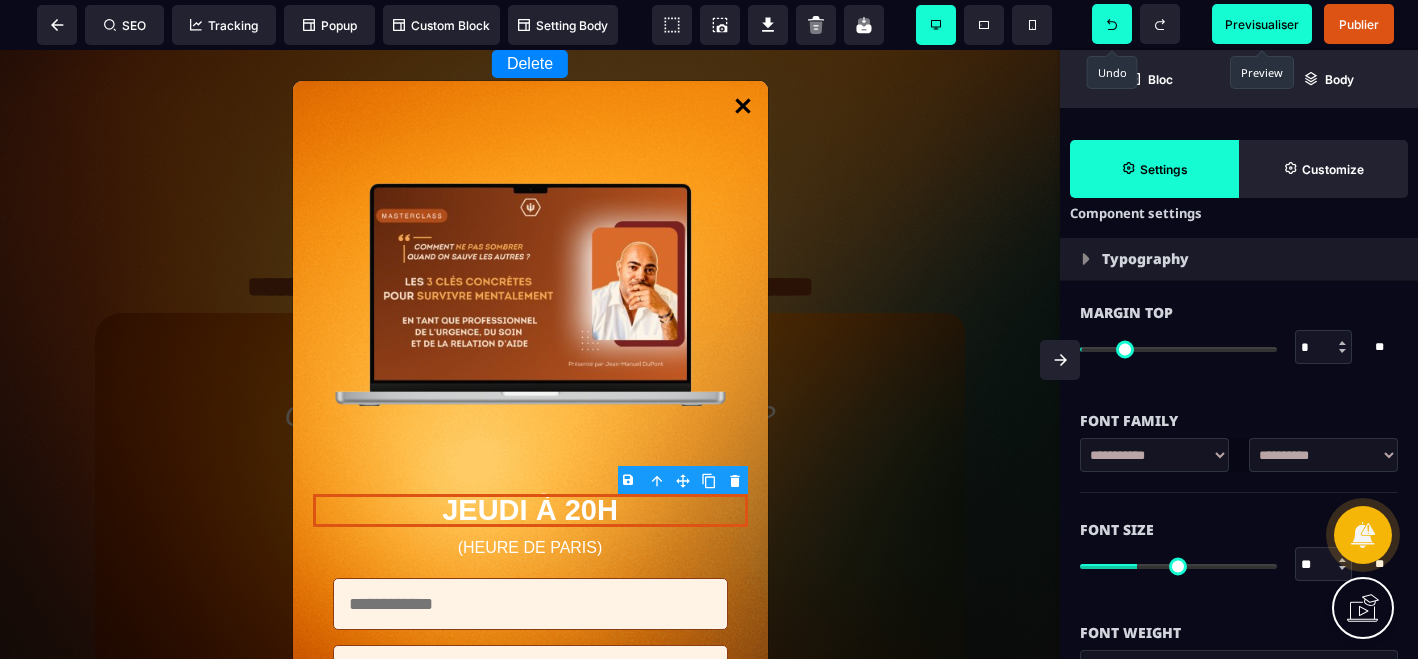 click at bounding box center [1342, 351] 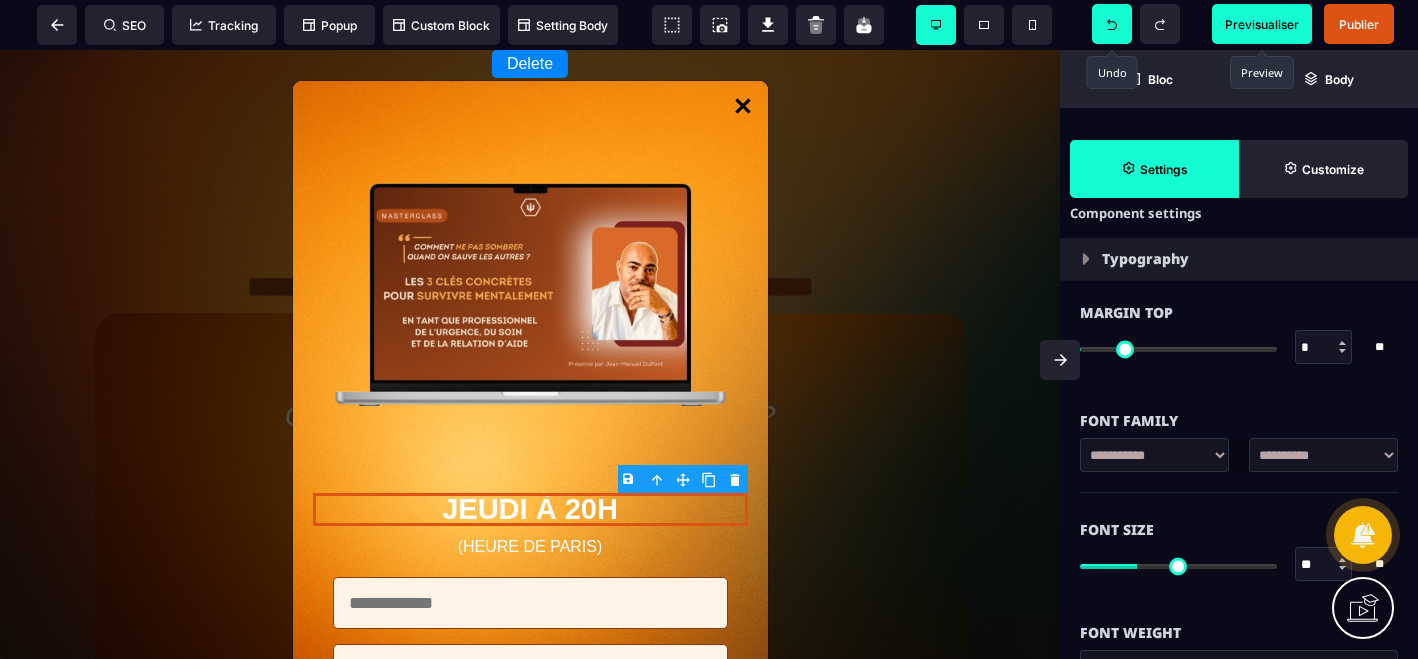 click at bounding box center [1342, 351] 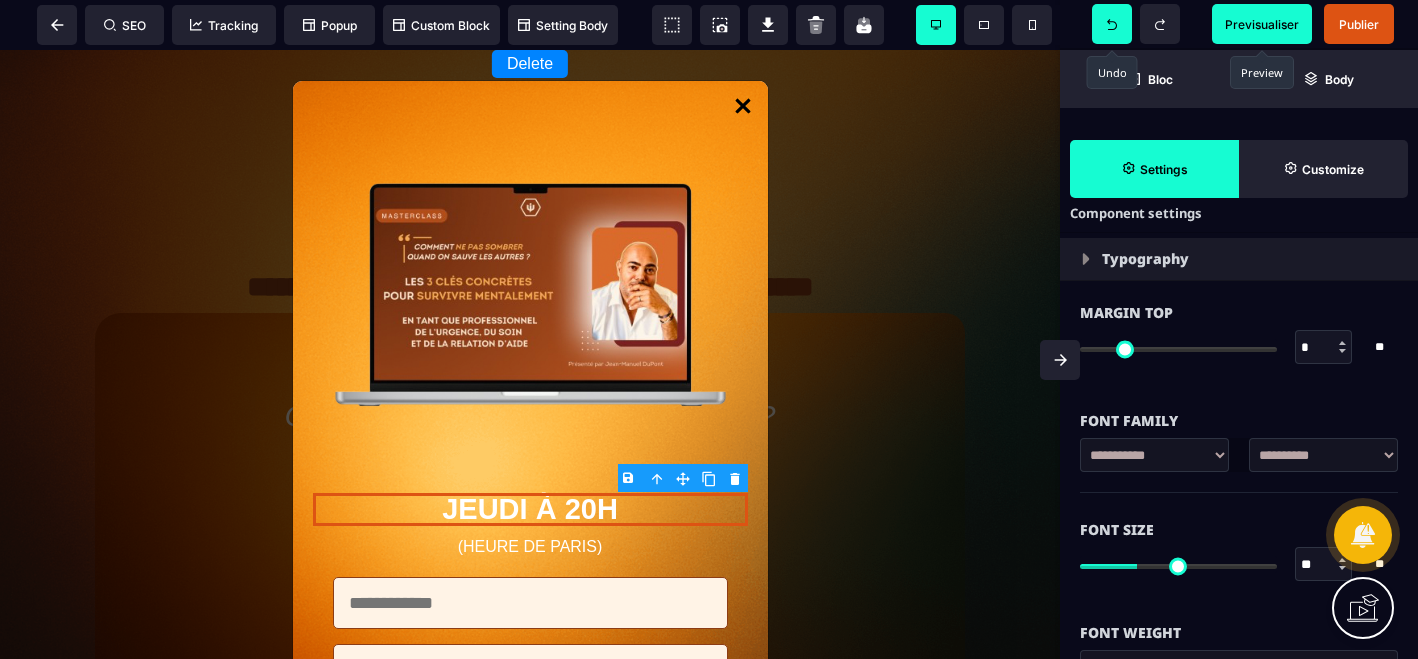 click at bounding box center [1342, 351] 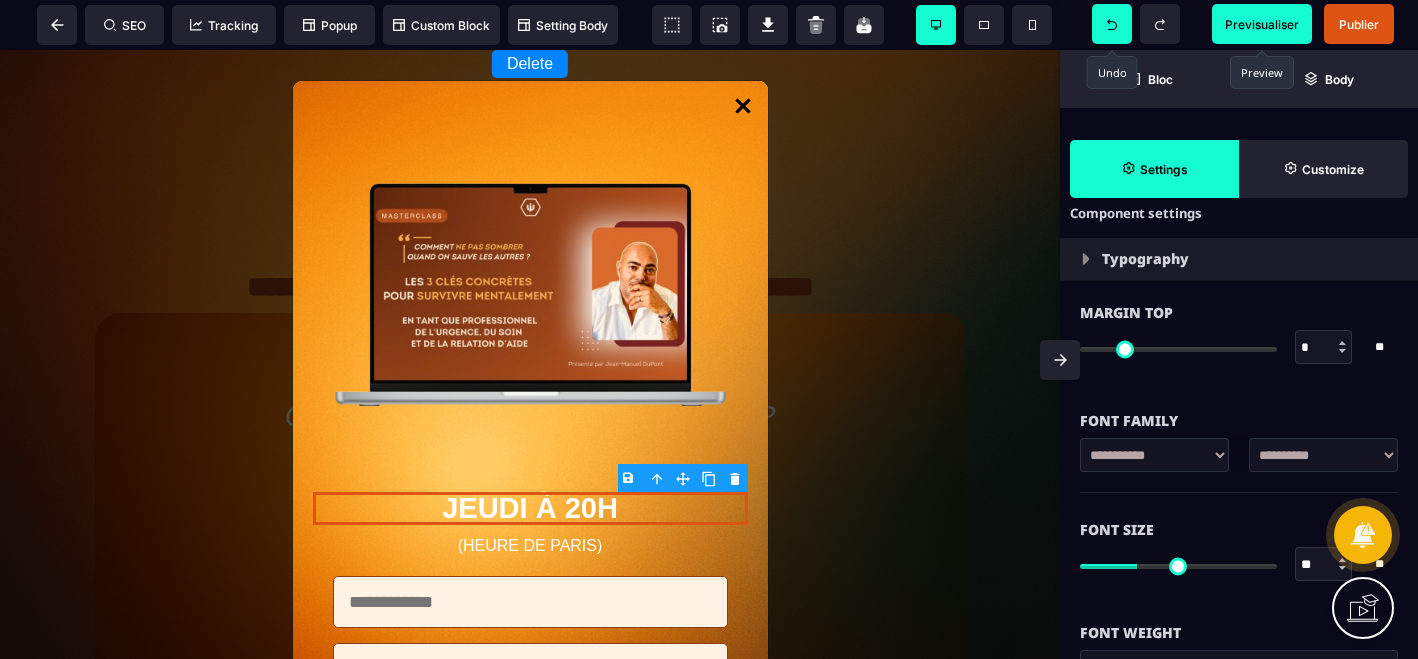 click at bounding box center (1342, 351) 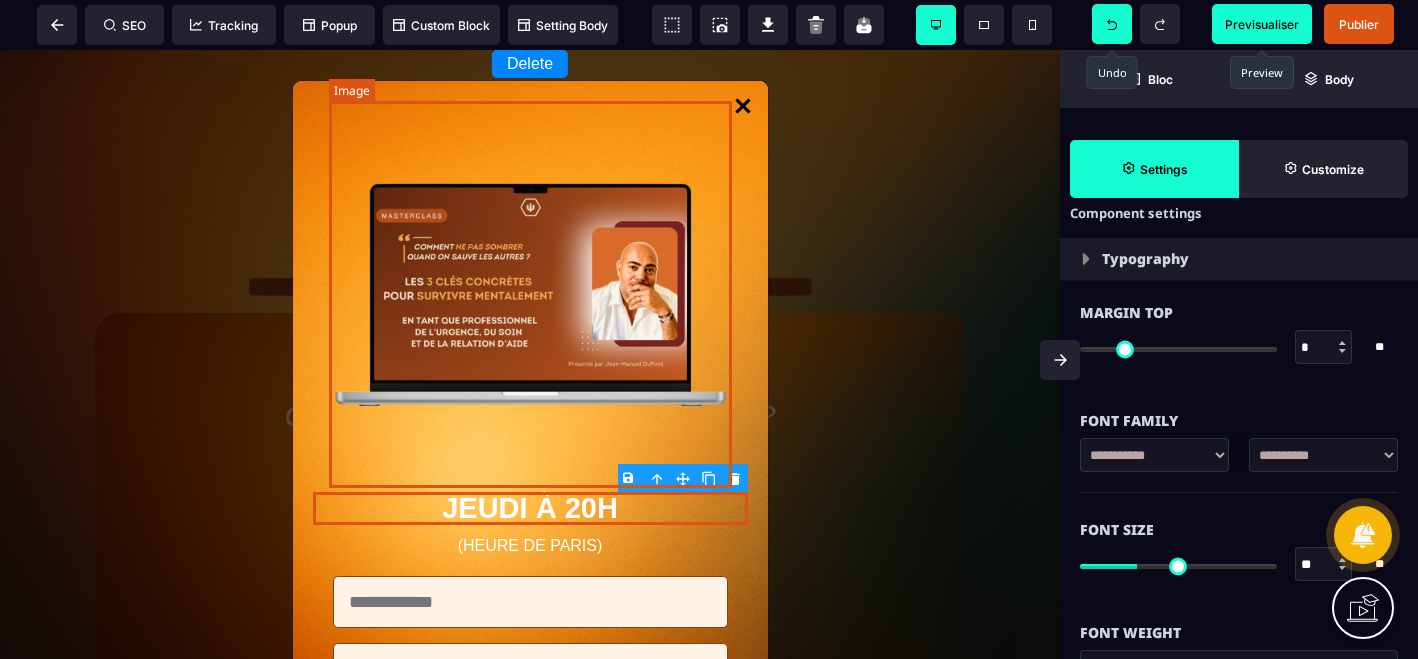 click at bounding box center [530, 294] 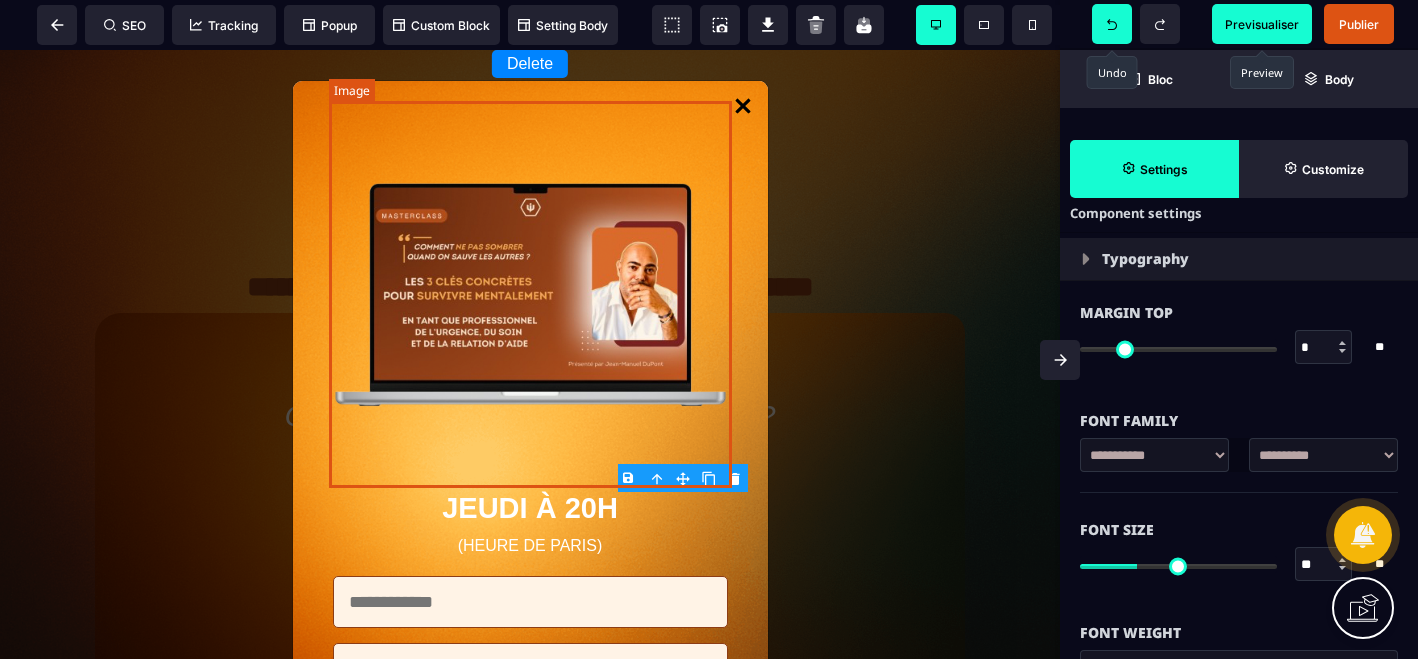 scroll, scrollTop: 0, scrollLeft: 0, axis: both 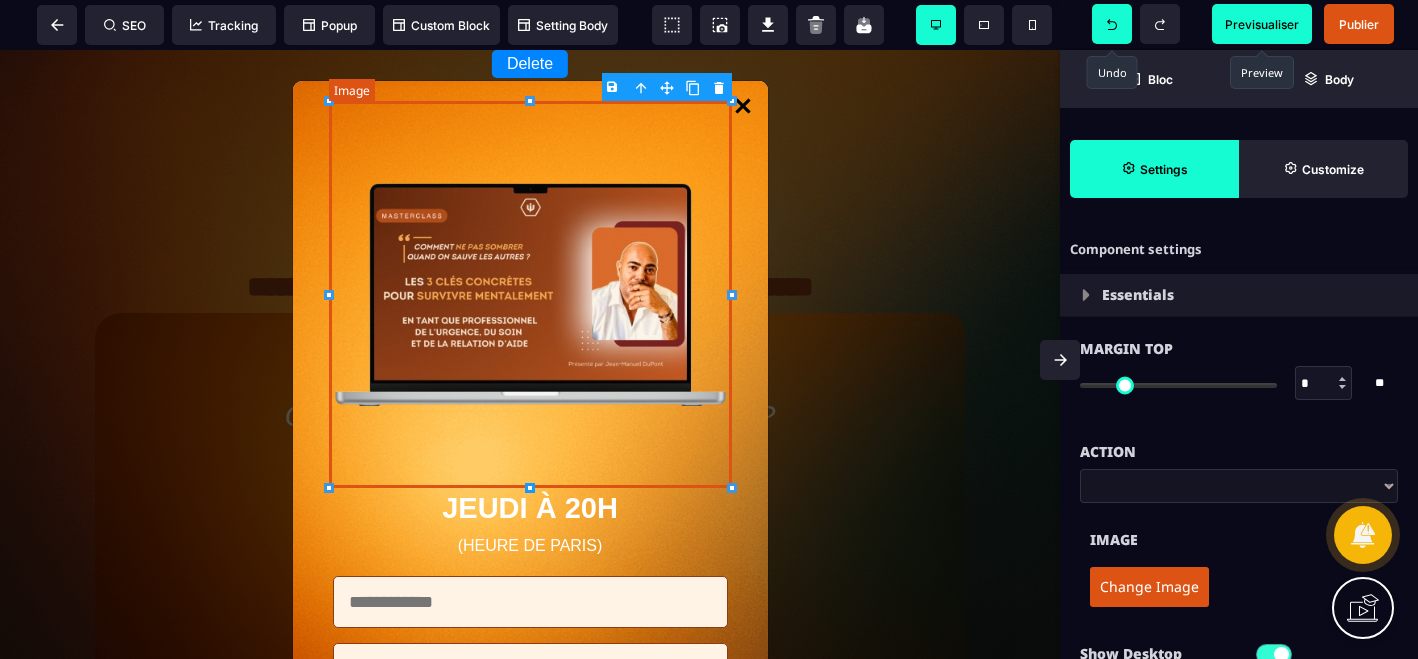click at bounding box center [530, 294] 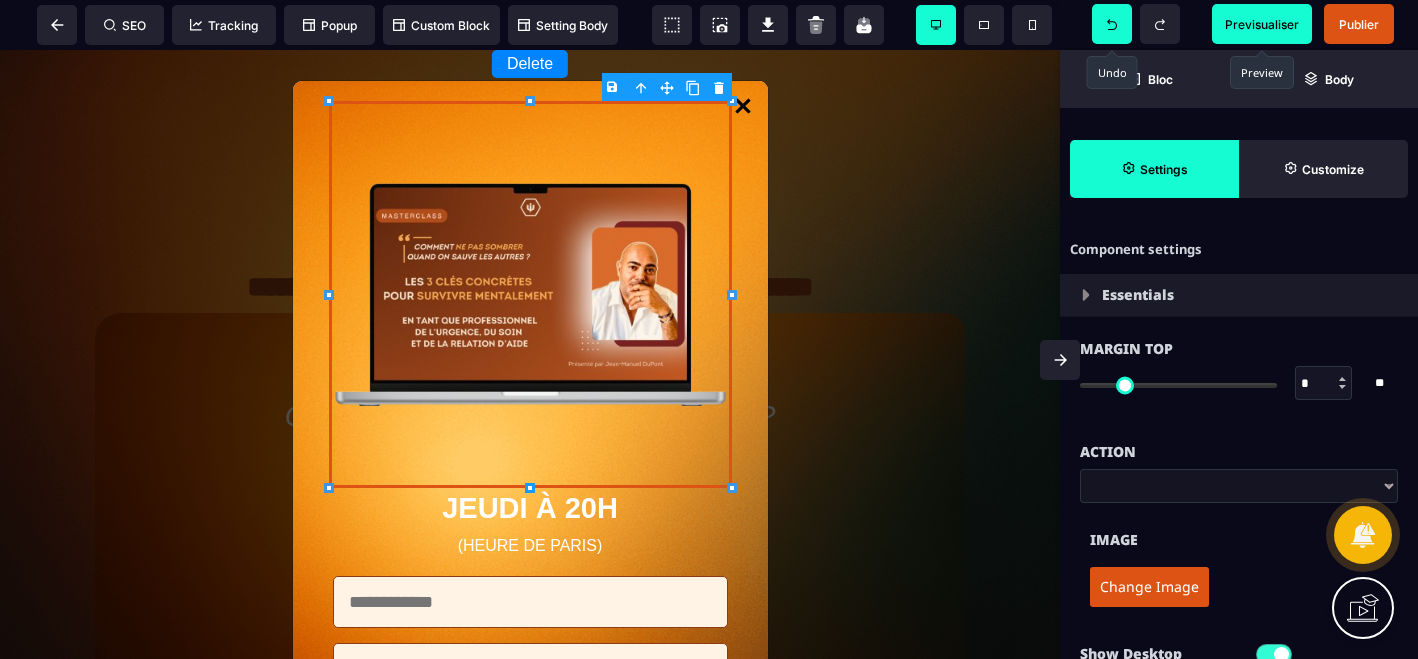 click on "Change Image" at bounding box center (1149, 587) 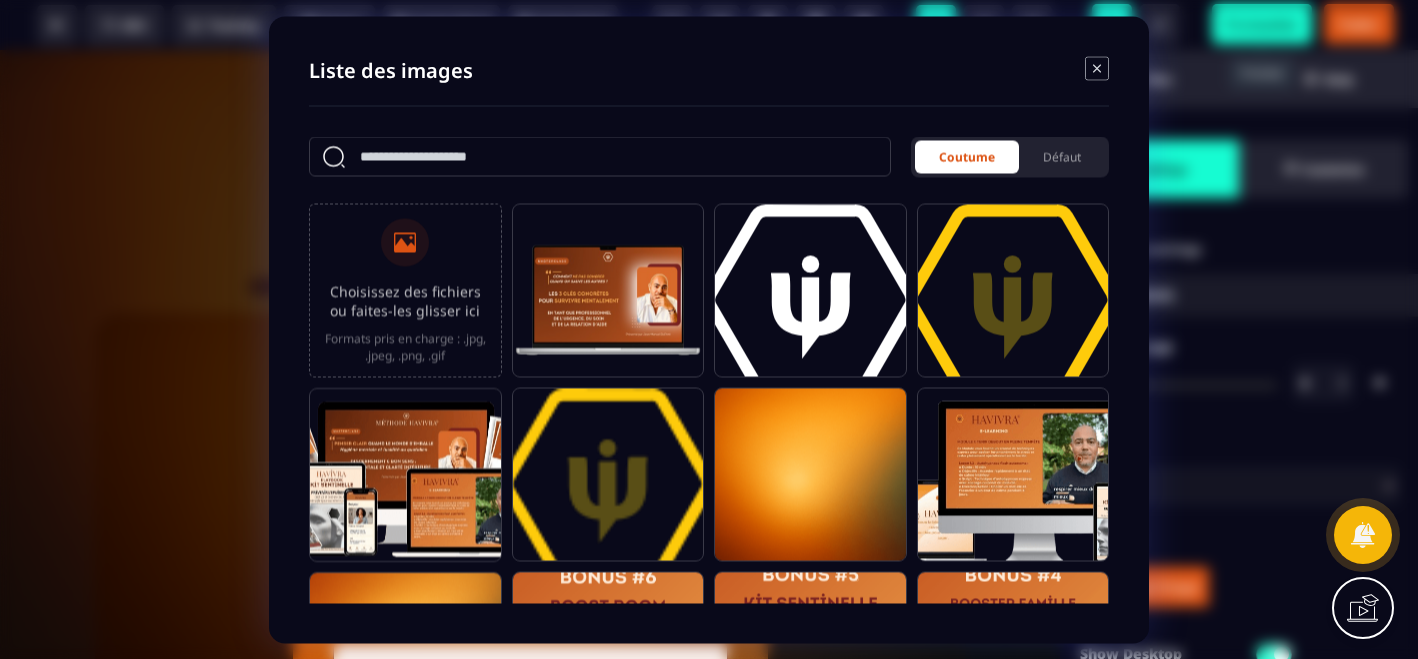 click on "Choisissez des fichiers ou faites-les glisser ici" at bounding box center (405, 300) 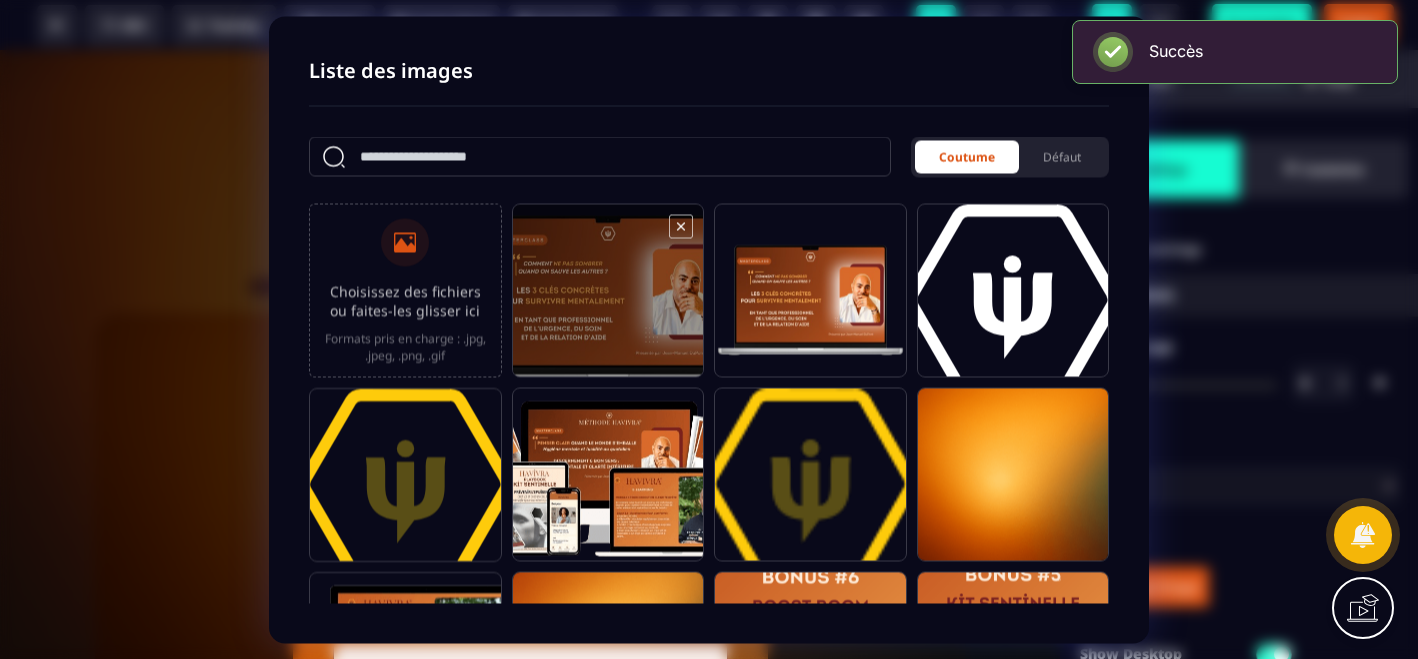 click at bounding box center (608, 299) 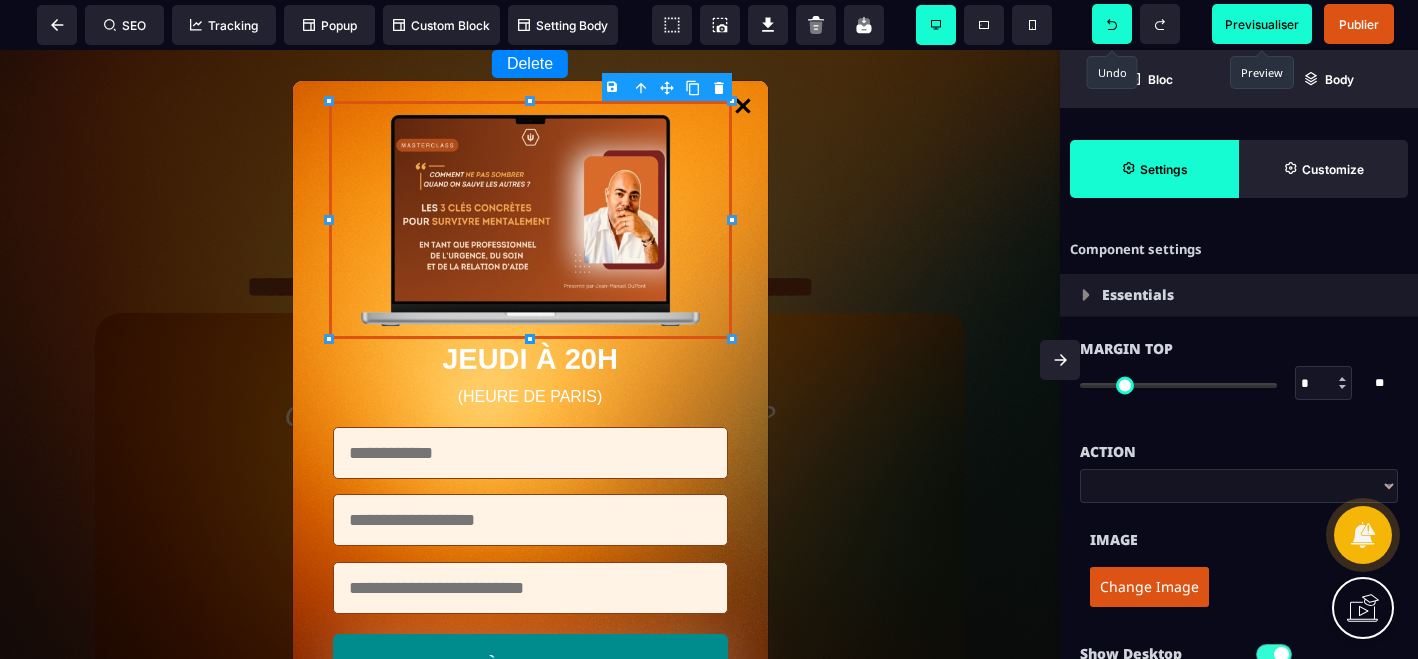 click at bounding box center [530, 339] 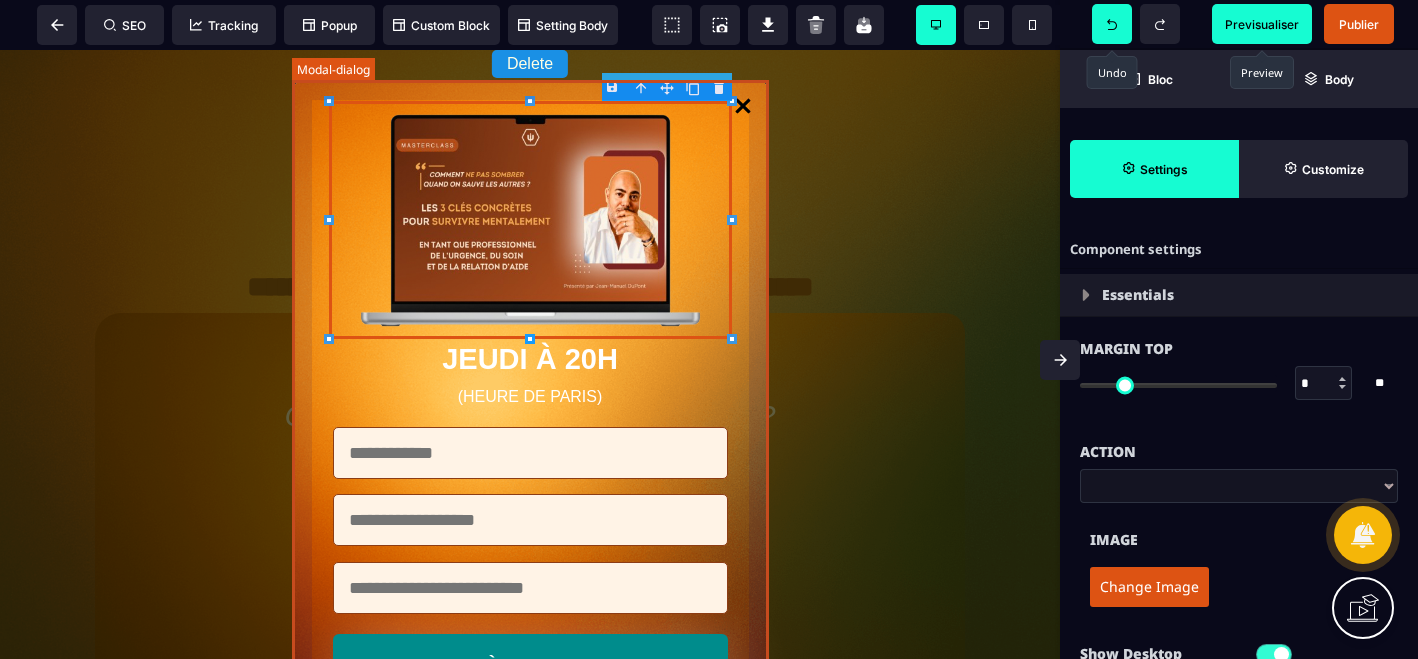 click on "JEUDI À 20H (HEURE DE PARIS) S'INSCRIRE À LA MASTERCLASS" at bounding box center (530, 407) 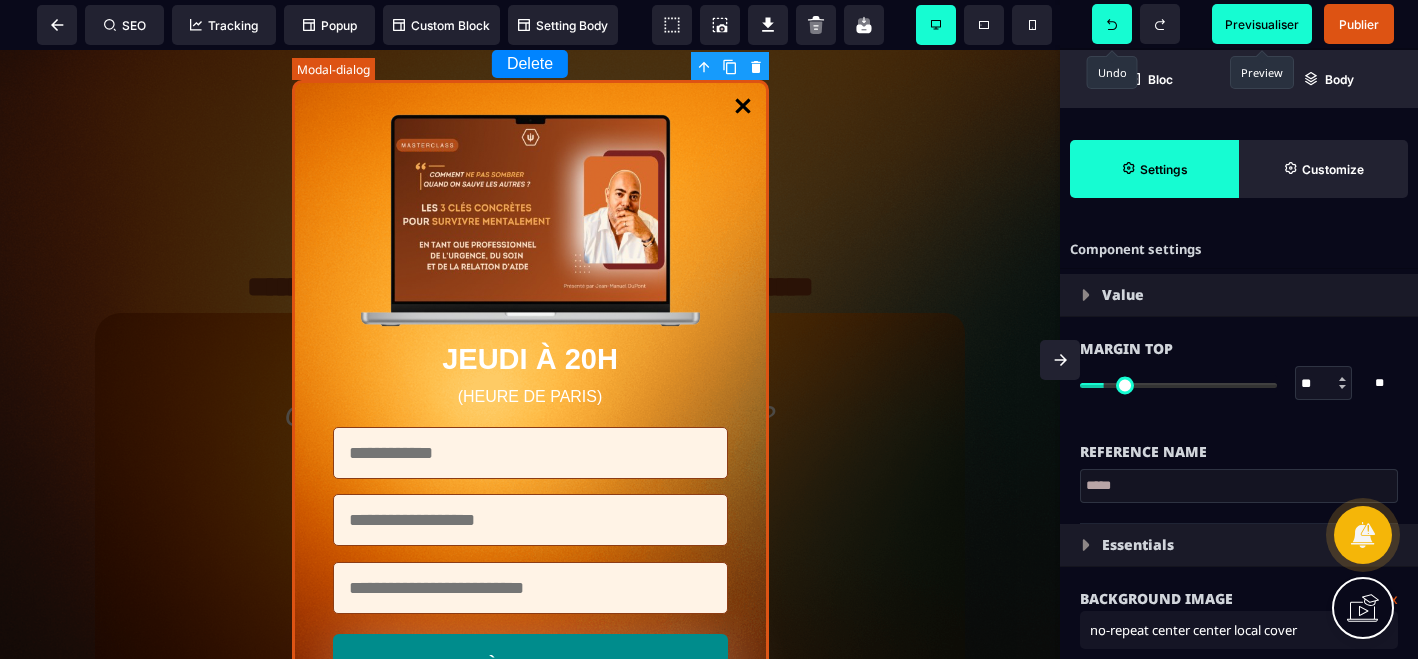 click on "JEUDI À 20H (HEURE DE PARIS) S'INSCRIRE À LA MASTERCLASS" at bounding box center (530, 407) 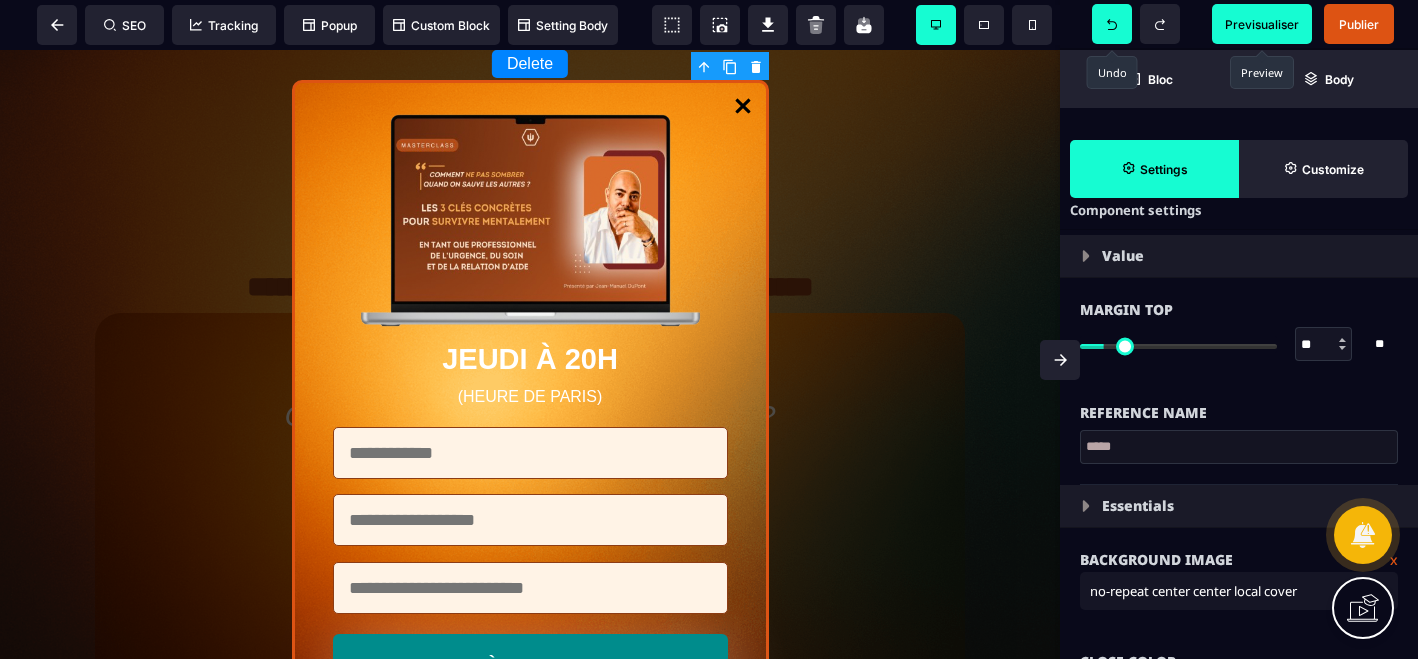 scroll, scrollTop: 49, scrollLeft: 0, axis: vertical 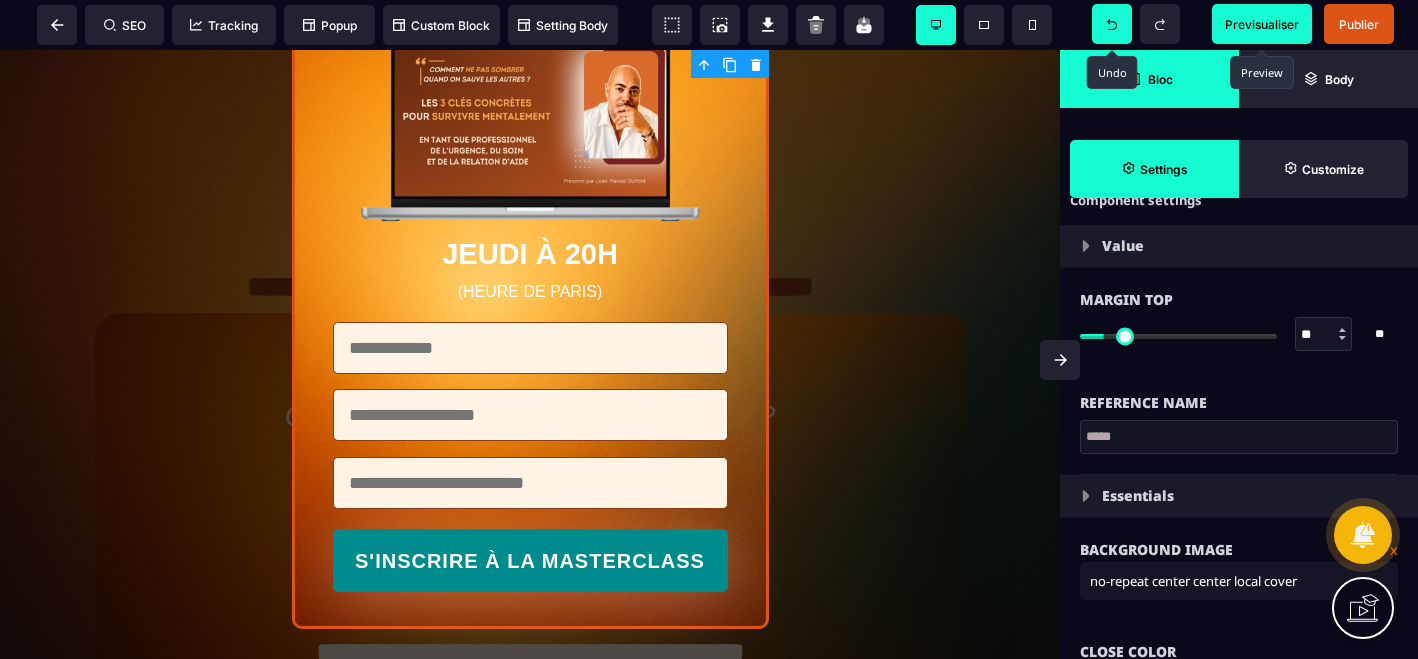 click on "Bloc" at bounding box center [1160, 79] 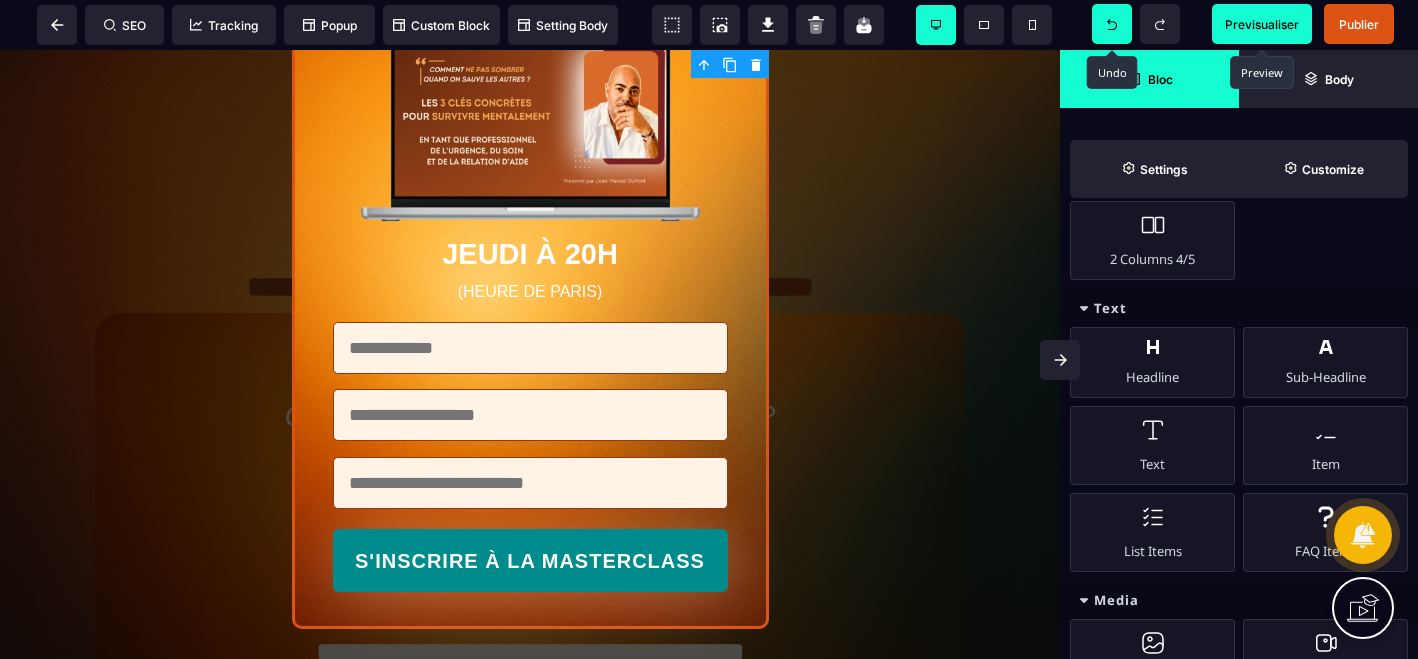 scroll, scrollTop: 617, scrollLeft: 0, axis: vertical 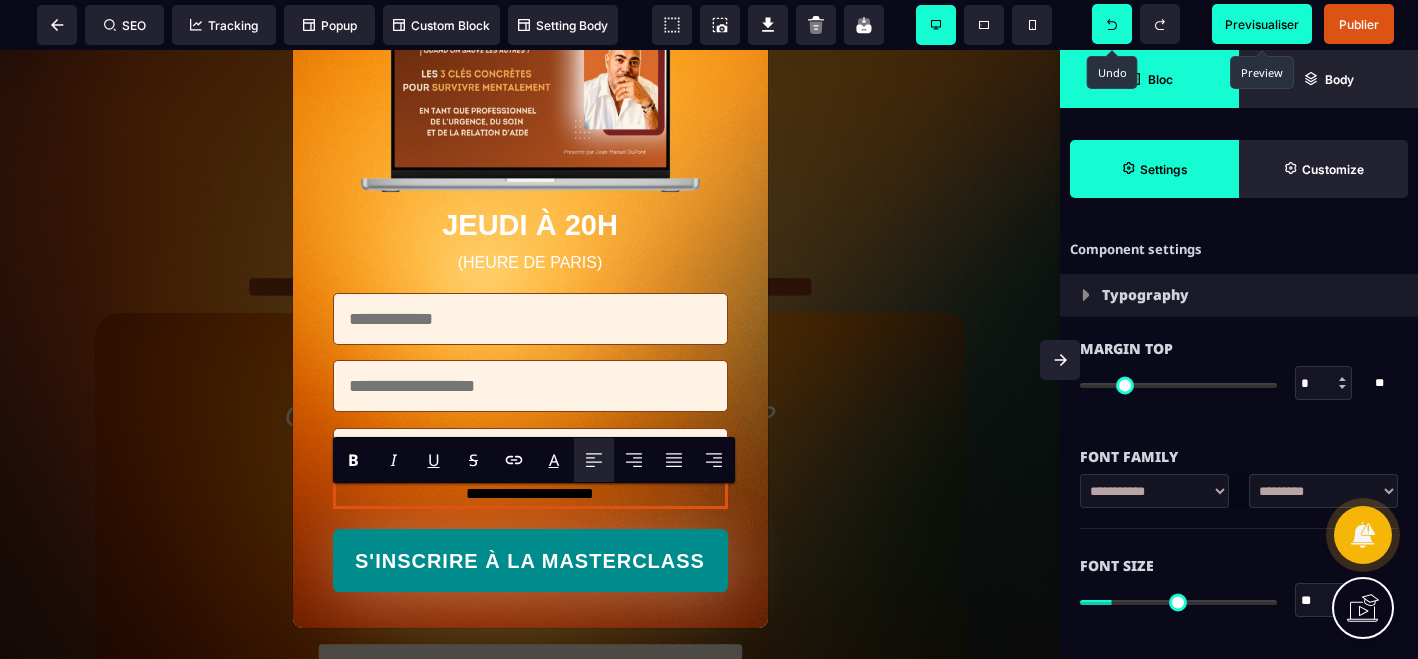 click on "Bloc" at bounding box center [1149, 79] 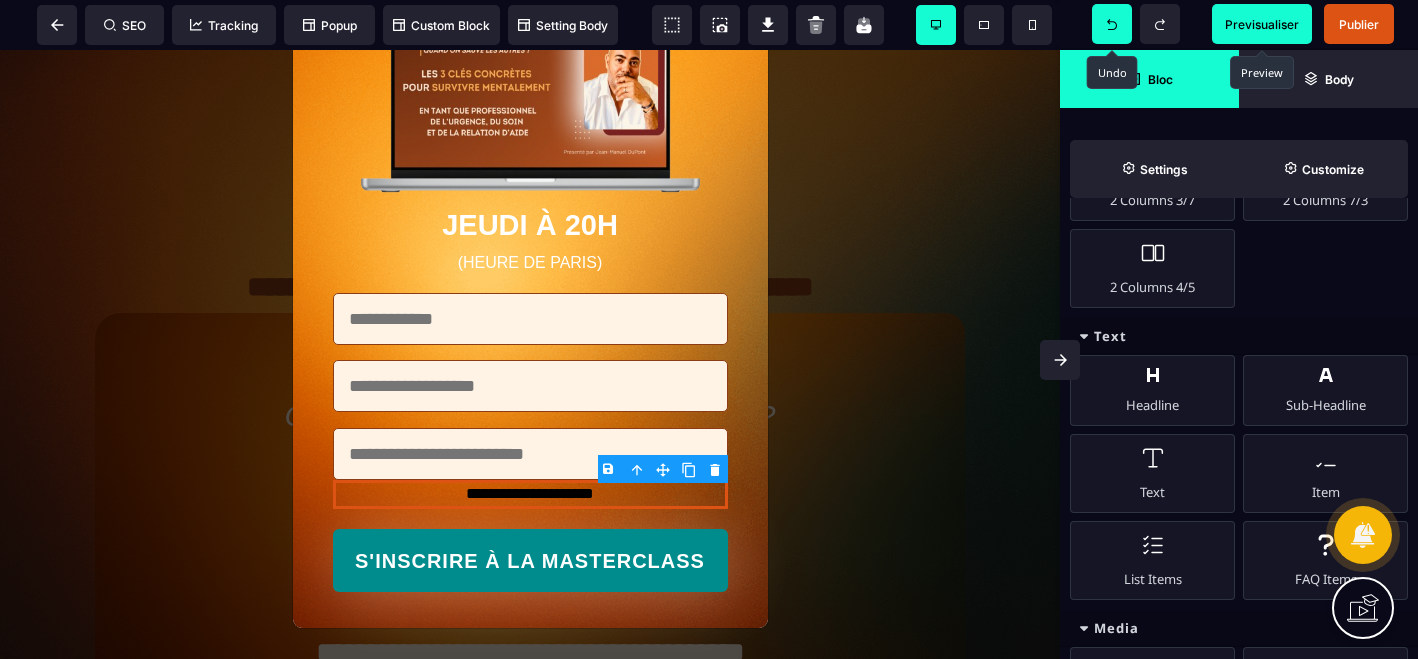scroll, scrollTop: 609, scrollLeft: 0, axis: vertical 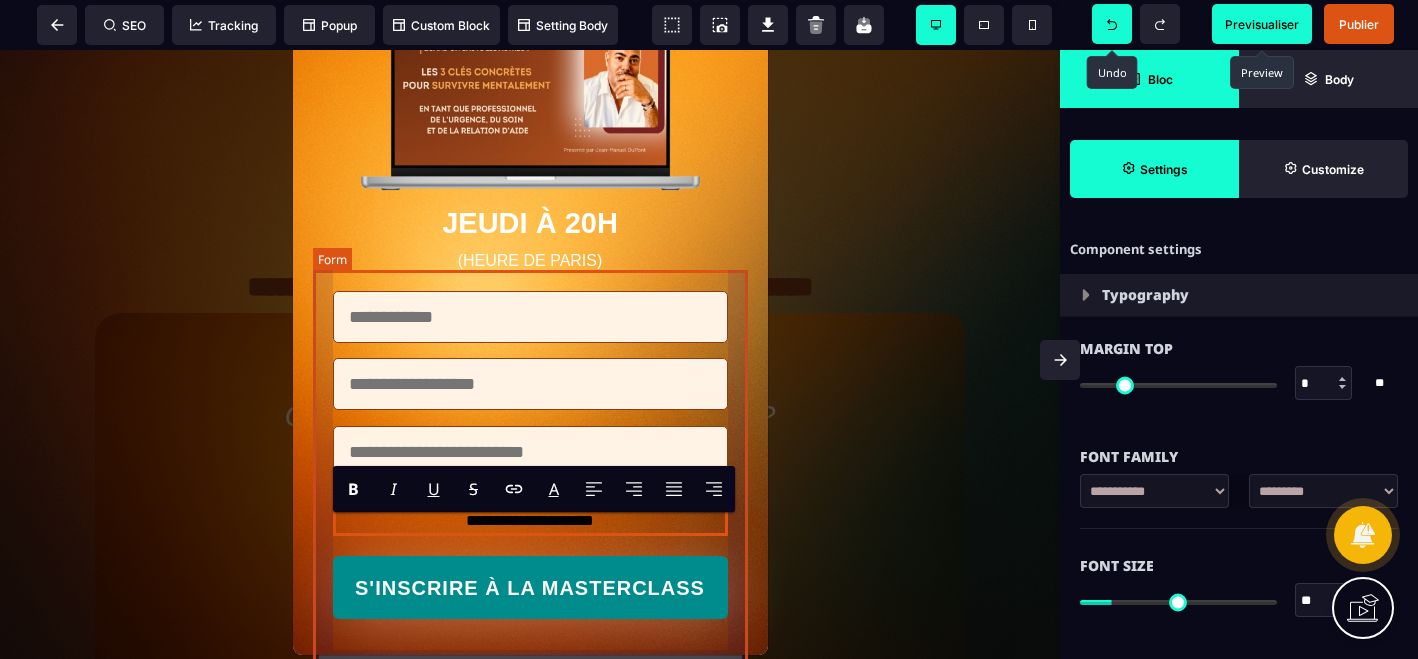 click on "**********" at bounding box center (530, 455) 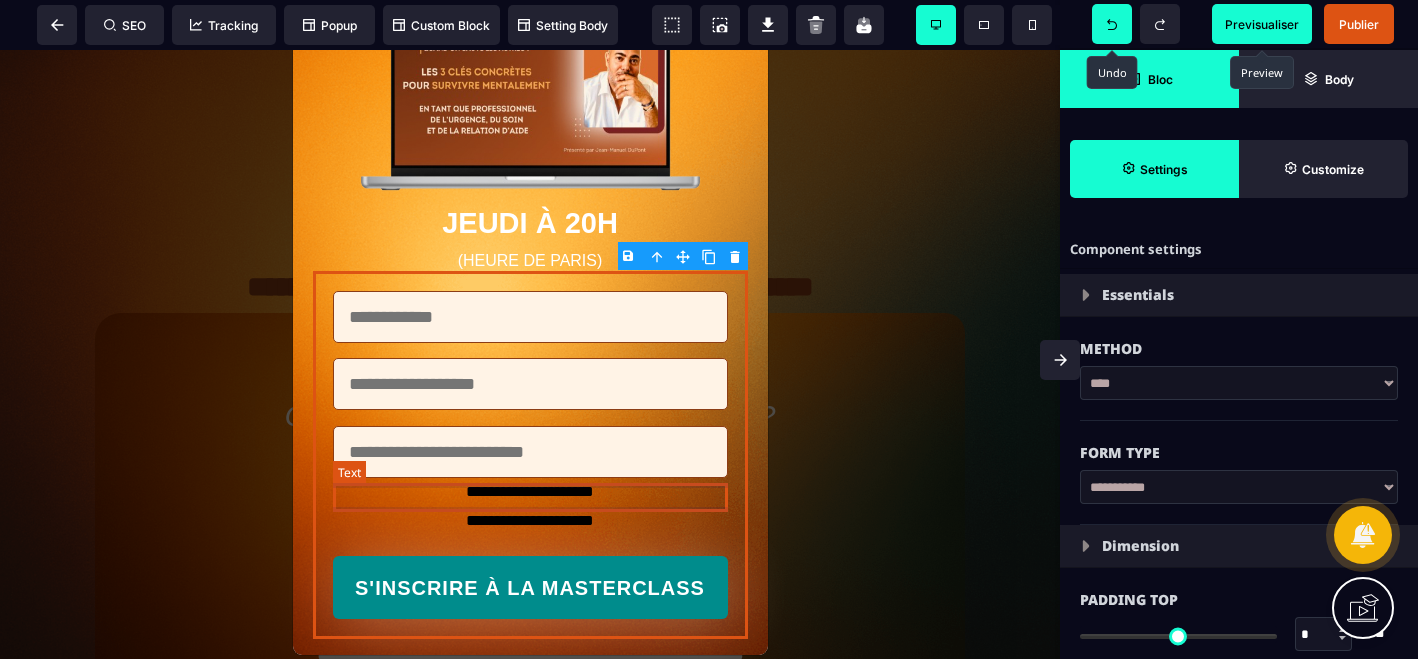 click on "**********" at bounding box center [530, 492] 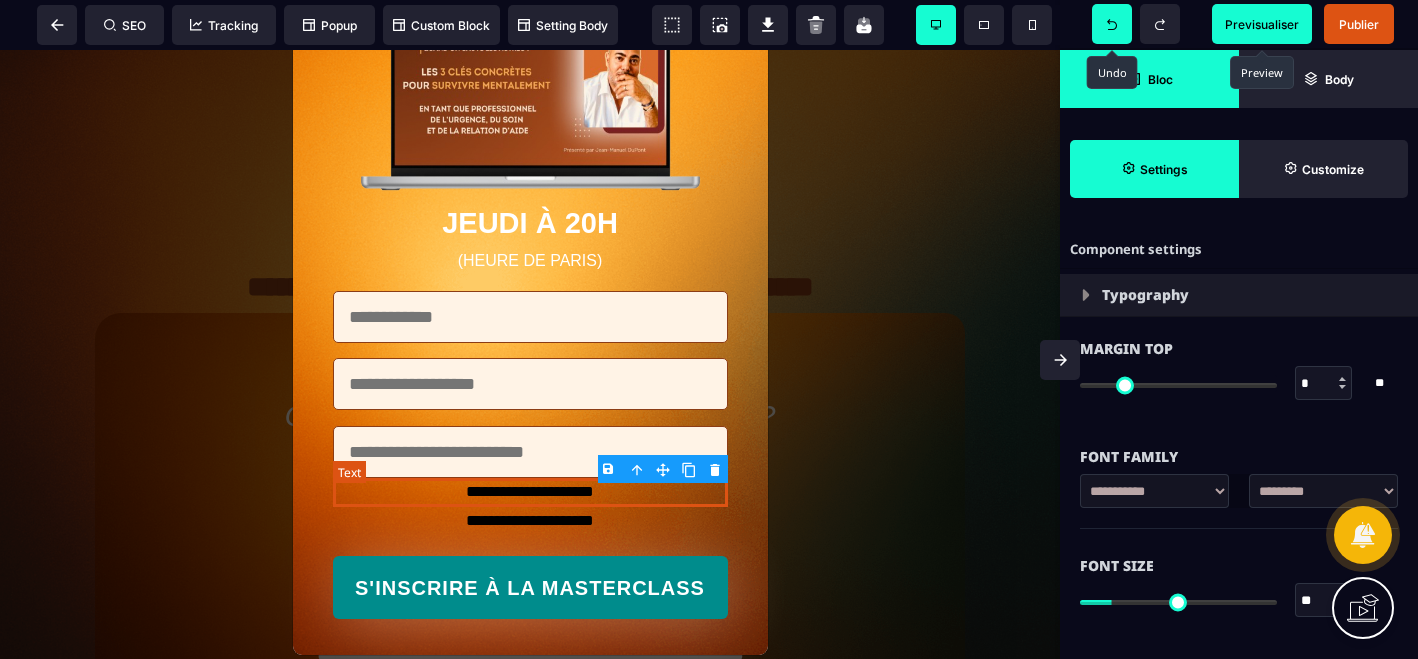 click on "**********" at bounding box center [530, 492] 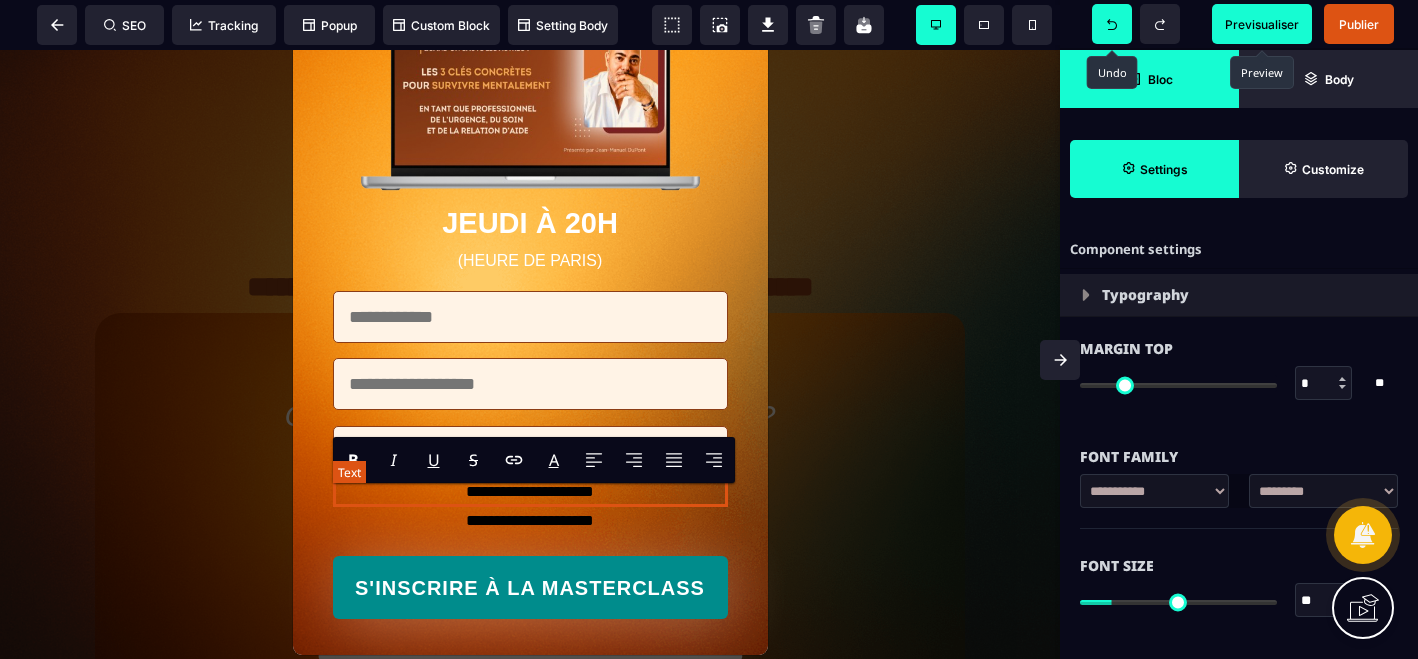 click on "**********" at bounding box center [530, 492] 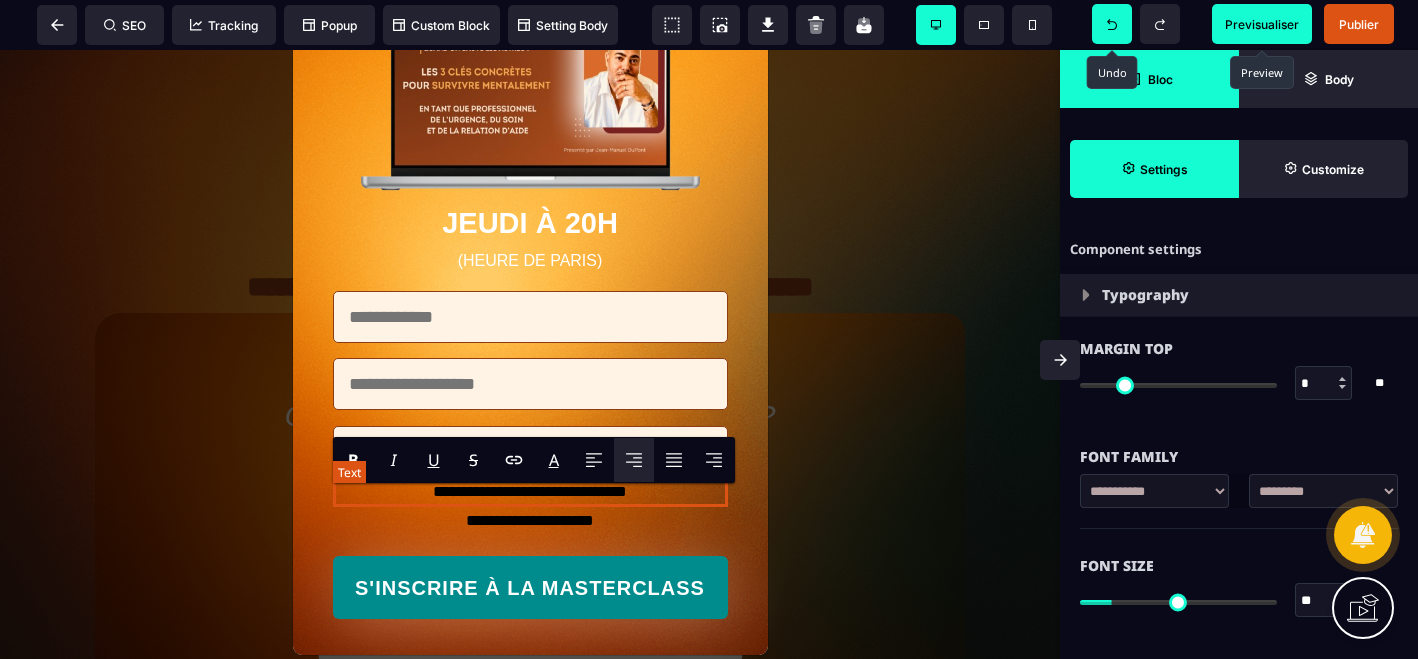click on "**********" at bounding box center (530, 492) 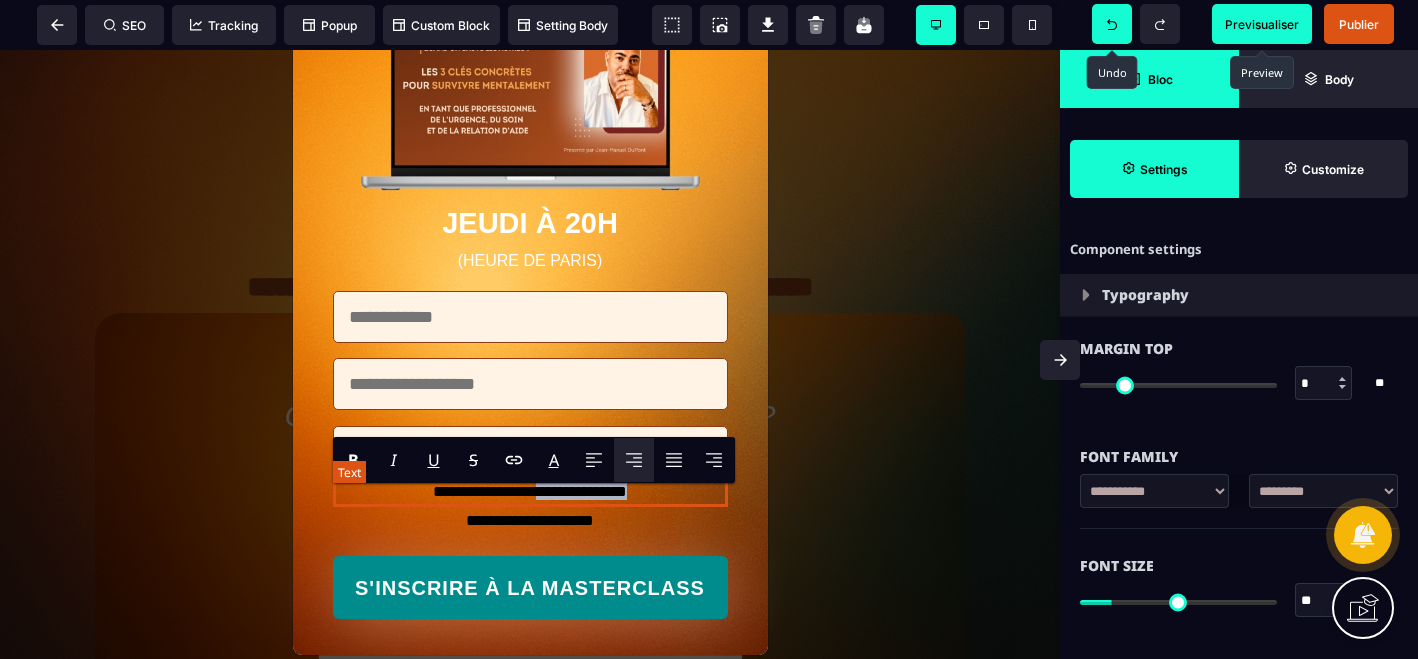 click on "**********" at bounding box center (530, 492) 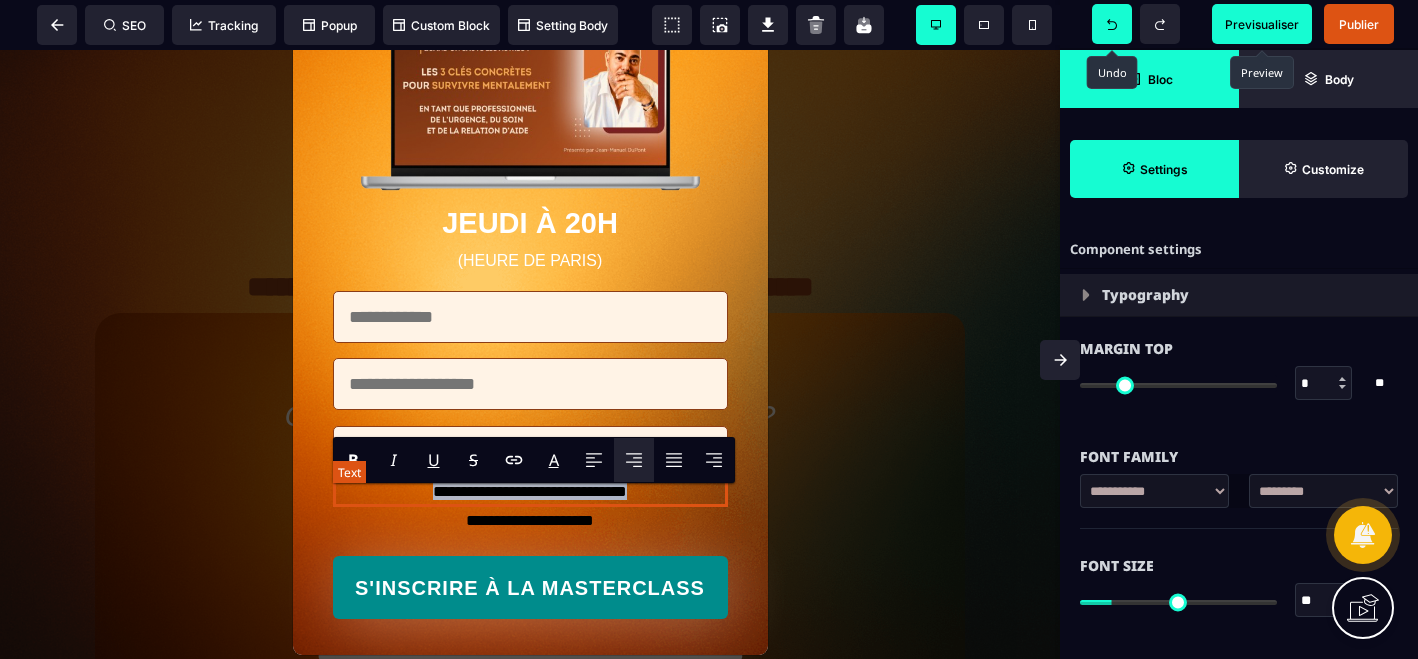 click on "**********" at bounding box center [530, 492] 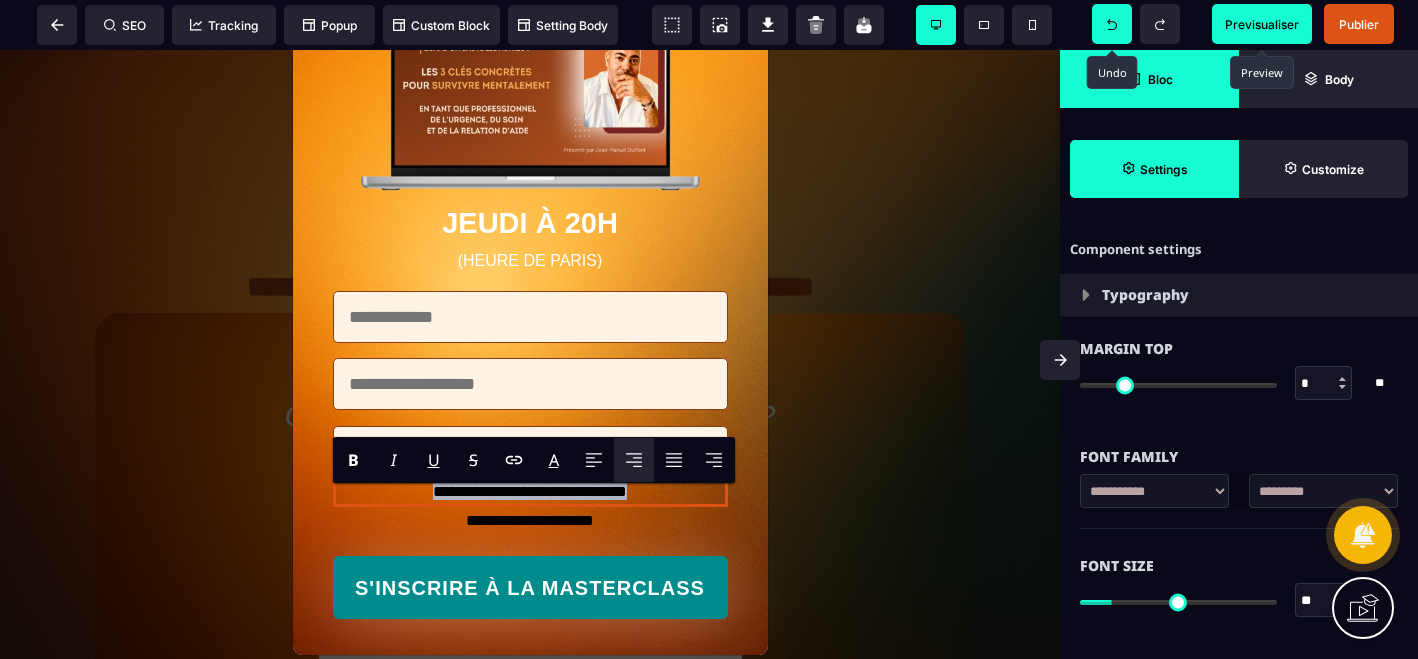 click on "**********" at bounding box center (1323, 491) 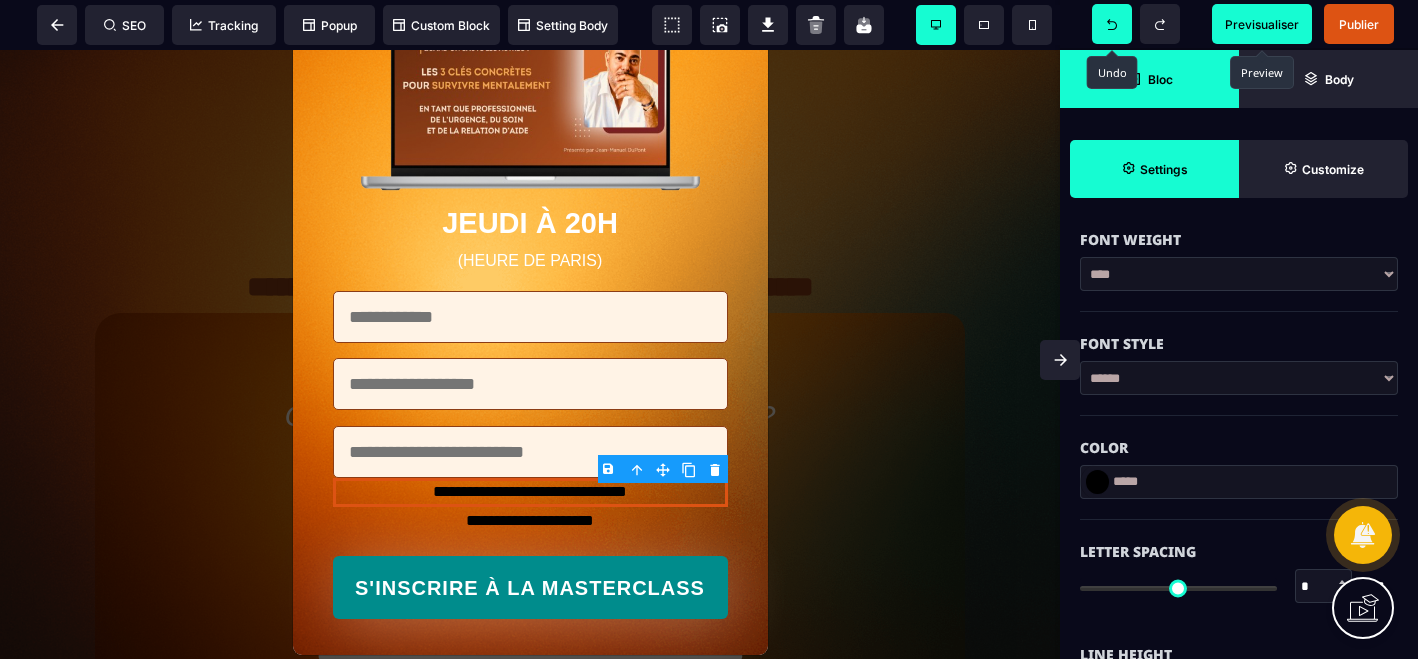 scroll, scrollTop: 431, scrollLeft: 0, axis: vertical 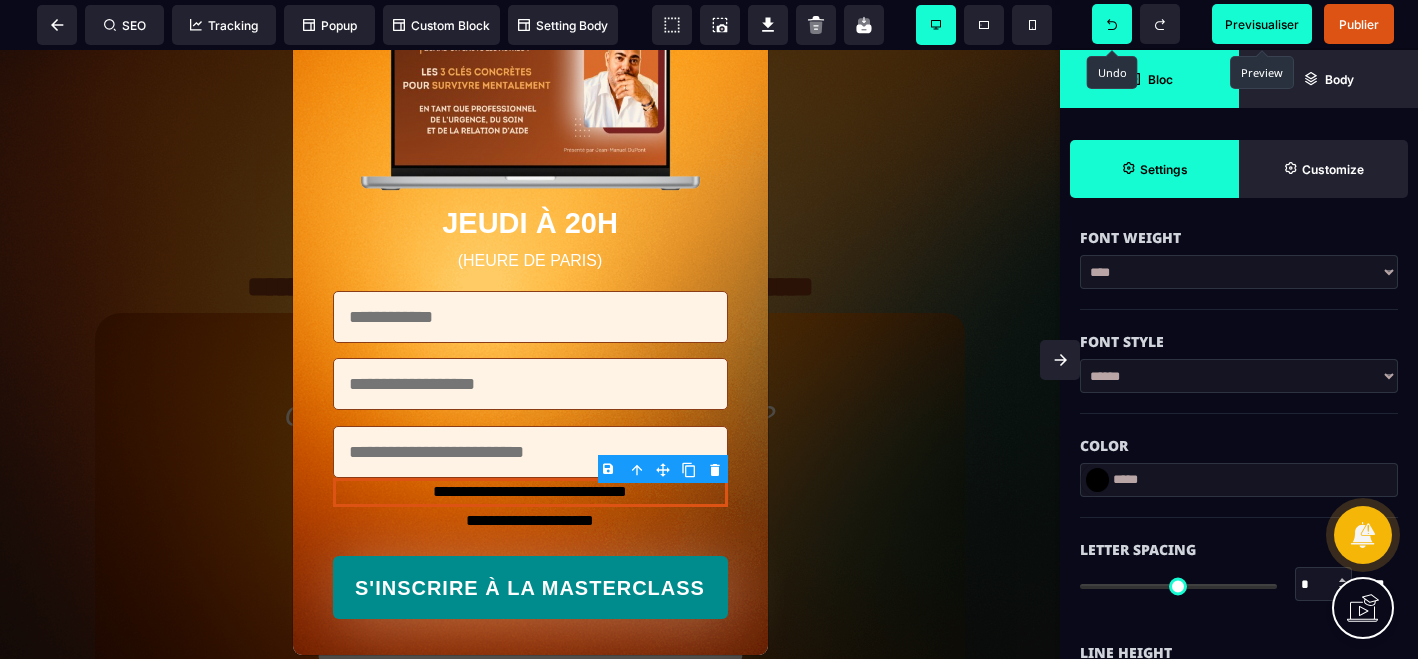 click at bounding box center [1097, 480] 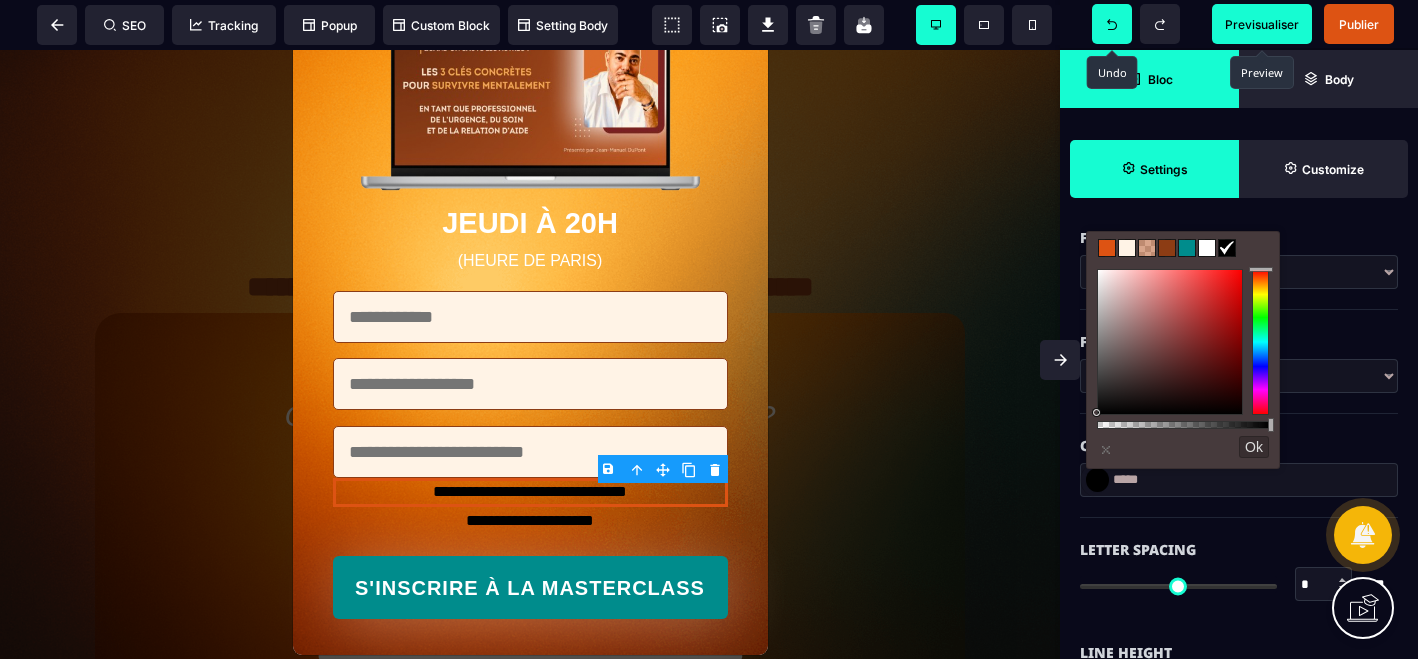 click at bounding box center [1170, 342] 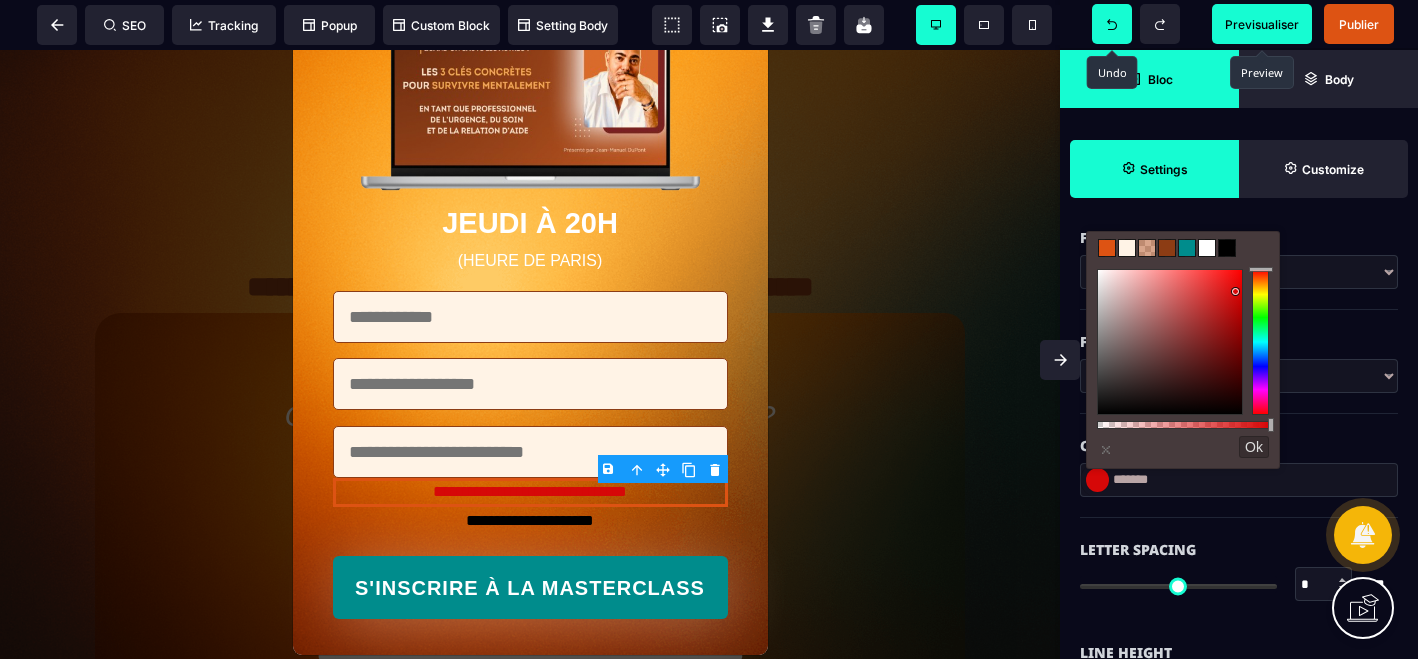 click at bounding box center (1127, 248) 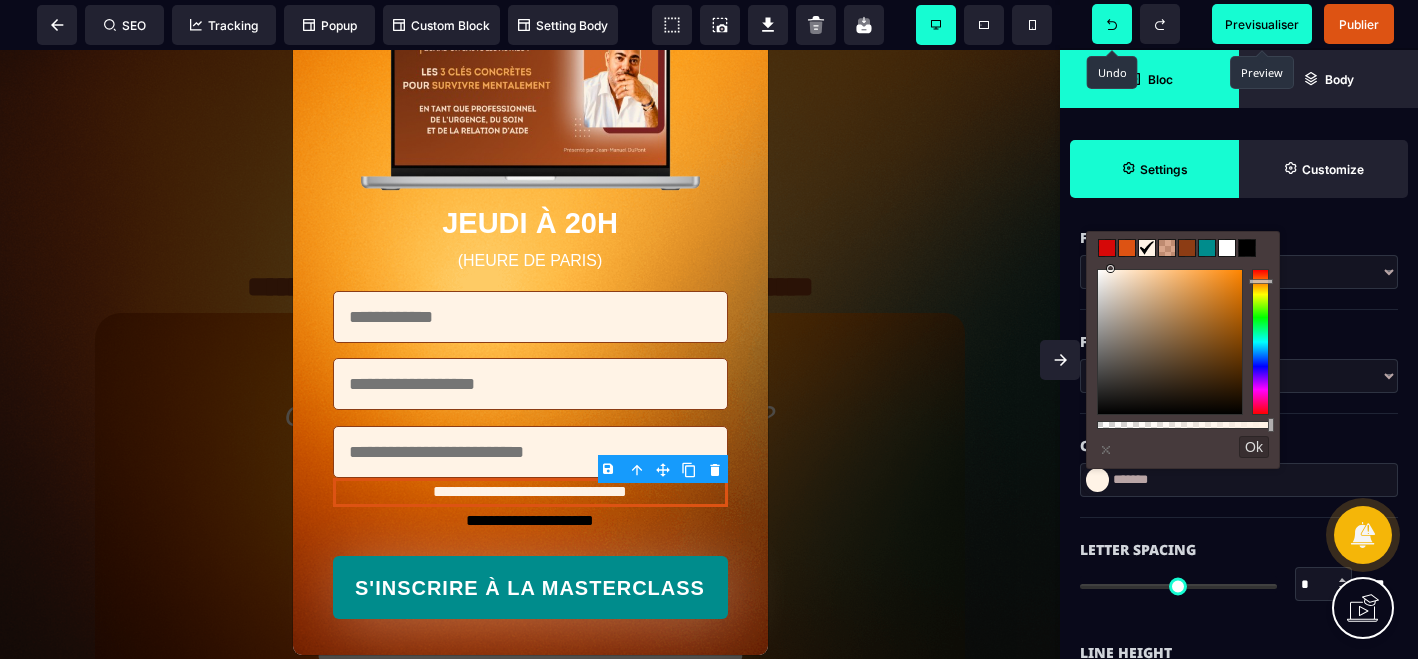 click on "****** ****** *******" at bounding box center (1239, 386) 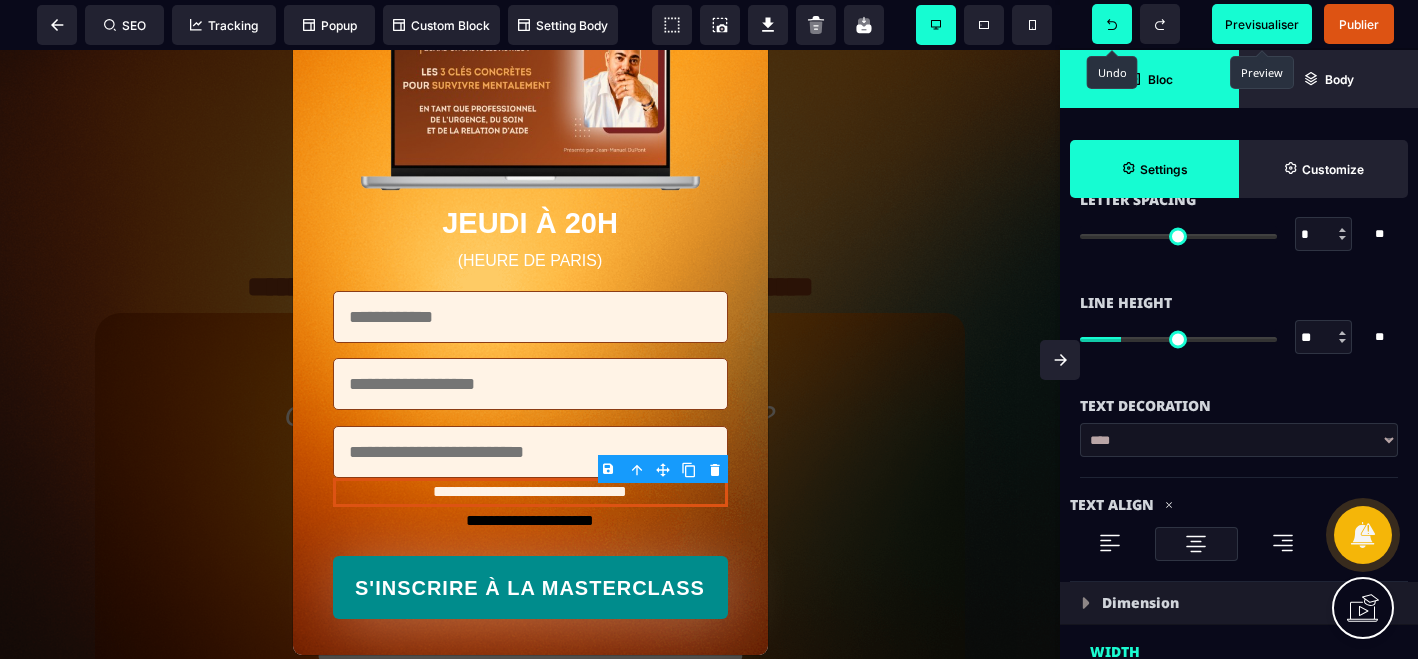 scroll, scrollTop: 790, scrollLeft: 0, axis: vertical 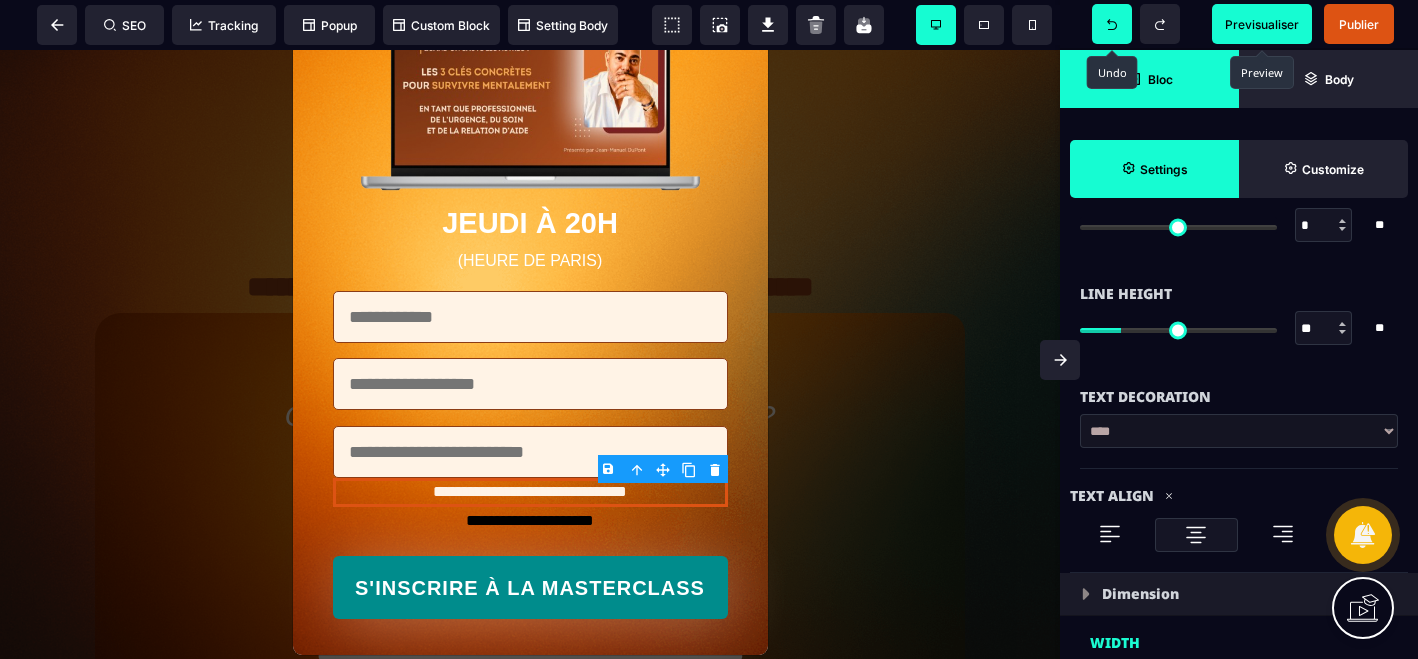 click on "**********" at bounding box center (1239, 431) 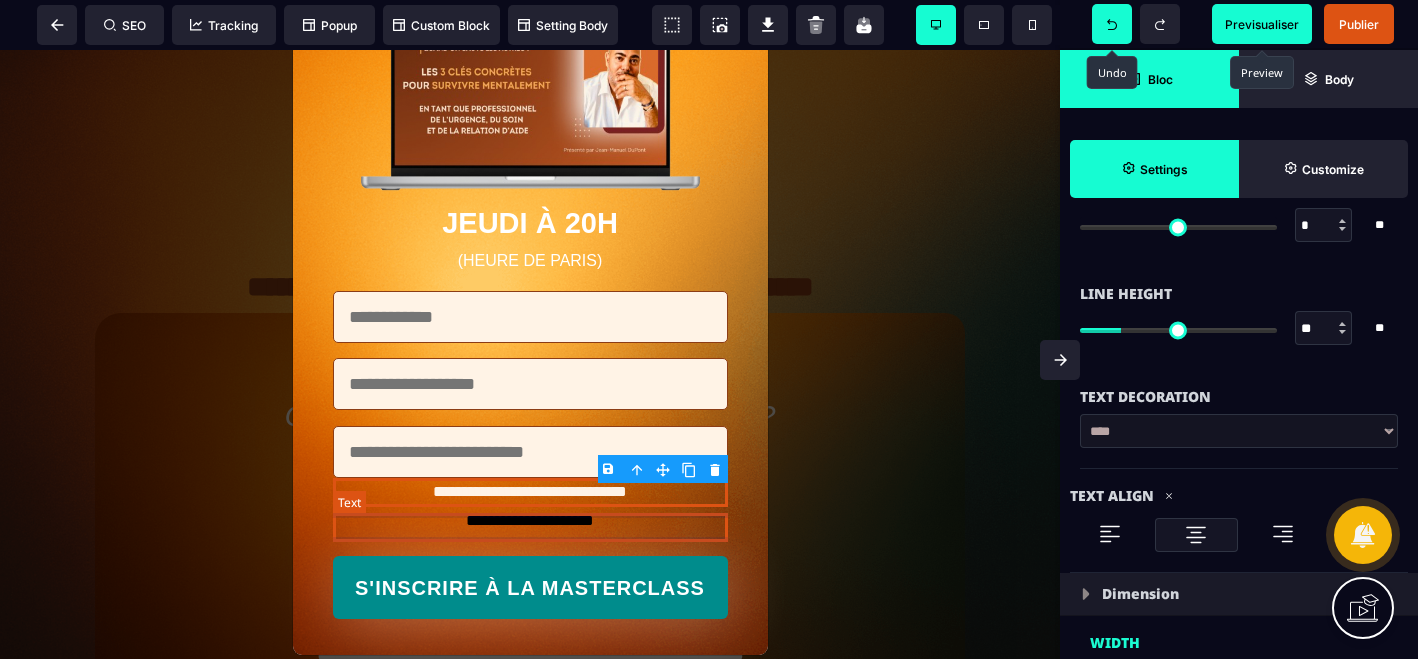 click on "**********" at bounding box center (530, 521) 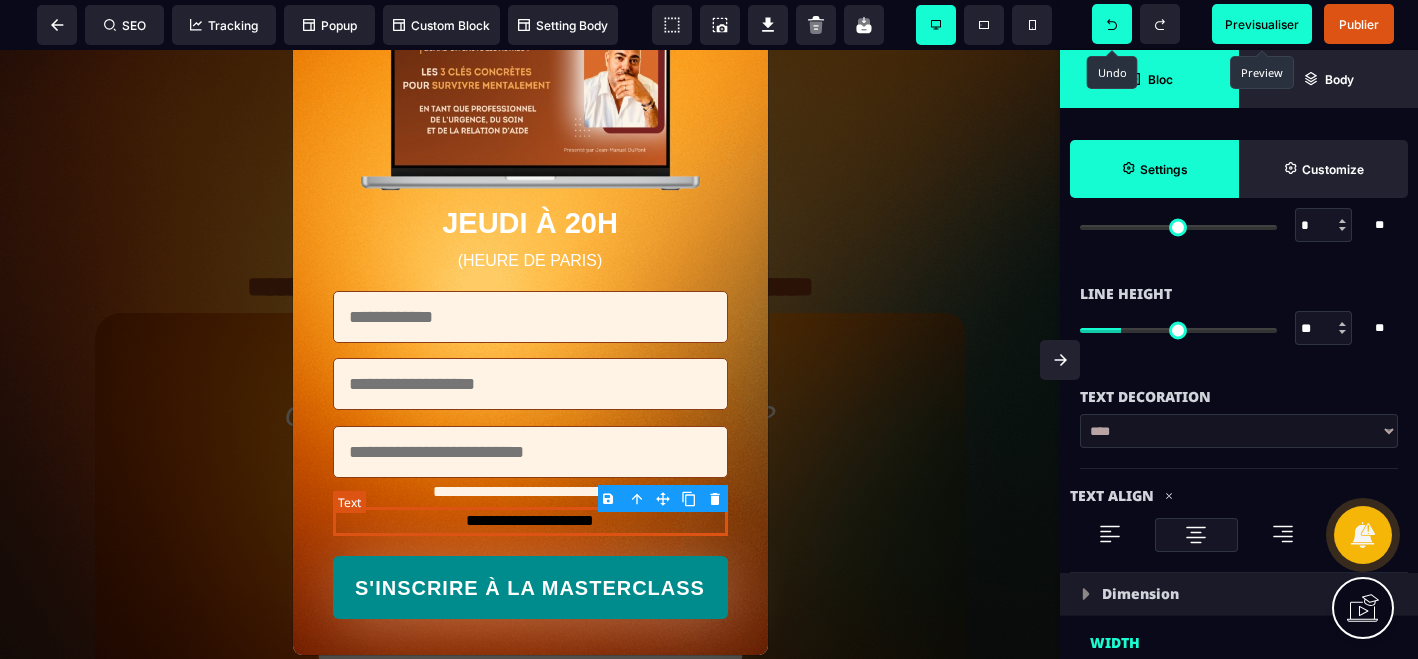 scroll, scrollTop: 0, scrollLeft: 0, axis: both 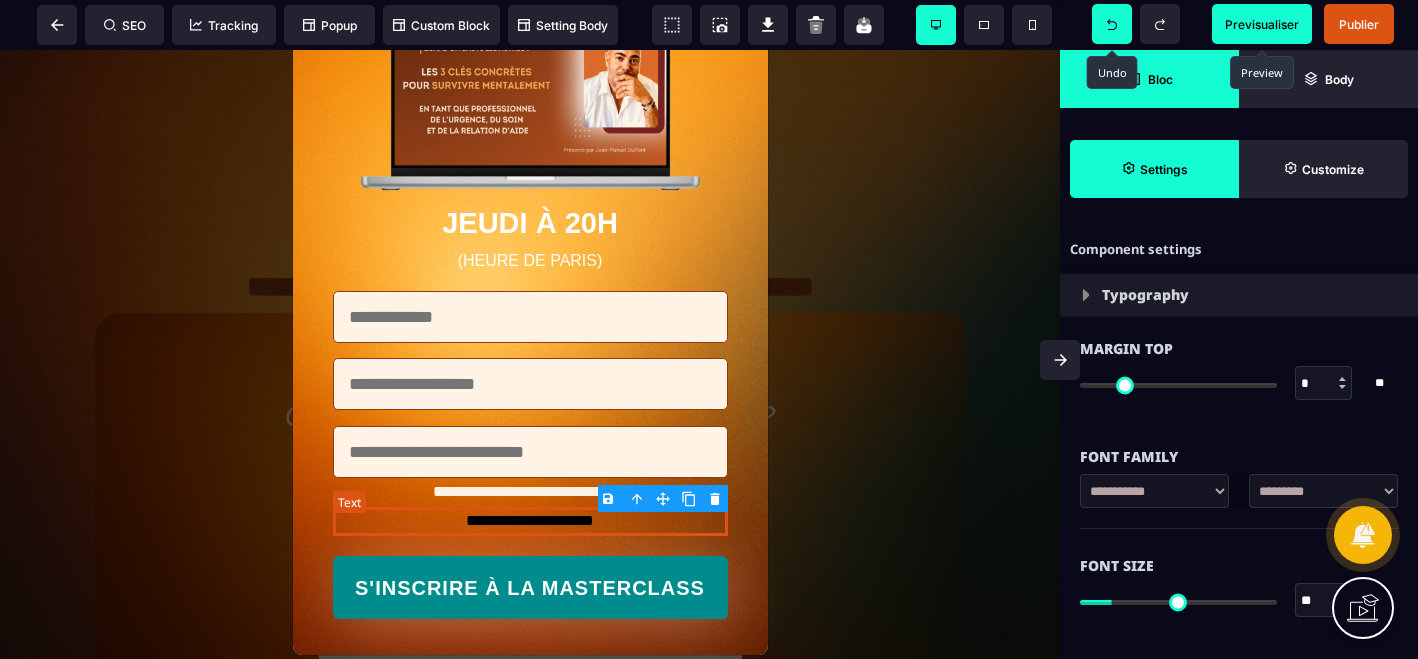 click on "**********" at bounding box center [530, 521] 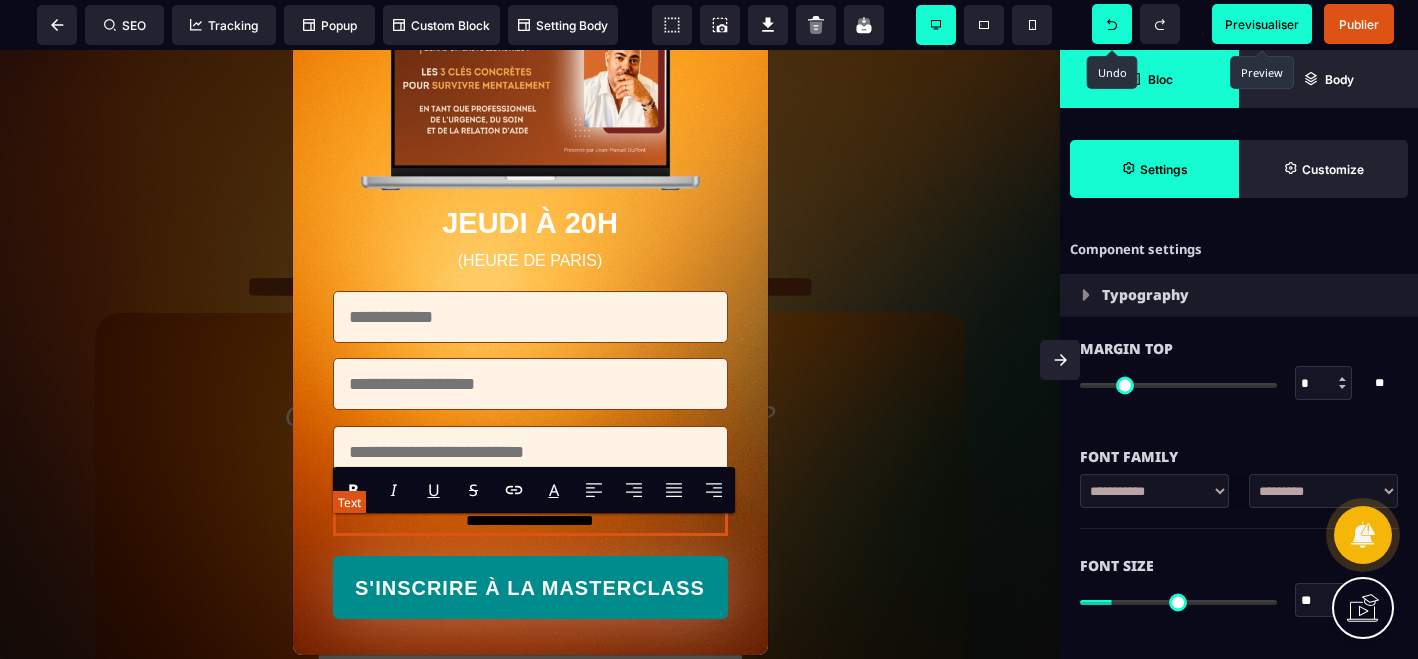 click on "**********" at bounding box center [530, 521] 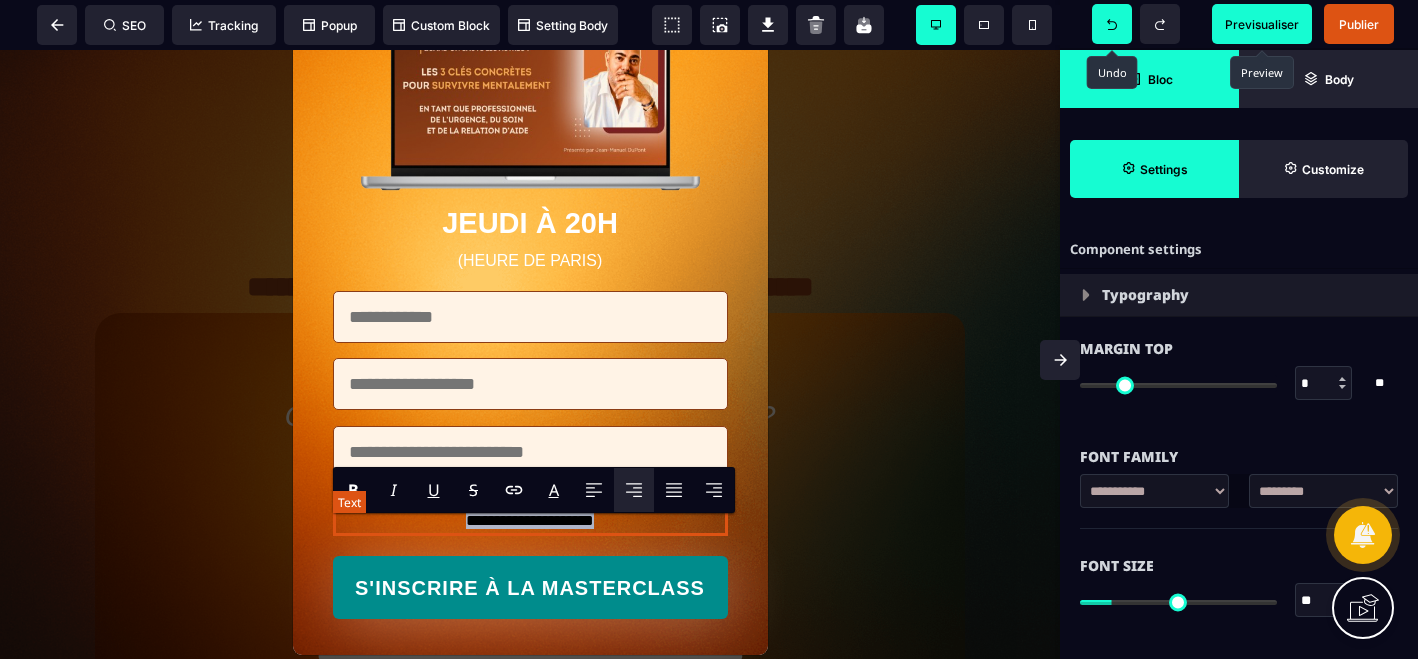 paste 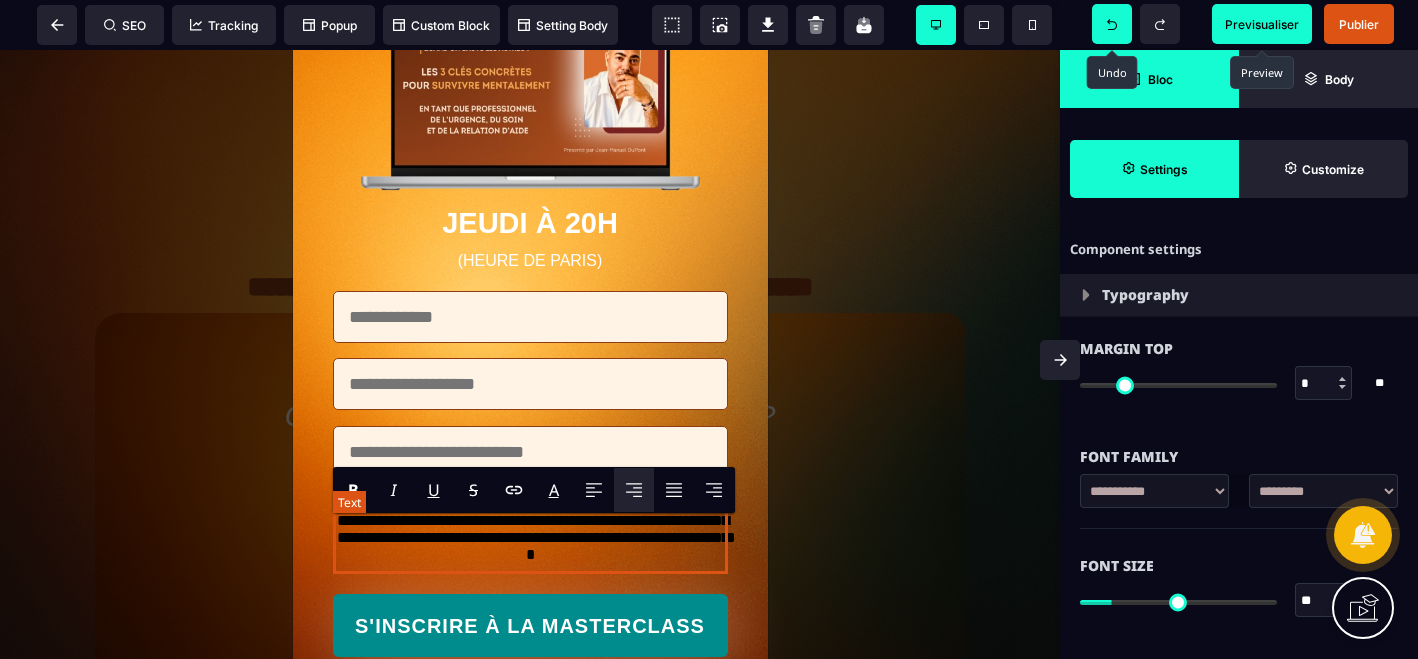 click on "**********" at bounding box center [530, 540] 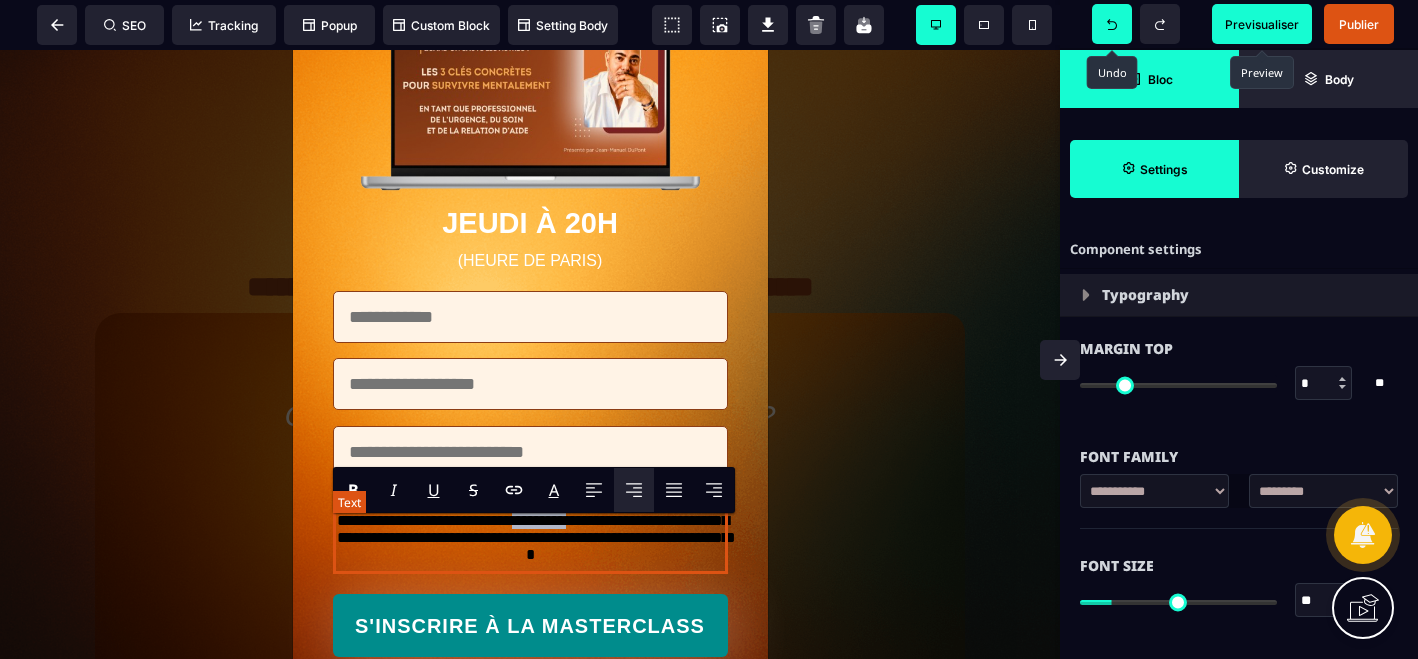 click on "**********" at bounding box center [530, 540] 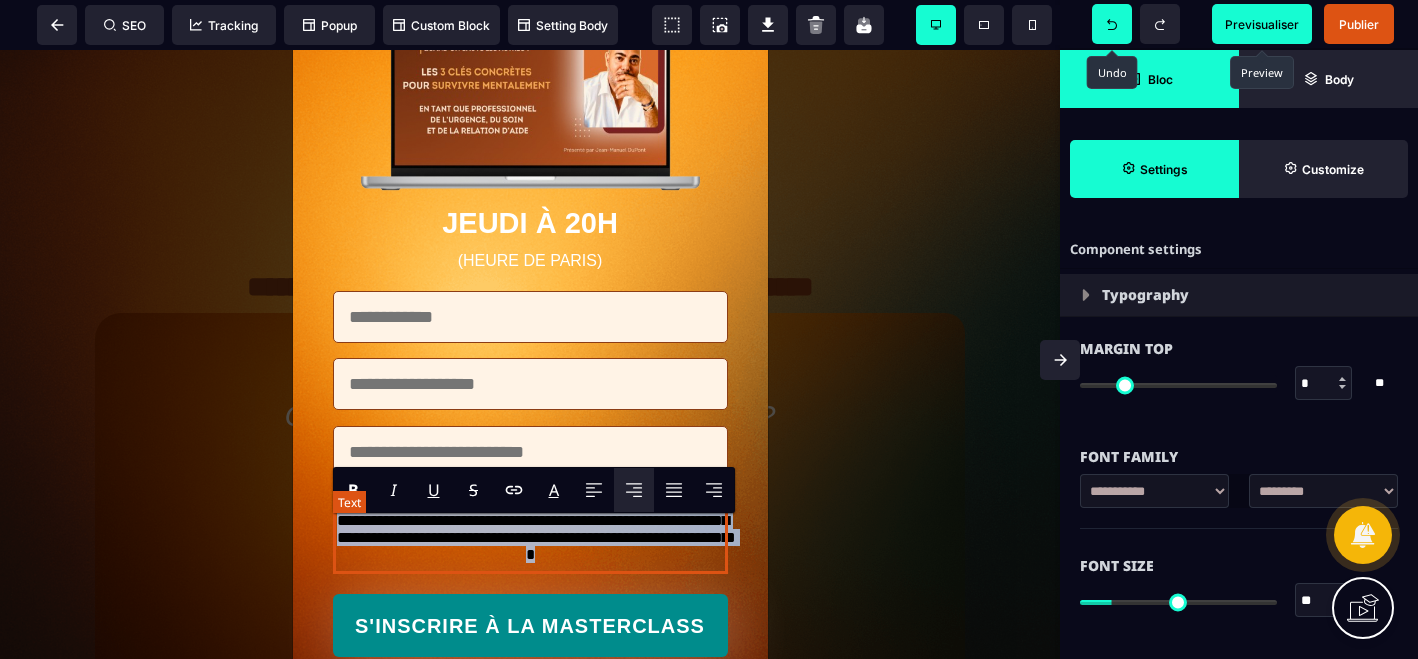 click on "**********" at bounding box center [530, 540] 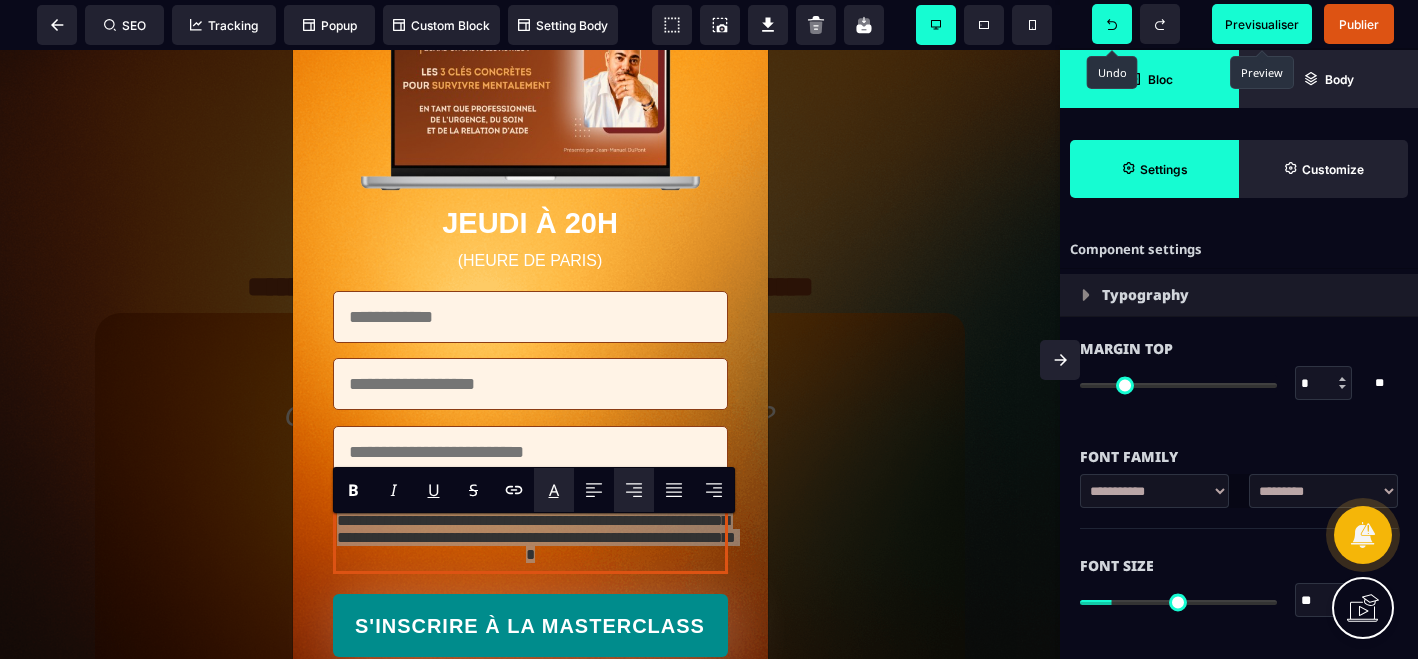 click on "A" at bounding box center (554, 490) 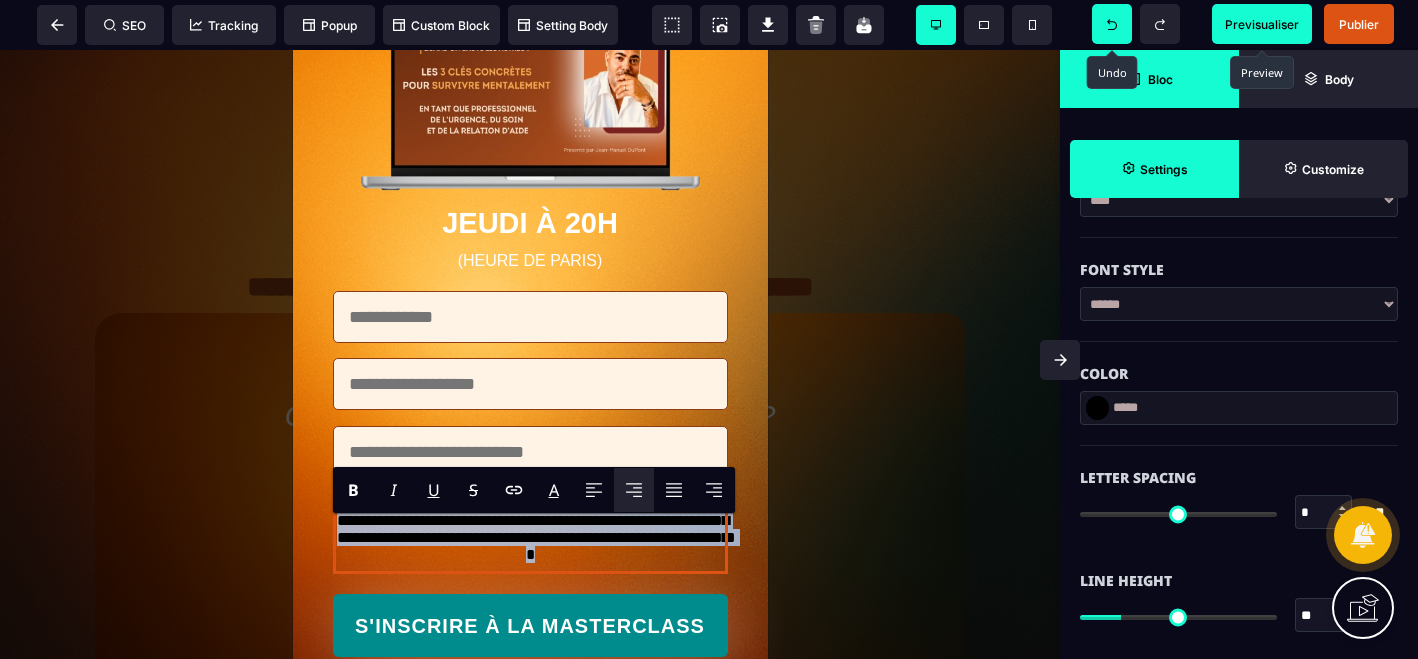 scroll, scrollTop: 509, scrollLeft: 0, axis: vertical 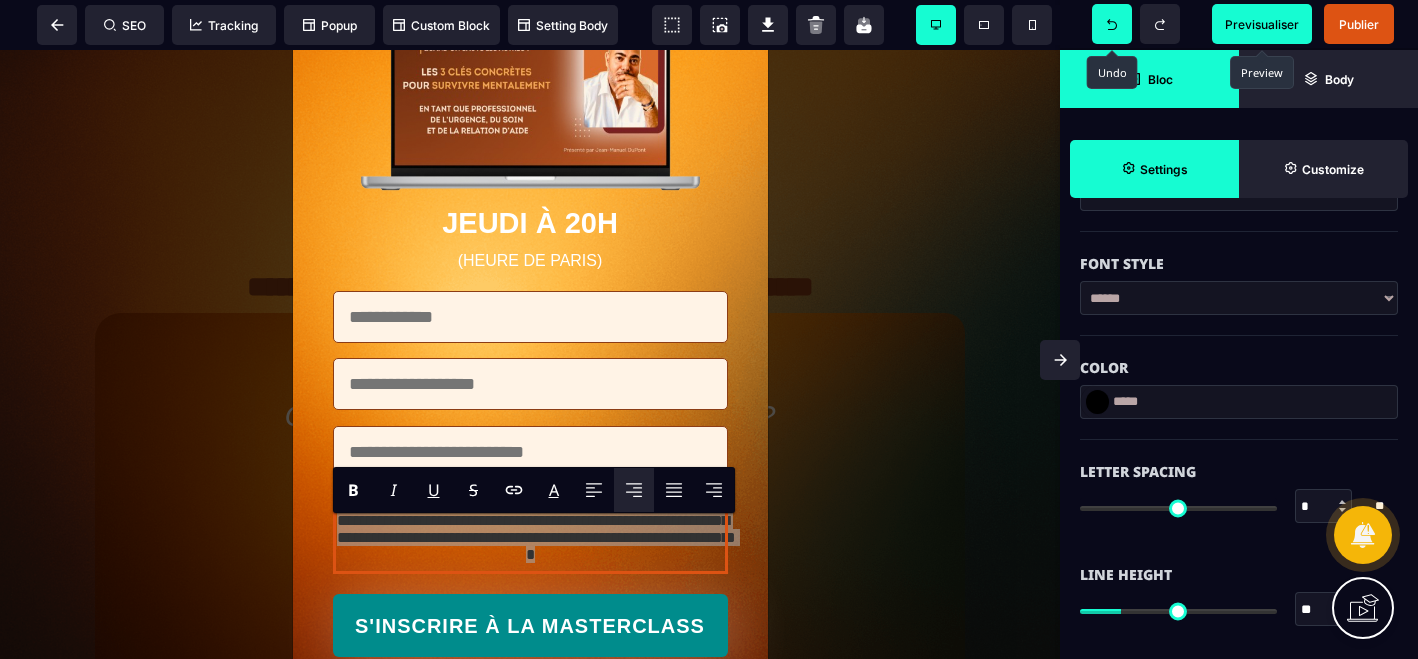 click at bounding box center [1097, 402] 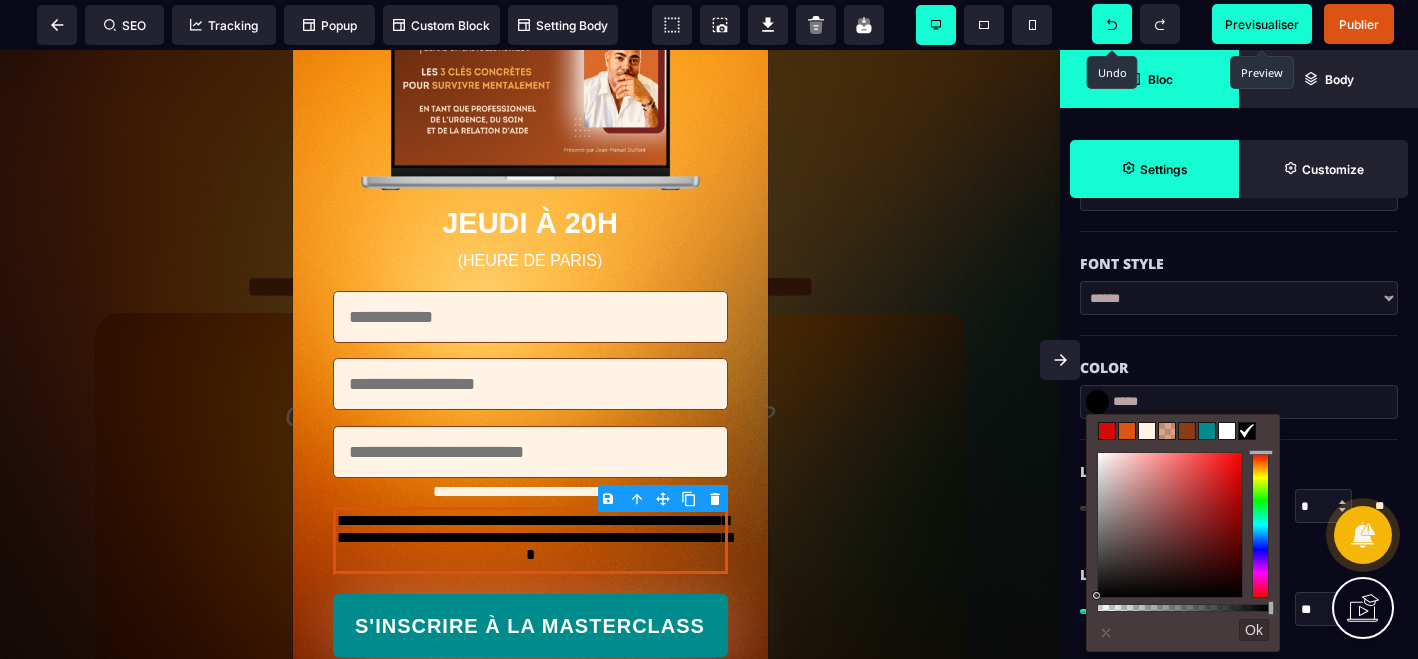 click at bounding box center [1147, 431] 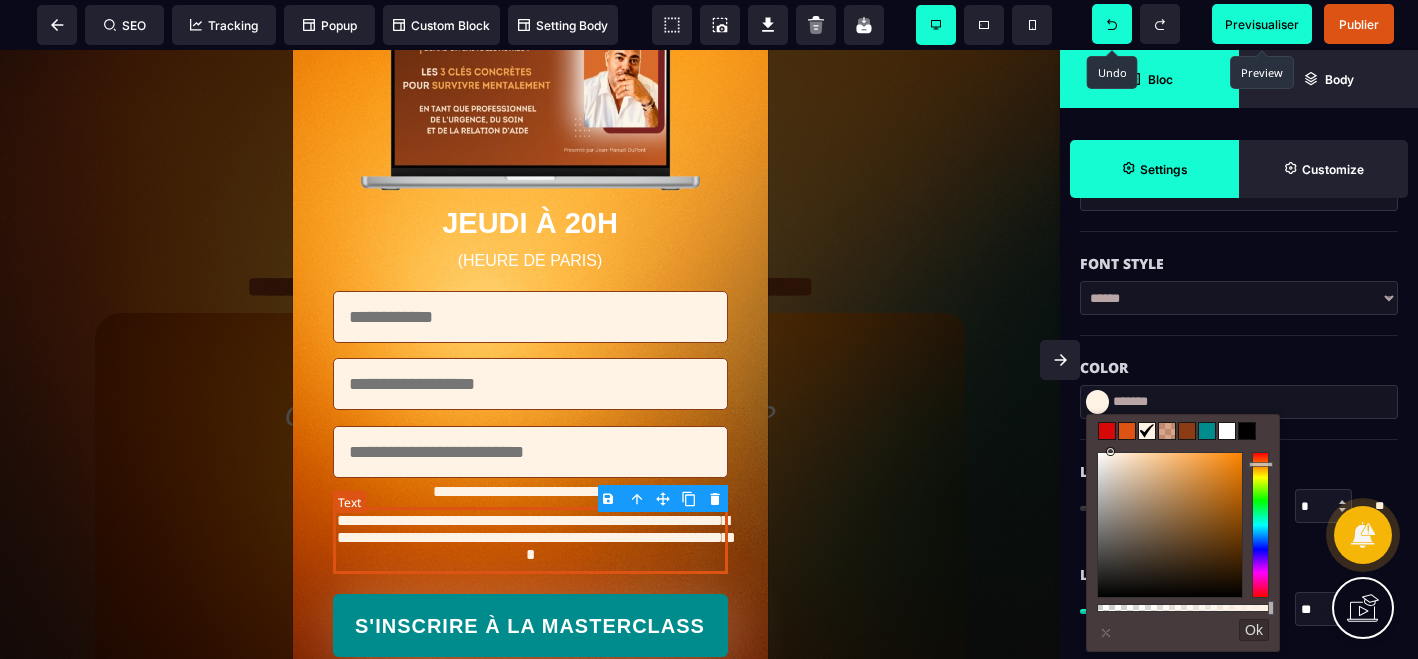 click on "**********" at bounding box center (530, 540) 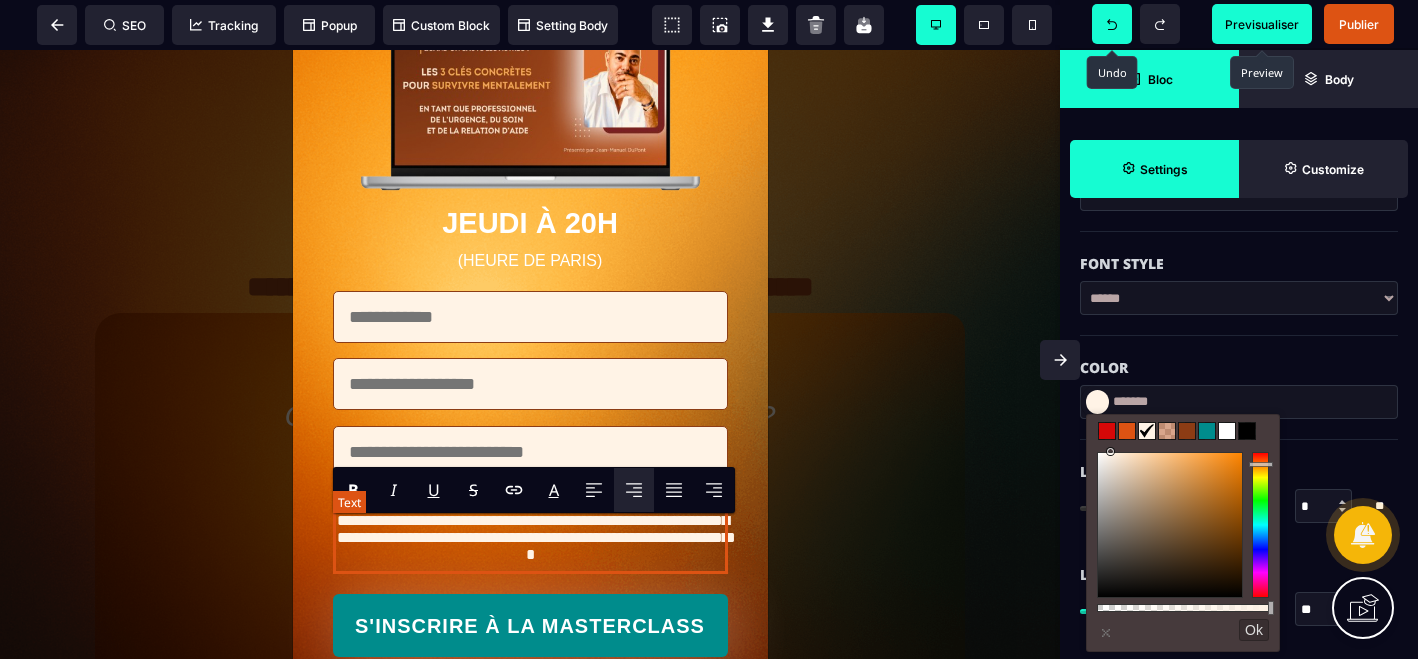 click on "**********" at bounding box center (530, 540) 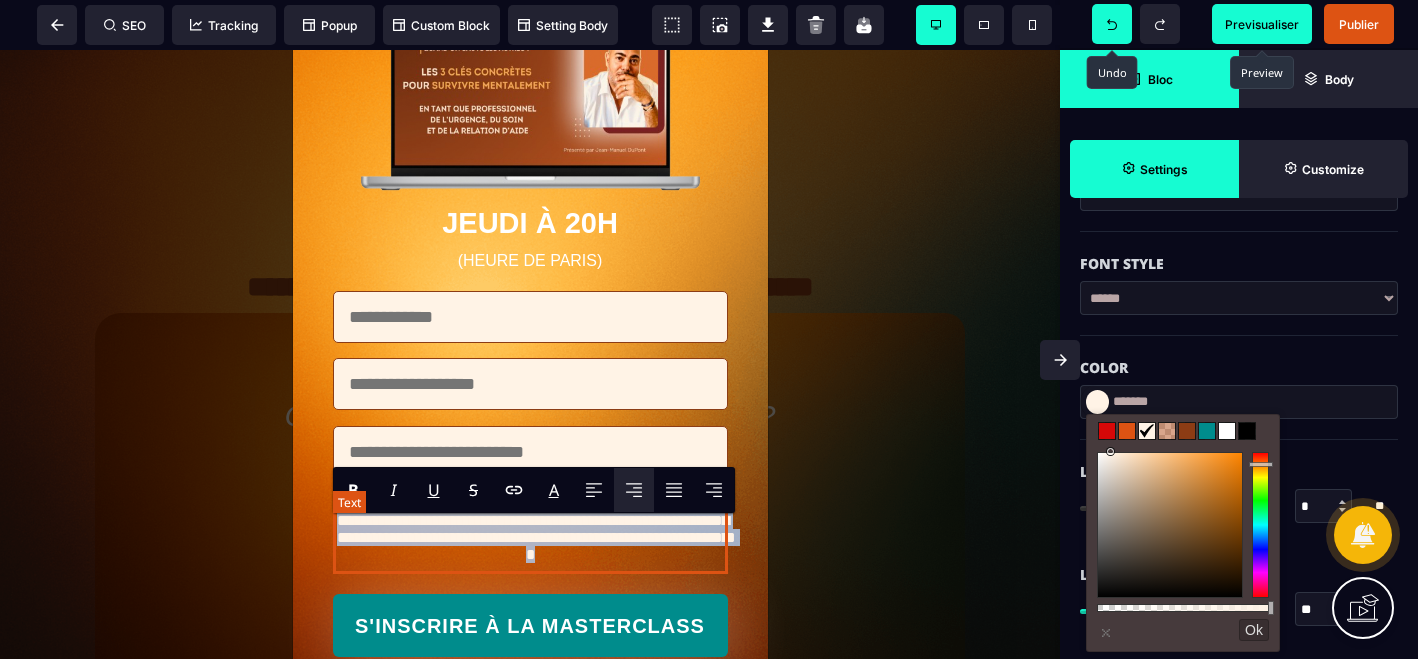 click on "**********" at bounding box center [530, 540] 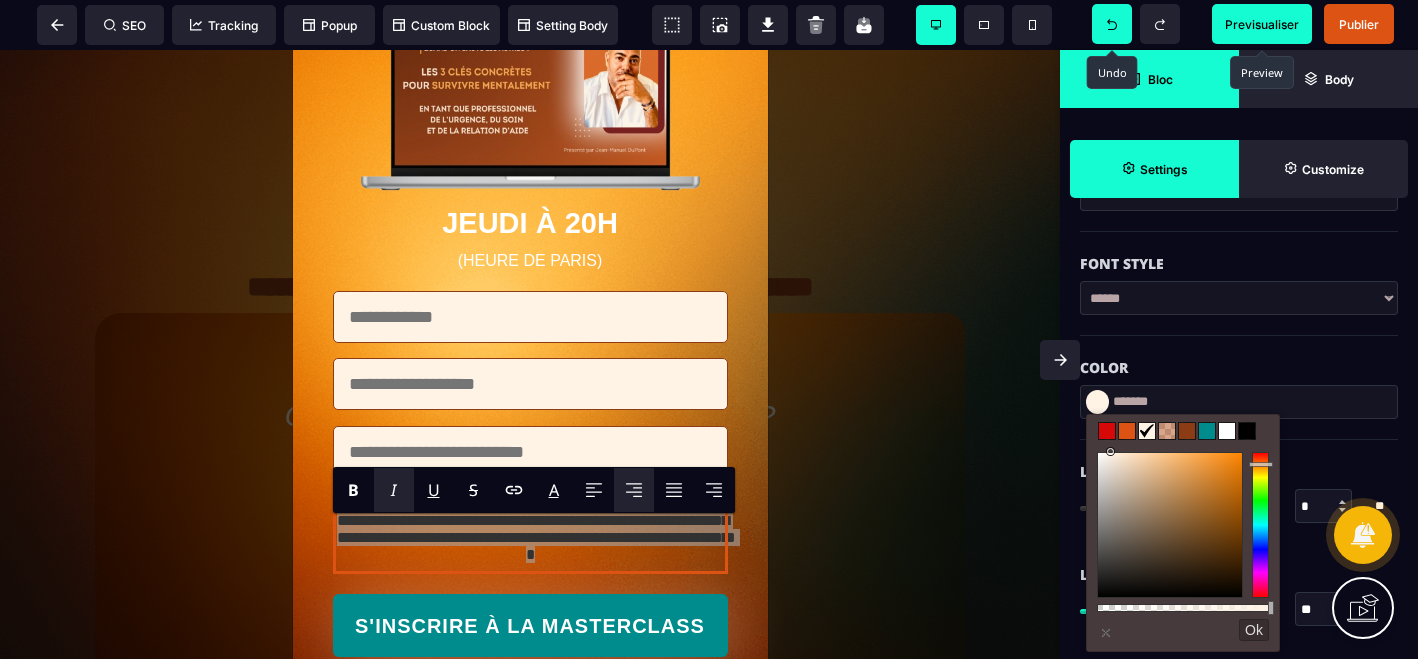 click on "I" at bounding box center [394, 490] 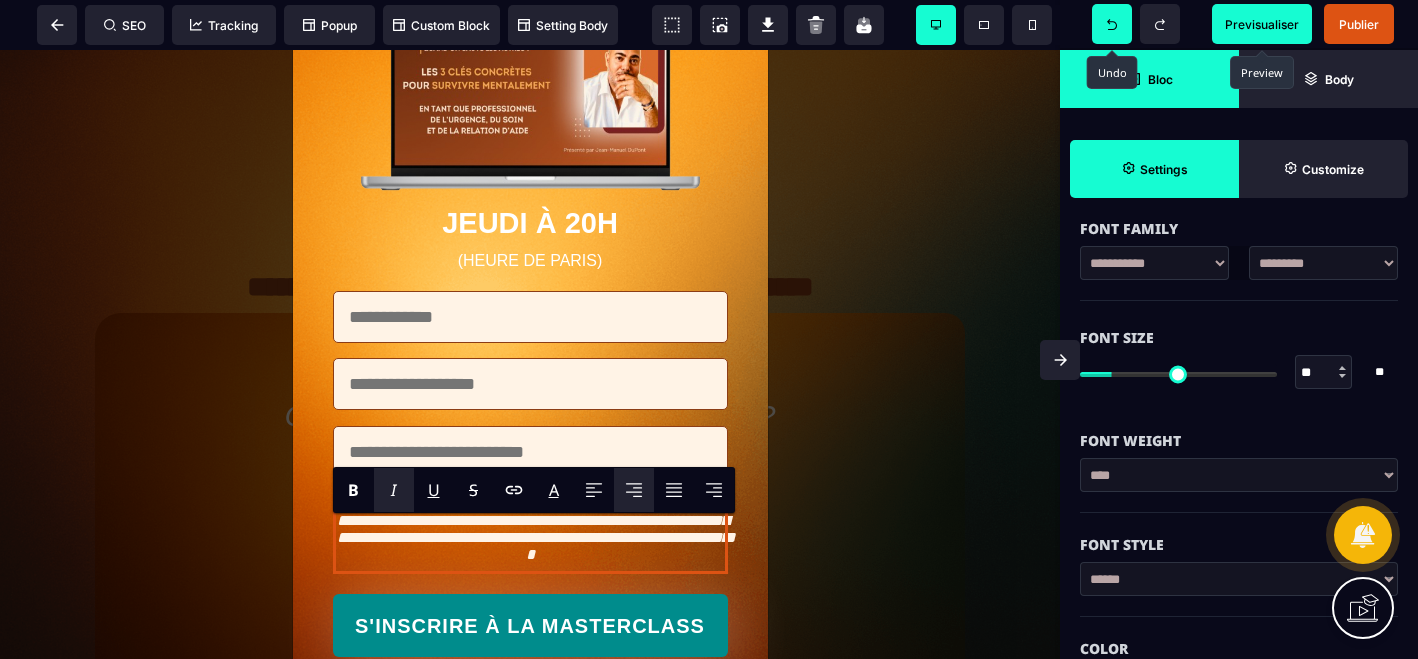 scroll, scrollTop: 227, scrollLeft: 0, axis: vertical 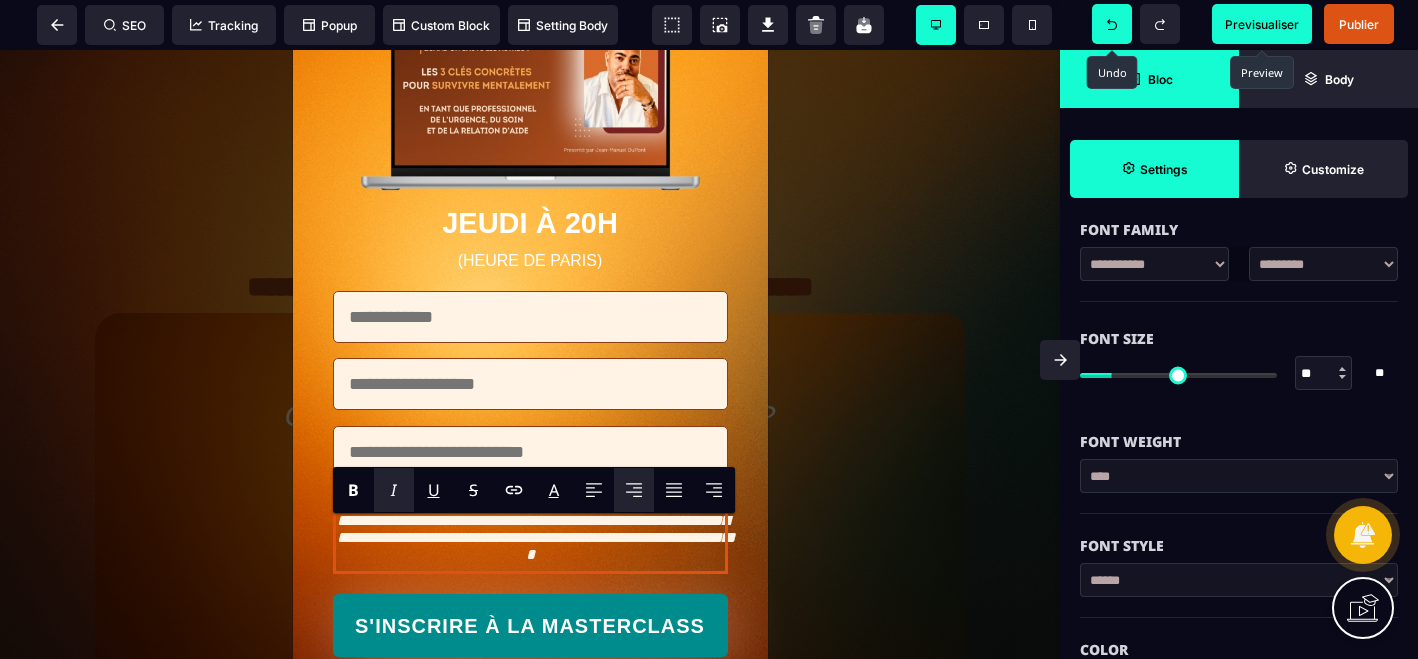 click at bounding box center [1342, 377] 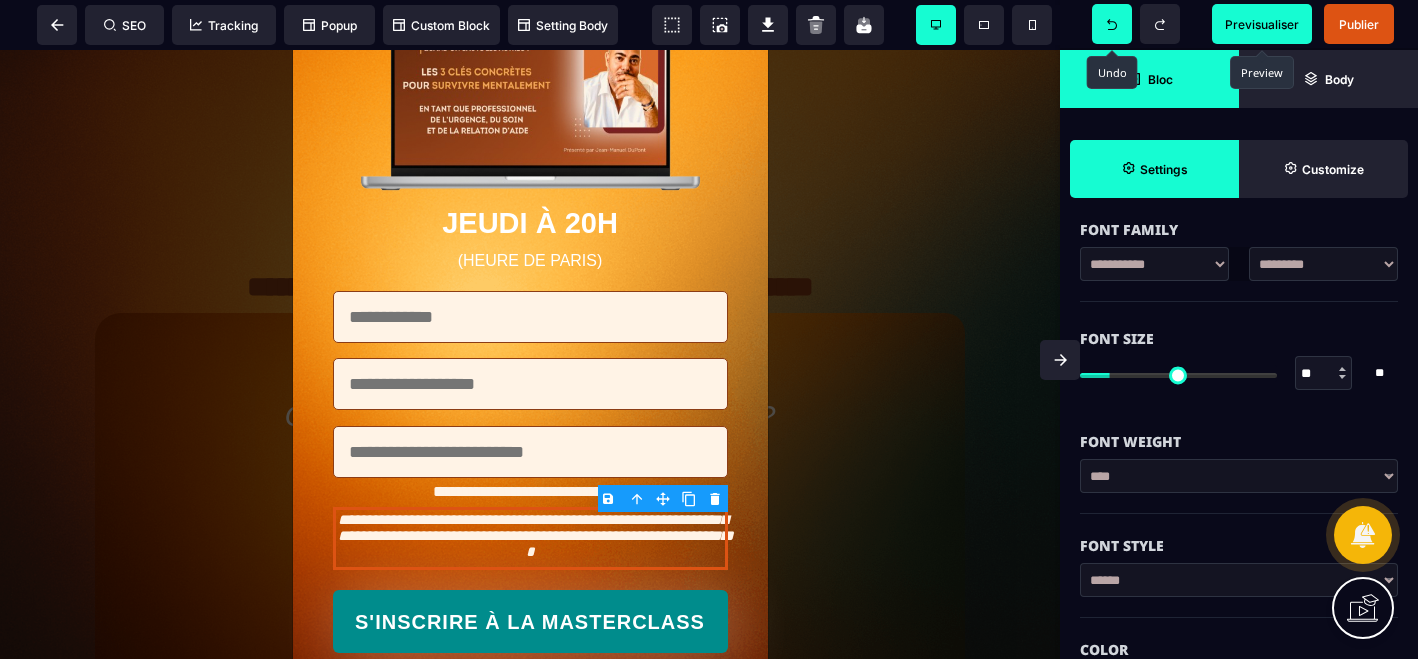 click at bounding box center [1342, 377] 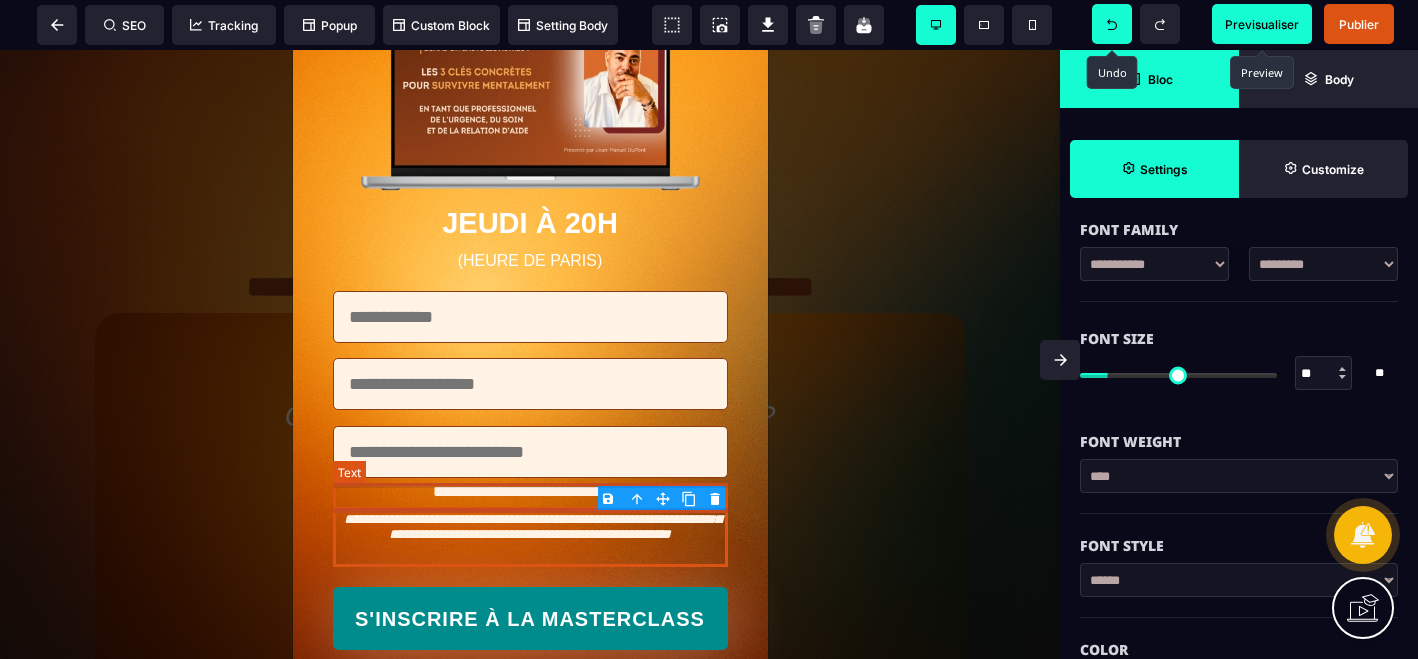 click on "**********" at bounding box center [530, 493] 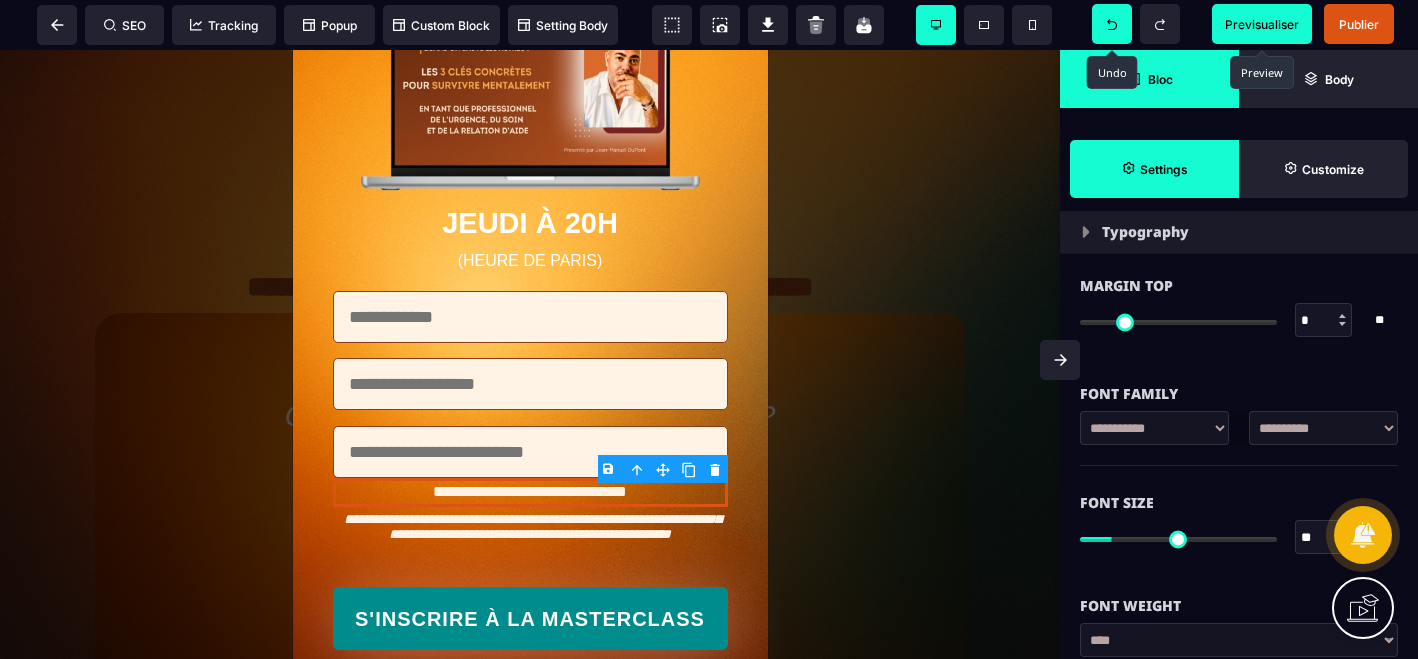 scroll, scrollTop: 134, scrollLeft: 0, axis: vertical 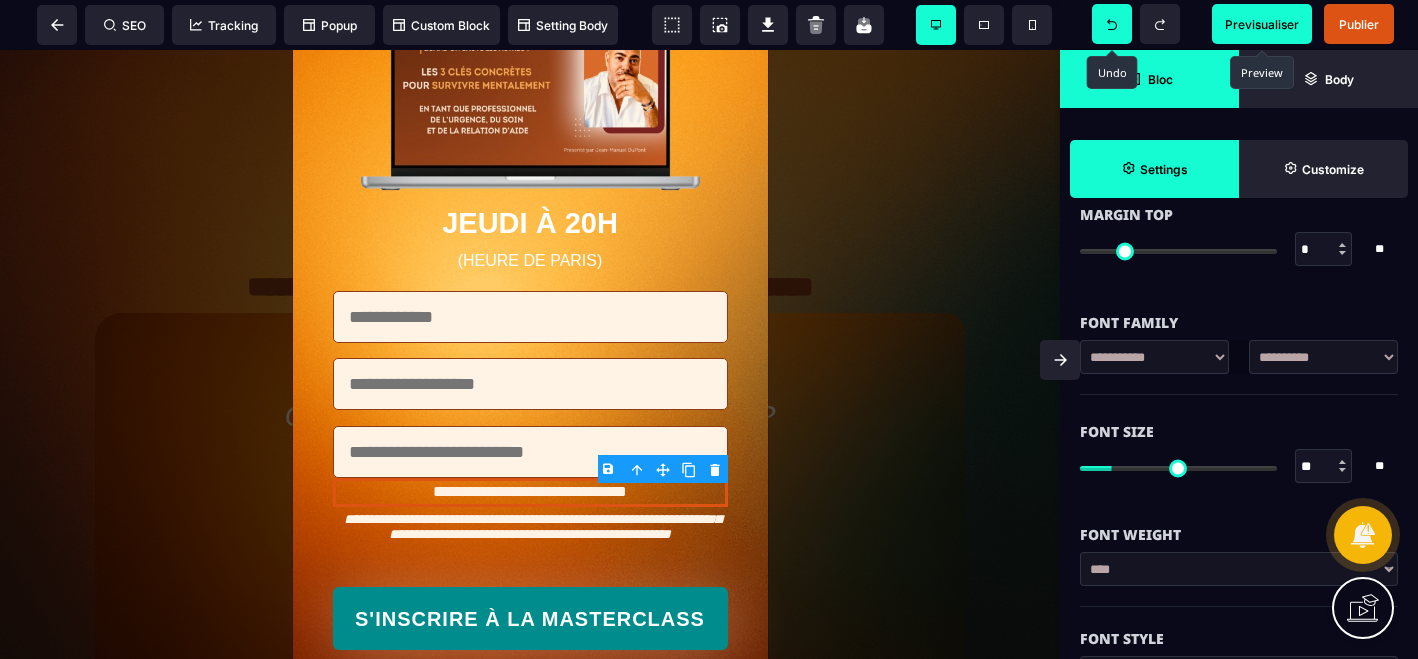 click at bounding box center [1343, 466] 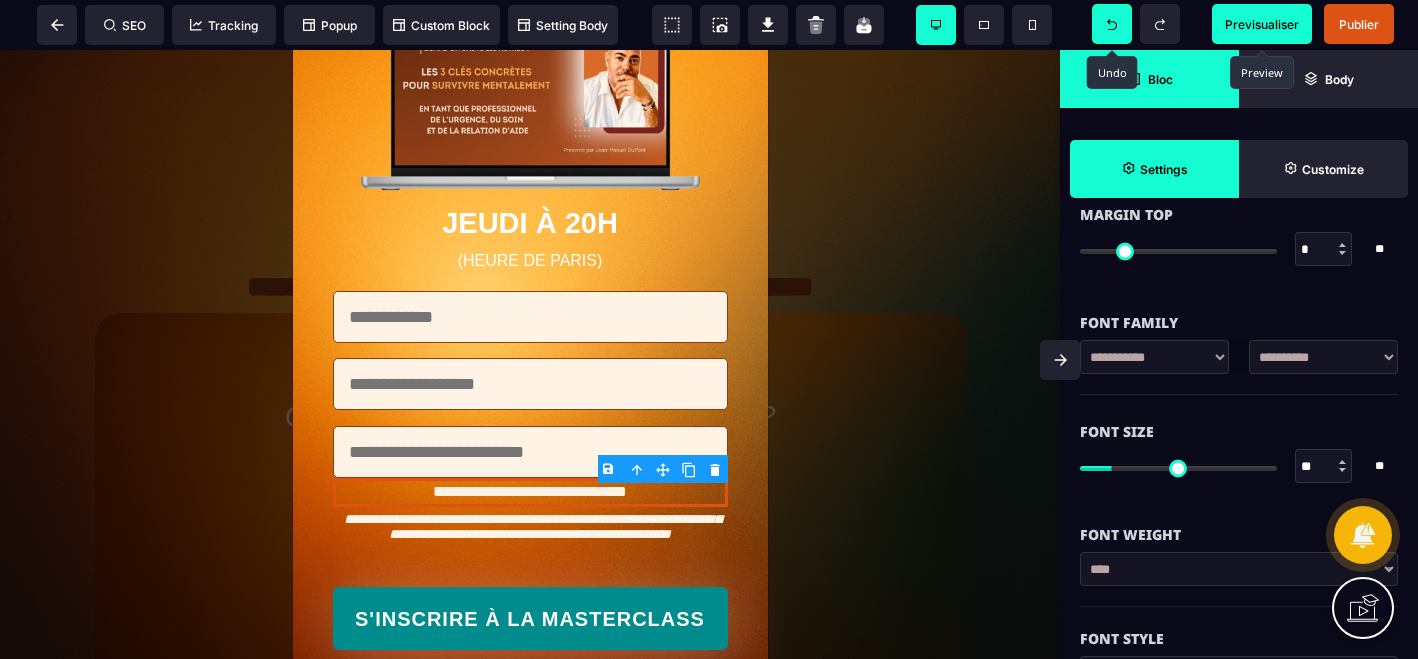 click at bounding box center [1342, 470] 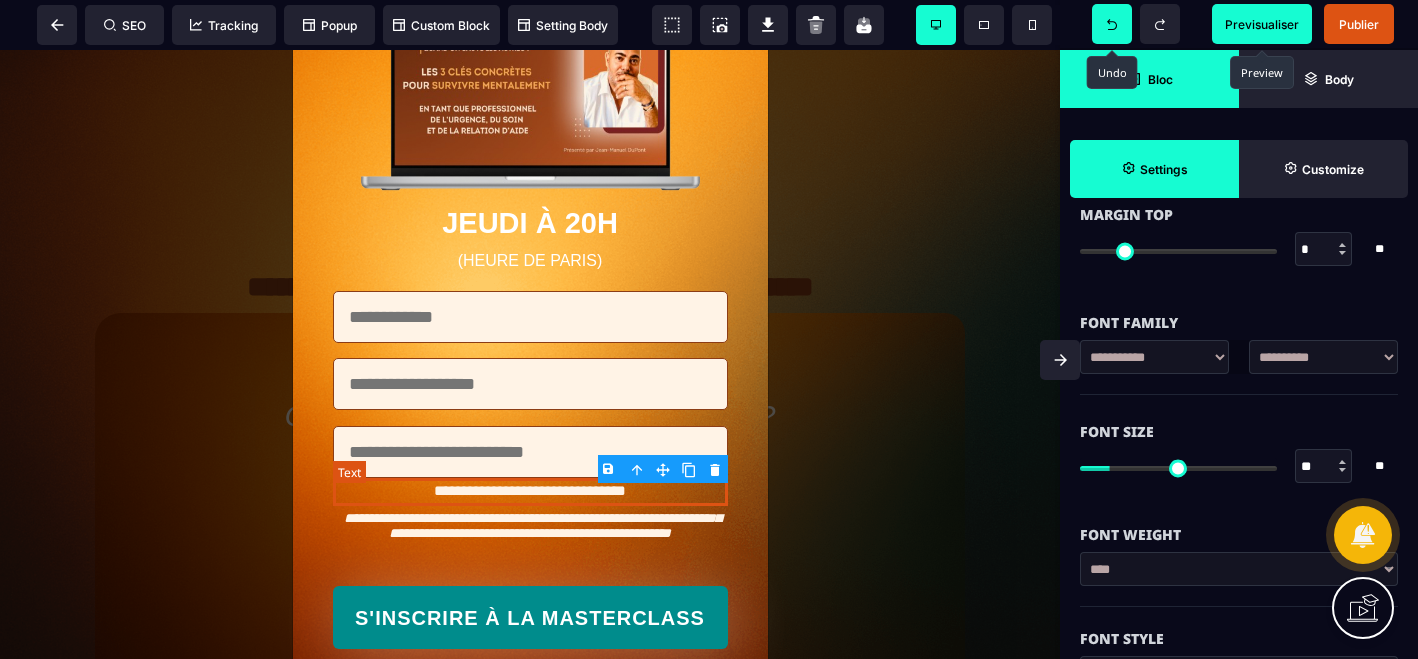 click on "**********" at bounding box center [530, 492] 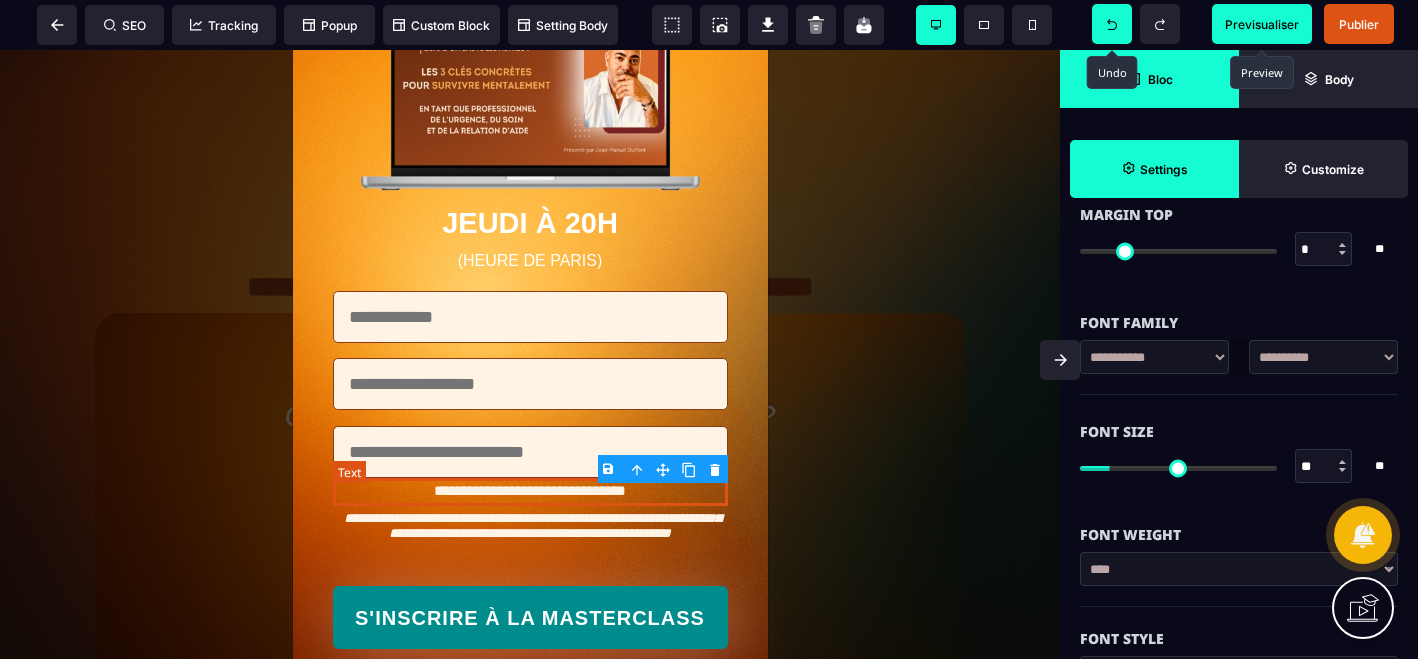 click on "**********" at bounding box center [530, 492] 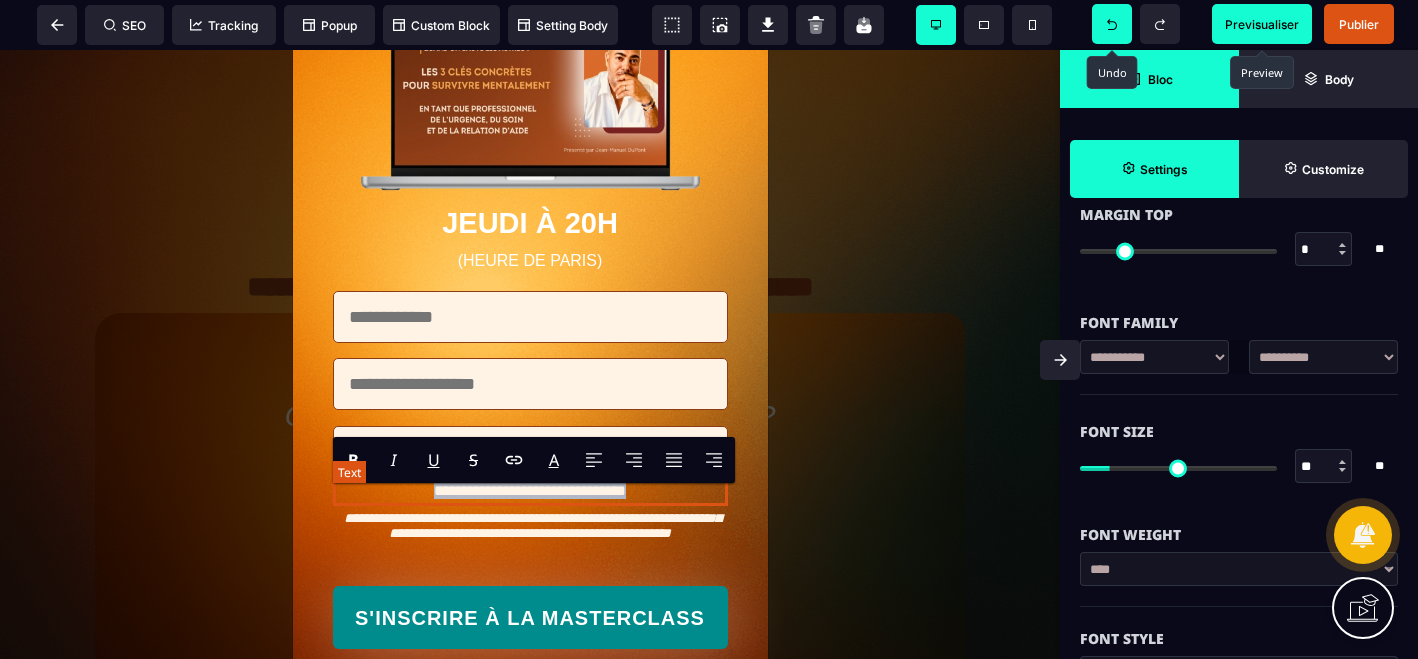 click on "**********" at bounding box center [530, 492] 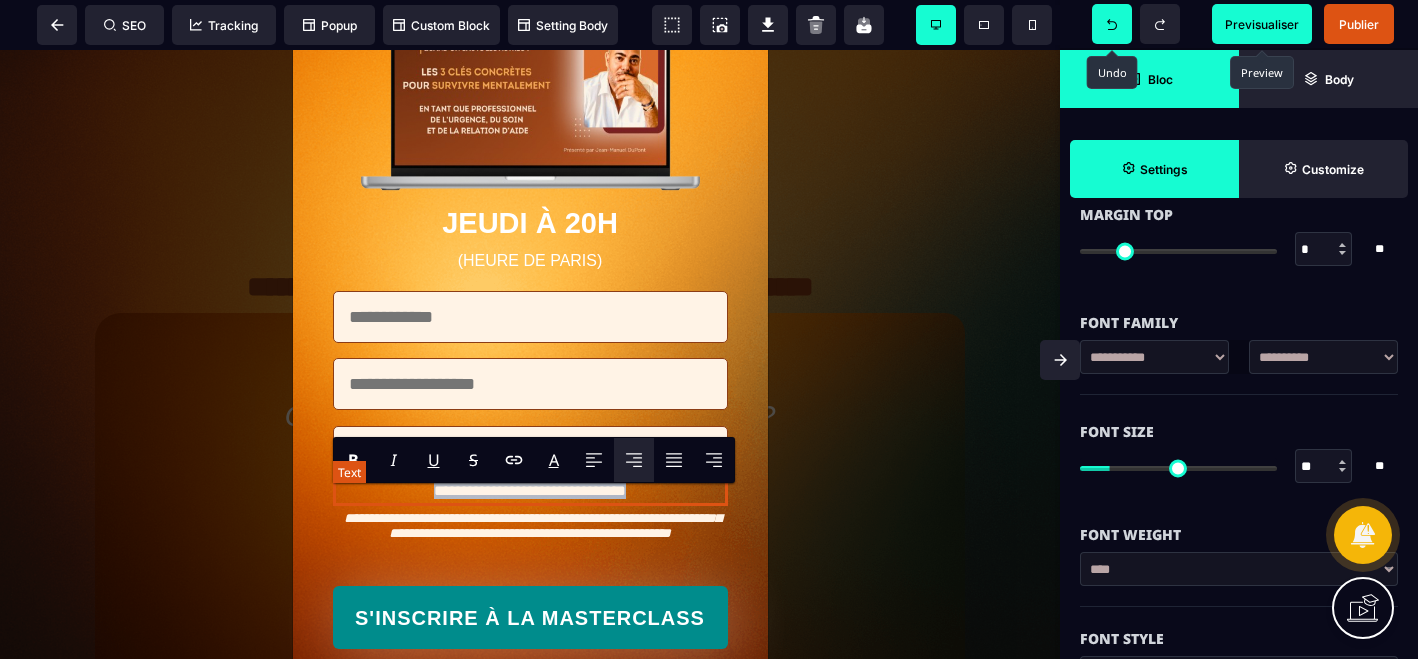 click on "**********" at bounding box center [530, 492] 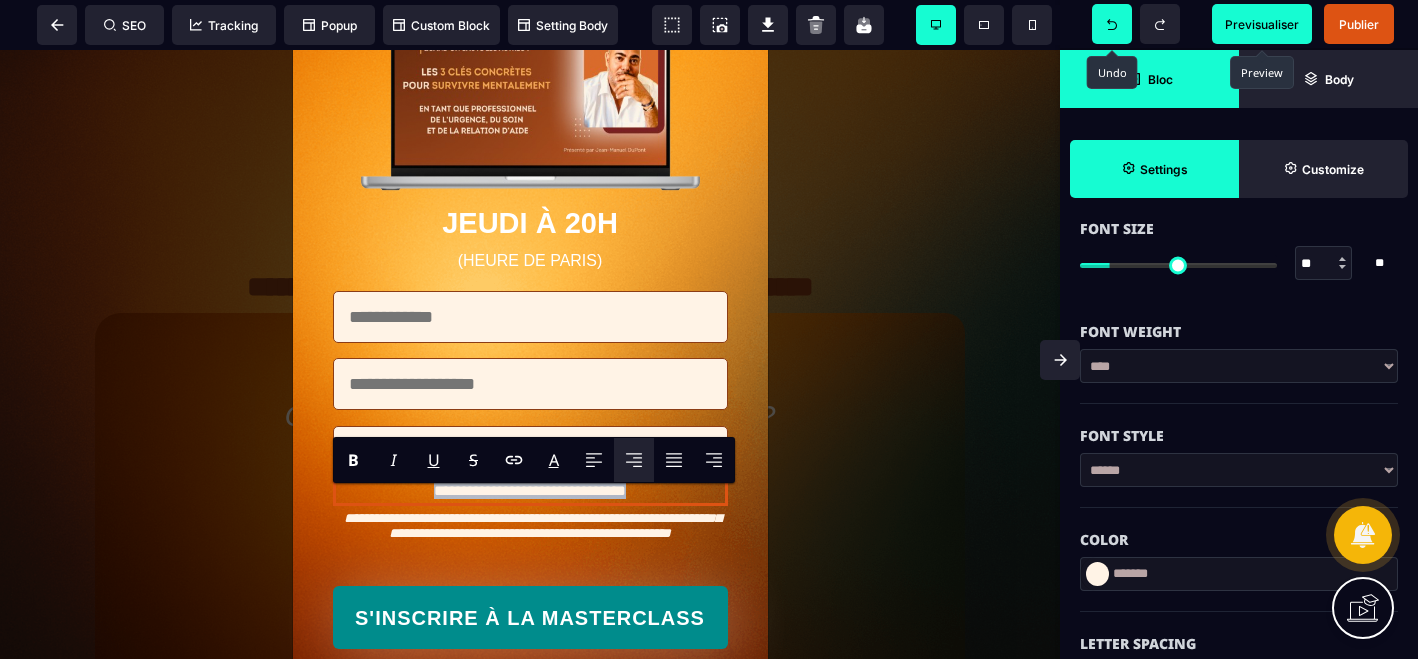 scroll, scrollTop: 320, scrollLeft: 0, axis: vertical 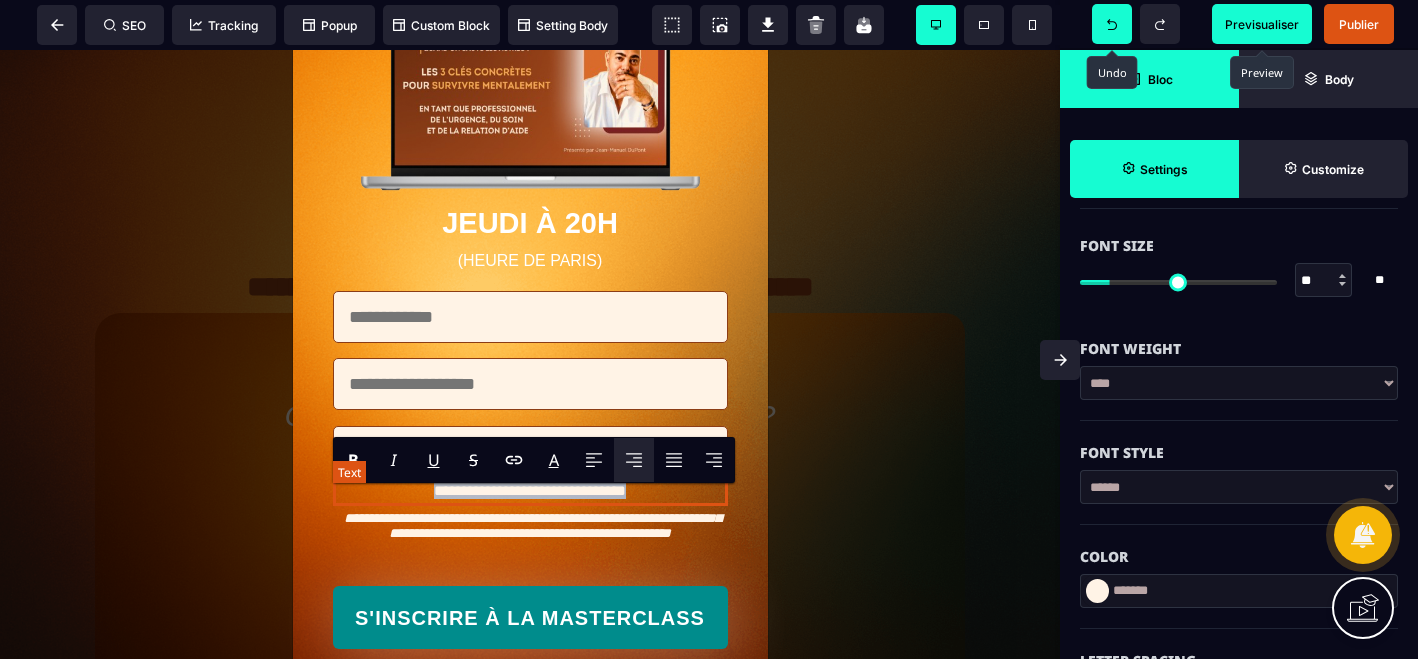 click on "**********" at bounding box center (530, 492) 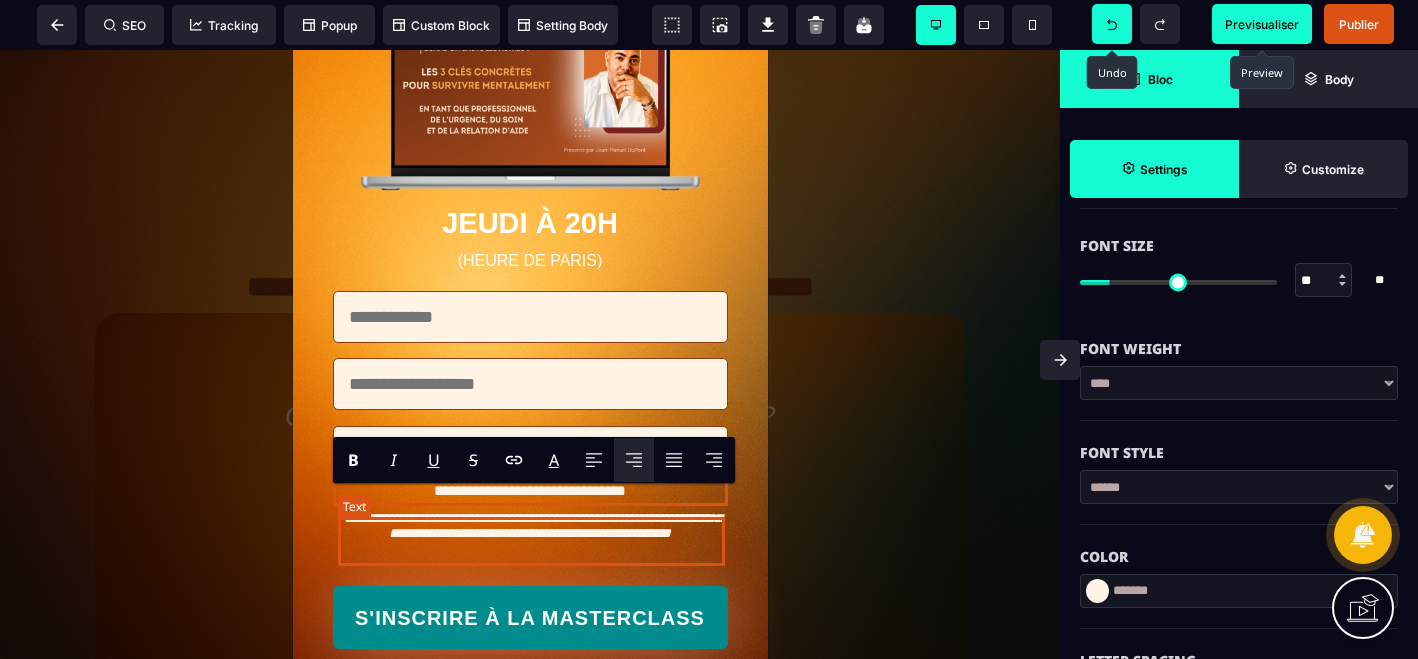 click on "**********" at bounding box center [532, 525] 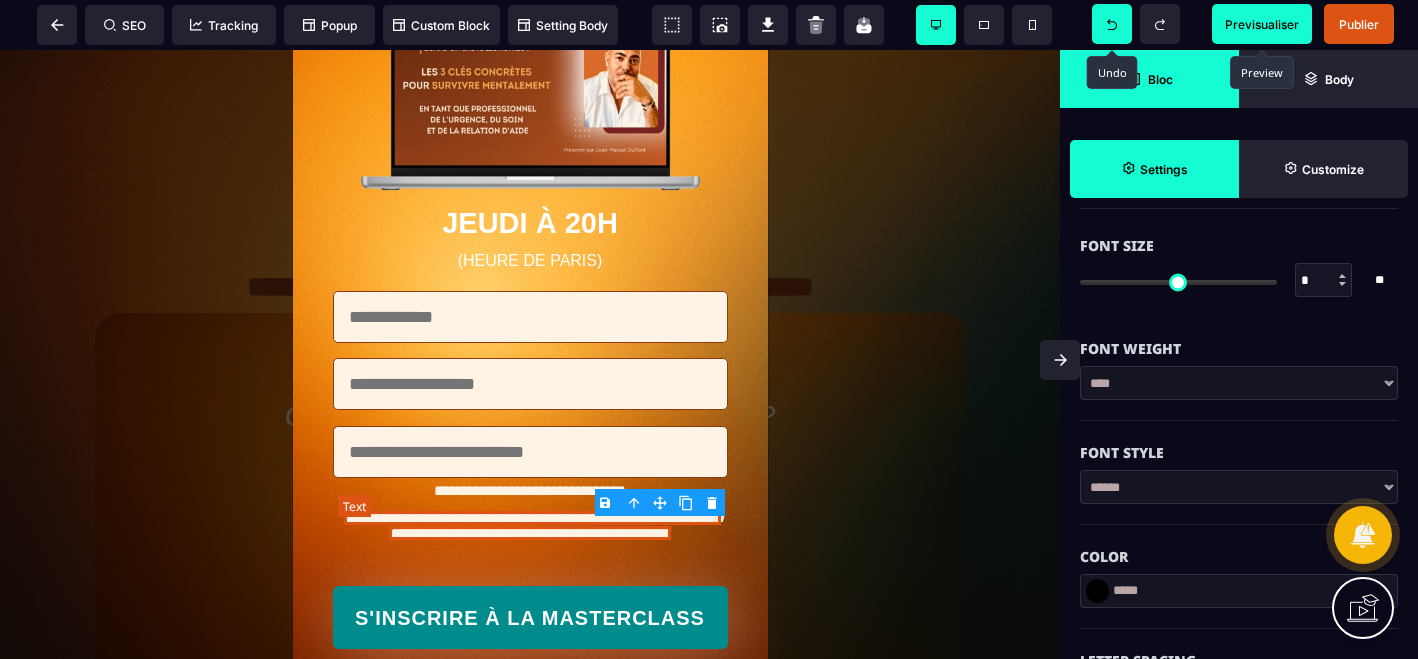 scroll, scrollTop: 0, scrollLeft: 0, axis: both 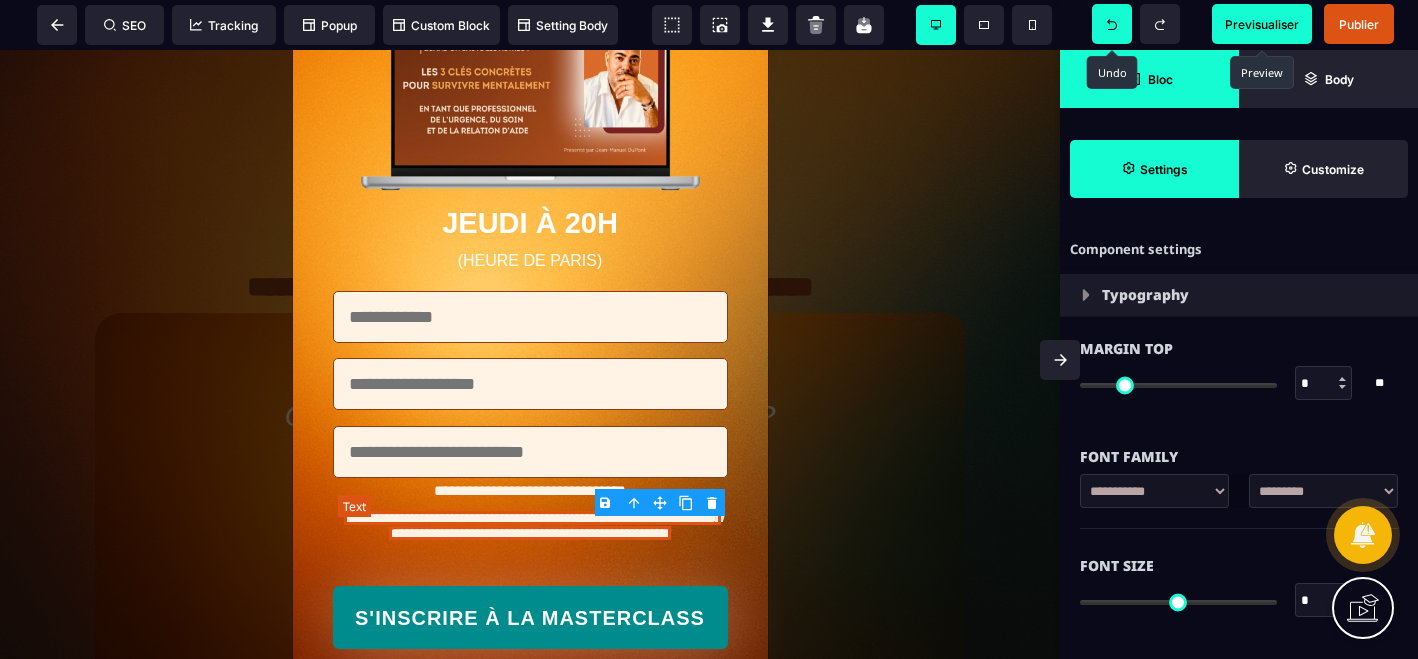 click on "**********" at bounding box center (532, 525) 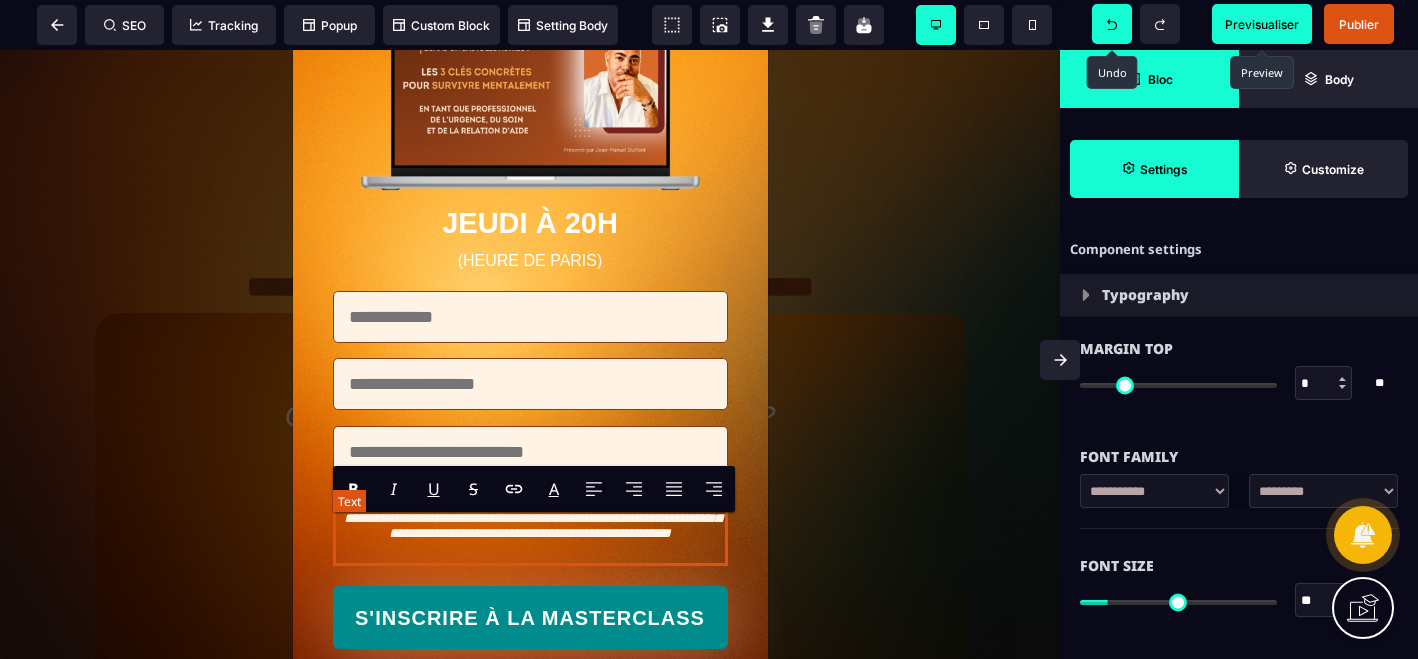 click on "**********" at bounding box center [532, 525] 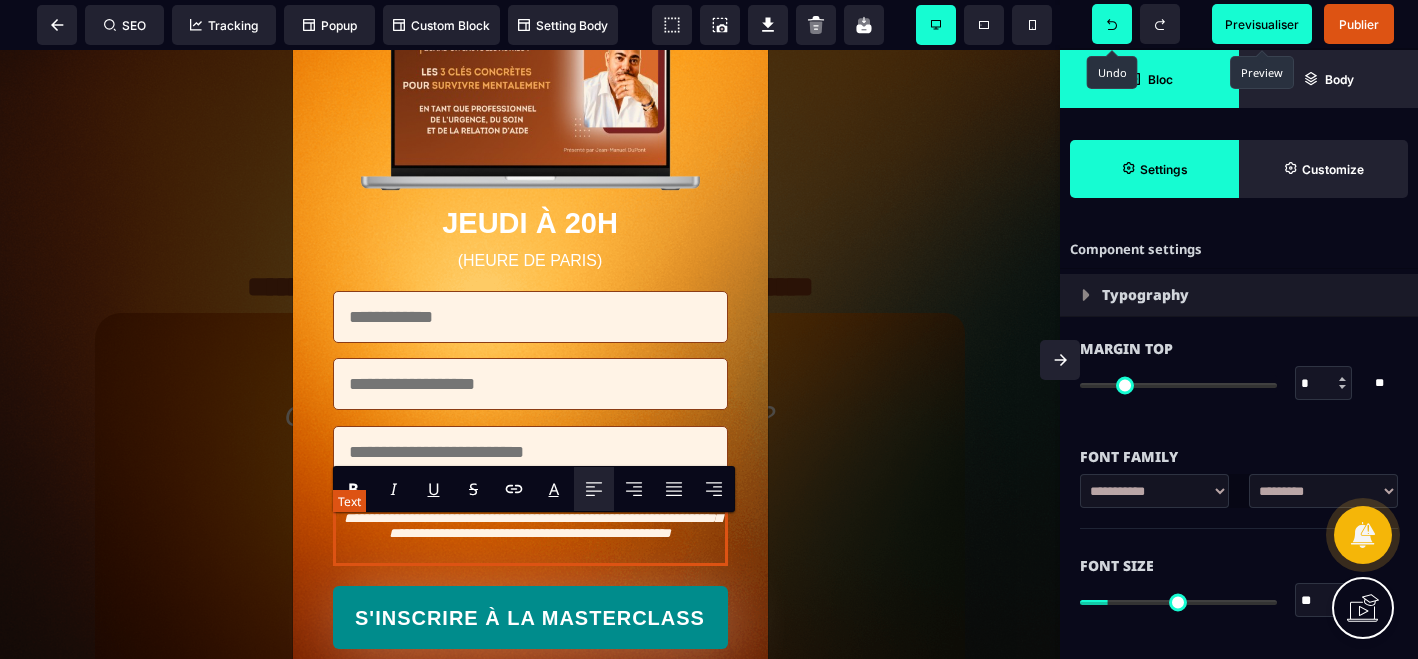click on "**********" at bounding box center (532, 525) 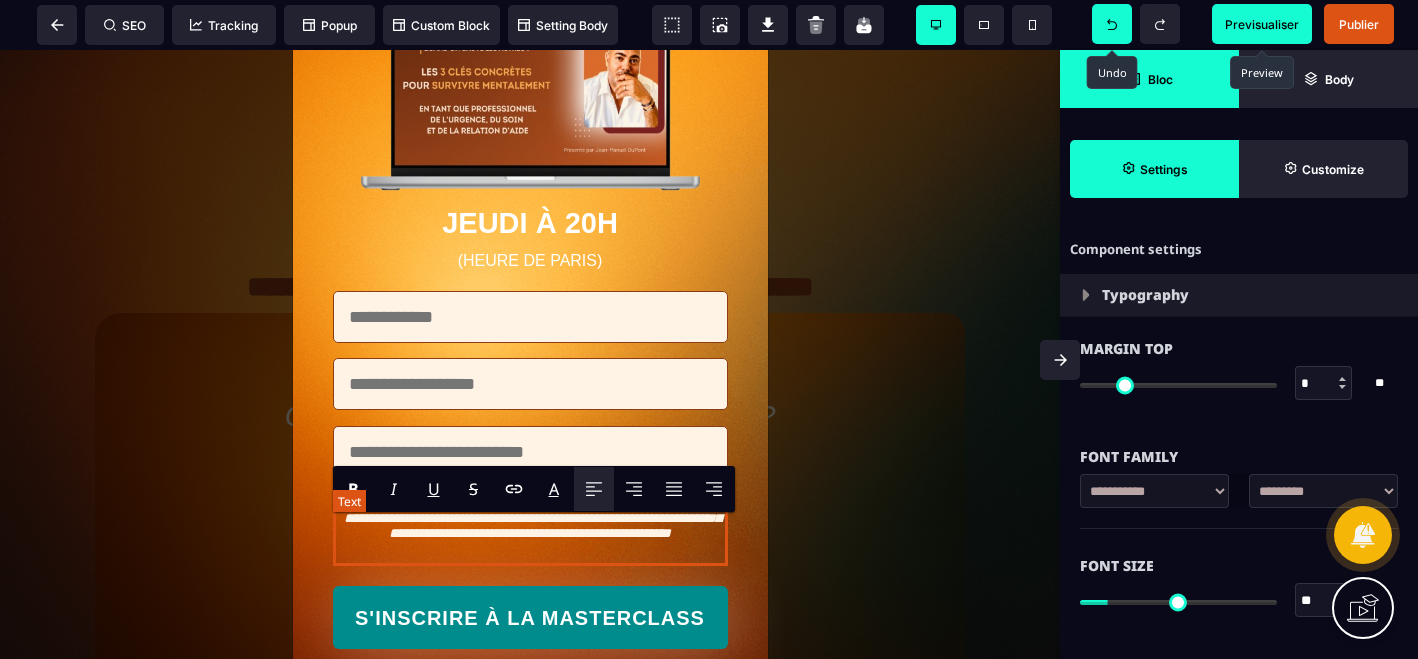 click on "**********" at bounding box center [532, 525] 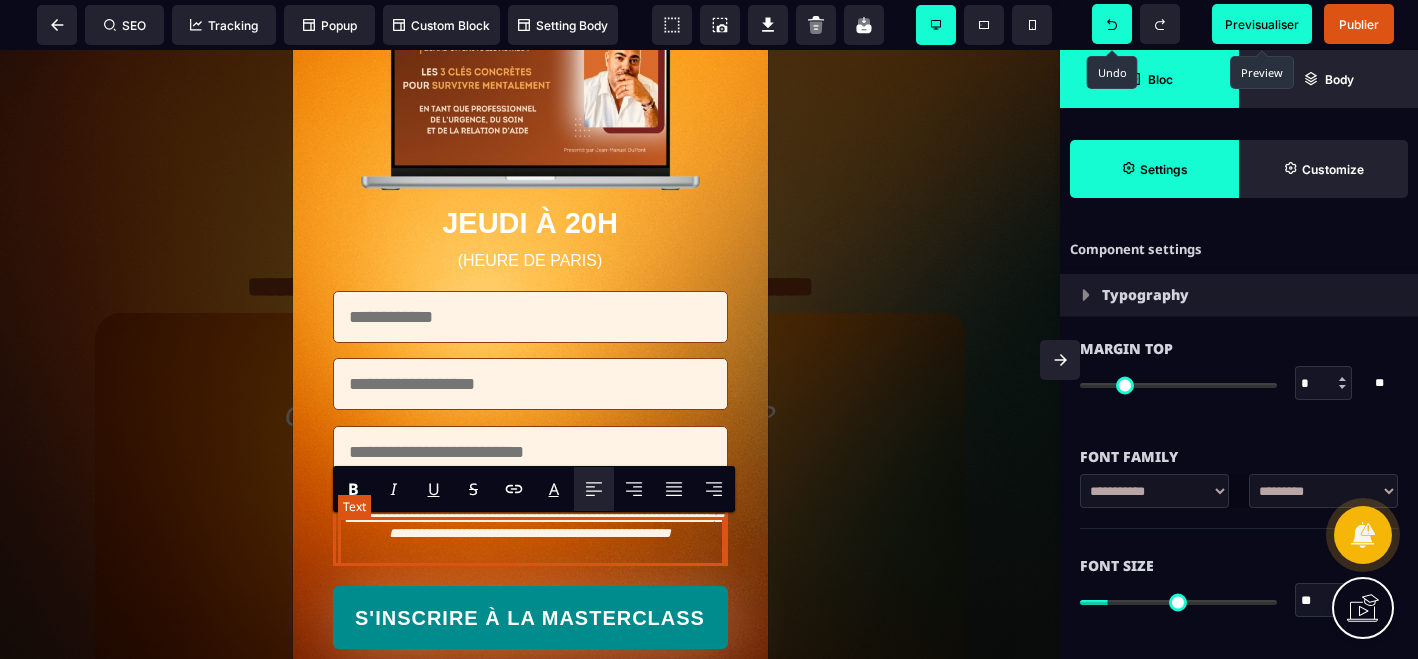 click on "**********" at bounding box center (532, 525) 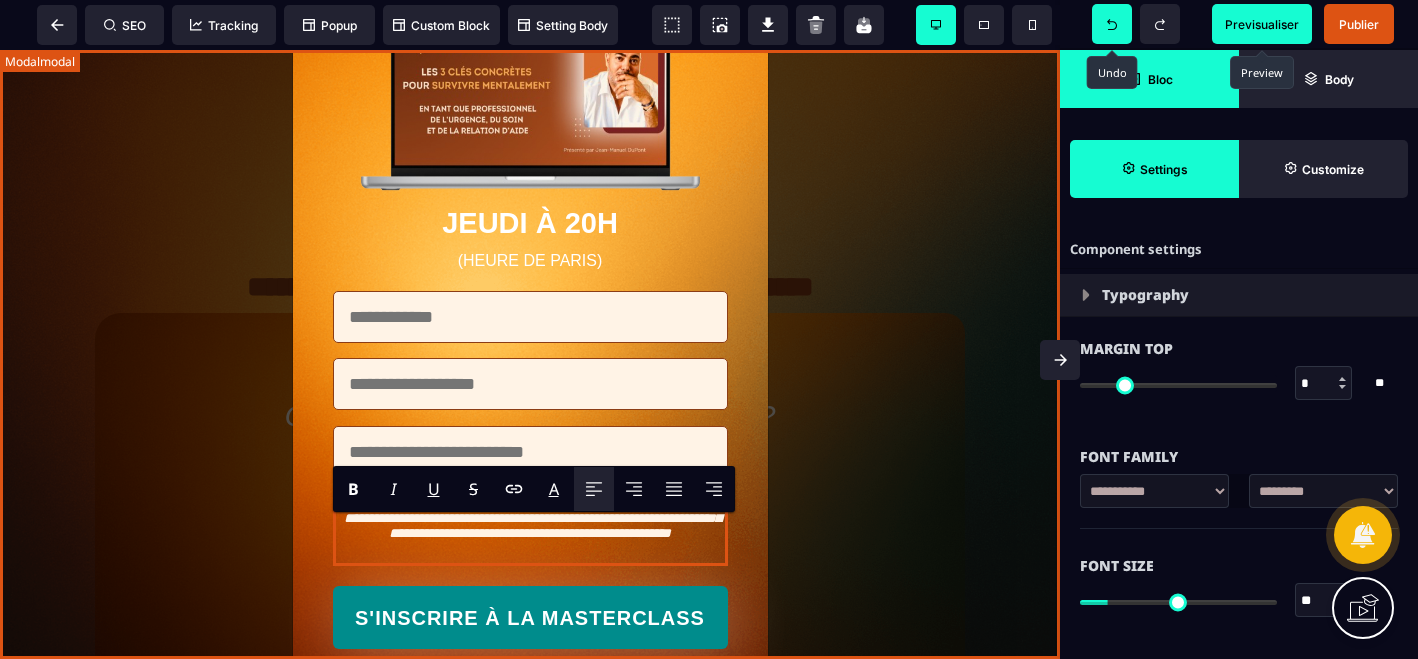 click on "JEUDI À 20H (HEURE DE PARIS) S'INSCRIRE À LA MASTERCLASS" at bounding box center [530, 354] 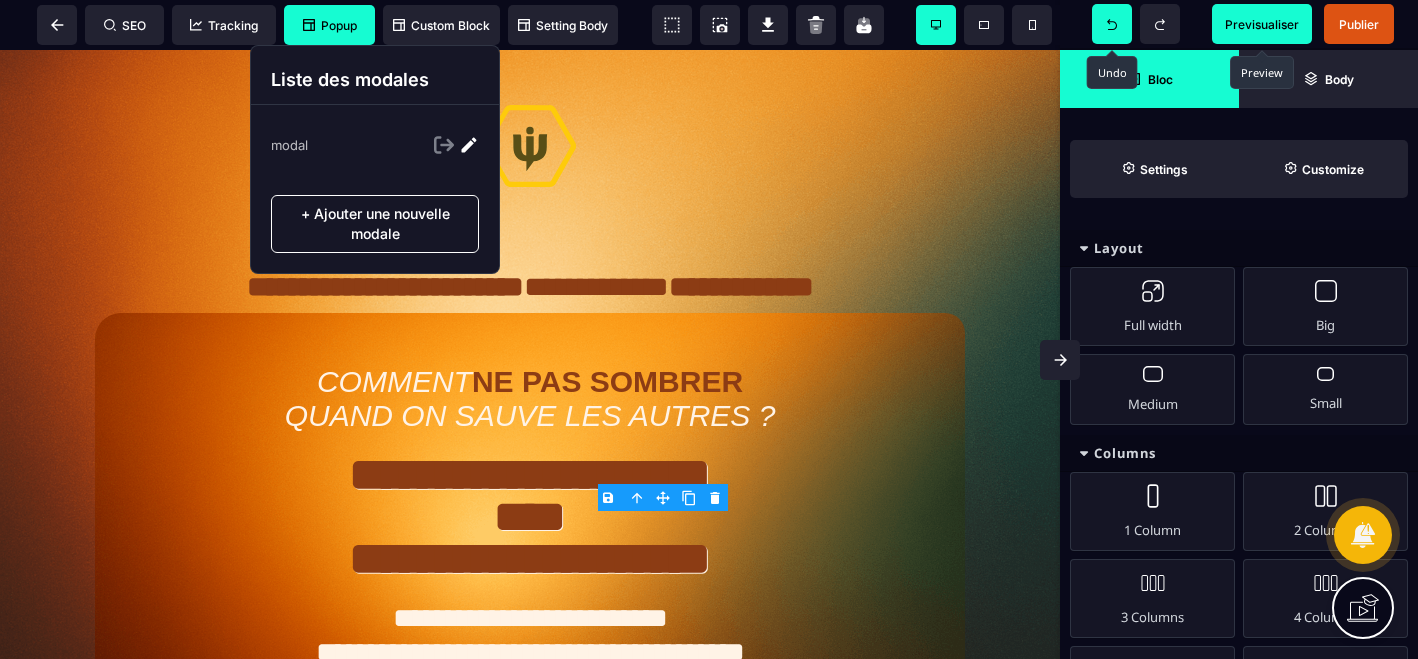 click on "Popup" at bounding box center (330, 25) 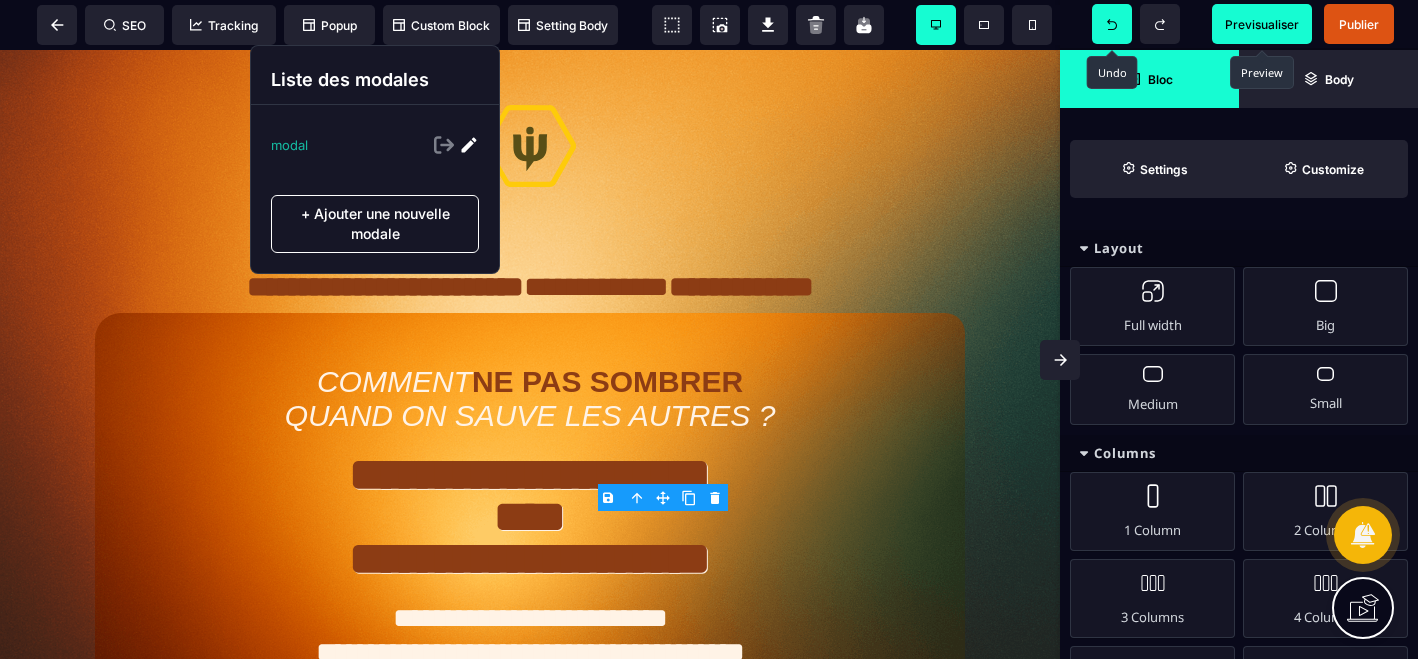 click on "modal" at bounding box center [289, 145] 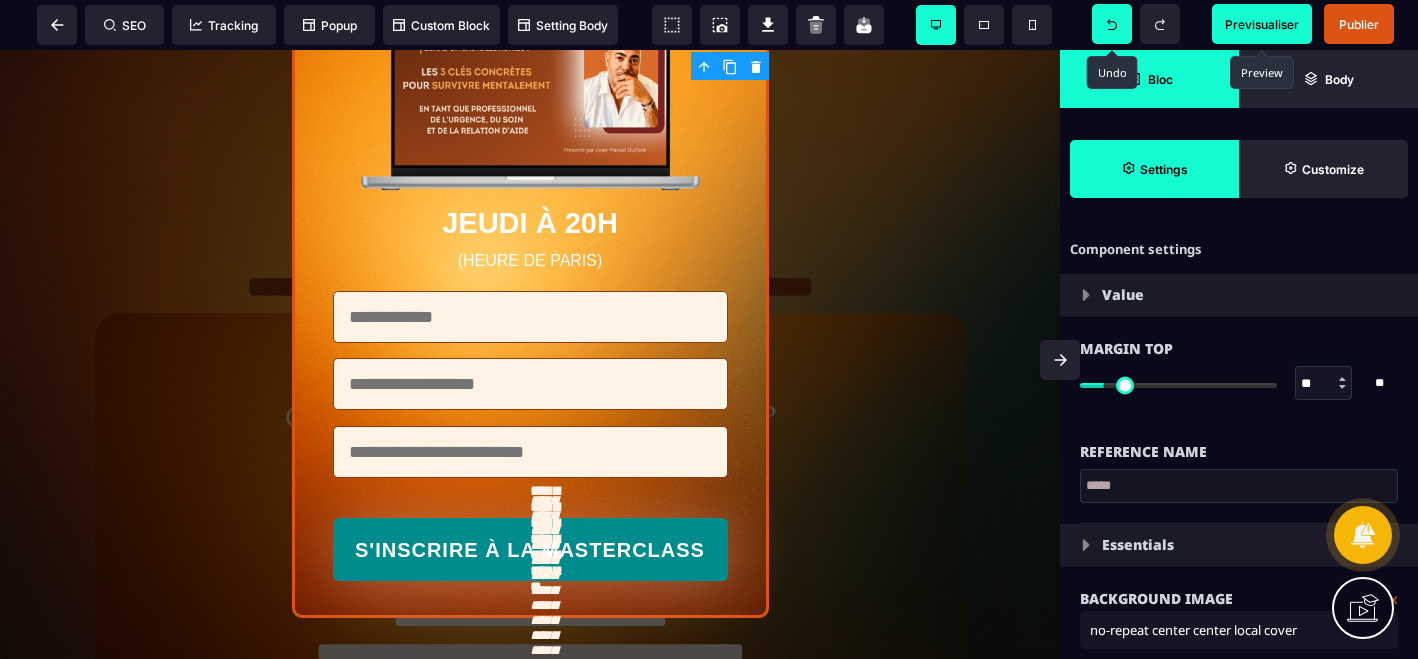 scroll, scrollTop: 0, scrollLeft: 0, axis: both 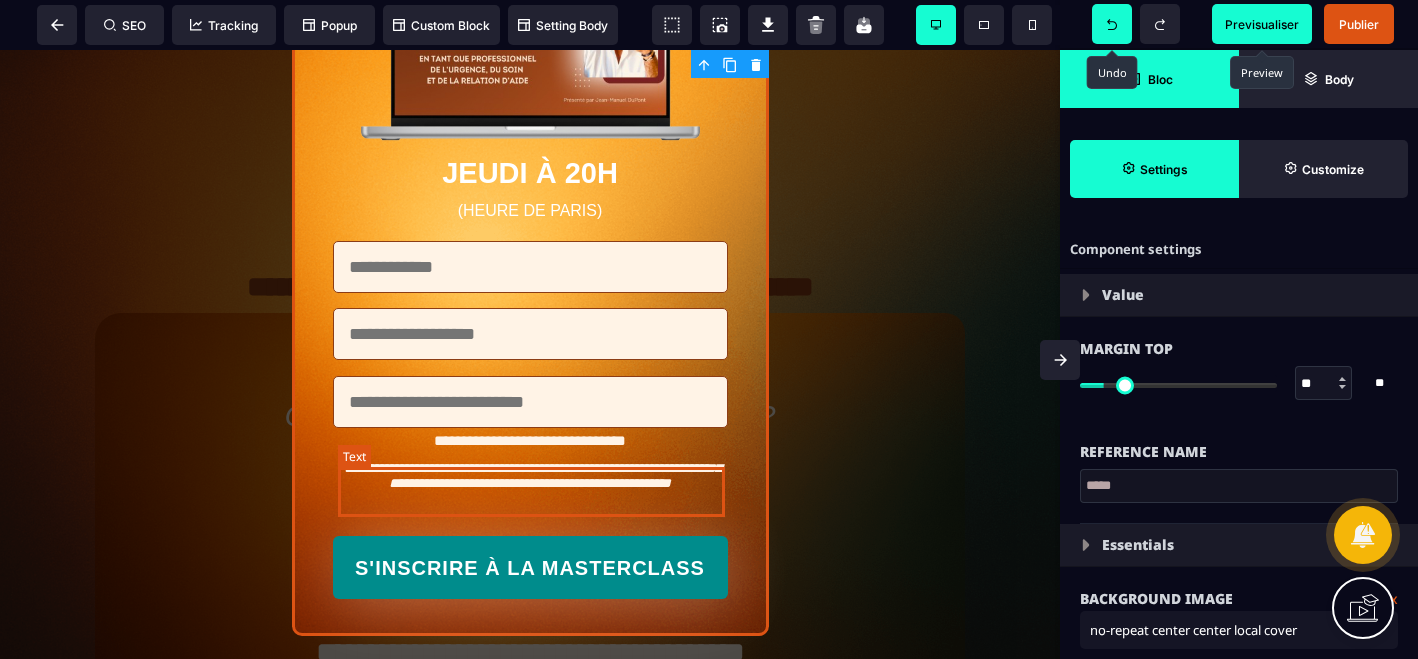 click on "**********" at bounding box center [532, 475] 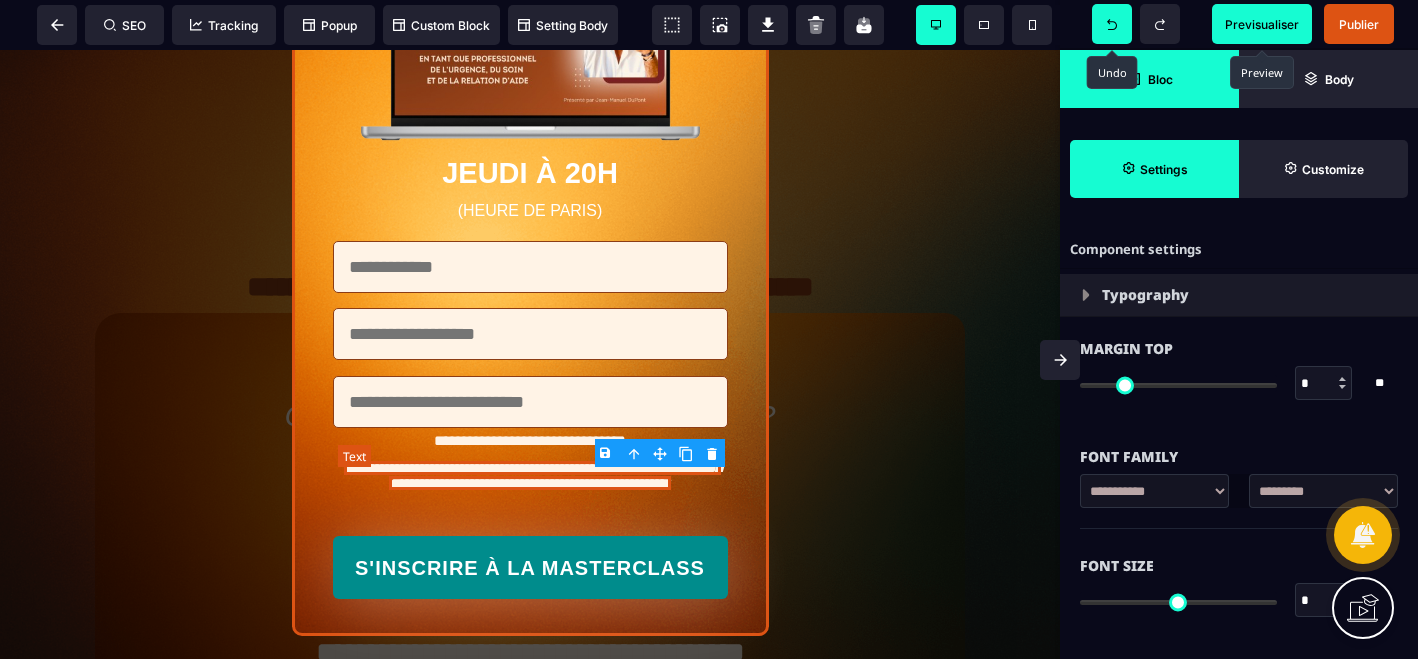 click on "**********" at bounding box center [532, 475] 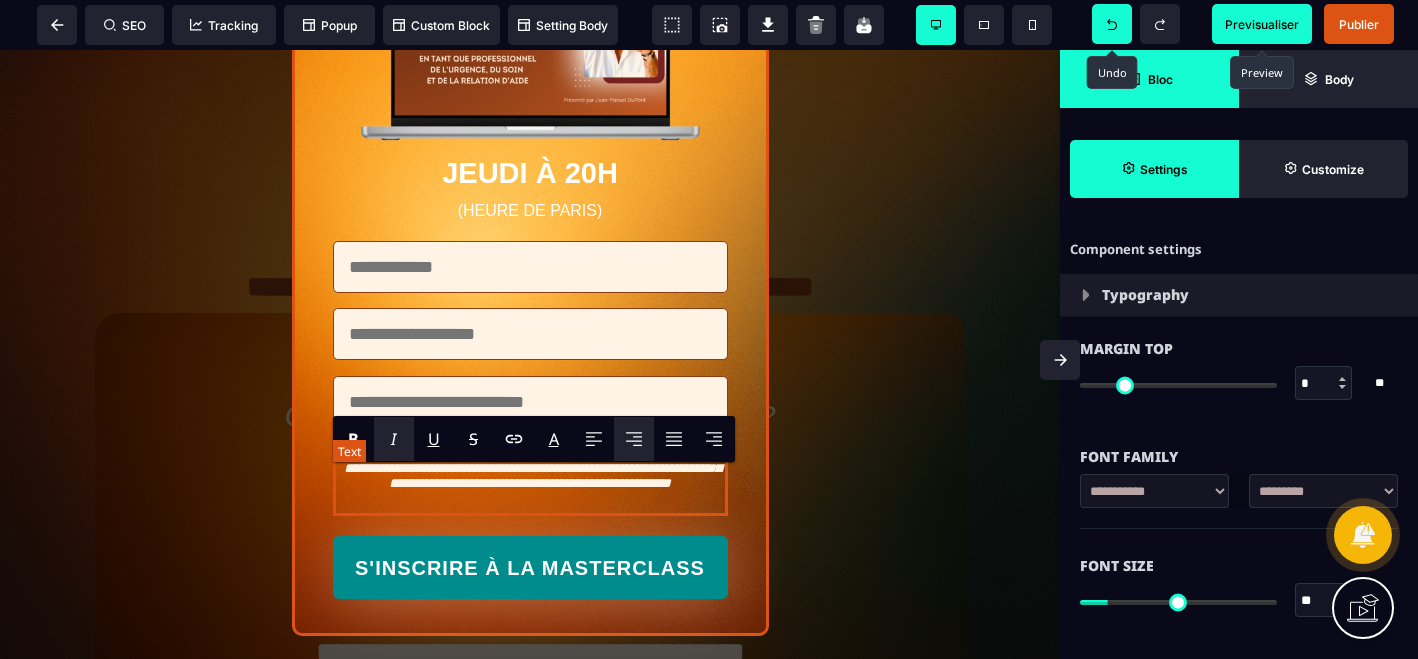 click on "**********" at bounding box center (532, 475) 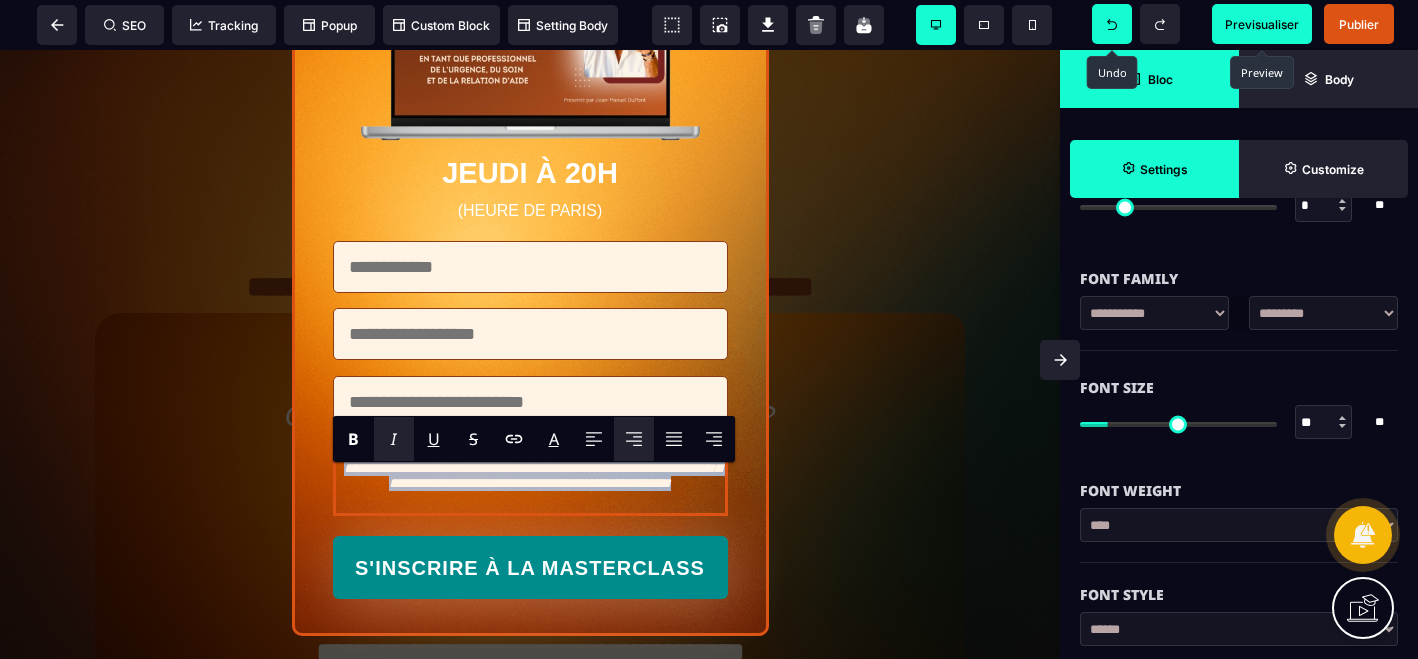 scroll, scrollTop: 188, scrollLeft: 0, axis: vertical 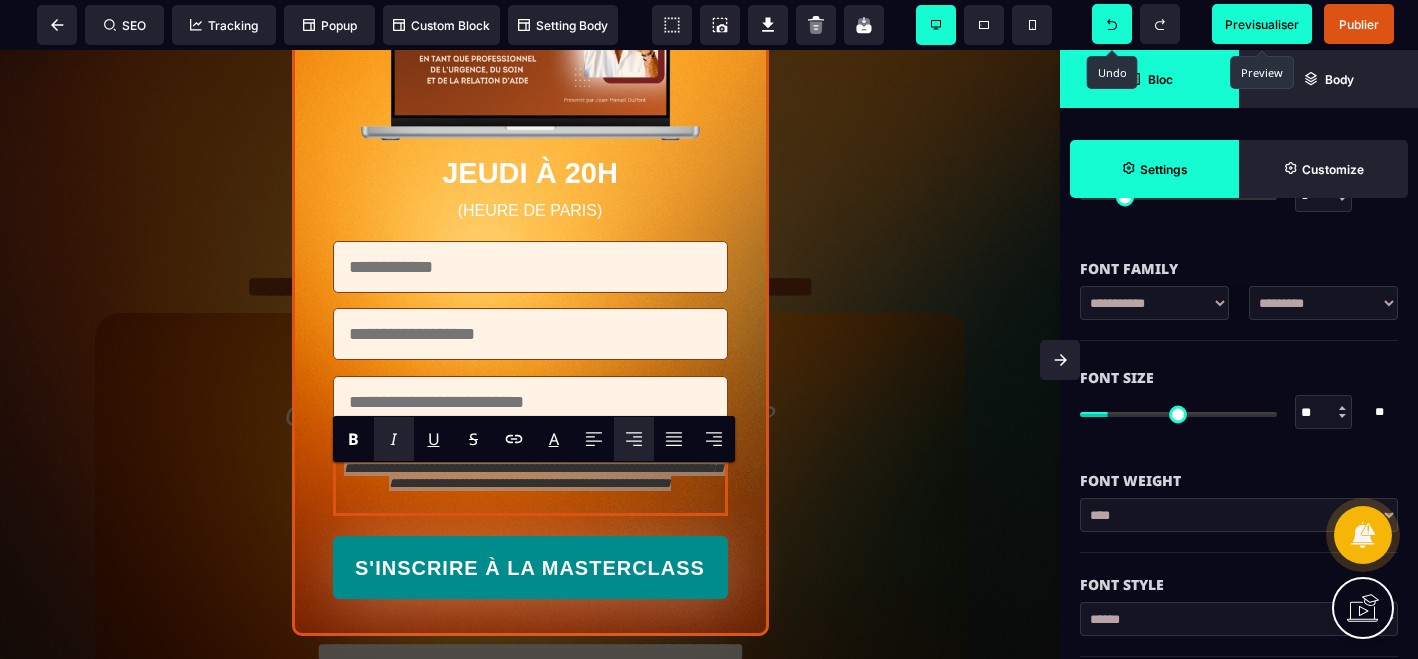 click at bounding box center (1342, 416) 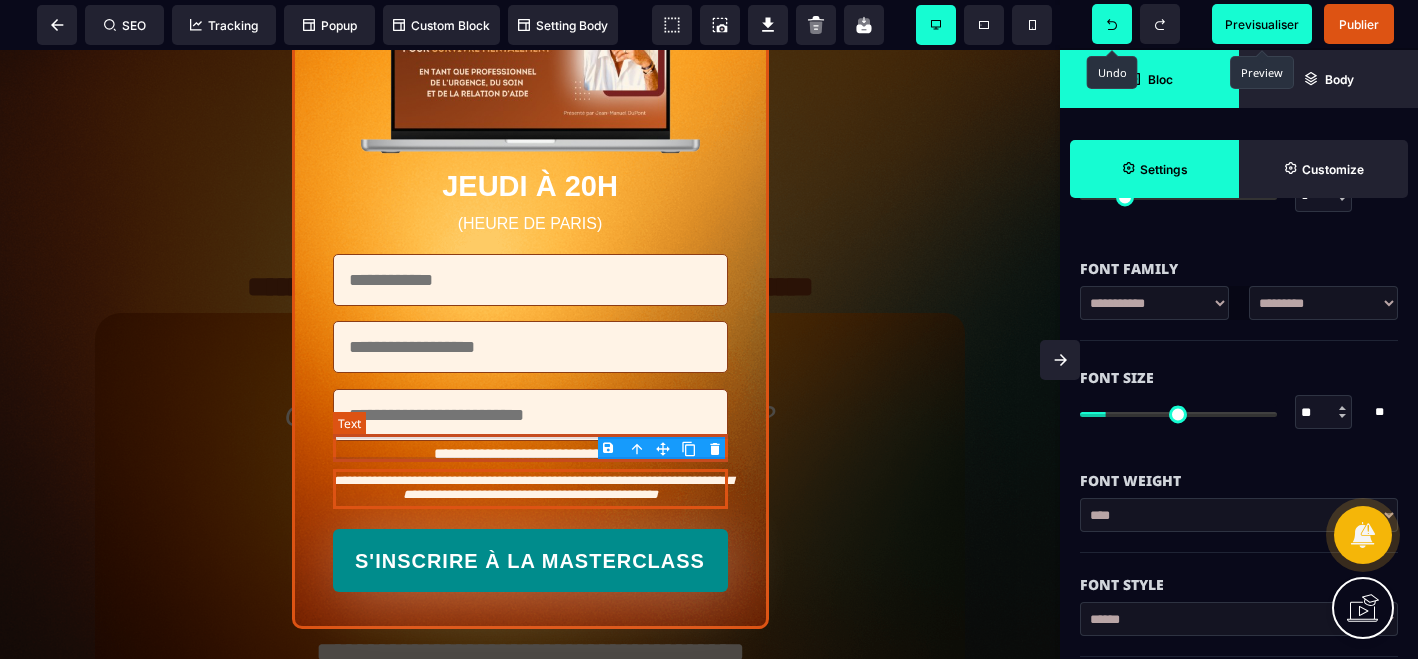 click on "**********" at bounding box center (530, 455) 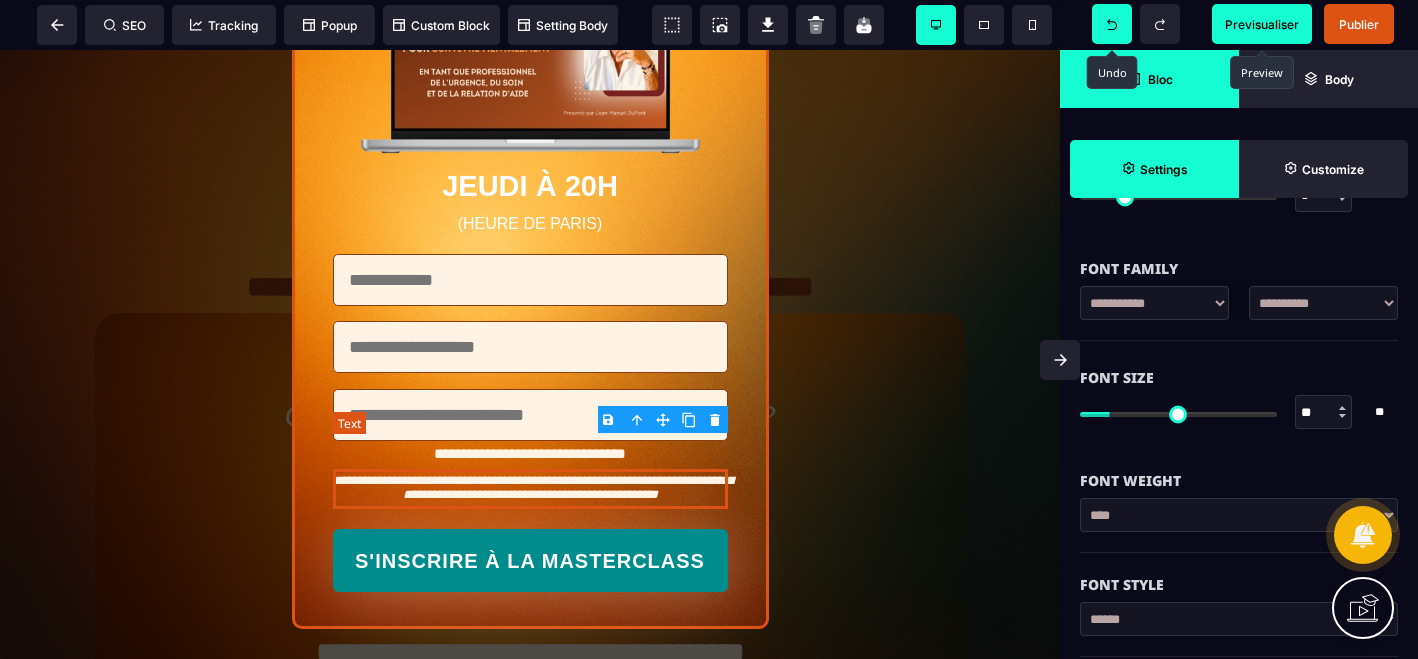 scroll, scrollTop: 0, scrollLeft: 0, axis: both 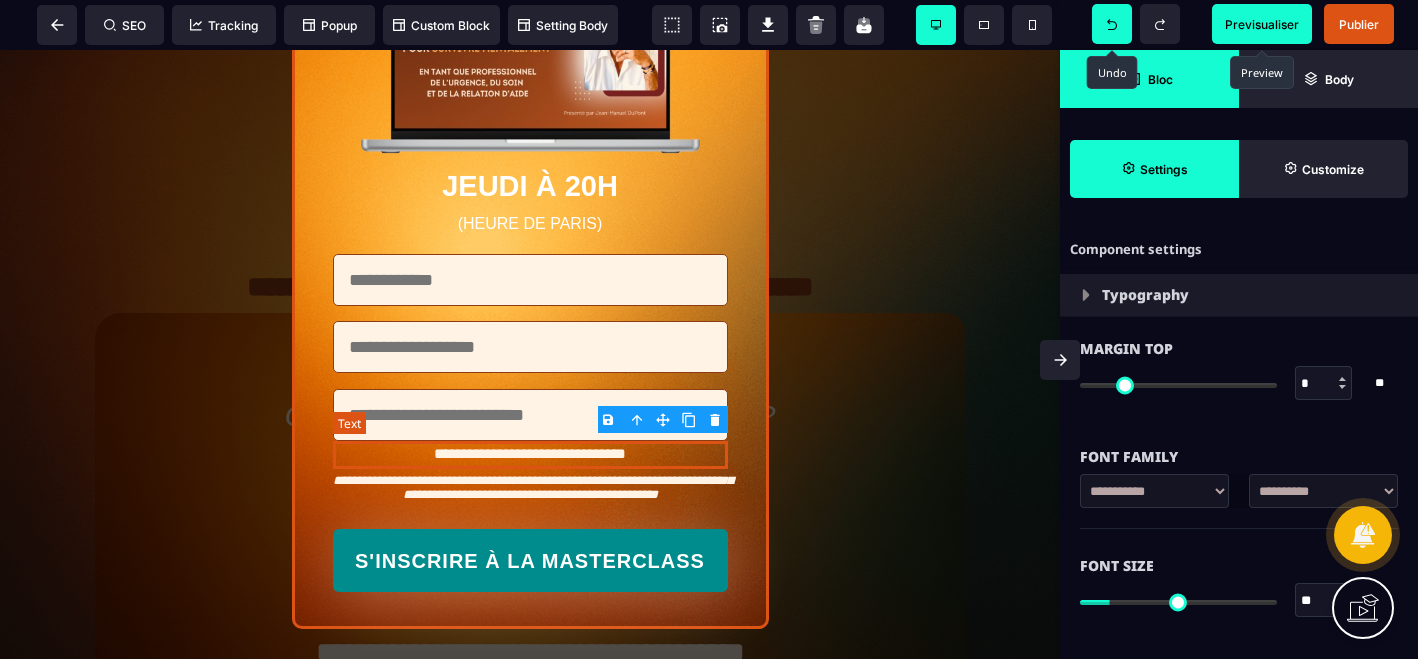 click on "**********" at bounding box center [530, 455] 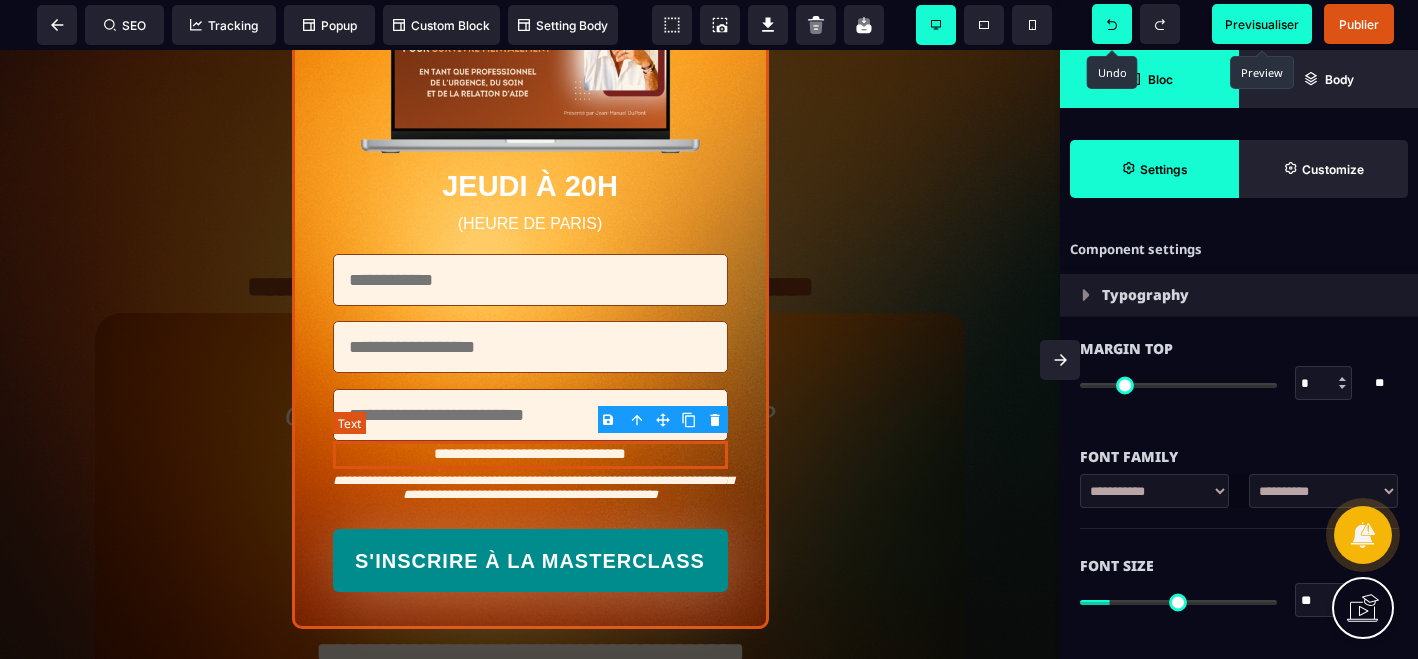 click on "**********" at bounding box center (530, 455) 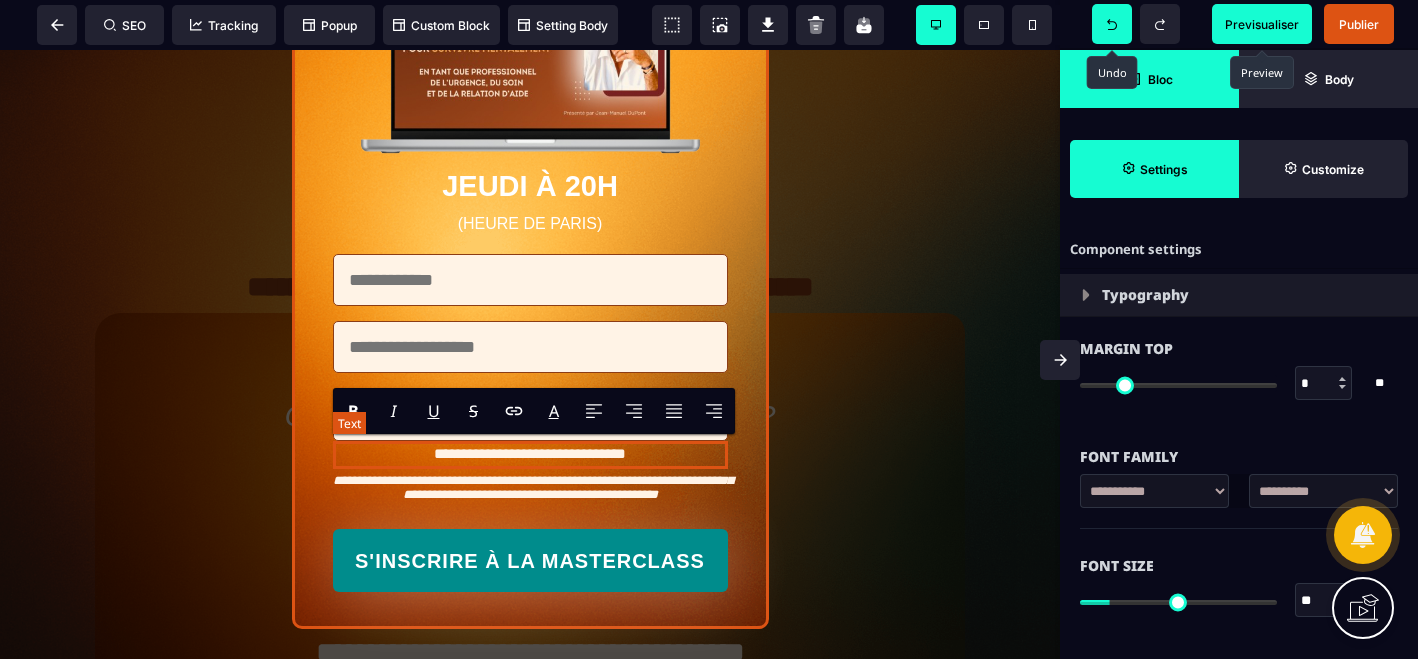 click on "**********" at bounding box center [530, 455] 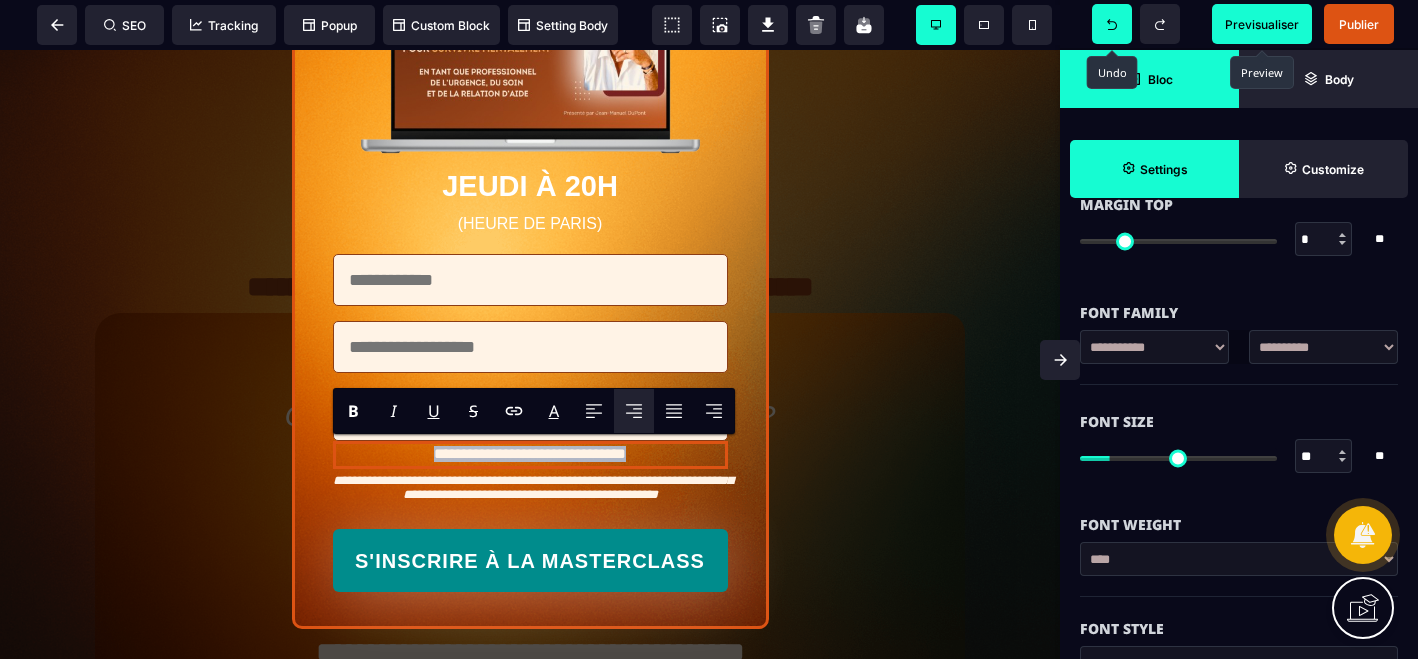 scroll, scrollTop: 163, scrollLeft: 0, axis: vertical 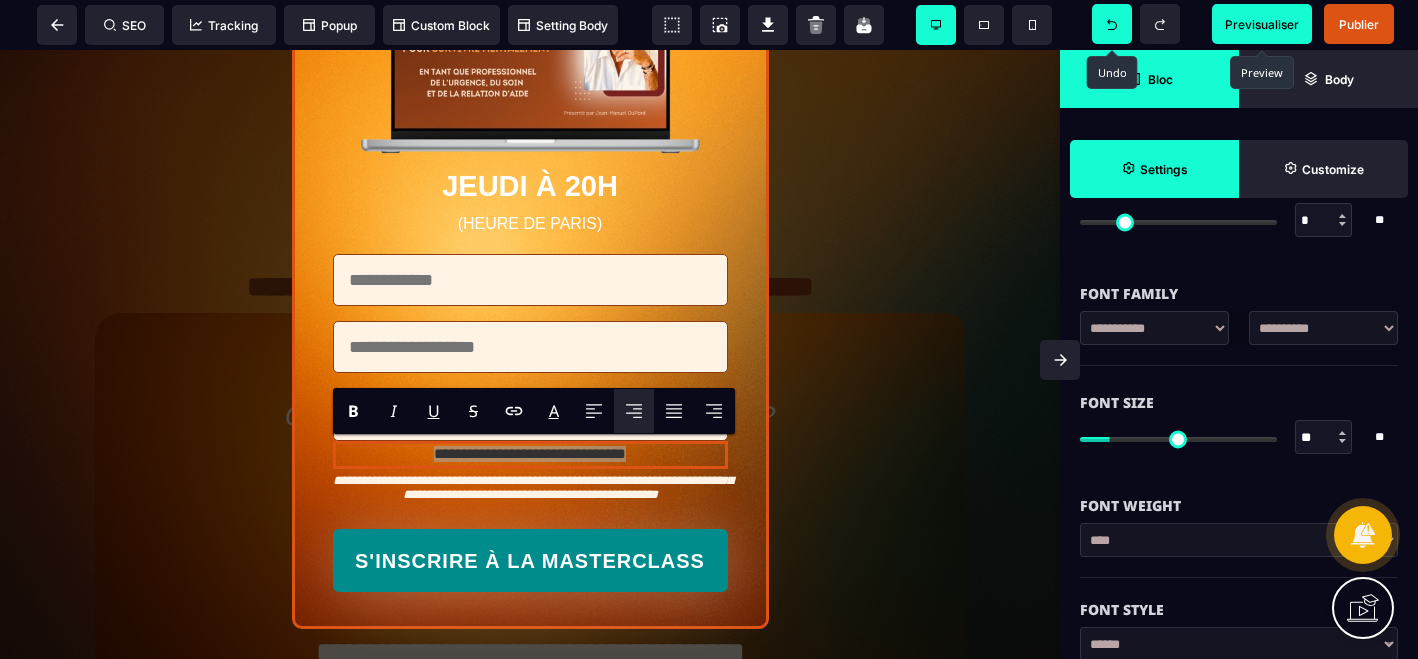 click at bounding box center (1342, 441) 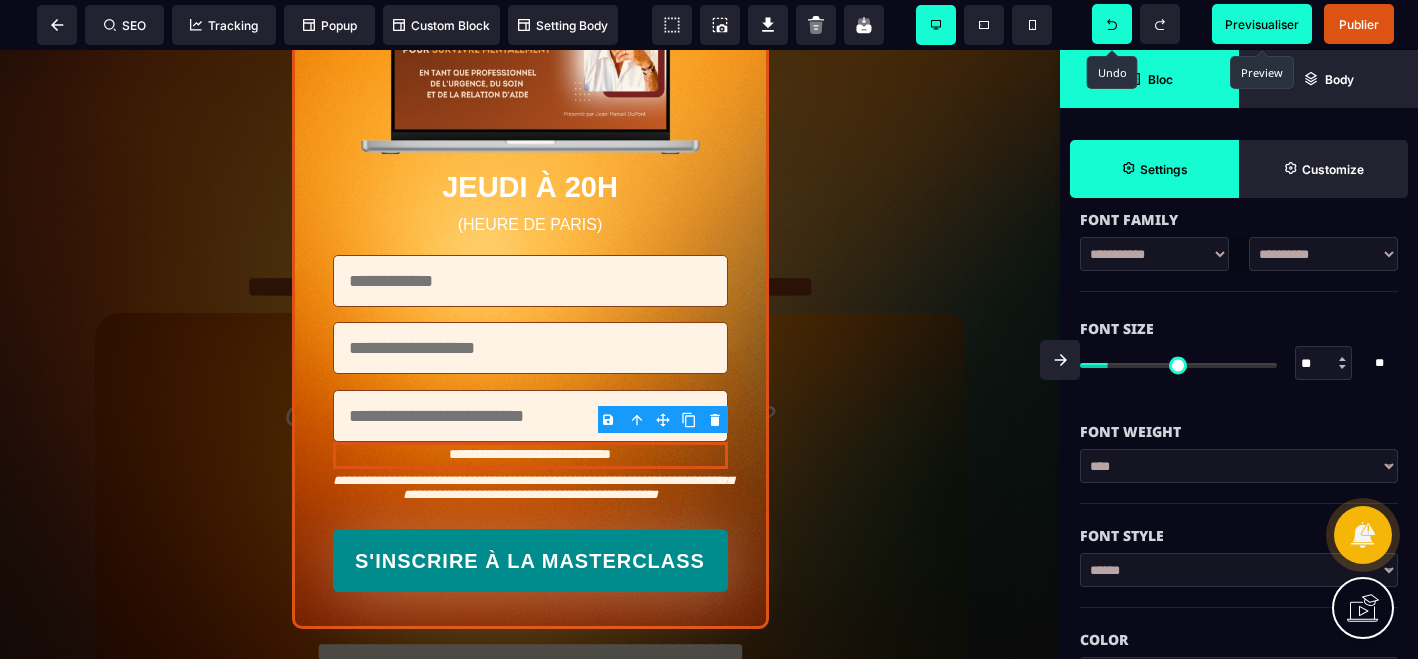 scroll, scrollTop: 219, scrollLeft: 0, axis: vertical 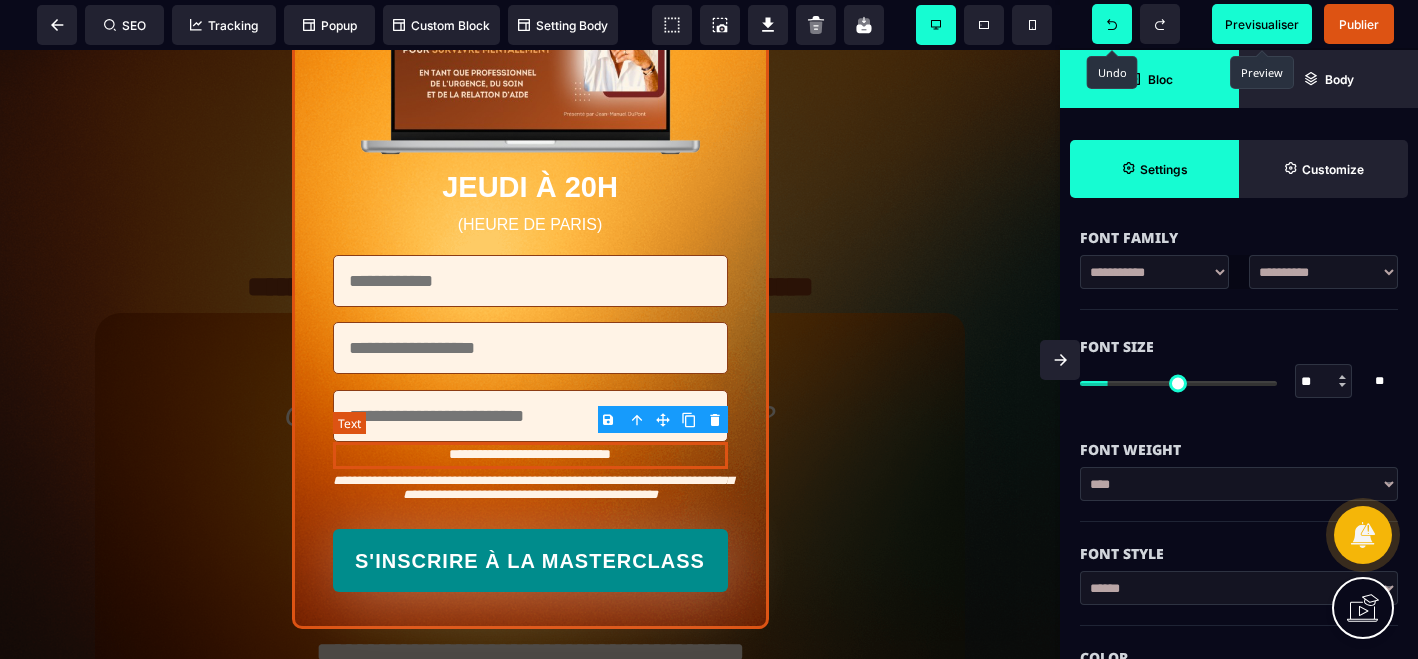 click on "**********" at bounding box center [530, 455] 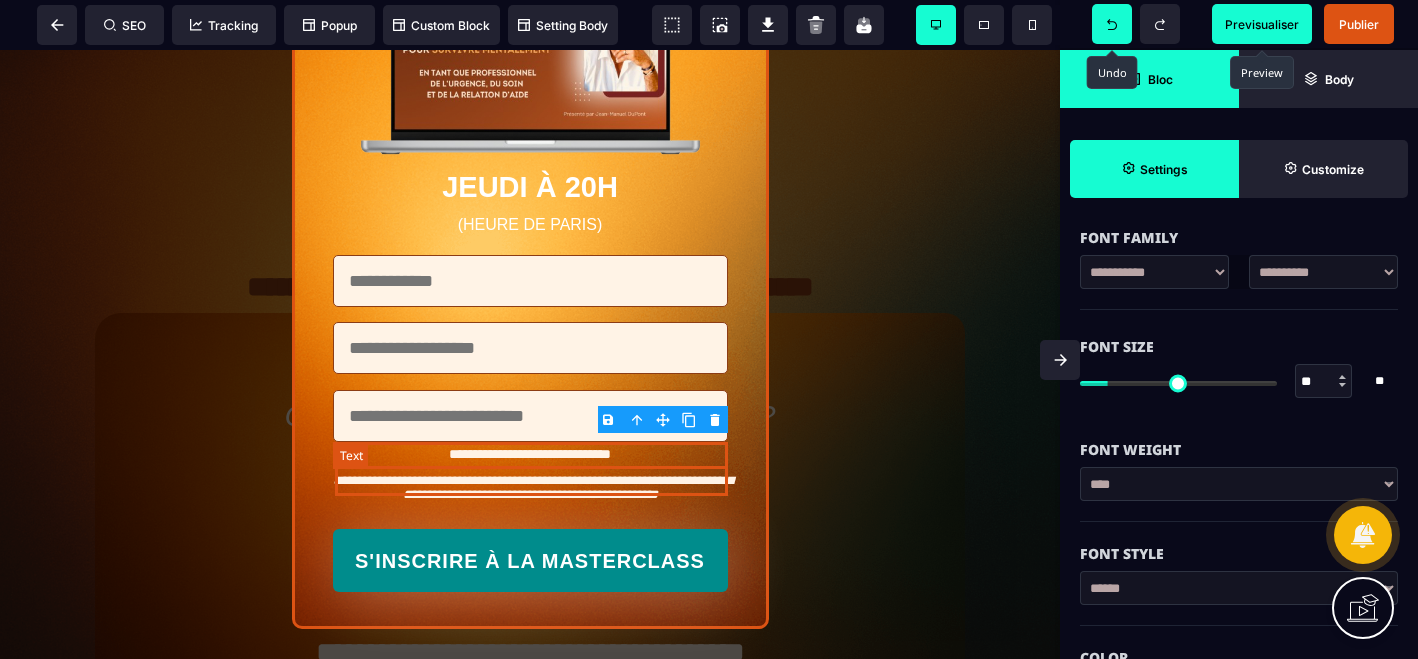 click on "**********" at bounding box center (533, 487) 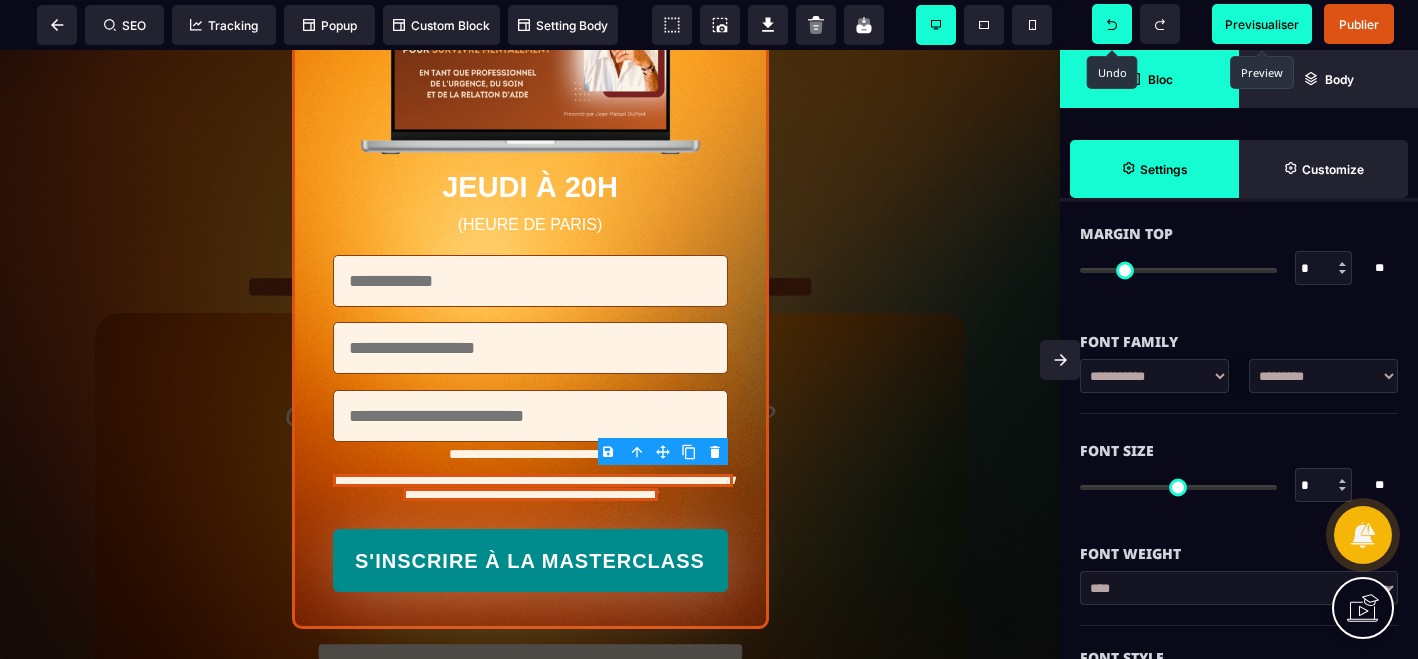 scroll, scrollTop: 132, scrollLeft: 0, axis: vertical 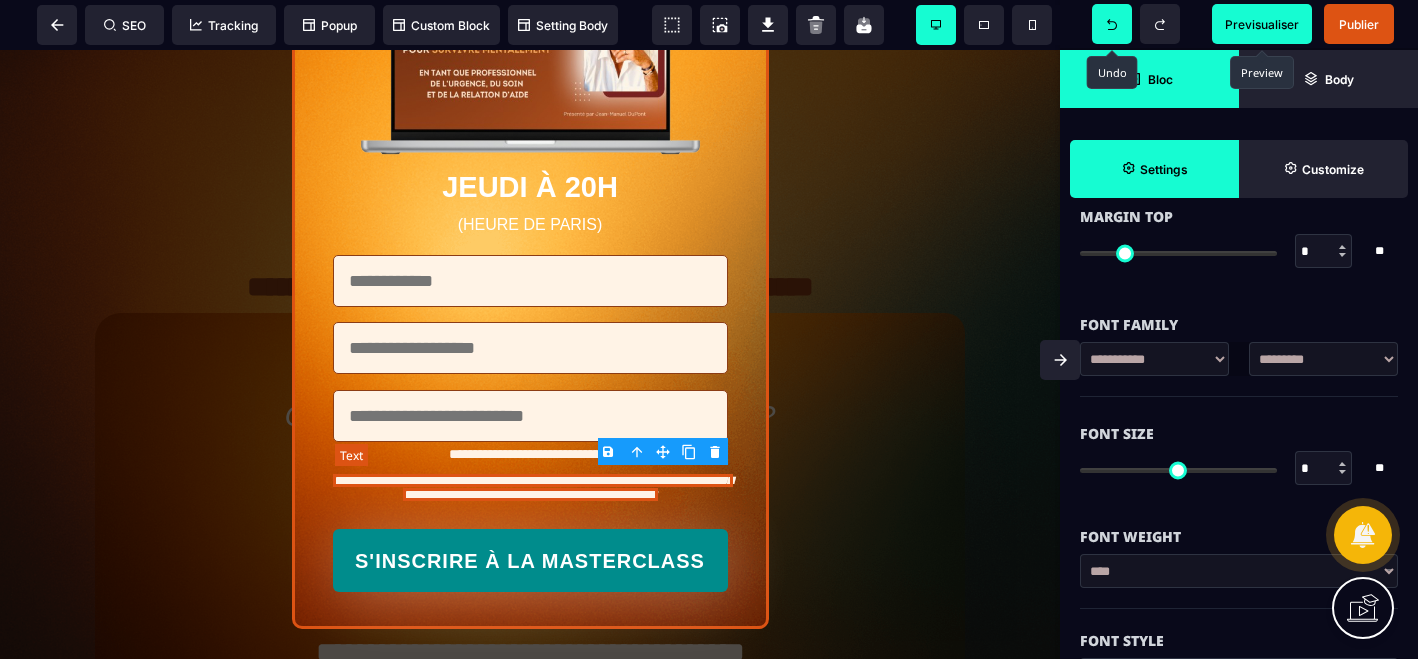 click on "**********" at bounding box center (533, 487) 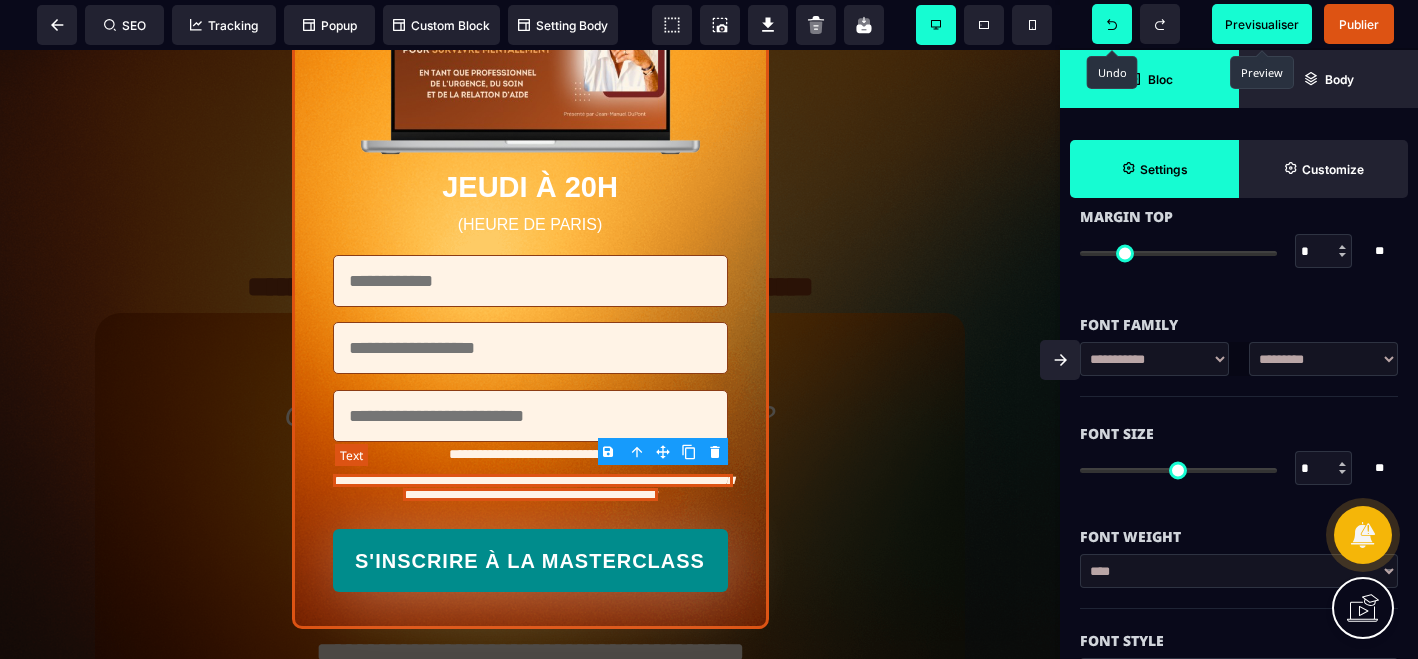 click on "**********" at bounding box center (533, 487) 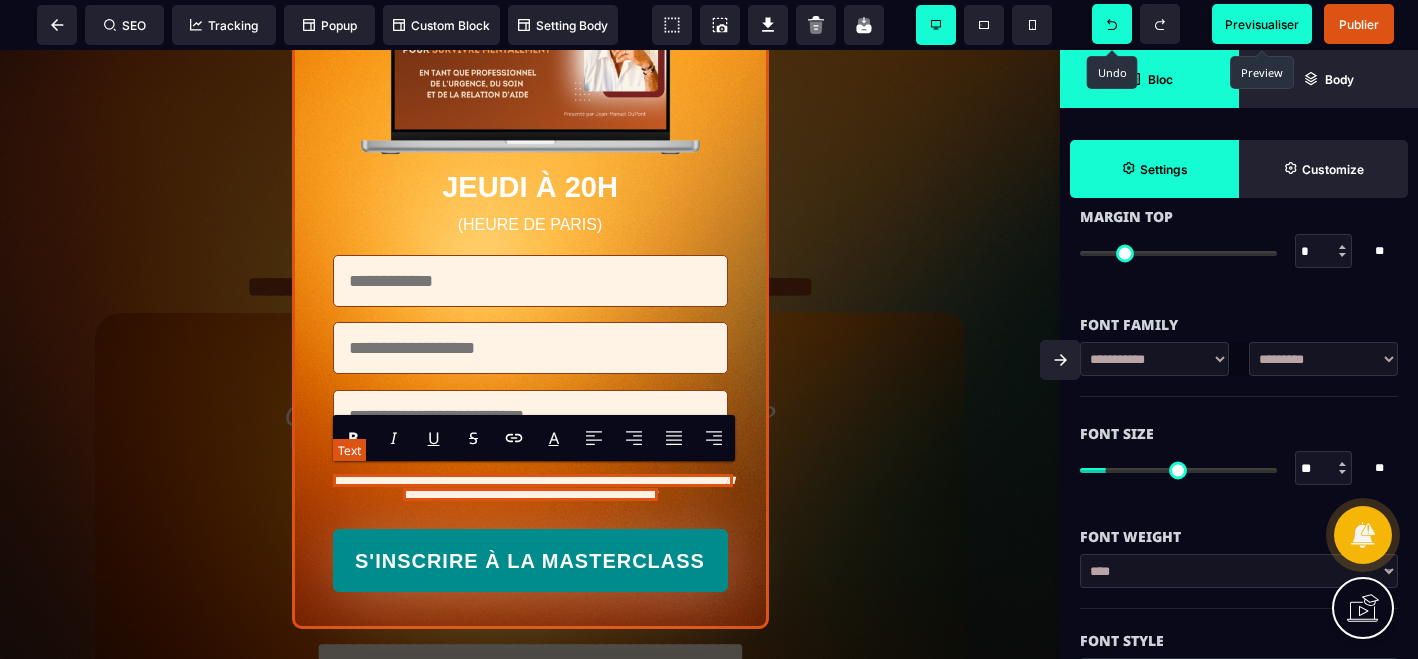 scroll, scrollTop: 0, scrollLeft: 0, axis: both 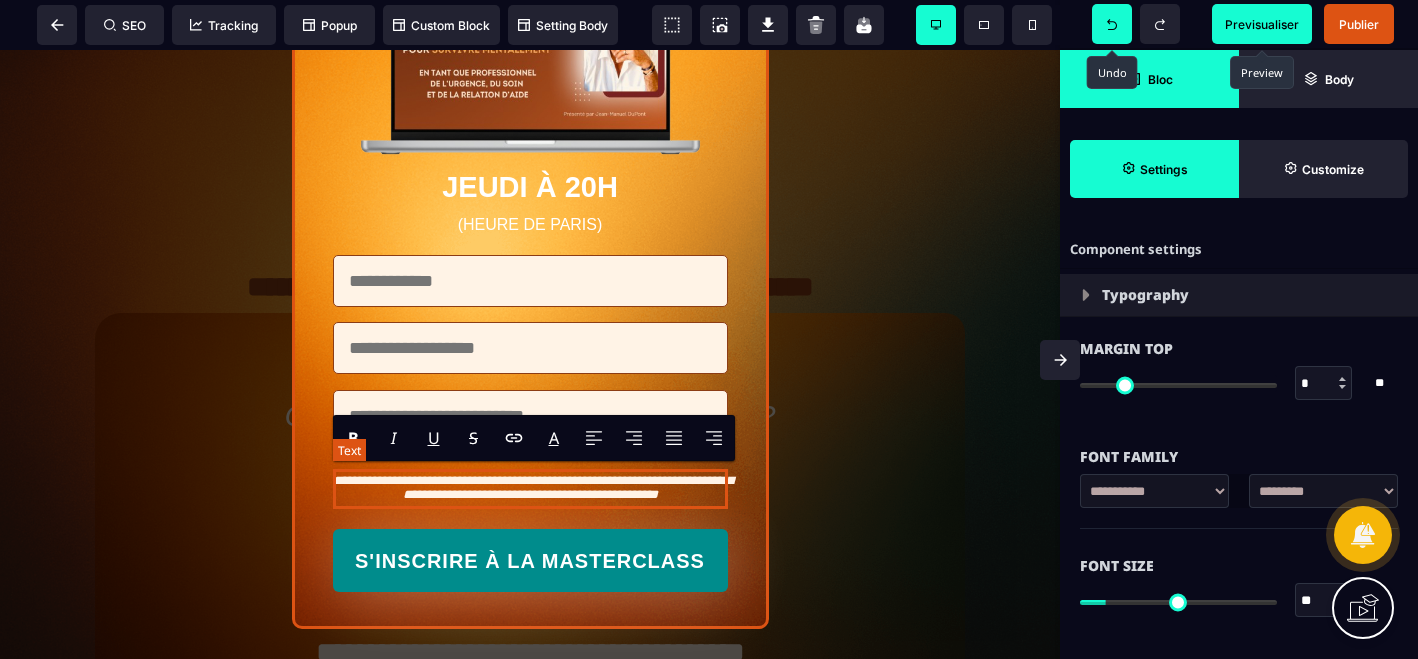 click on "**********" at bounding box center [533, 487] 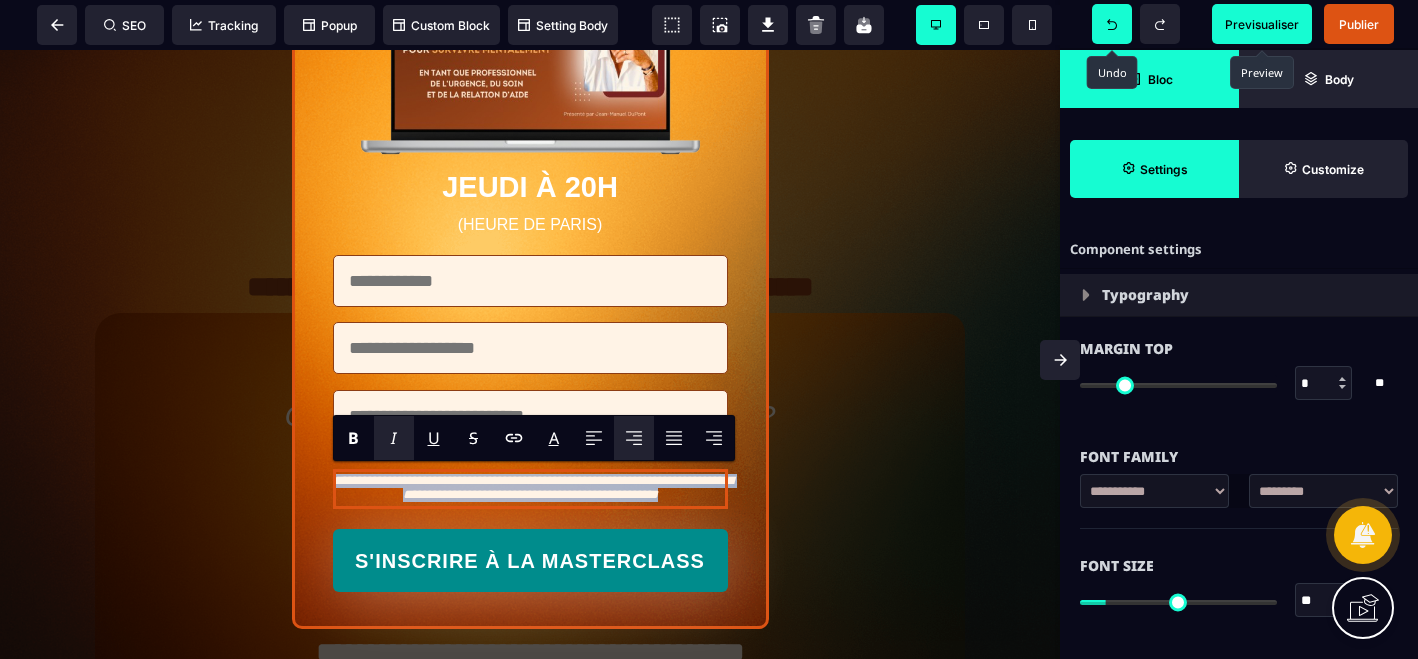 click on "**********" at bounding box center [1323, 491] 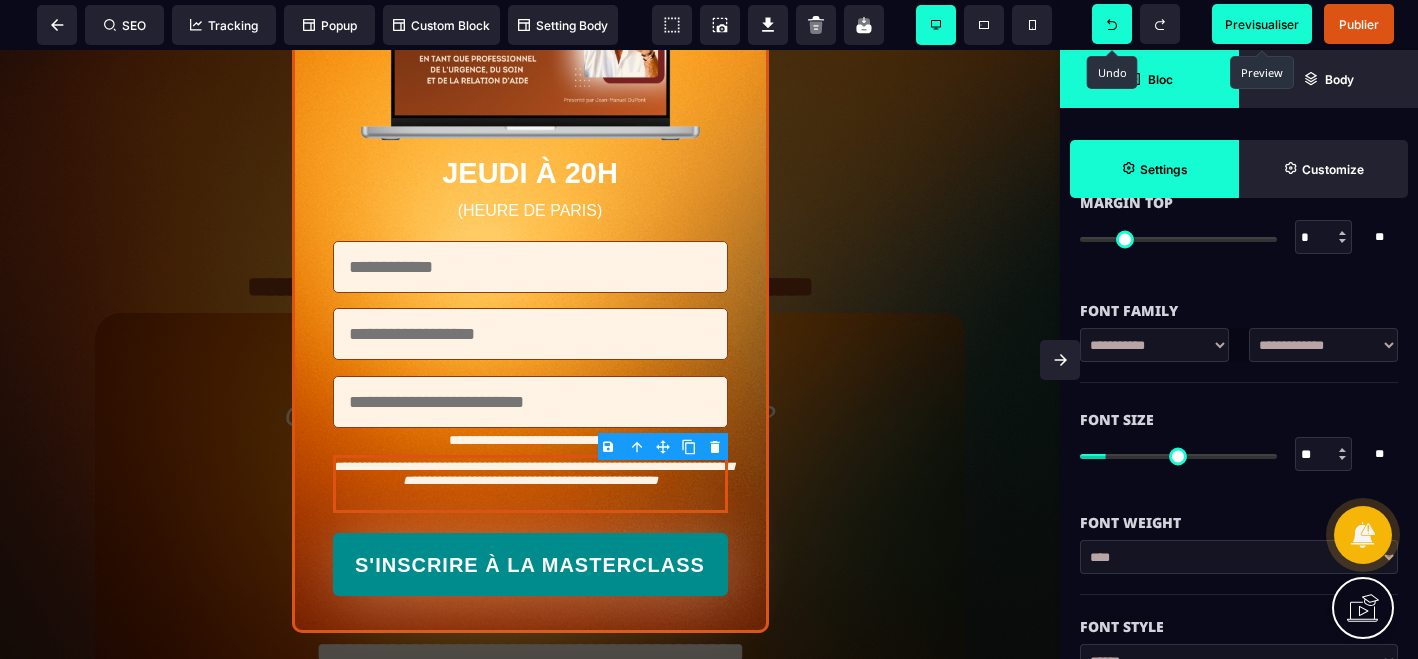 scroll, scrollTop: 150, scrollLeft: 0, axis: vertical 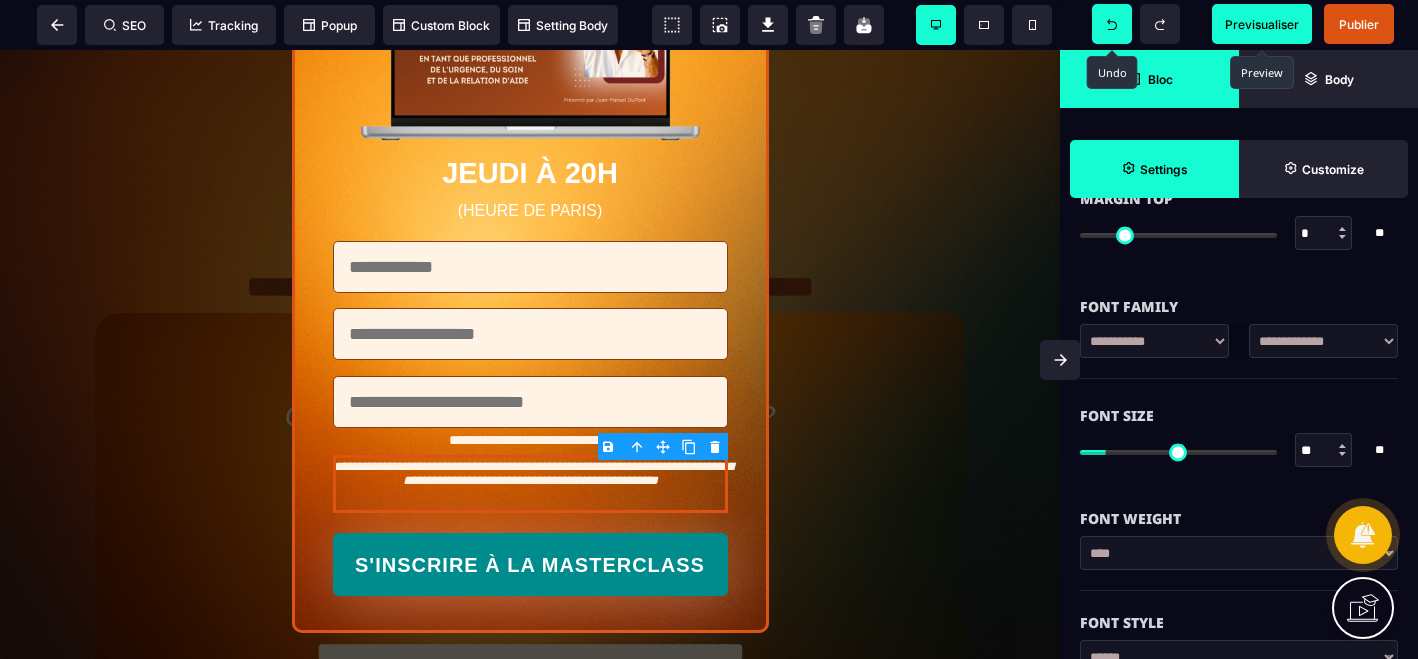 click at bounding box center (1342, 454) 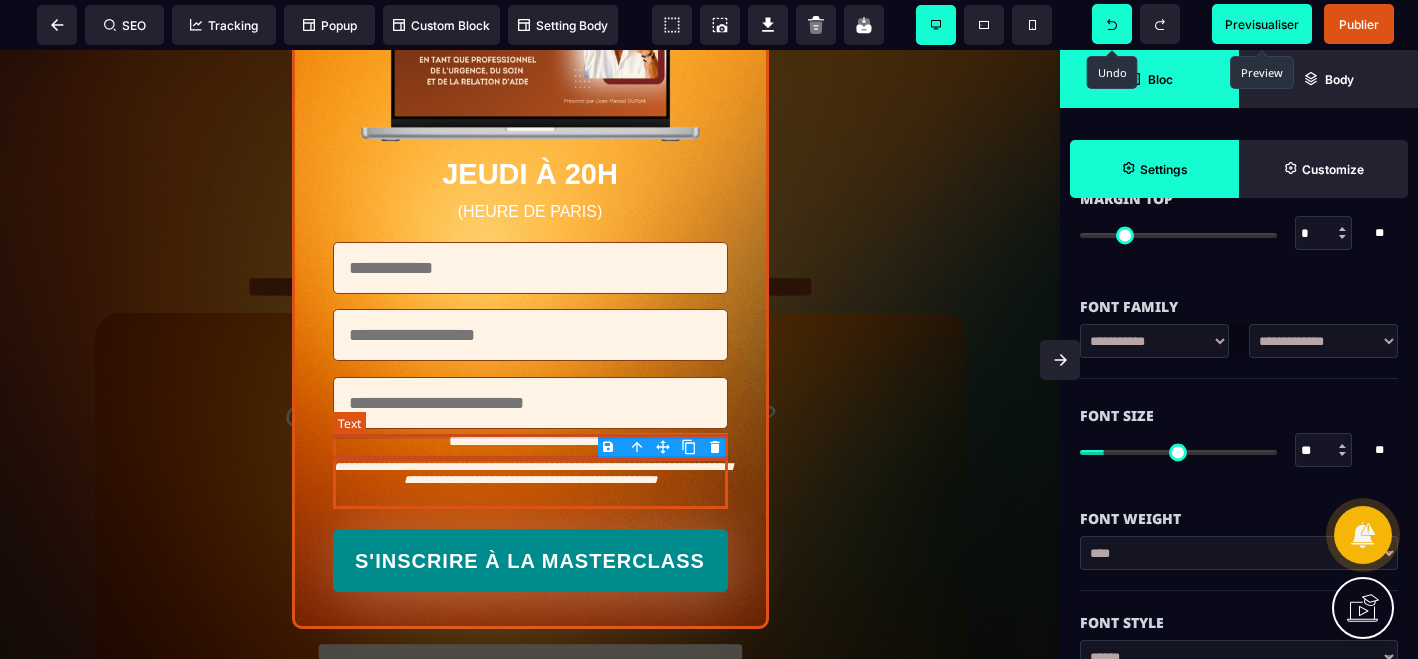 click on "**********" at bounding box center [530, 442] 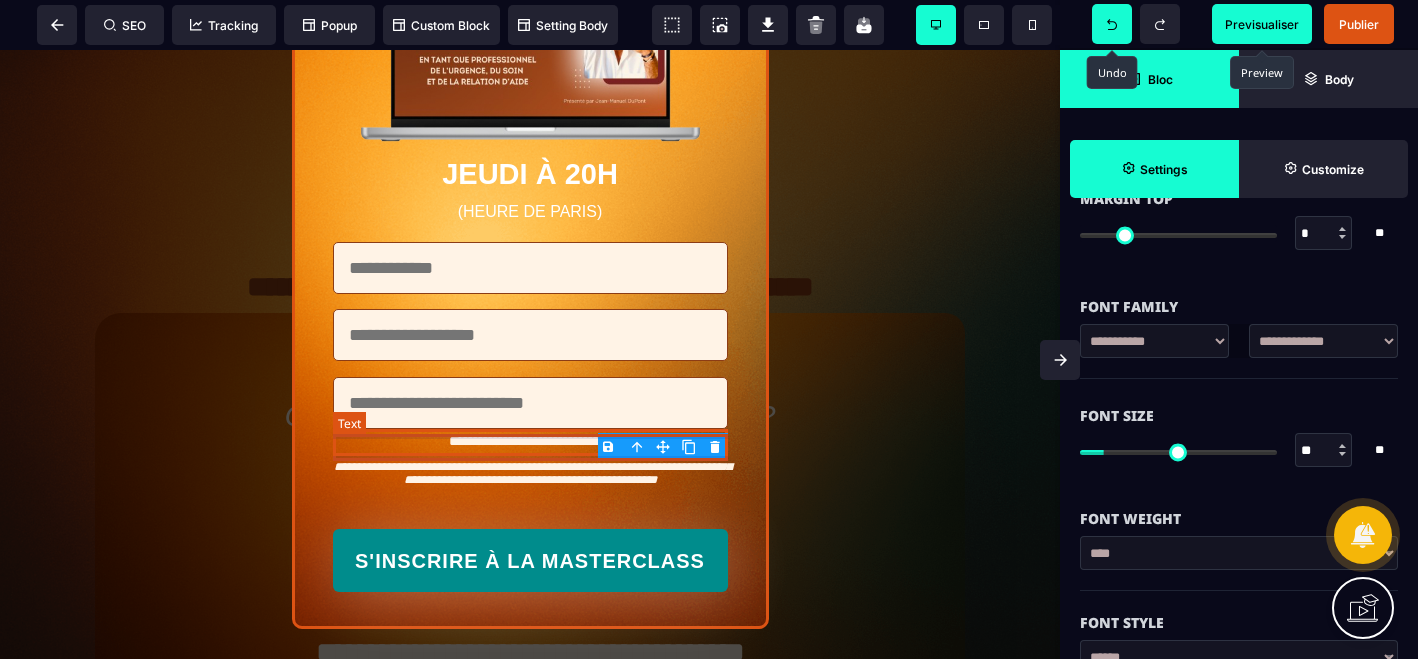 scroll, scrollTop: 0, scrollLeft: 0, axis: both 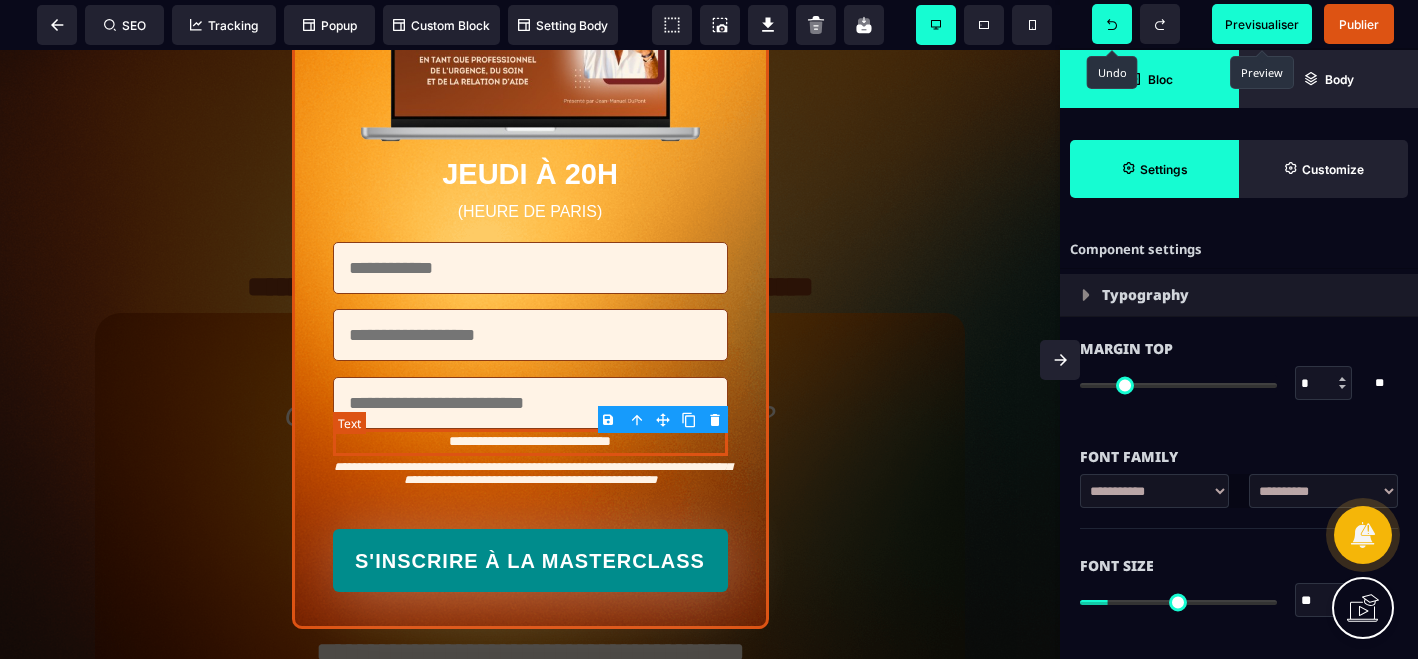 click on "**********" at bounding box center (530, 442) 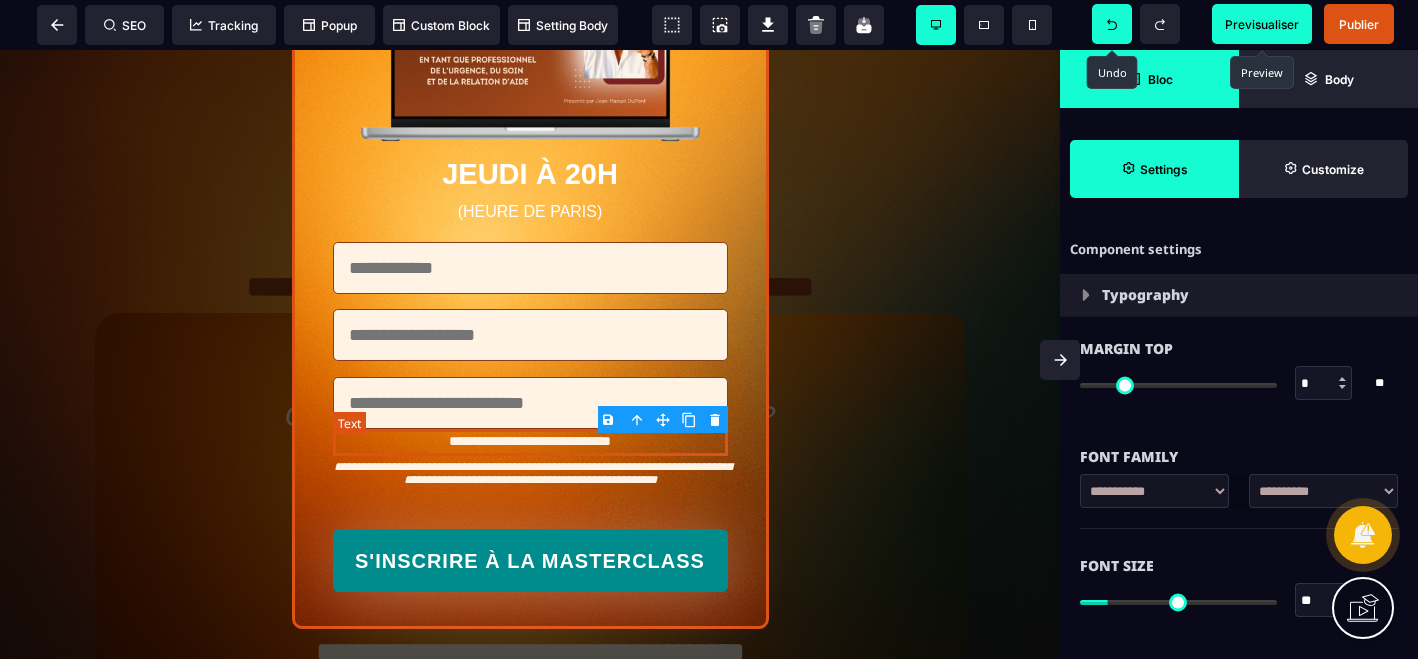 click on "**********" at bounding box center [530, 442] 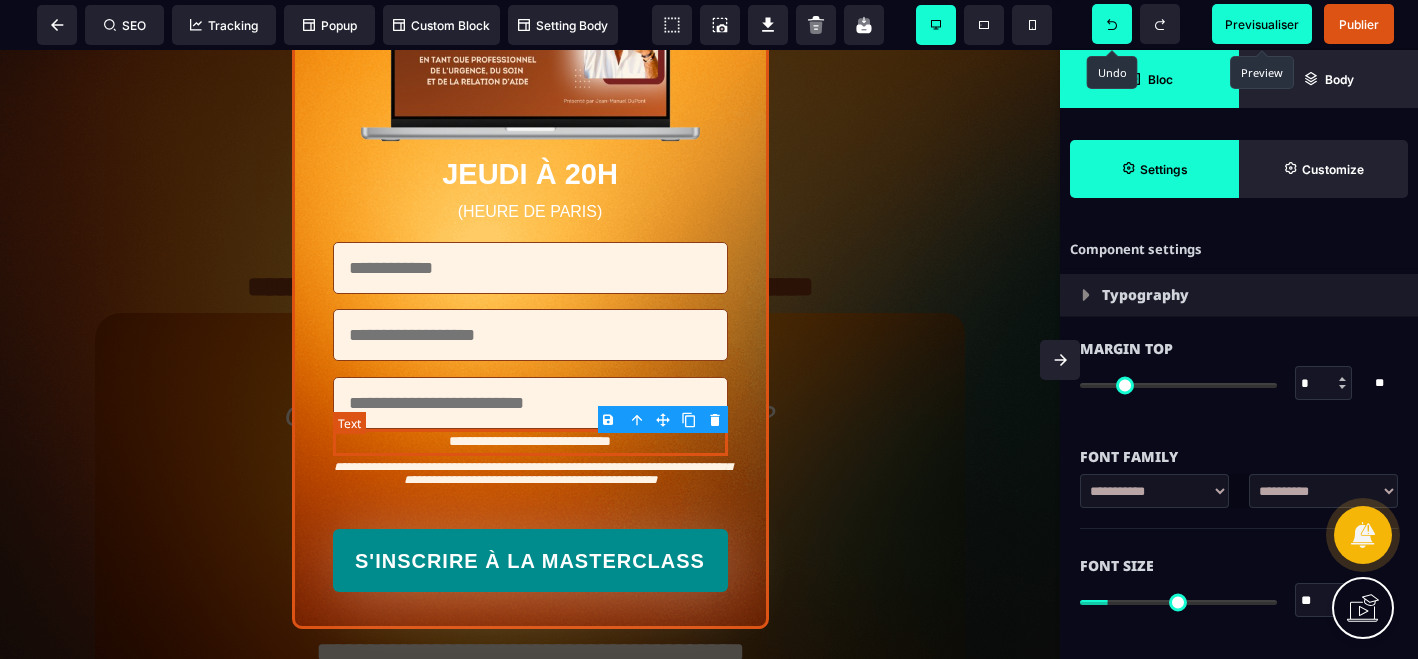 click on "**********" at bounding box center [530, 442] 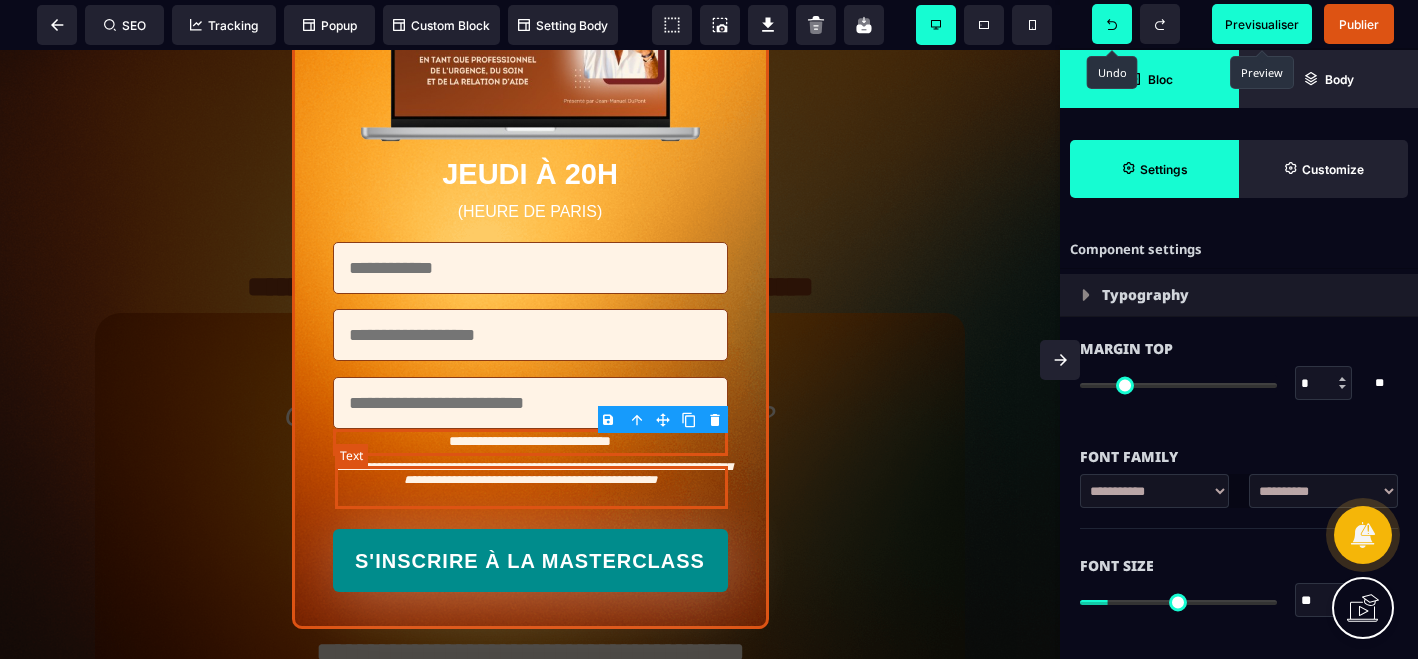 click on "**********" at bounding box center [533, 473] 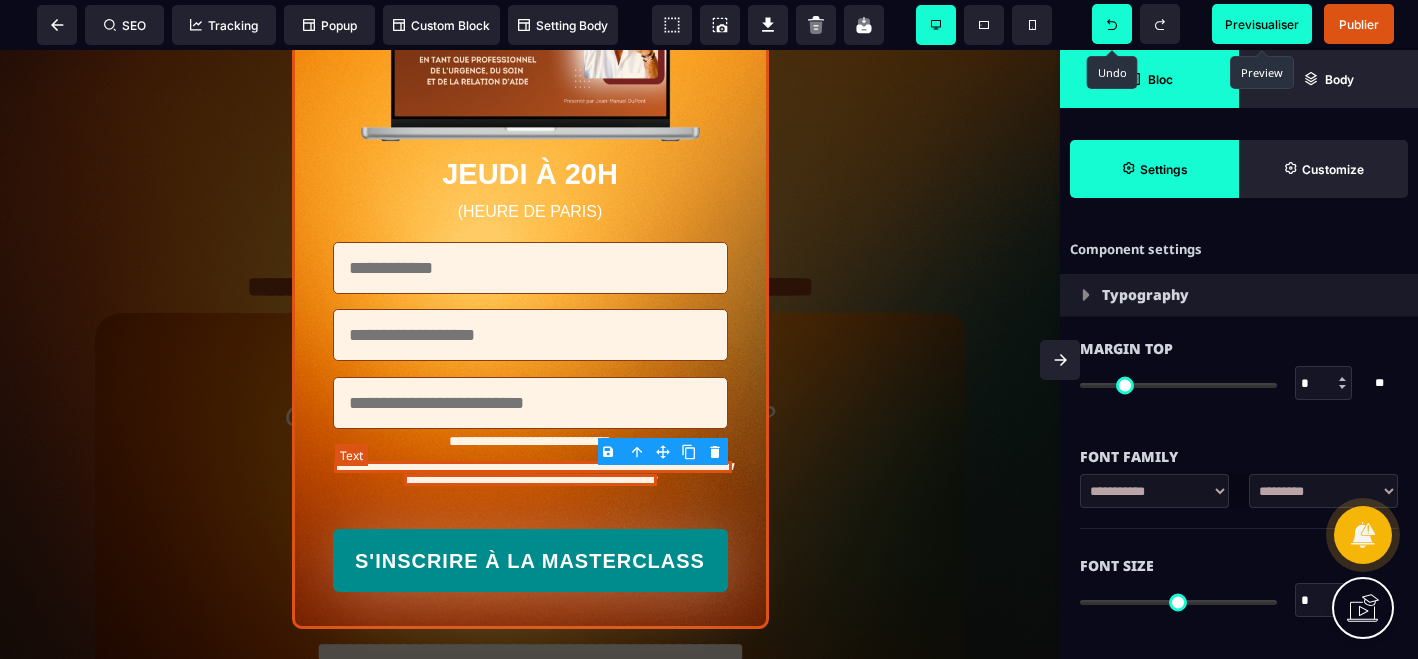 click on "**********" at bounding box center (533, 473) 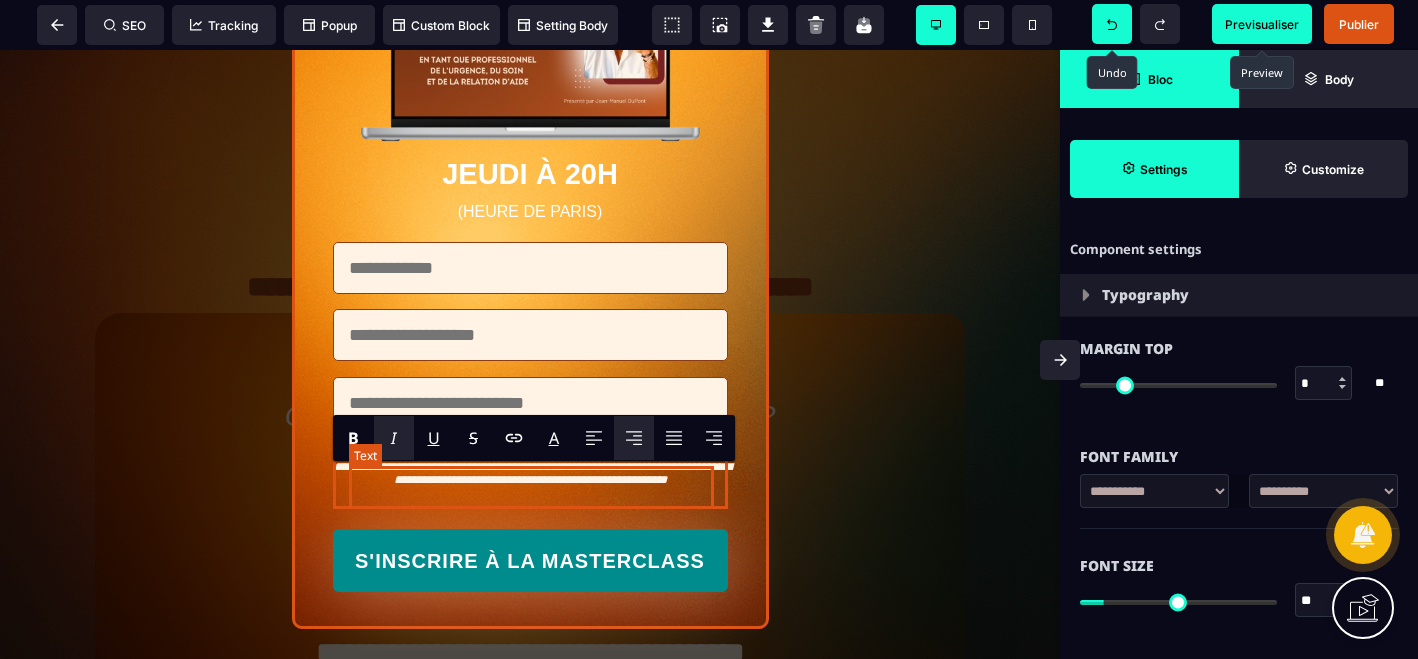 click on "**********" at bounding box center [533, 473] 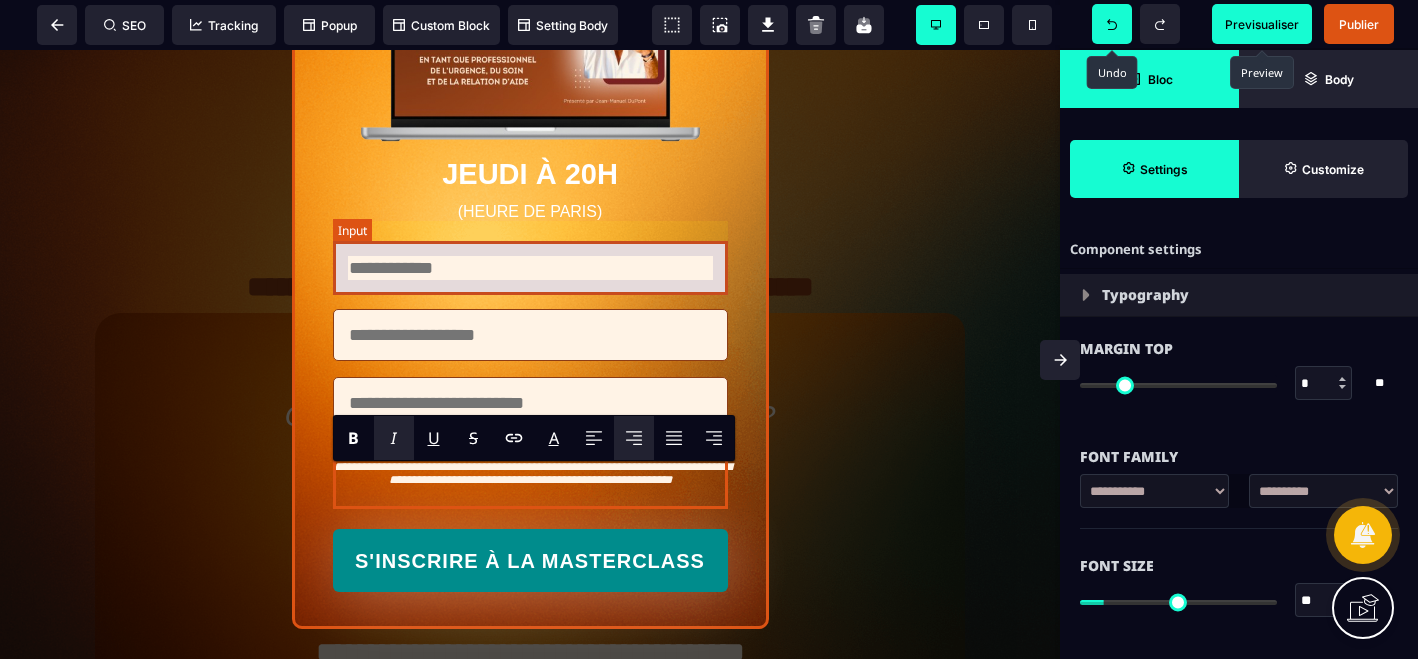 click at bounding box center (530, 268) 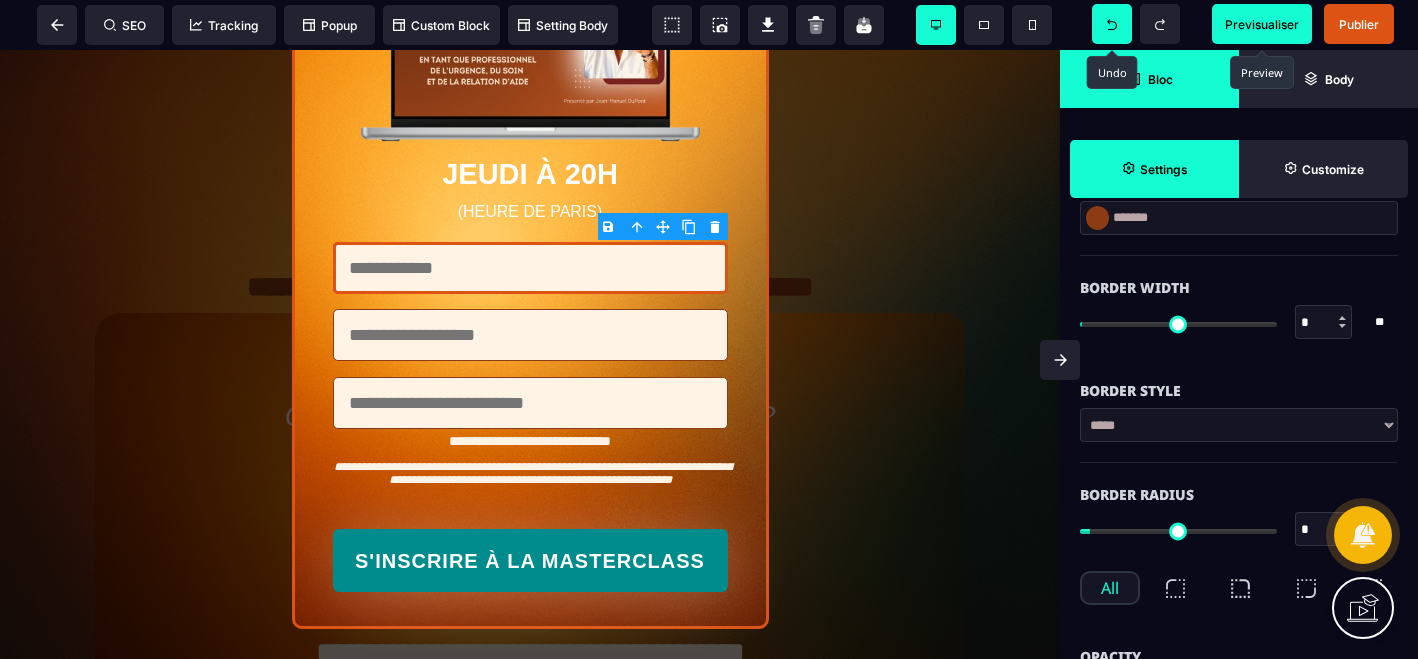 scroll, scrollTop: 819, scrollLeft: 0, axis: vertical 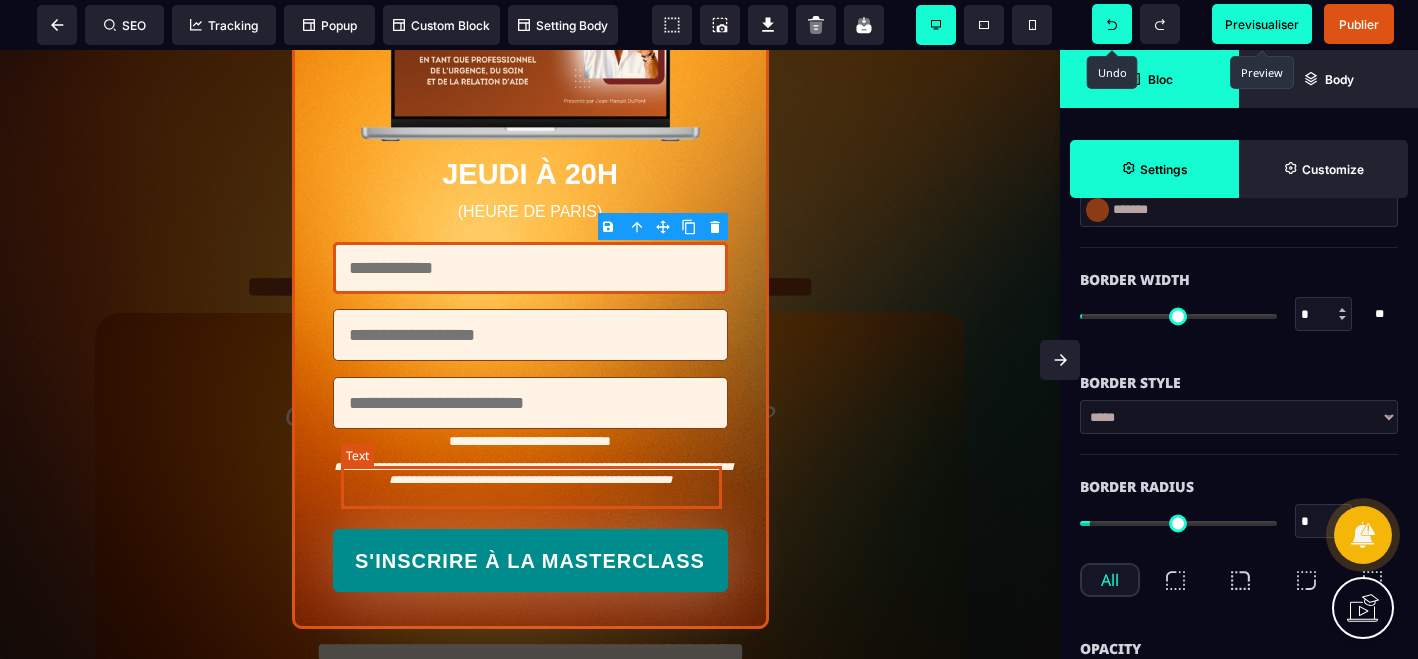 click on "**********" at bounding box center [533, 473] 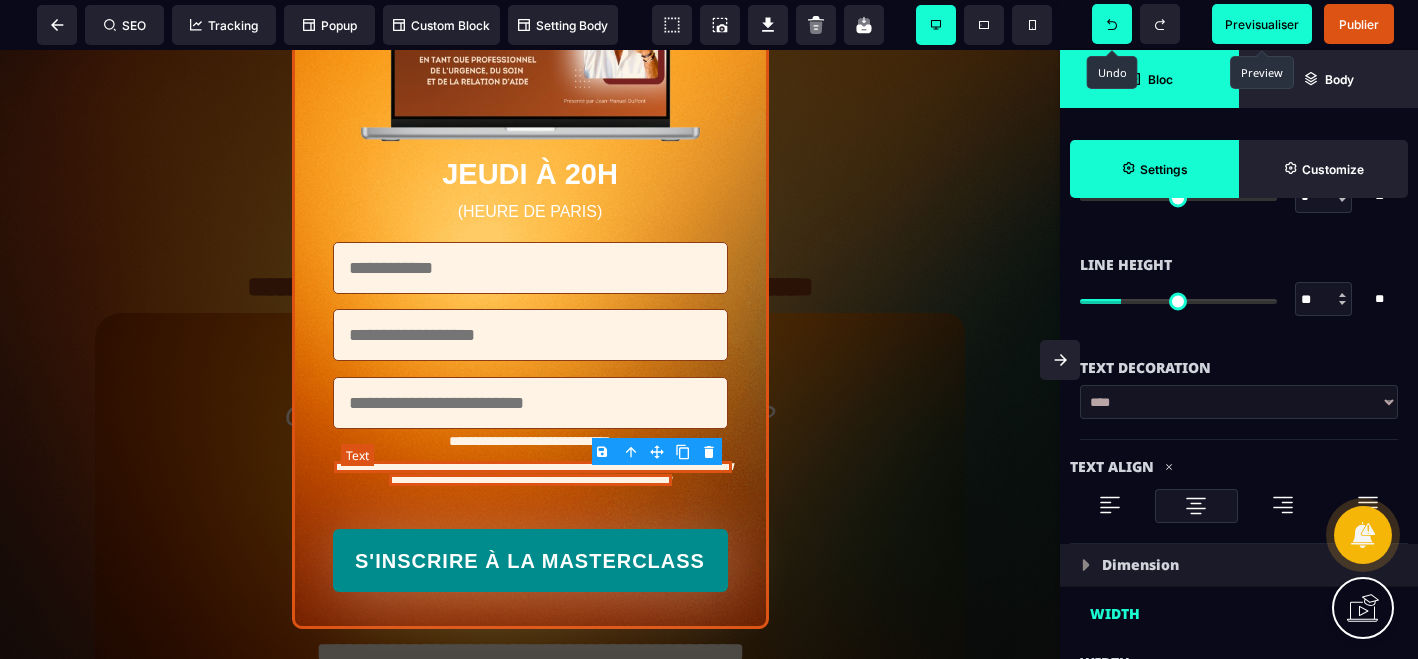 scroll, scrollTop: 0, scrollLeft: 0, axis: both 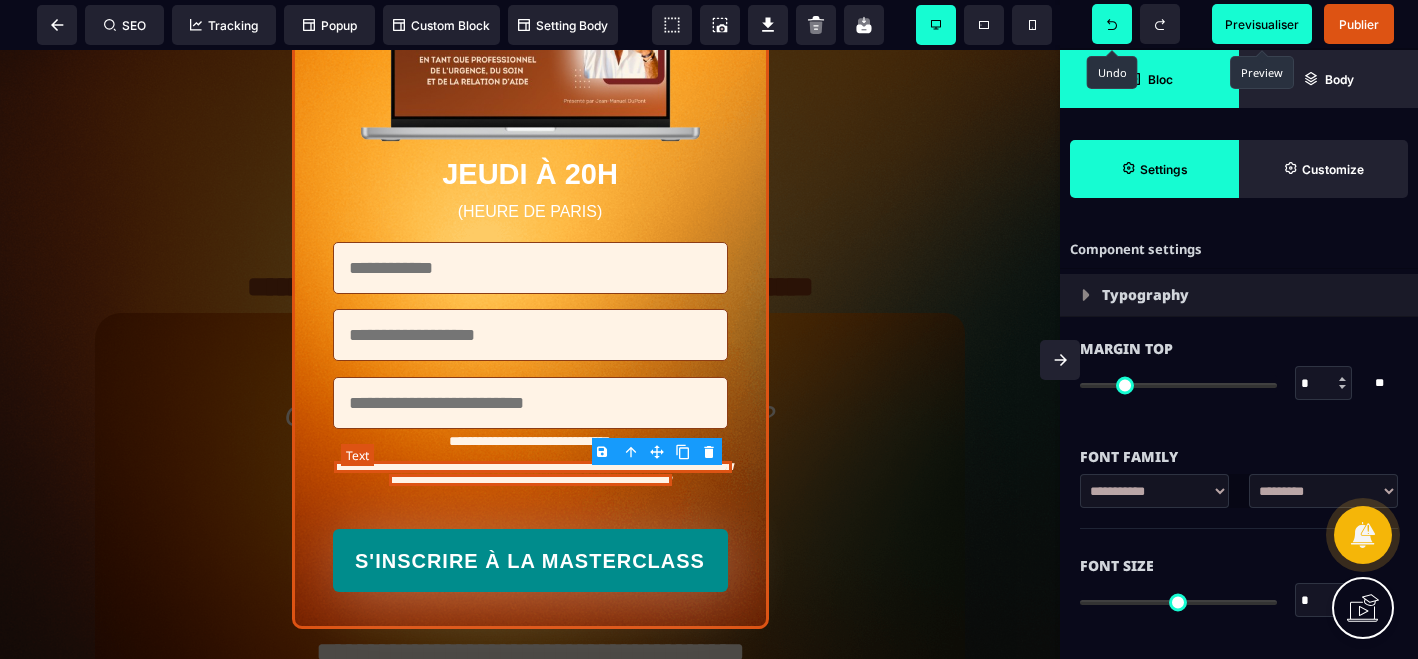 click on "**********" at bounding box center (533, 473) 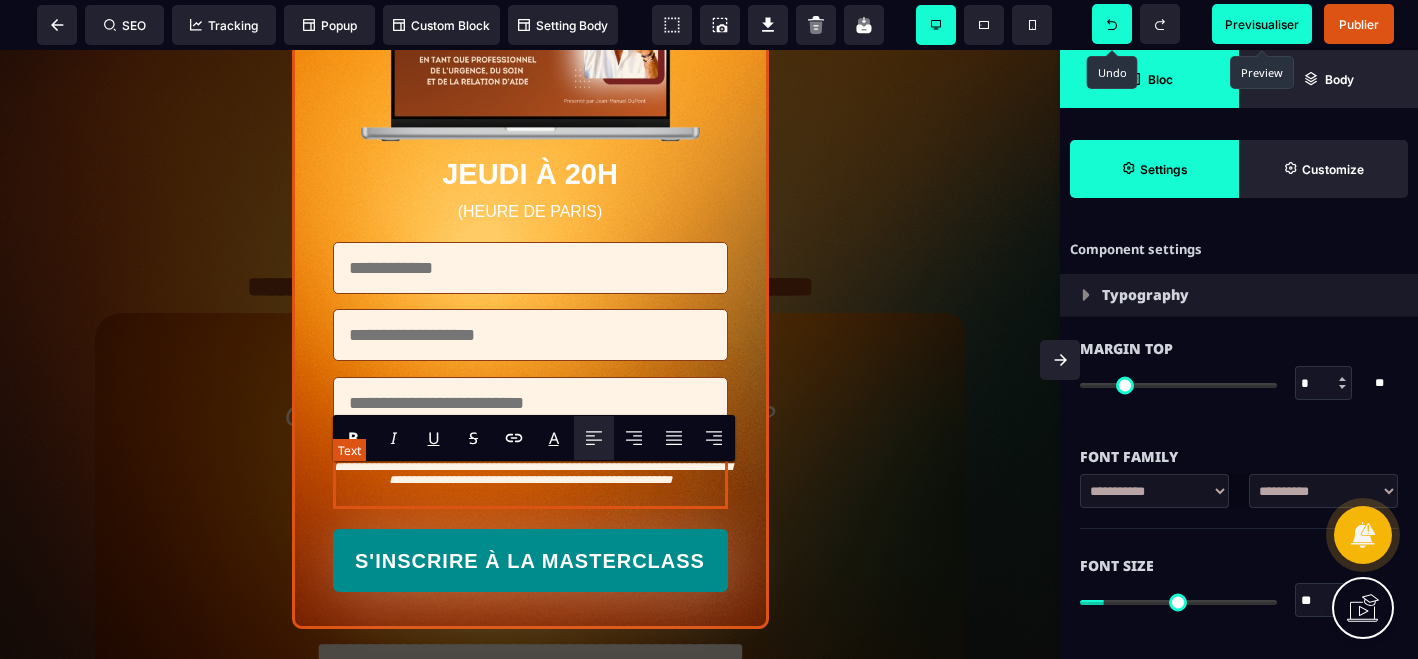 click on "**********" at bounding box center [533, 473] 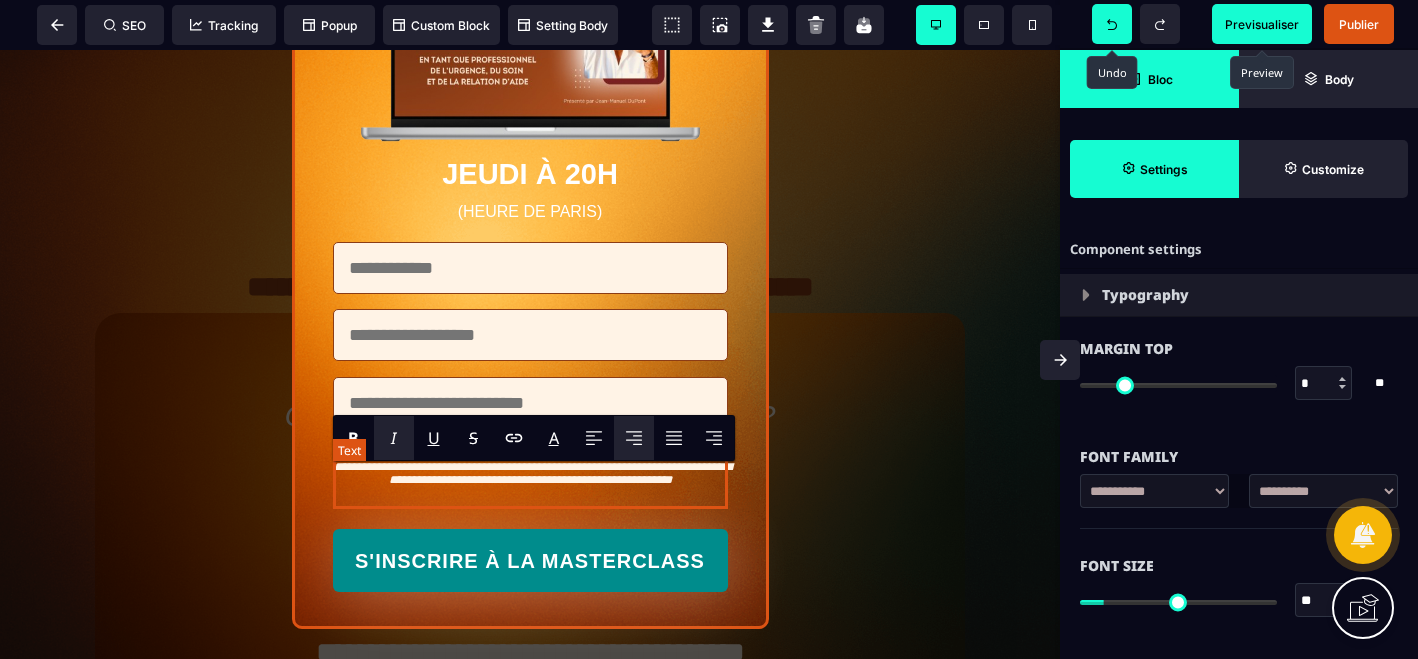 click on "**********" at bounding box center (533, 473) 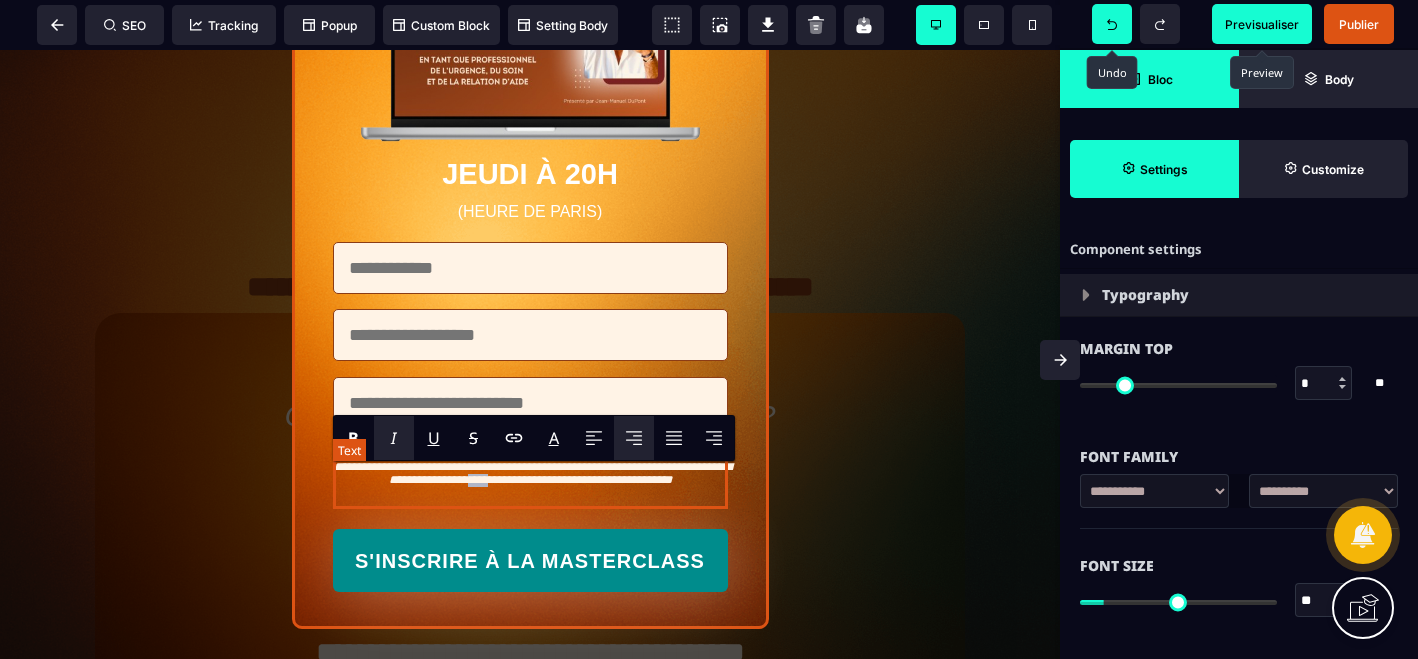 click on "**********" at bounding box center [533, 473] 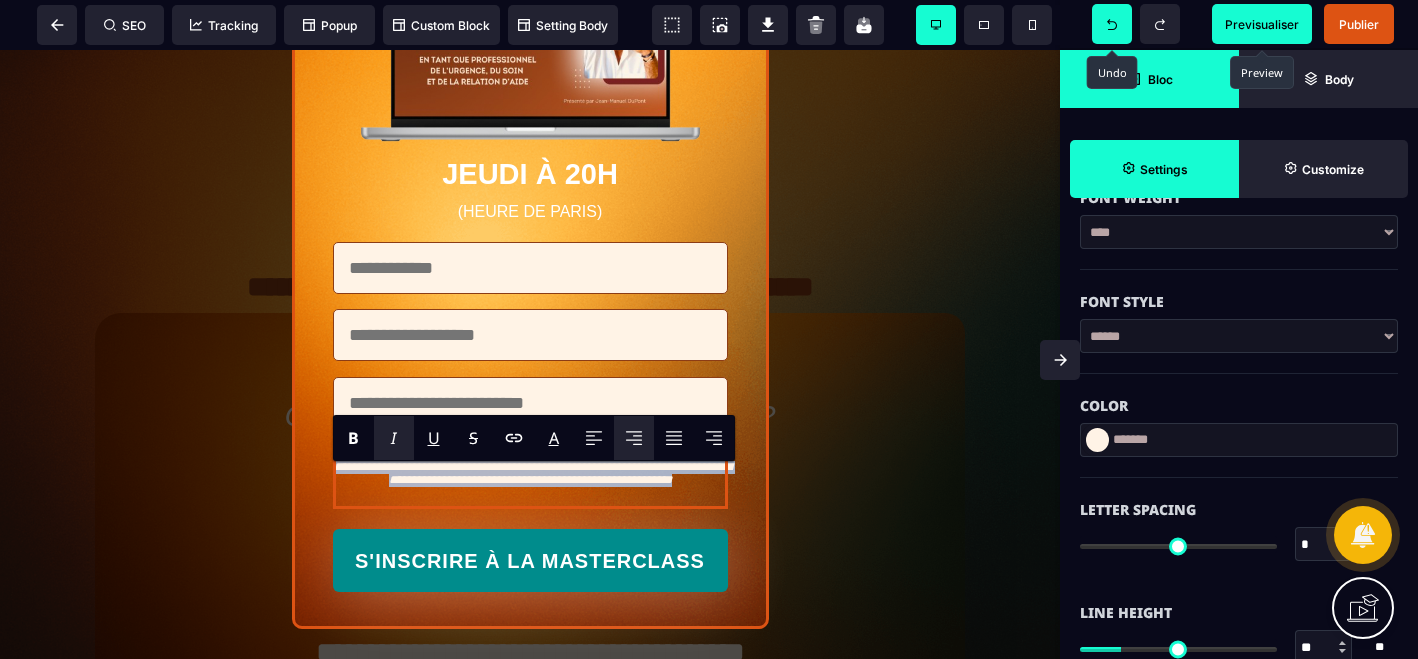 scroll, scrollTop: 480, scrollLeft: 0, axis: vertical 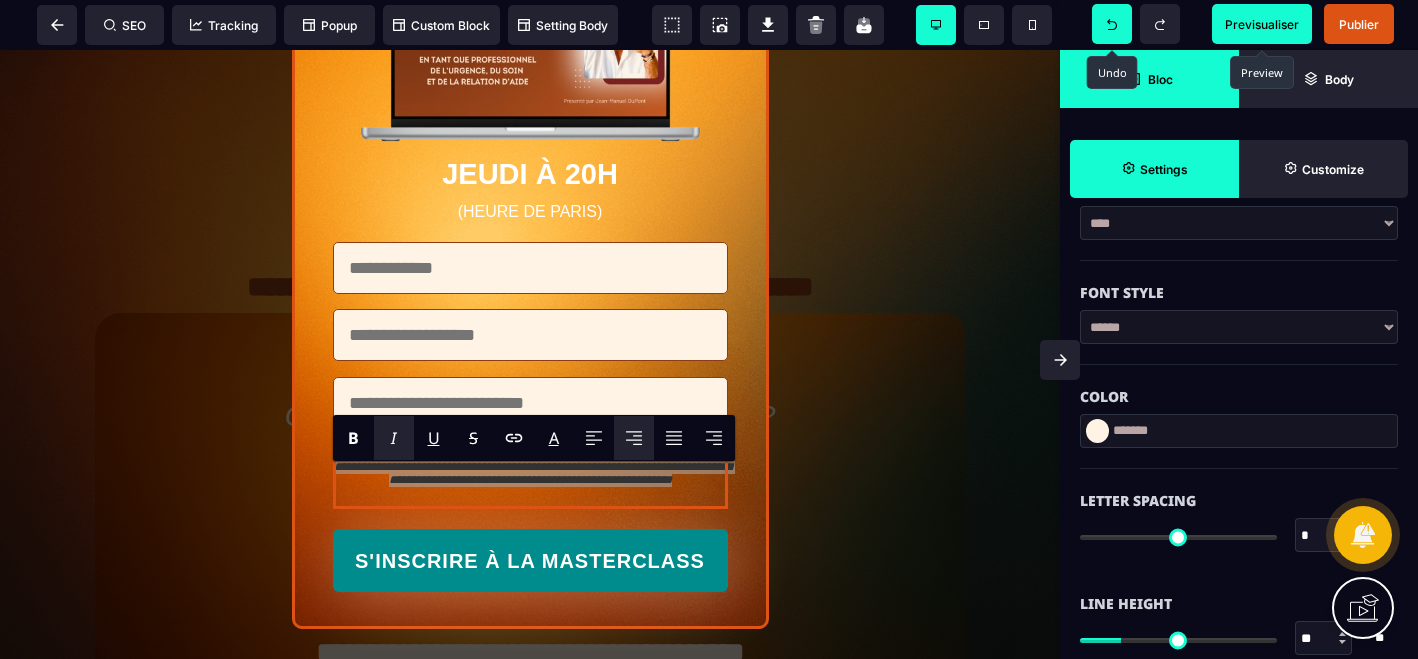 click at bounding box center (1097, 431) 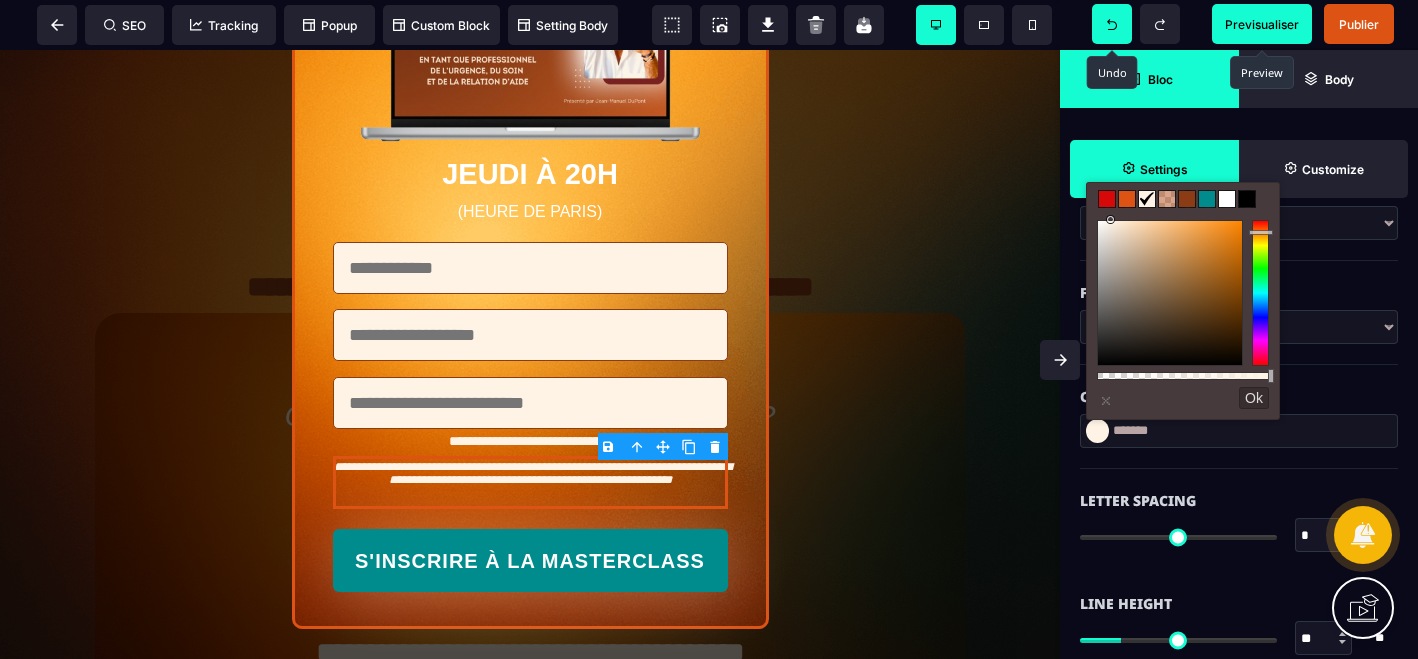 click at bounding box center (1247, 199) 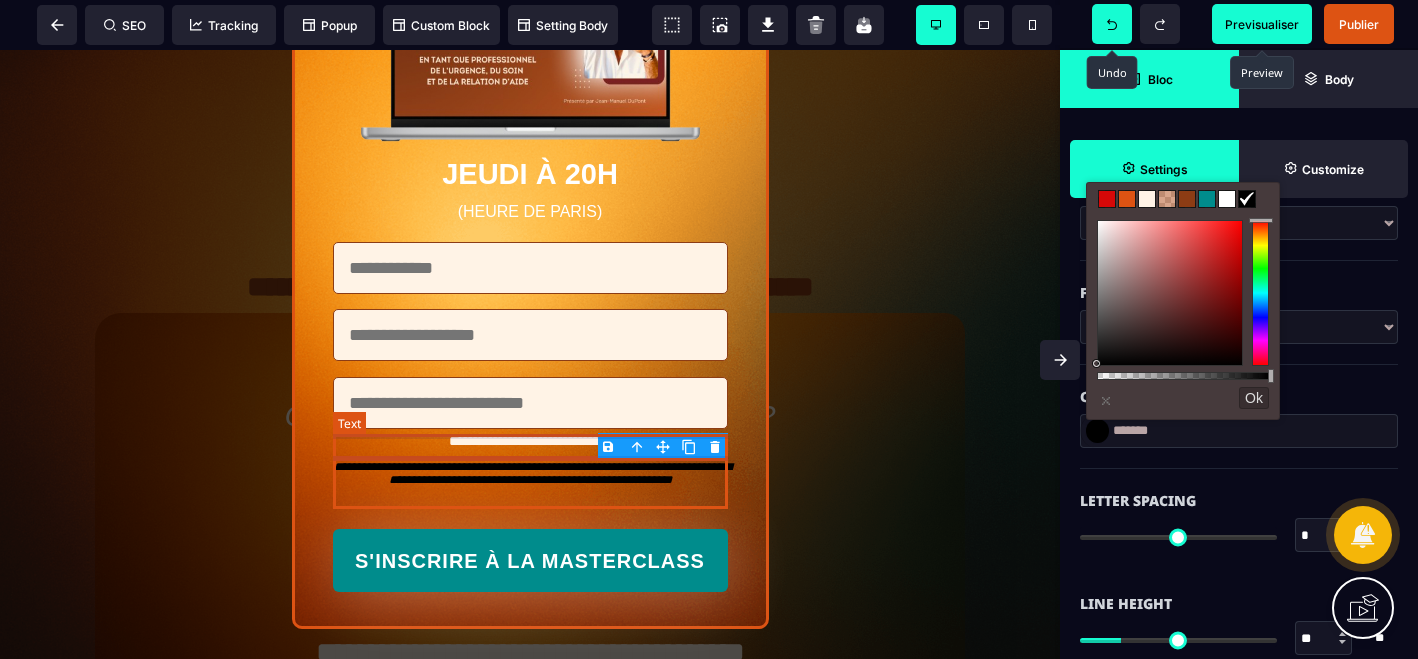 click on "**********" at bounding box center (530, 442) 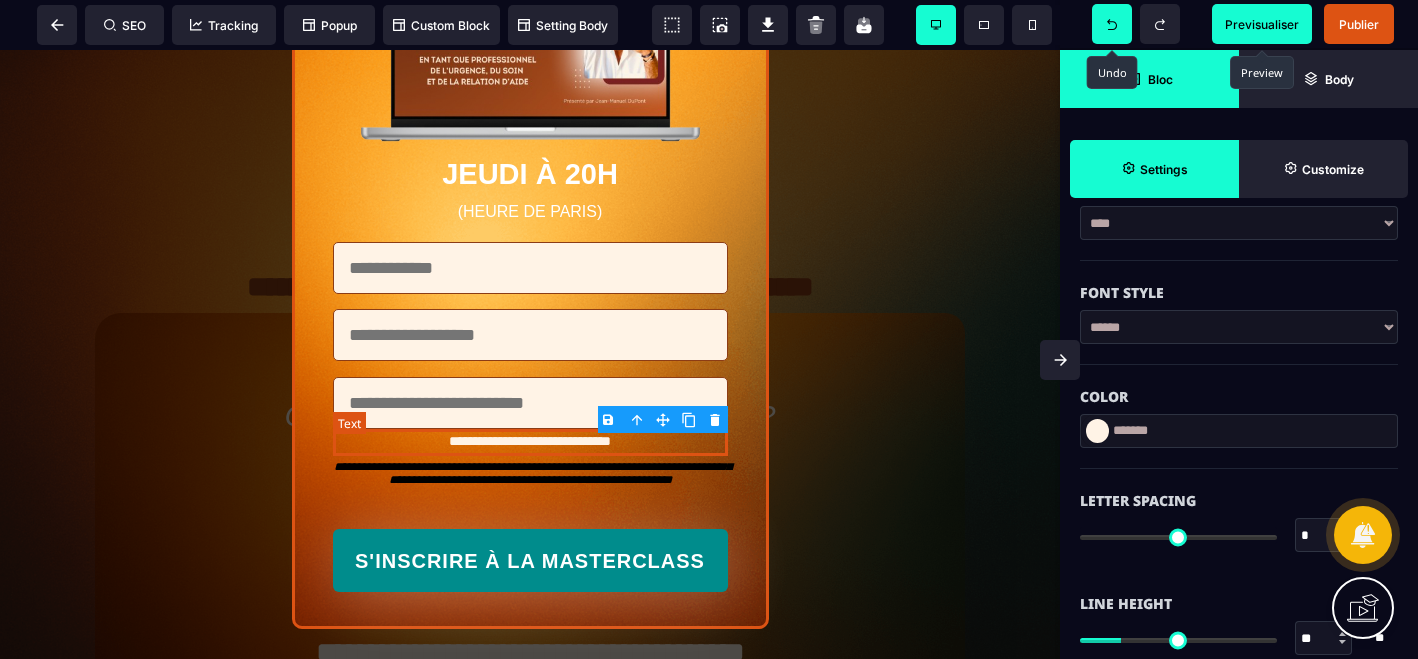 scroll, scrollTop: 0, scrollLeft: 0, axis: both 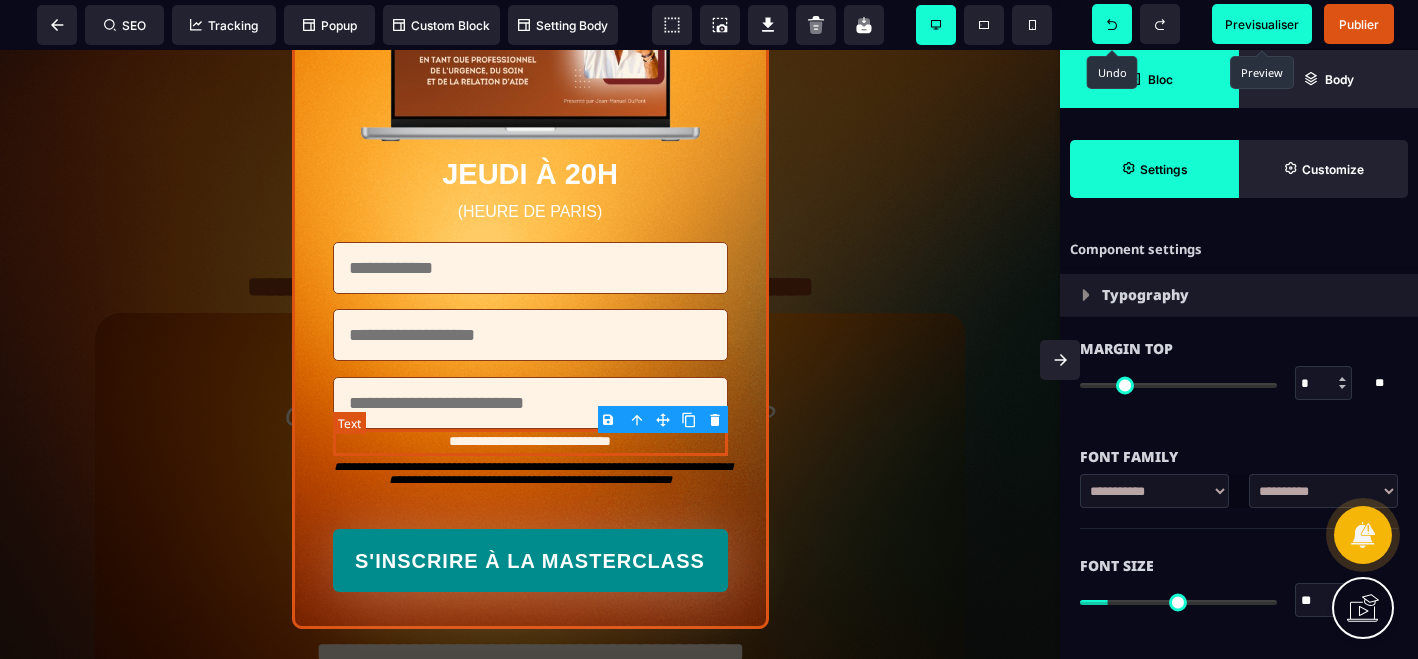 click on "**********" at bounding box center [530, 442] 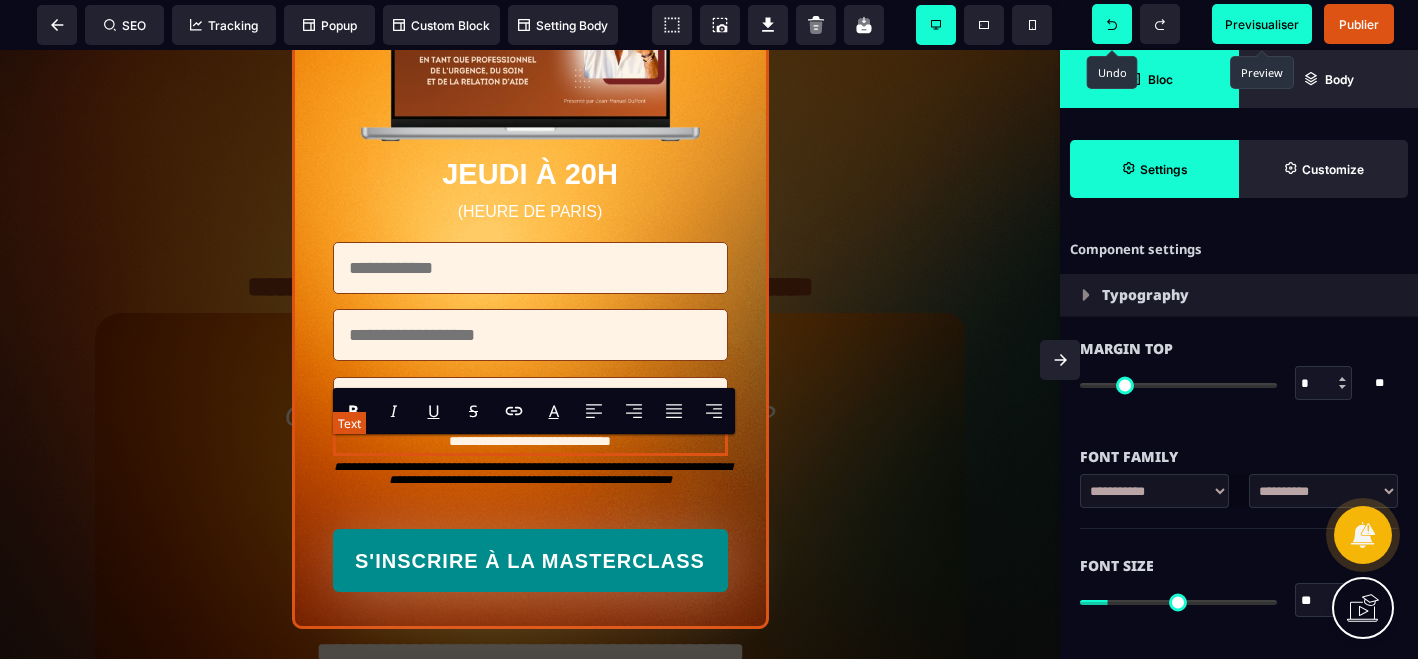 click on "**********" at bounding box center (530, 442) 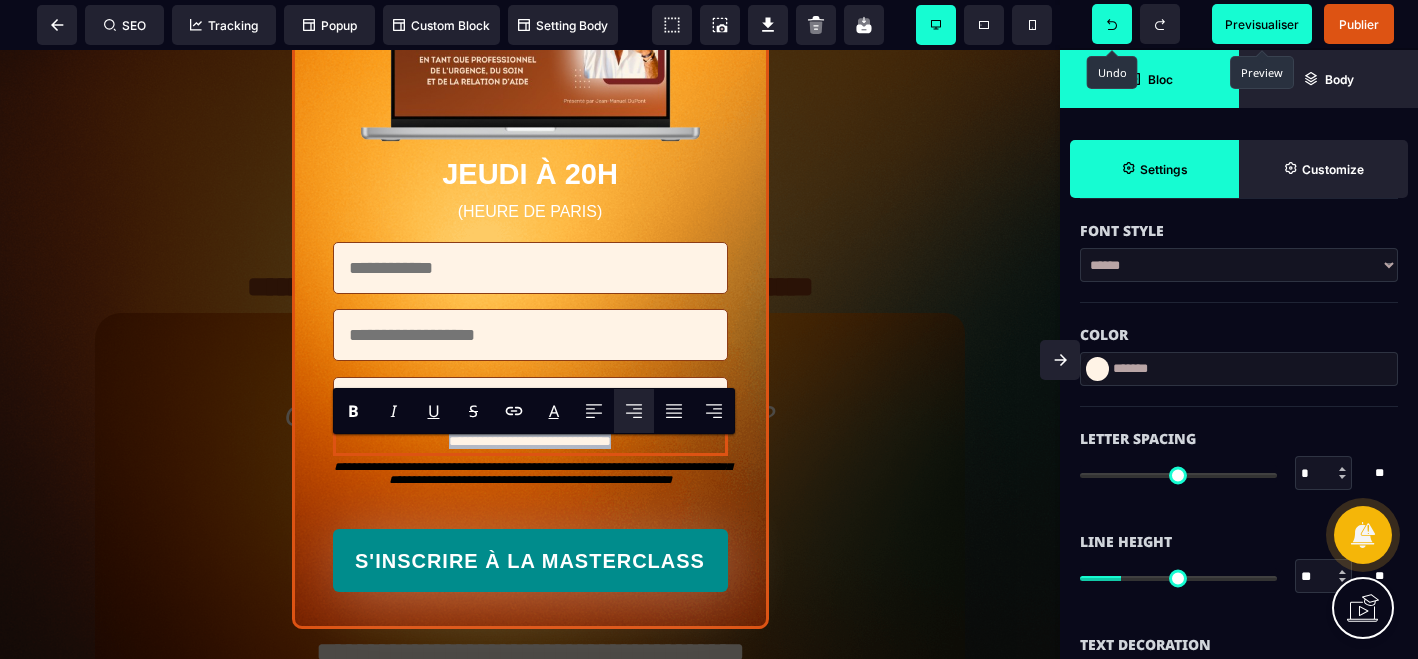 scroll, scrollTop: 556, scrollLeft: 0, axis: vertical 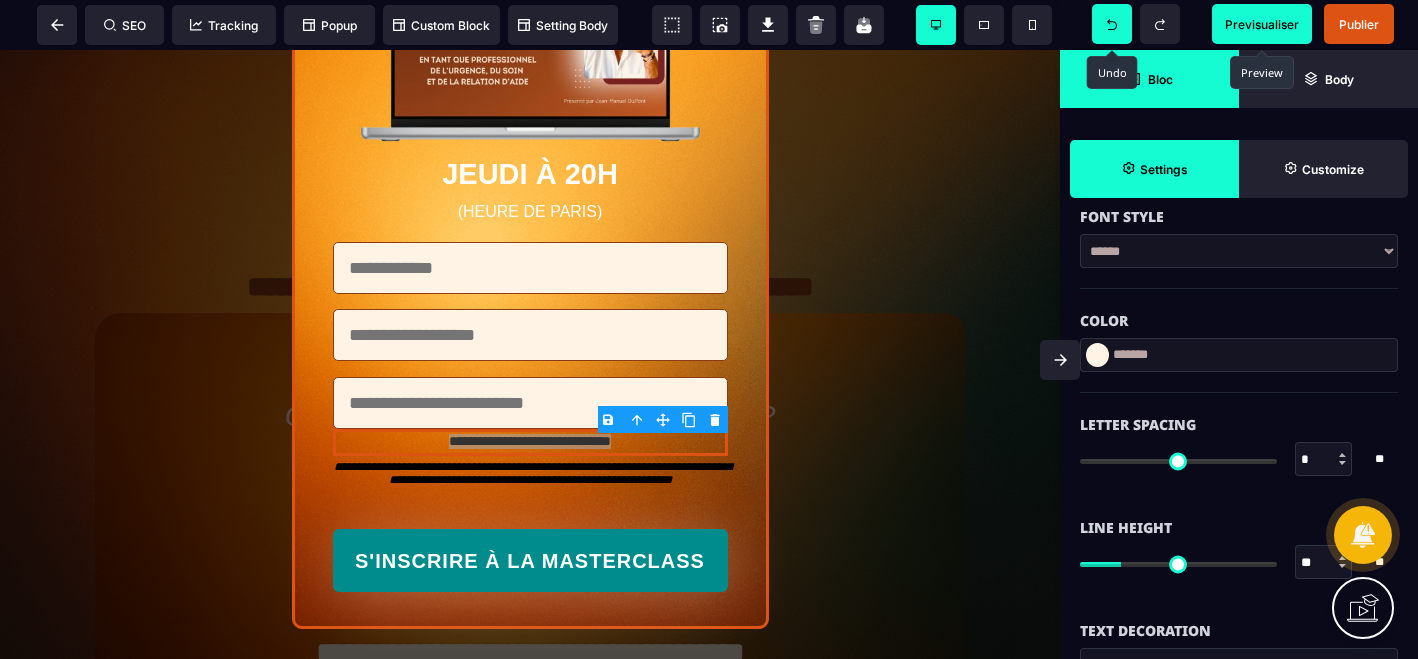 click at bounding box center (1097, 355) 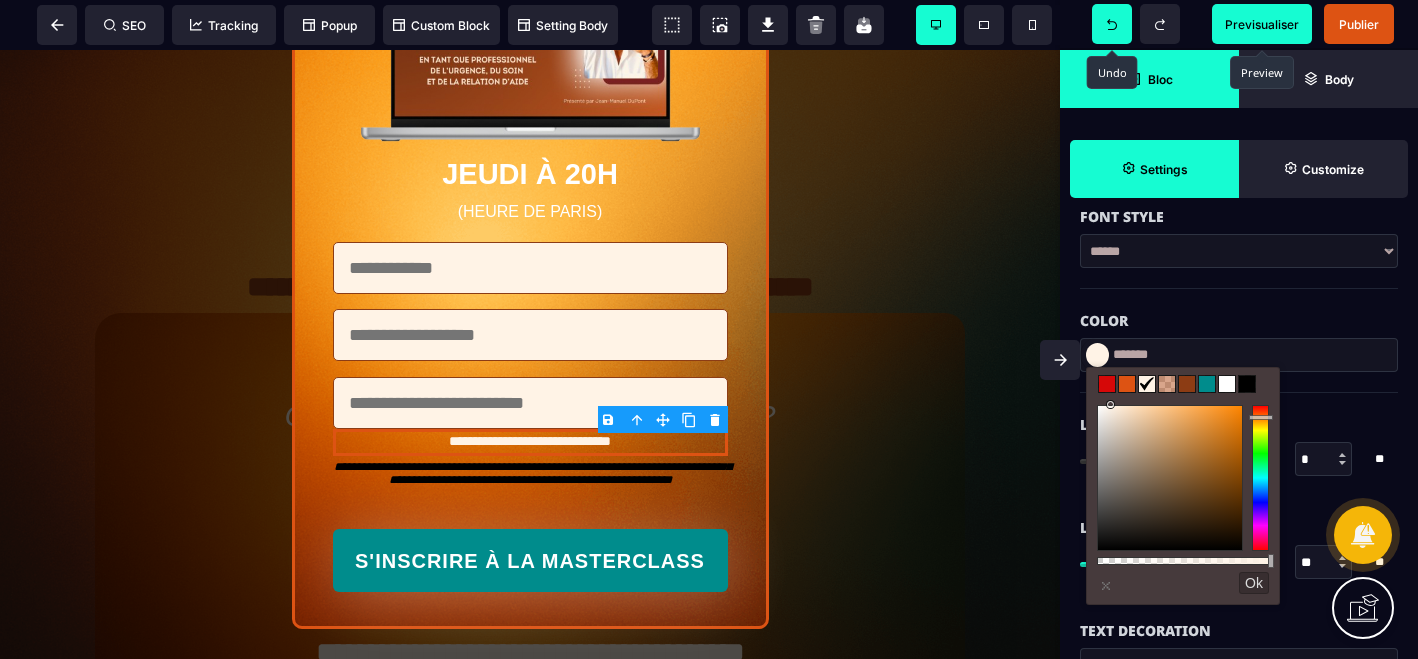 click at bounding box center [1247, 384] 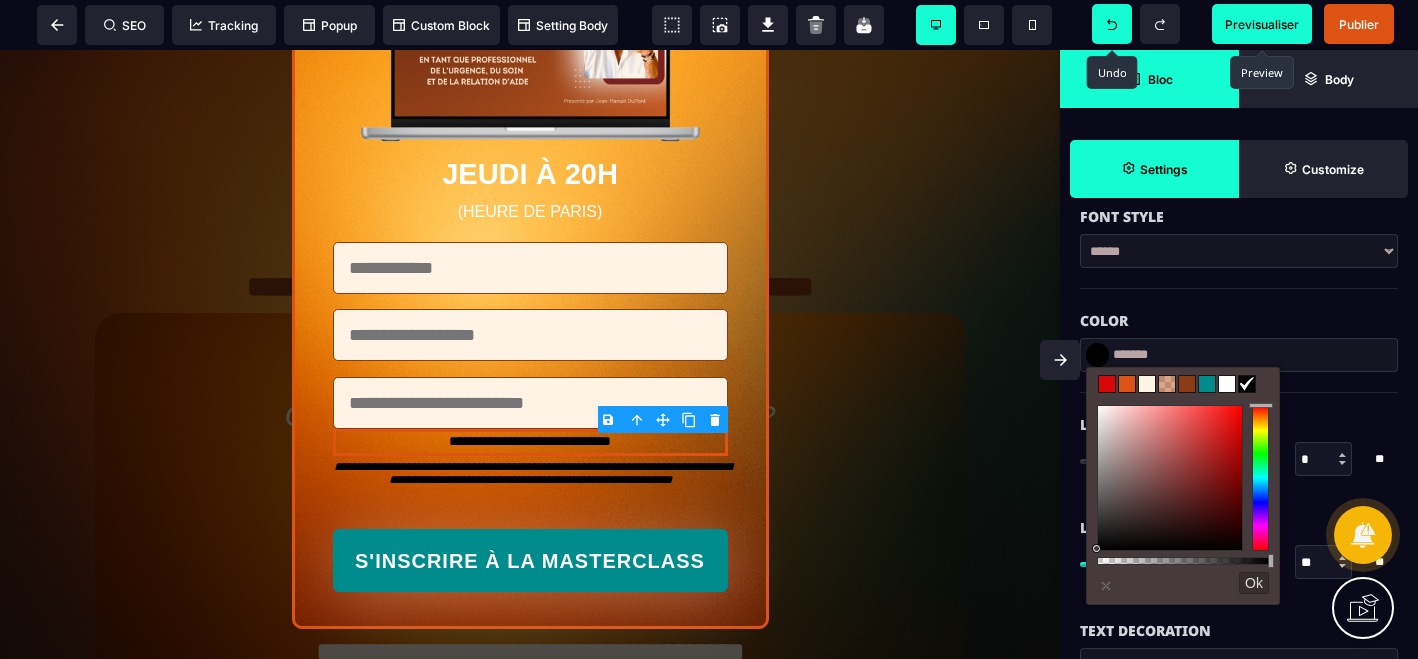click on "Color" at bounding box center [1239, 311] 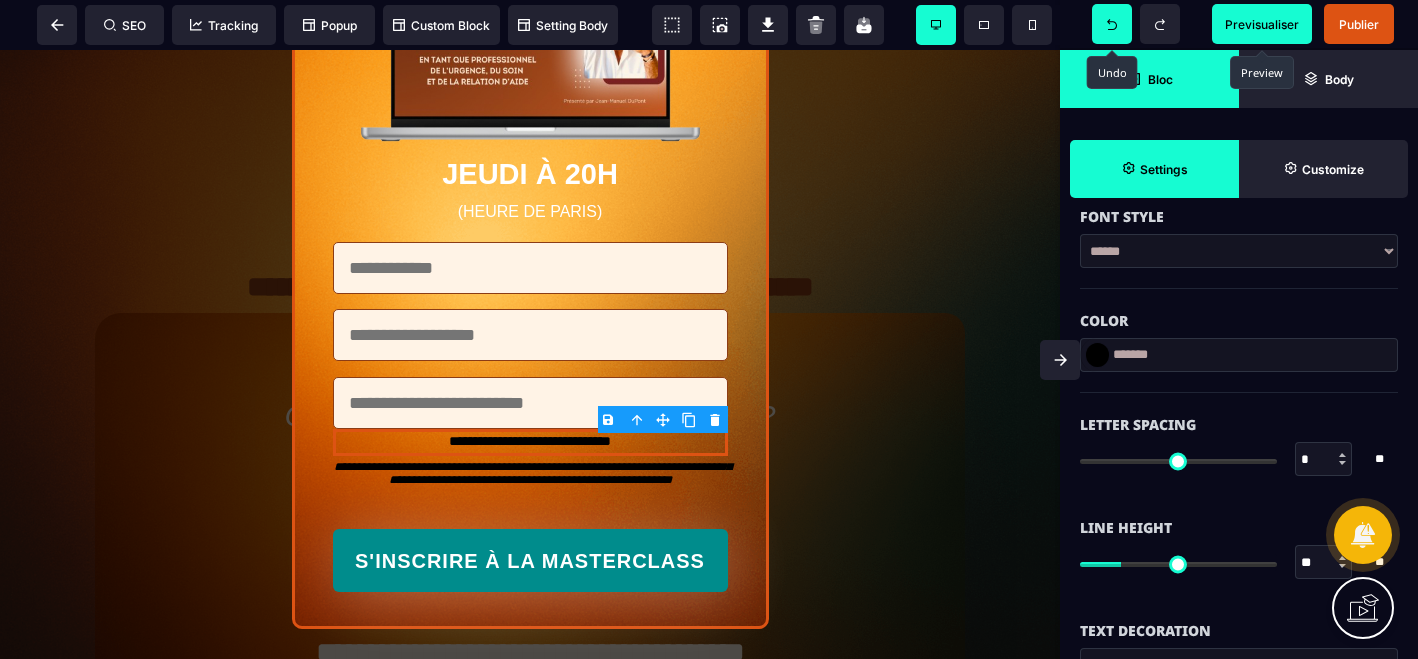 click on "Bloc" at bounding box center [1160, 79] 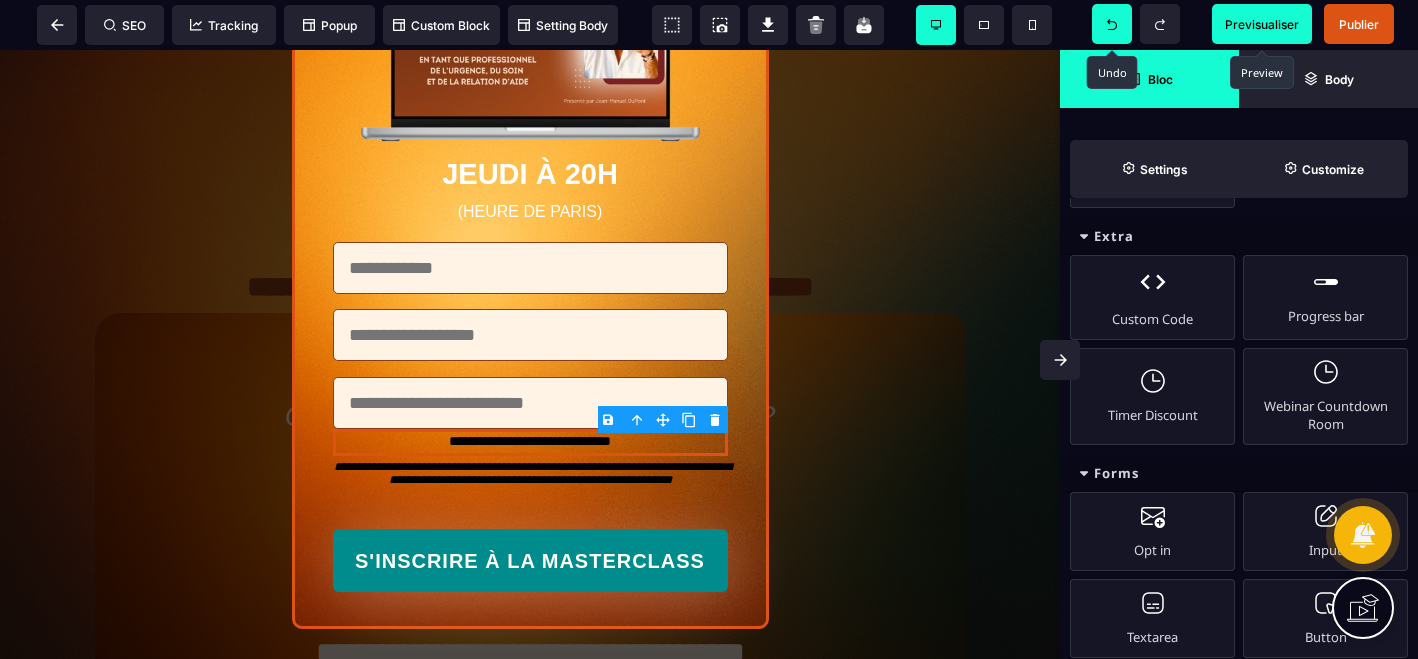 scroll, scrollTop: 1197, scrollLeft: 0, axis: vertical 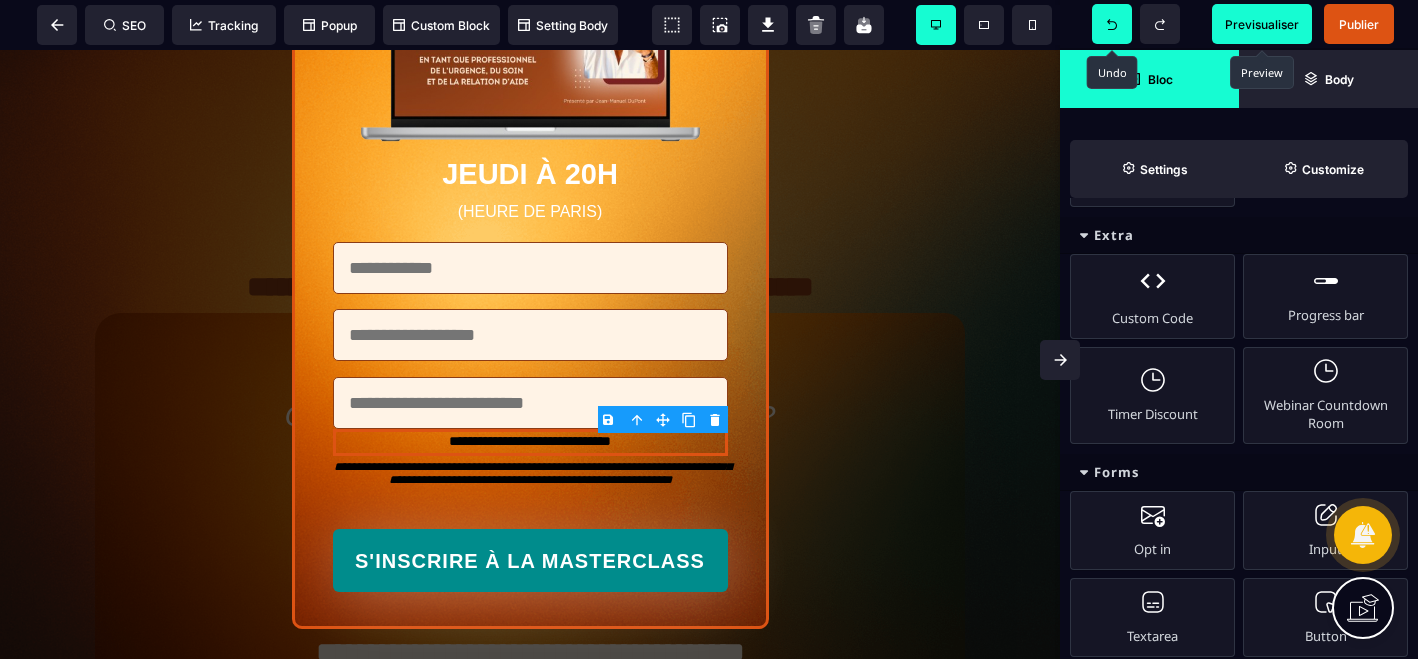 click on "Previsualiser" at bounding box center (1262, 24) 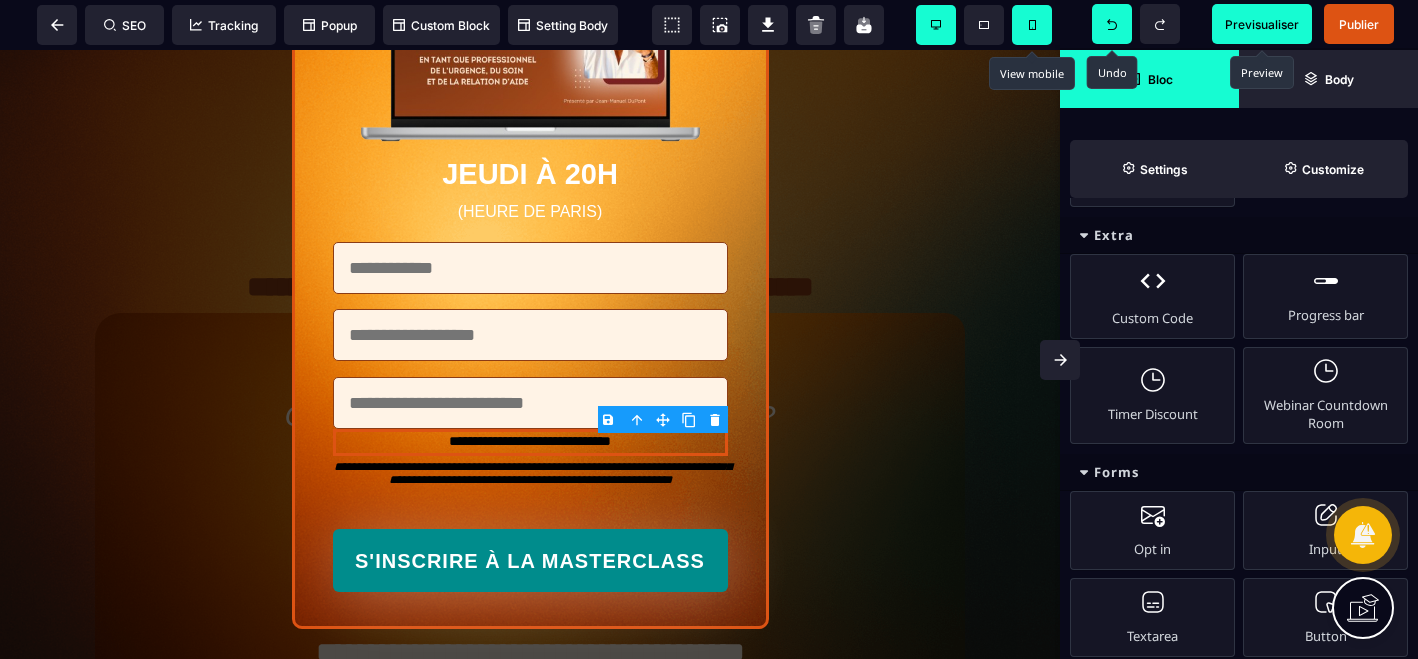 click at bounding box center [1032, 25] 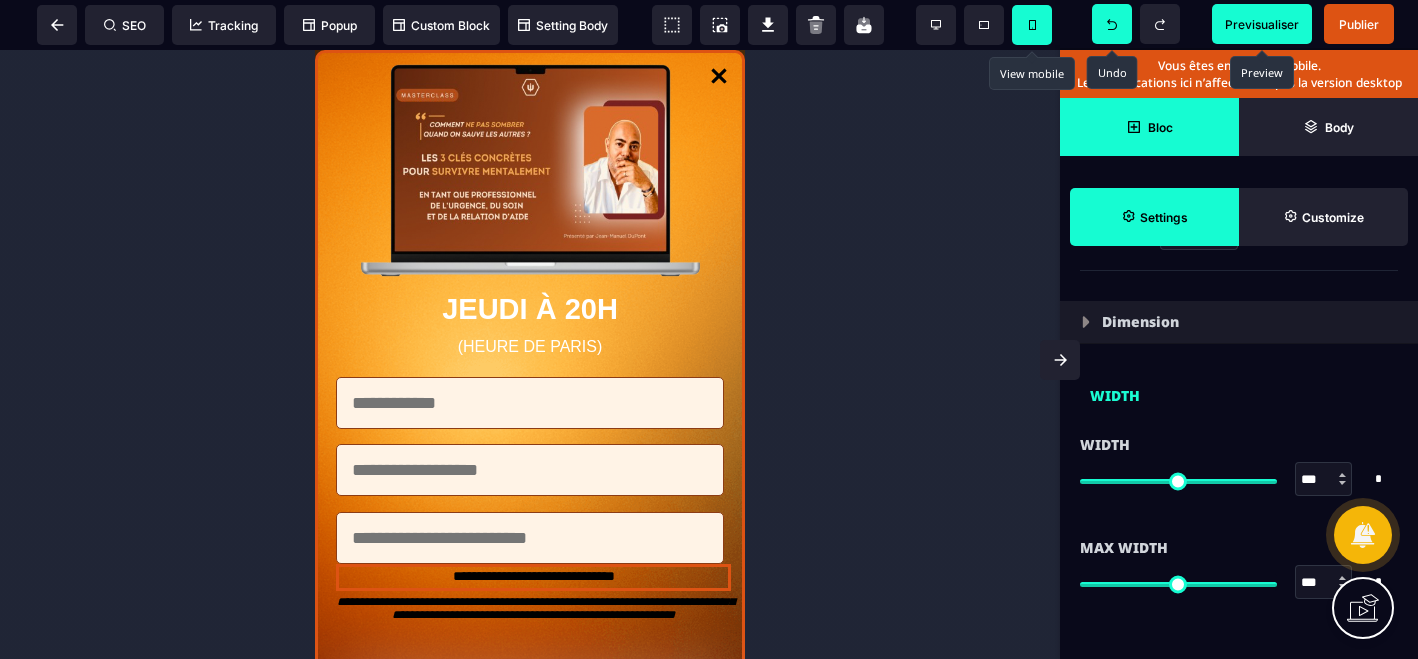 scroll, scrollTop: 1172, scrollLeft: 0, axis: vertical 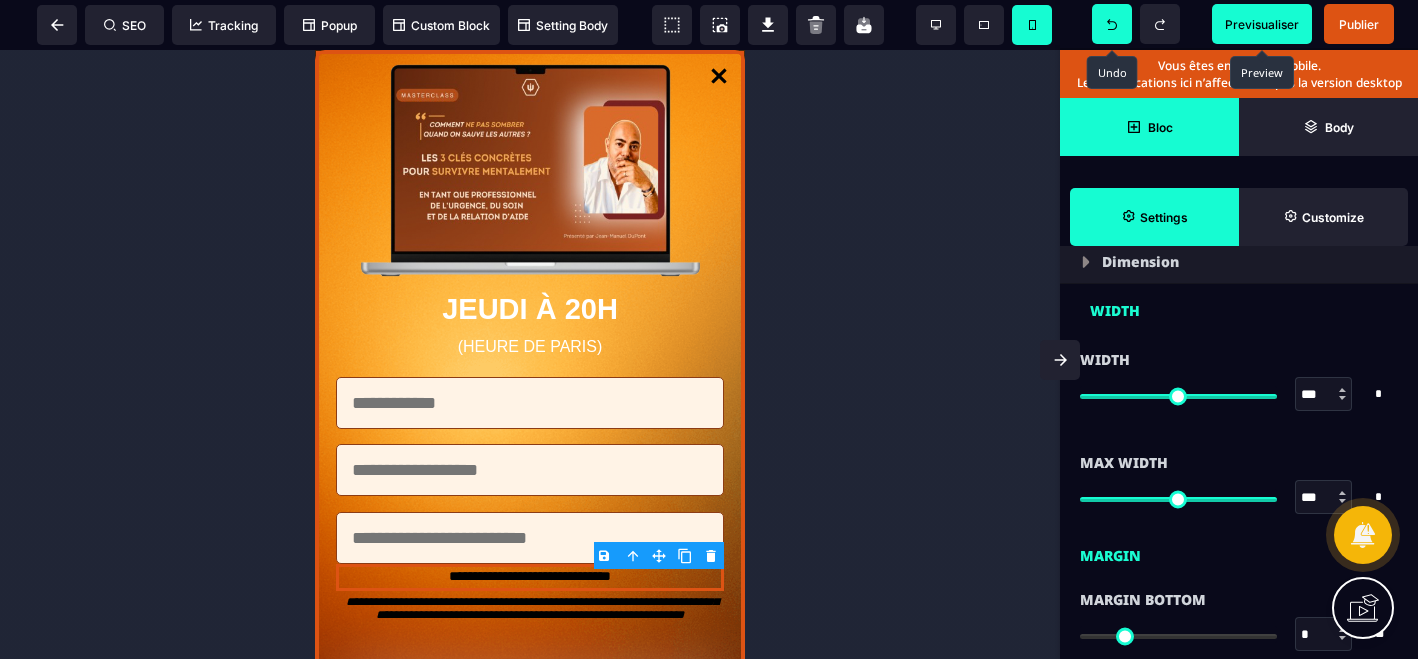 click on "JEUDI À 20H (HEURE DE PARIS) S'INSCRIRE À LA MASTERCLASS" at bounding box center [530, 399] 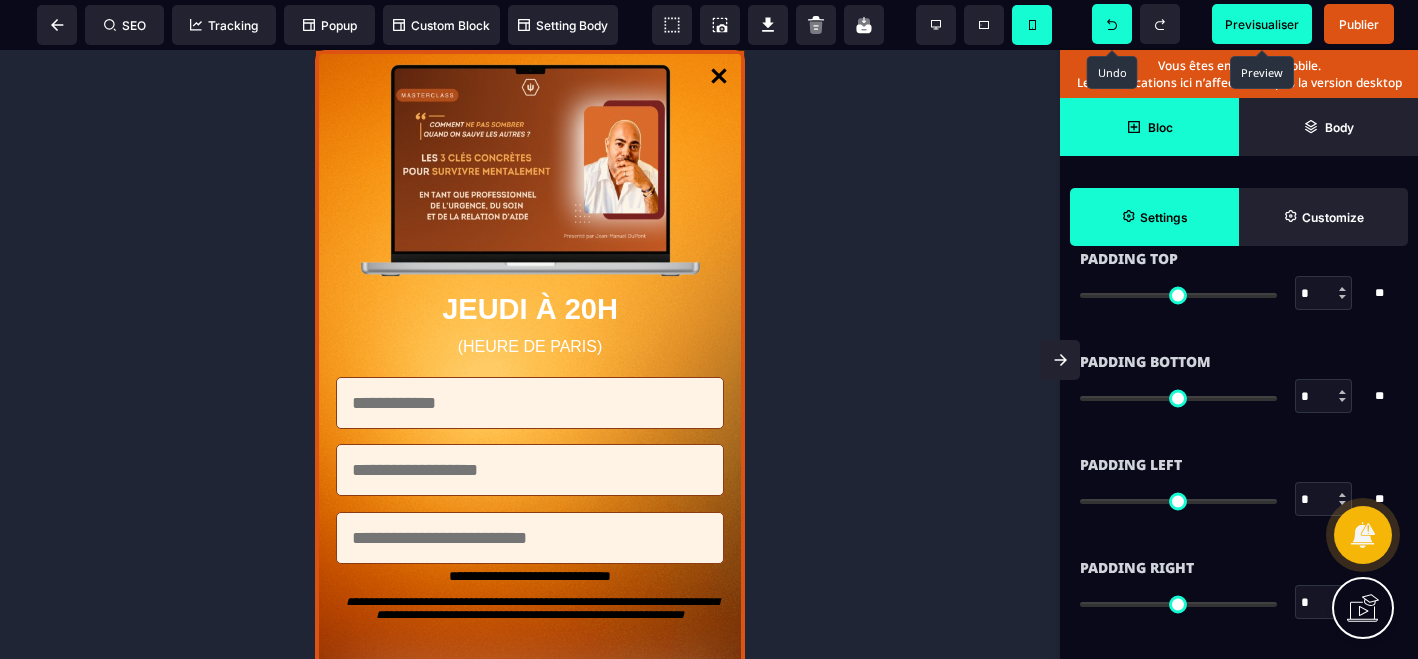 scroll, scrollTop: 529, scrollLeft: 0, axis: vertical 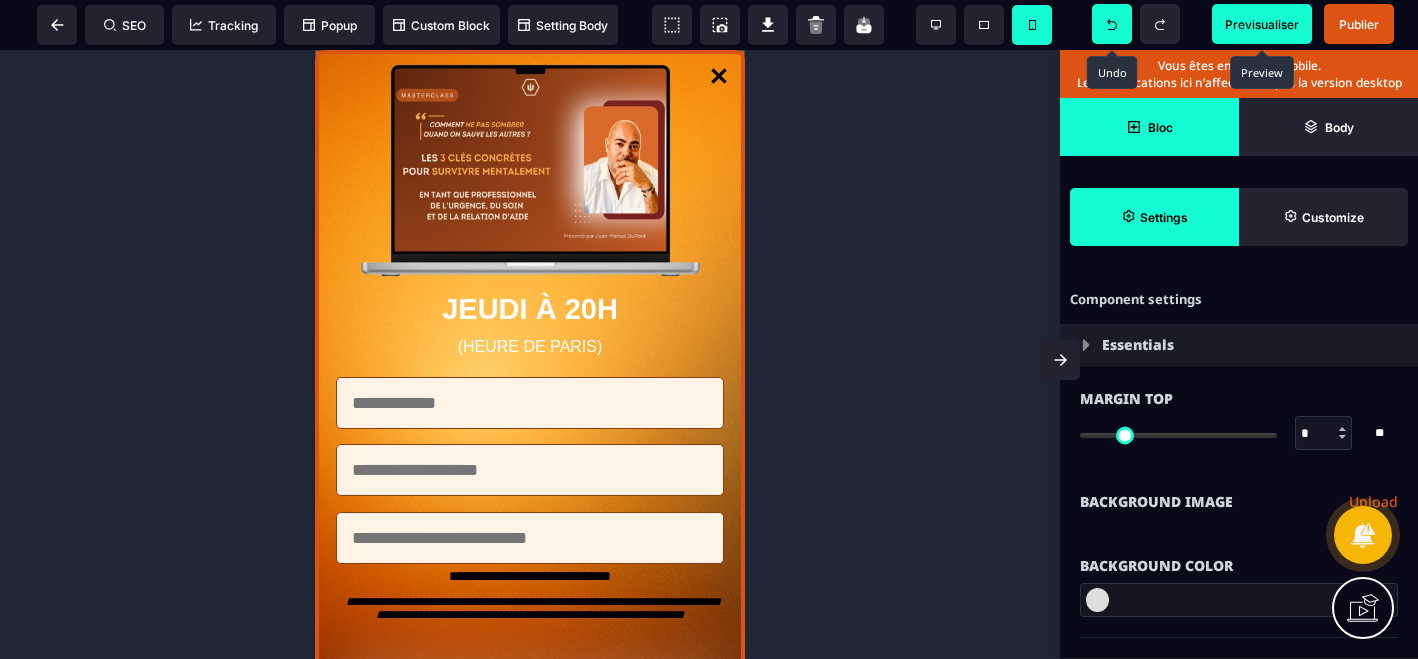 click at bounding box center [530, 354] 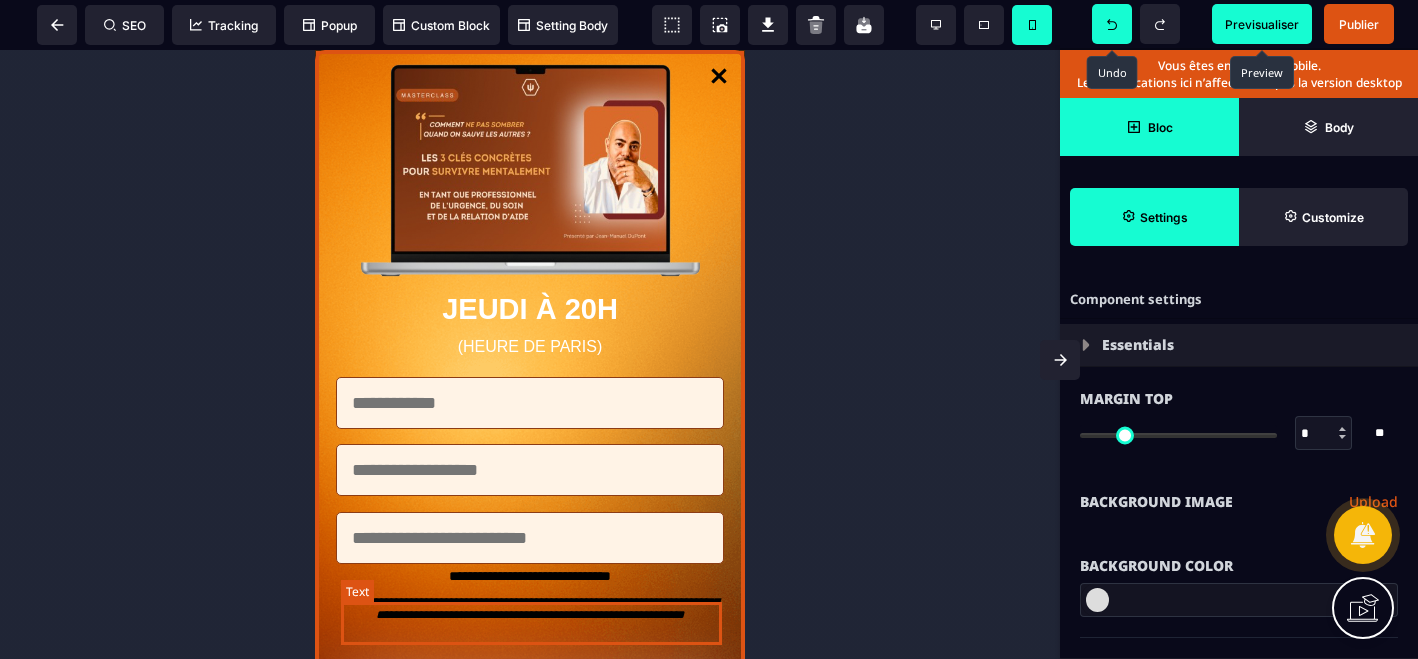 scroll, scrollTop: 4069, scrollLeft: 0, axis: vertical 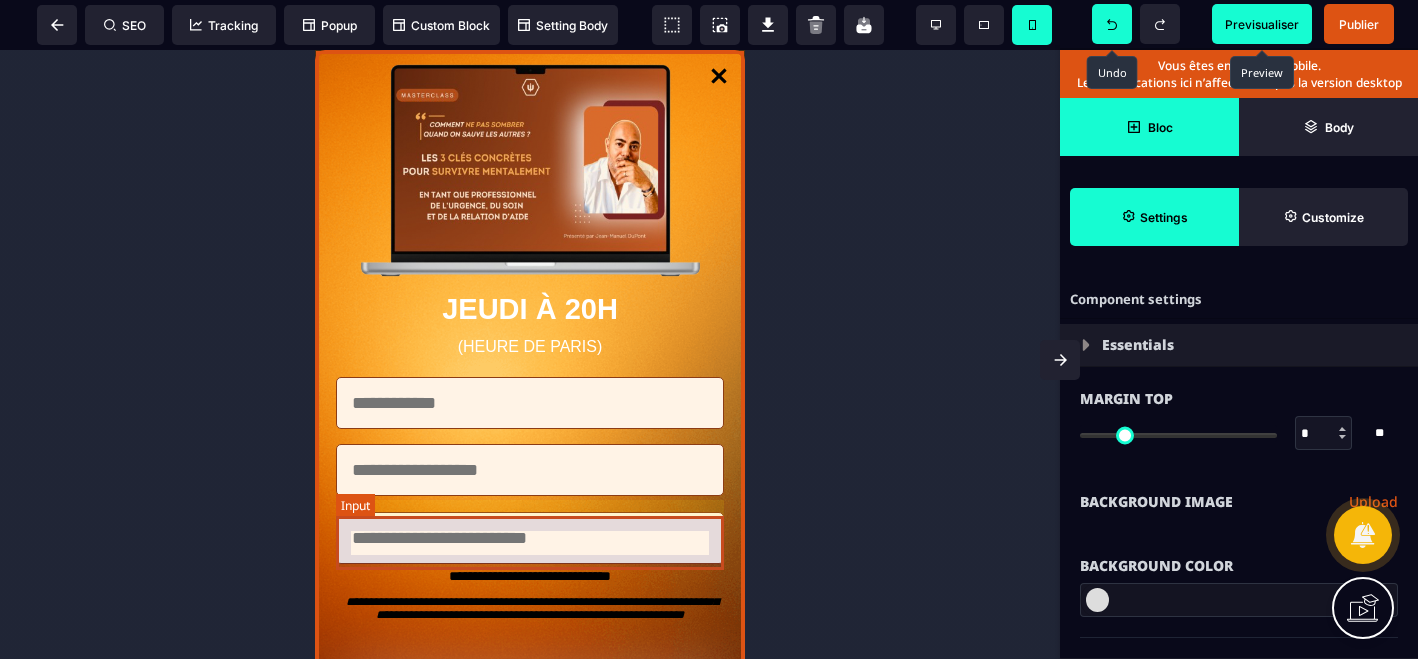 click at bounding box center [530, 538] 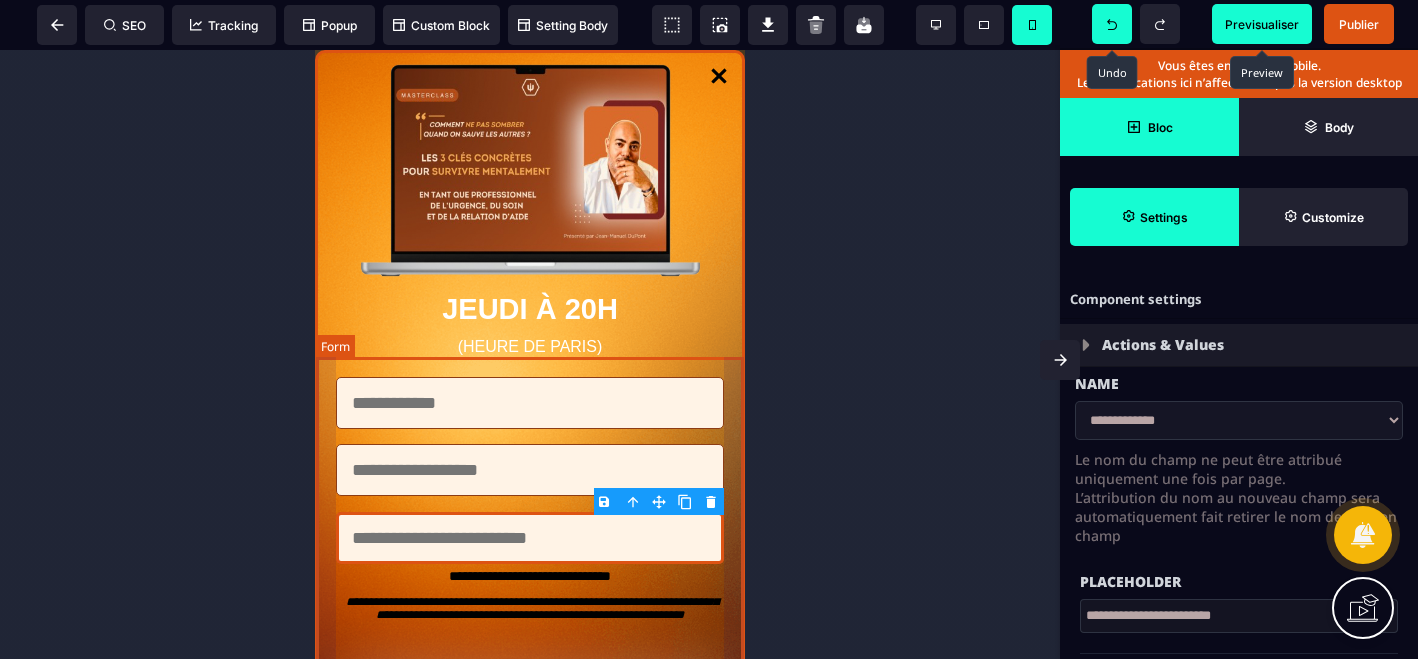 scroll, scrollTop: 4662, scrollLeft: 0, axis: vertical 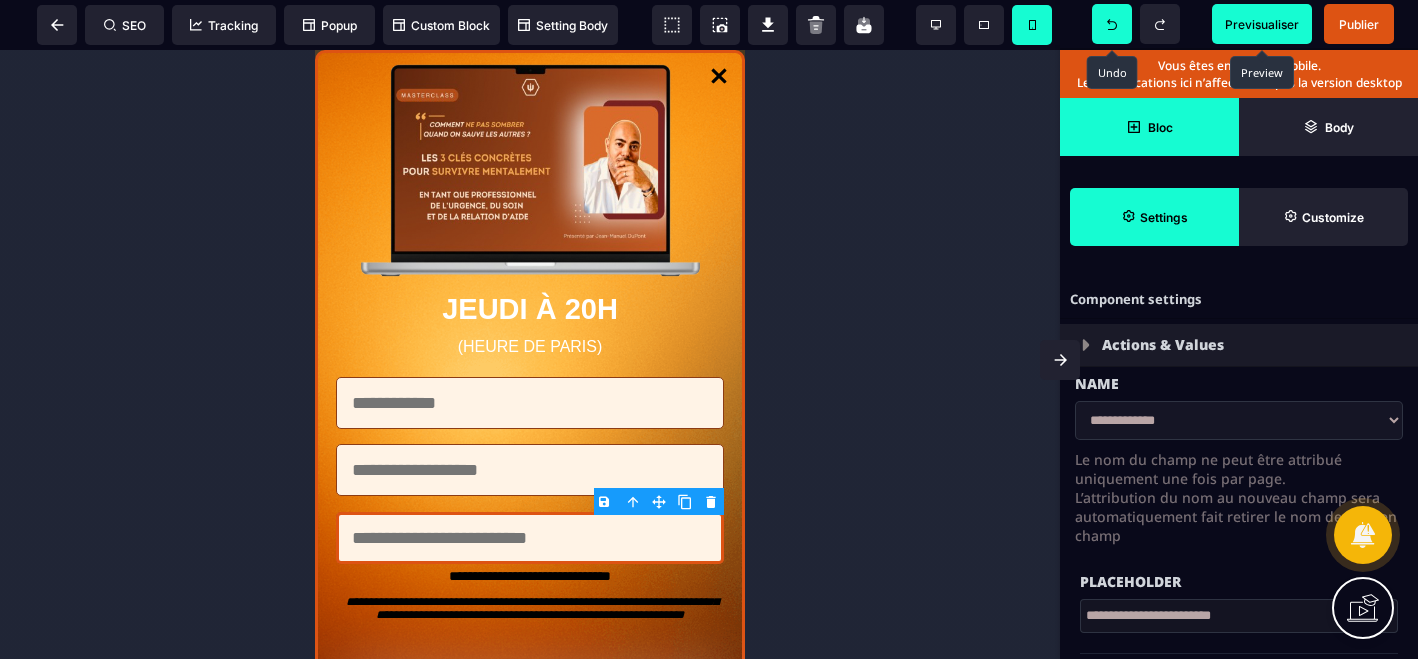 click at bounding box center [530, 354] 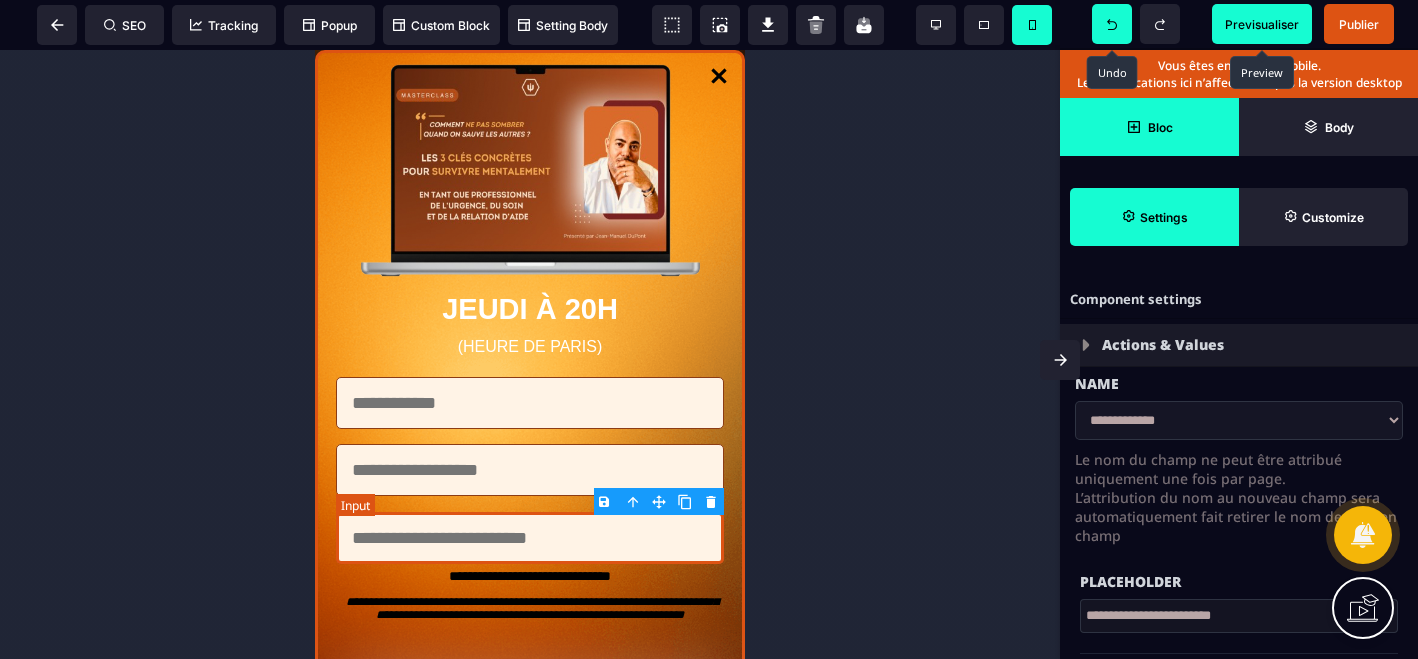 scroll, scrollTop: 5518, scrollLeft: 0, axis: vertical 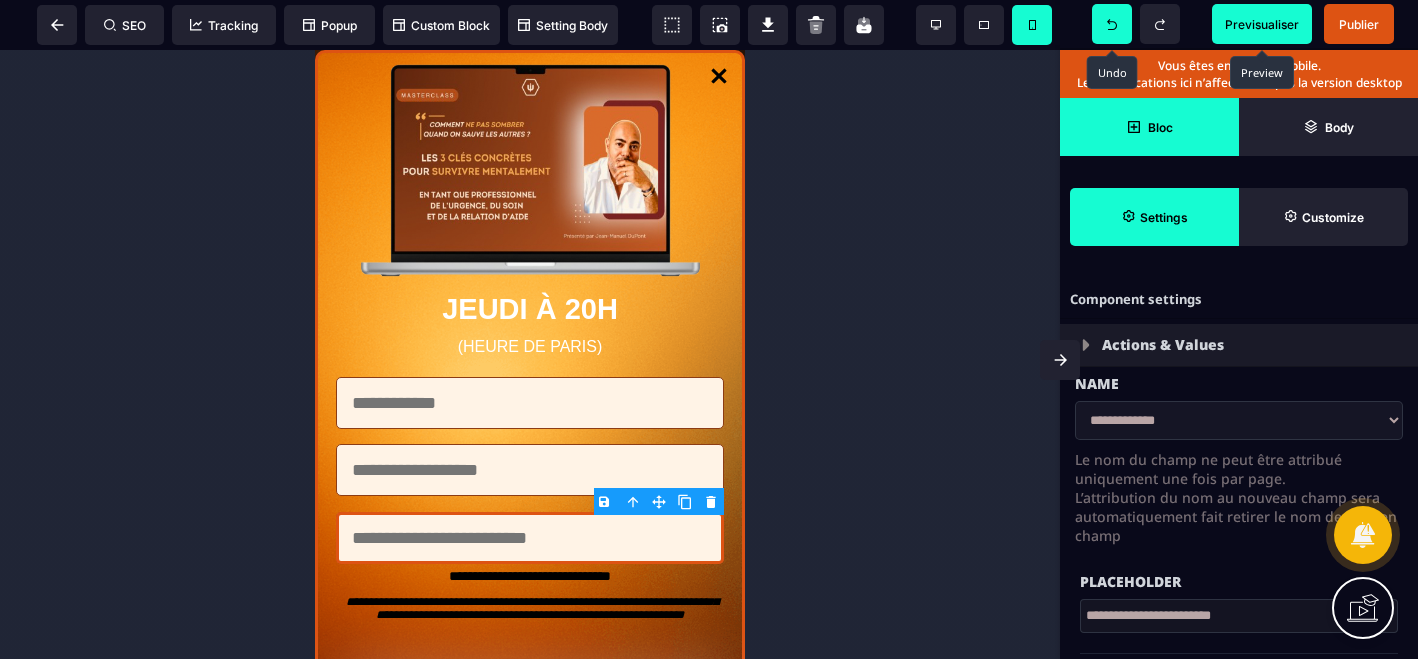 click at bounding box center (1075, 330) 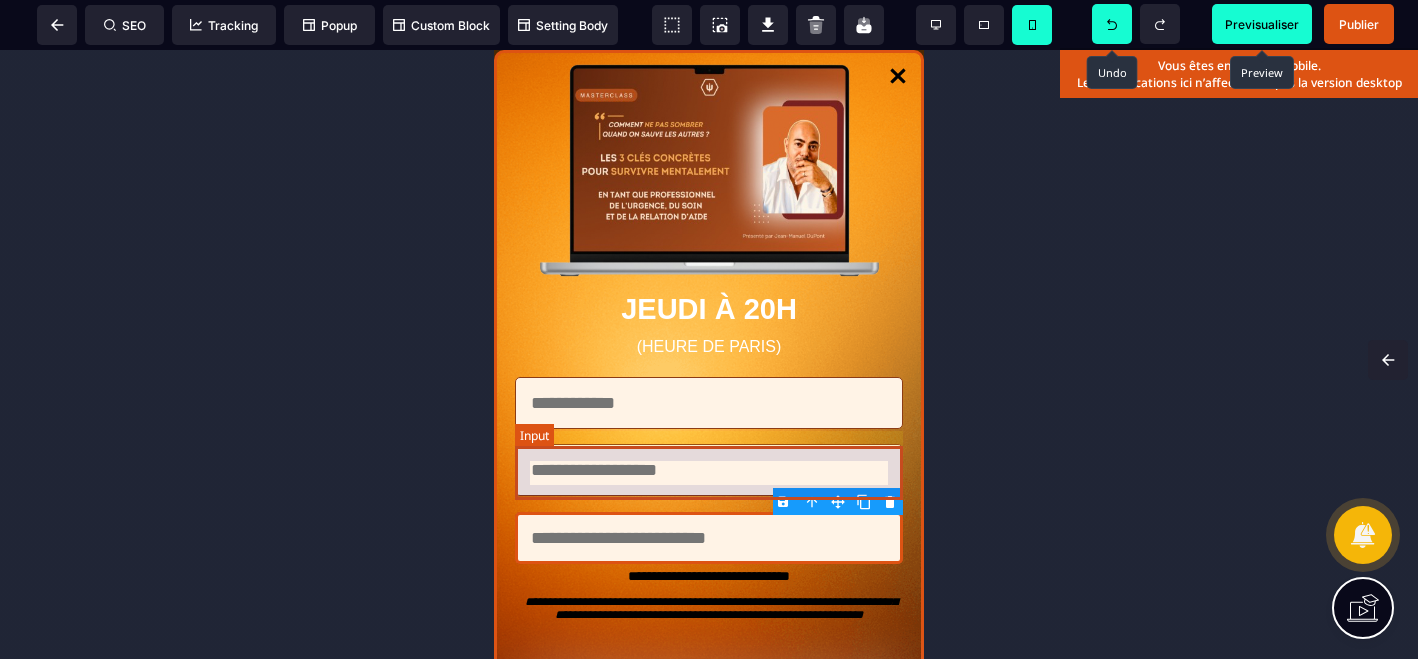 scroll, scrollTop: 5879, scrollLeft: 0, axis: vertical 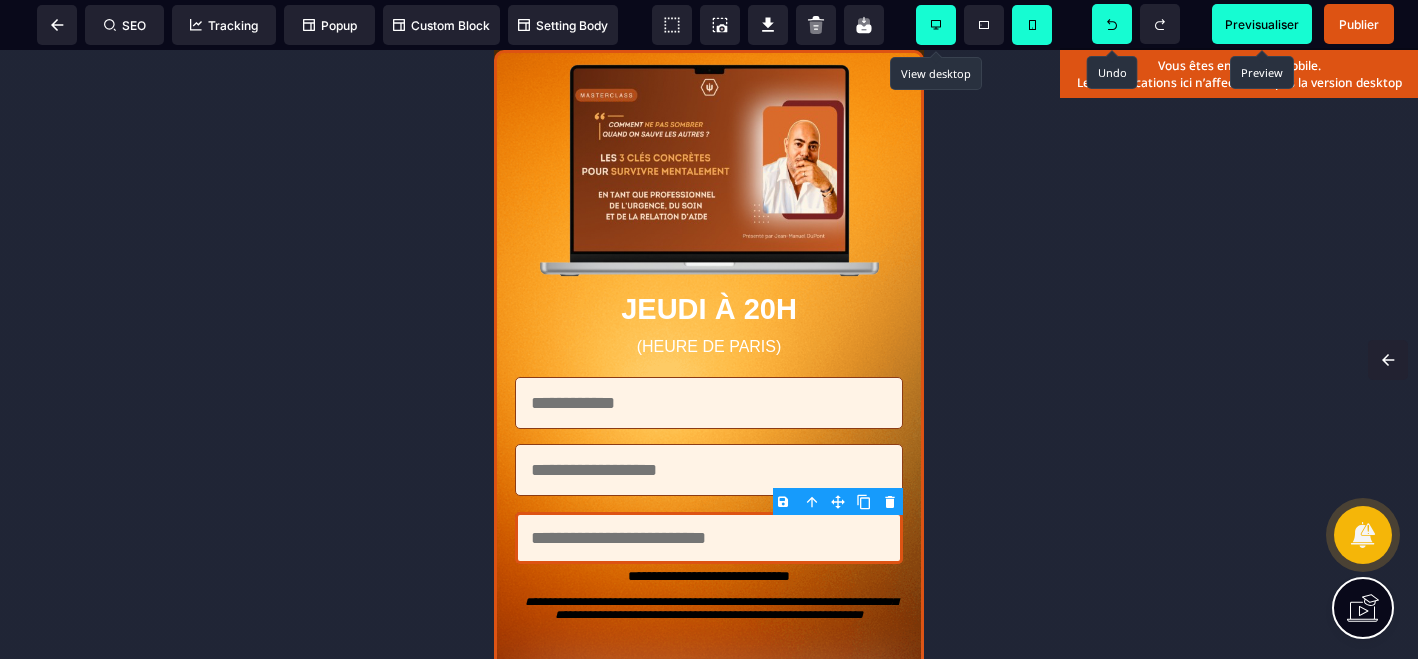 click 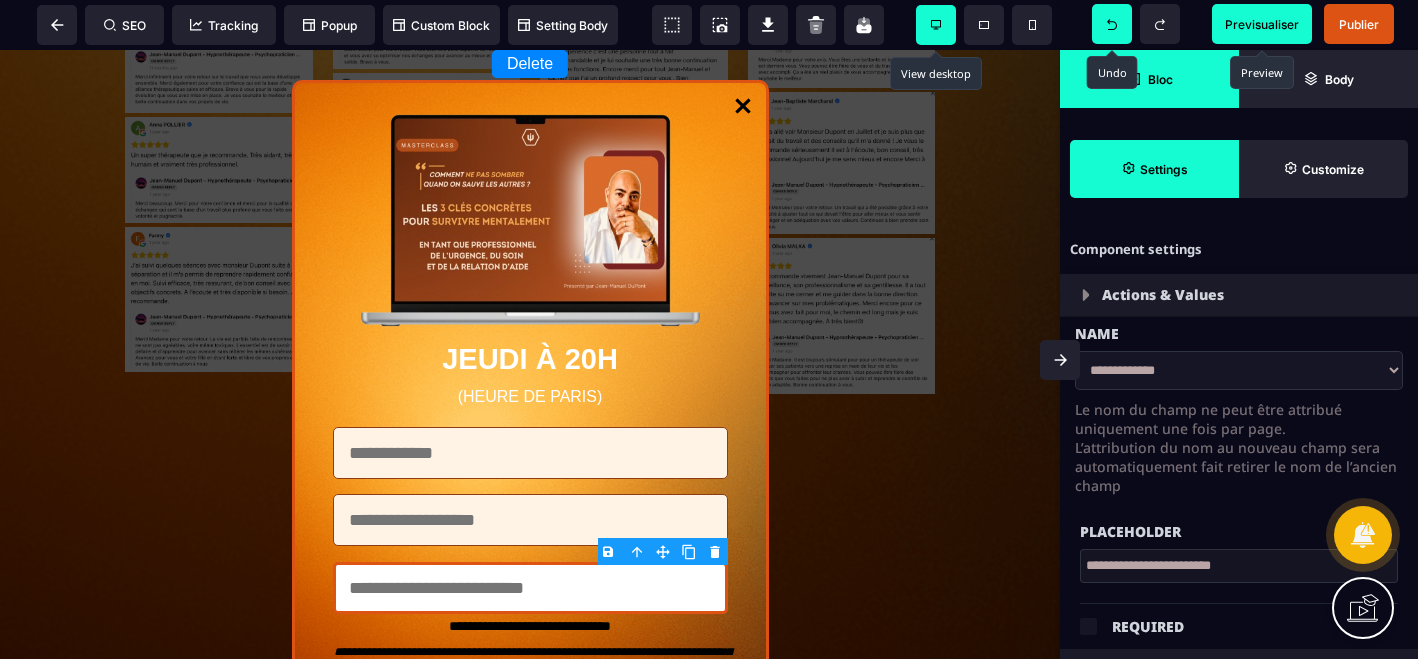 click 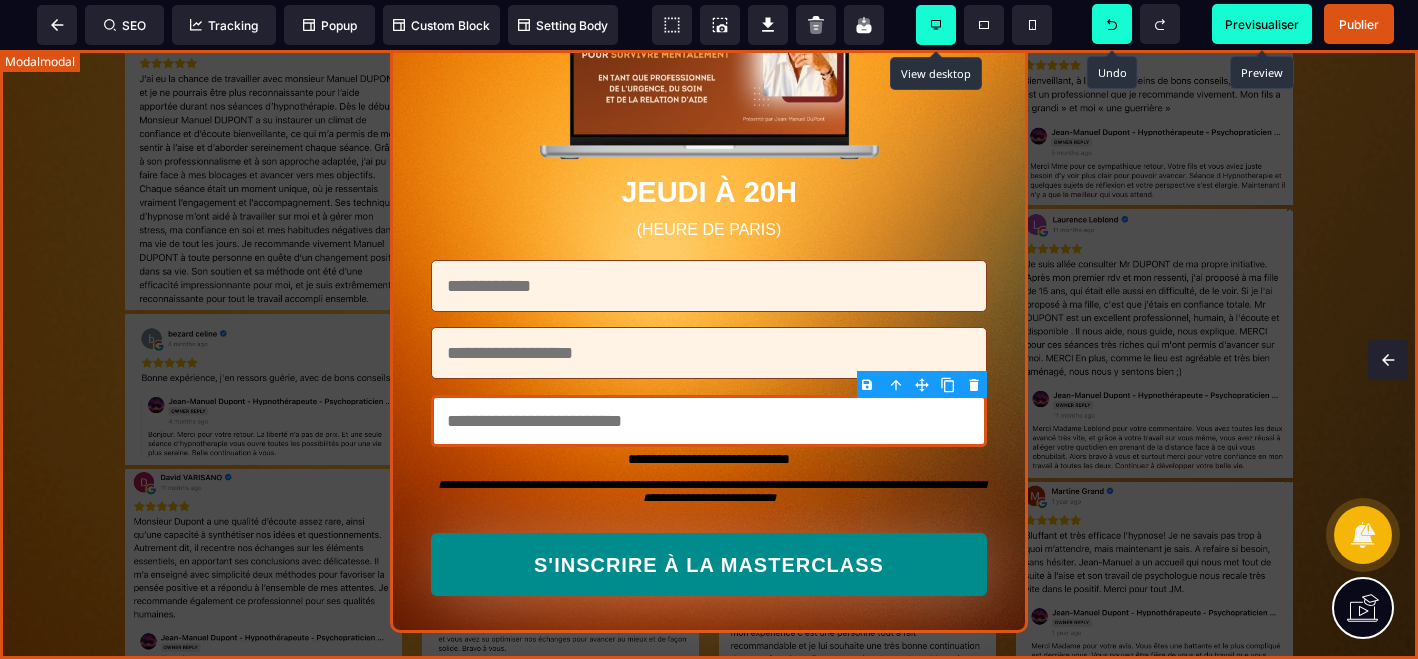 scroll, scrollTop: 178, scrollLeft: 0, axis: vertical 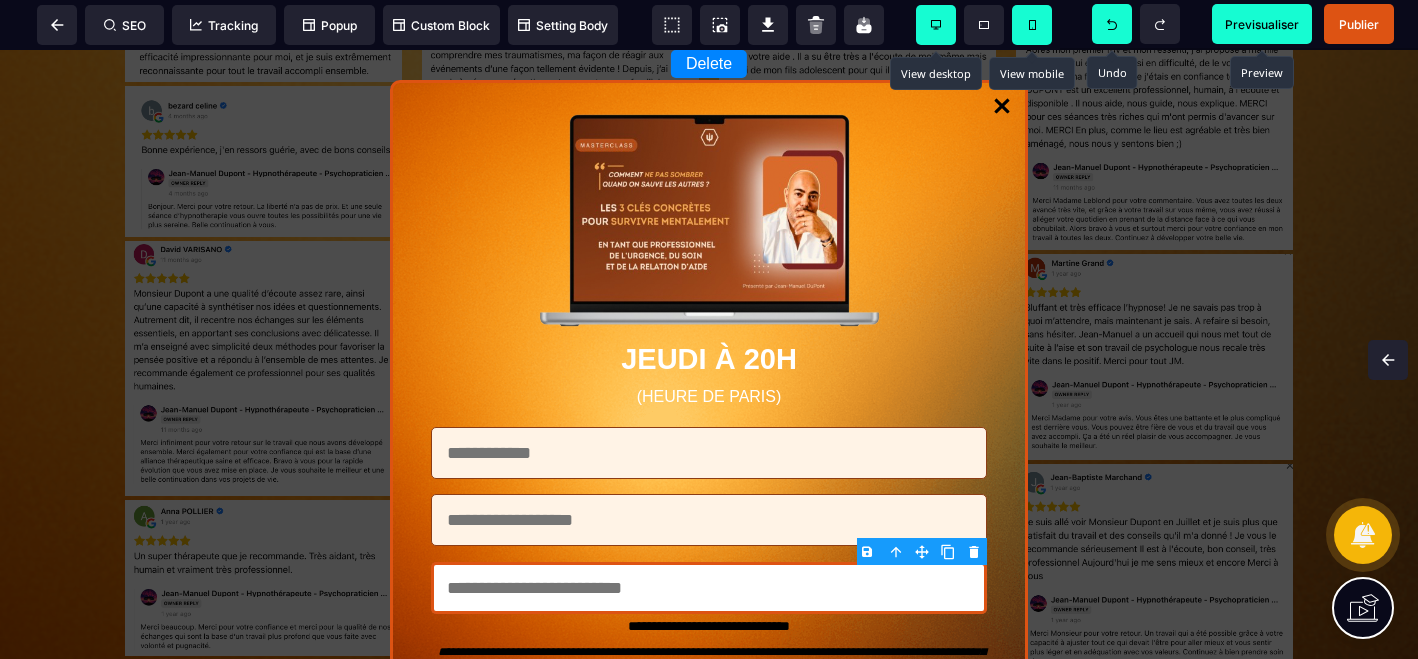 click at bounding box center (1032, 25) 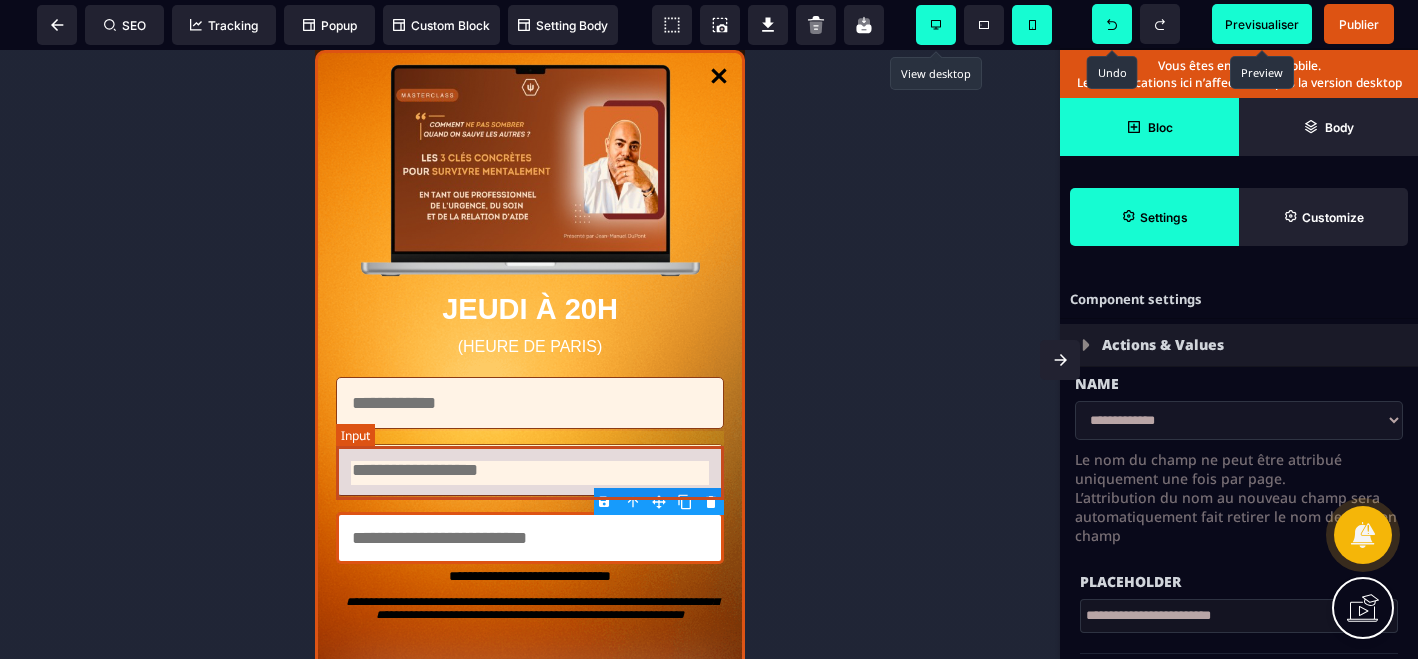 scroll, scrollTop: 5423, scrollLeft: 0, axis: vertical 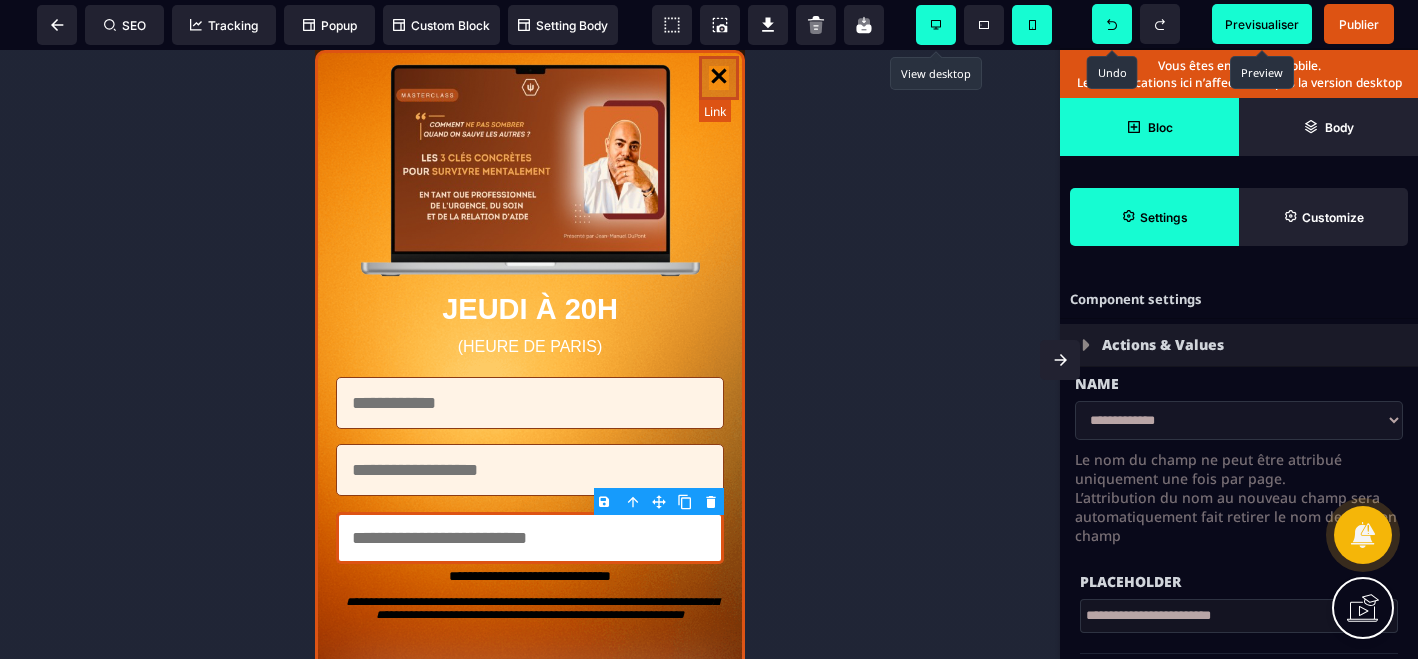click at bounding box center [719, 78] 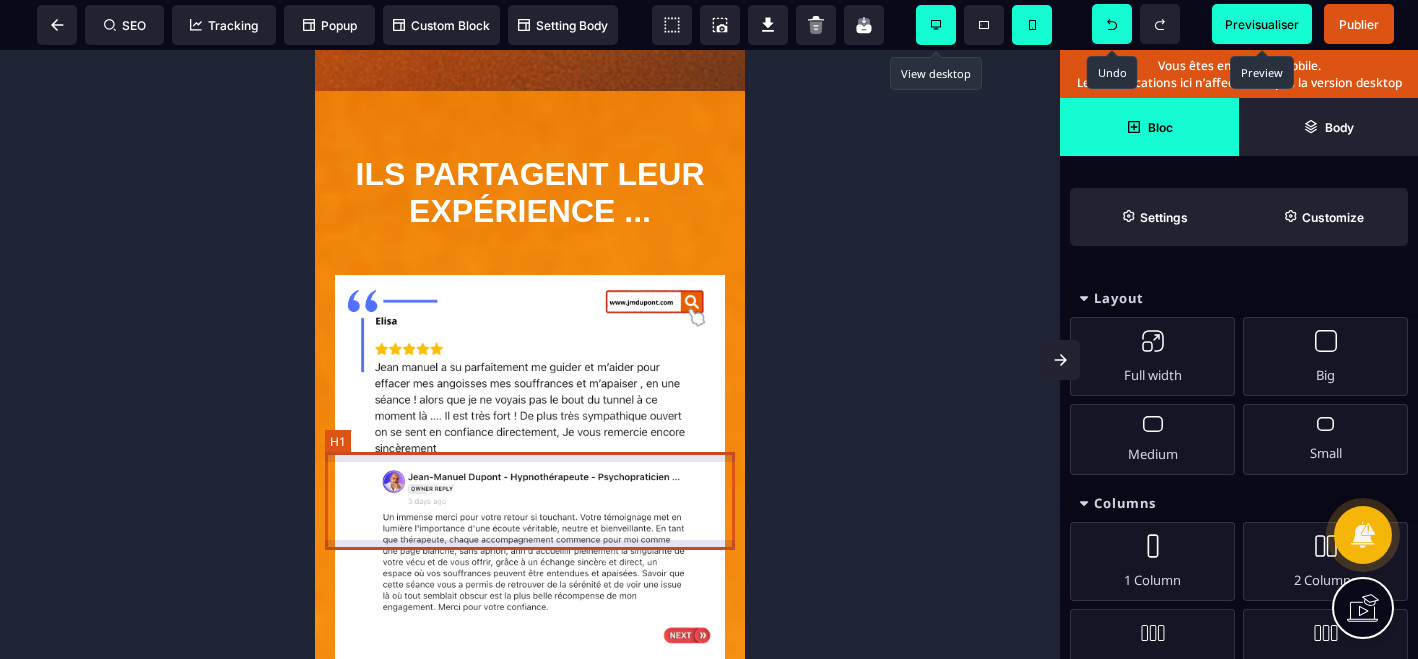 scroll, scrollTop: 5552, scrollLeft: 0, axis: vertical 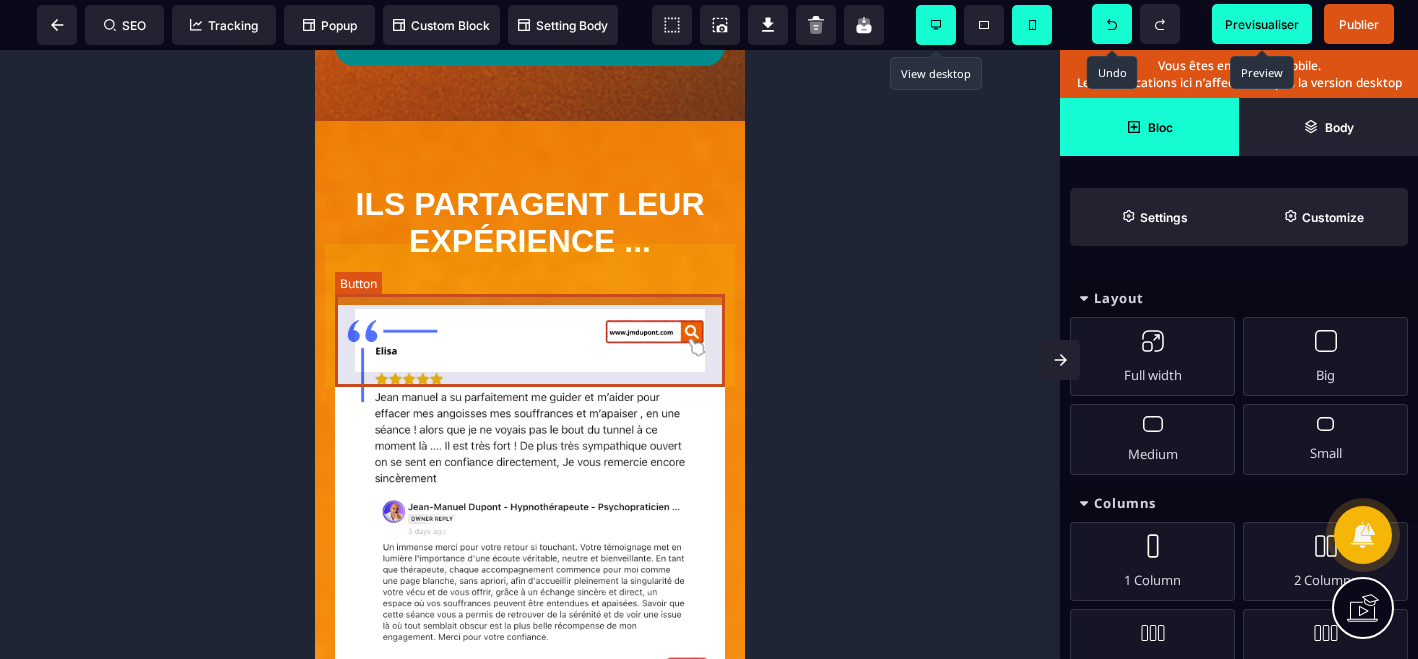click on "ACTIVEZ VOTRE ACCÈS GRATUIT ICI CONFÉRENCE INÉDITE OFFERTE DE 90 MINUTES" at bounding box center (530, 22) 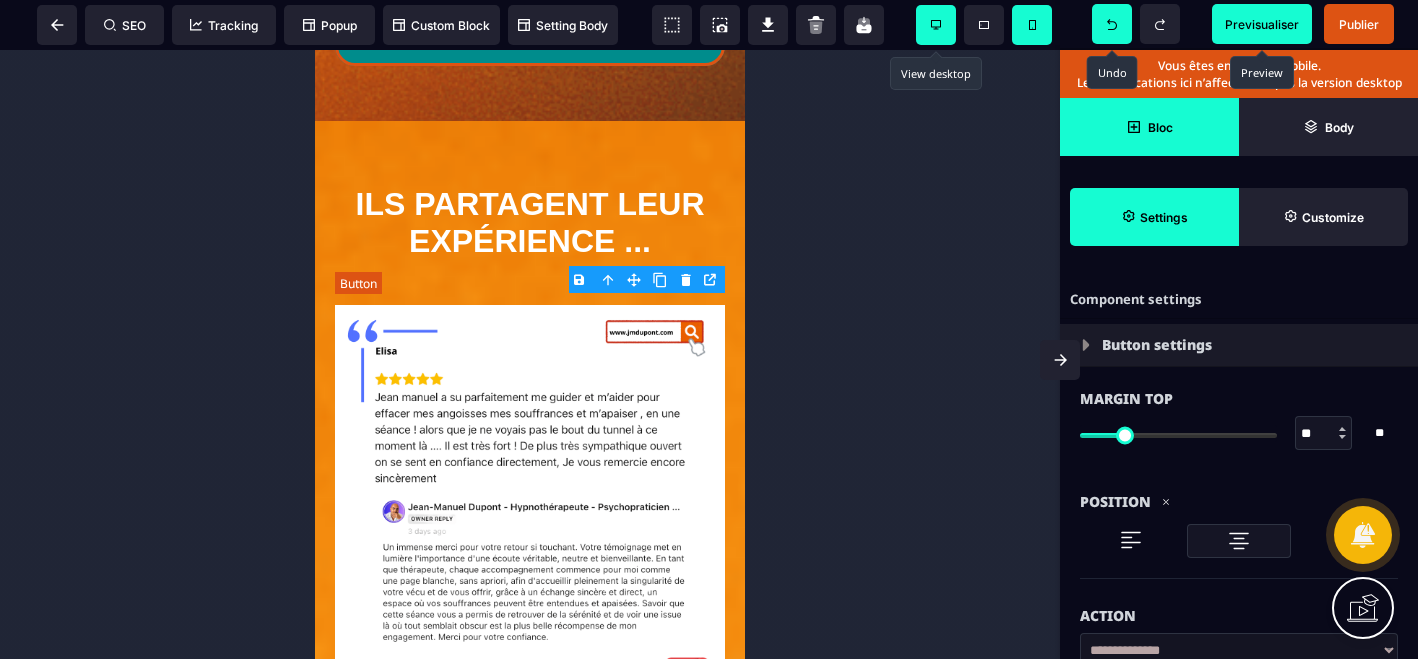 click on "ACTIVEZ VOTRE ACCÈS GRATUIT ICI CONFÉRENCE INÉDITE OFFERTE DE 90 MINUTES" at bounding box center (530, 22) 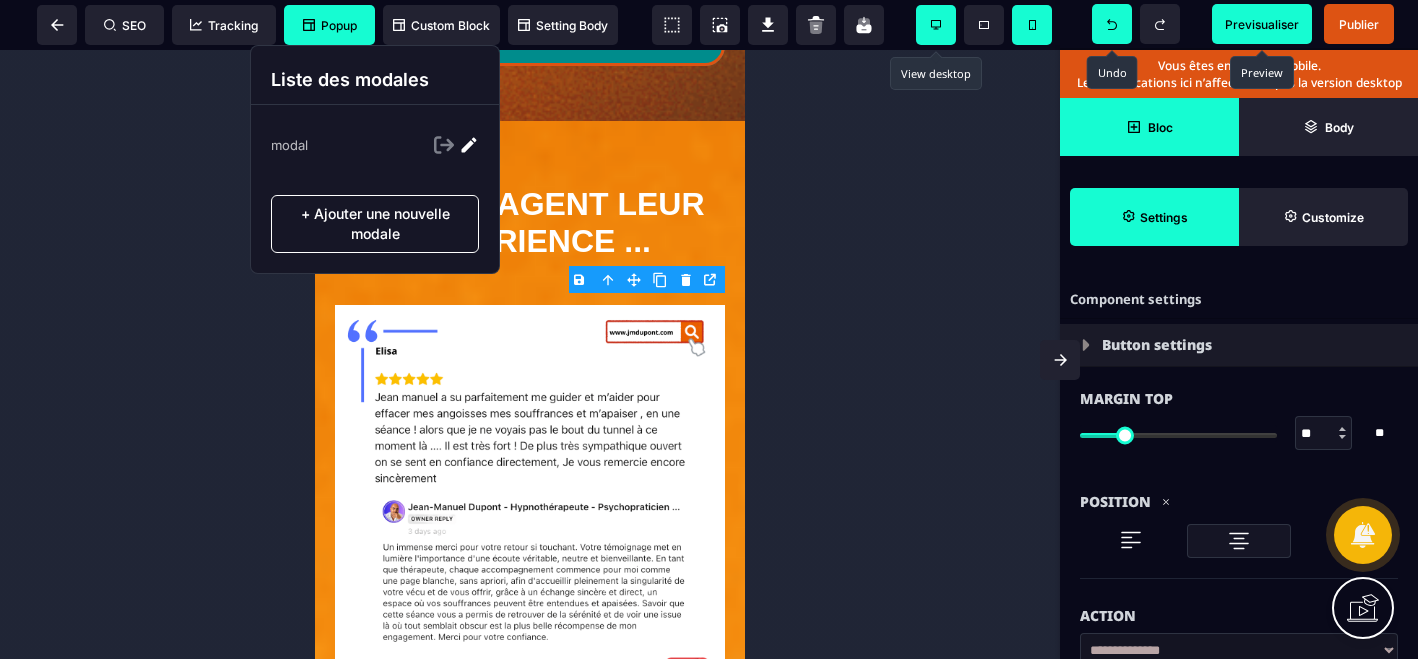 click on "Popup" at bounding box center (330, 25) 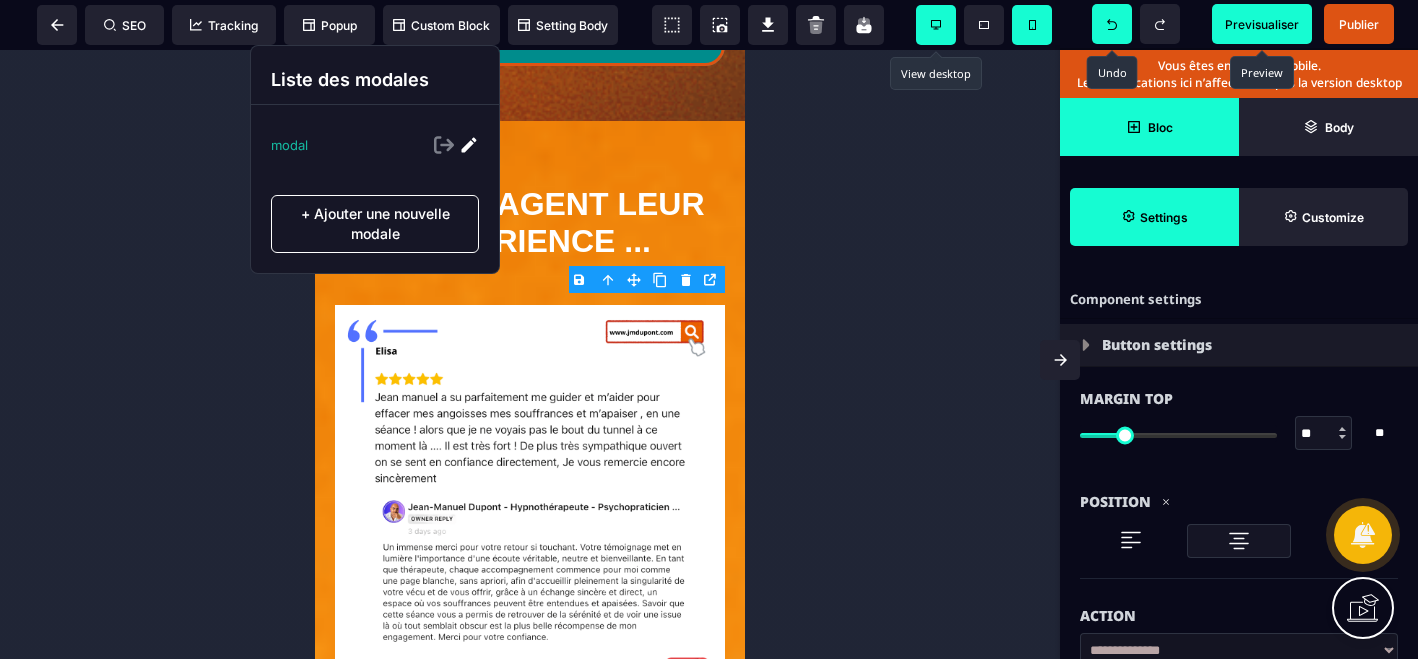 click on "modal" at bounding box center (289, 145) 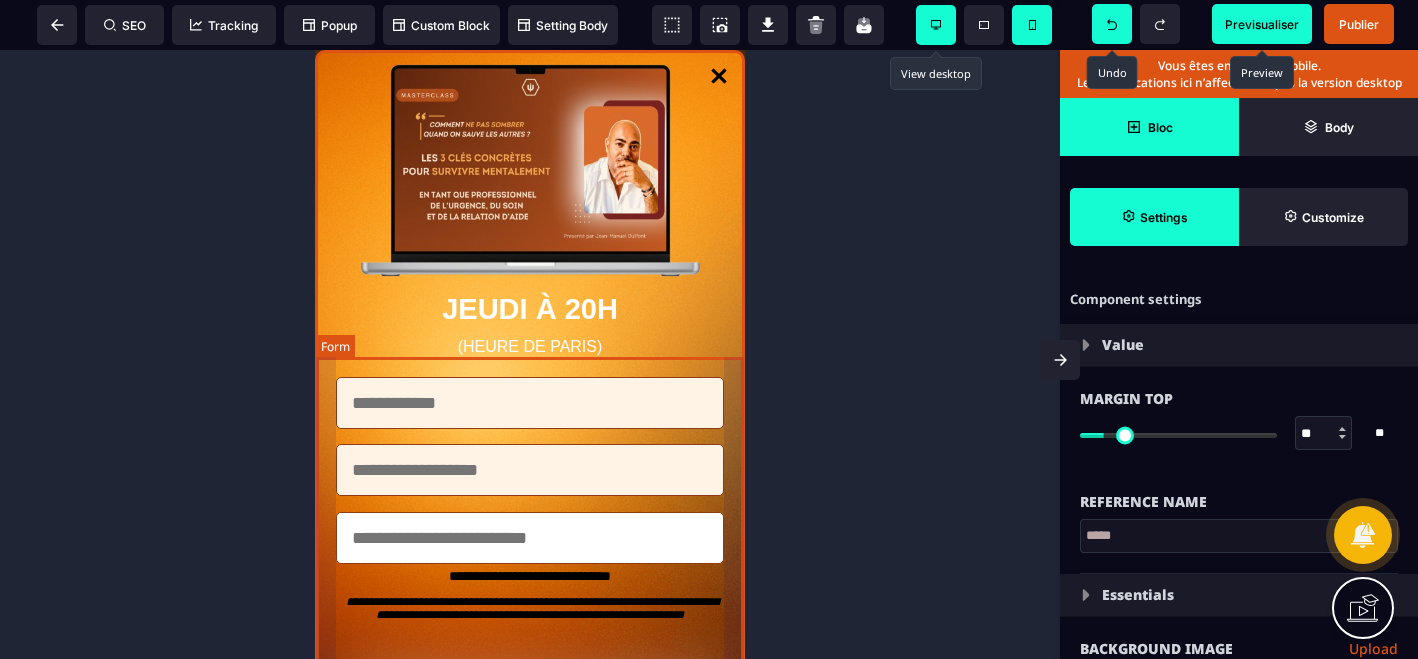 scroll, scrollTop: 5885, scrollLeft: 0, axis: vertical 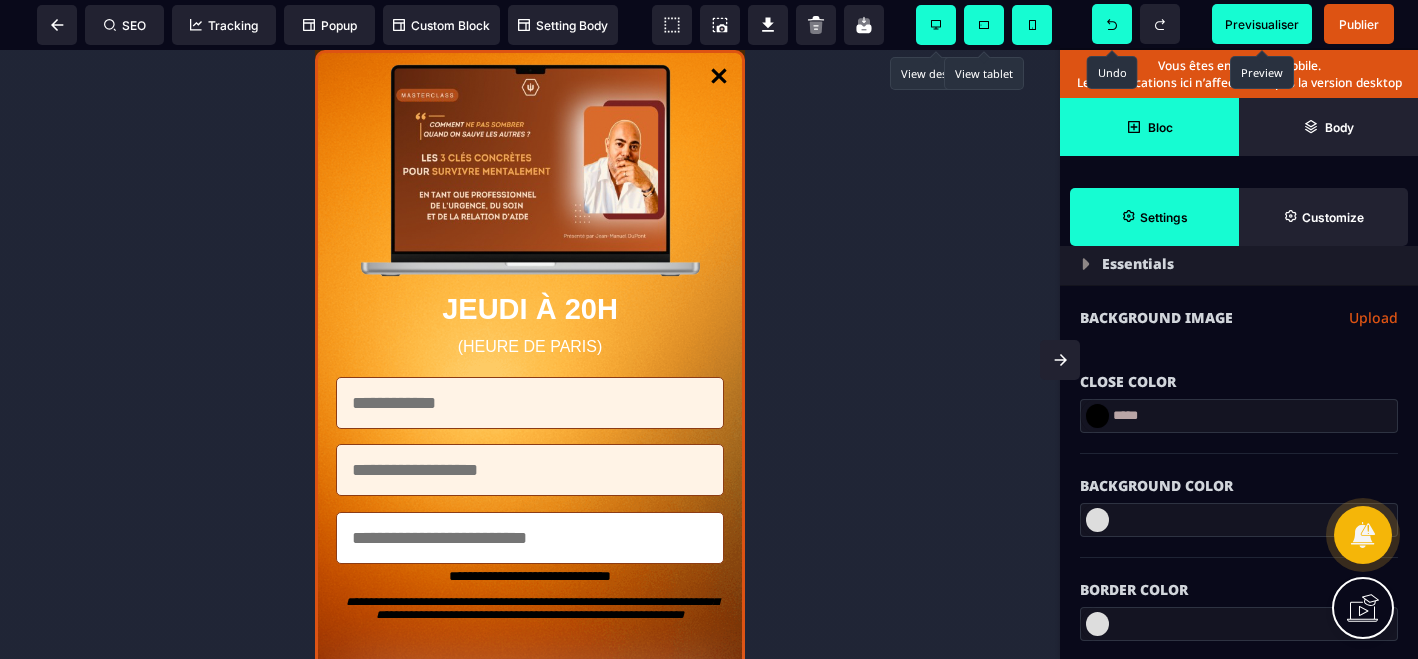 click 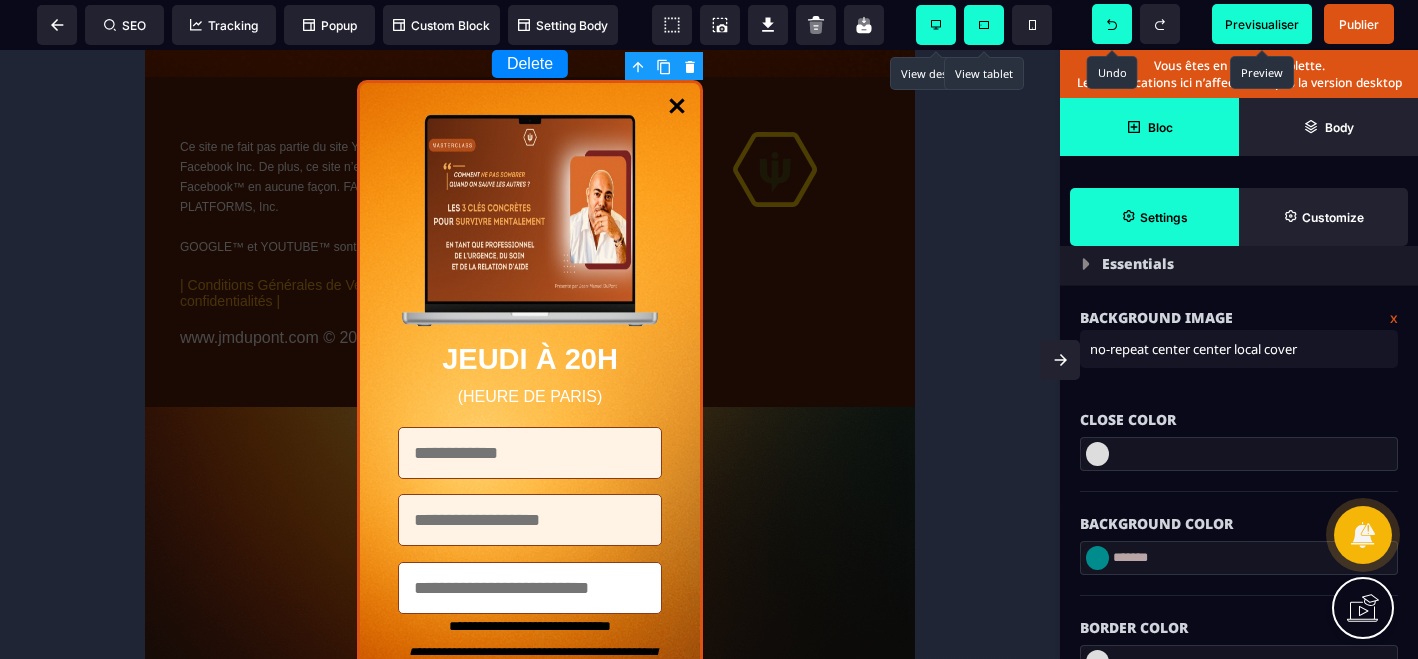 click 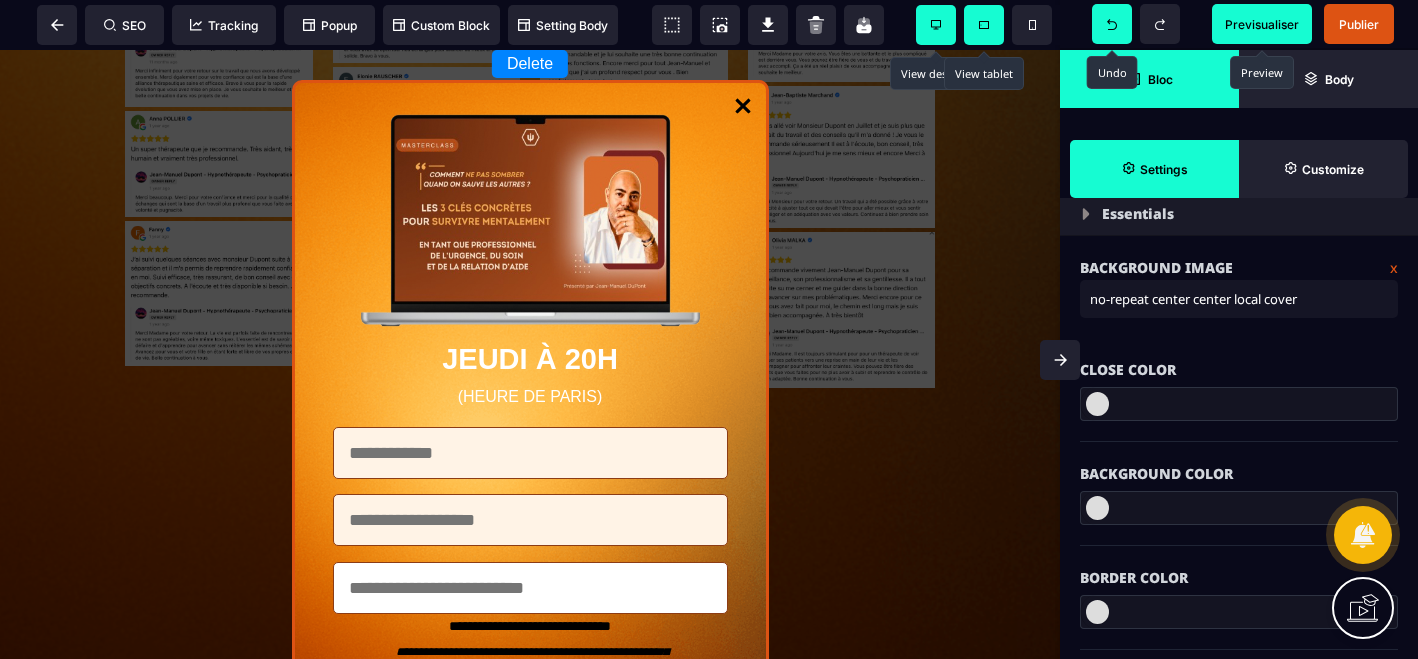scroll, scrollTop: 306, scrollLeft: 0, axis: vertical 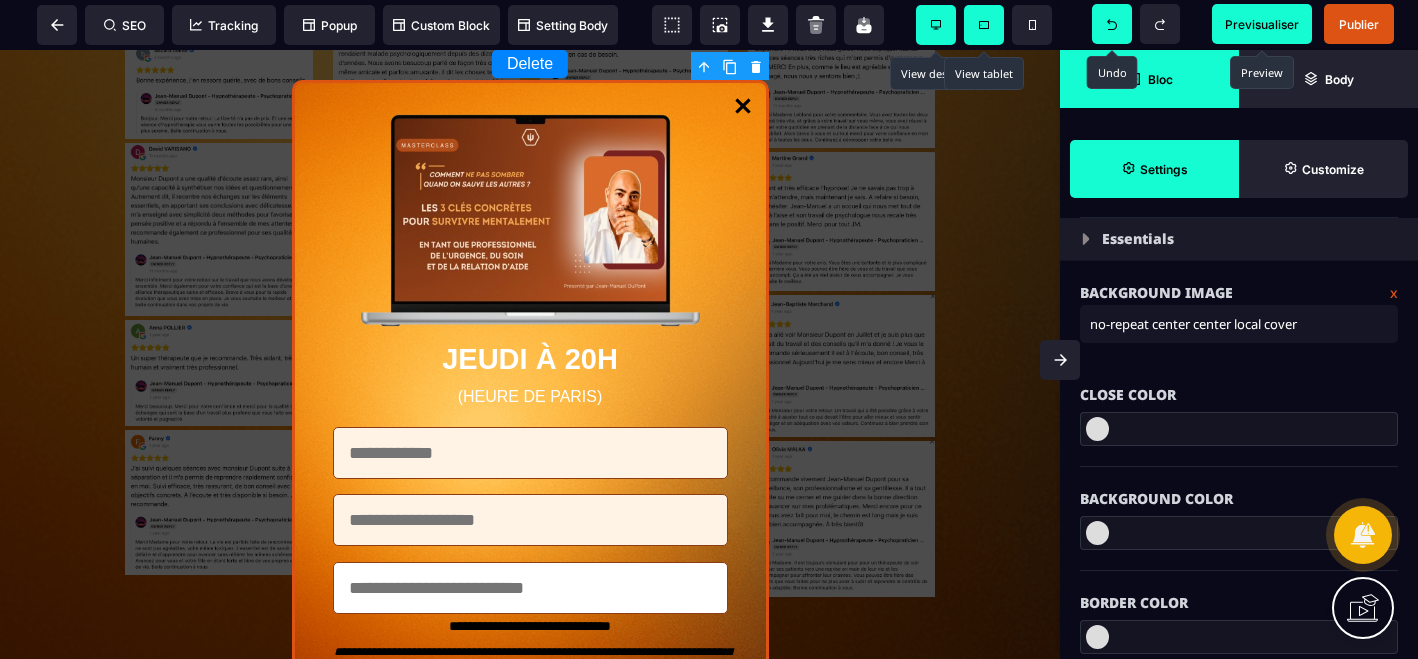 click at bounding box center (984, 25) 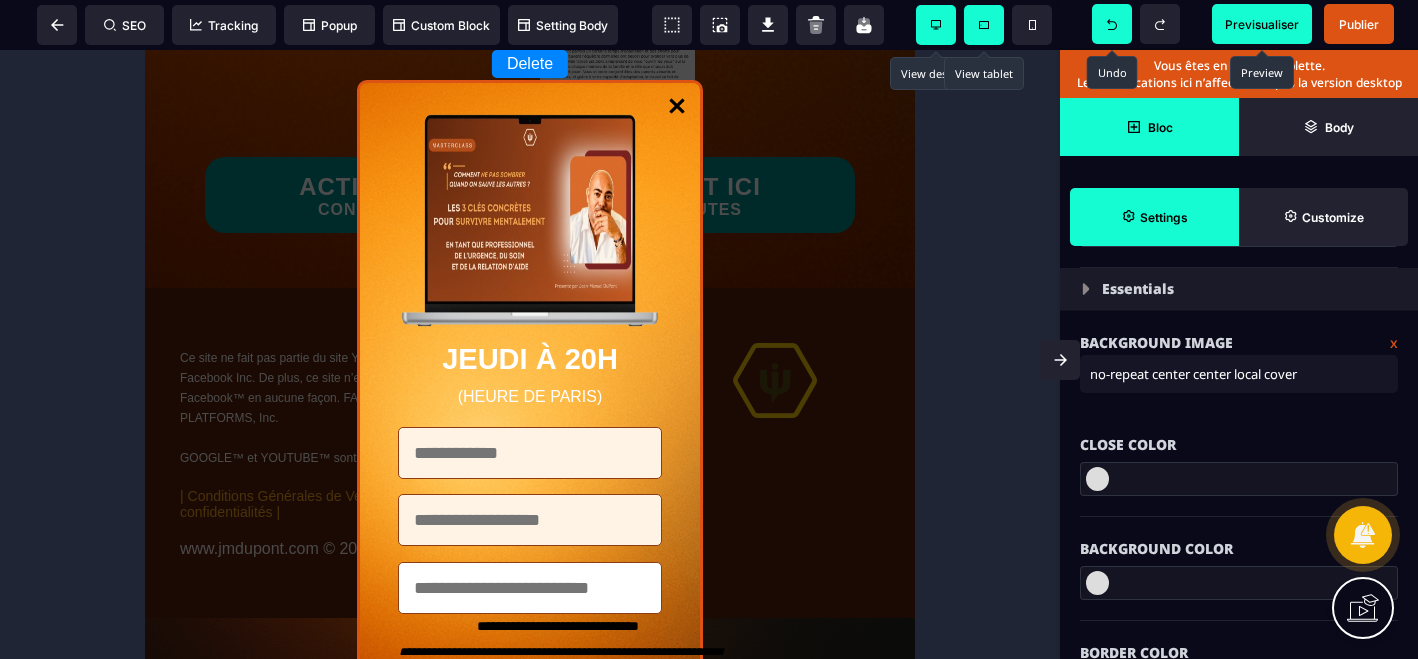 scroll, scrollTop: 5794, scrollLeft: 0, axis: vertical 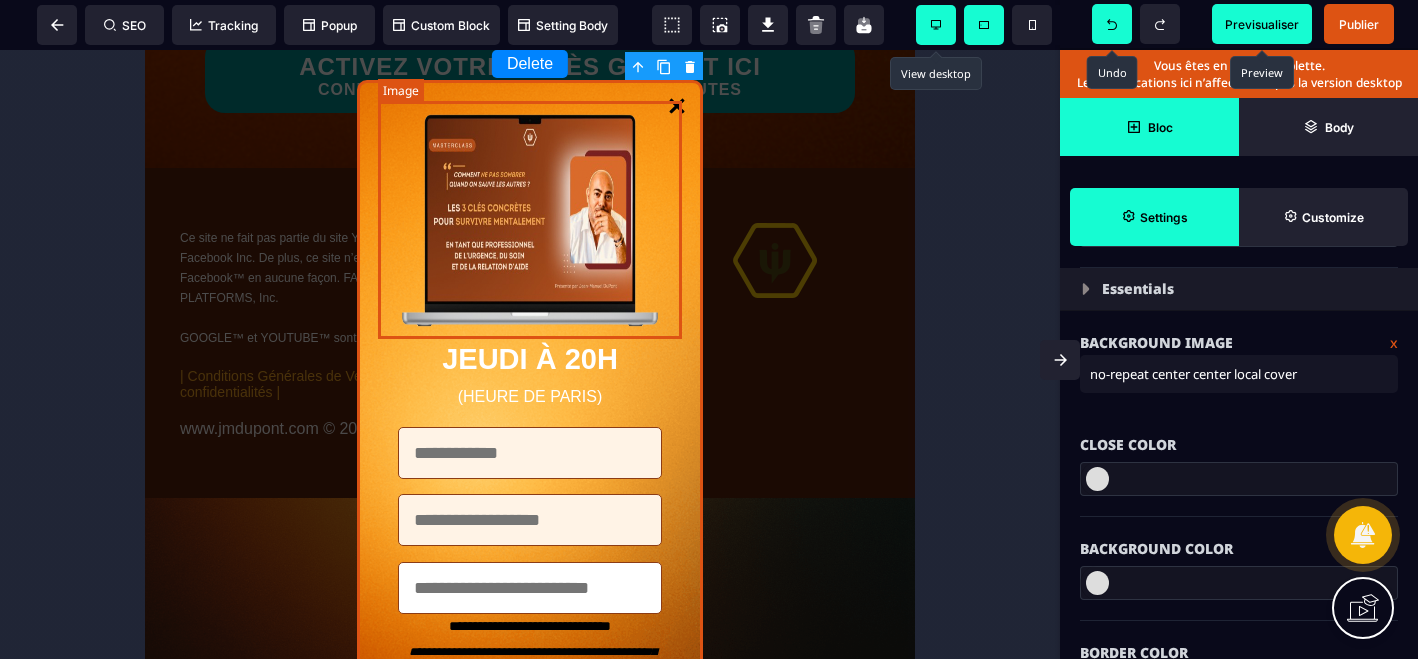 click at bounding box center (530, 220) 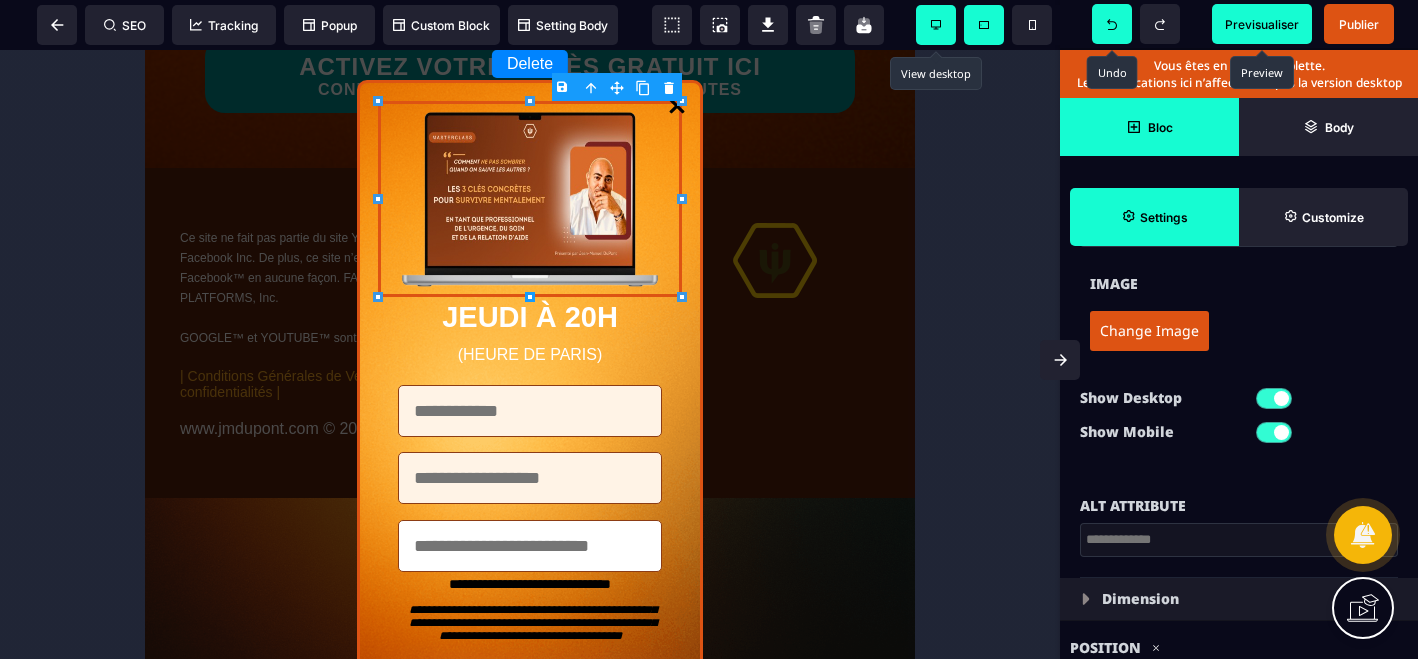 click at bounding box center (530, 297) 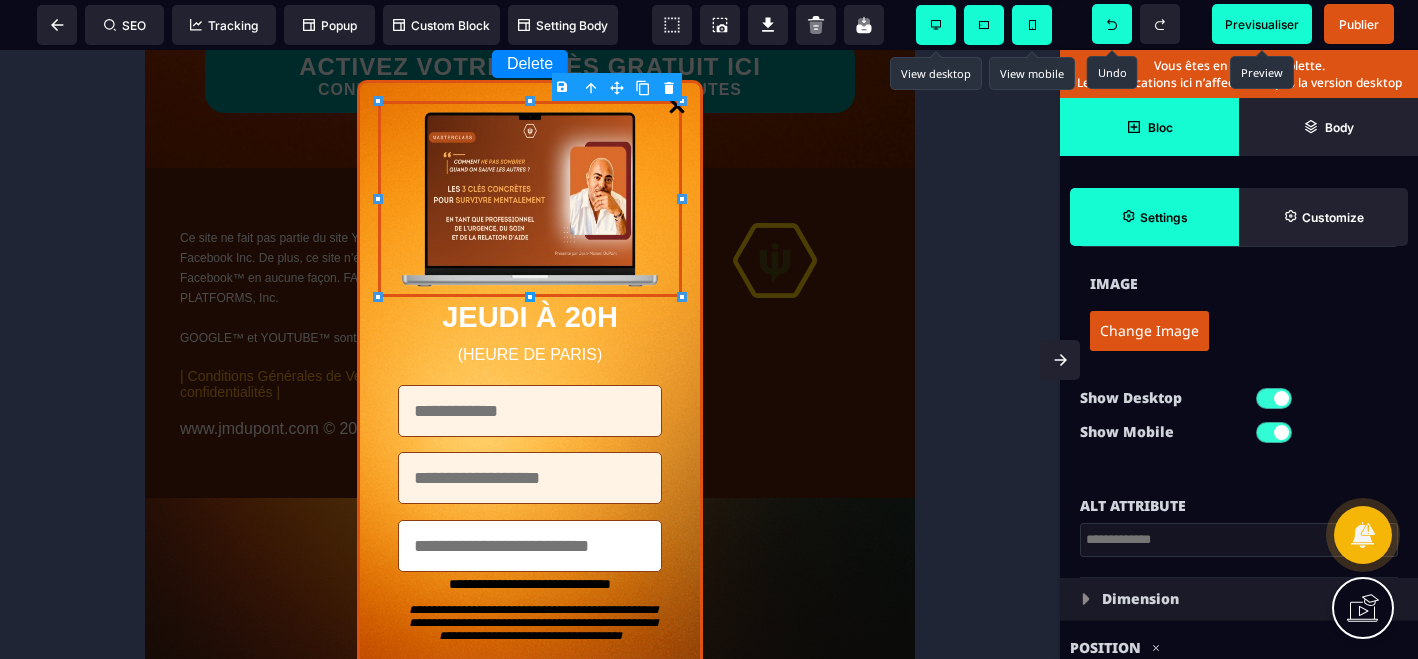 click at bounding box center (1032, 25) 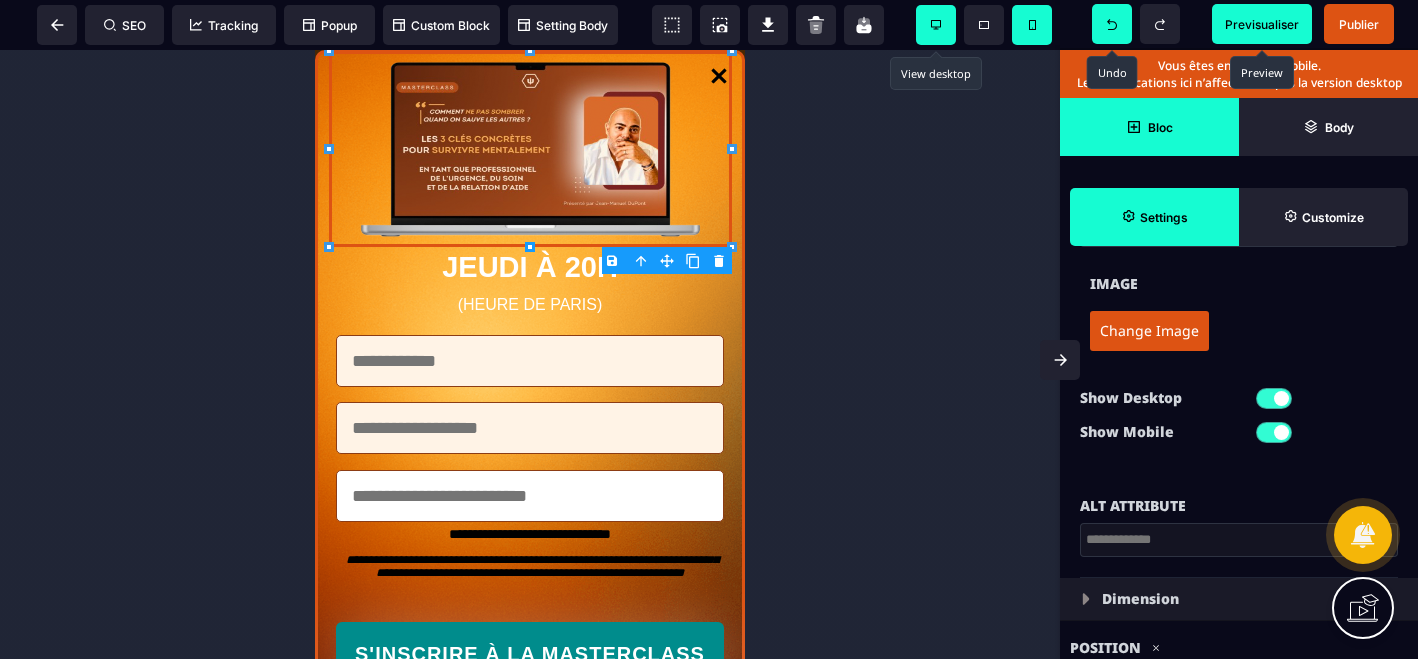 click 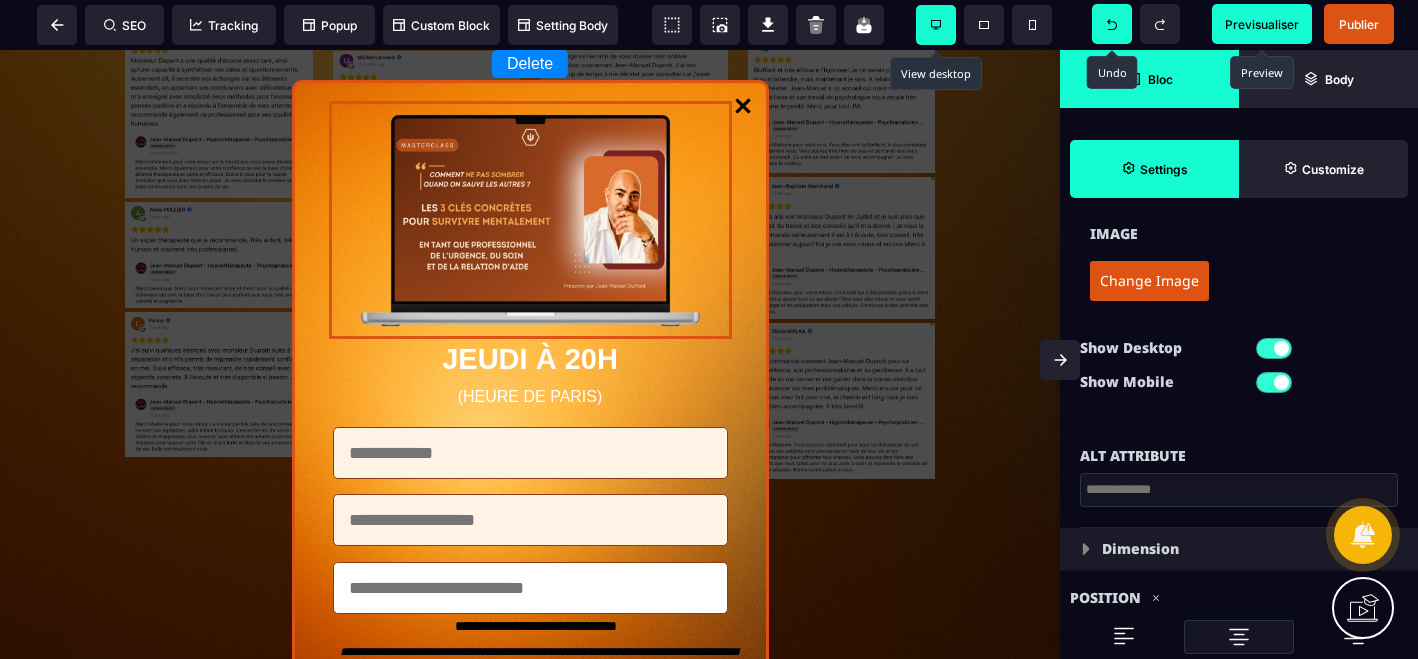 scroll, scrollTop: 5767, scrollLeft: 0, axis: vertical 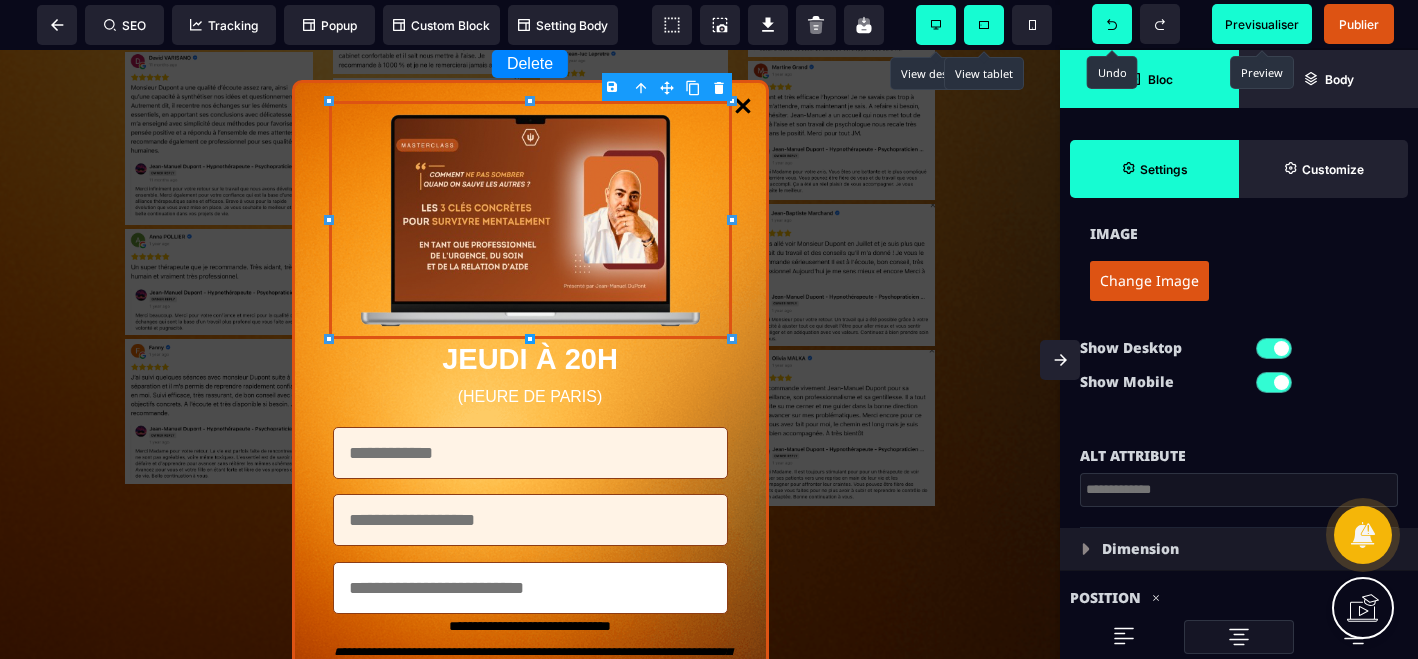 click 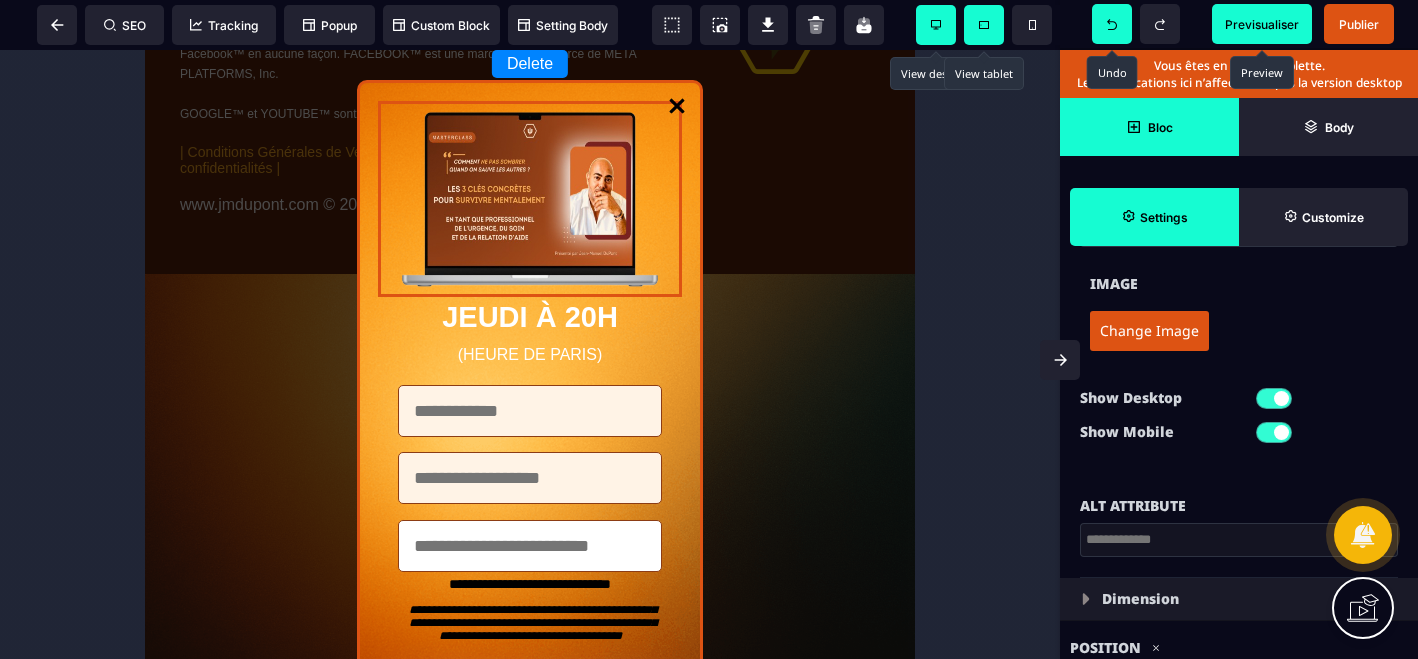 scroll, scrollTop: 6353, scrollLeft: 0, axis: vertical 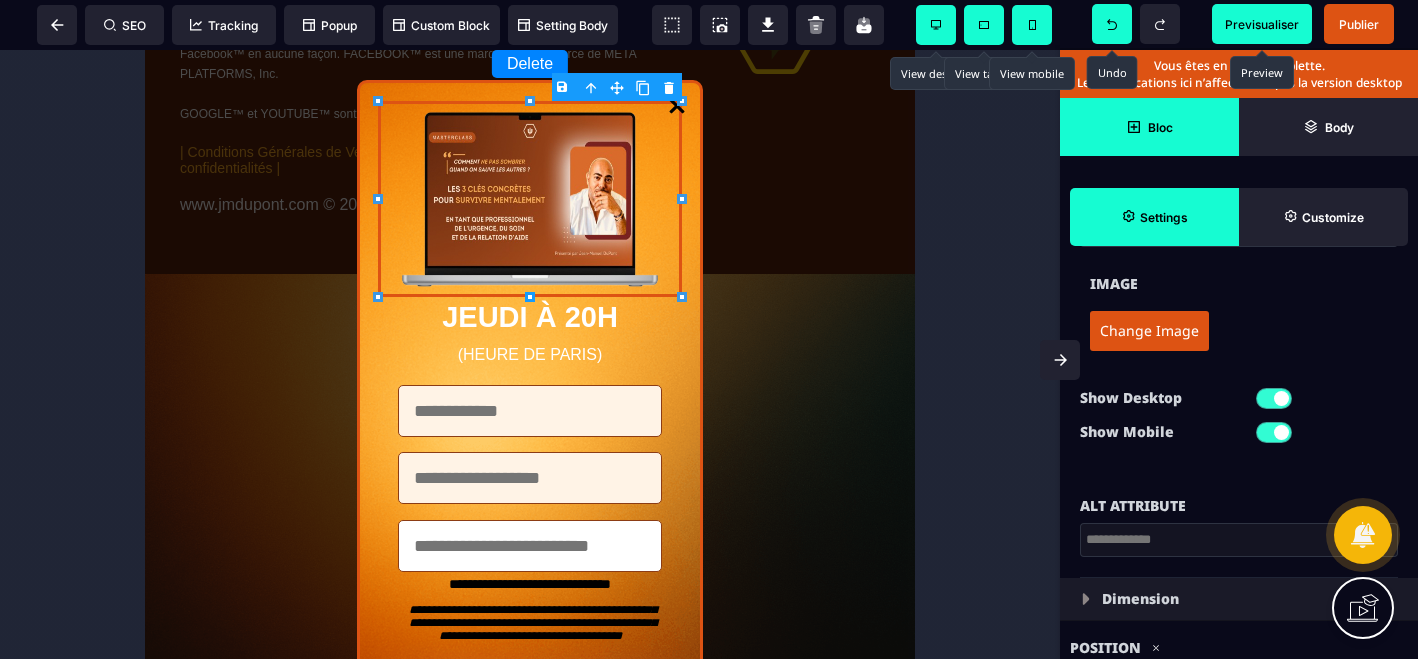 click 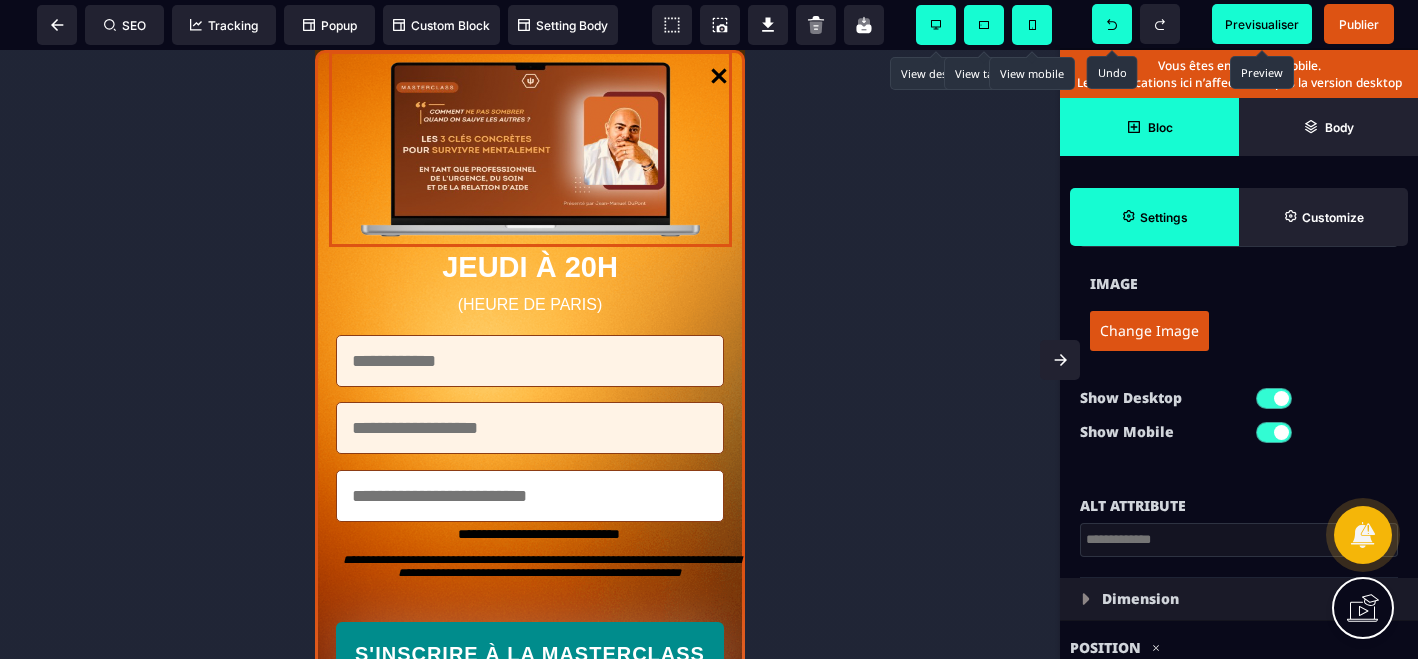 scroll, scrollTop: 6324, scrollLeft: 0, axis: vertical 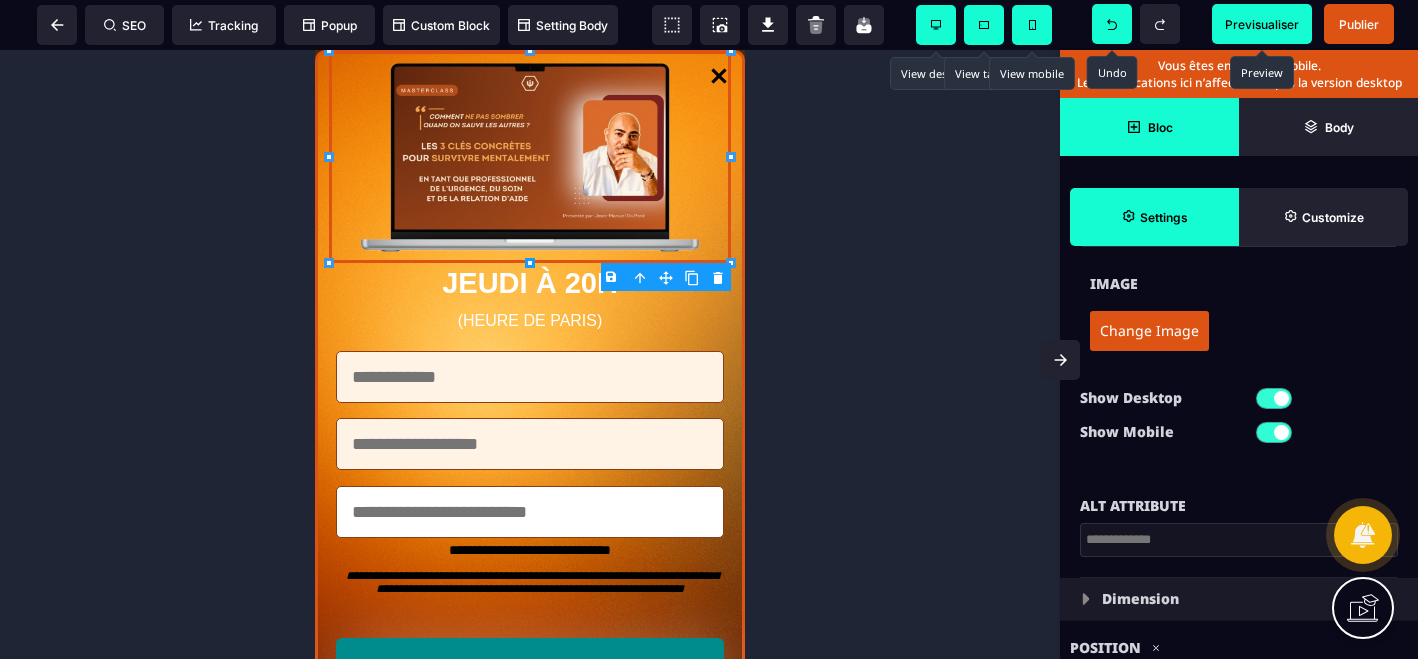 click at bounding box center (530, 263) 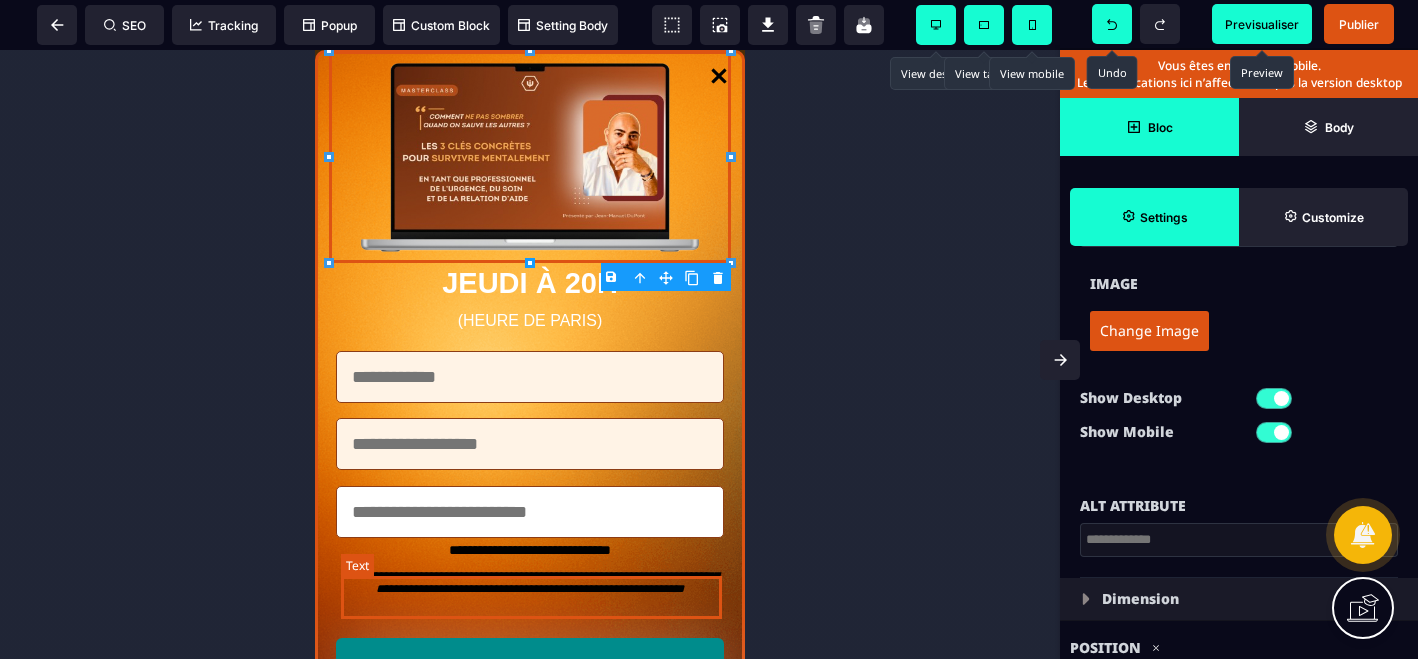 scroll, scrollTop: 6737, scrollLeft: 0, axis: vertical 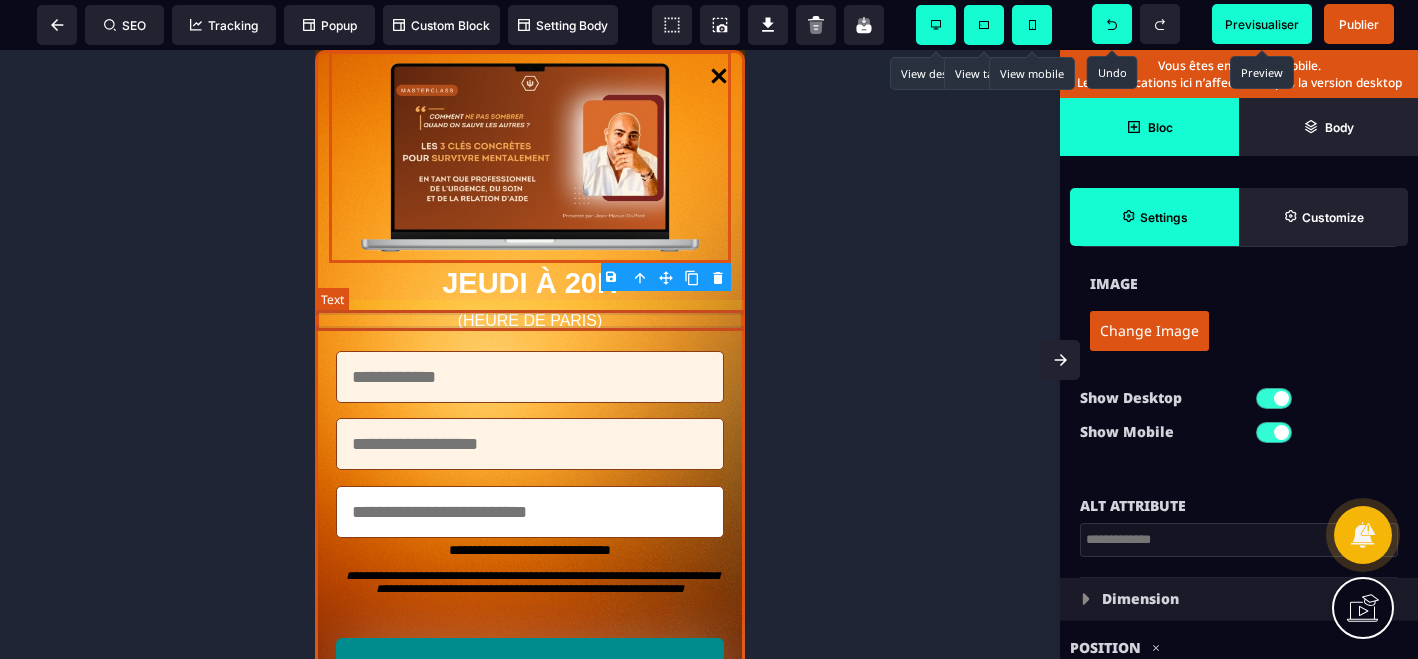 click on "(HEURE DE PARIS)" at bounding box center [530, 320] 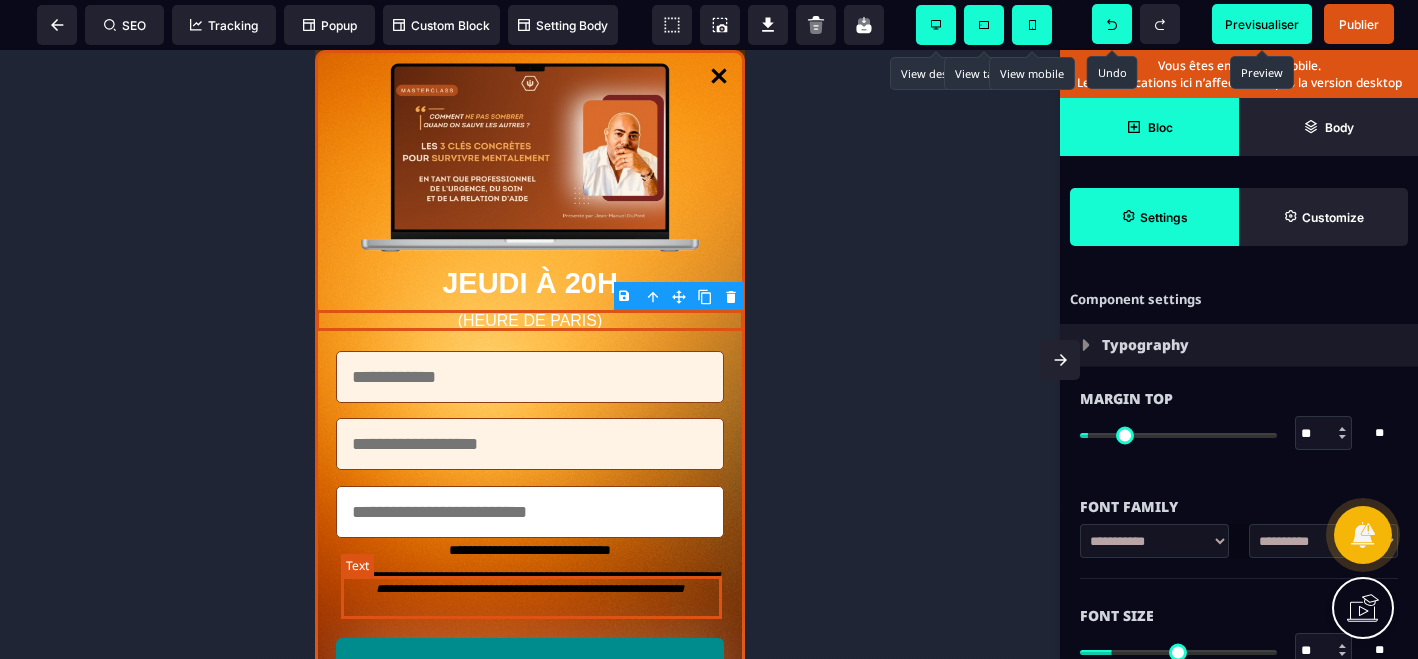 scroll, scrollTop: 7253, scrollLeft: 0, axis: vertical 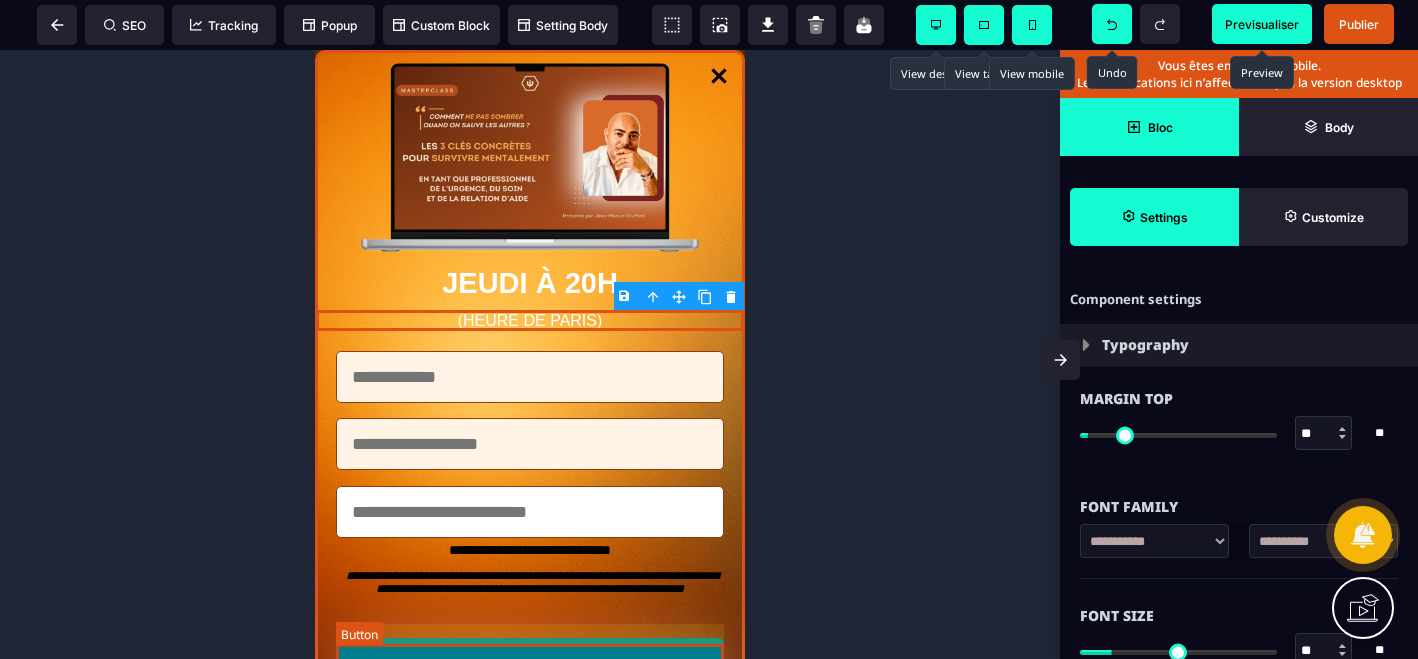click on "S'INSCRIRE À LA MASTERCLASS" at bounding box center [530, 669] 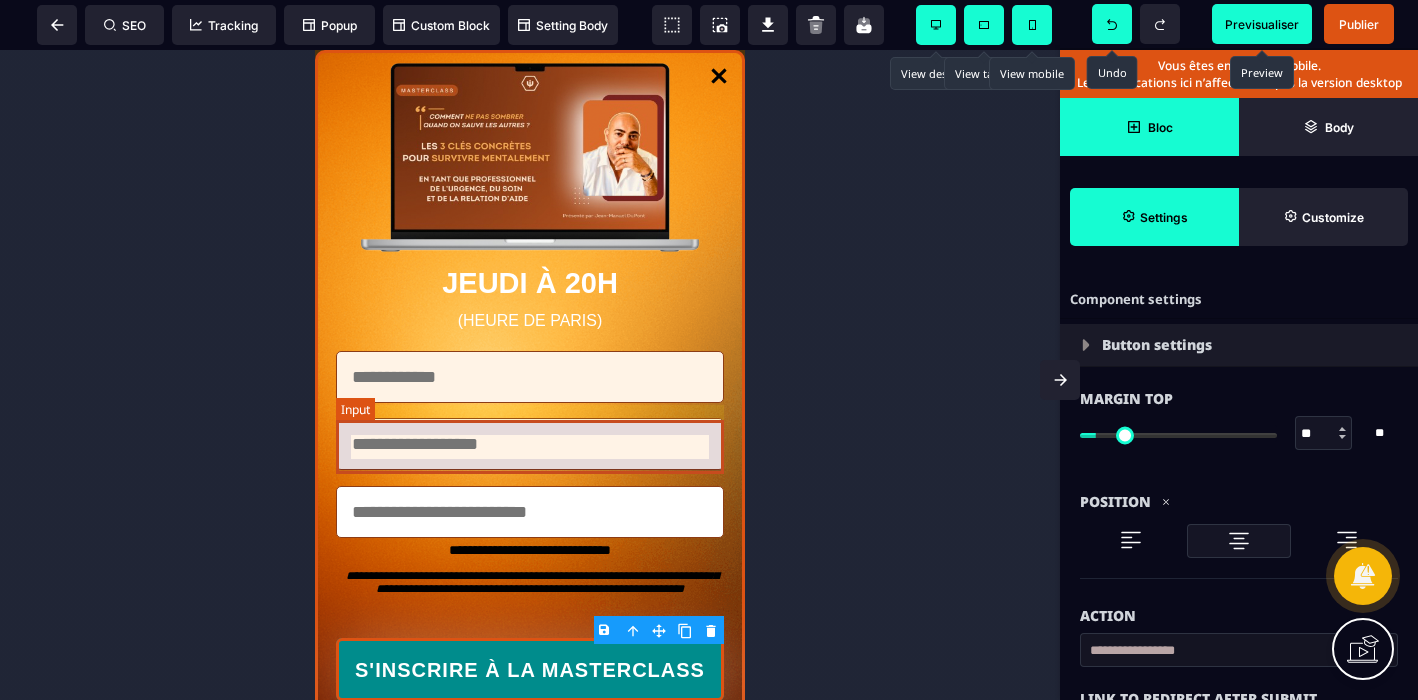 scroll, scrollTop: 7762, scrollLeft: 0, axis: vertical 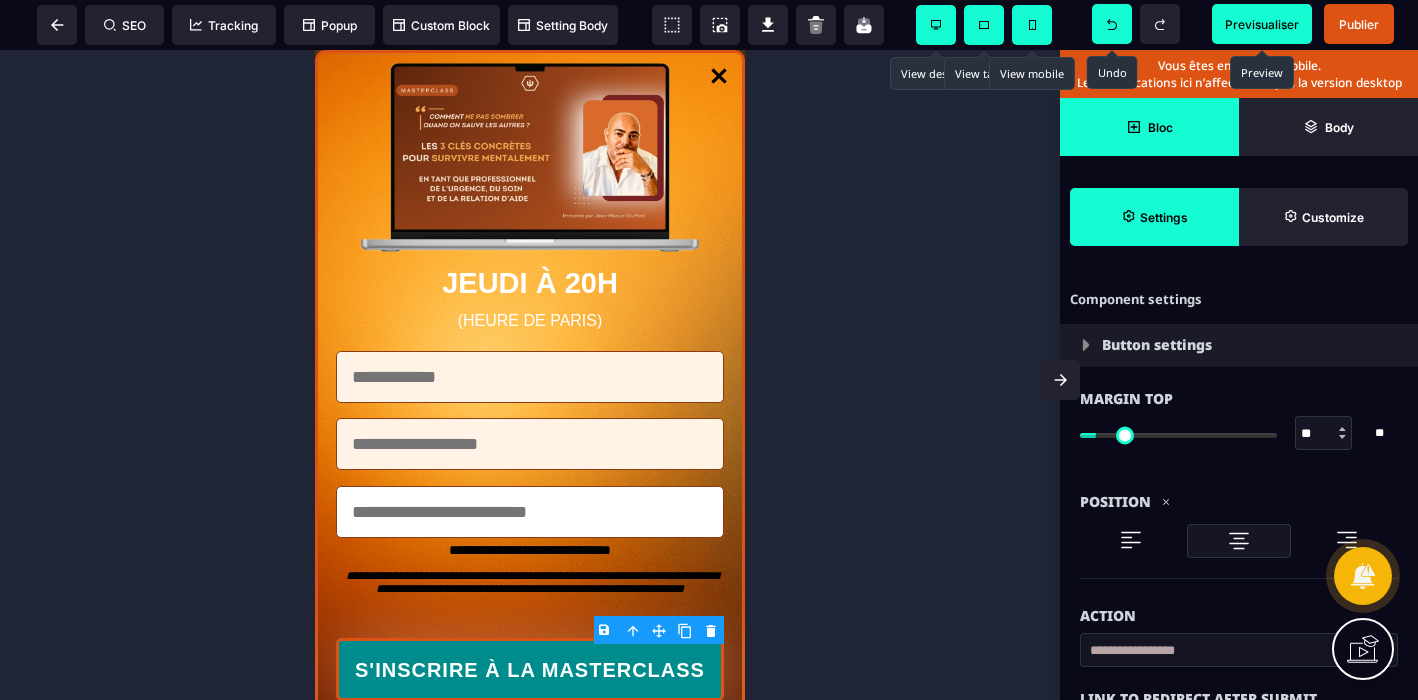 click on "Button settings" at bounding box center [1239, 345] 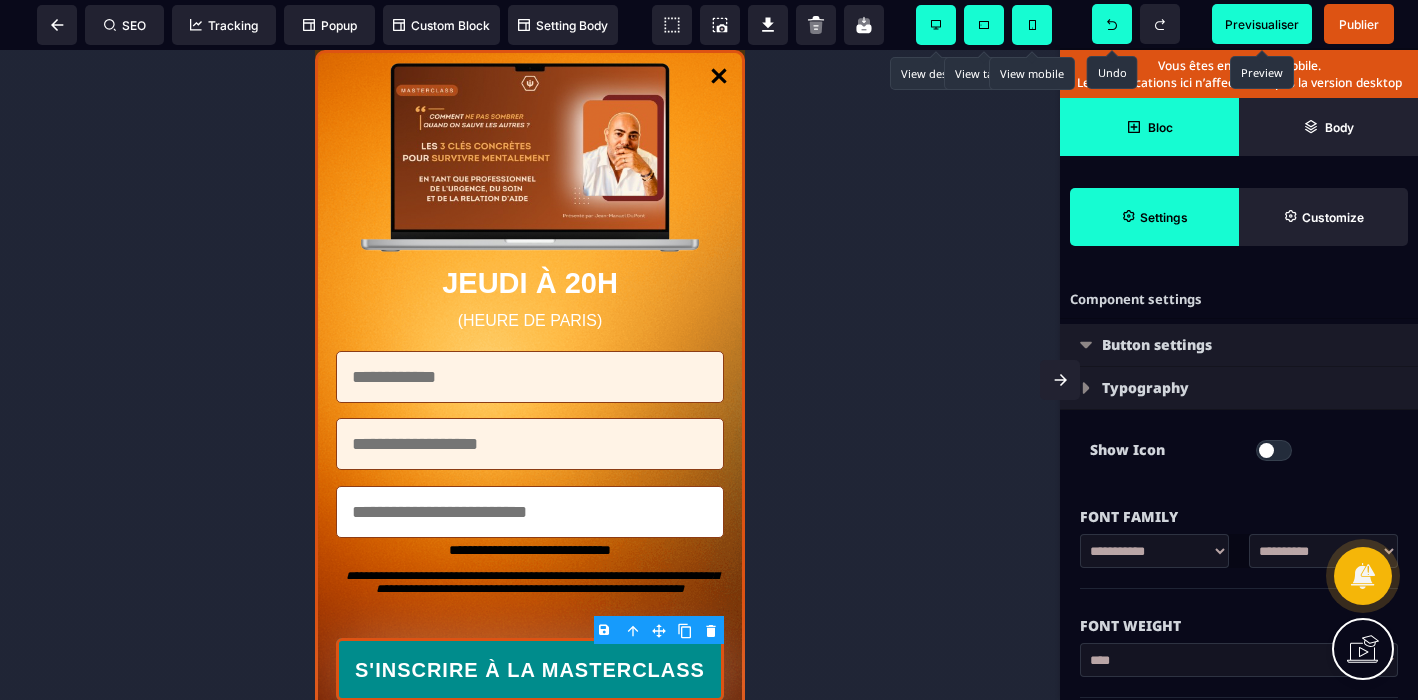 click at bounding box center (1274, 450) 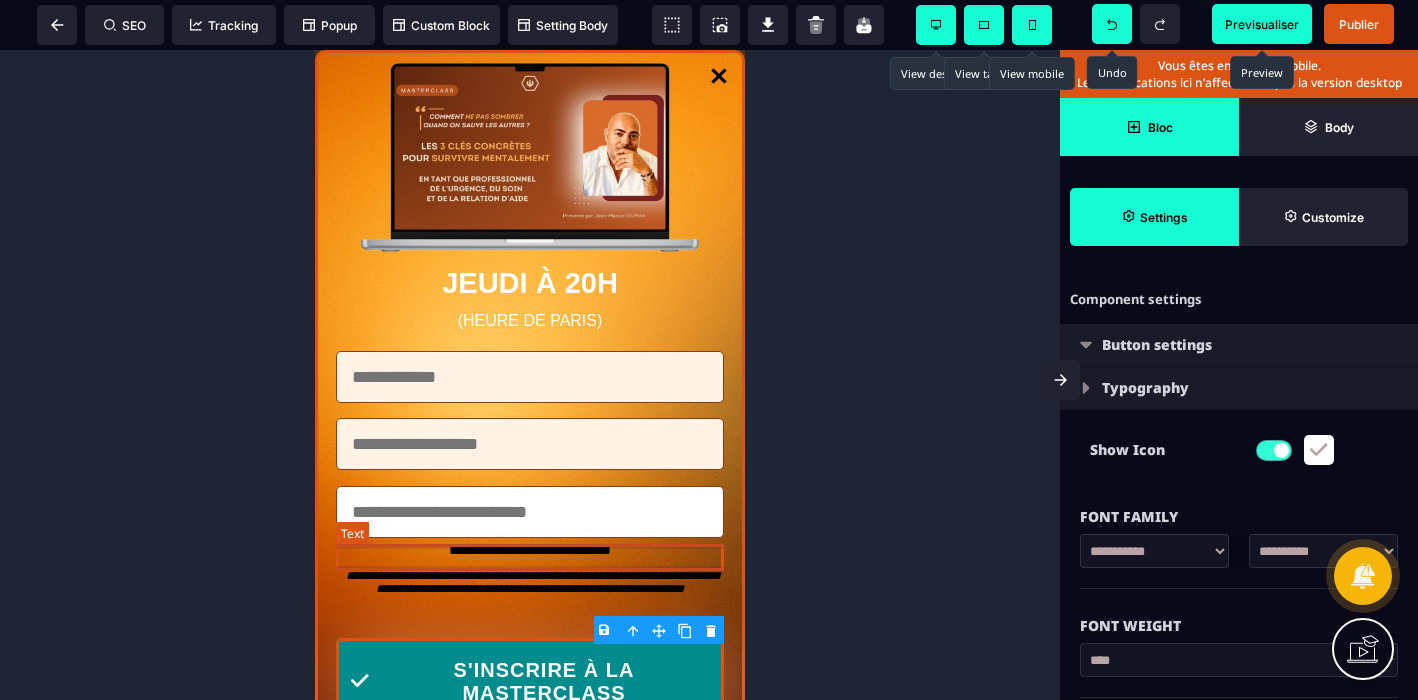 scroll, scrollTop: 7792, scrollLeft: 0, axis: vertical 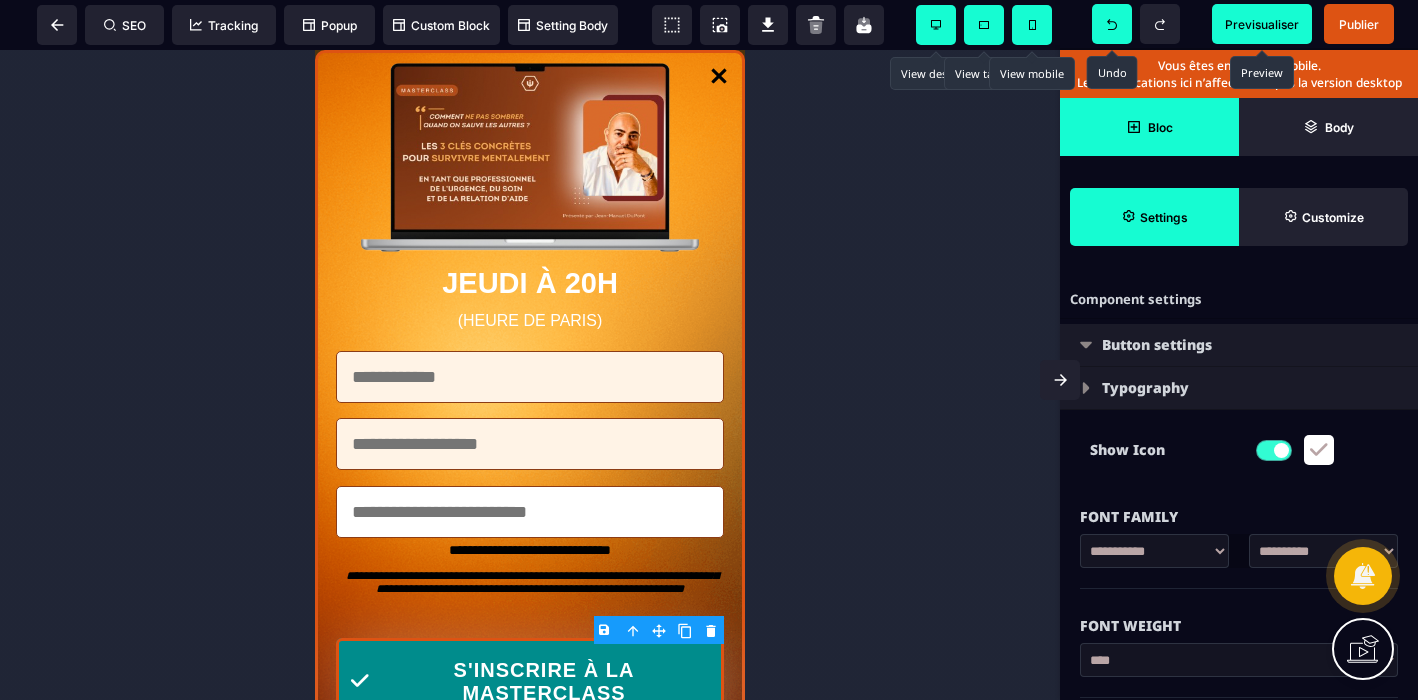 click at bounding box center [1274, 450] 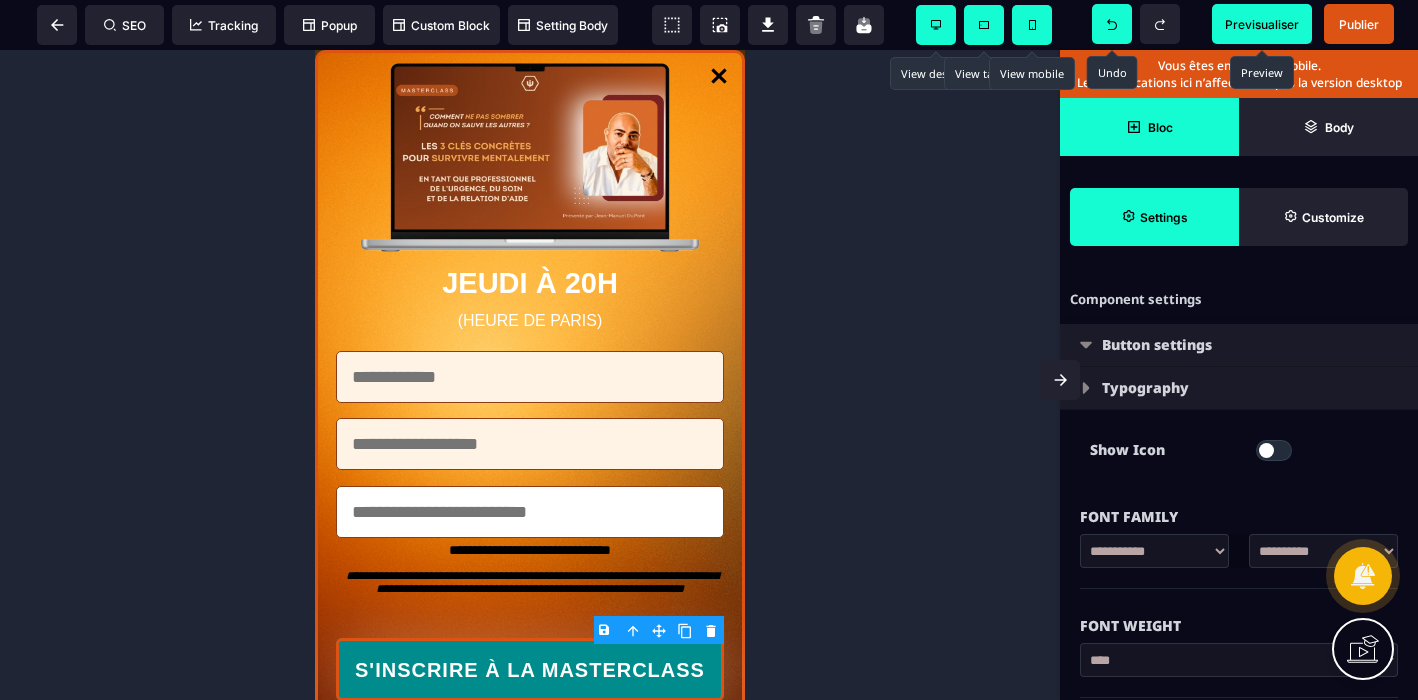 click at bounding box center [1266, 450] 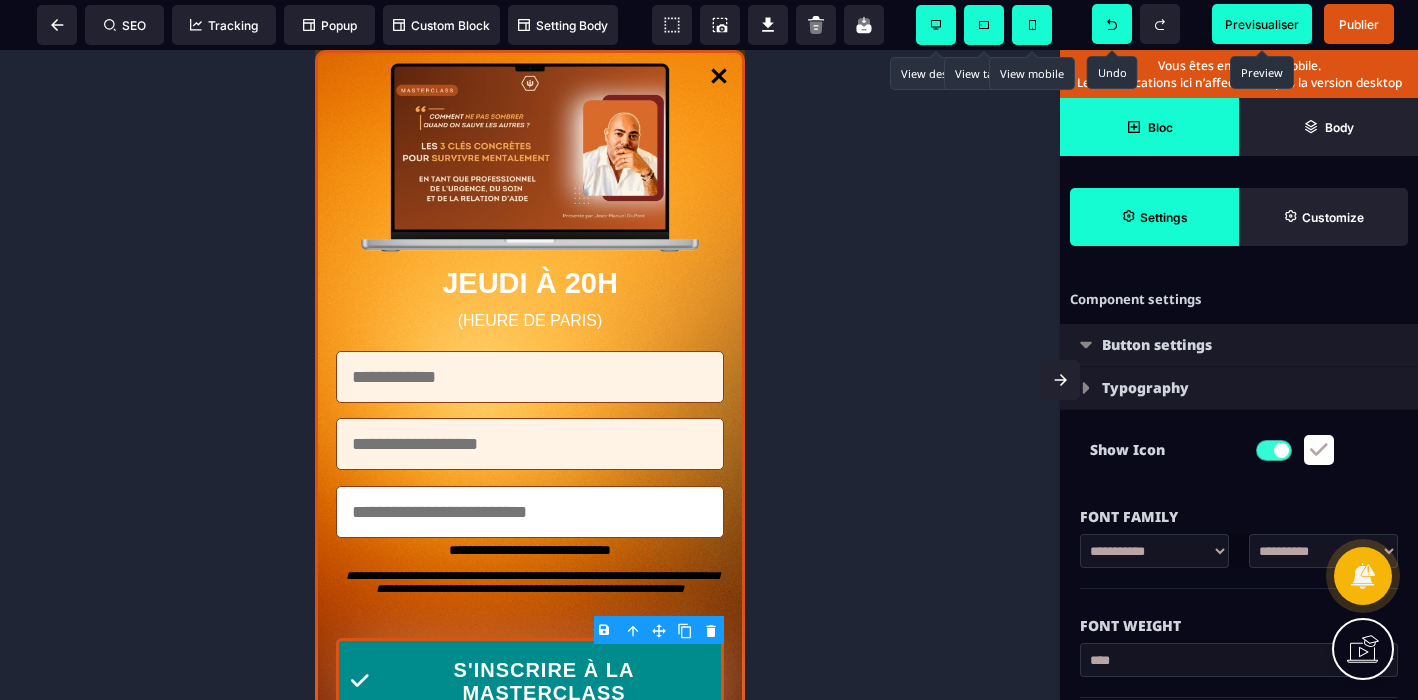 click at bounding box center (1319, 450) 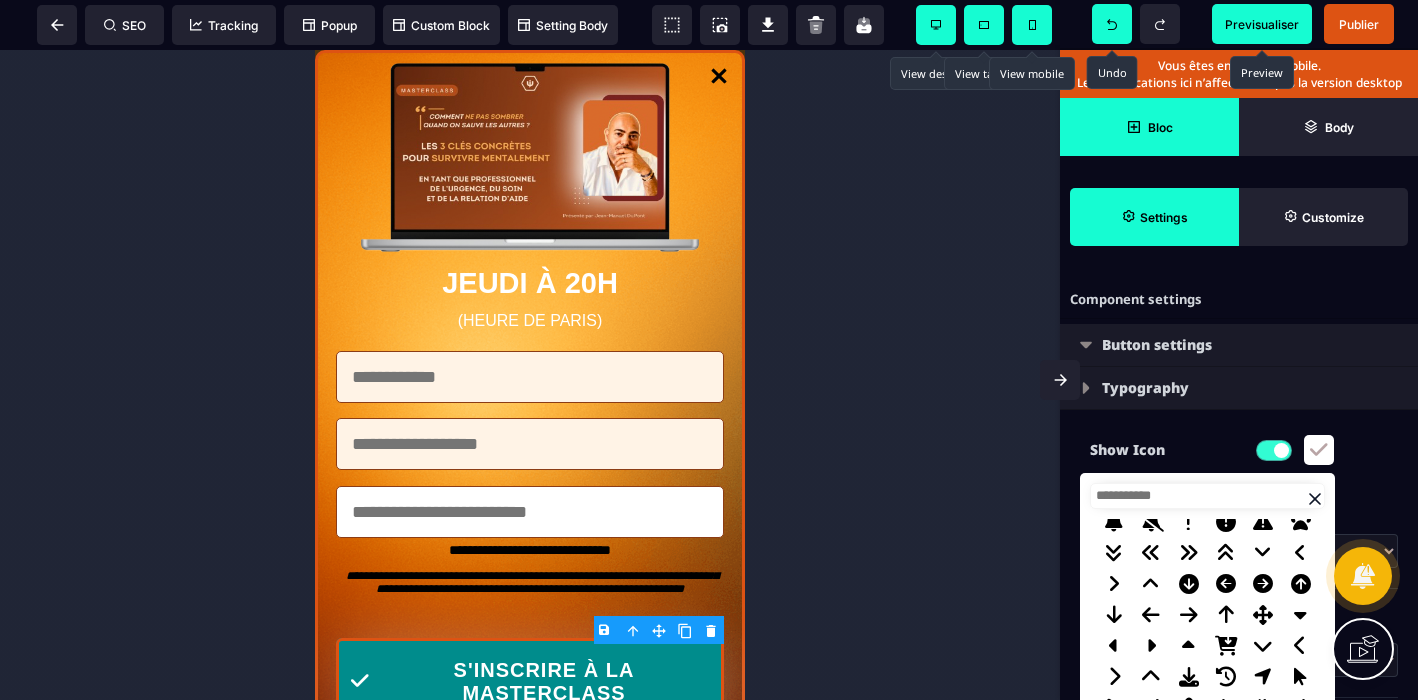 scroll, scrollTop: 76, scrollLeft: 0, axis: vertical 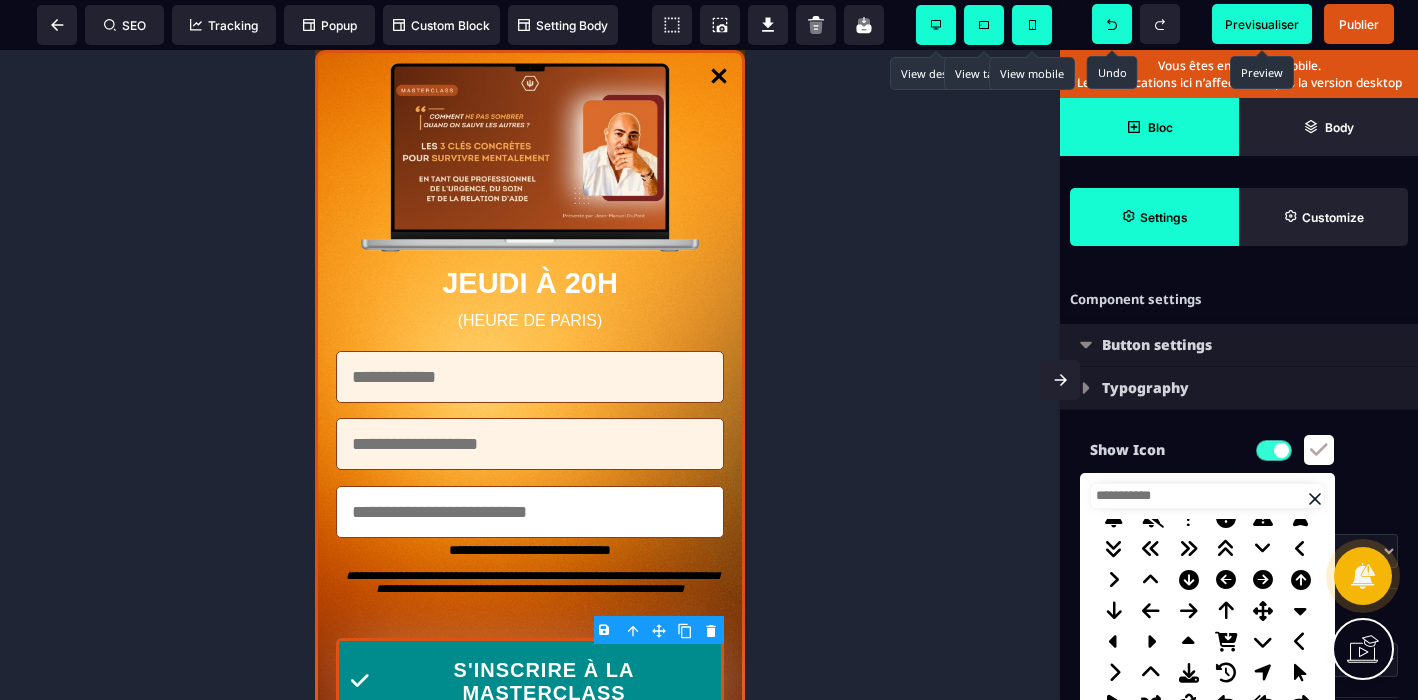 click at bounding box center (1263, 580) 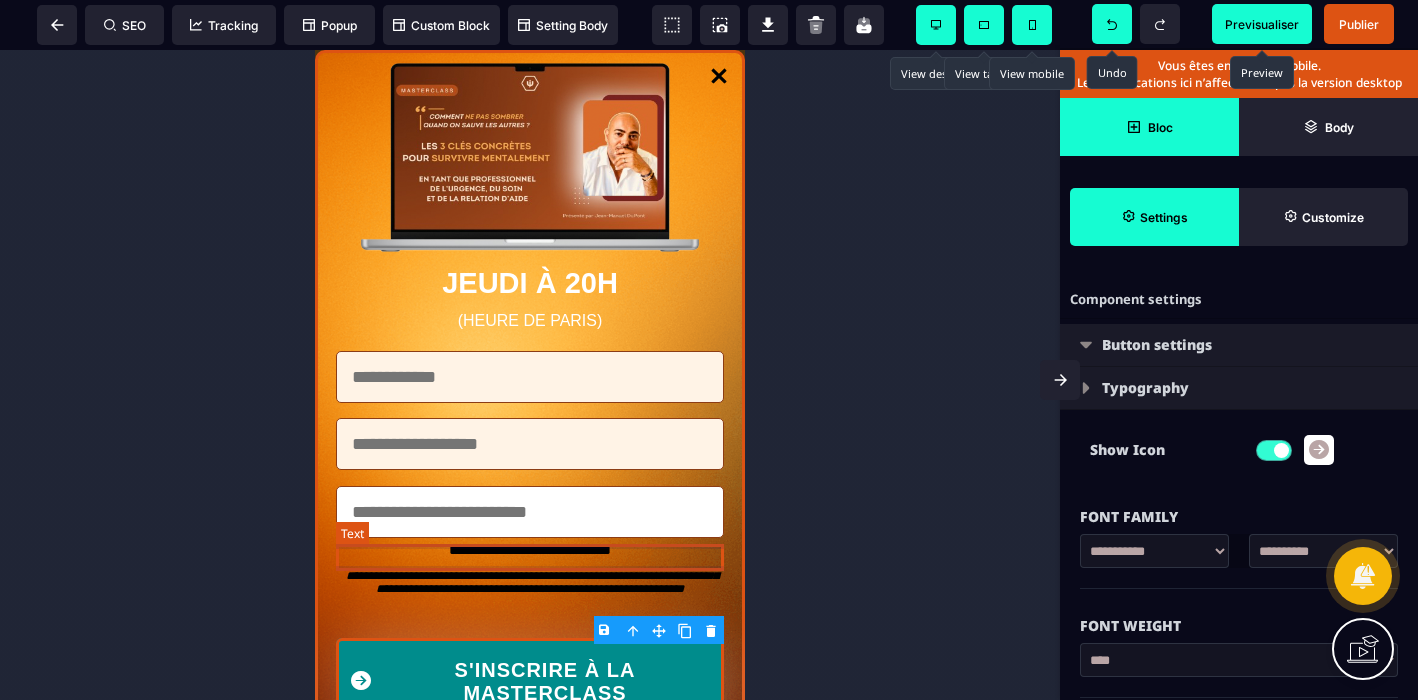 scroll, scrollTop: 7909, scrollLeft: 0, axis: vertical 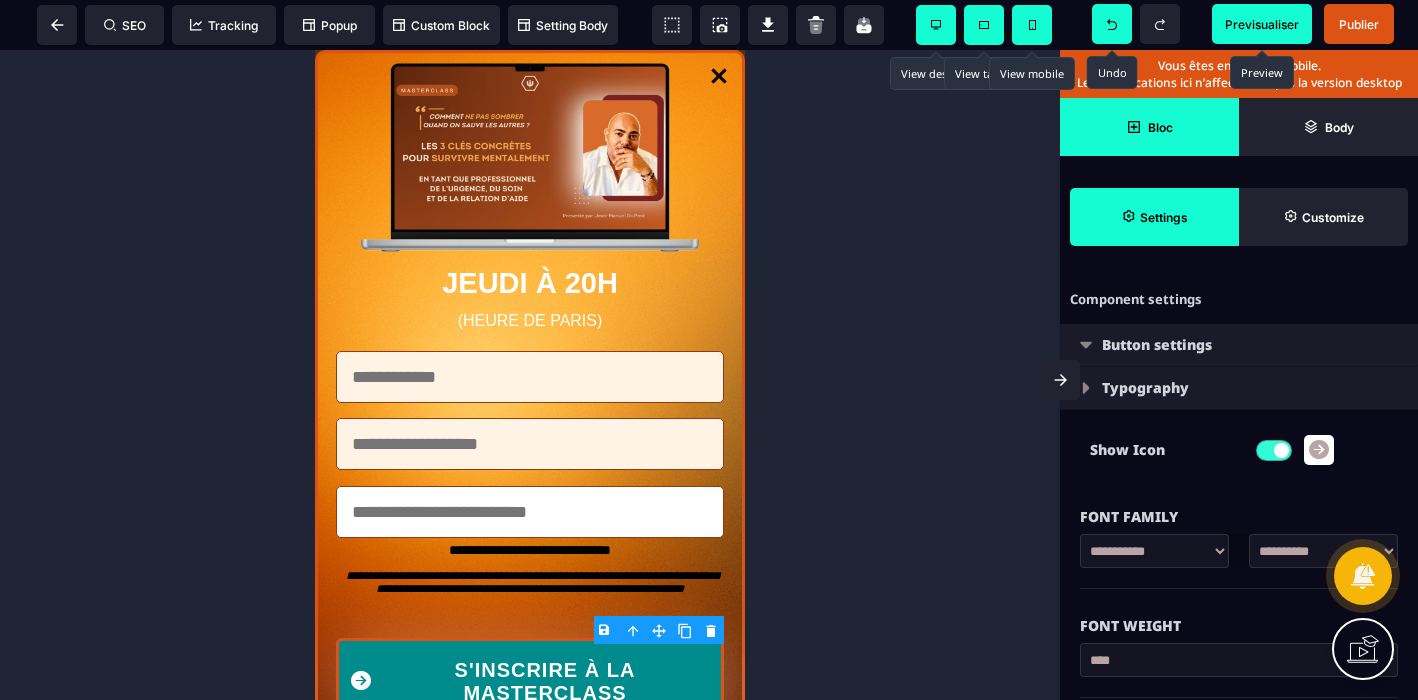 click 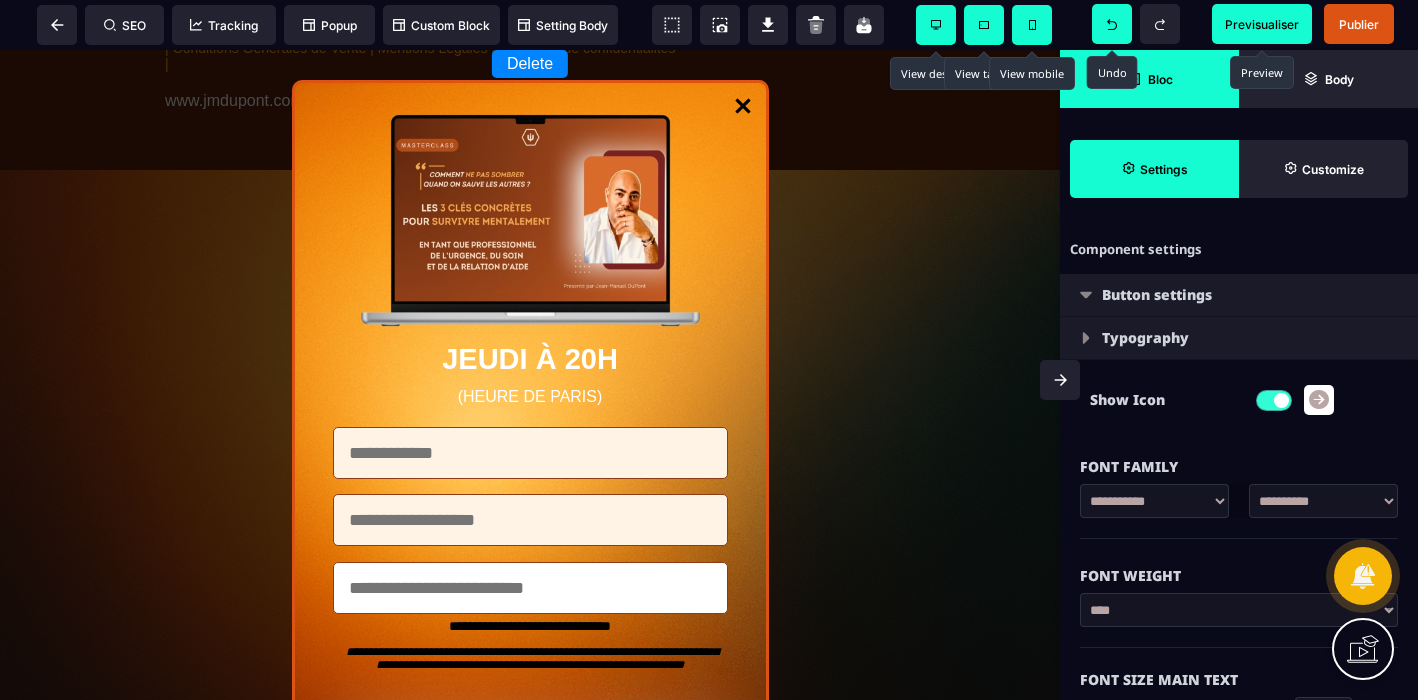 scroll, scrollTop: 7150, scrollLeft: 0, axis: vertical 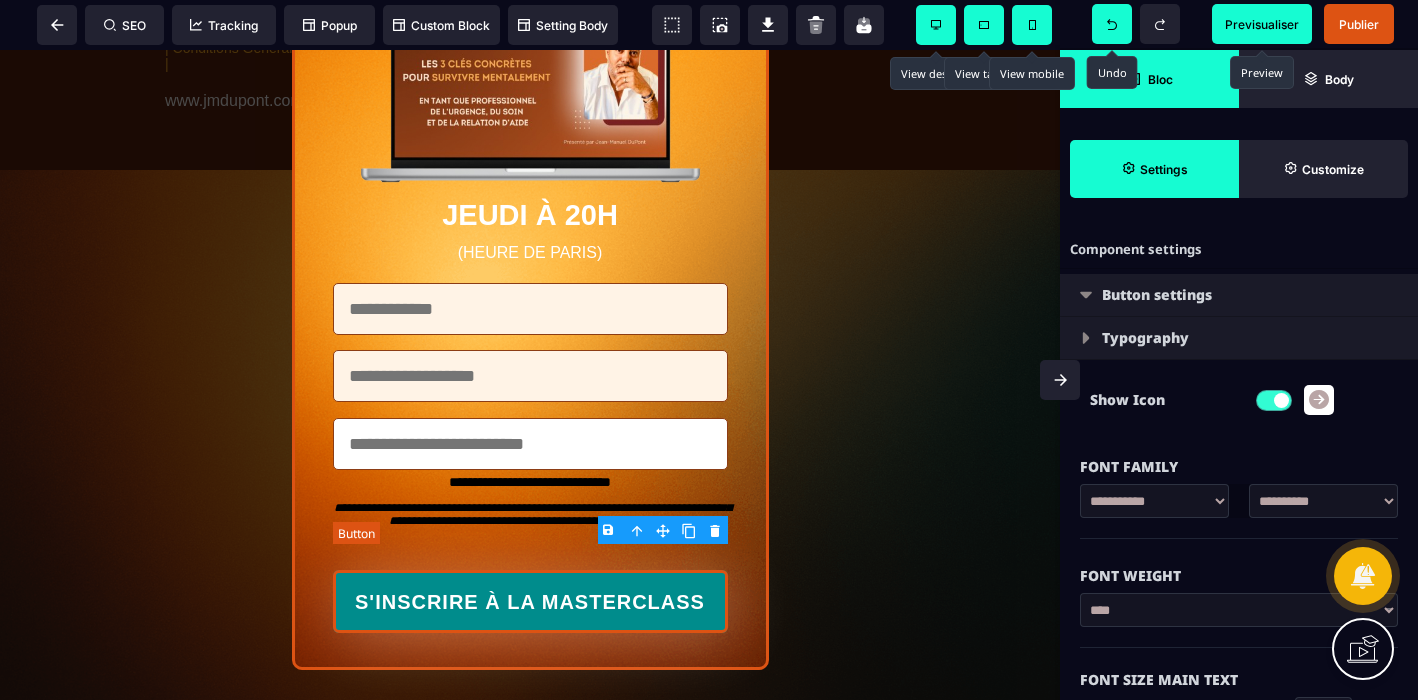 click on "S'INSCRIRE À LA MASTERCLASS" at bounding box center [530, 602] 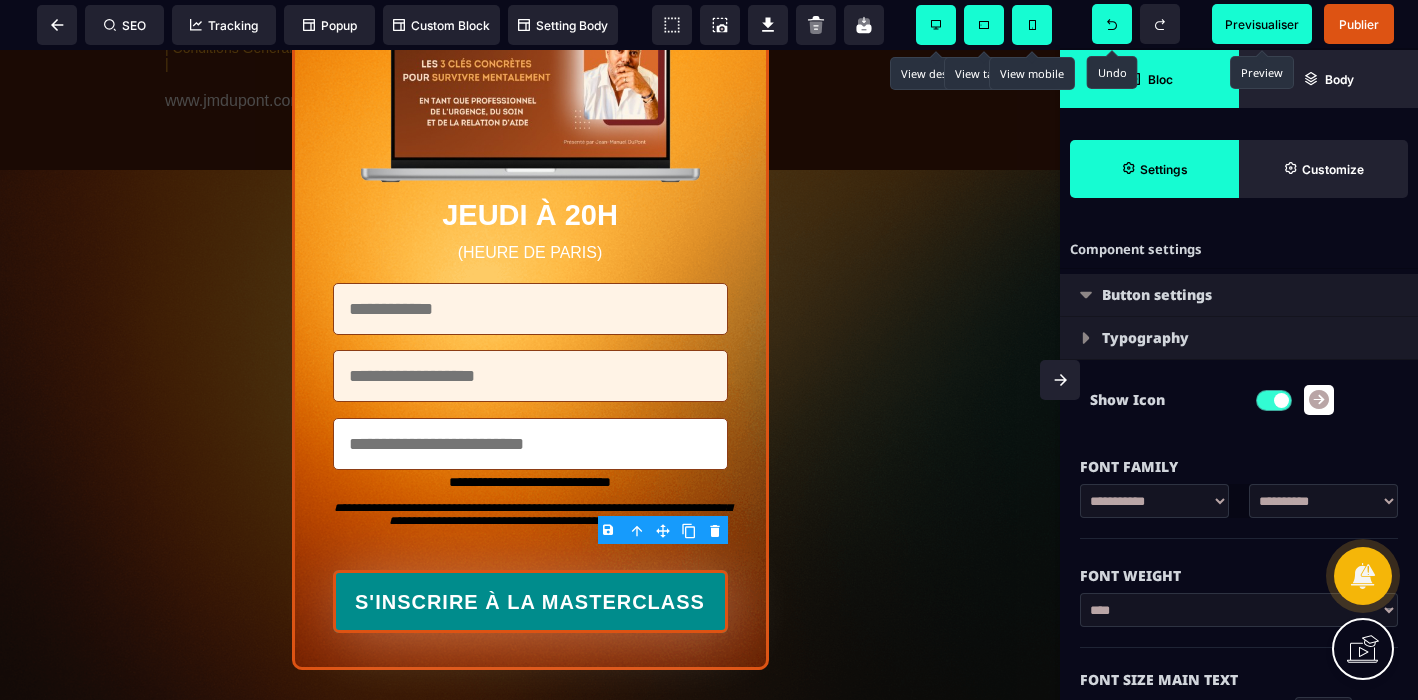 click at bounding box center [1319, 400] 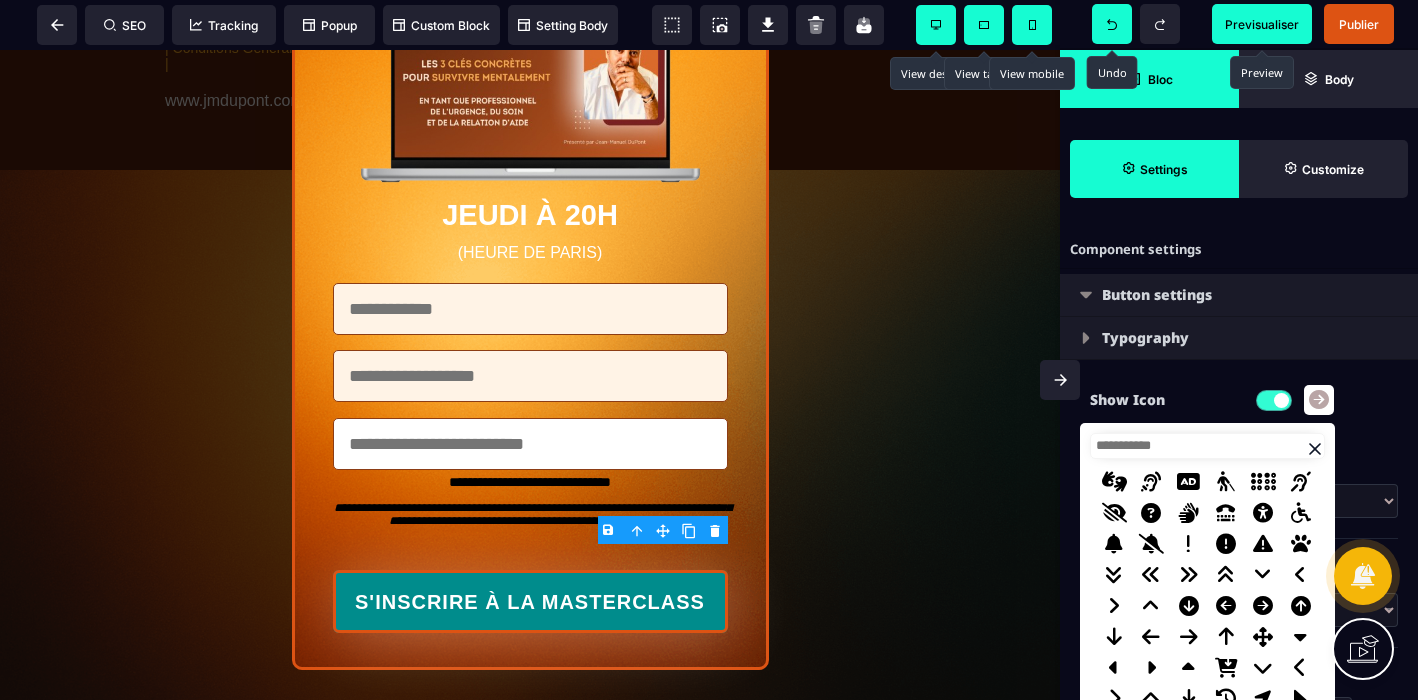 click at bounding box center [1263, 606] 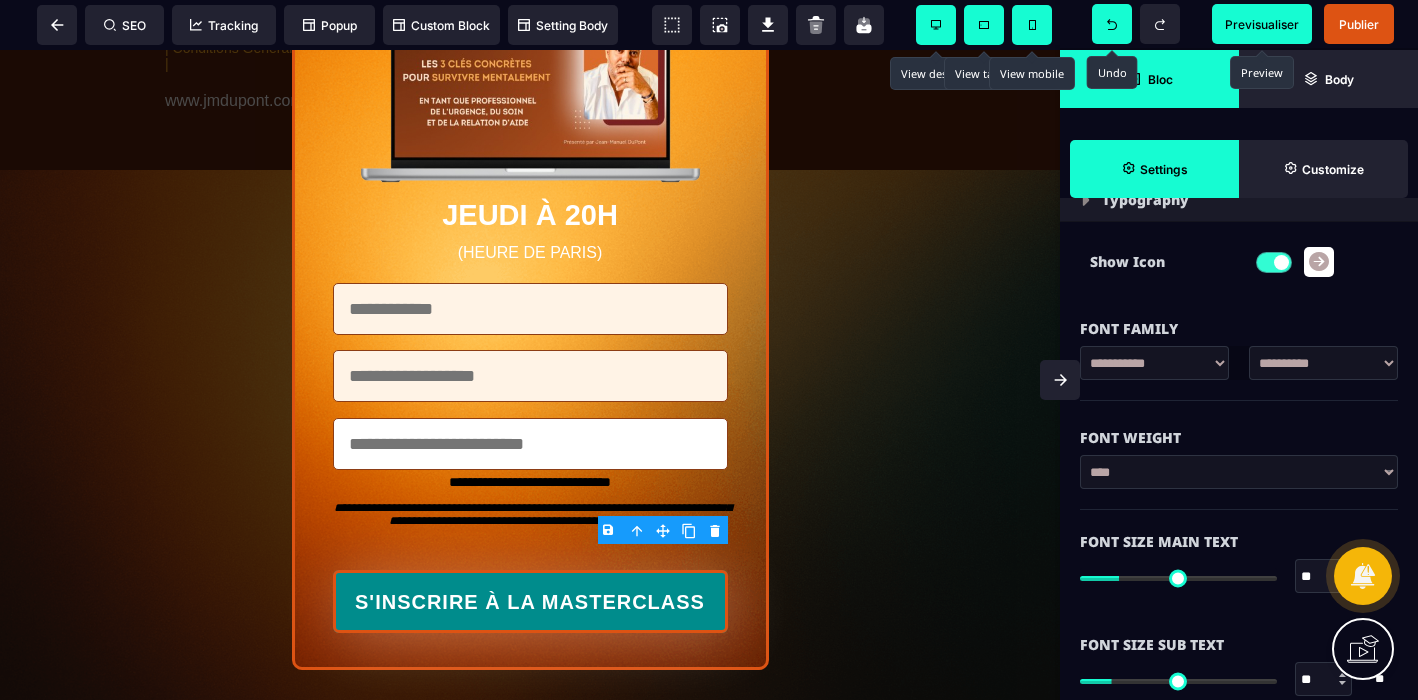 scroll, scrollTop: 139, scrollLeft: 0, axis: vertical 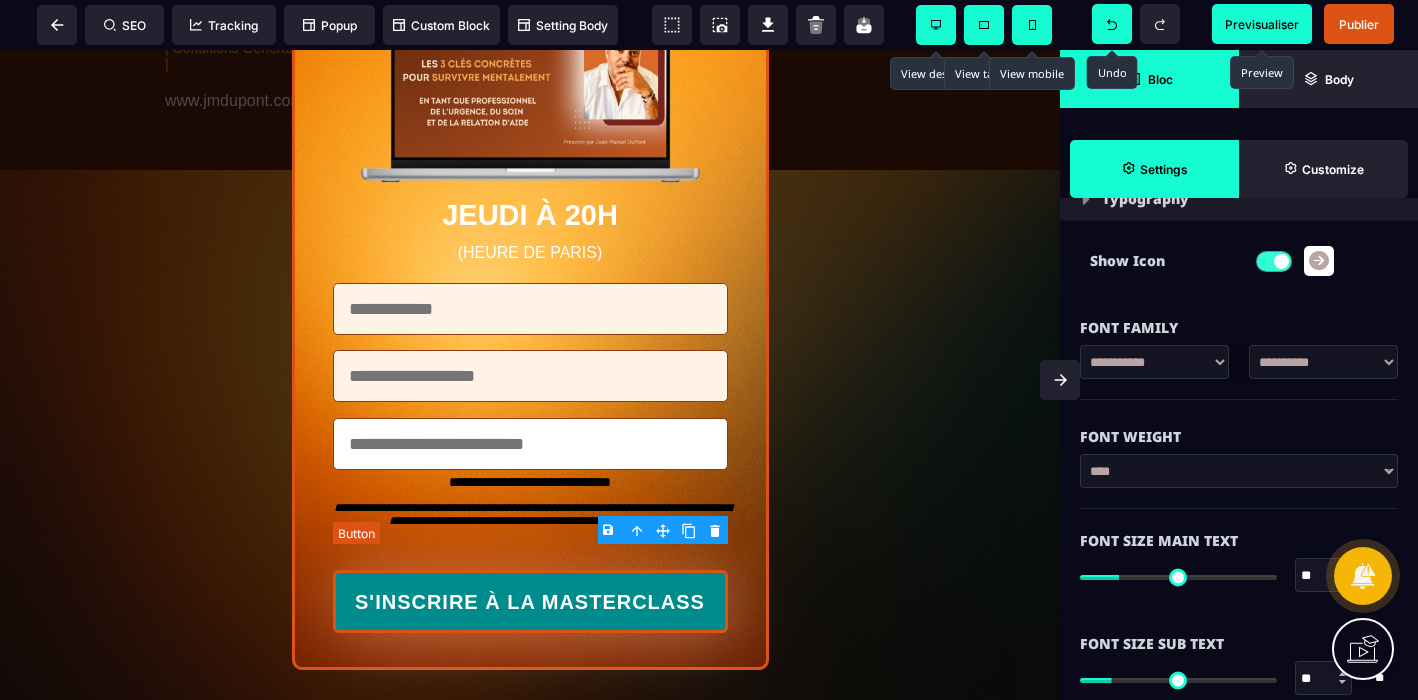 click on "S'INSCRIRE À LA MASTERCLASS" at bounding box center [530, 602] 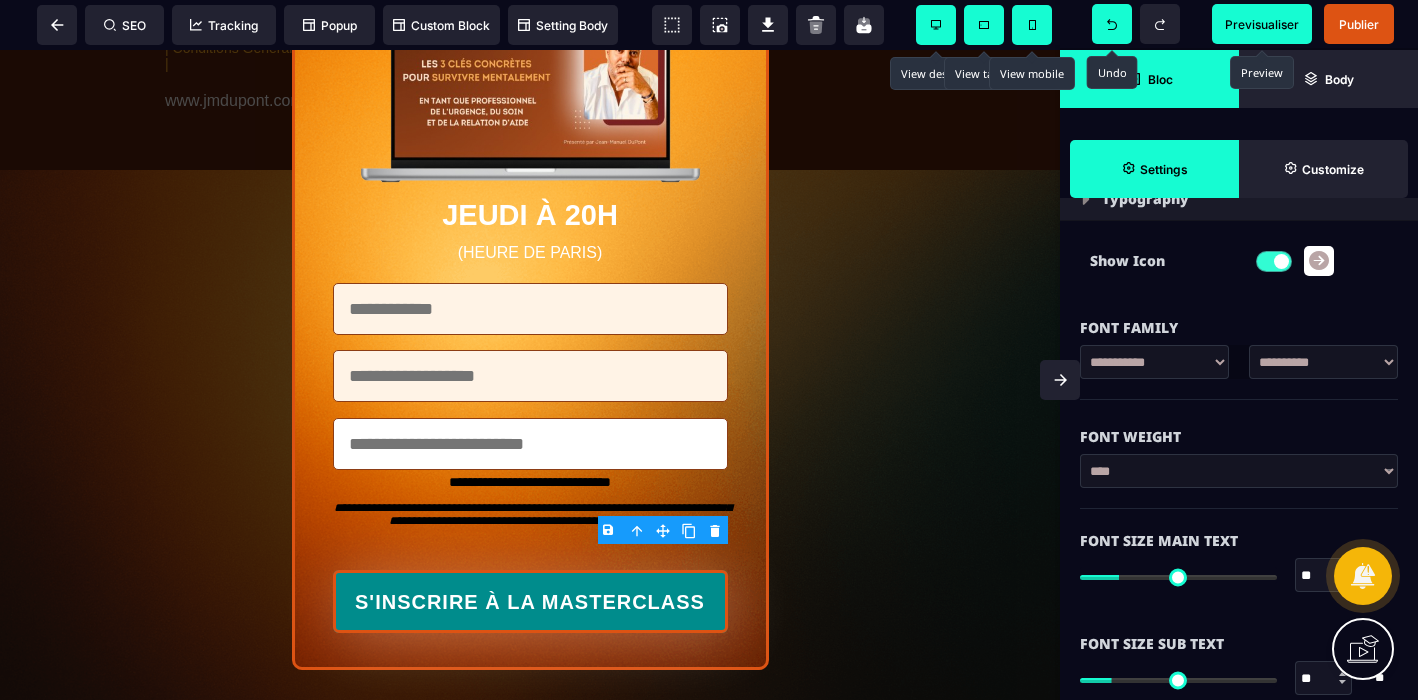 click at bounding box center (1274, 261) 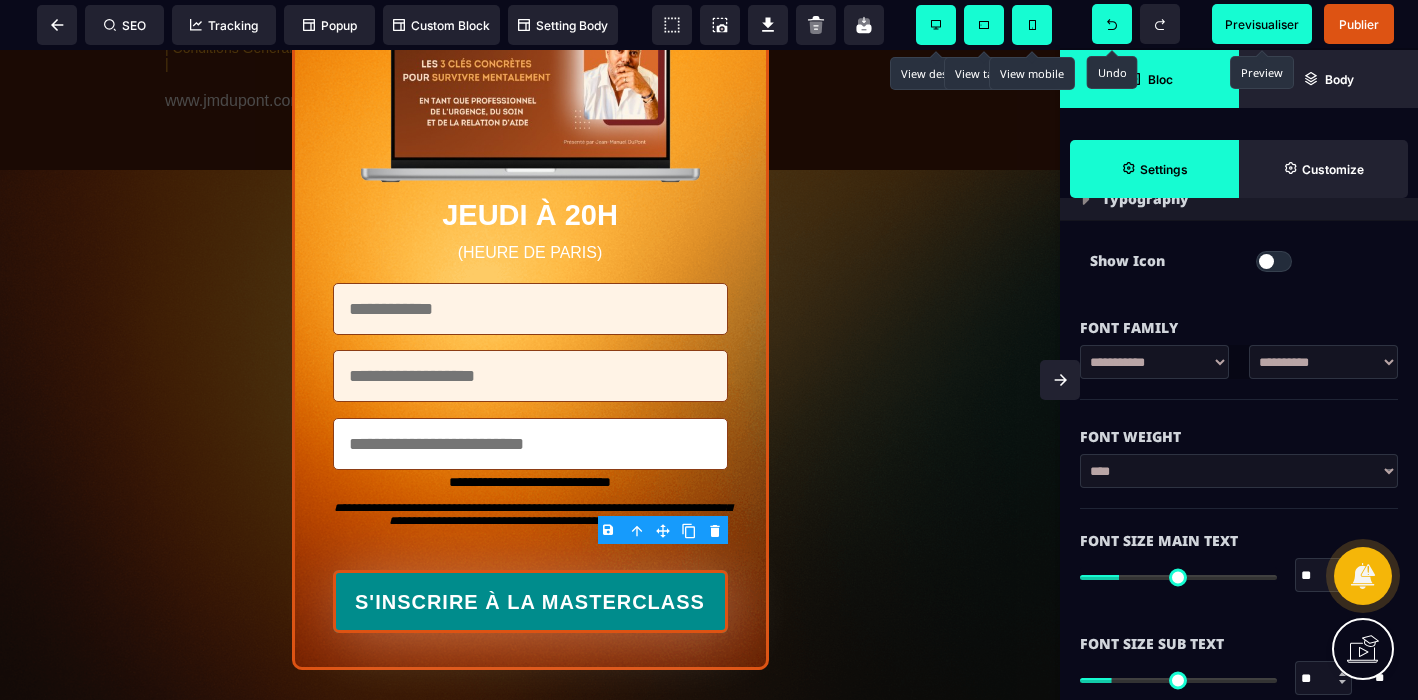 click at bounding box center (1266, 261) 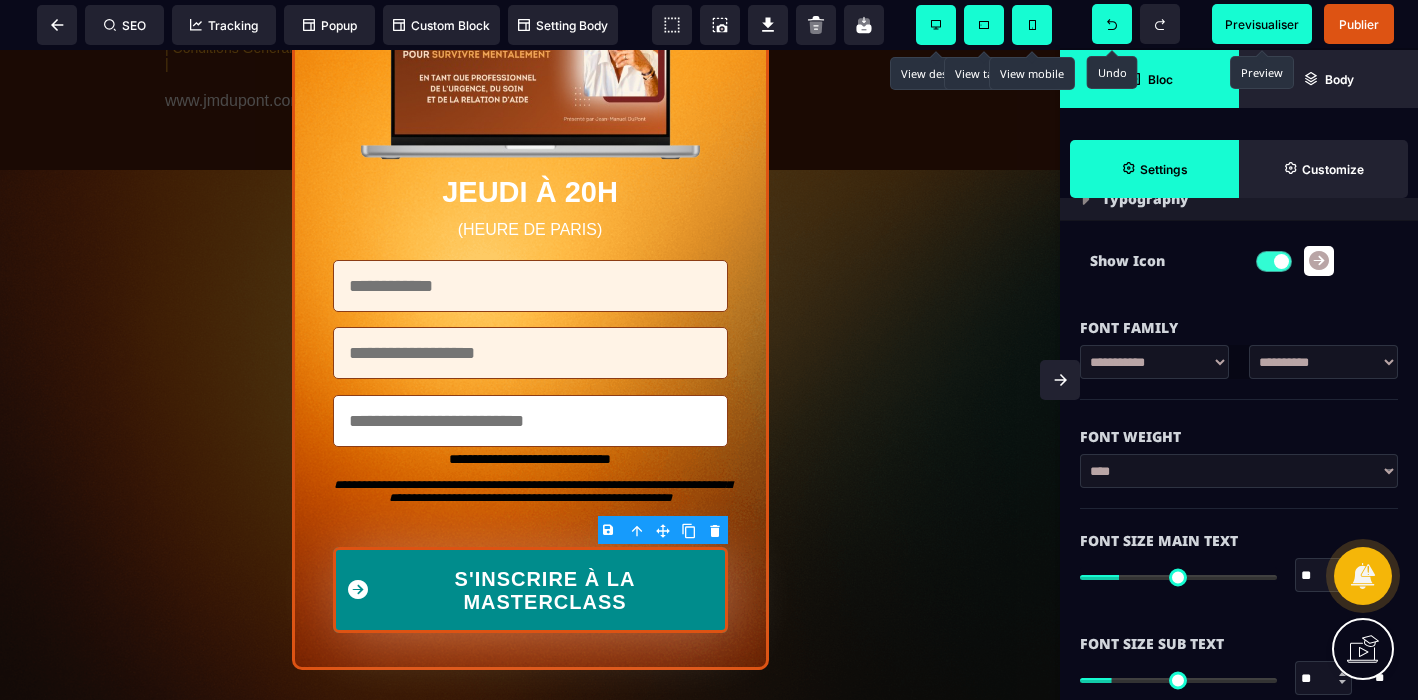 click 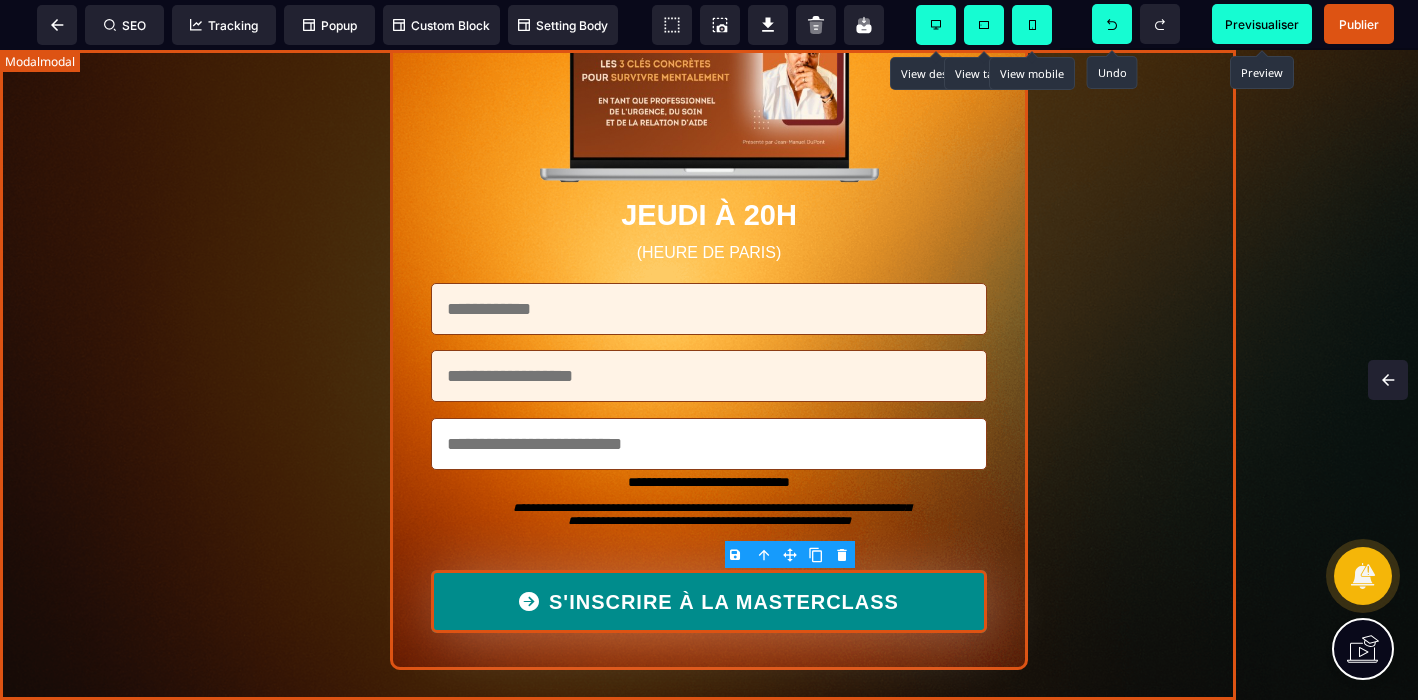 scroll, scrollTop: 0, scrollLeft: 0, axis: both 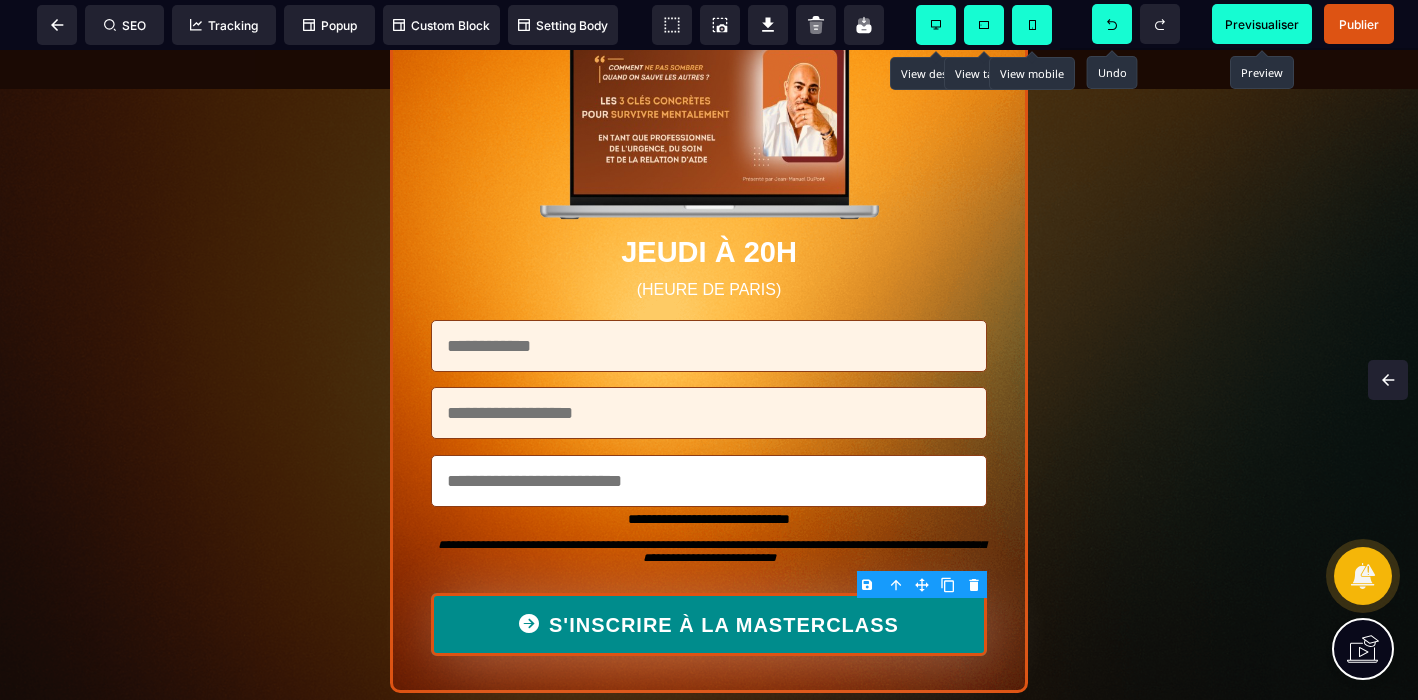 click 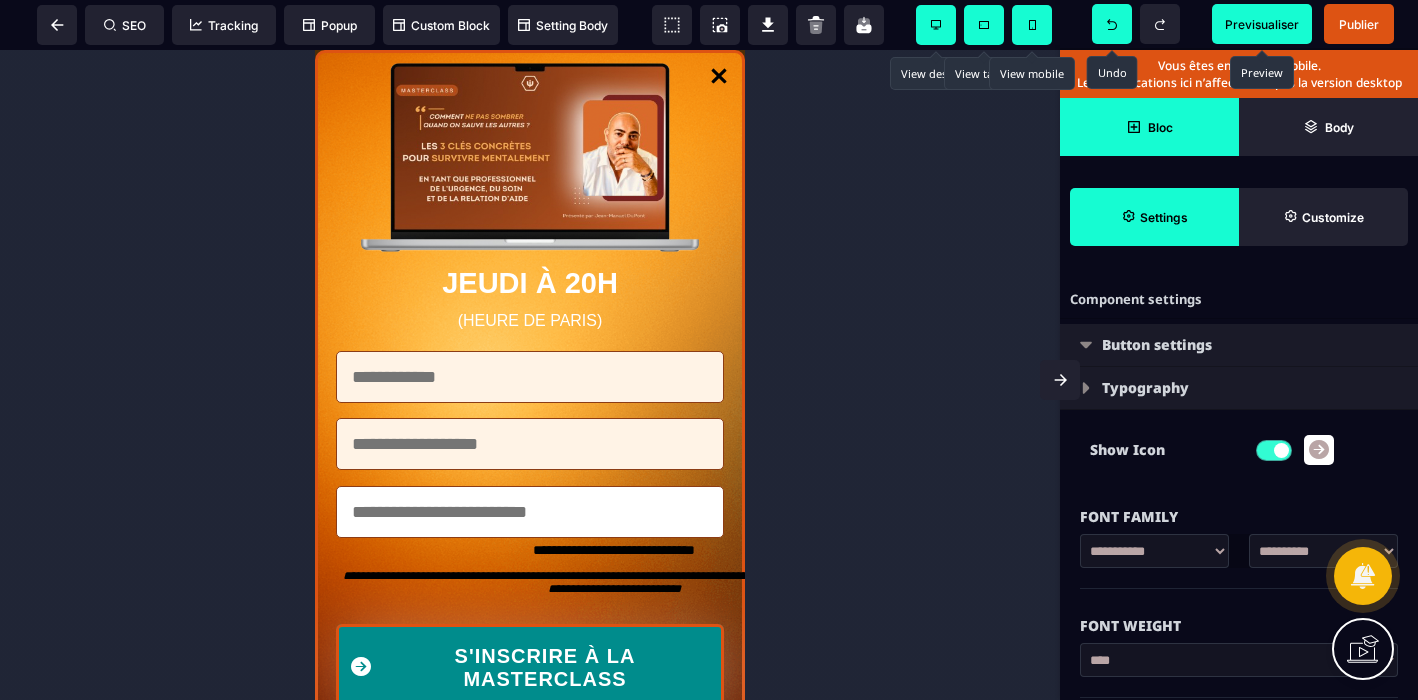 scroll, scrollTop: 6689, scrollLeft: 0, axis: vertical 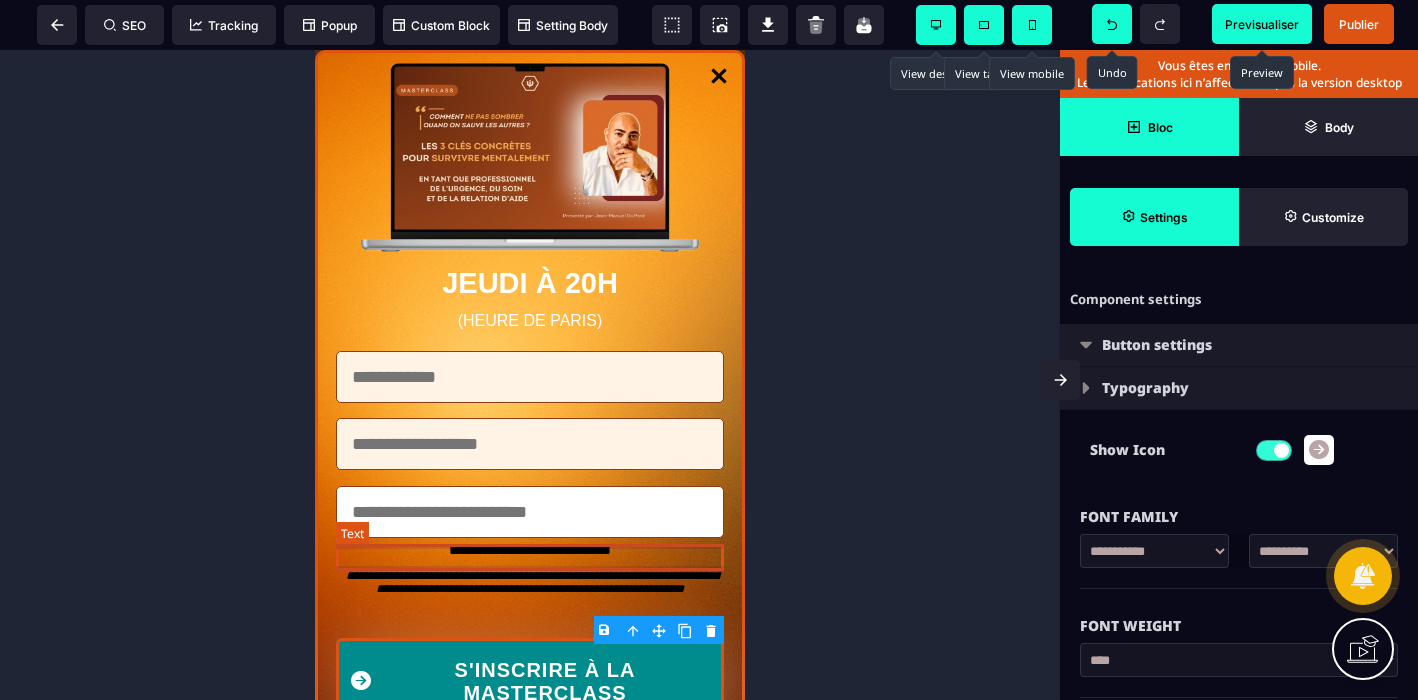 click on "**********" at bounding box center (530, 551) 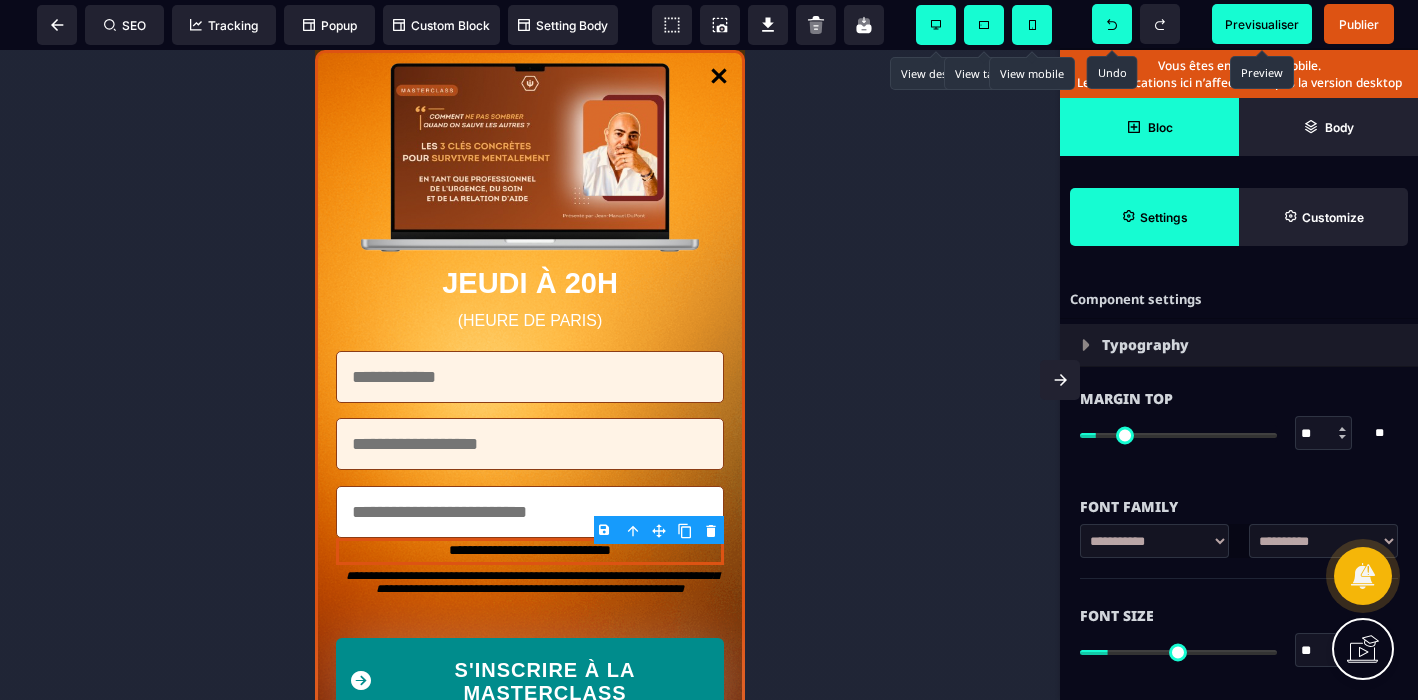 click on "Typography" at bounding box center [1239, 345] 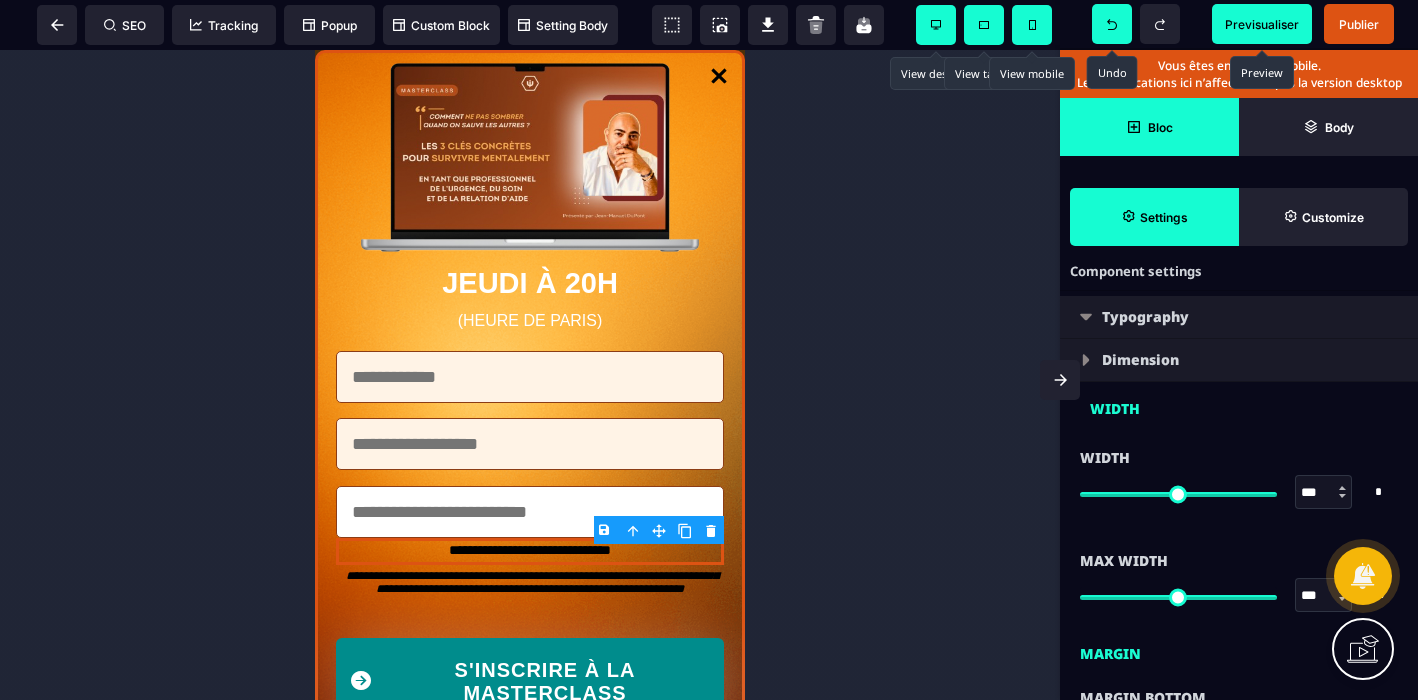 scroll, scrollTop: 0, scrollLeft: 0, axis: both 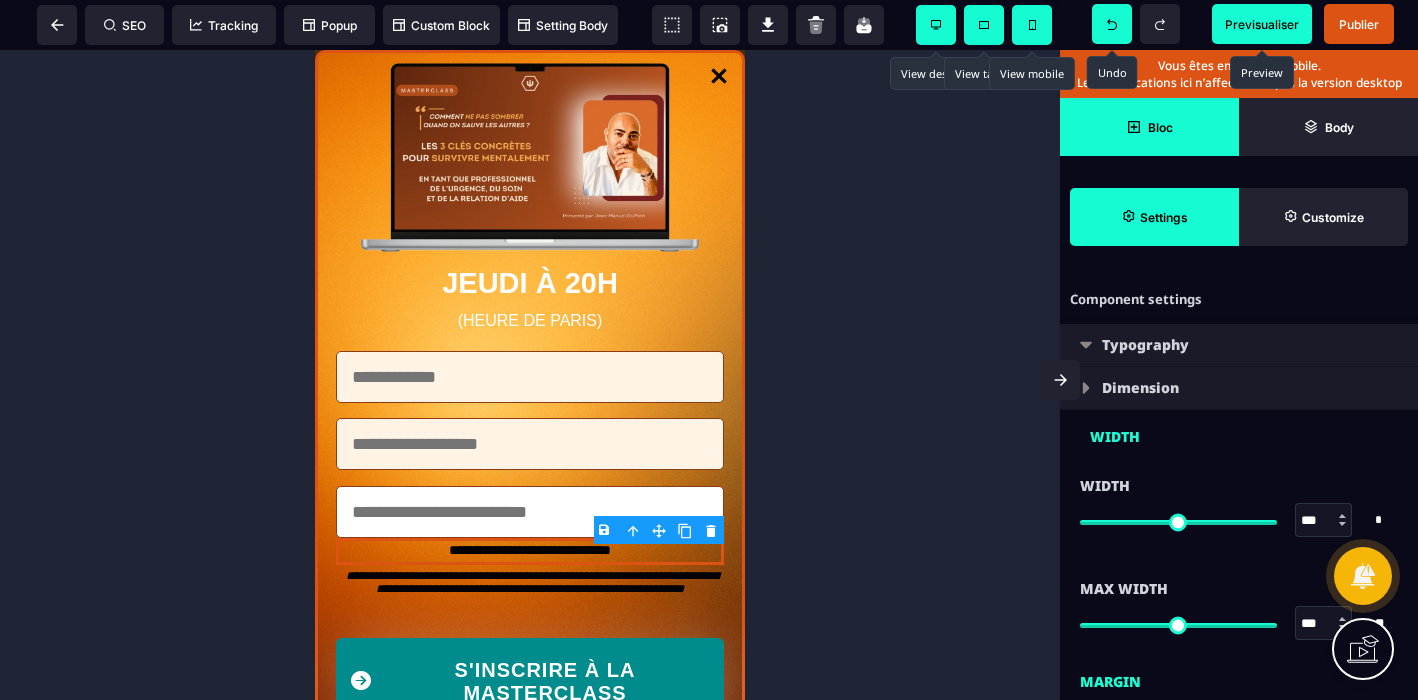click at bounding box center [1075, 350] 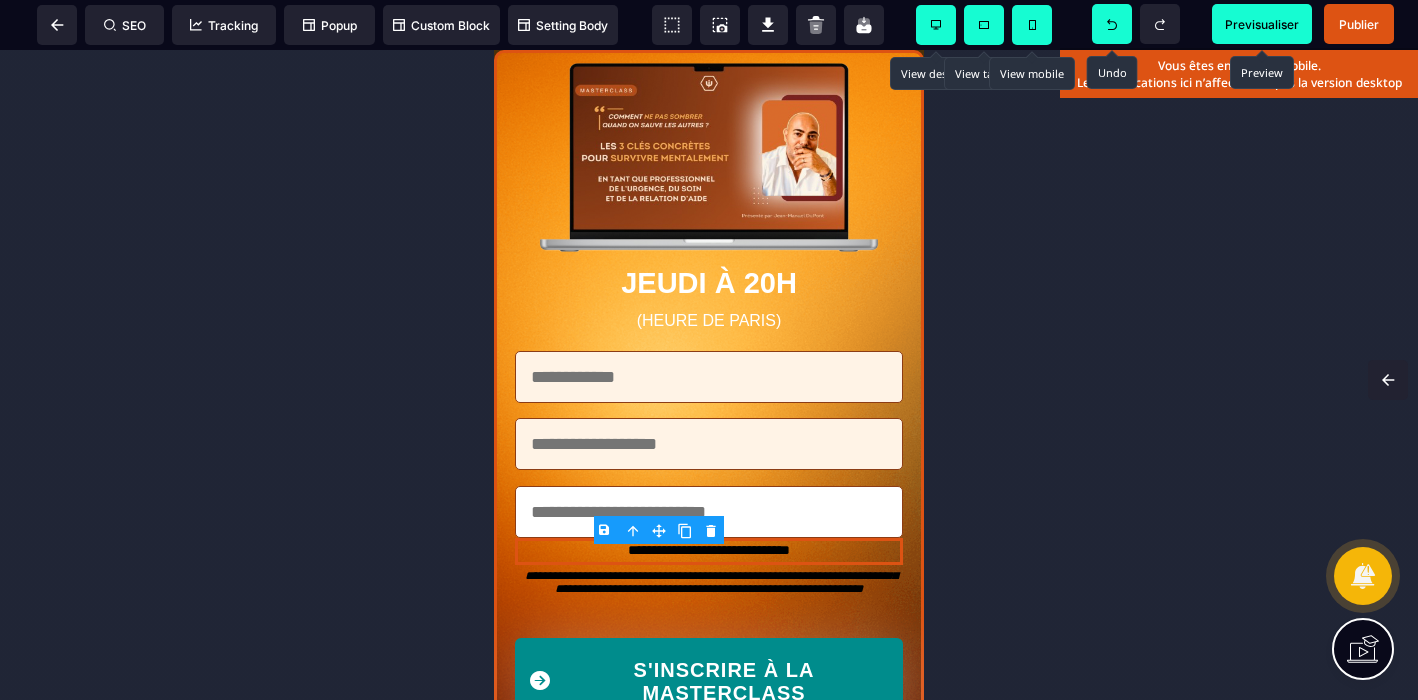 click 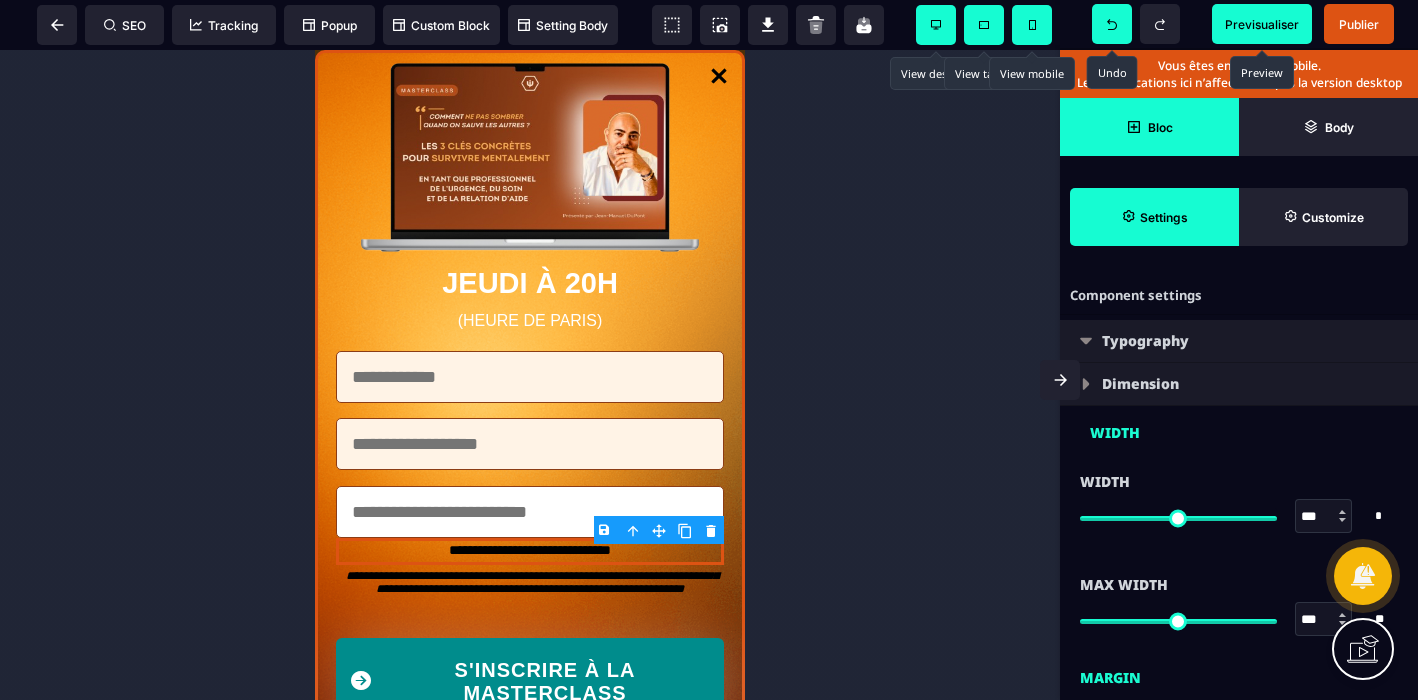 scroll, scrollTop: 0, scrollLeft: 0, axis: both 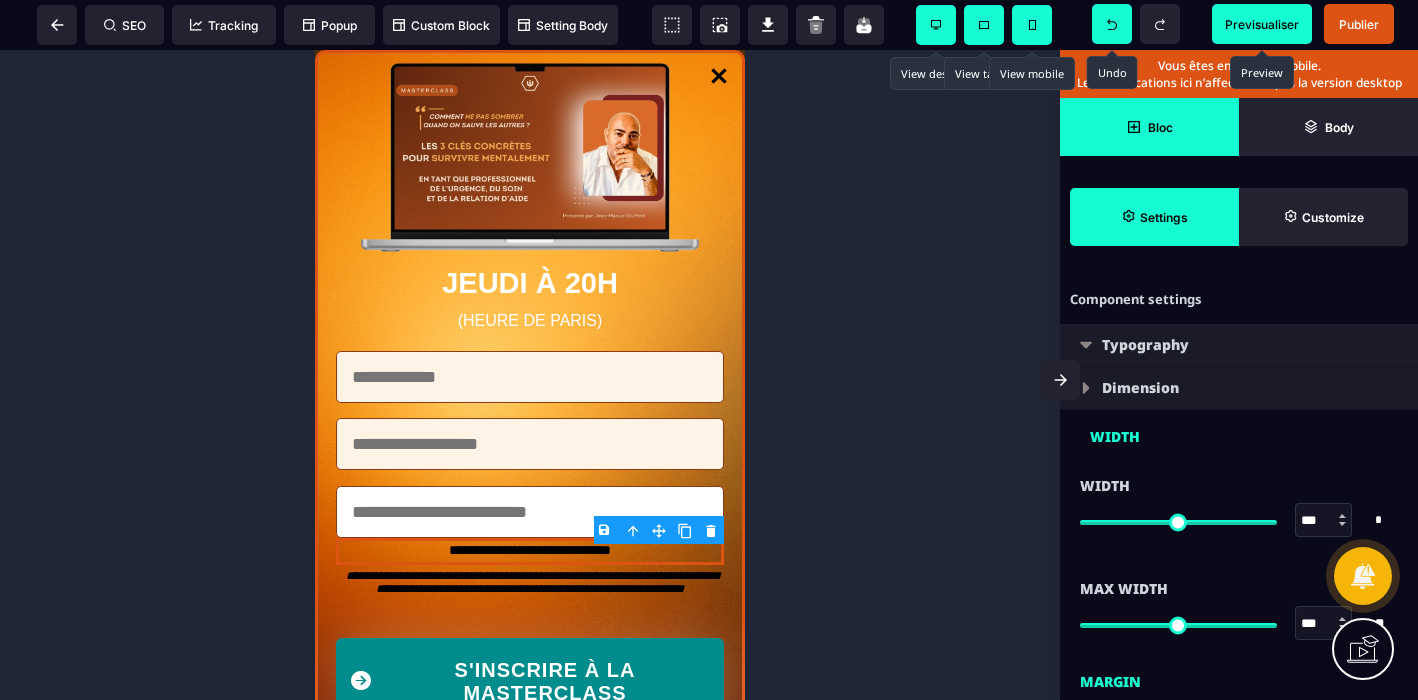 click at bounding box center (1086, 388) 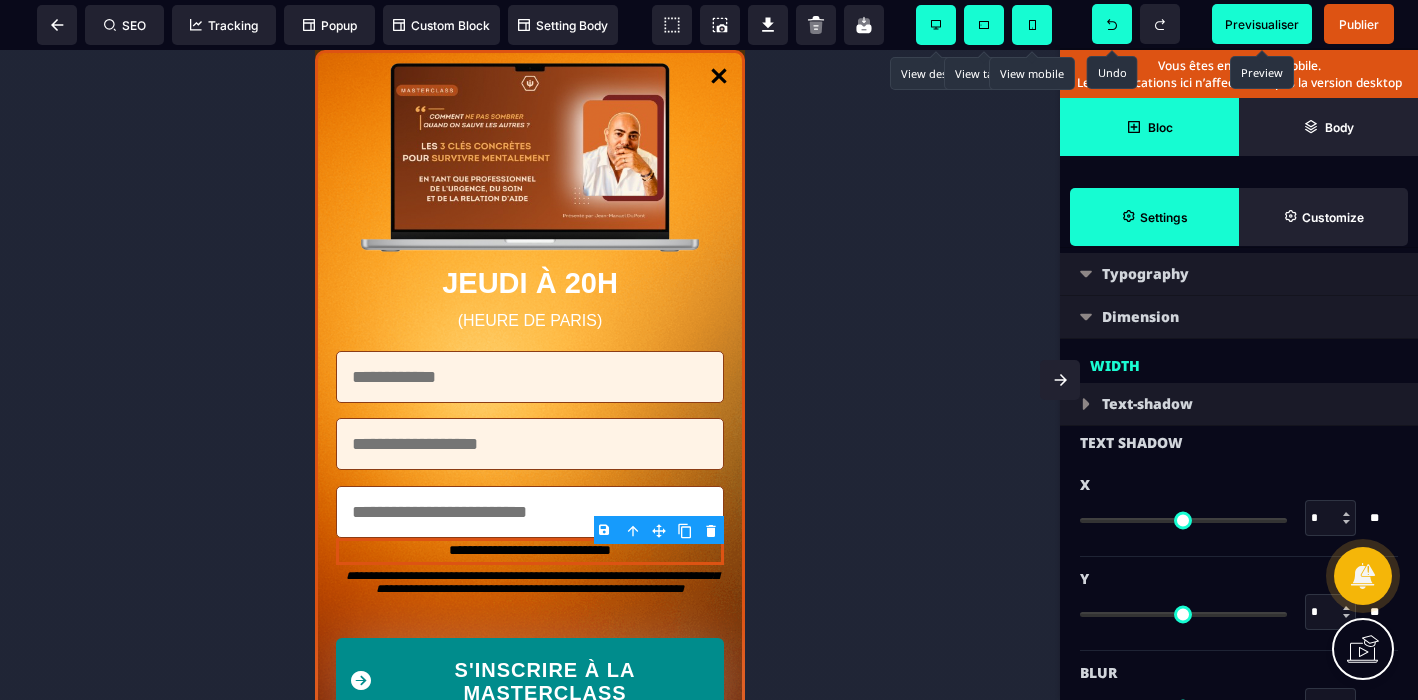scroll, scrollTop: 0, scrollLeft: 0, axis: both 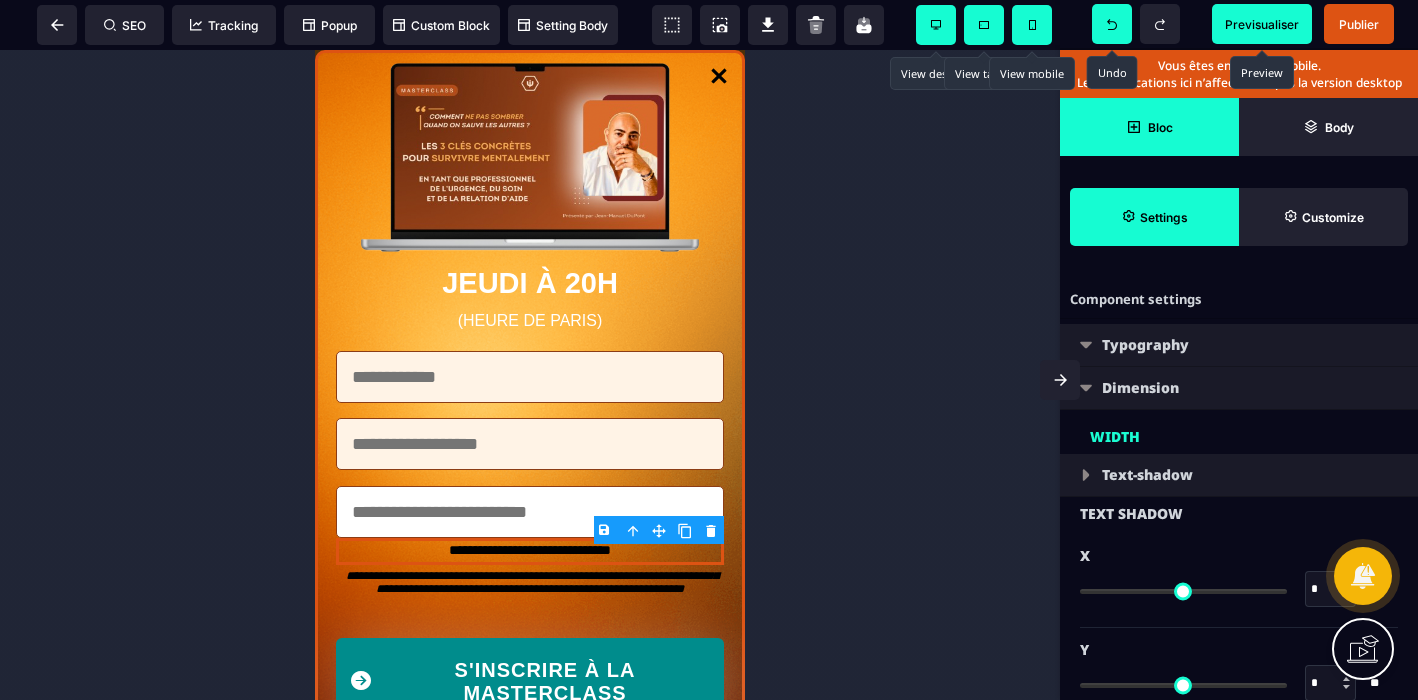 click at bounding box center [1086, 388] 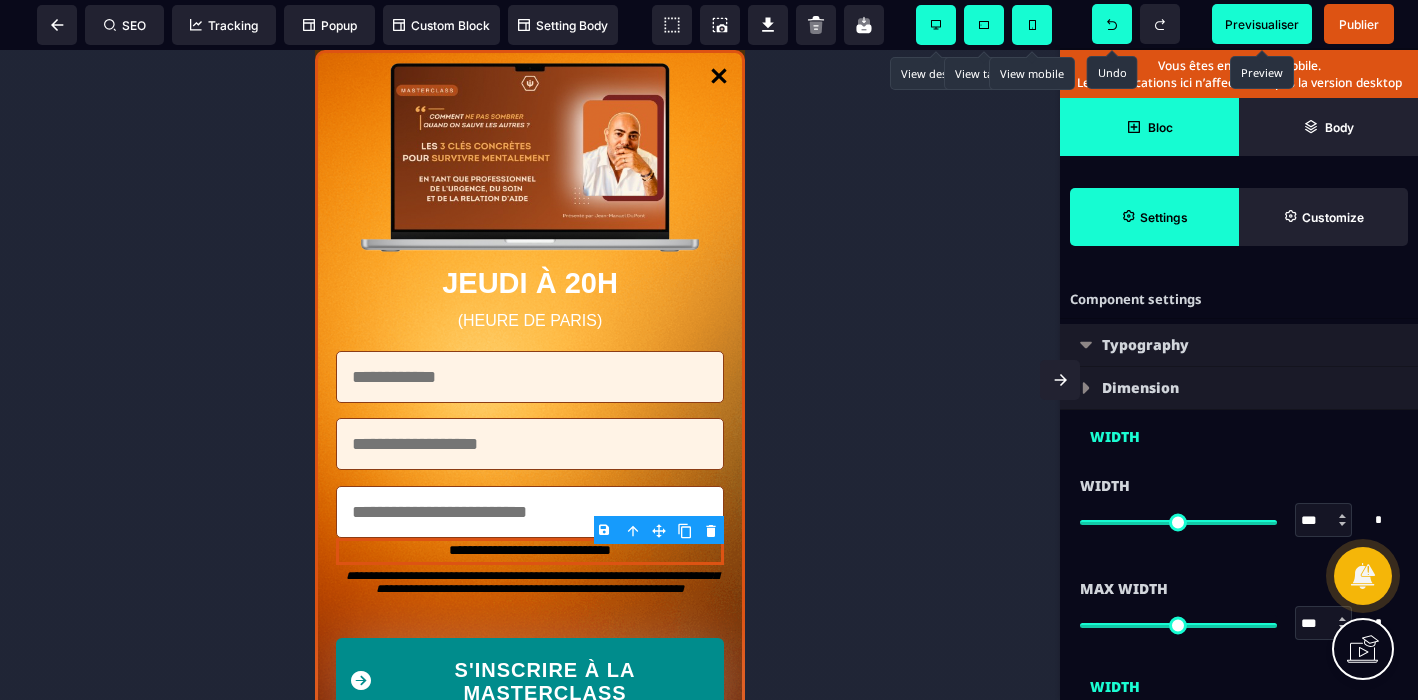 click at bounding box center [1075, 350] 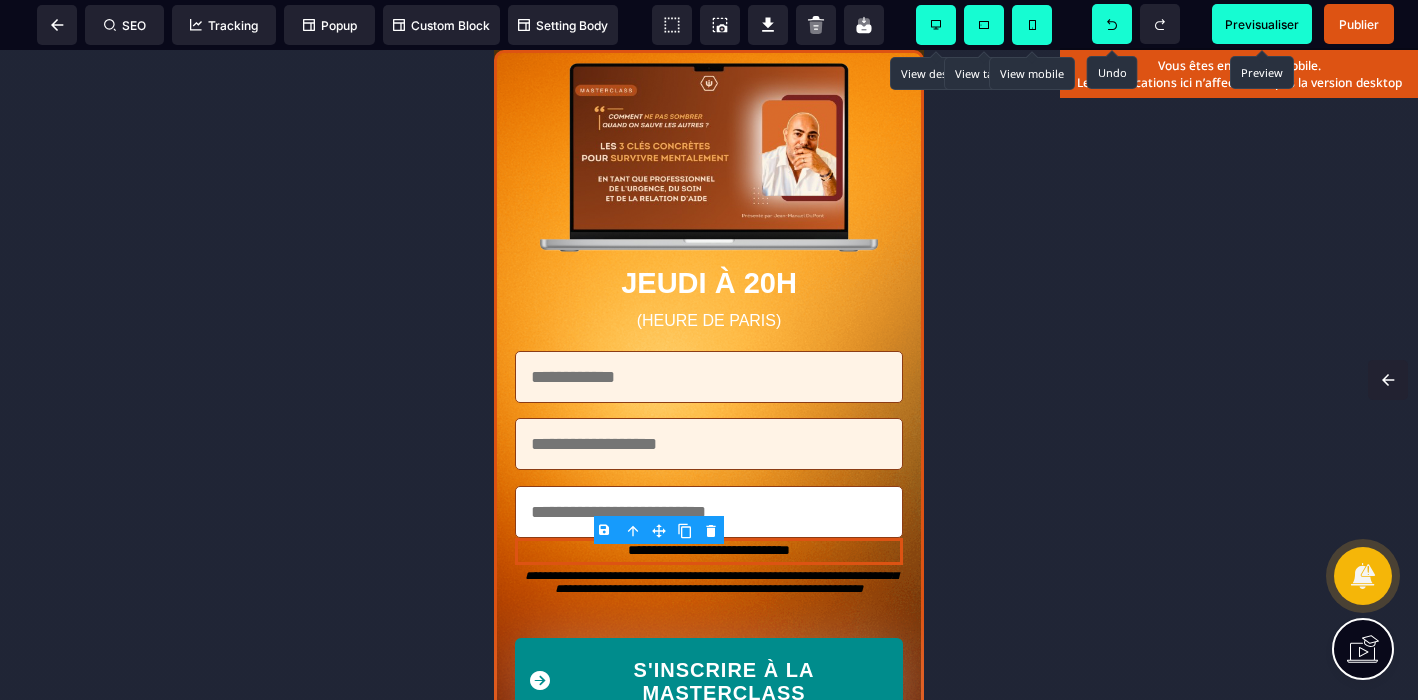 click at bounding box center (936, 25) 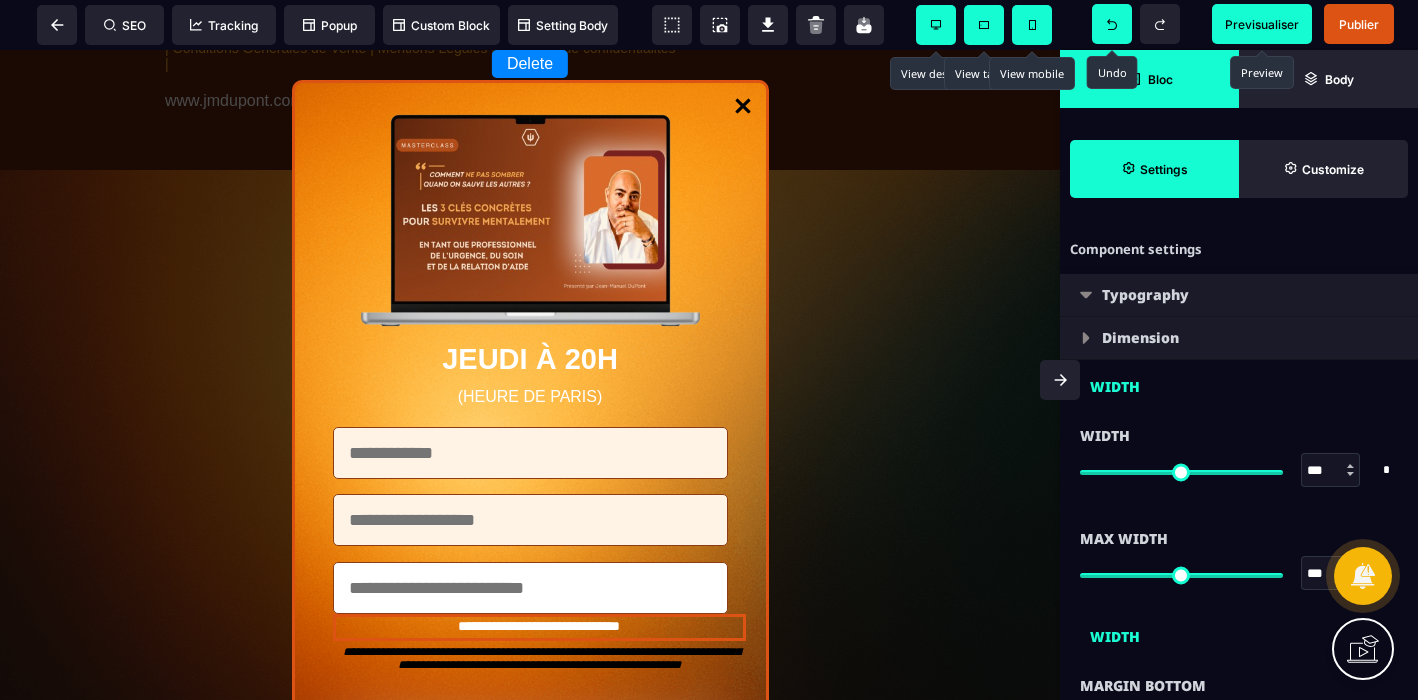 scroll, scrollTop: 6491, scrollLeft: 0, axis: vertical 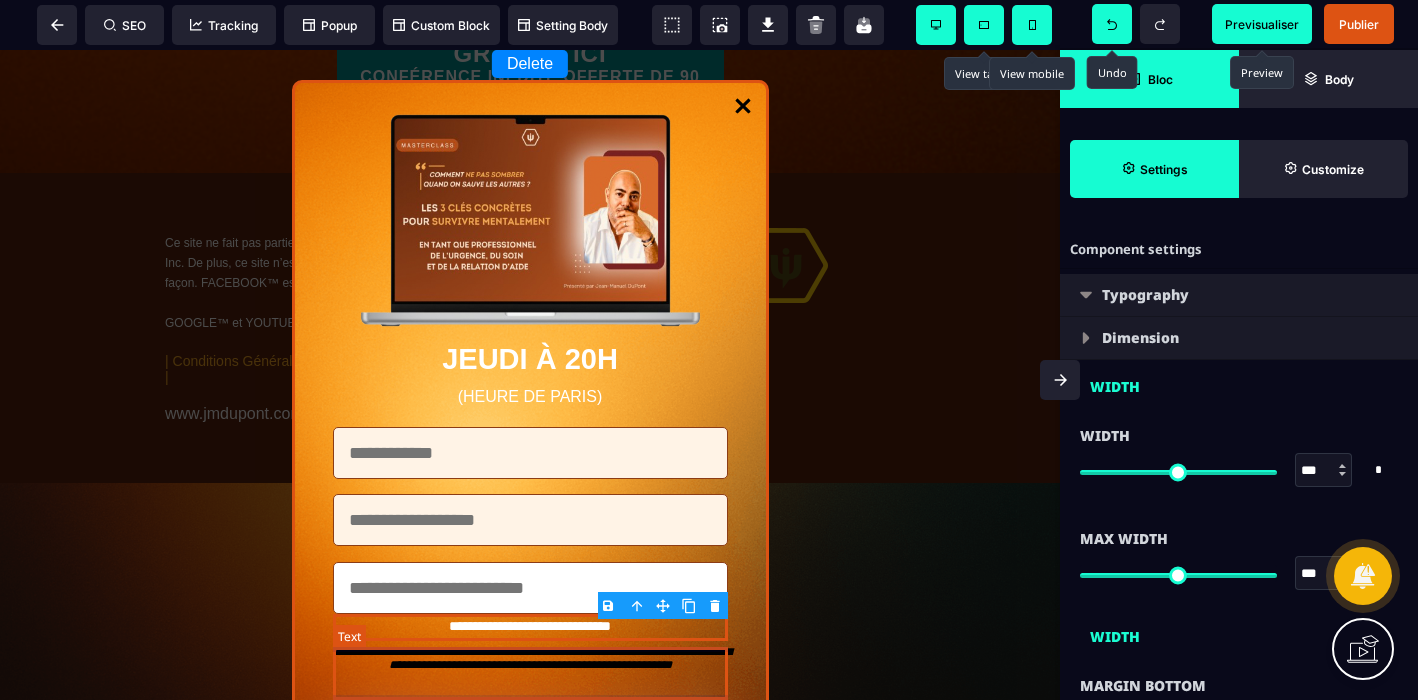 click on "**********" at bounding box center (530, 668) 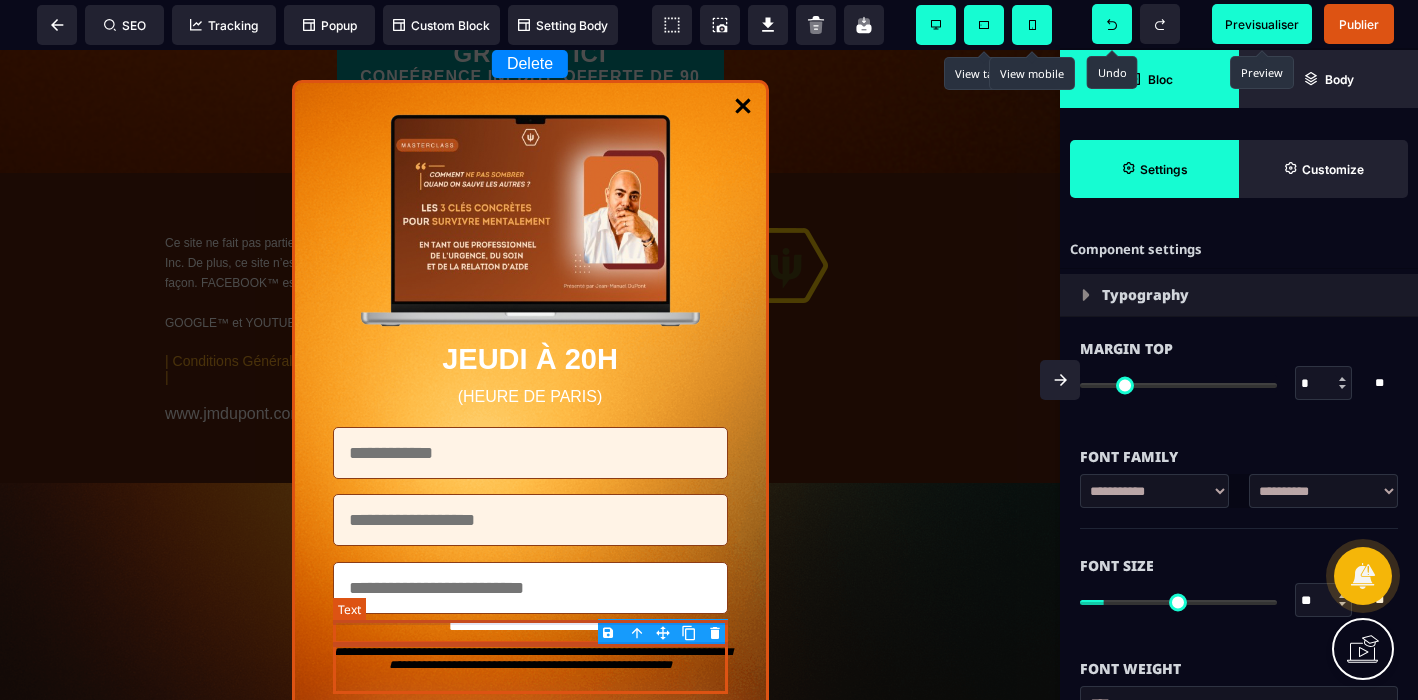 click on "**********" at bounding box center [530, 627] 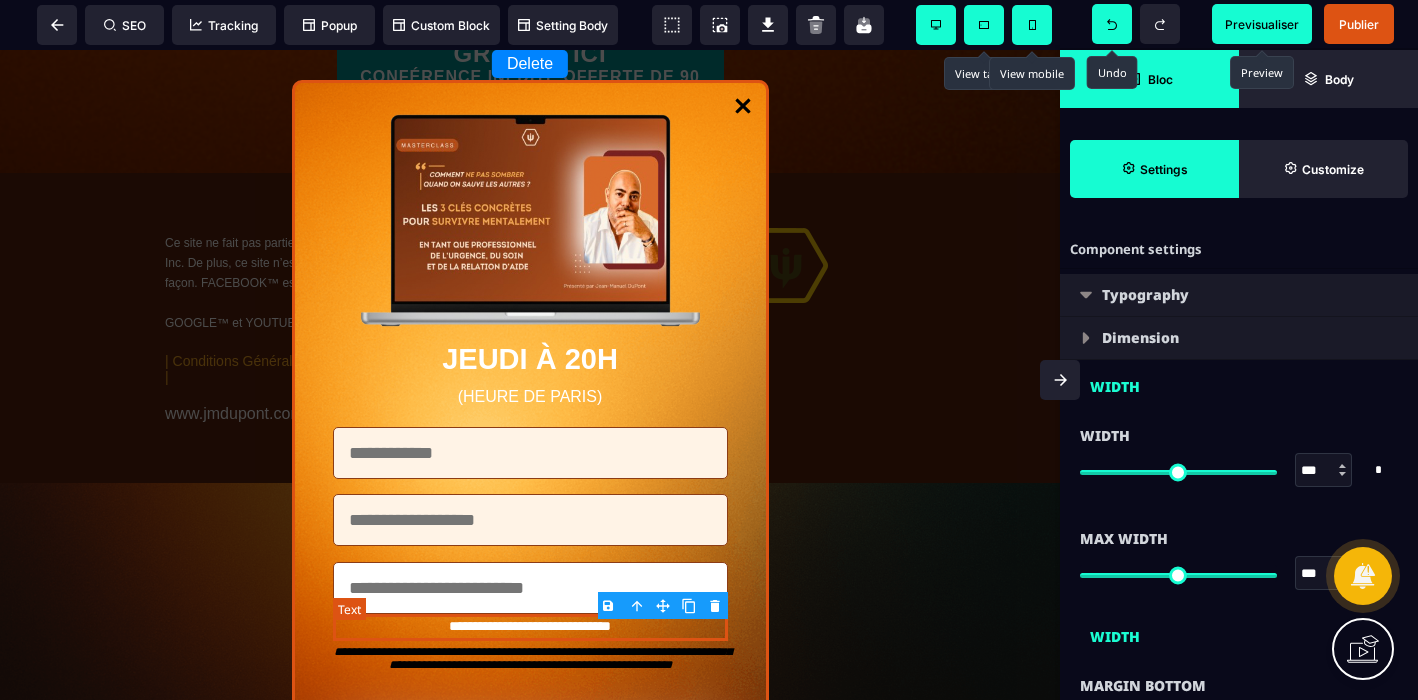 click on "**********" at bounding box center (530, 627) 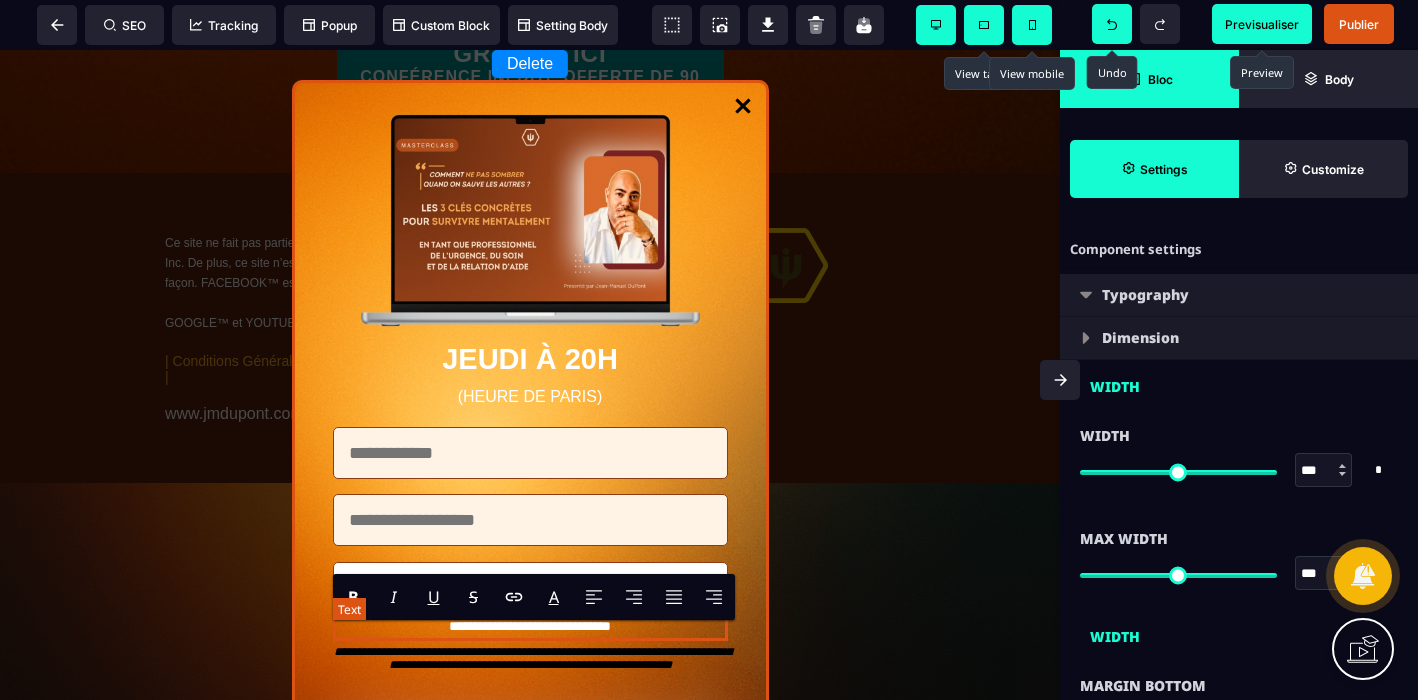 click on "**********" at bounding box center [530, 627] 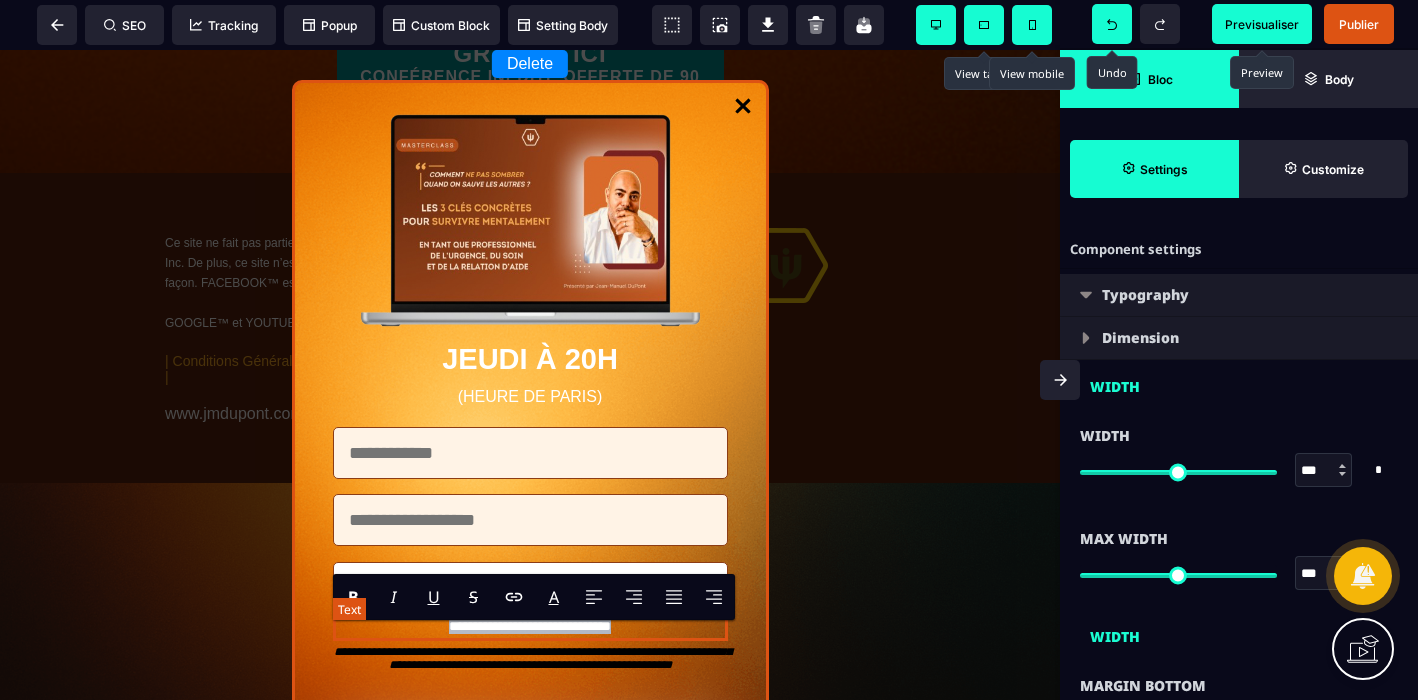 click on "**********" at bounding box center [530, 627] 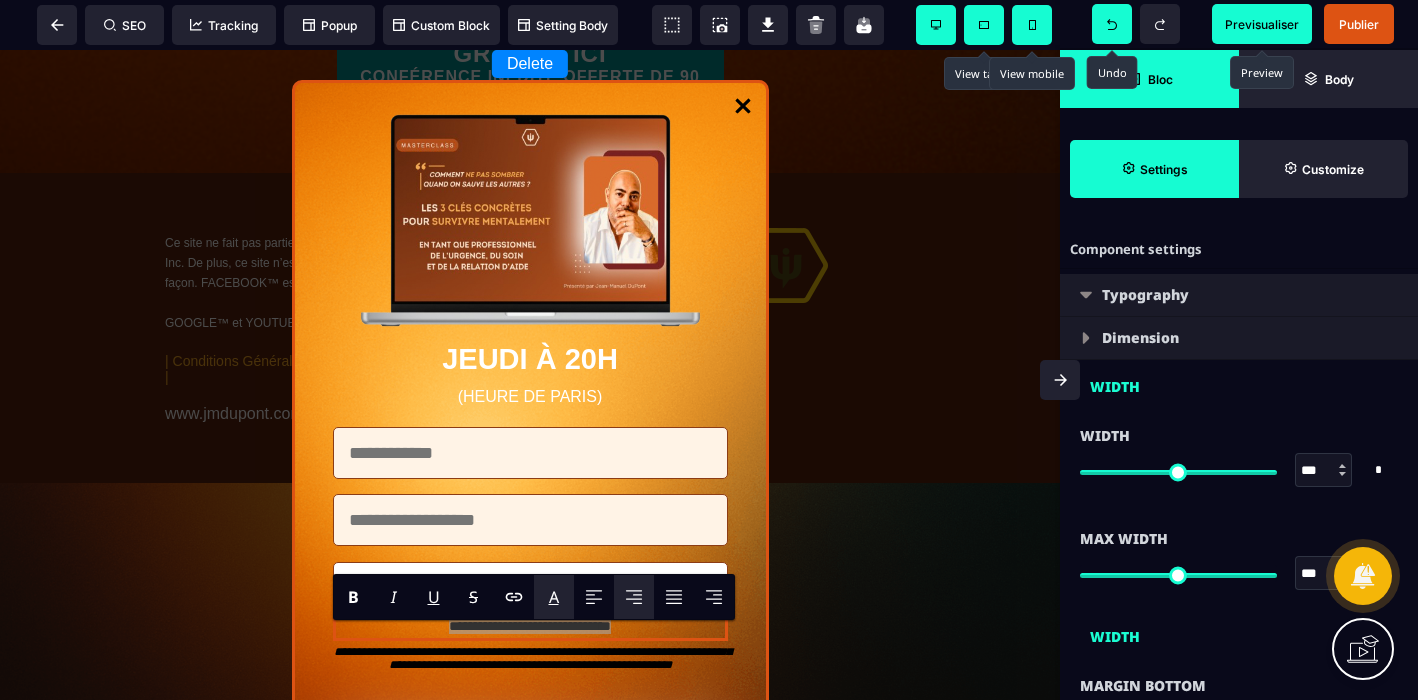 click on "A" at bounding box center (554, 597) 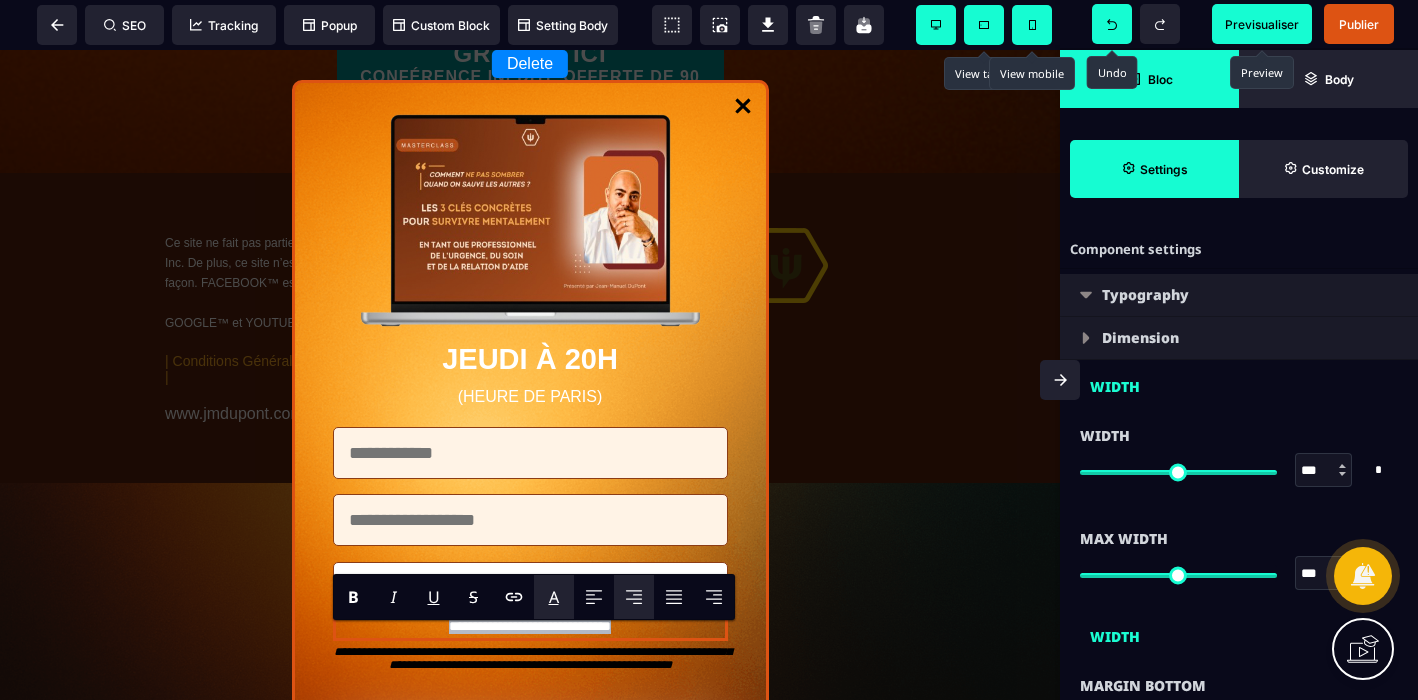 click on "*******" at bounding box center (579, 621) 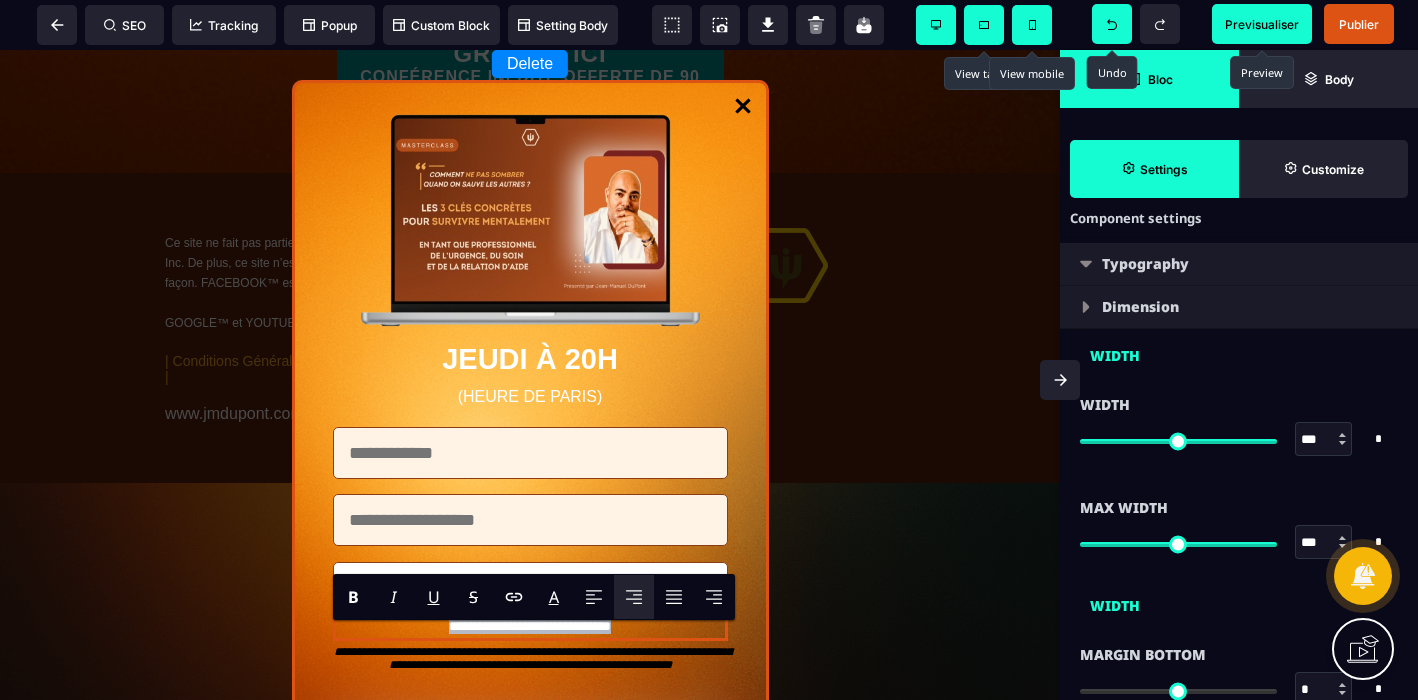 scroll, scrollTop: 39, scrollLeft: 0, axis: vertical 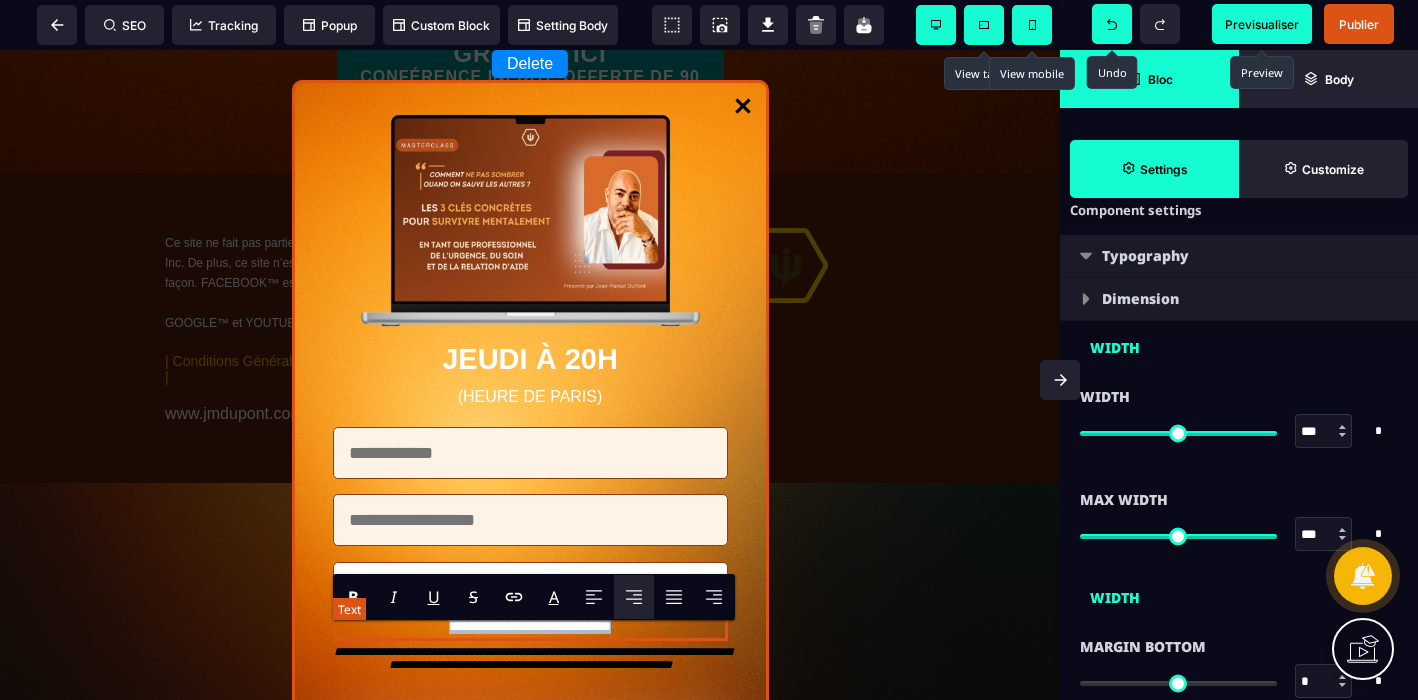 click on "**********" at bounding box center [530, 627] 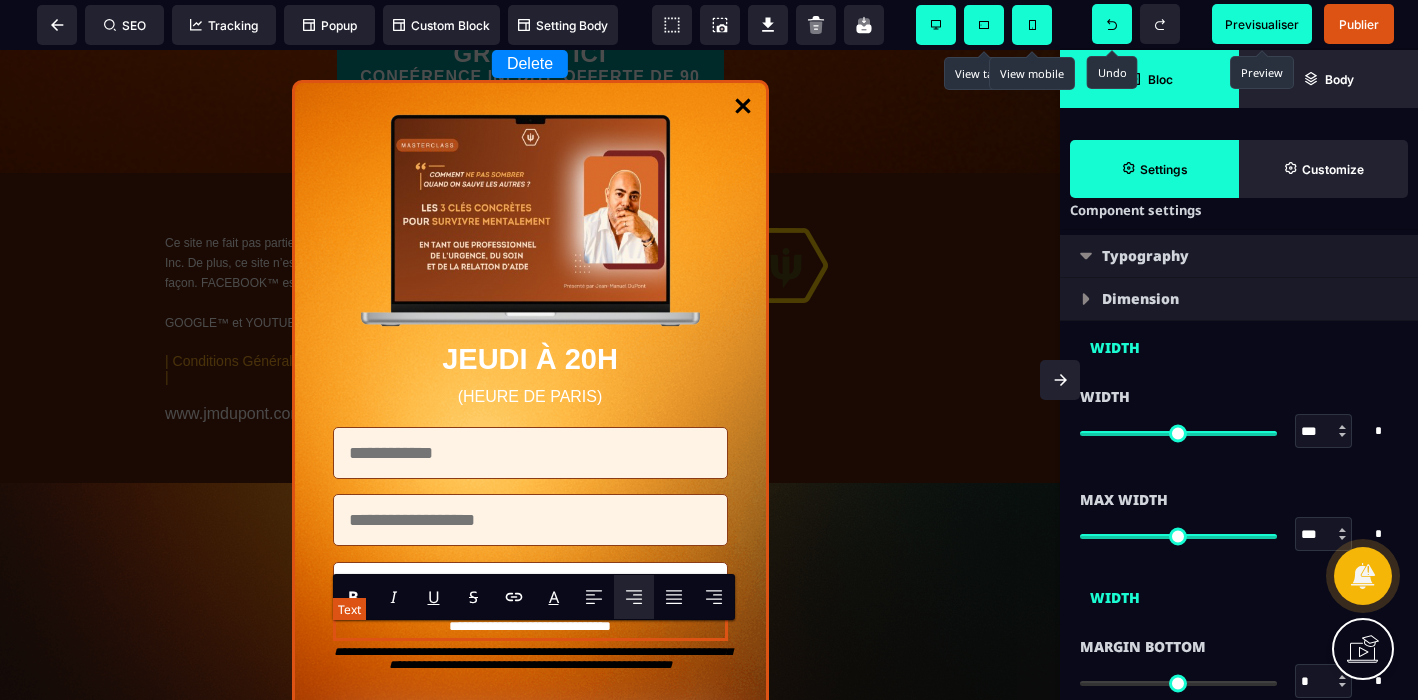 click on "**********" at bounding box center [530, 627] 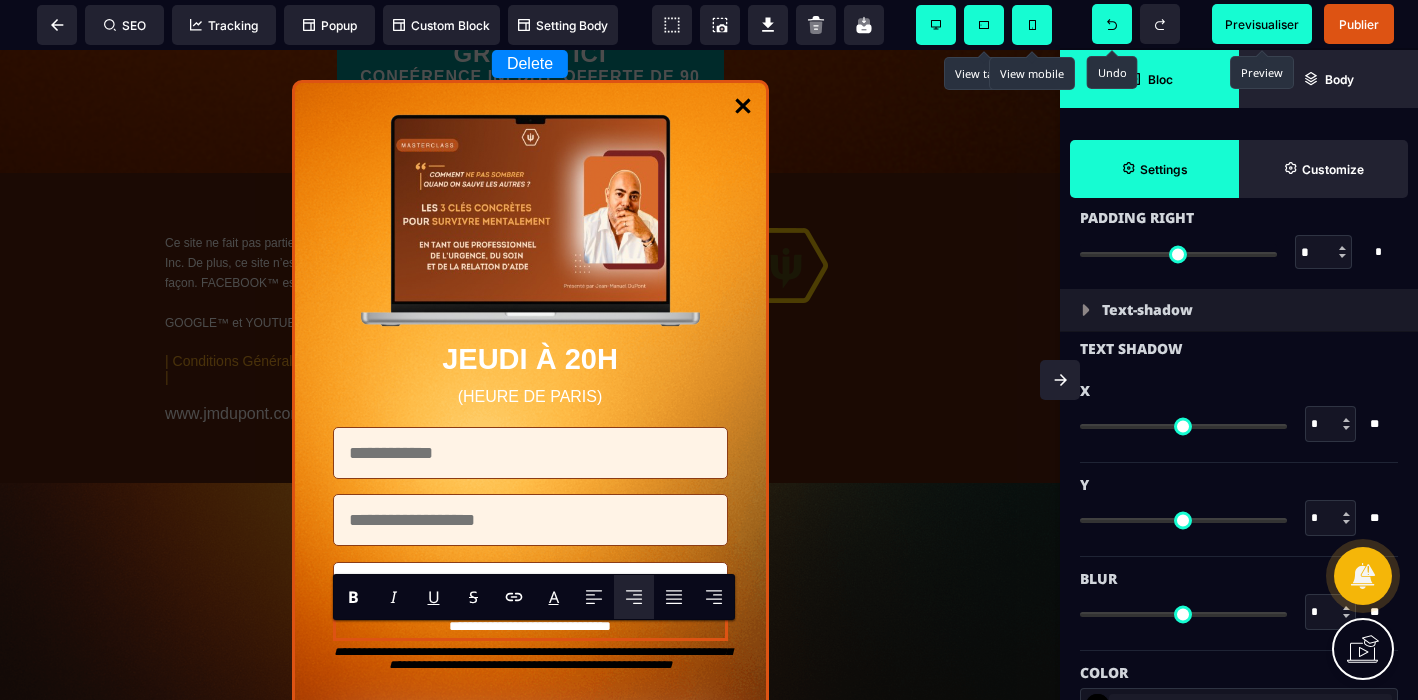 scroll, scrollTop: 992, scrollLeft: 0, axis: vertical 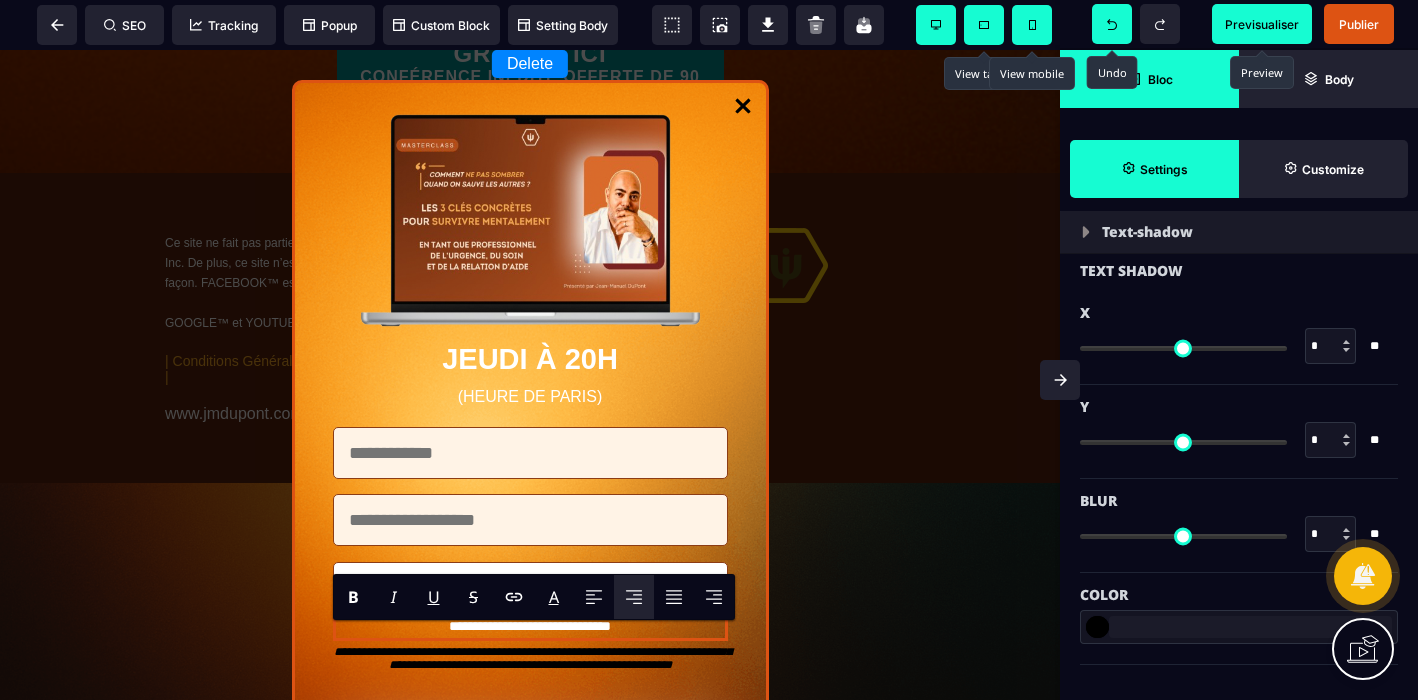 click on "*******" at bounding box center [1097, 627] 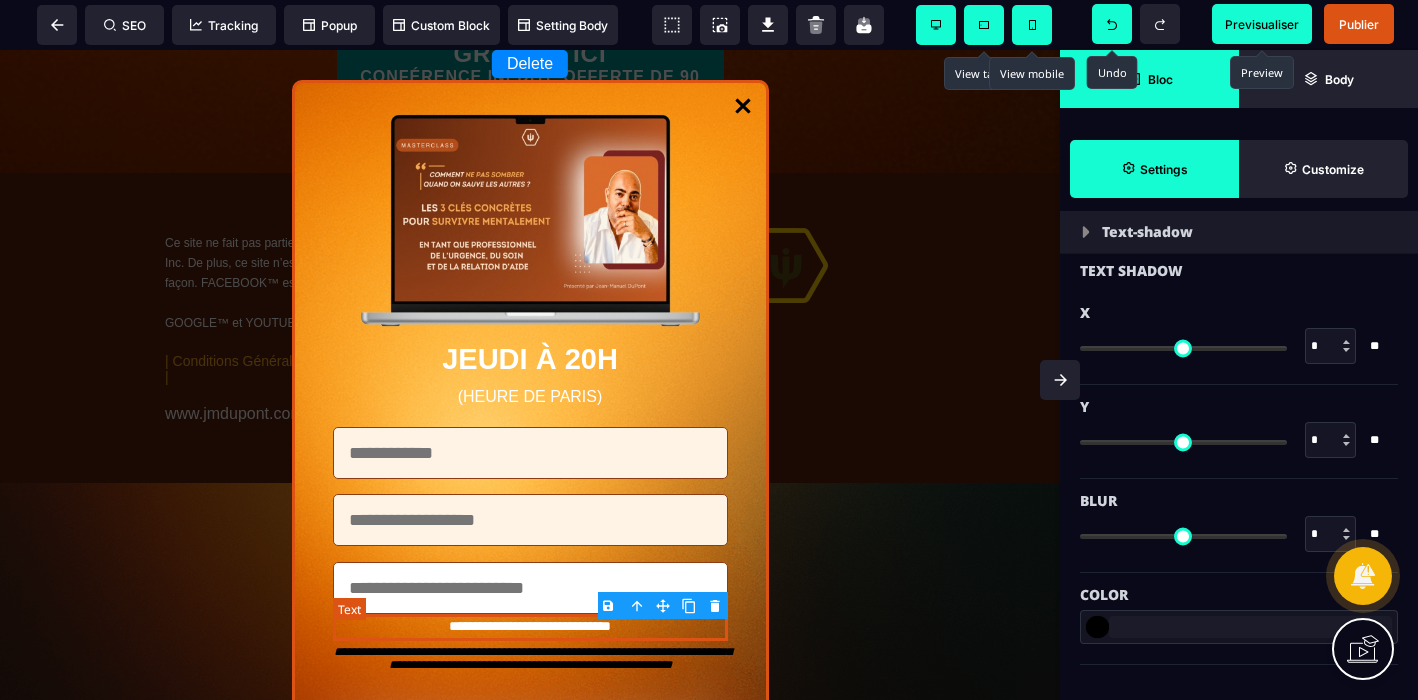 click on "**********" at bounding box center (530, 627) 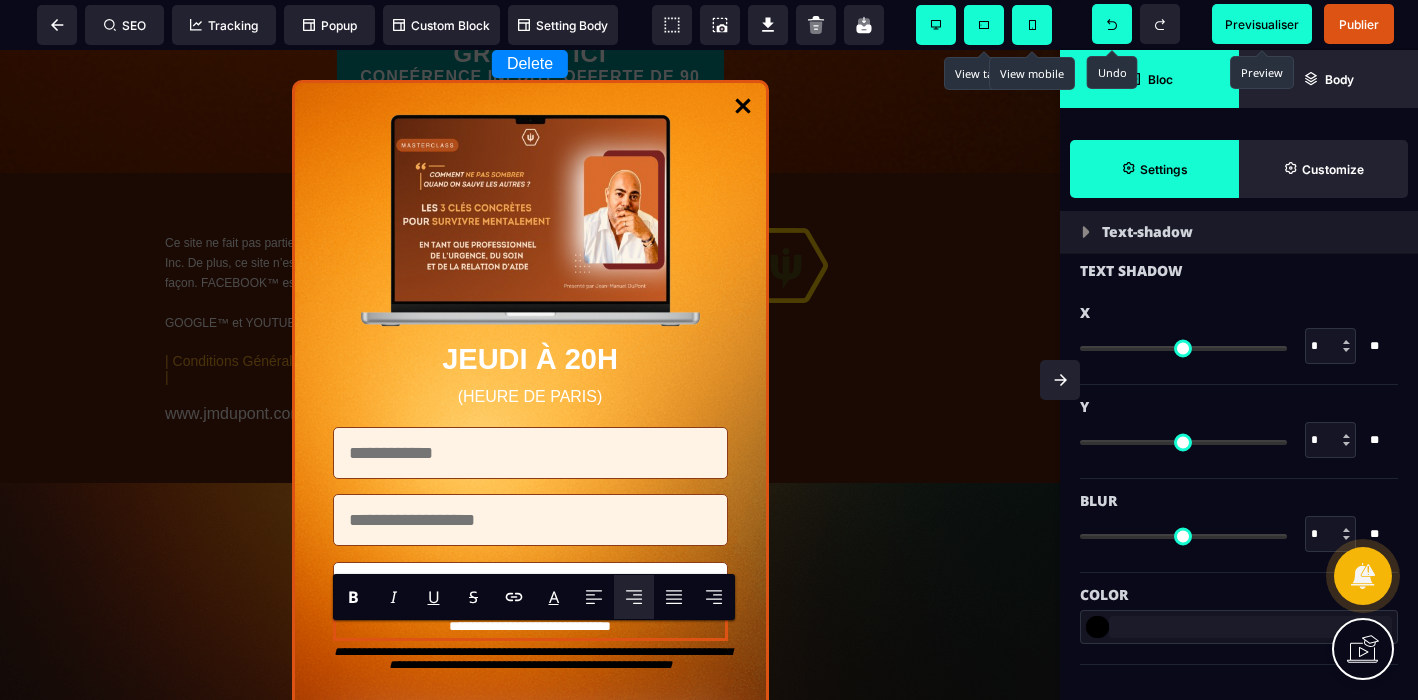 click on "*******" at bounding box center (579, 621) 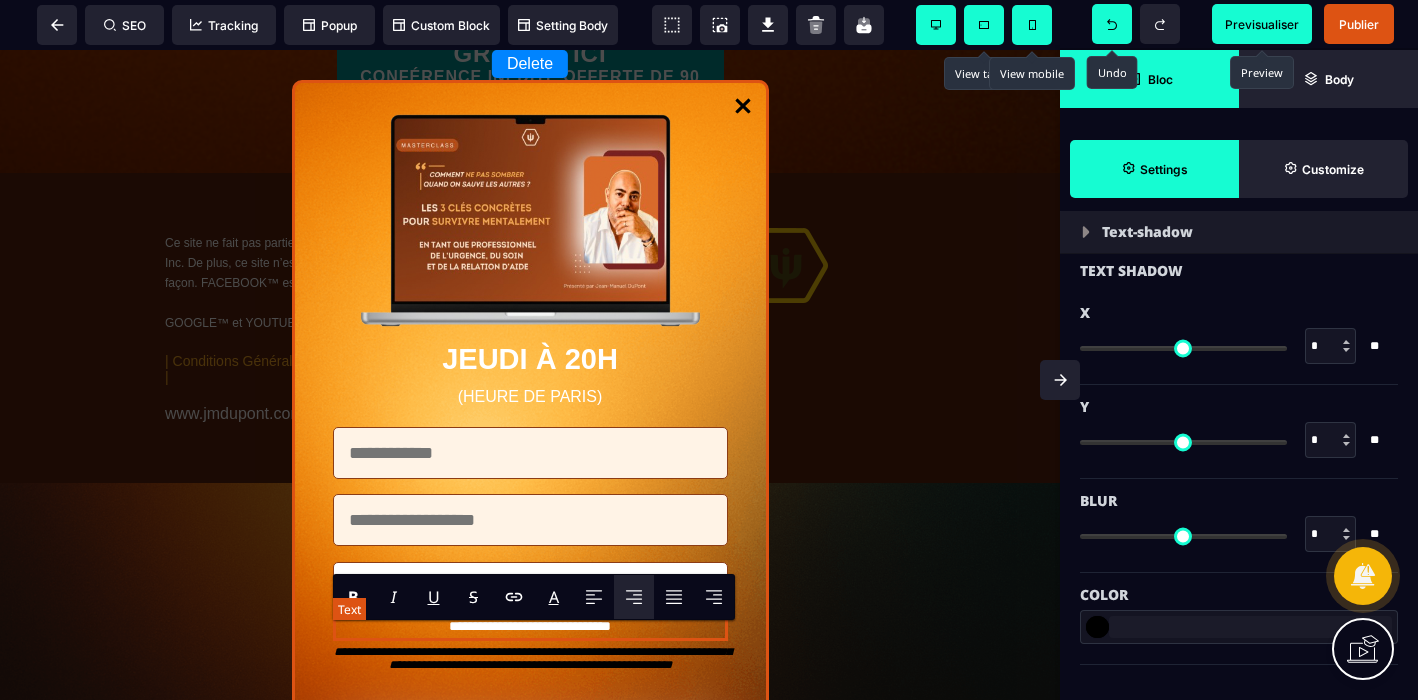 click on "**********" at bounding box center [530, 627] 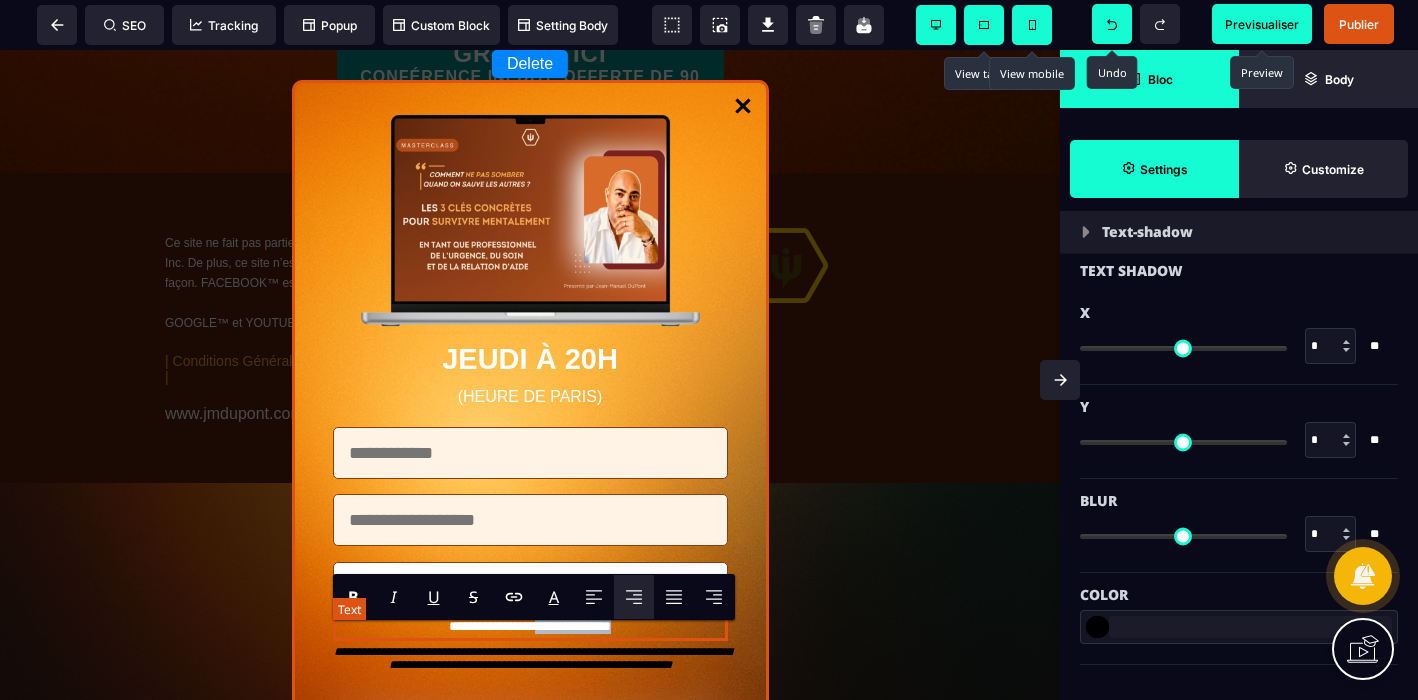 click on "**********" at bounding box center (530, 627) 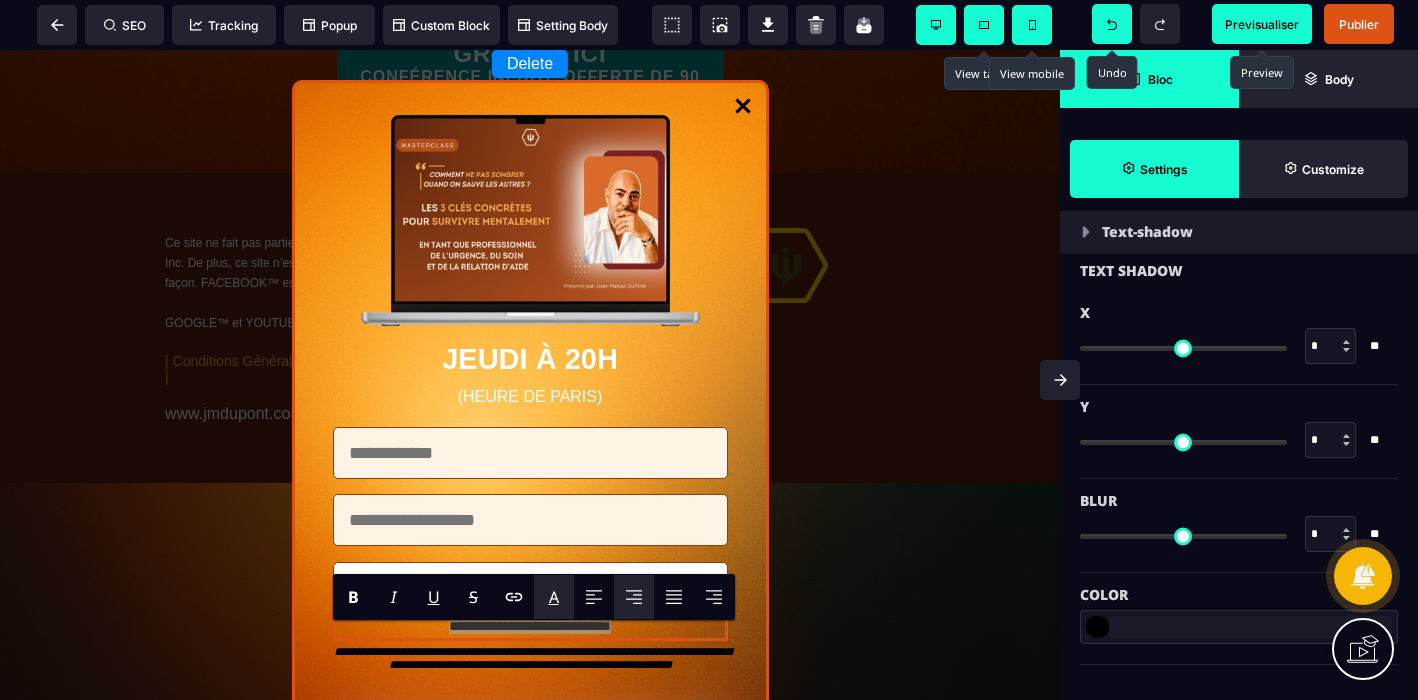 click on "A" at bounding box center (554, 597) 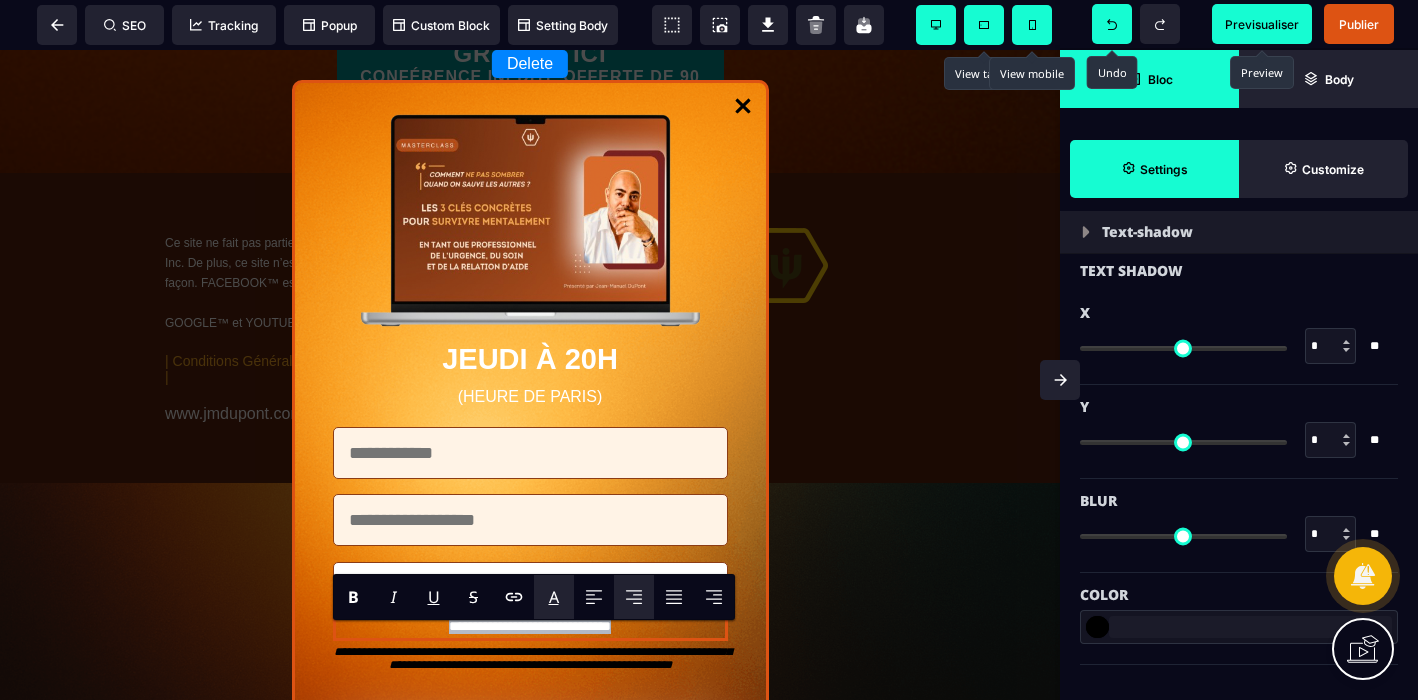 click on "*******" at bounding box center [579, 621] 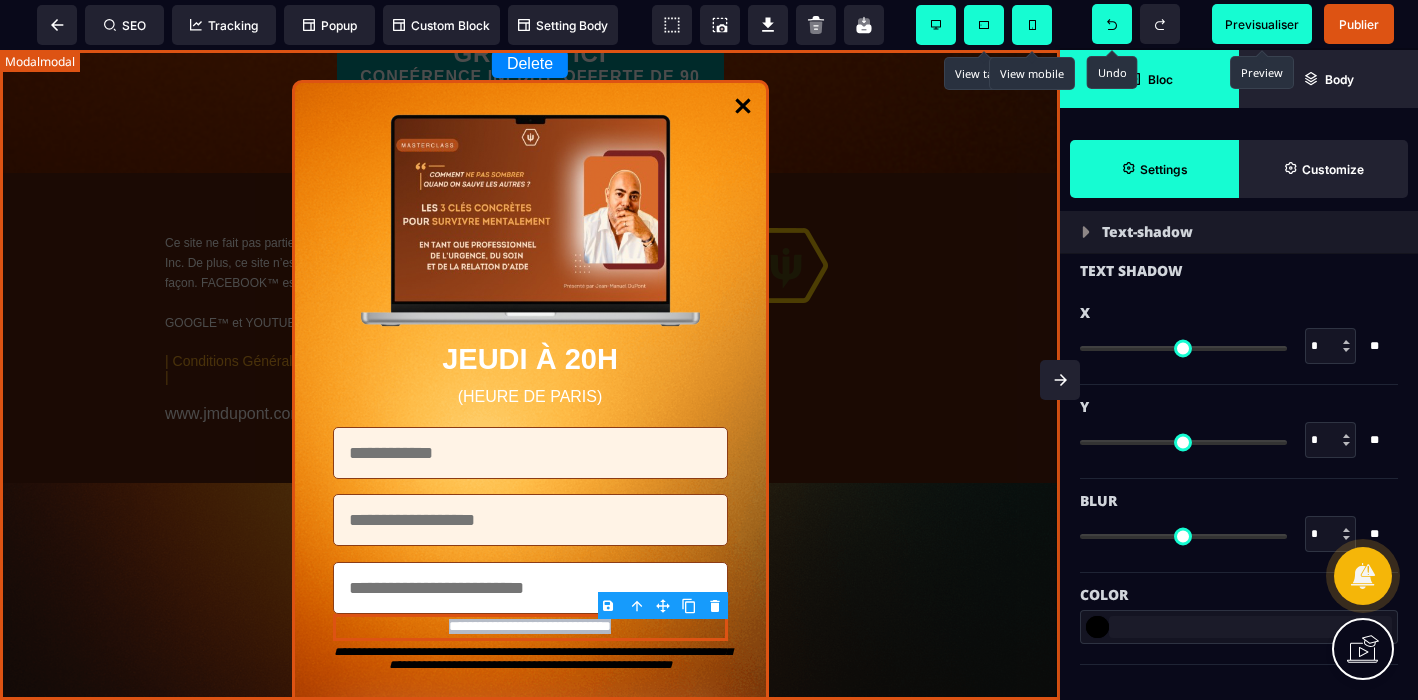 click on "JEUDI À 20H (HEURE DE PARIS) S'INSCRIRE À LA MASTERCLASS" at bounding box center [530, 375] 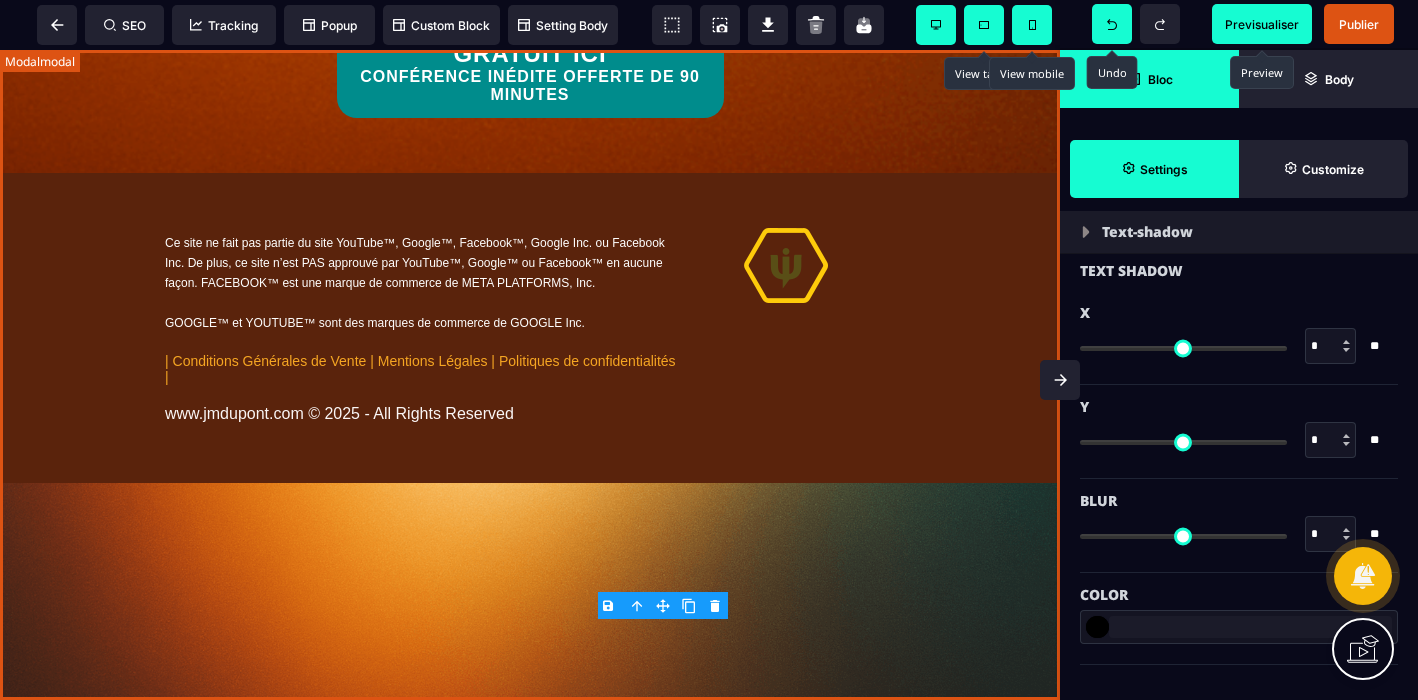 scroll, scrollTop: 1579, scrollLeft: 0, axis: vertical 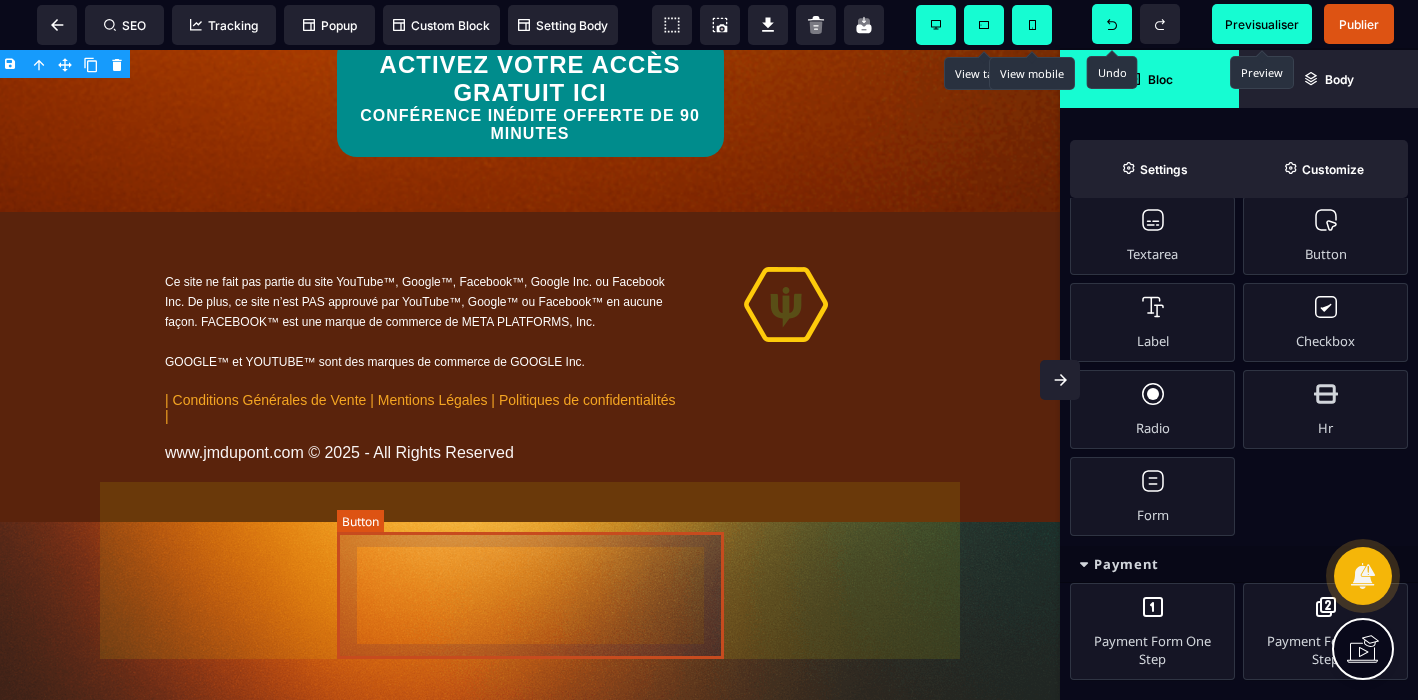 click on "ACTIVEZ VOTRE ACCÈS GRATUIT ICI CONFÉRENCE INÉDITE OFFERTE DE 90 MINUTES" at bounding box center (530, 98) 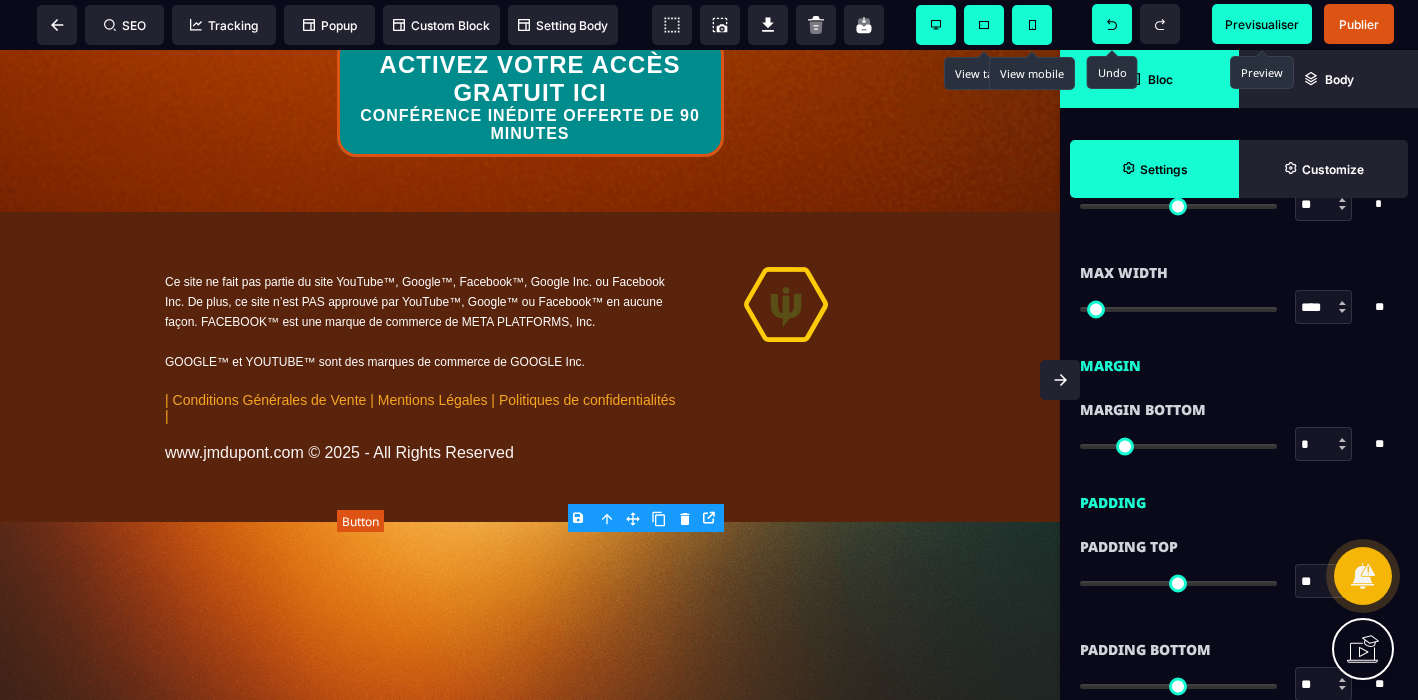 scroll, scrollTop: 0, scrollLeft: 0, axis: both 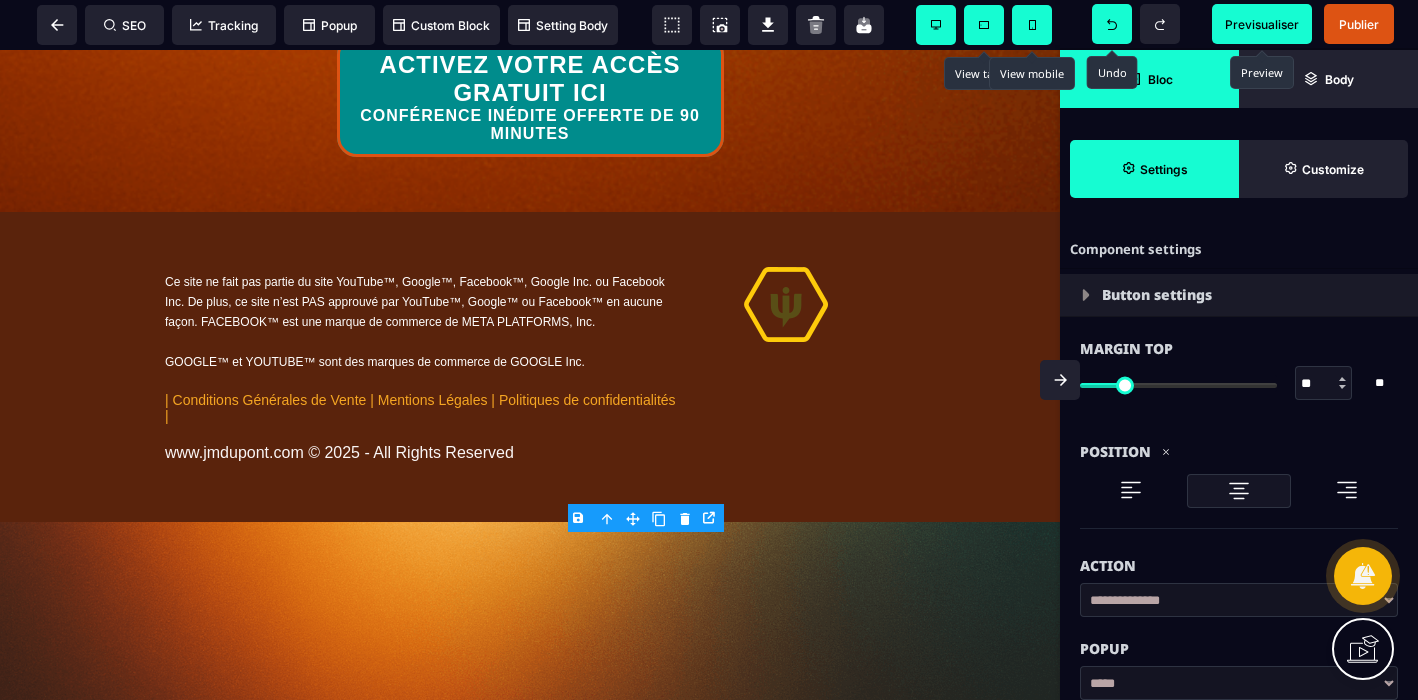 click at bounding box center [1086, 295] 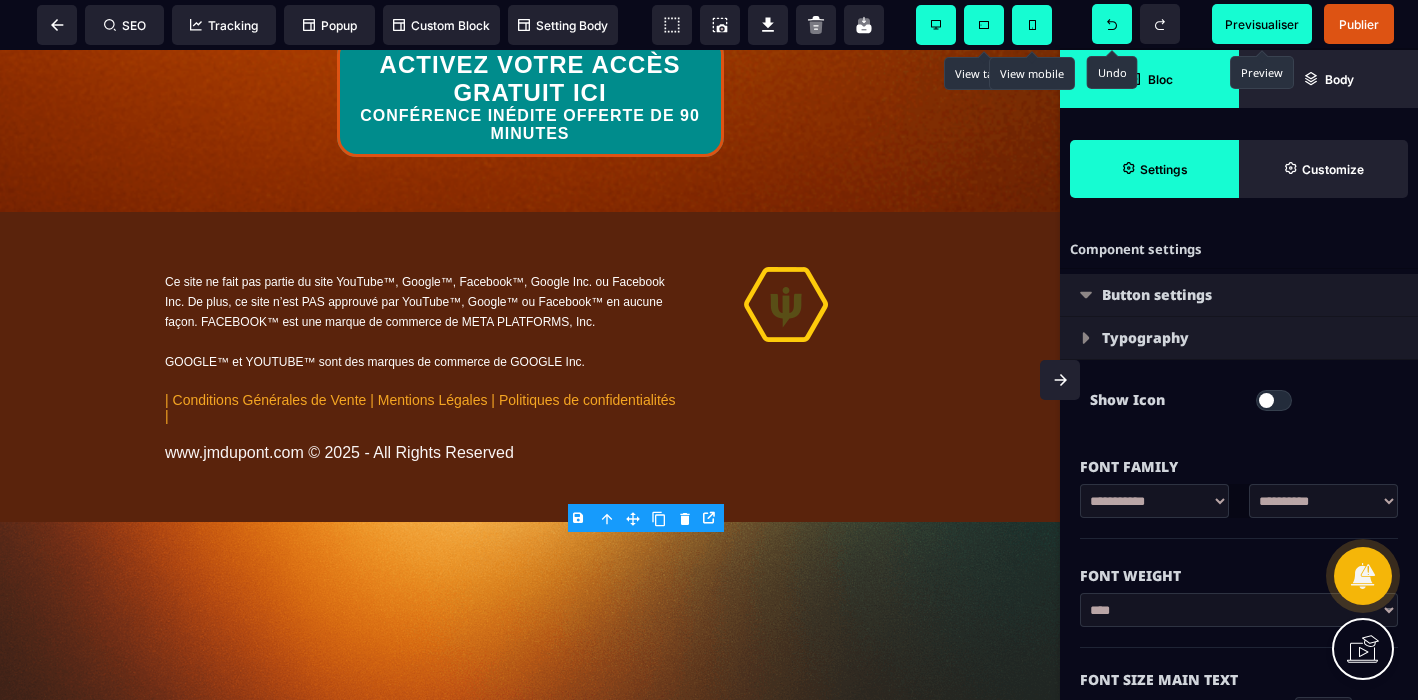 click at bounding box center [1274, 400] 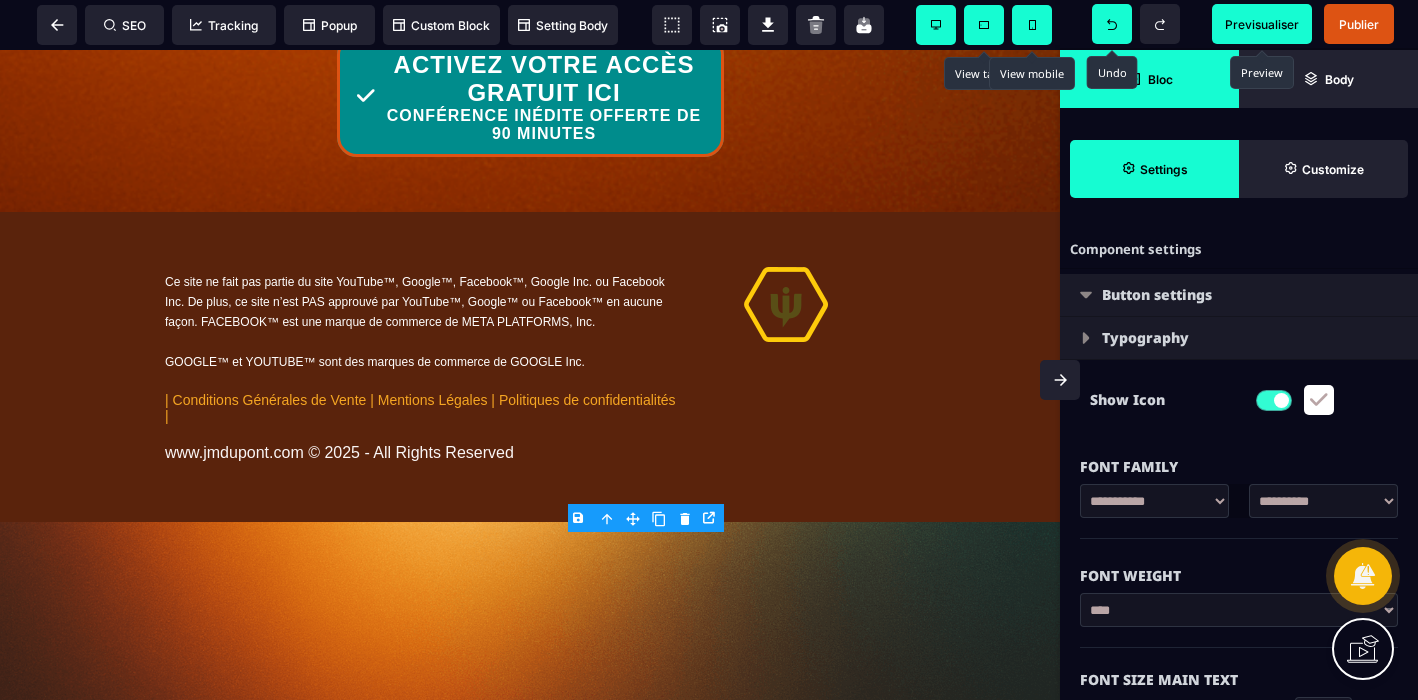 click at bounding box center (1319, 400) 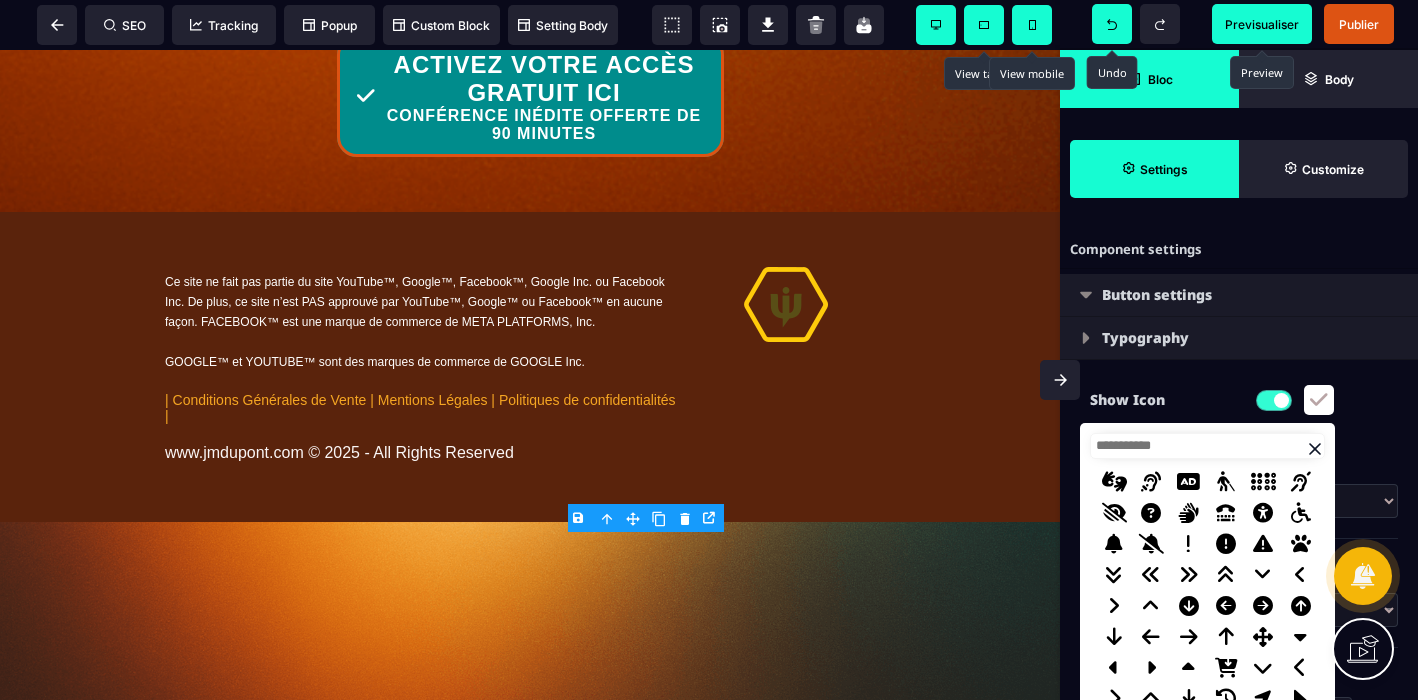 click at bounding box center [1263, 606] 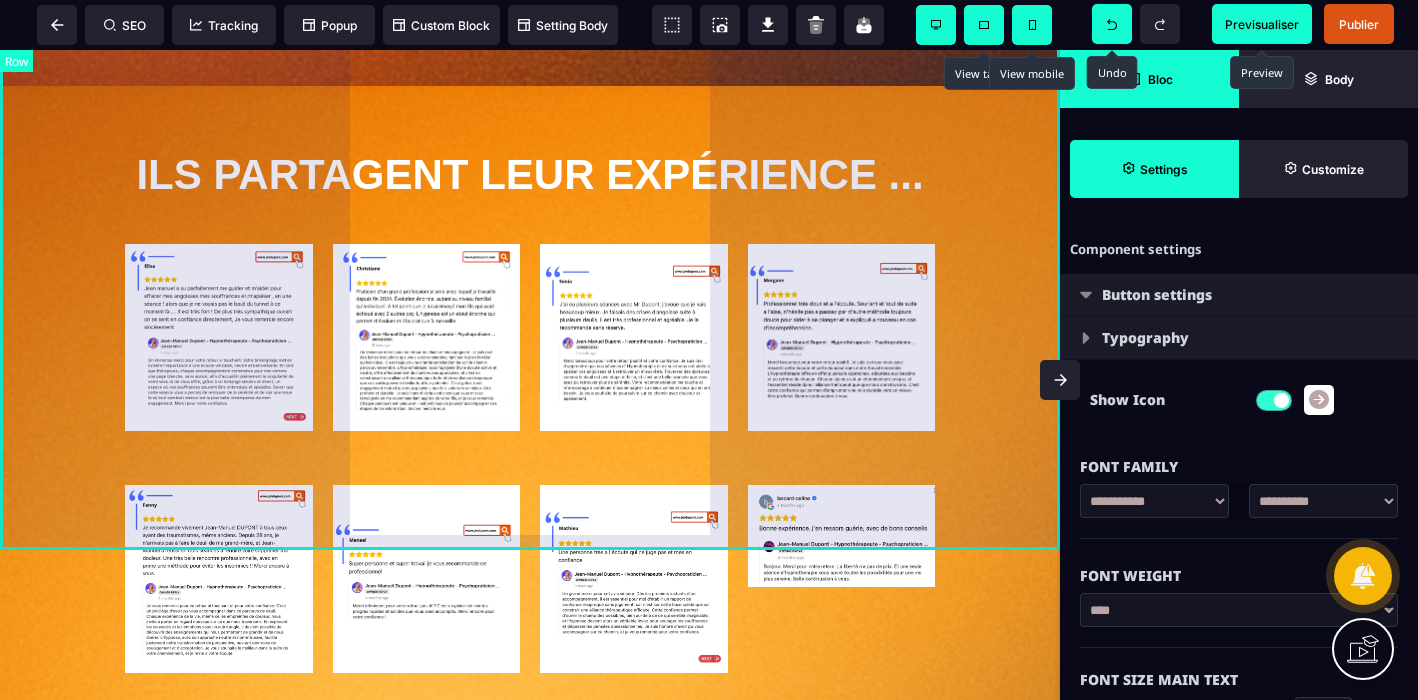 scroll, scrollTop: 4772, scrollLeft: 0, axis: vertical 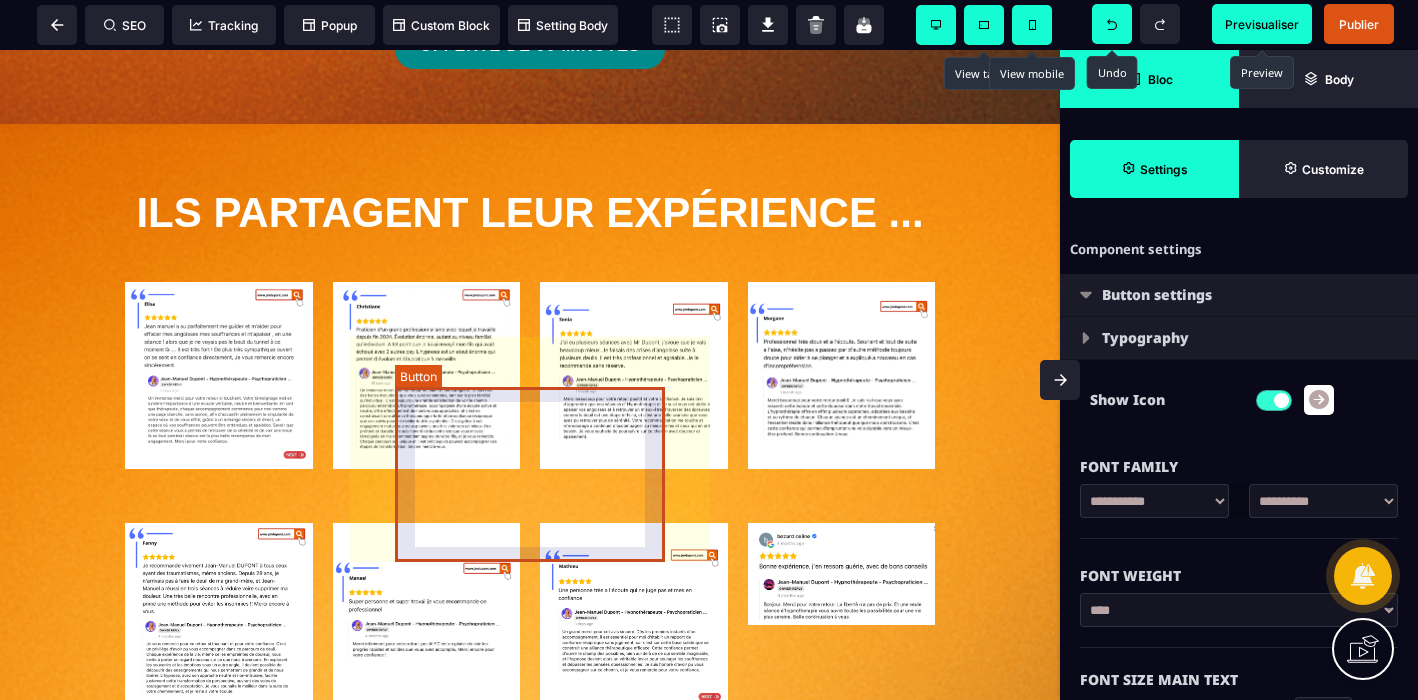 click on "ACTIVEZ VOTRE ACCÈS GRATUIT ICI CONFÉRENCE INÉDITE OFFERTE DE 90 MINUTES" at bounding box center [530, -5] 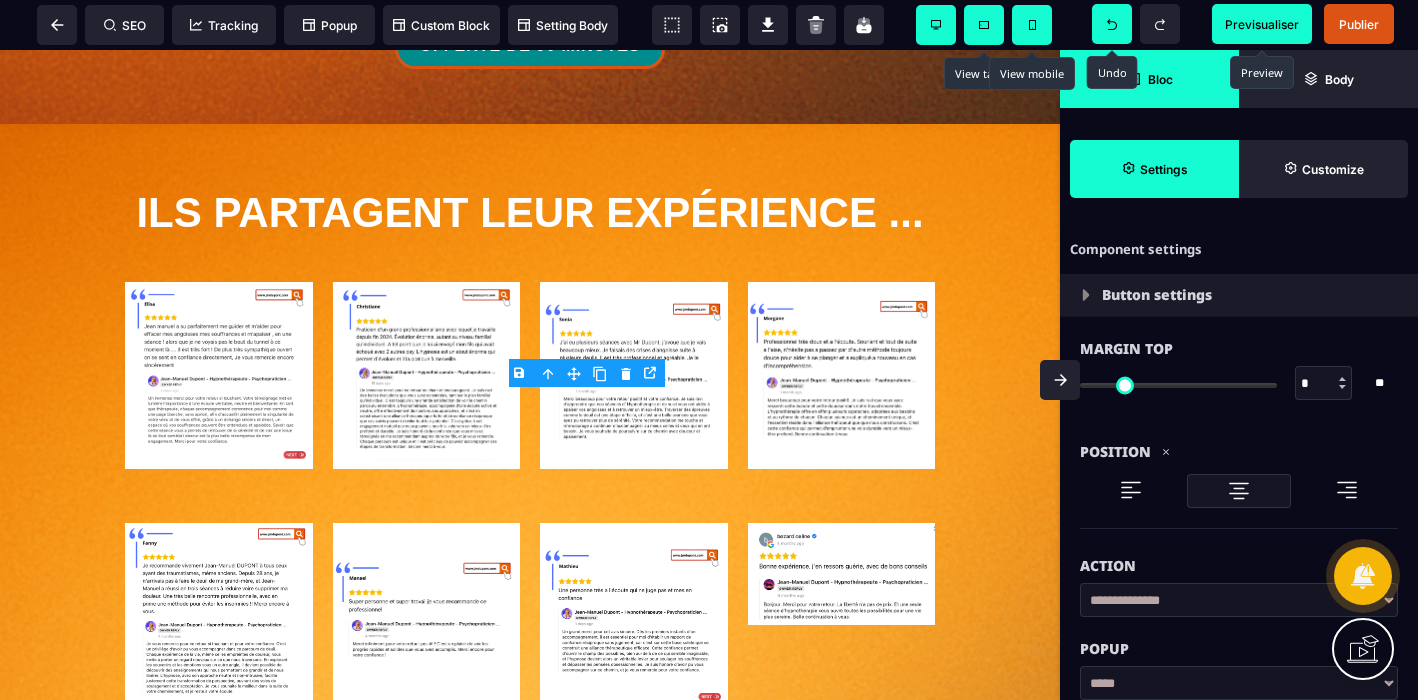 click at bounding box center [1086, 295] 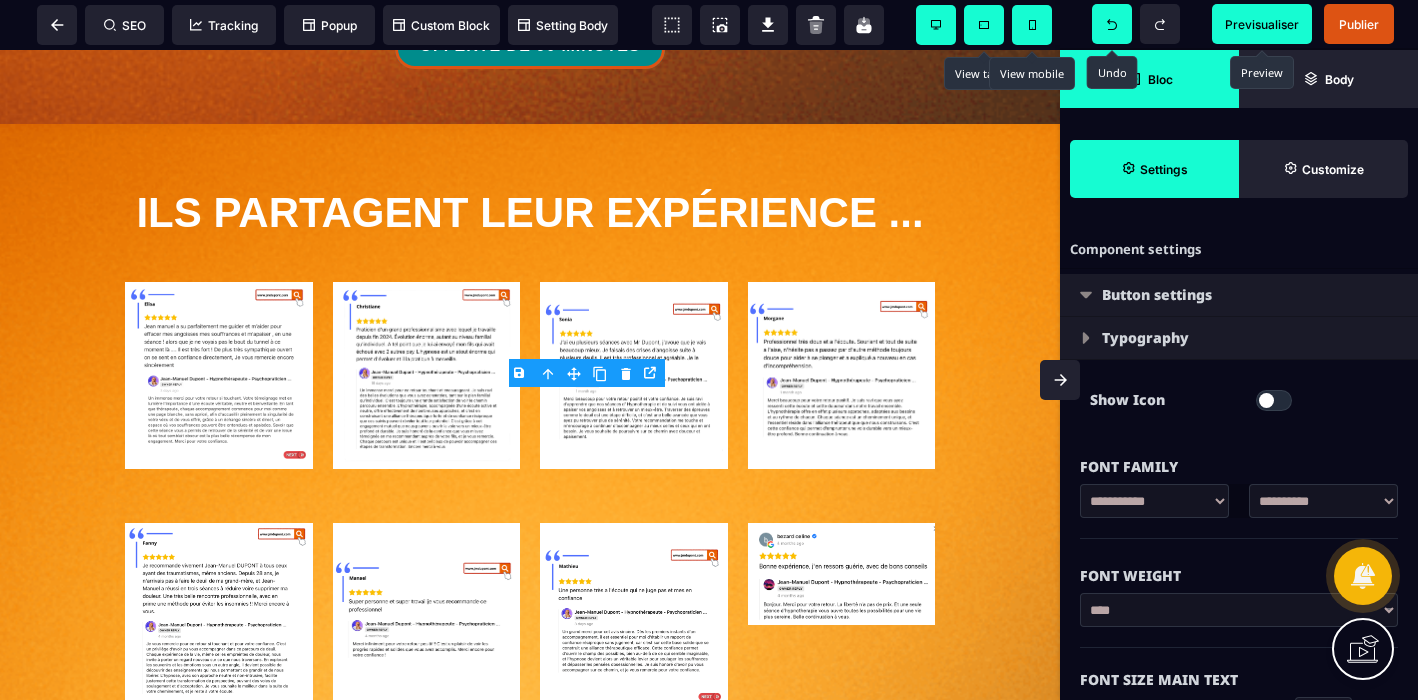 click at bounding box center (1266, 400) 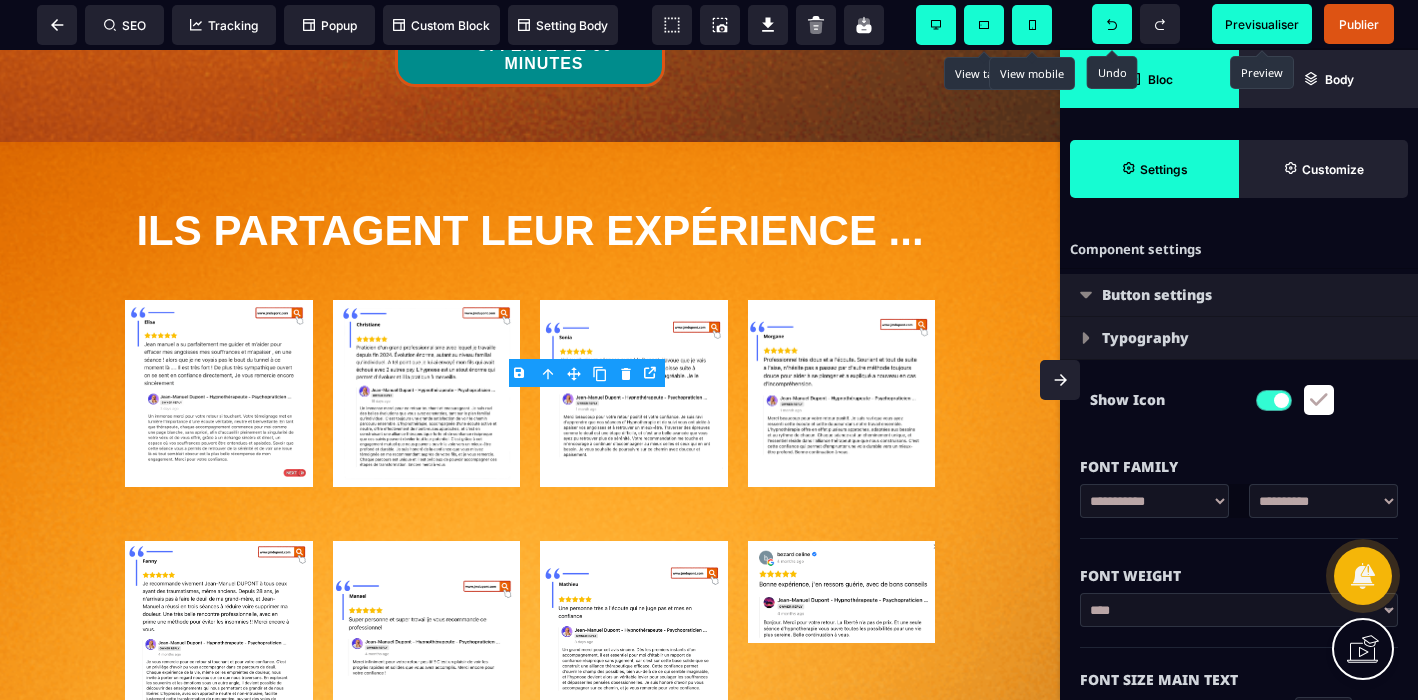 click at bounding box center [1319, 400] 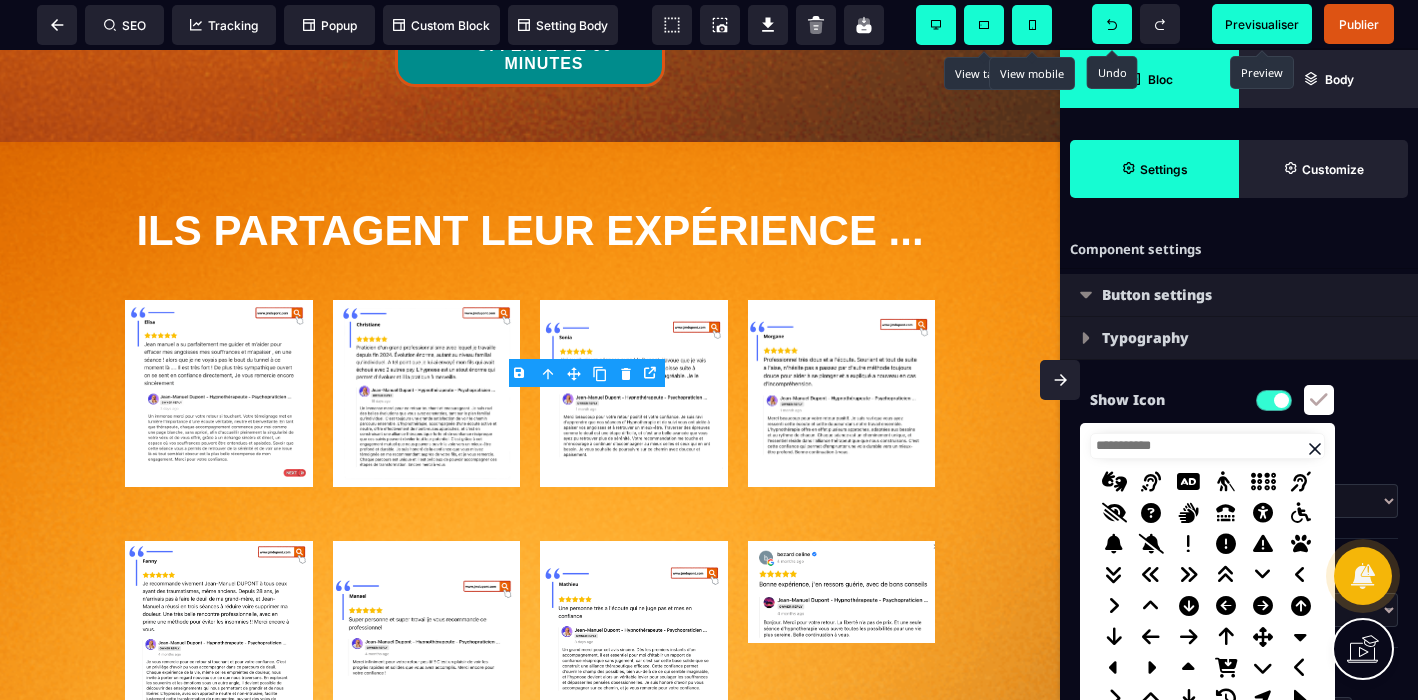 click at bounding box center [1263, 606] 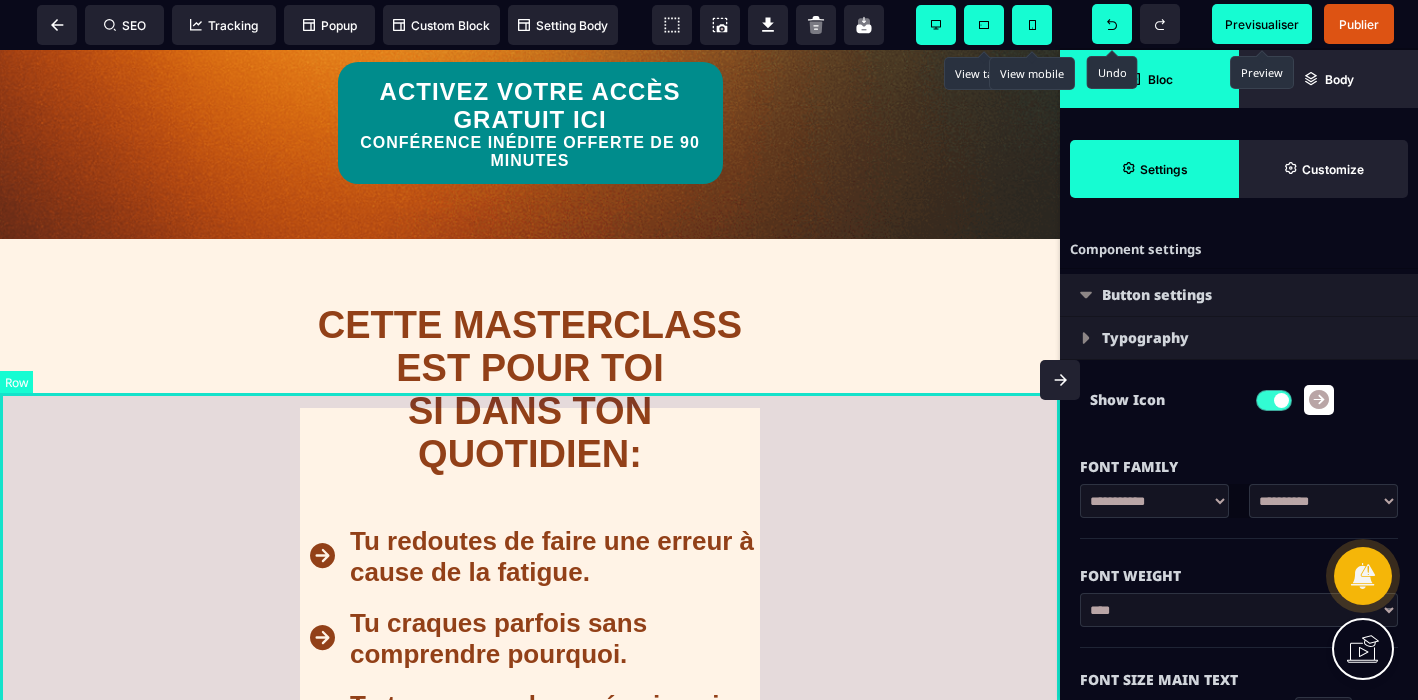 scroll, scrollTop: 1726, scrollLeft: 0, axis: vertical 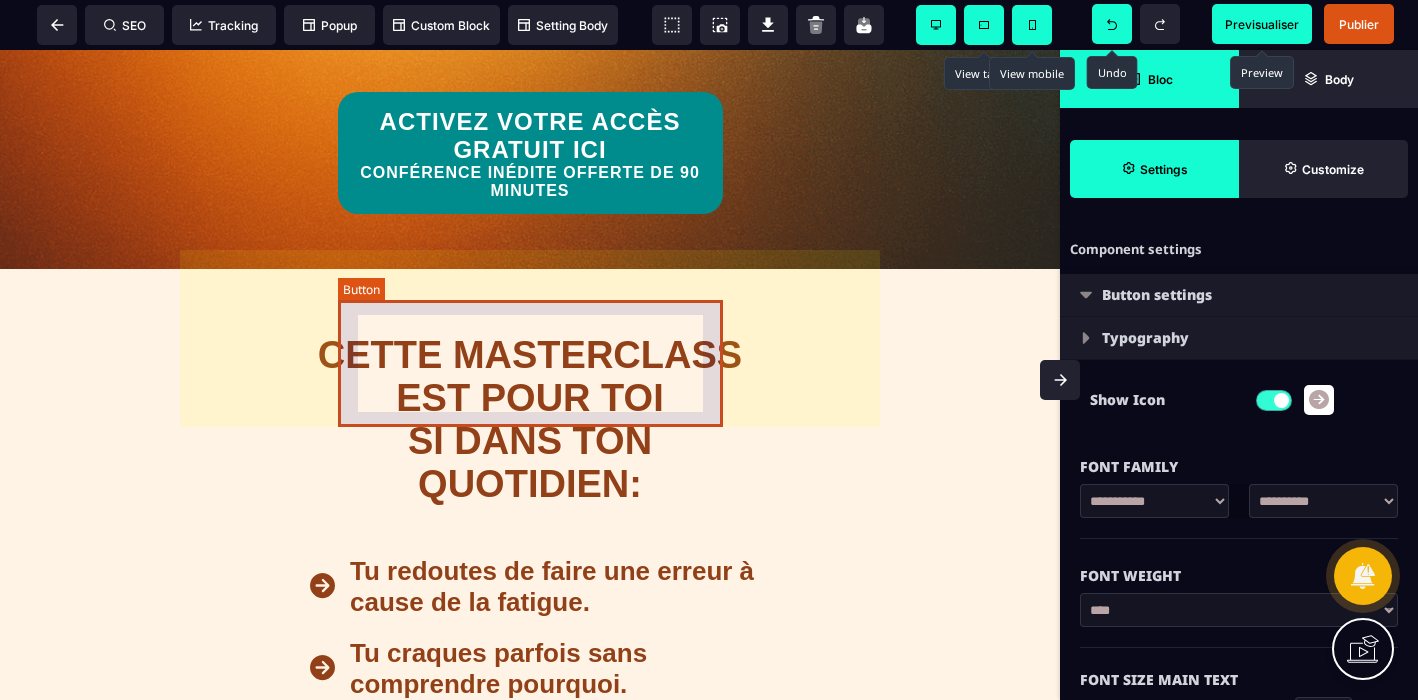 click on "ACTIVEZ VOTRE ACCÈS GRATUIT ICI CONFÉRENCE INÉDITE OFFERTE DE 90 MINUTES" at bounding box center [530, 154] 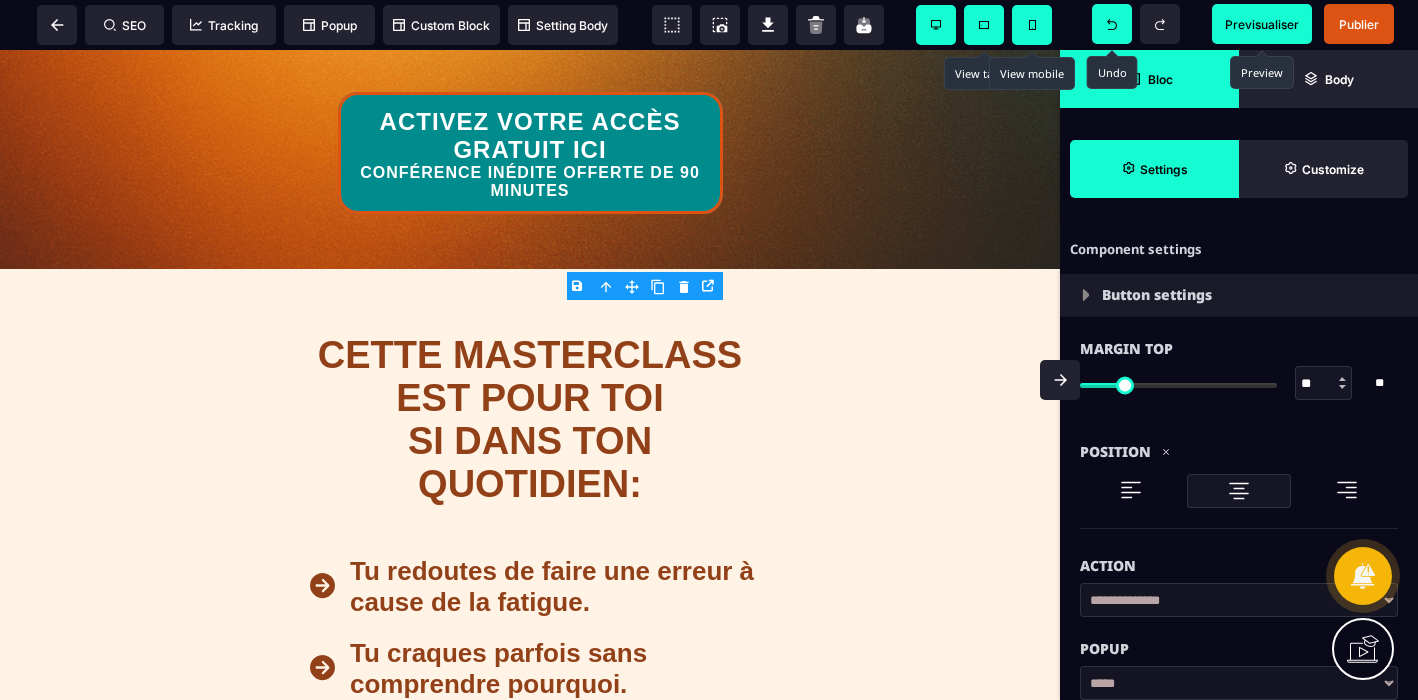 click on "Button settings" at bounding box center (1157, 295) 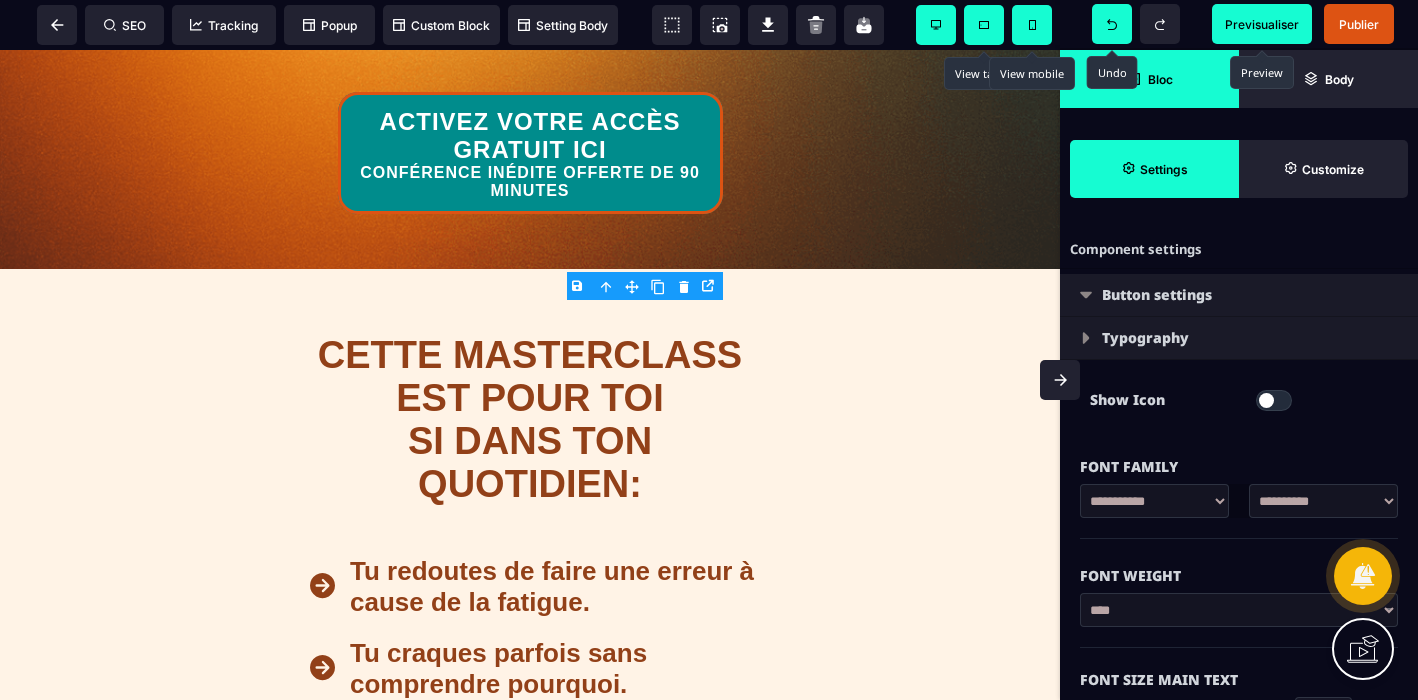 click at bounding box center [1086, 295] 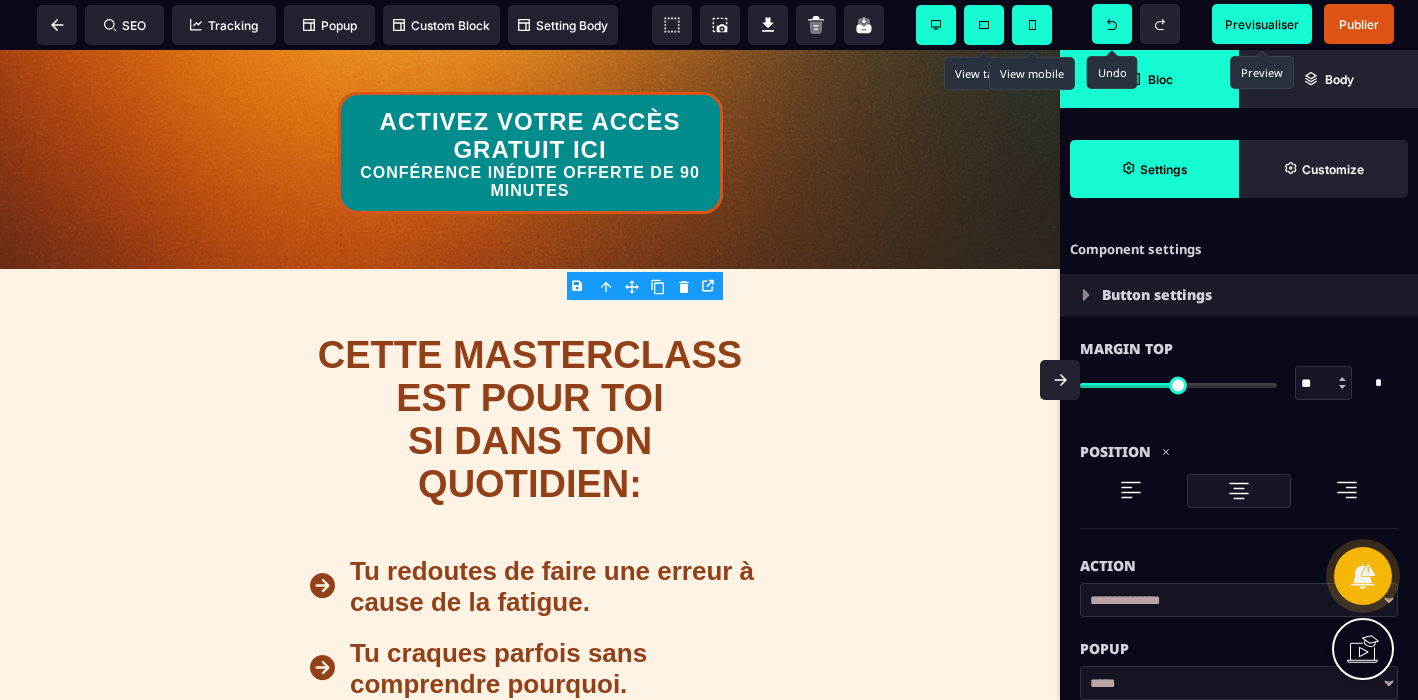 click at bounding box center (1086, 295) 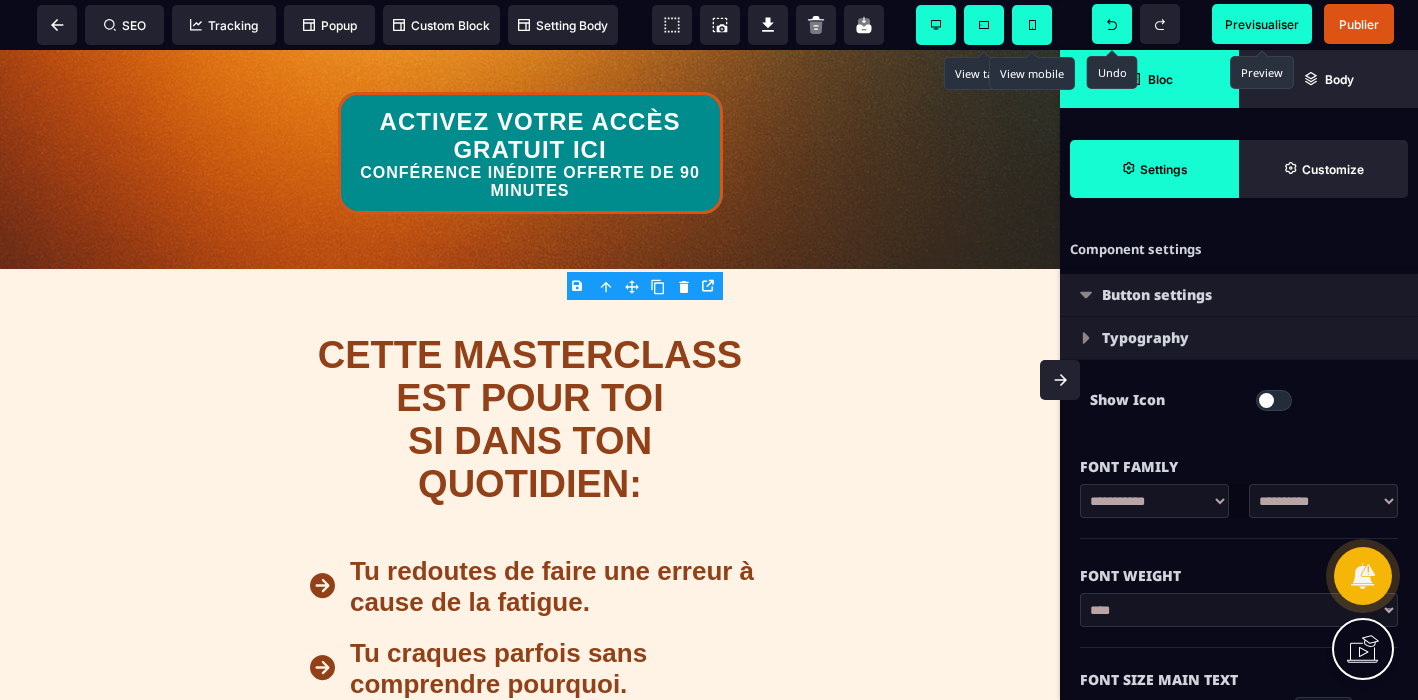 click at bounding box center [1266, 400] 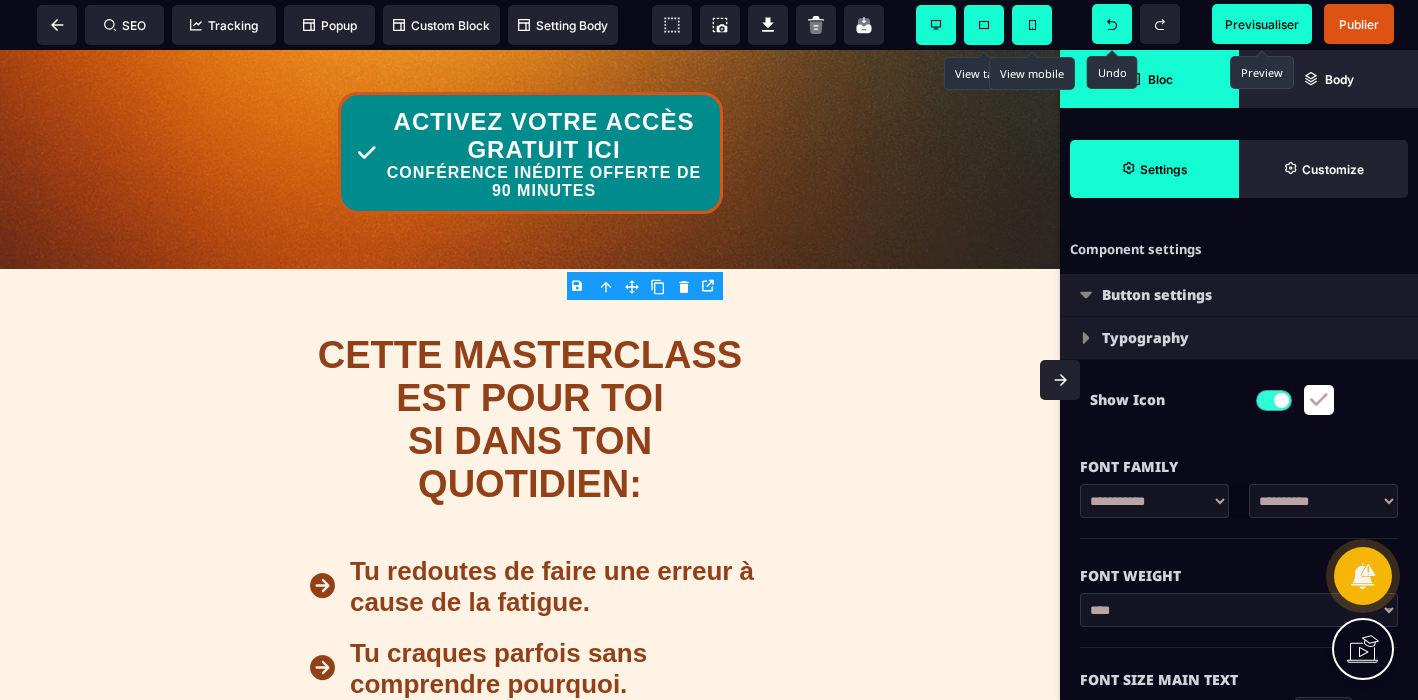 click at bounding box center [1319, 400] 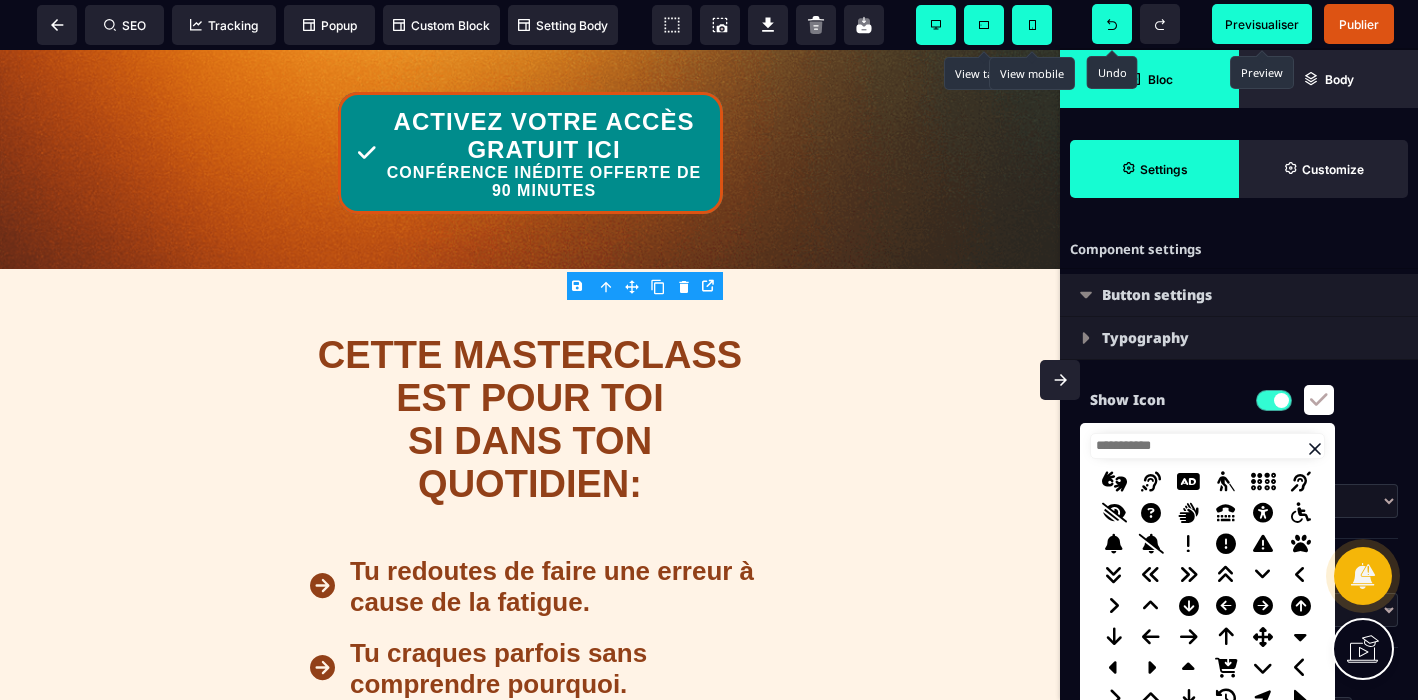 click at bounding box center (1319, 400) 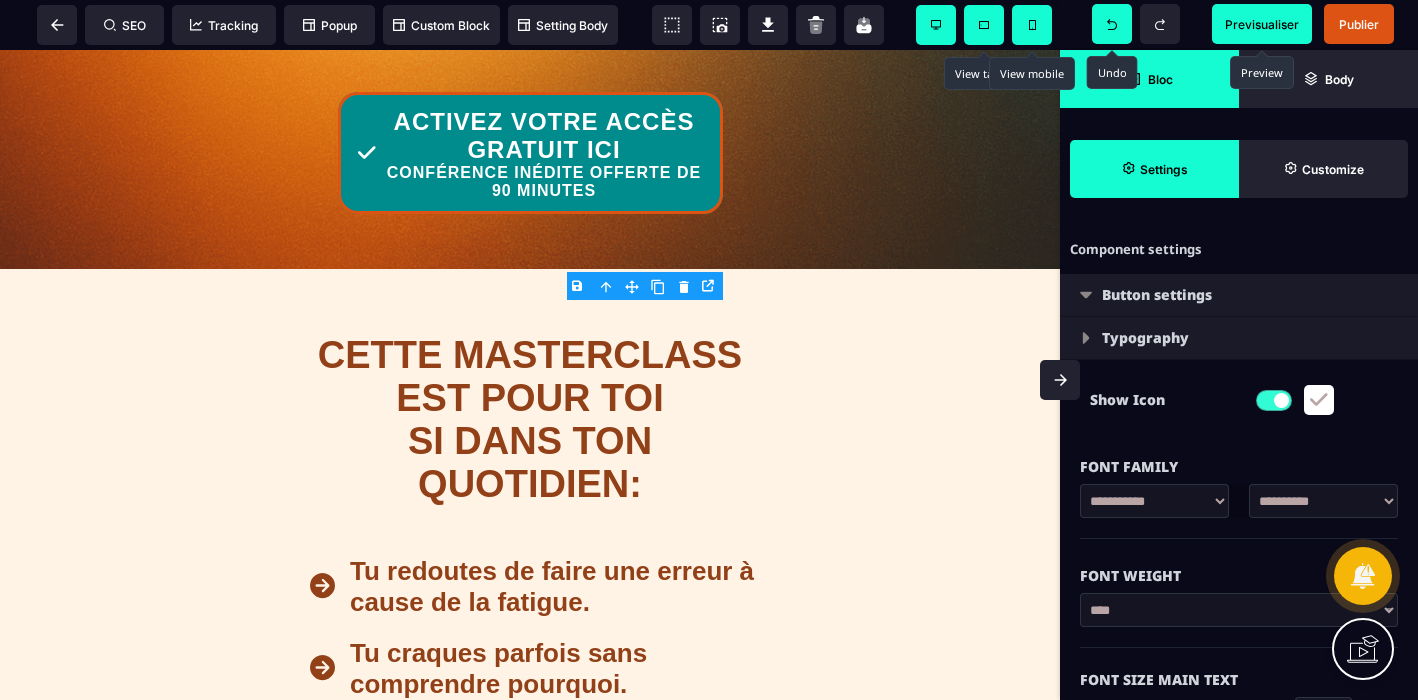click at bounding box center (1319, 400) 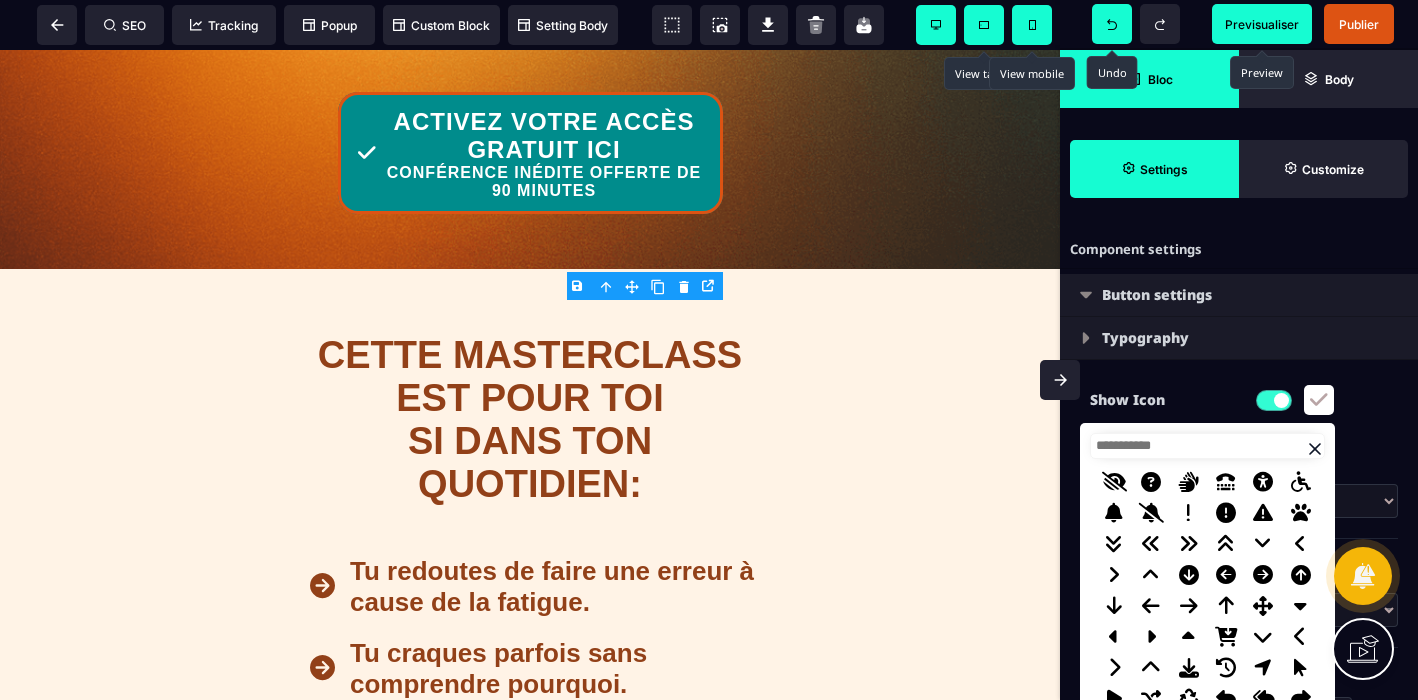 scroll, scrollTop: 43, scrollLeft: 0, axis: vertical 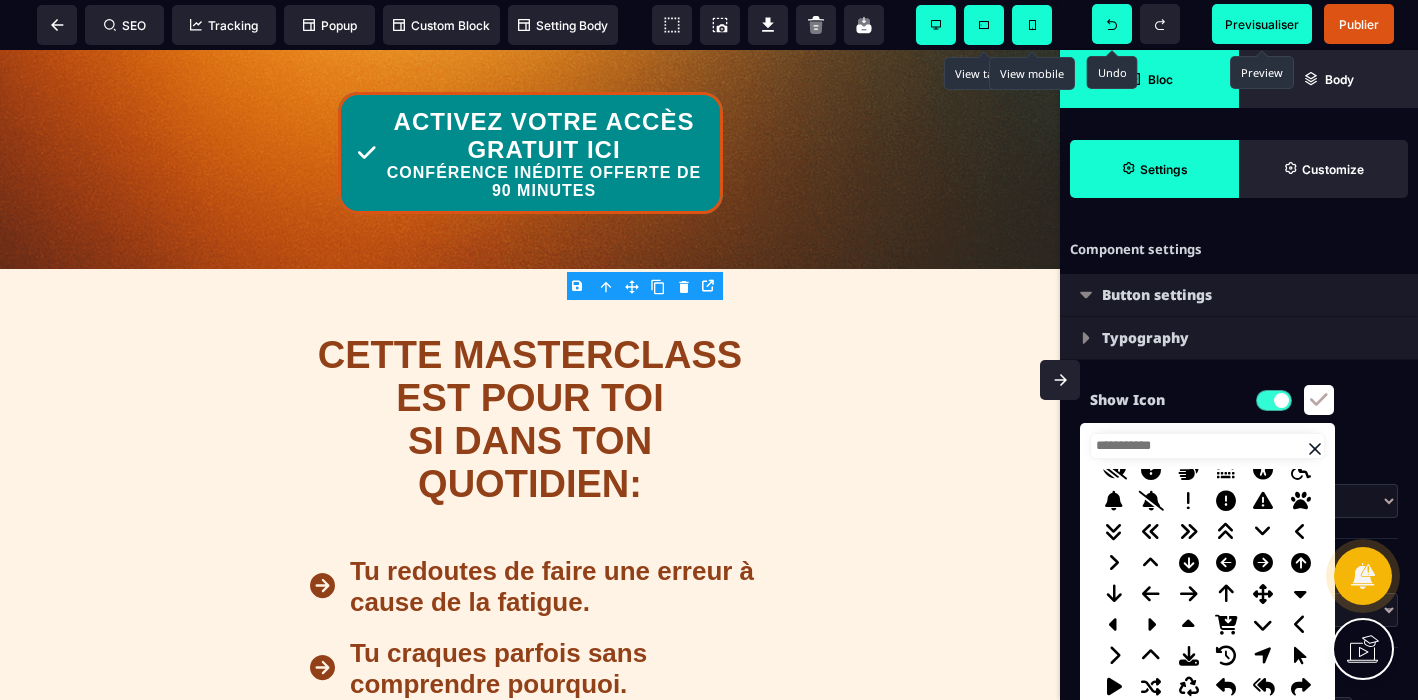 click at bounding box center [1263, 563] 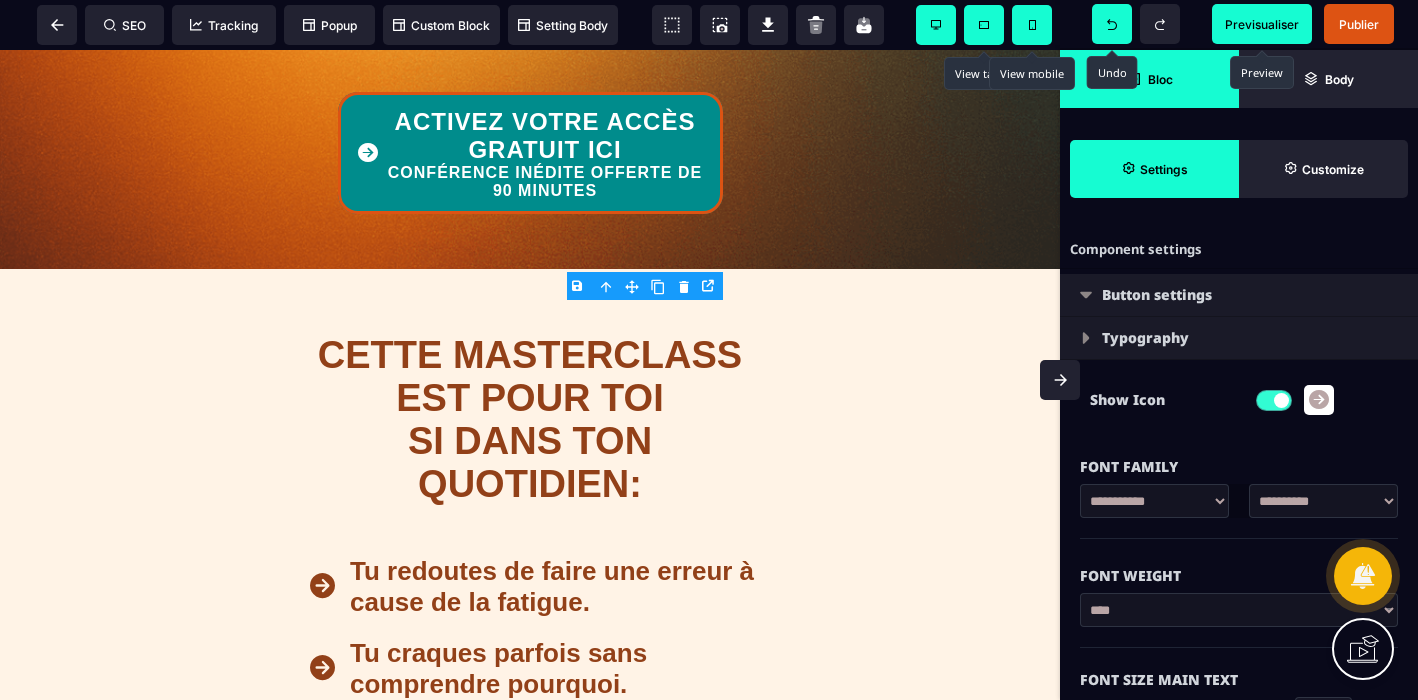 click at bounding box center [1319, 400] 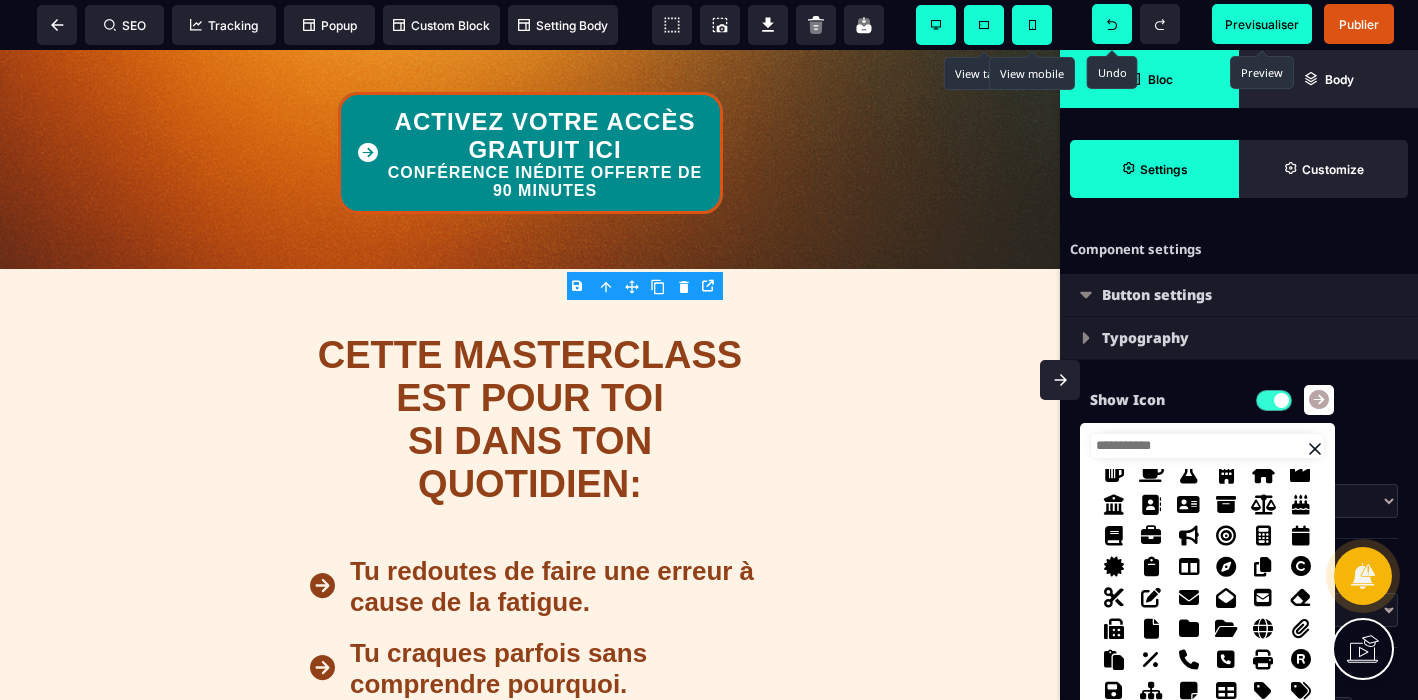 scroll, scrollTop: 506, scrollLeft: 0, axis: vertical 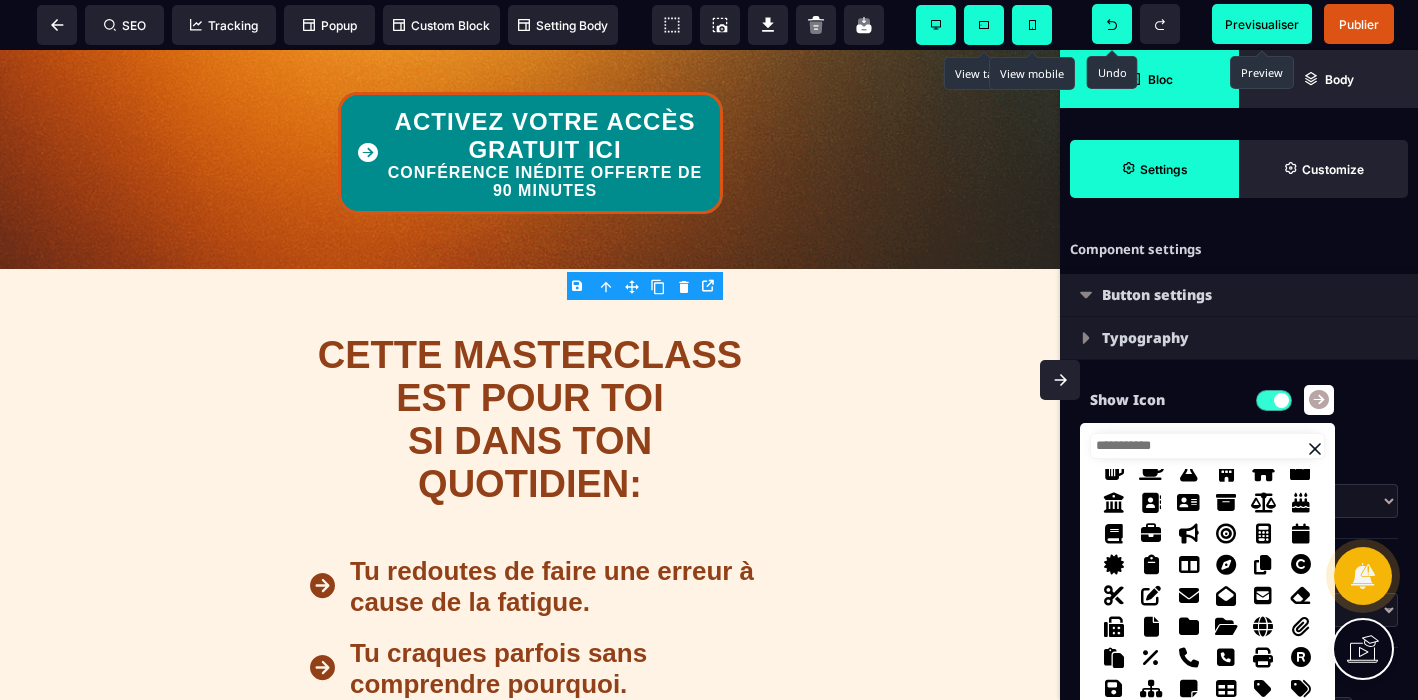 click at bounding box center [1207, 446] 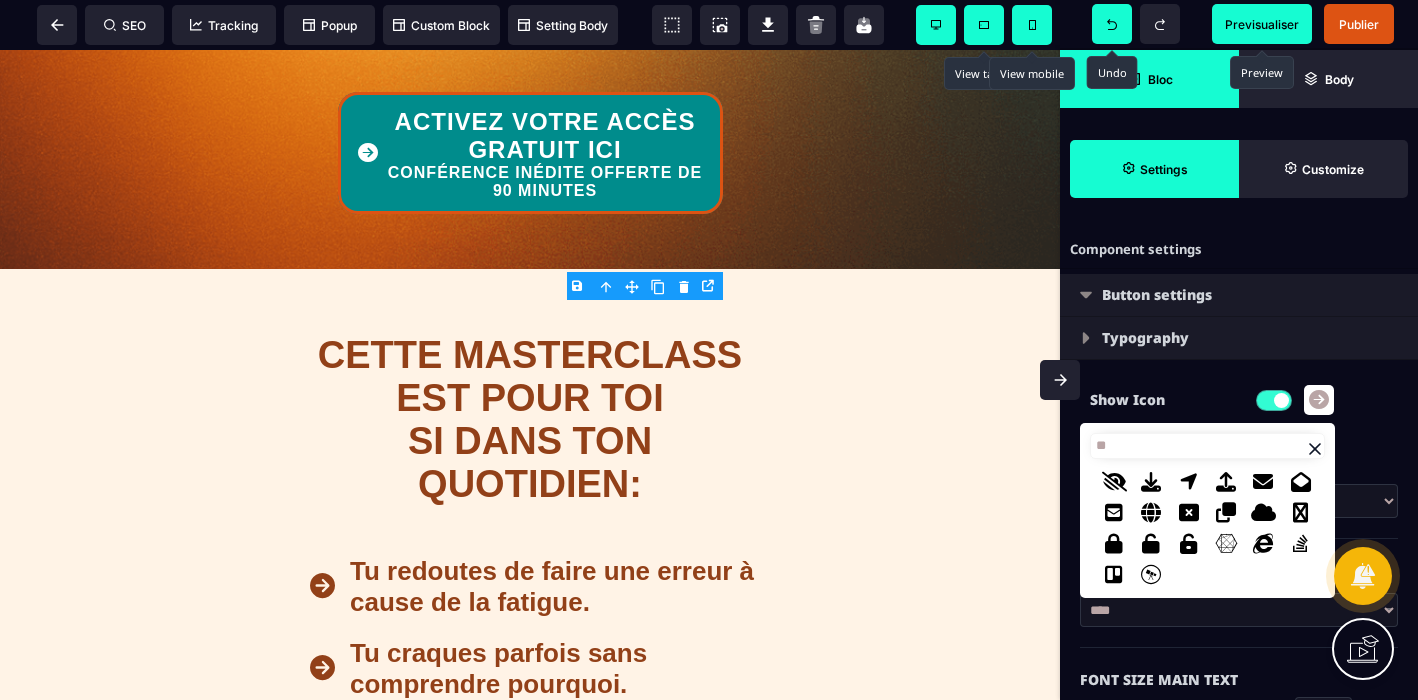 scroll, scrollTop: 0, scrollLeft: 0, axis: both 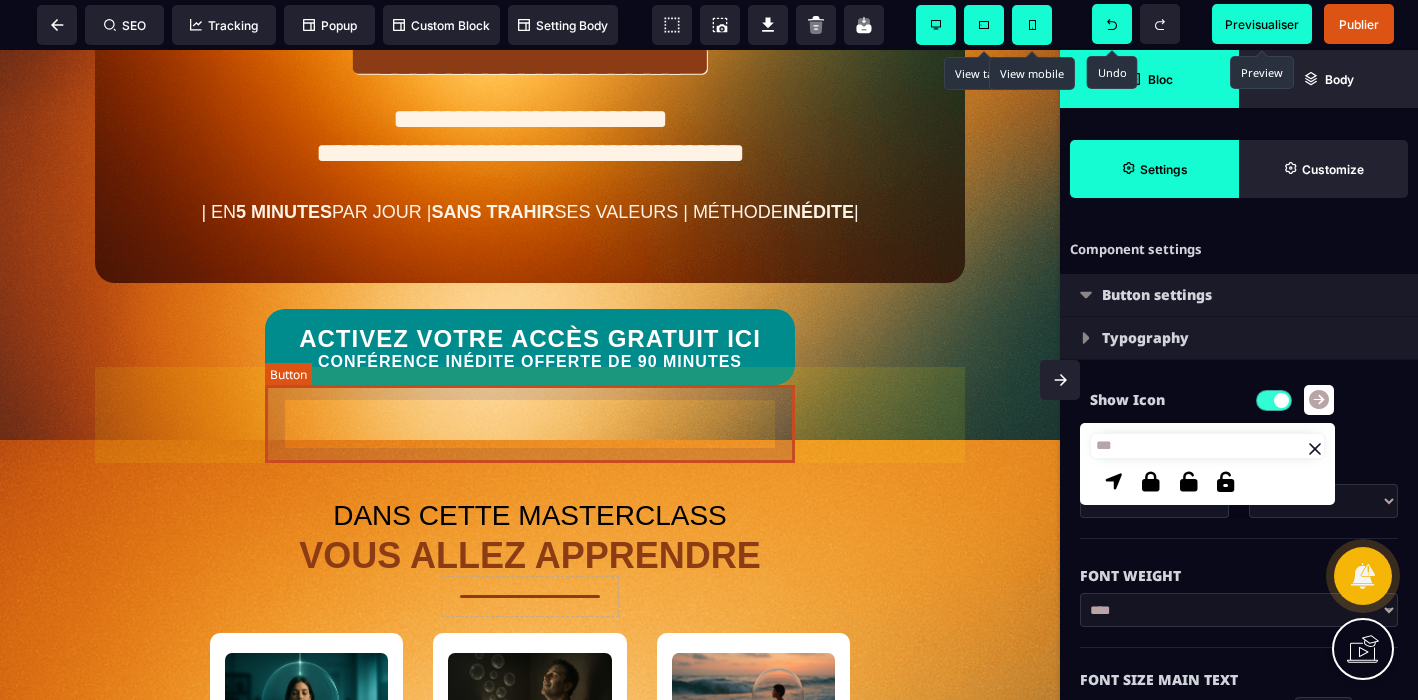 click on "ACTIVEZ VOTRE ACCÈS GRATUIT ICI CONFÉRENCE INÉDITE OFFERTE DE 90 MINUTES" at bounding box center (530, 348) 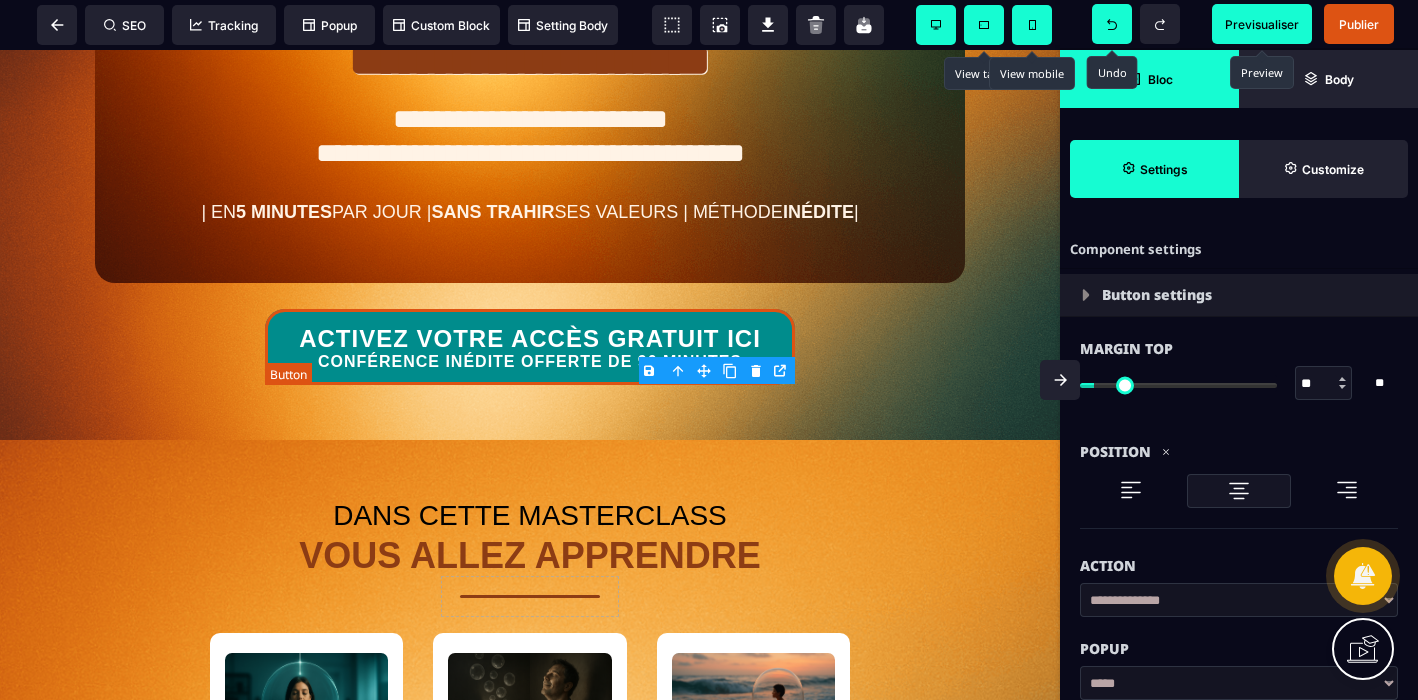 click on "ACTIVEZ VOTRE ACCÈS GRATUIT ICI CONFÉRENCE INÉDITE OFFERTE DE 90 MINUTES" at bounding box center (530, 348) 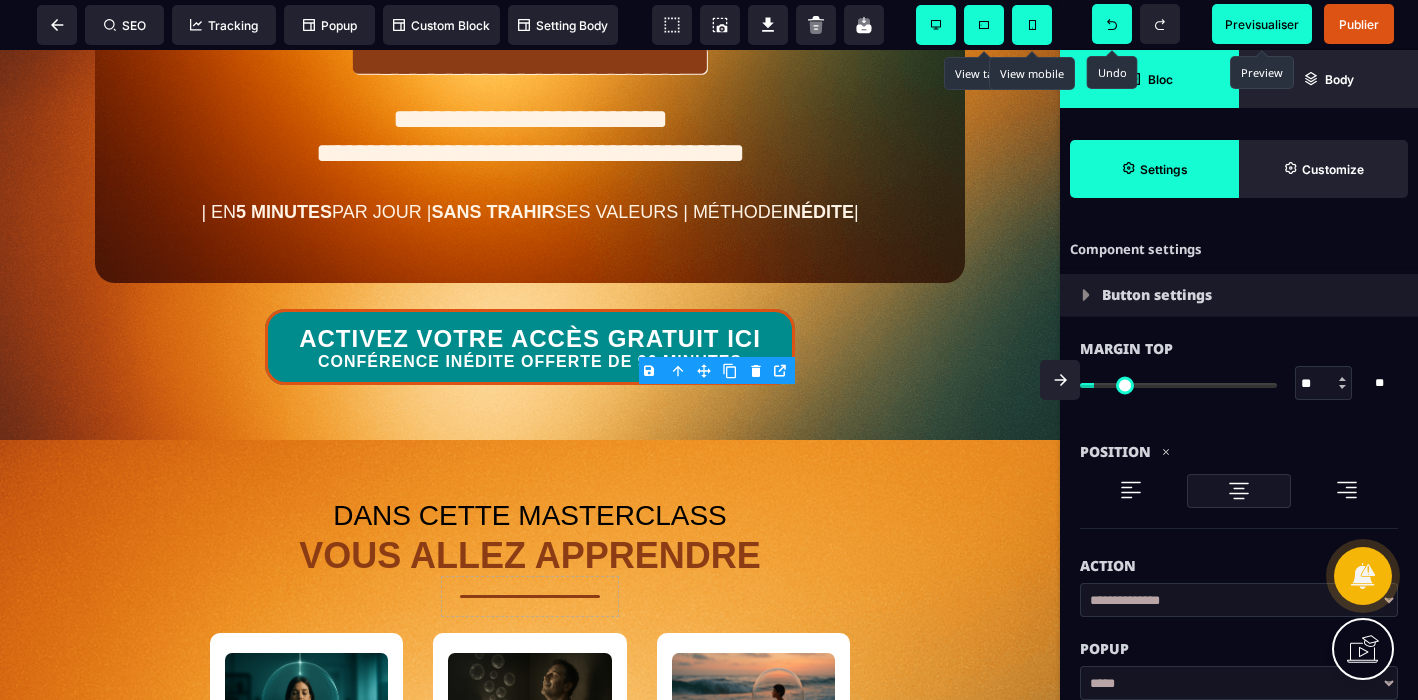 click on "Button settings" at bounding box center (1239, 295) 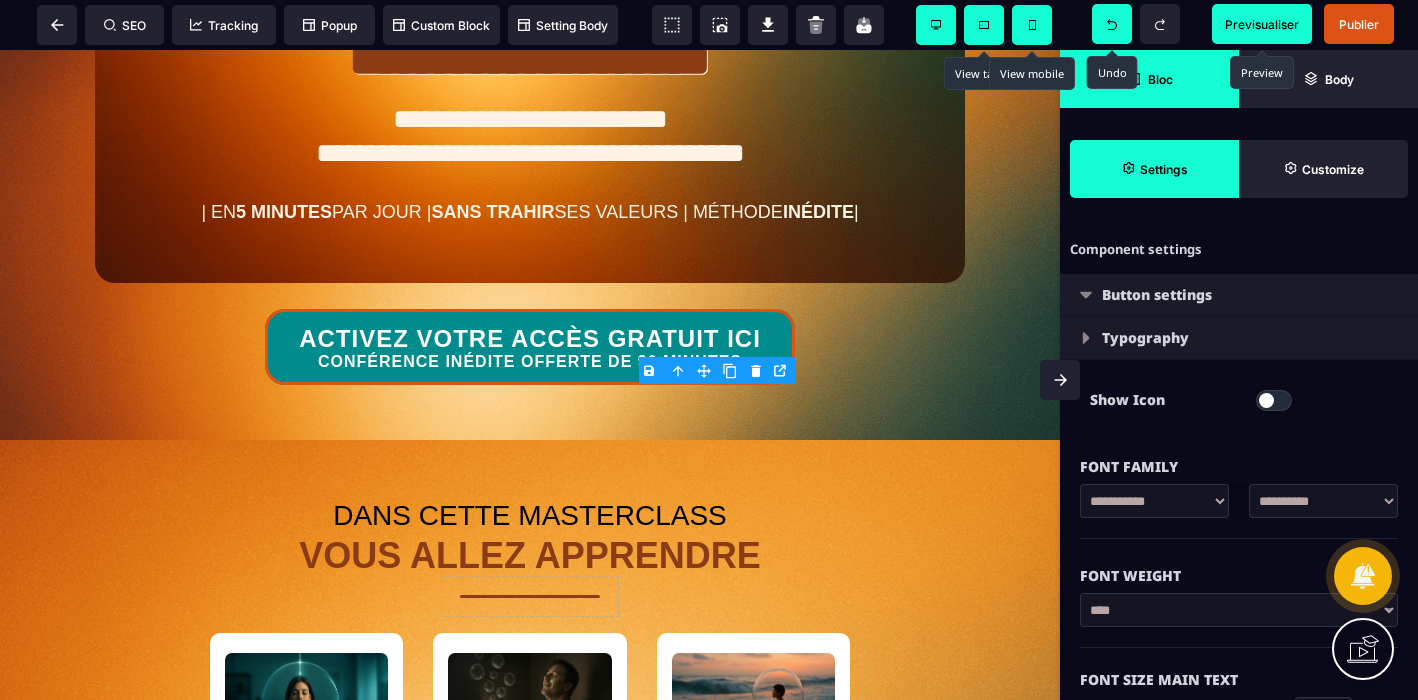click at bounding box center [1266, 400] 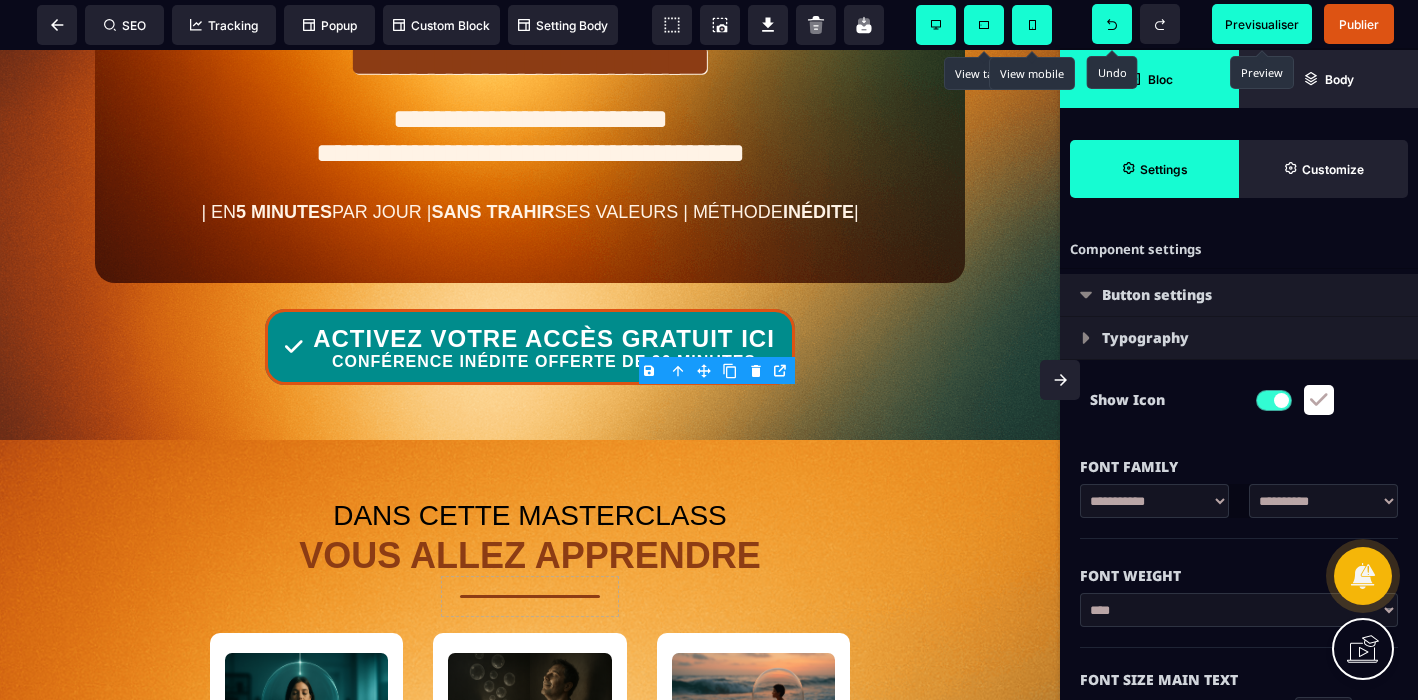 click at bounding box center [1319, 400] 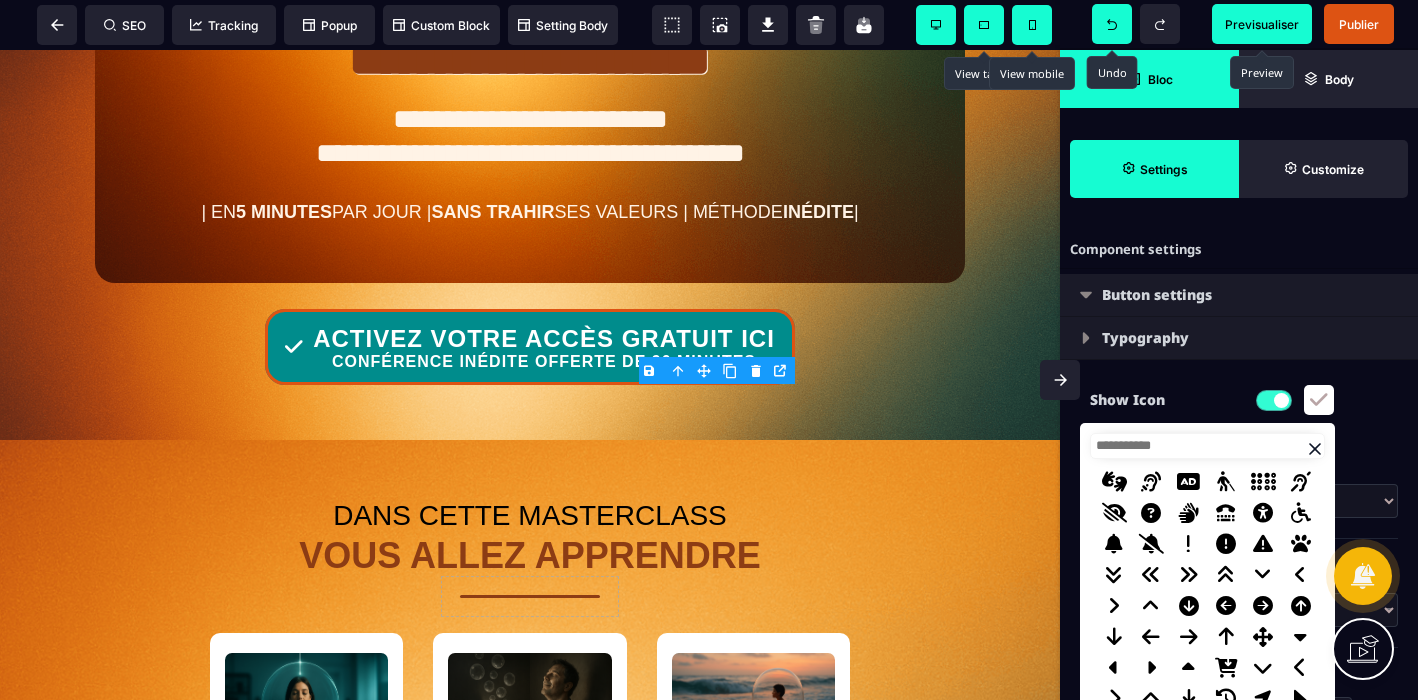 click at bounding box center [1263, 606] 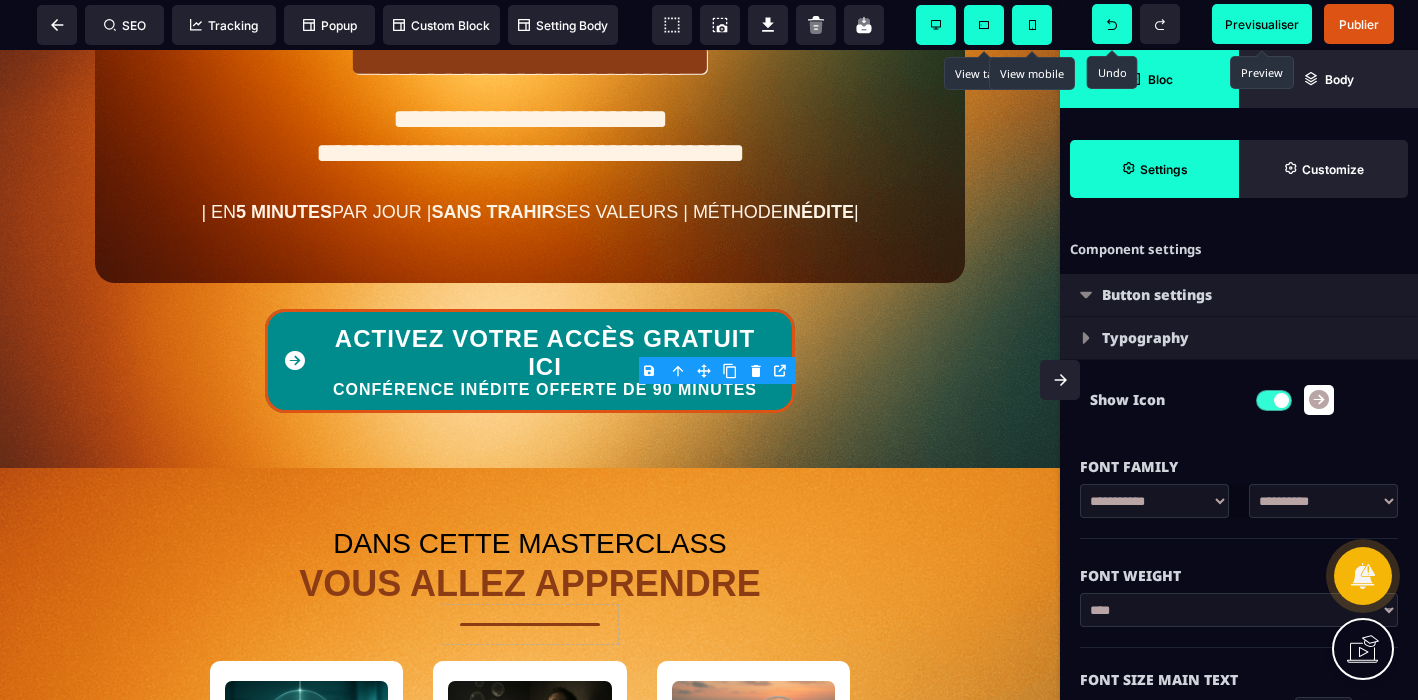 click on "Previsualiser" at bounding box center [1262, 24] 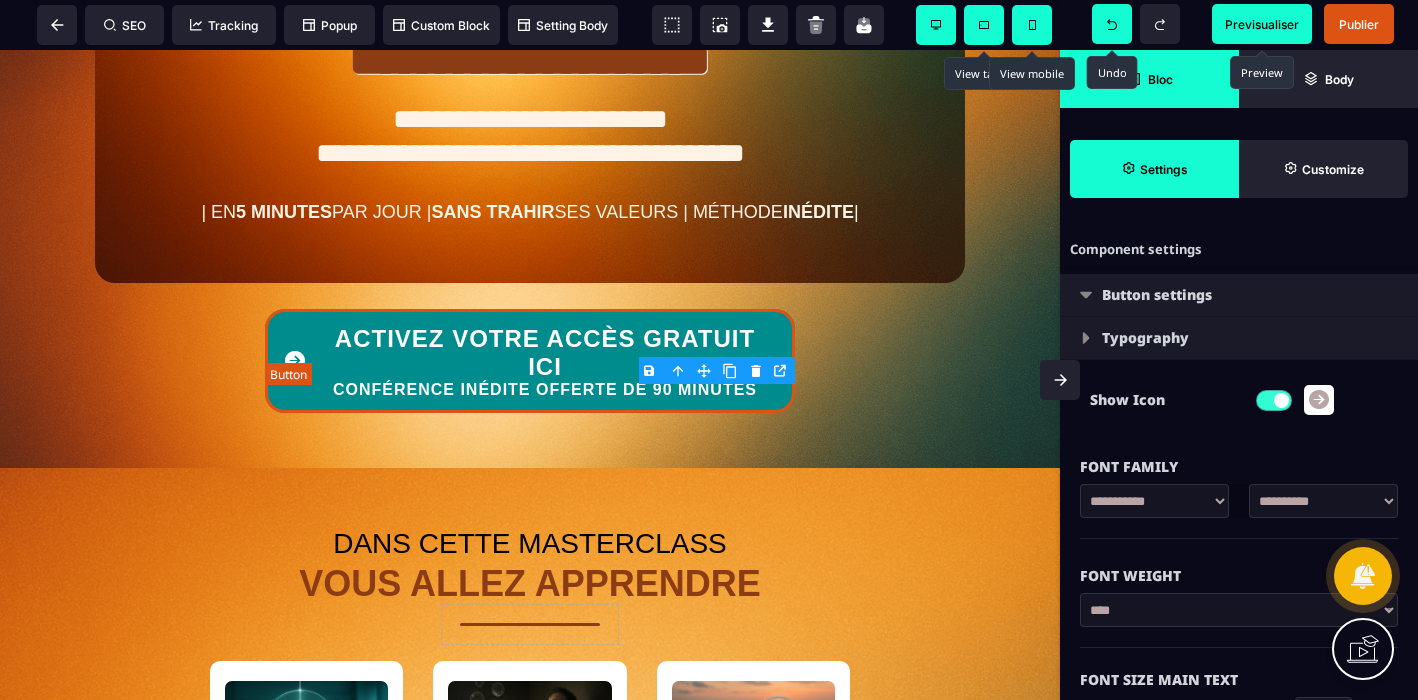 click on "ACTIVEZ VOTRE ACCÈS GRATUIT ICI CONFÉRENCE INÉDITE OFFERTE DE 90 MINUTES" at bounding box center [545, 362] 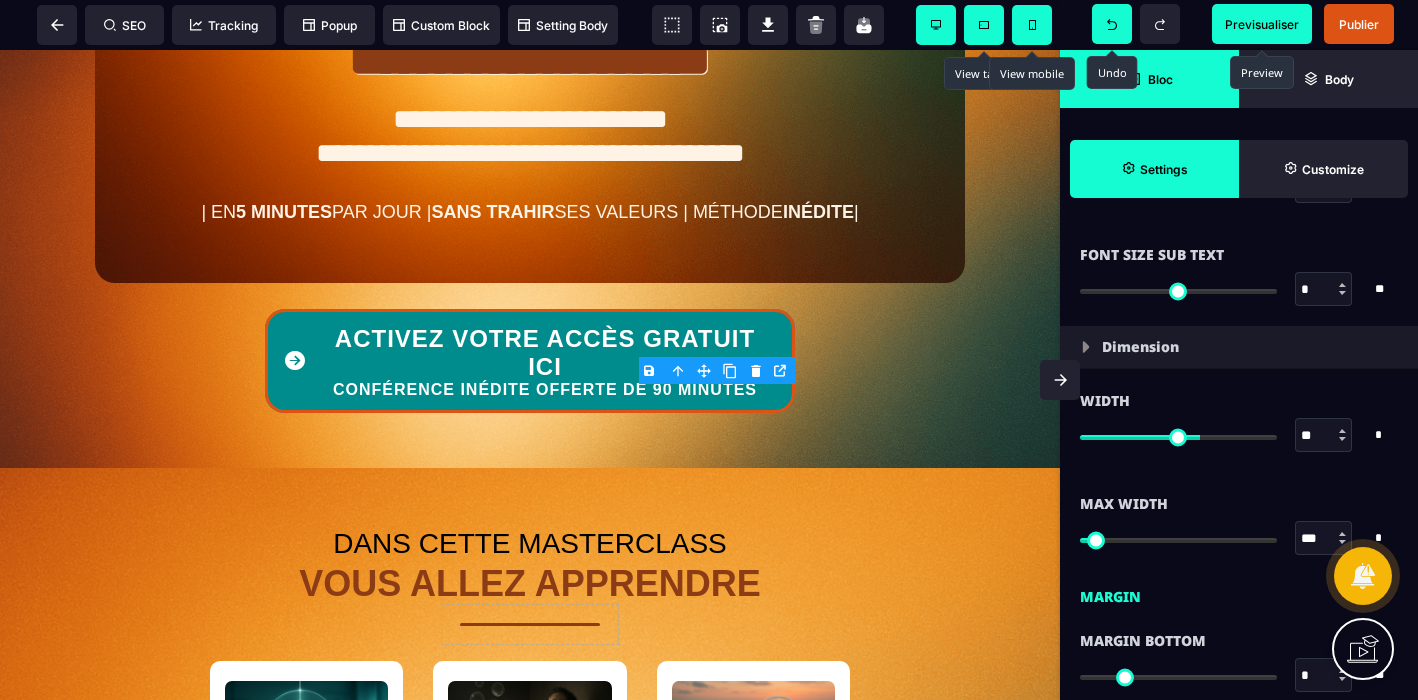 scroll, scrollTop: 529, scrollLeft: 0, axis: vertical 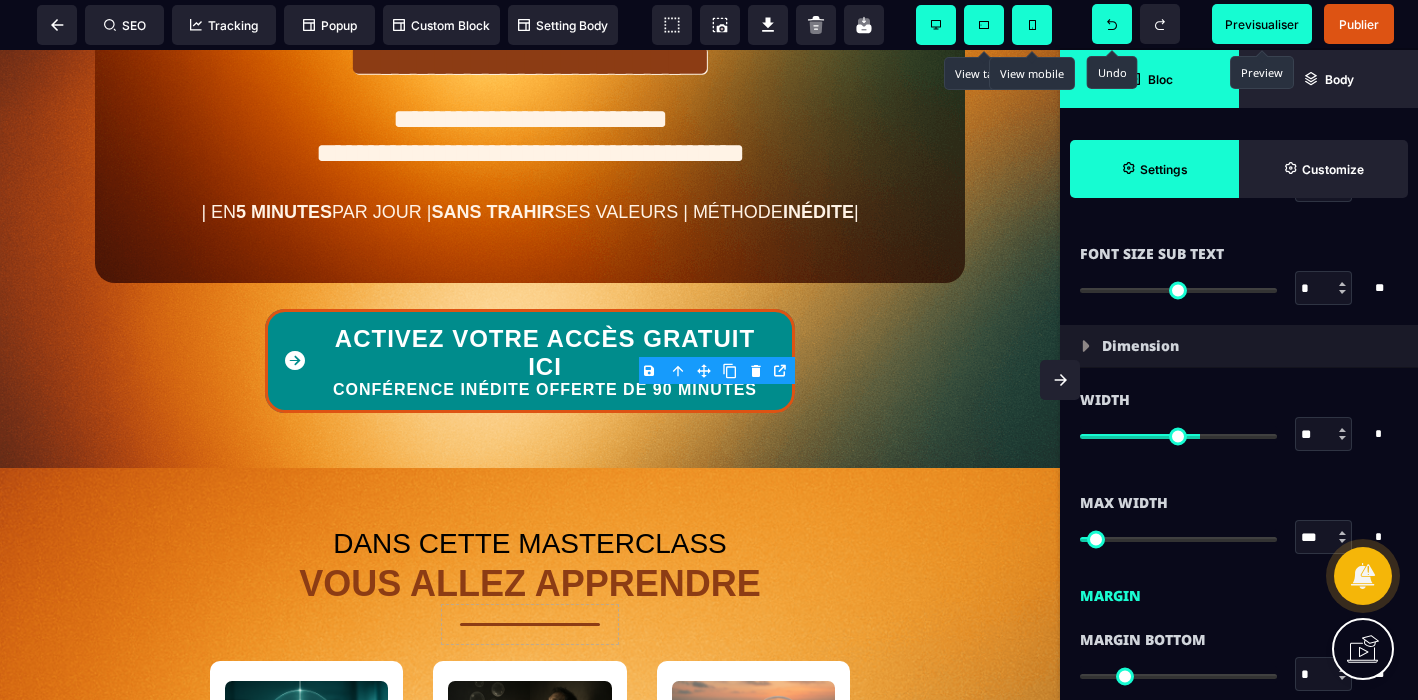 click at bounding box center (1342, 430) 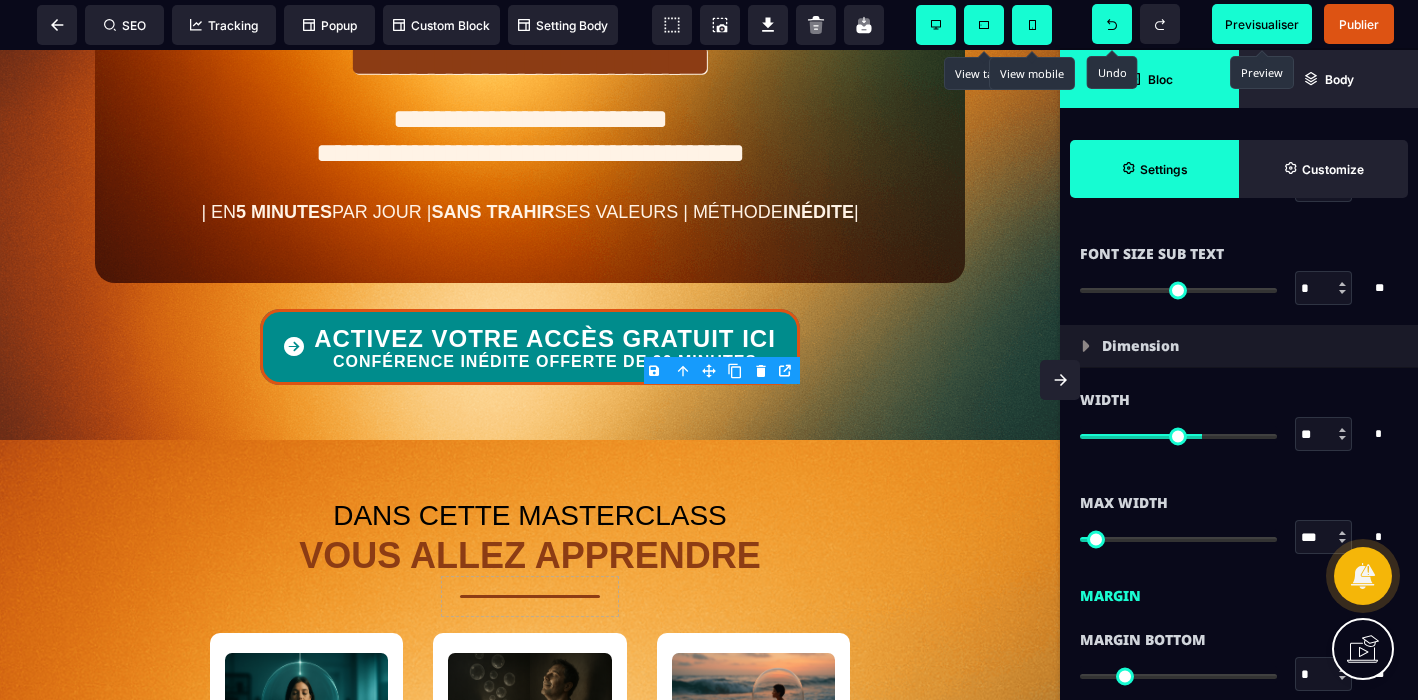 click at bounding box center [1342, 430] 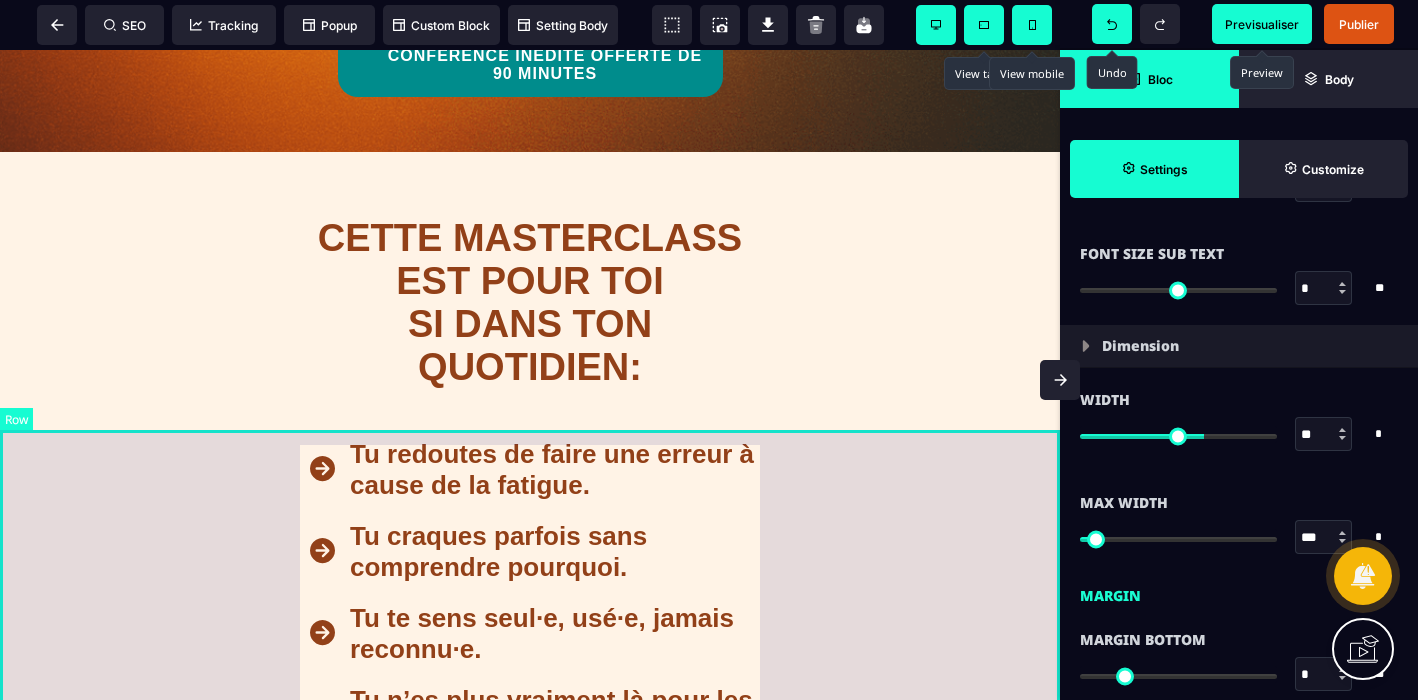 scroll, scrollTop: 1848, scrollLeft: 0, axis: vertical 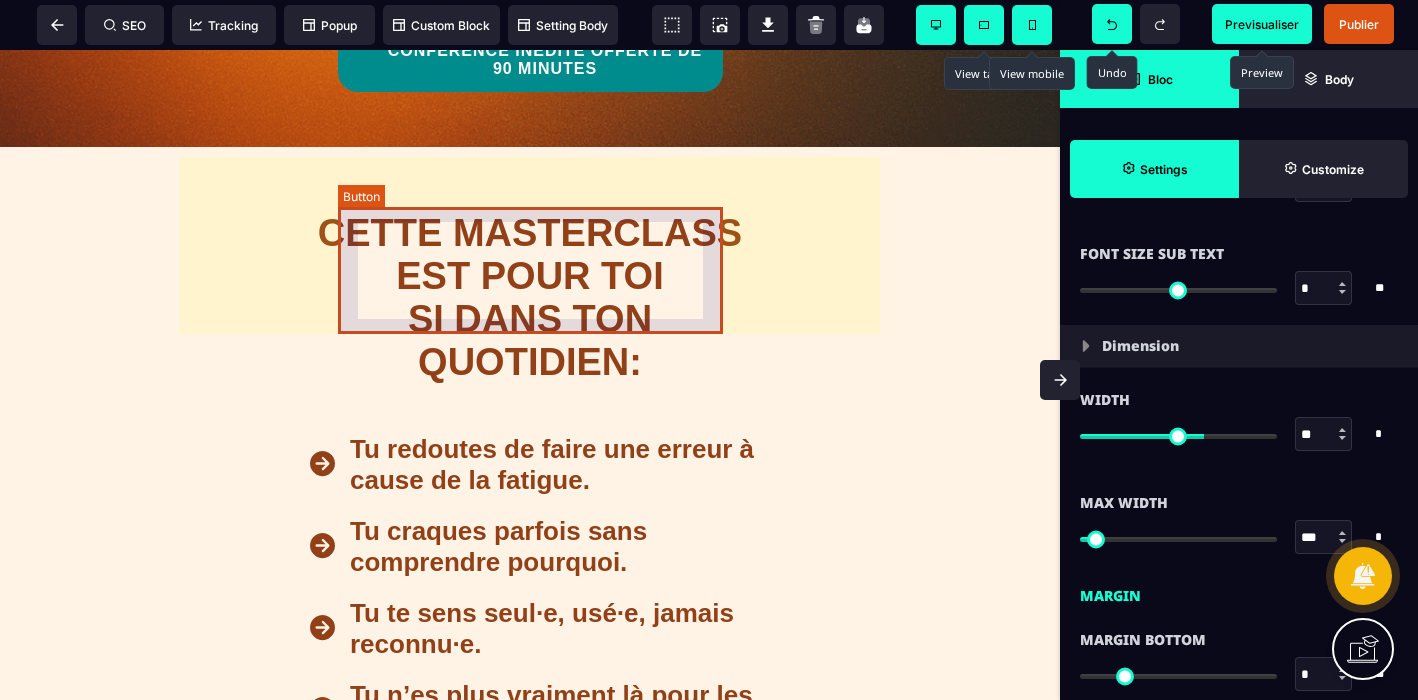click on "ACTIVEZ VOTRE ACCÈS GRATUIT ICI CONFÉRENCE INÉDITE OFFERTE DE 90 MINUTES" at bounding box center (545, 32) 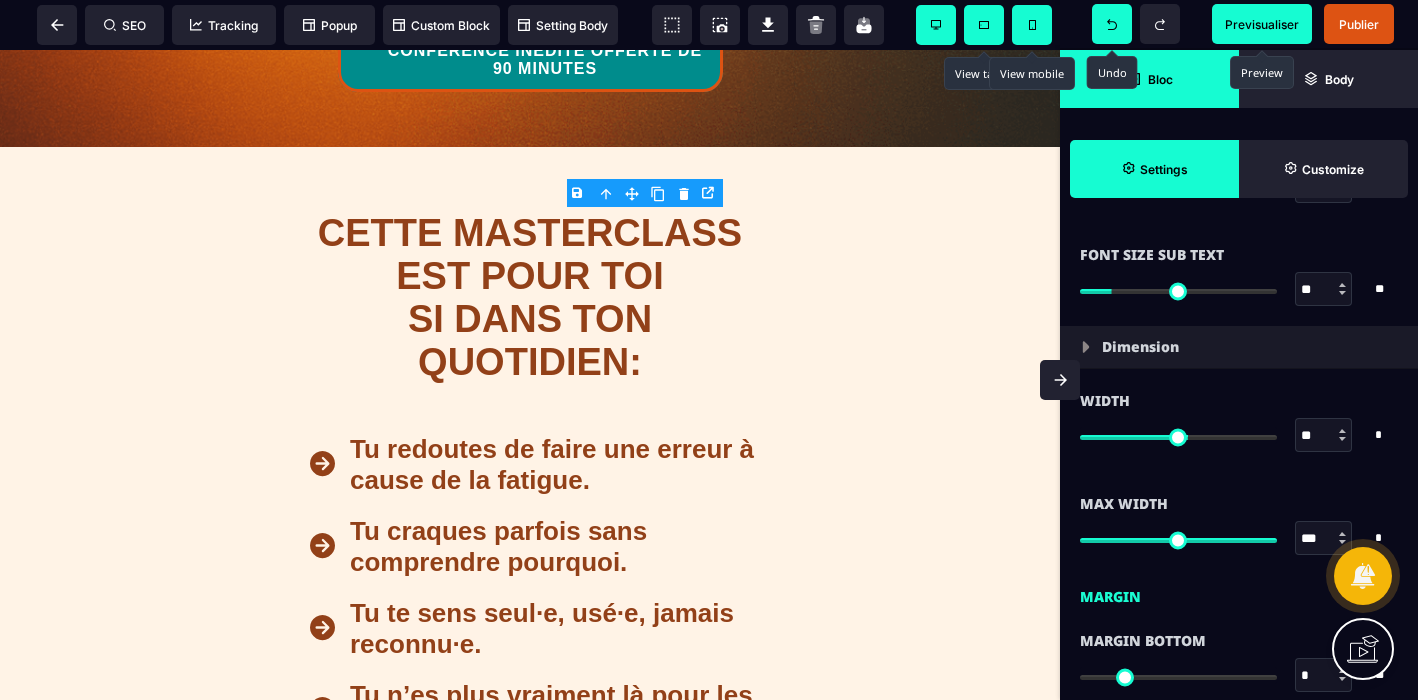 scroll, scrollTop: 529, scrollLeft: 0, axis: vertical 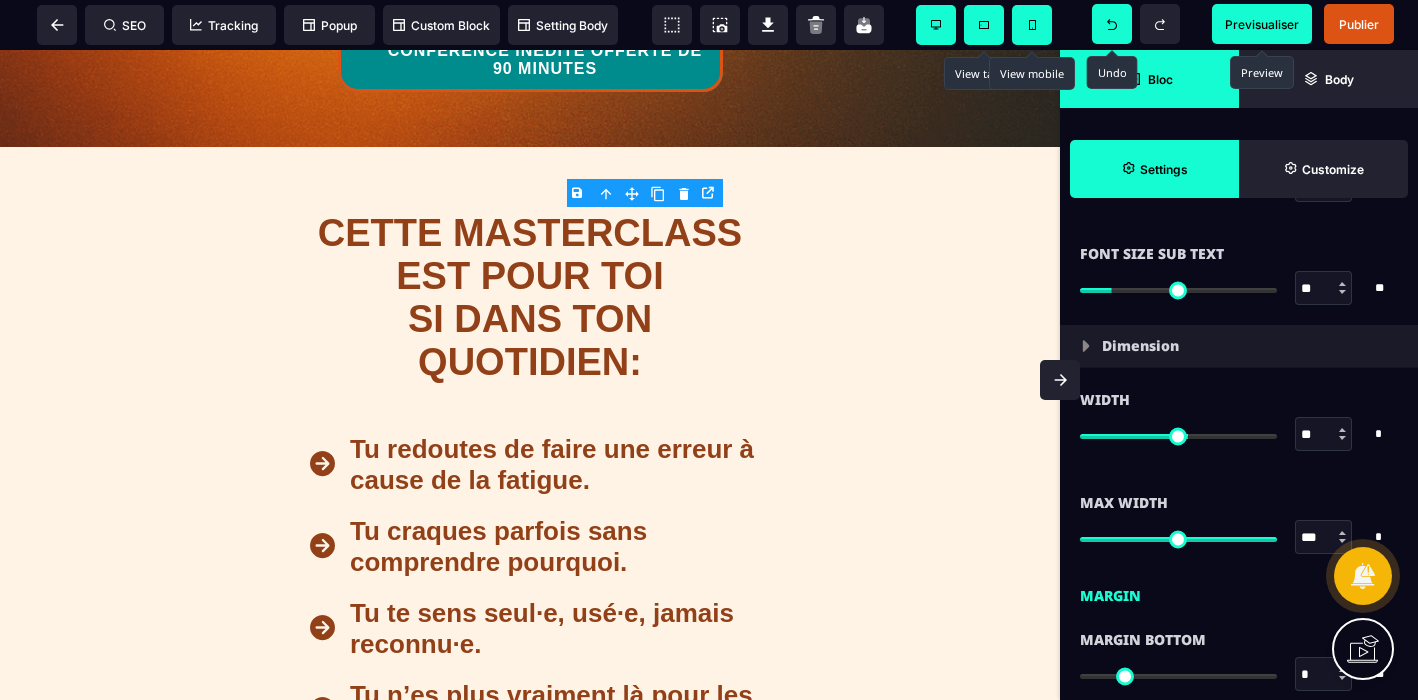 click at bounding box center (1342, 430) 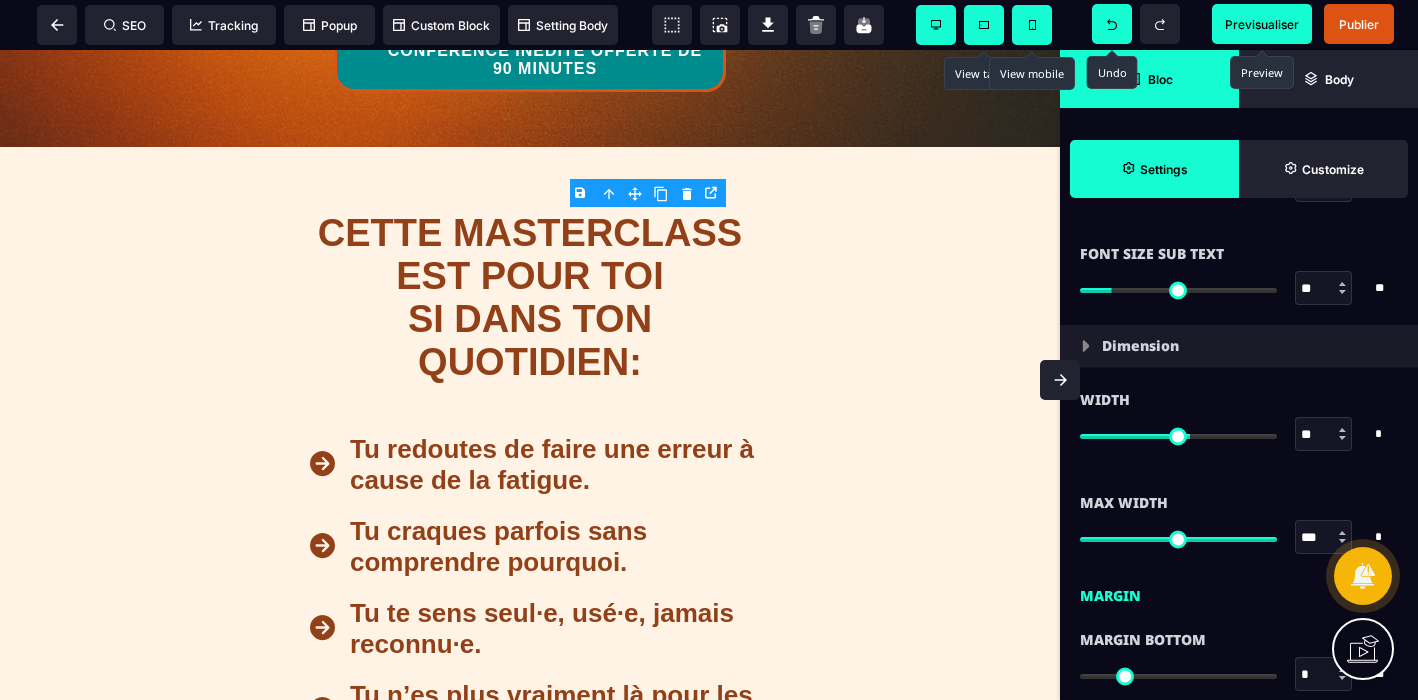 click at bounding box center (1342, 430) 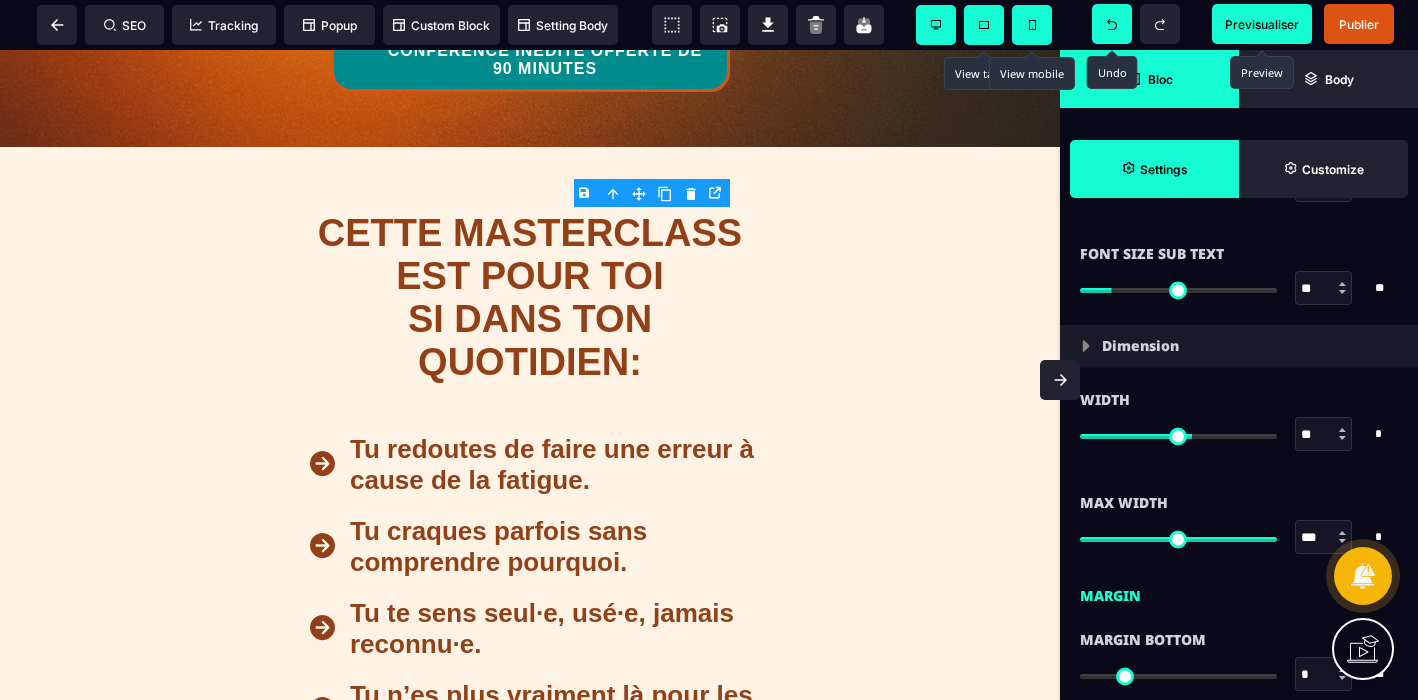 click at bounding box center (1342, 430) 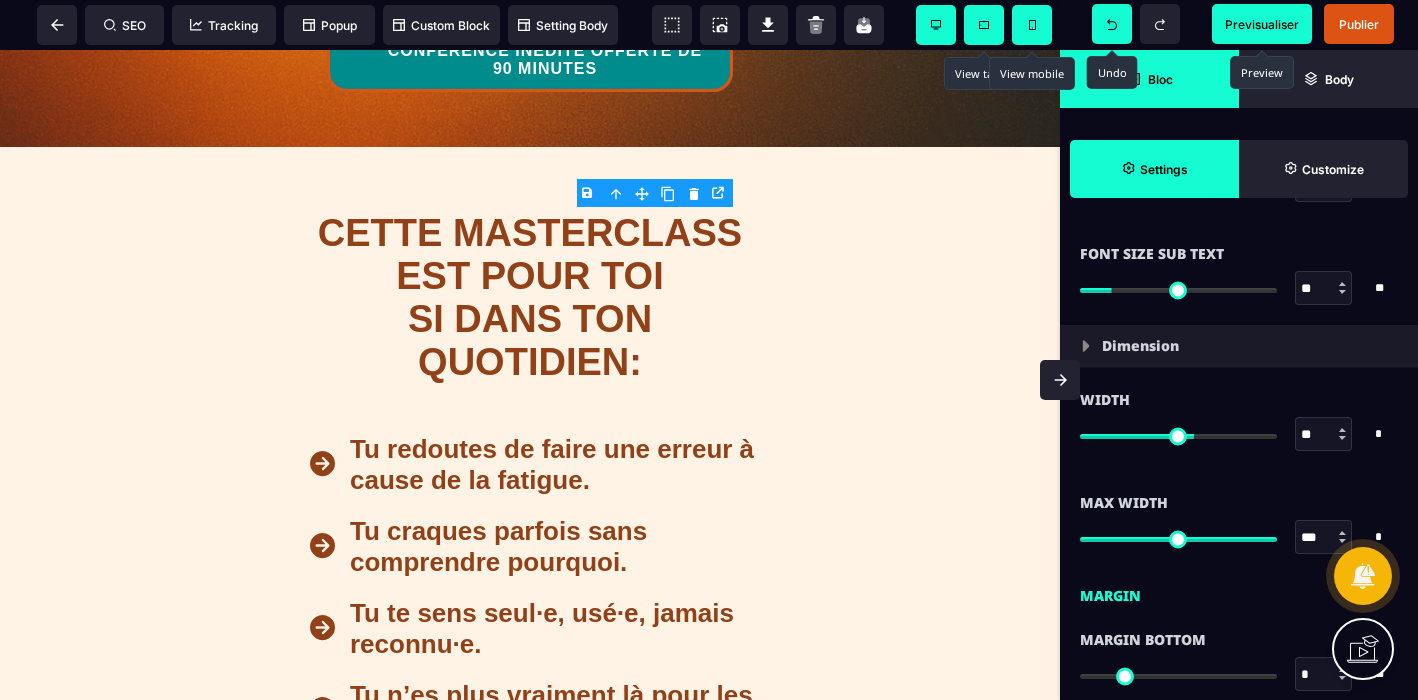 click at bounding box center (1342, 430) 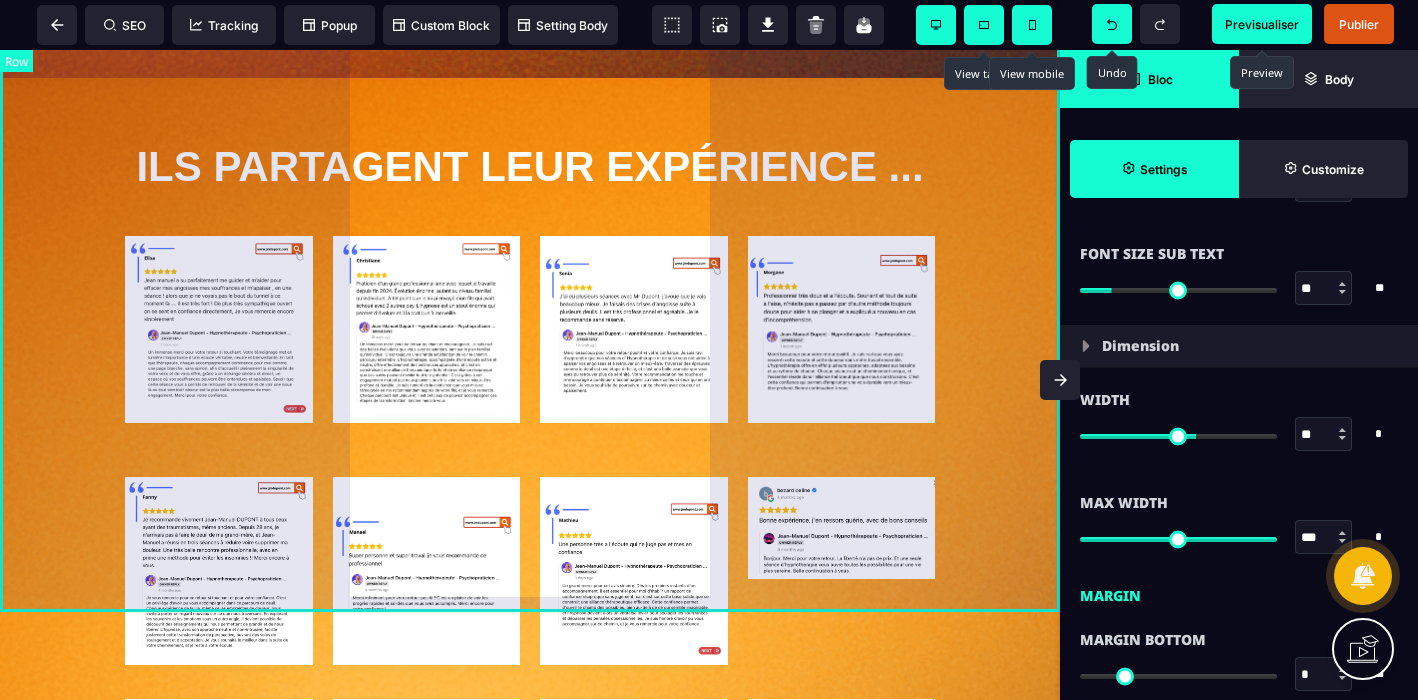 scroll, scrollTop: 4890, scrollLeft: 0, axis: vertical 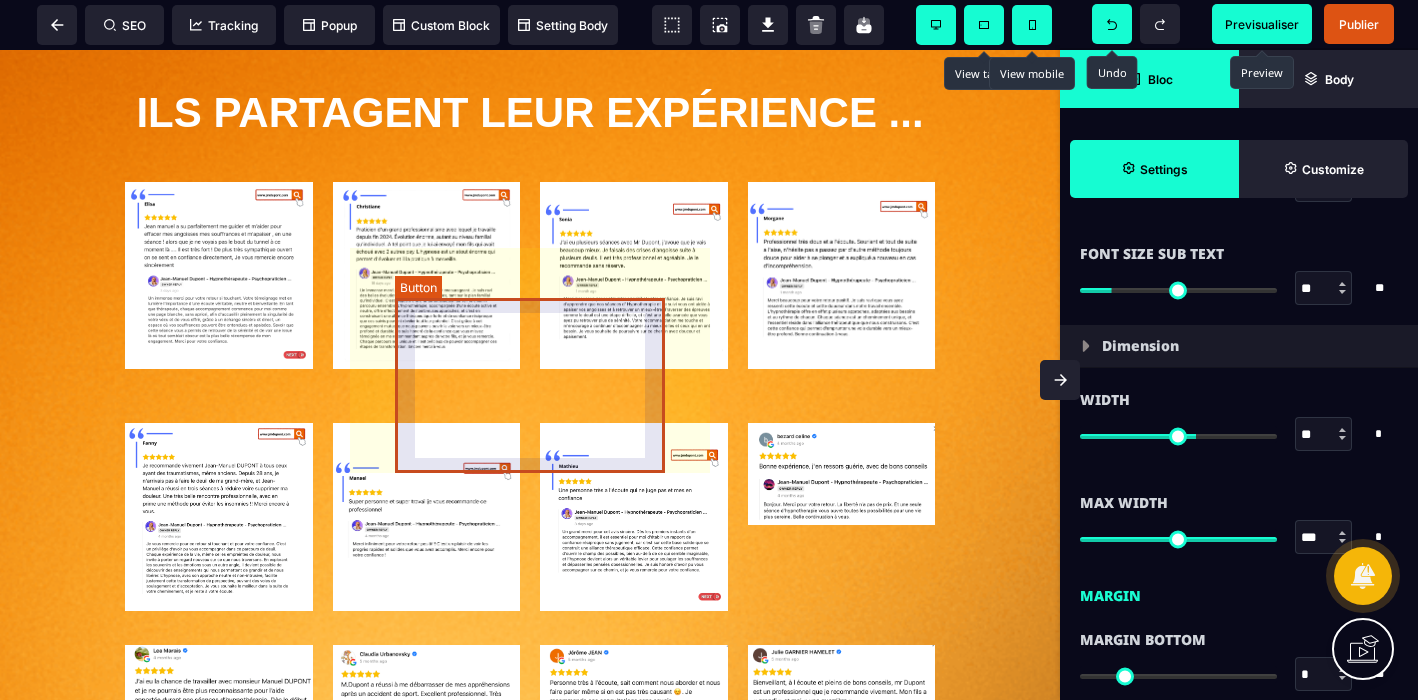 click on "ACTIVEZ VOTRE ACCÈS GRATUIT ICI CONFÉRENCE INÉDITE OFFERTE DE 90 MINUTES" at bounding box center [545, -114] 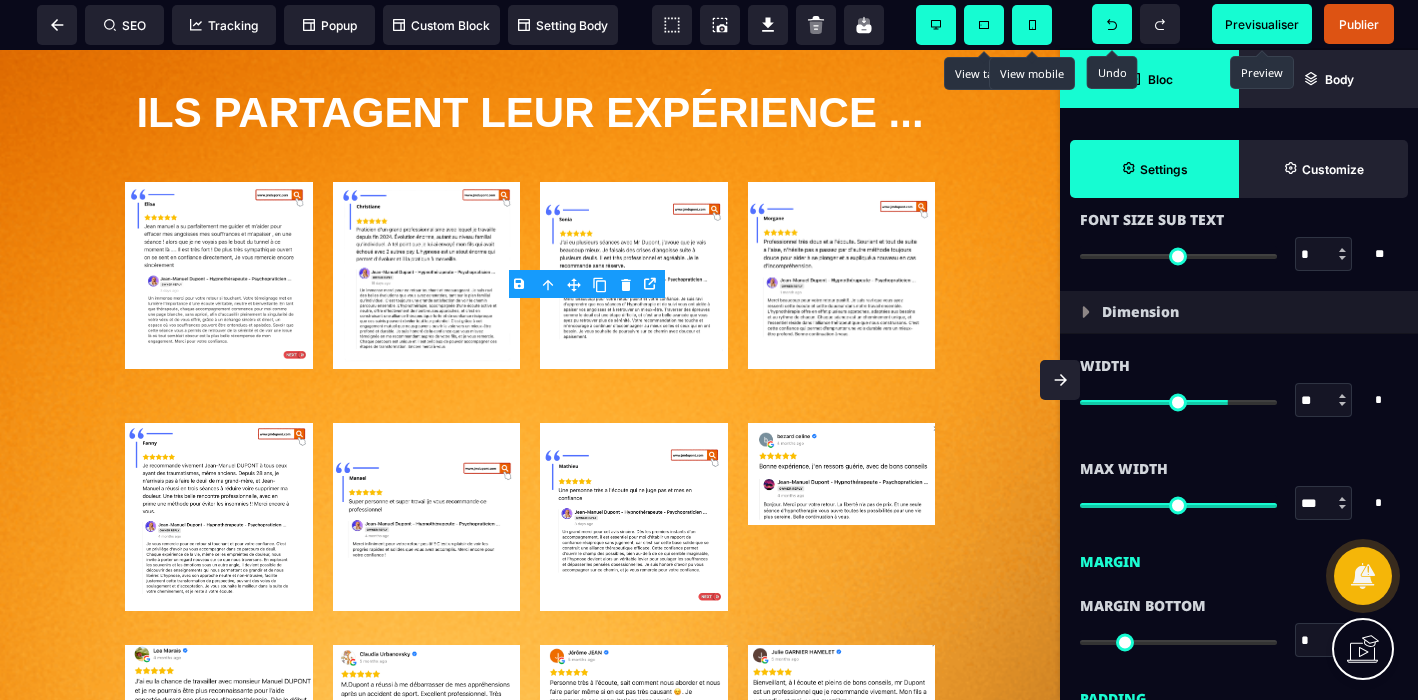 scroll, scrollTop: 546, scrollLeft: 0, axis: vertical 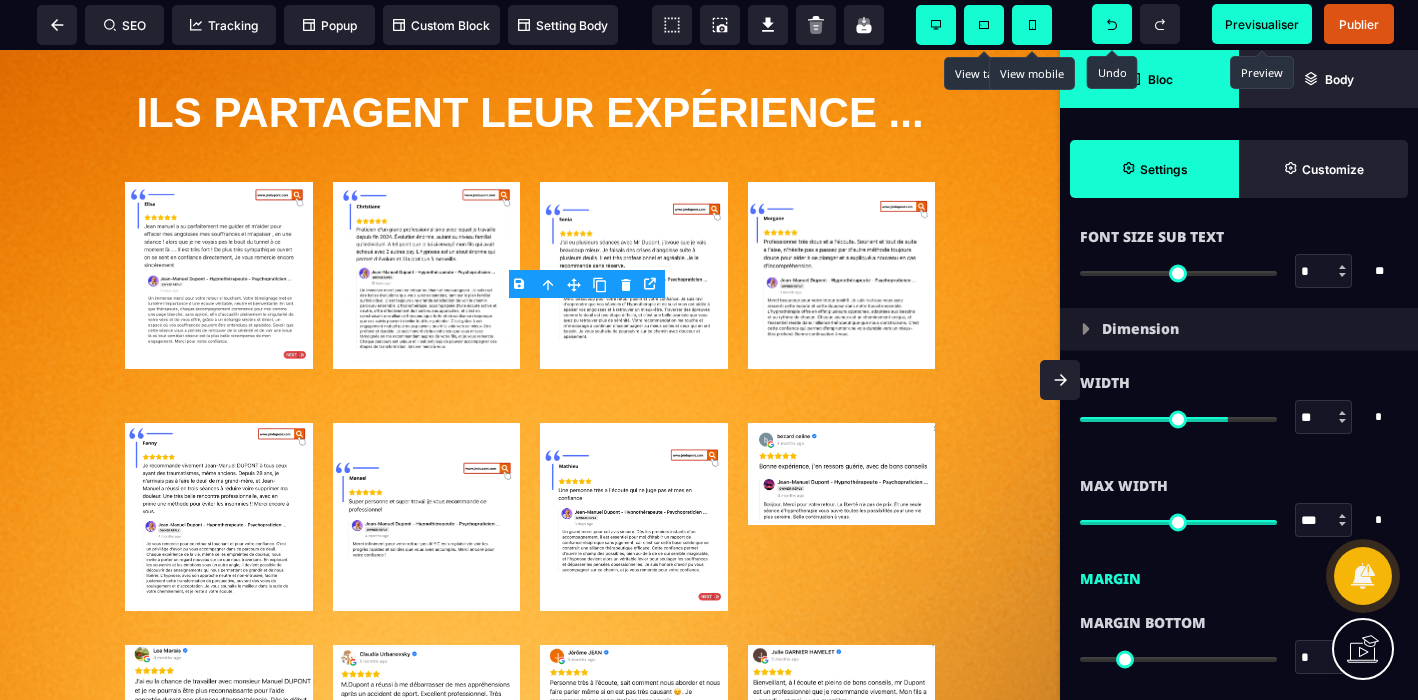 click on "Previsualiser" at bounding box center [1262, 24] 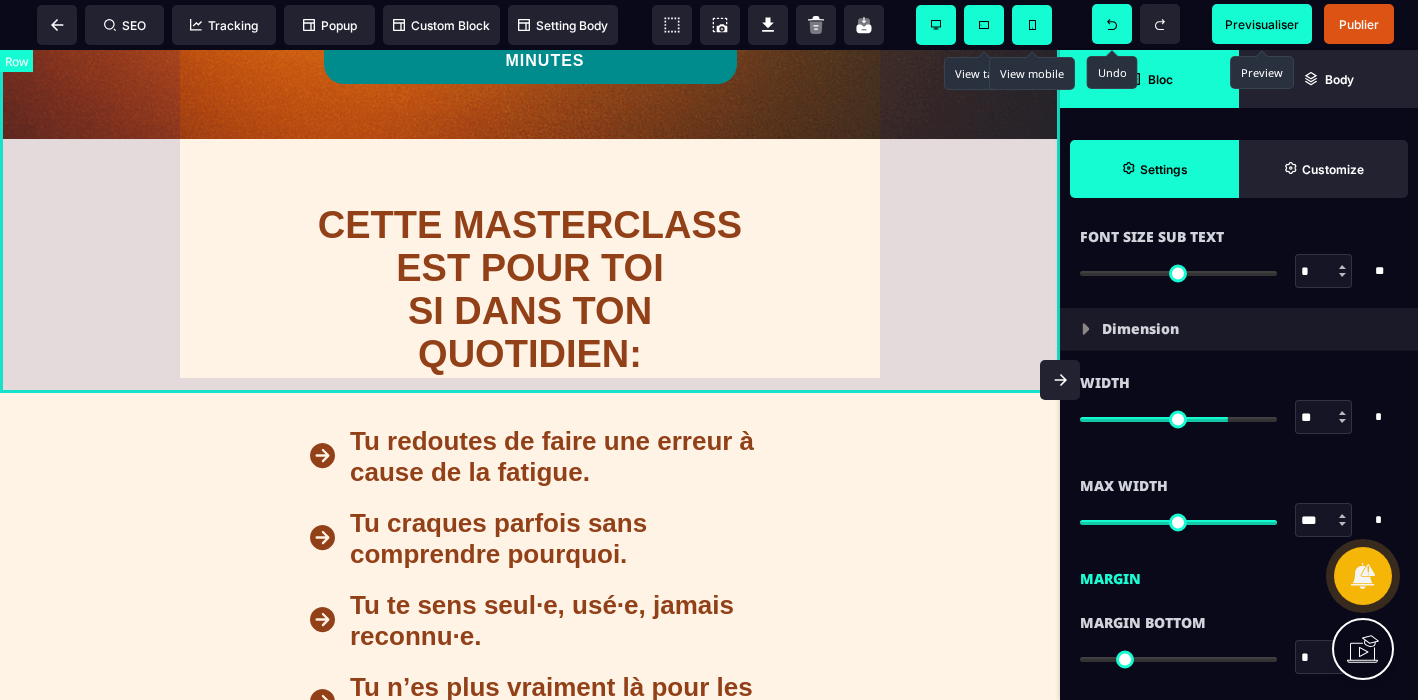 scroll, scrollTop: 1720, scrollLeft: 0, axis: vertical 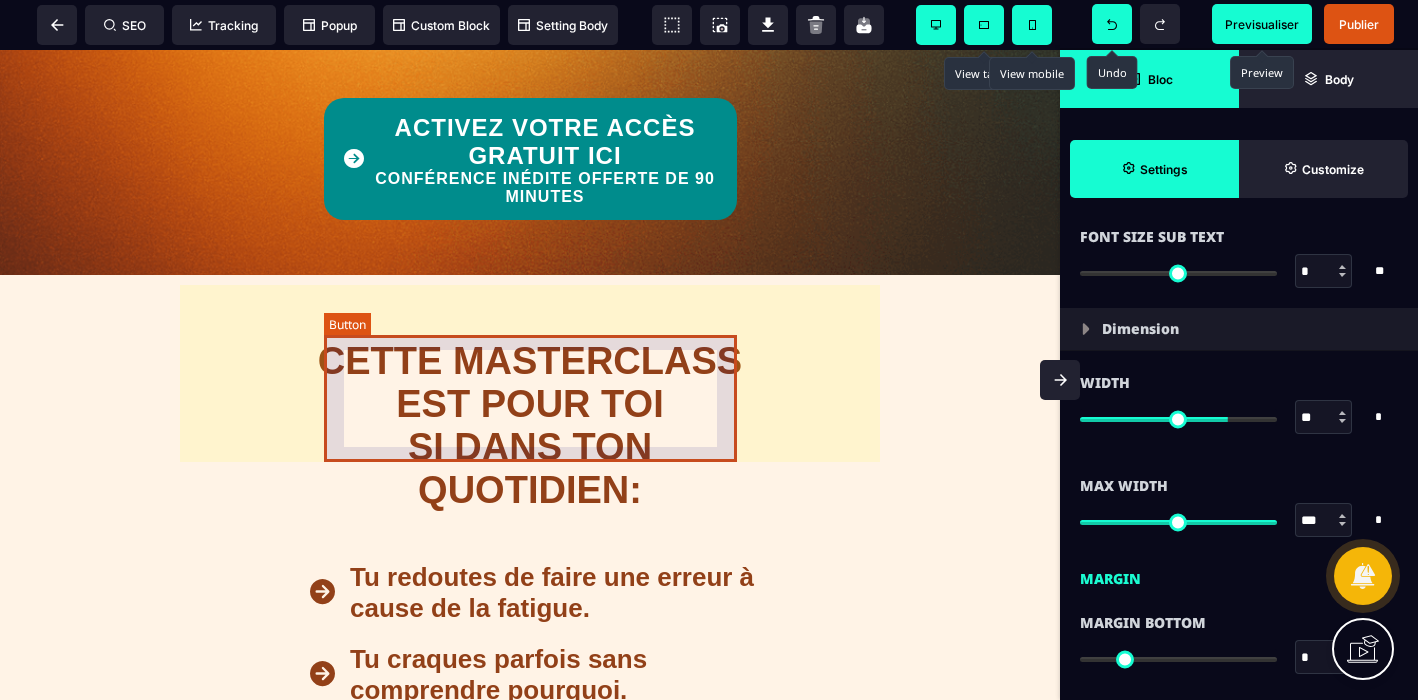 click on "ACTIVEZ VOTRE ACCÈS GRATUIT ICI CONFÉRENCE INÉDITE OFFERTE DE 90 MINUTES" at bounding box center [545, 160] 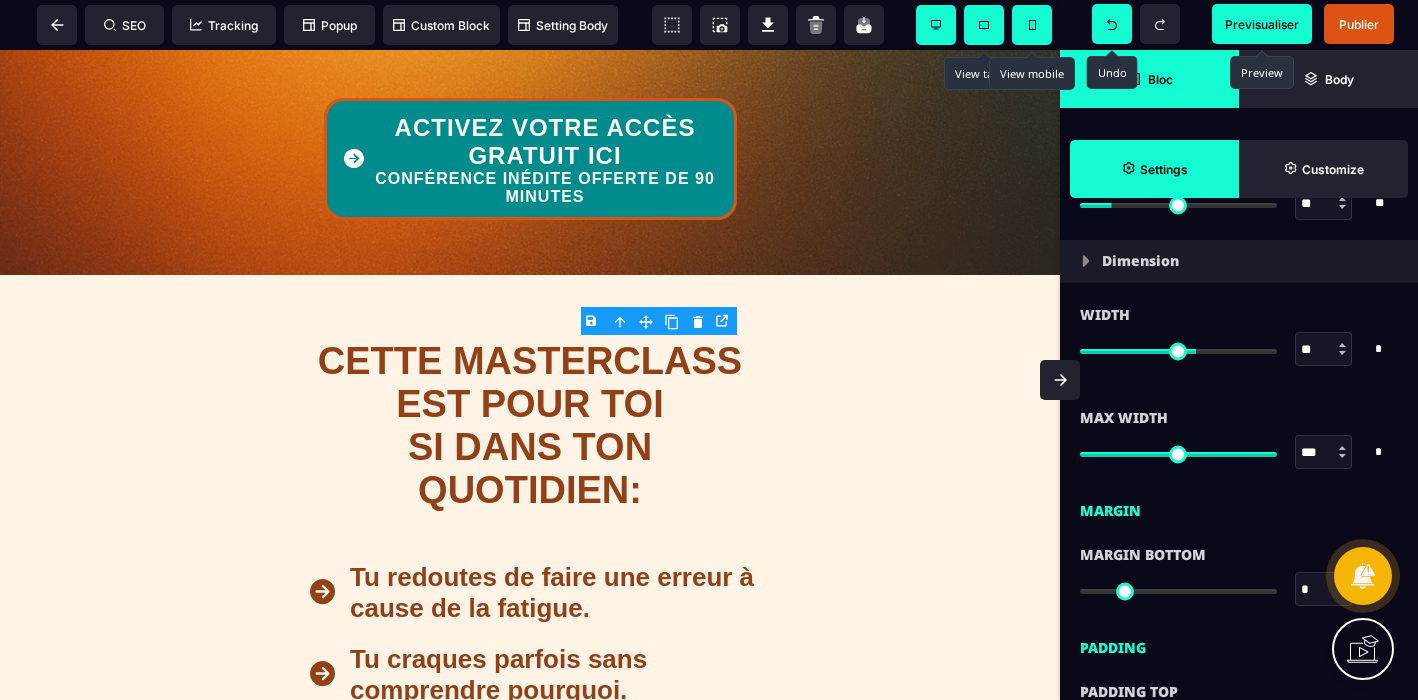 scroll, scrollTop: 613, scrollLeft: 0, axis: vertical 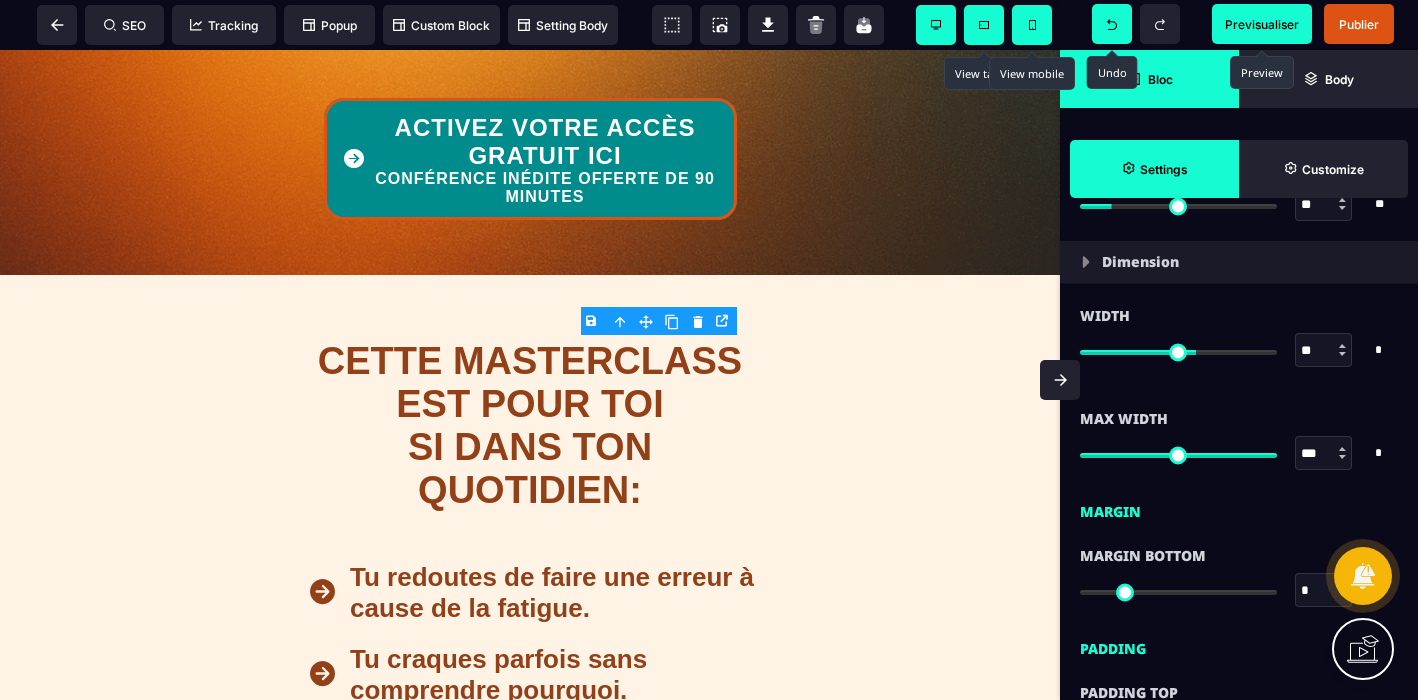 click at bounding box center (1342, 346) 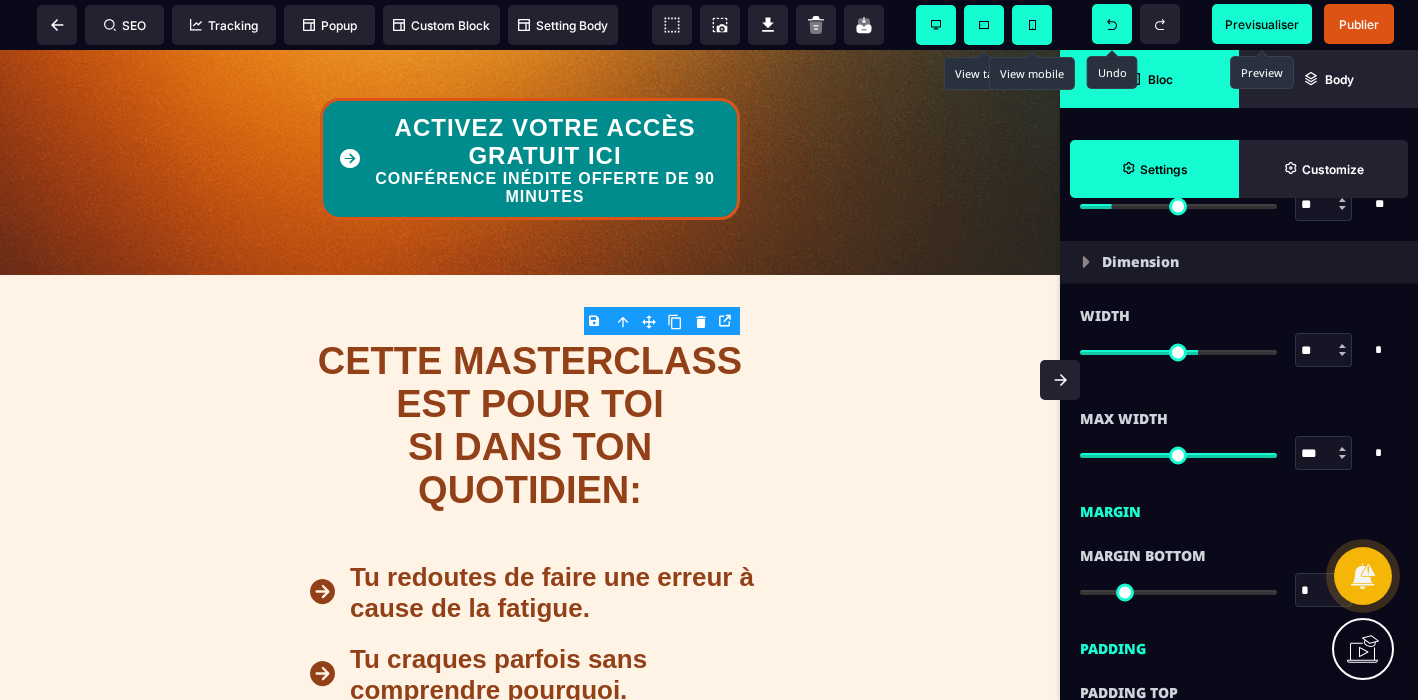 click at bounding box center (1342, 346) 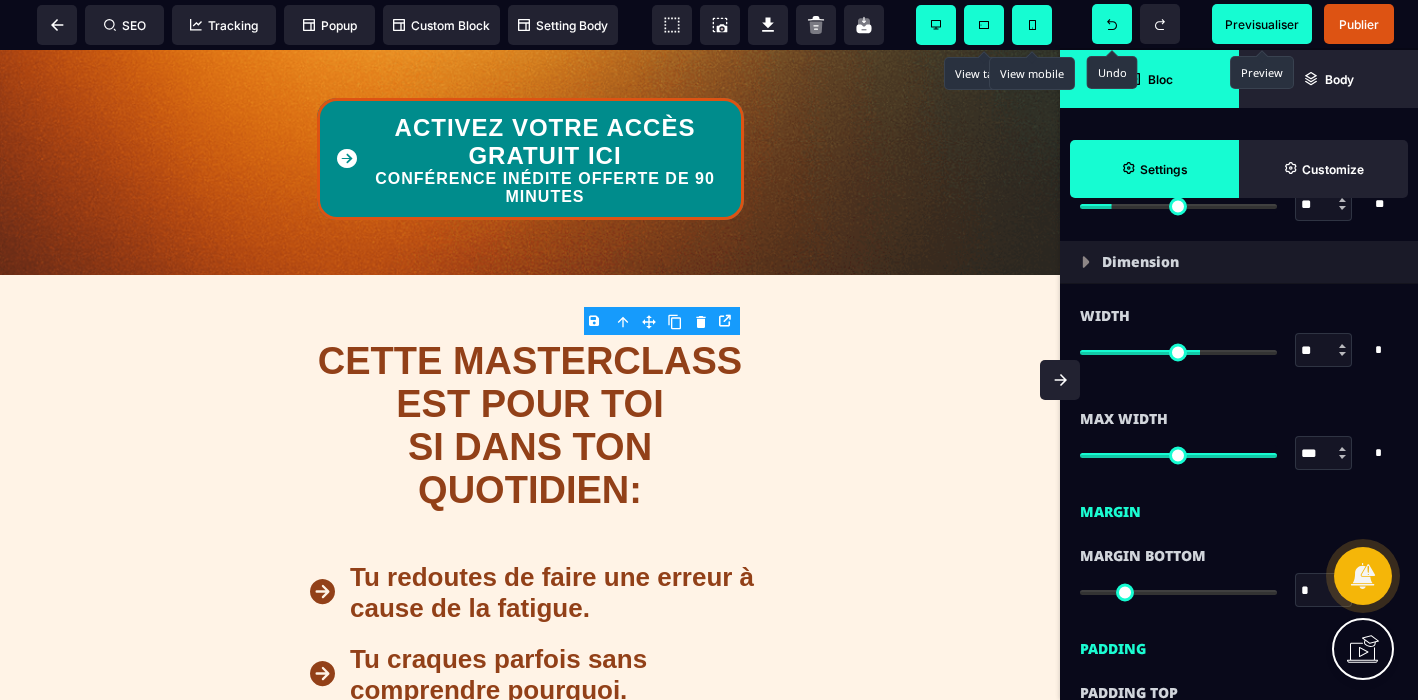 click at bounding box center [1342, 346] 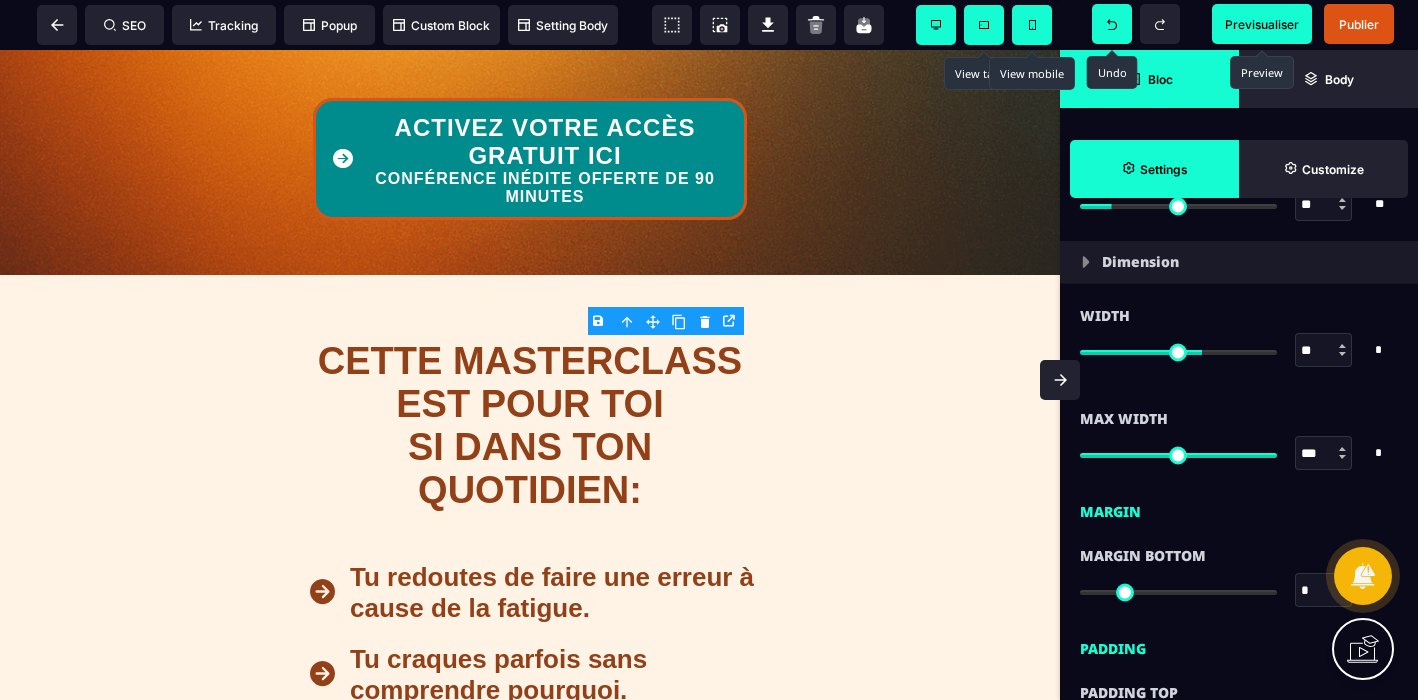 click at bounding box center [1342, 346] 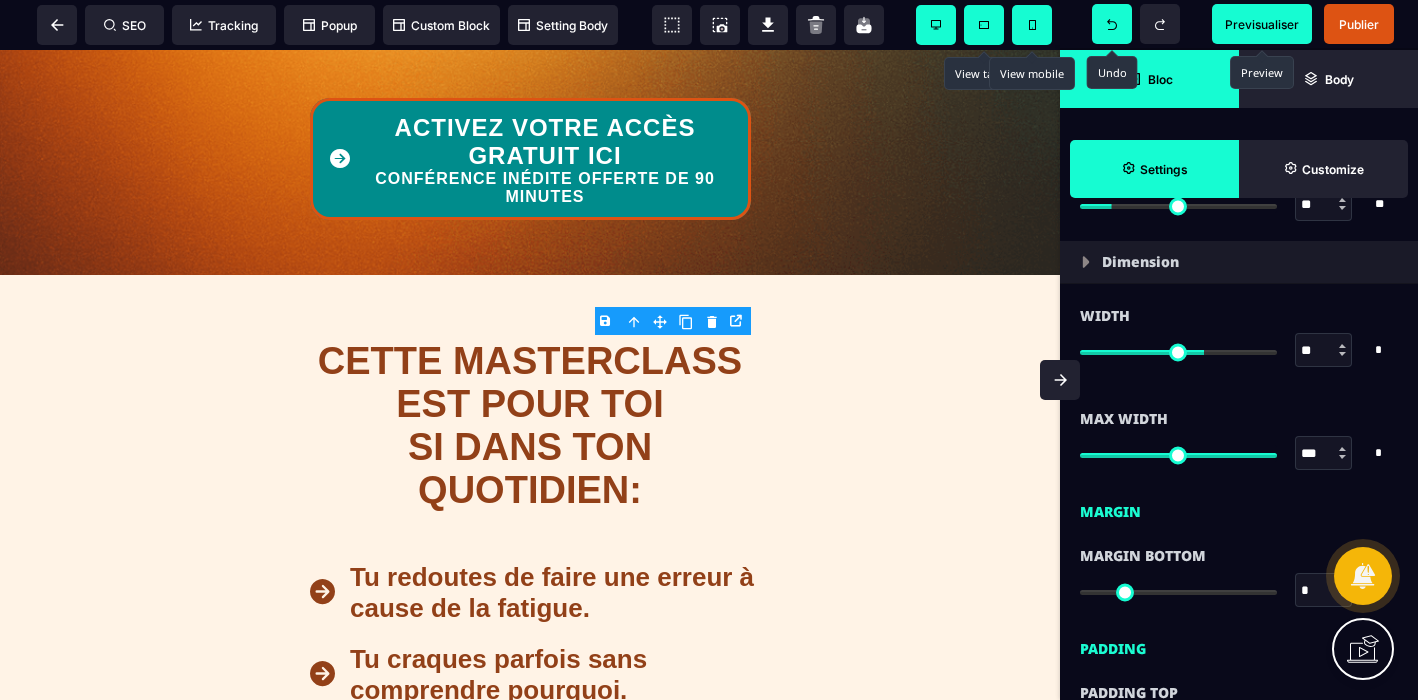 click at bounding box center (1342, 346) 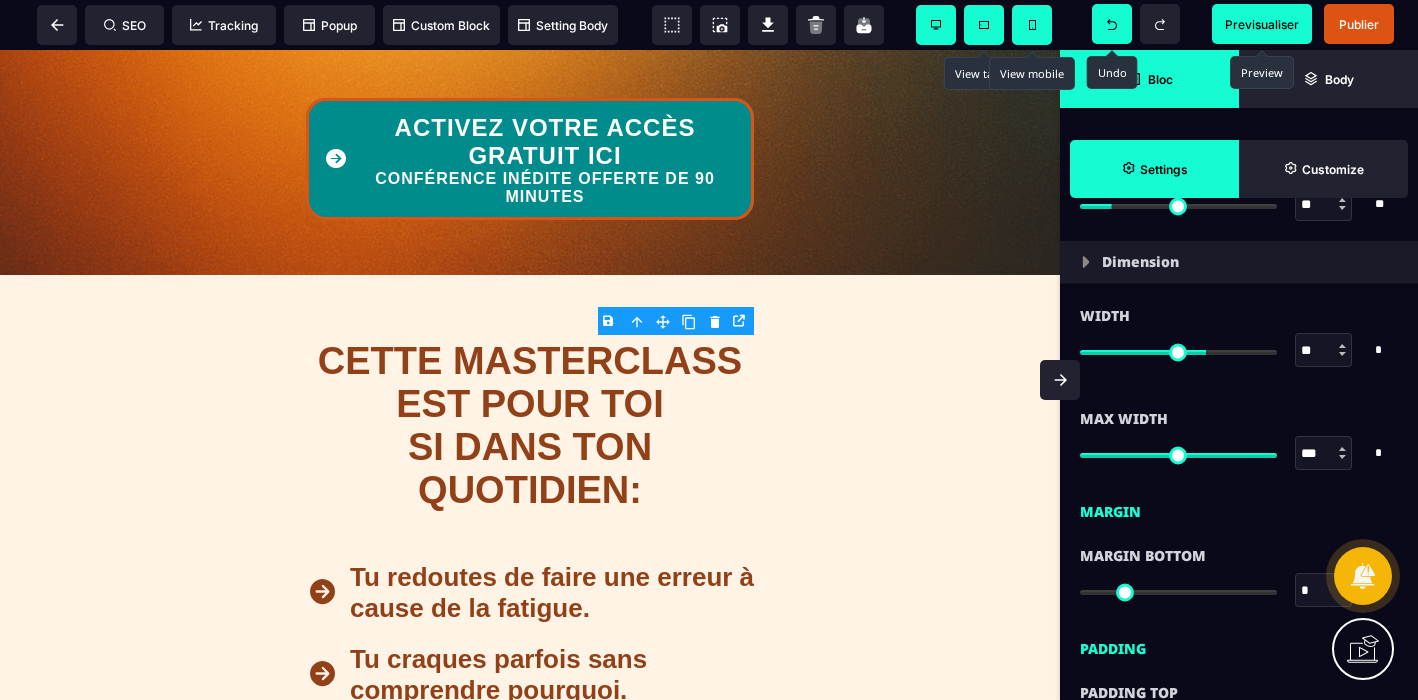click at bounding box center (1342, 346) 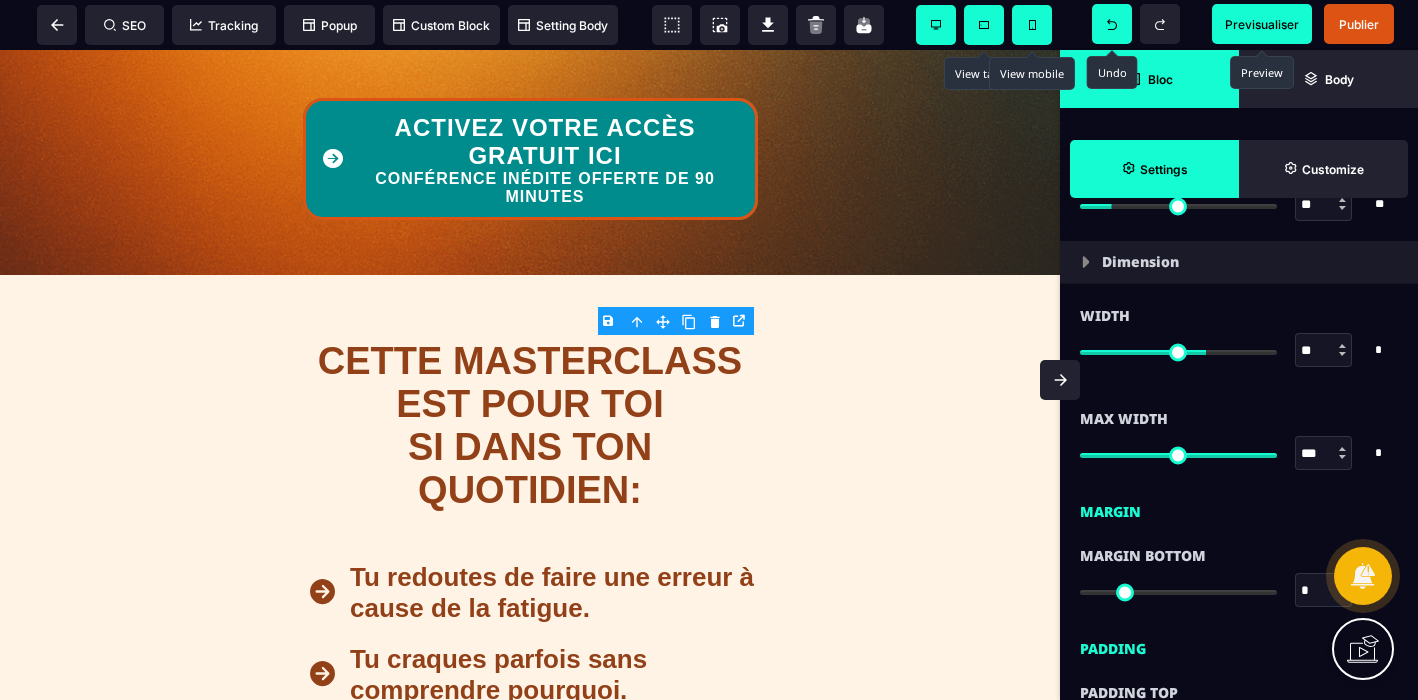 click at bounding box center [1342, 346] 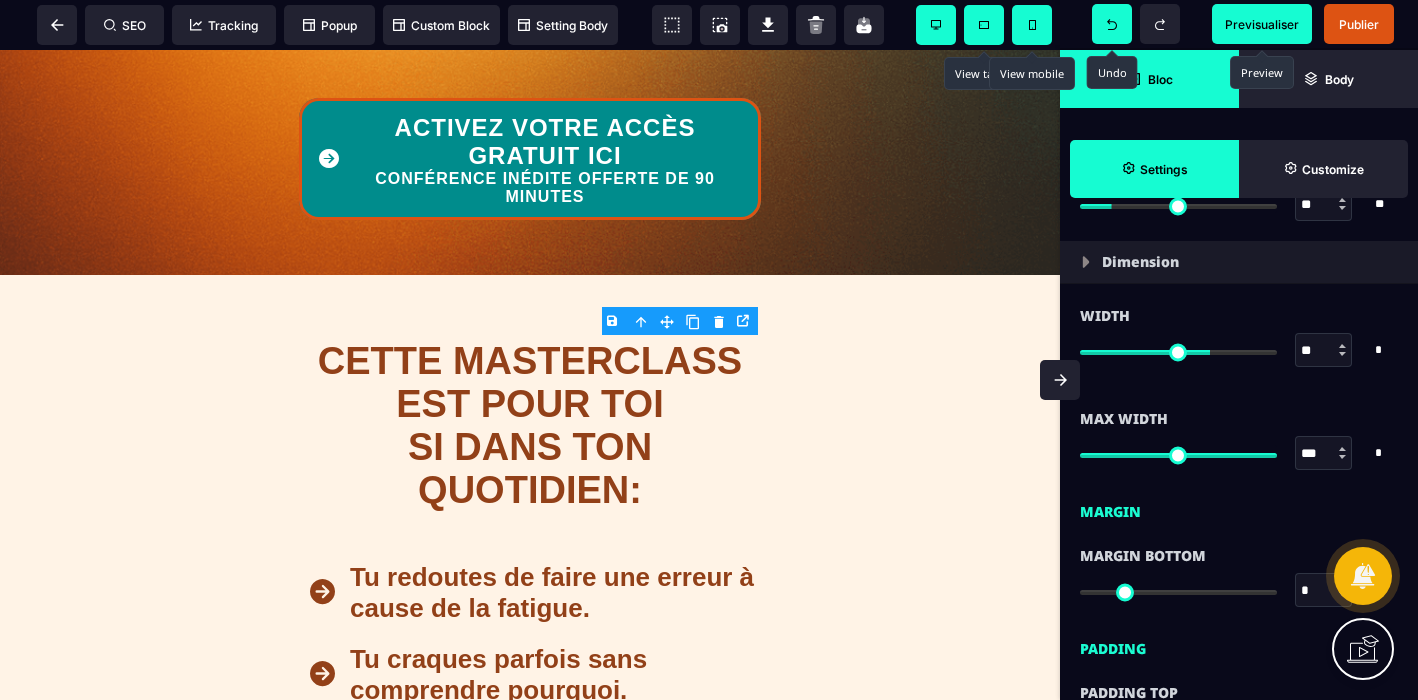 click at bounding box center [1342, 346] 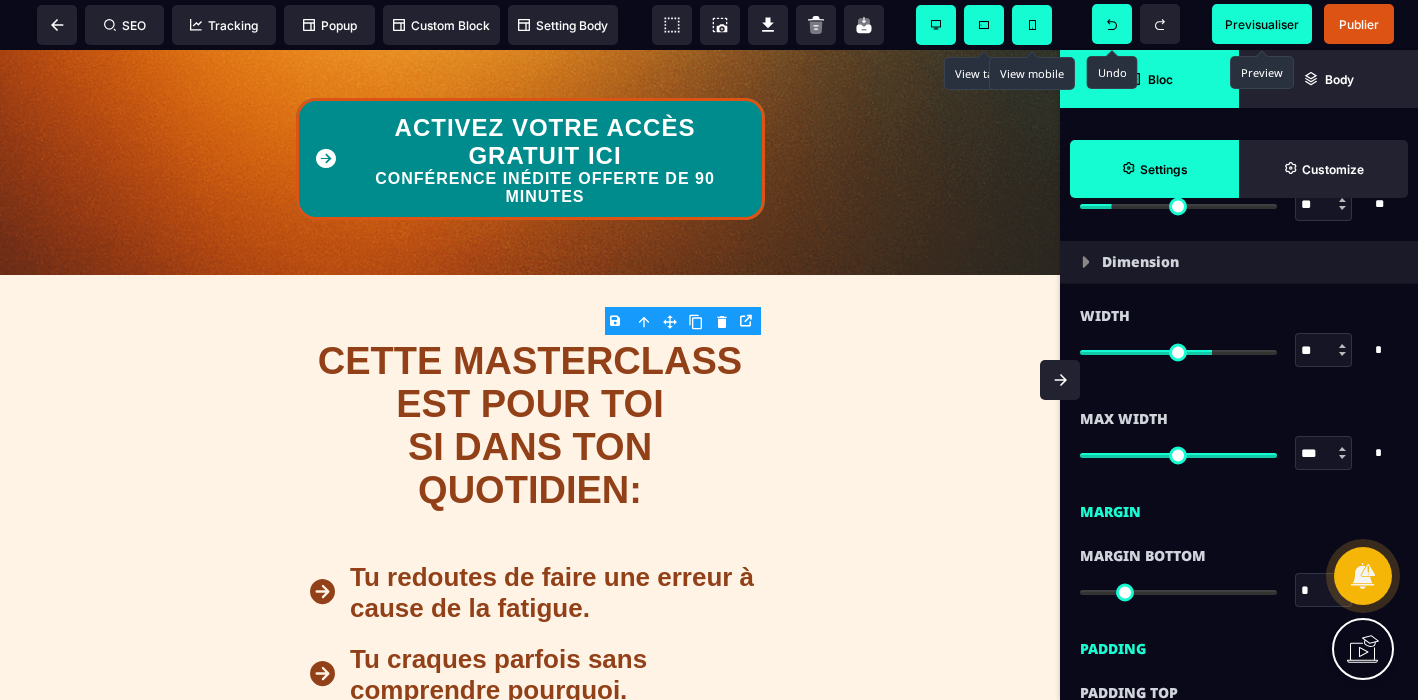 click at bounding box center (1342, 346) 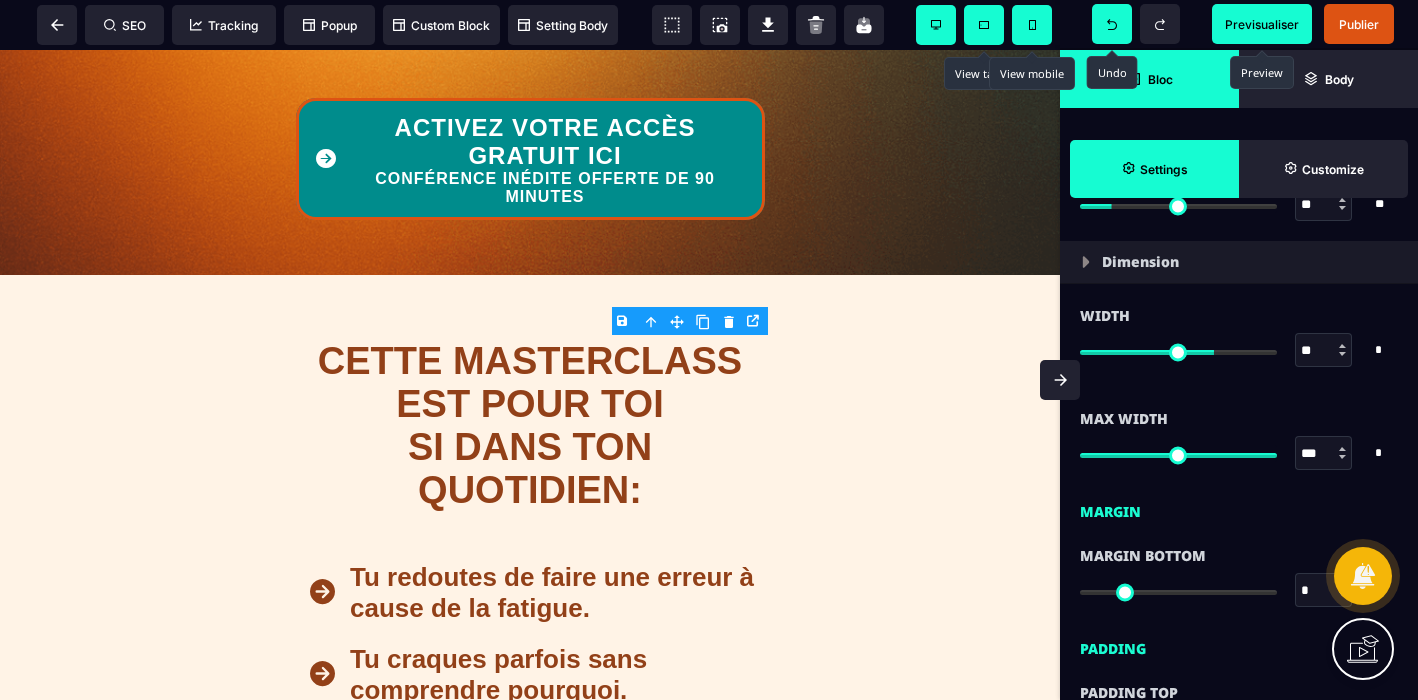 click at bounding box center (1342, 346) 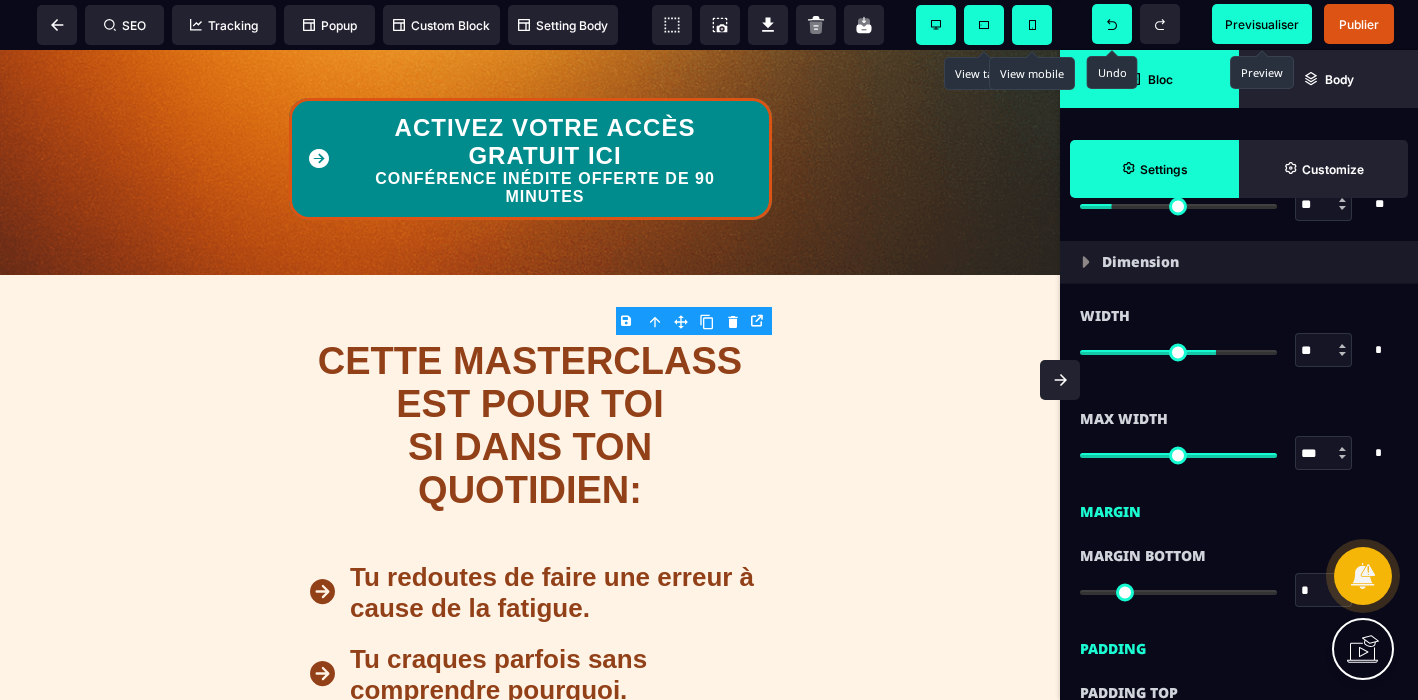 click at bounding box center (1342, 346) 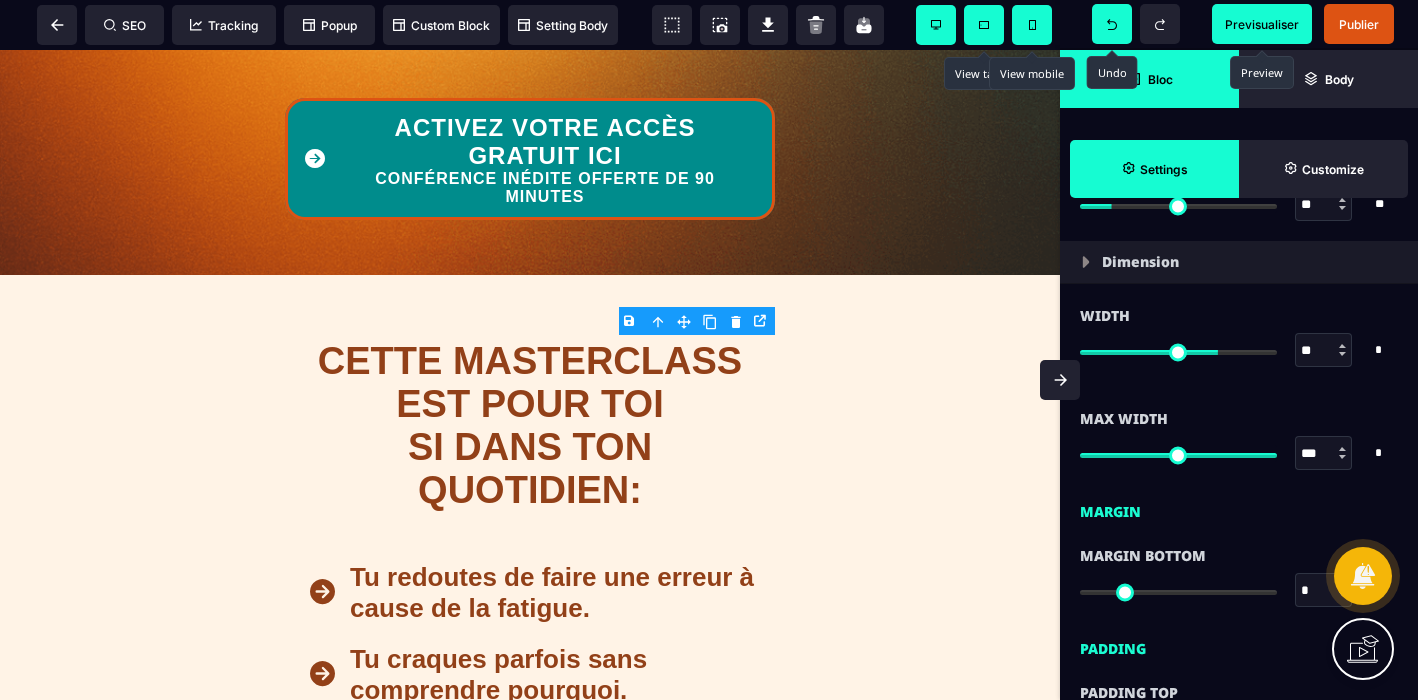 click at bounding box center (1342, 346) 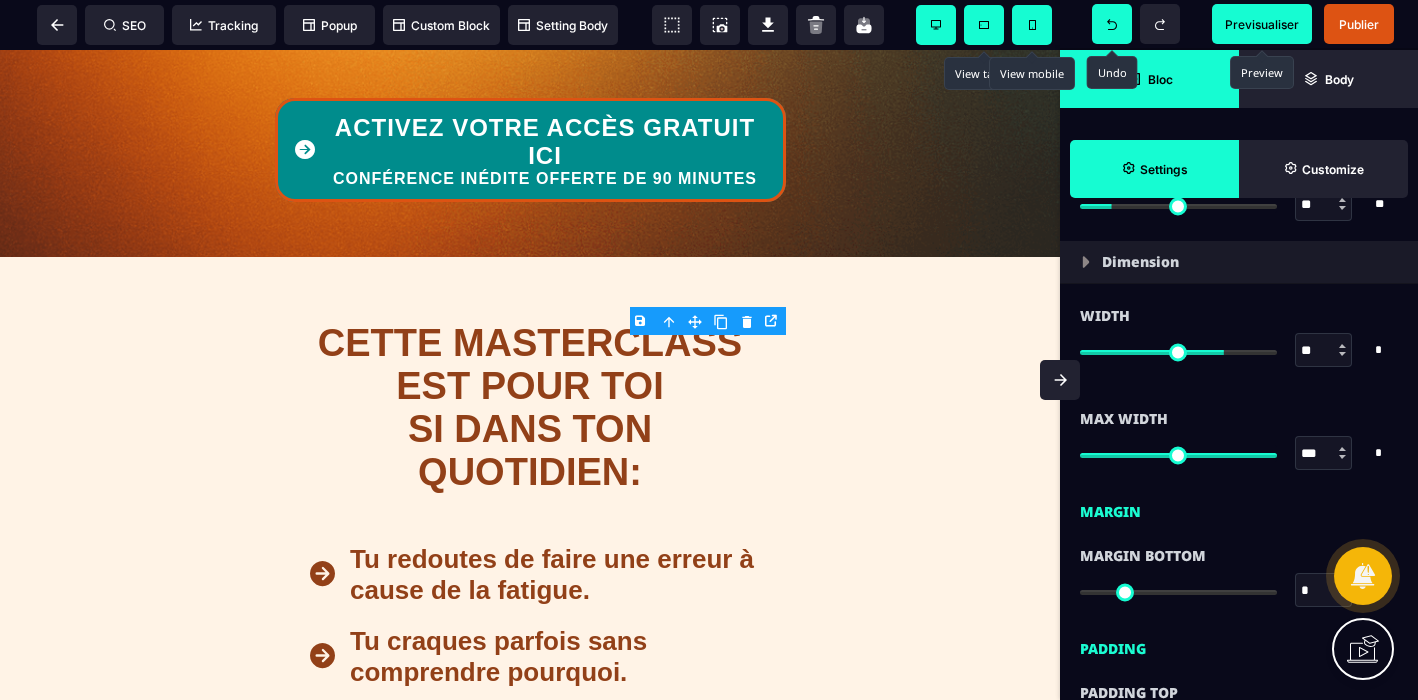 click at bounding box center (1342, 346) 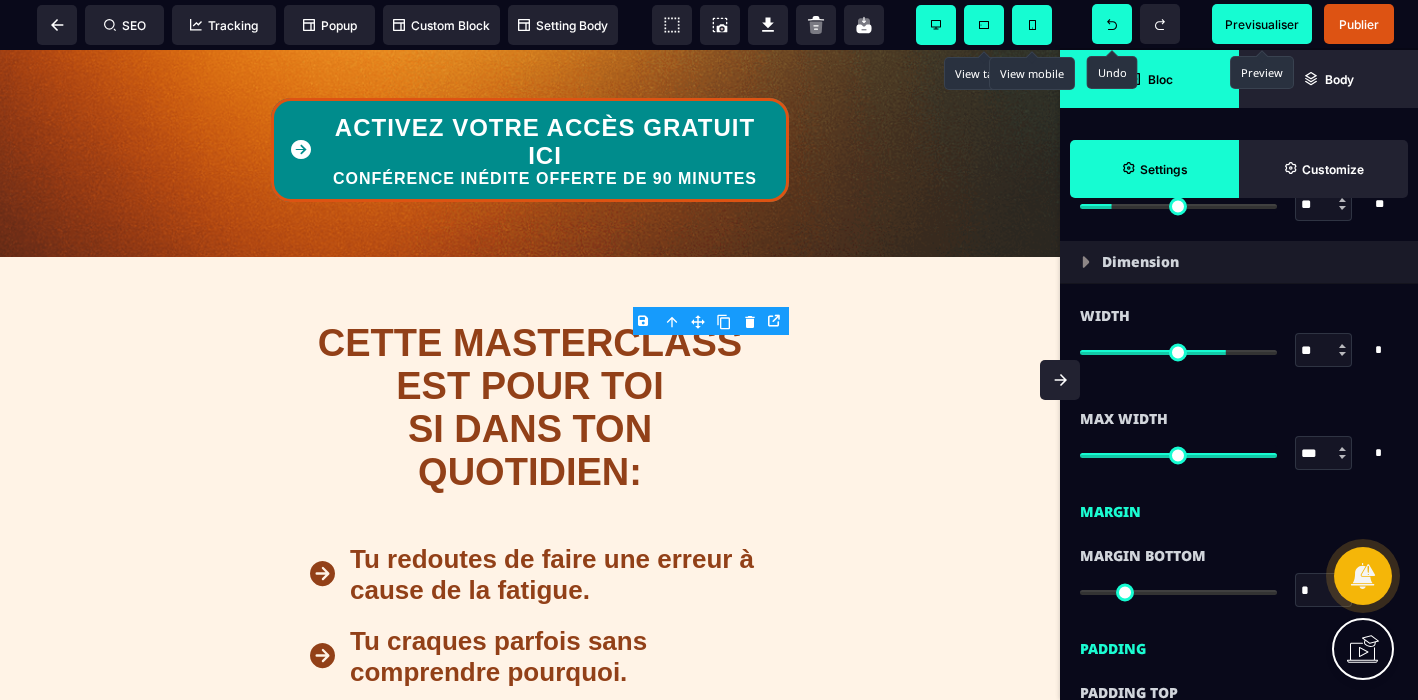 click at bounding box center (1342, 346) 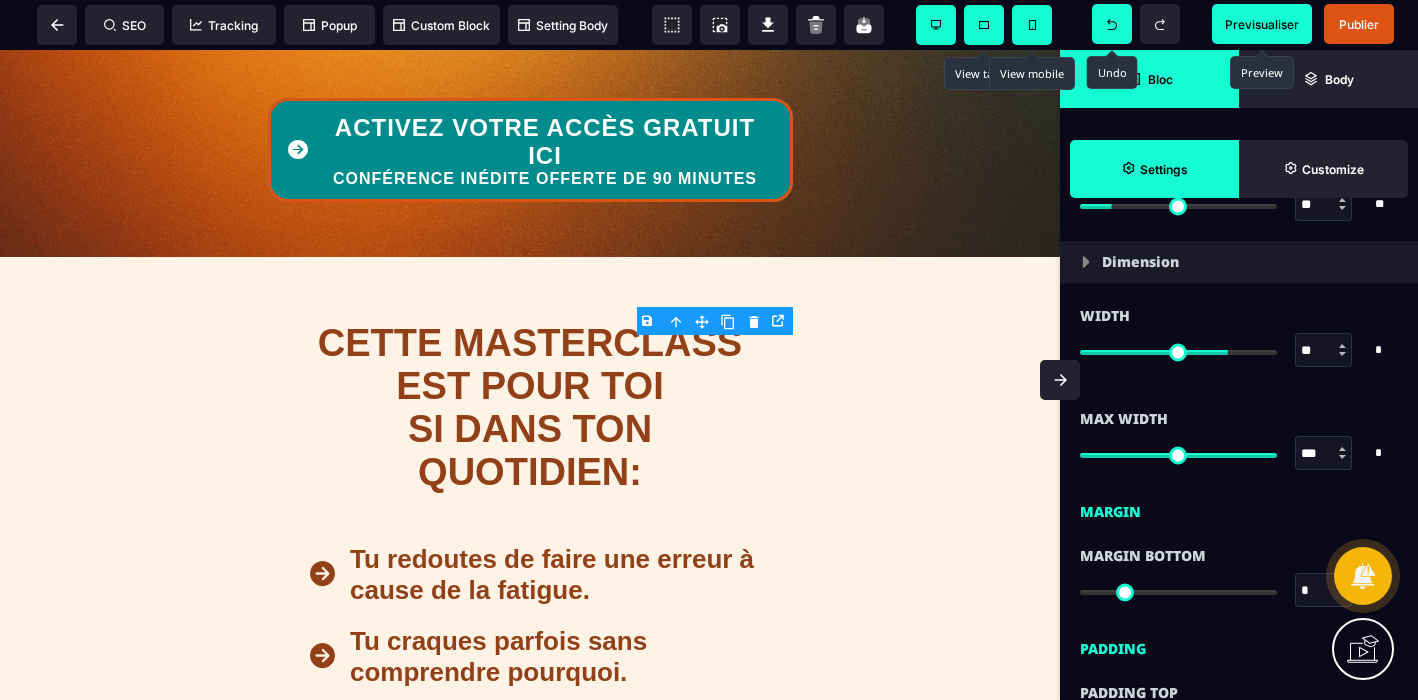 click at bounding box center [1060, 380] 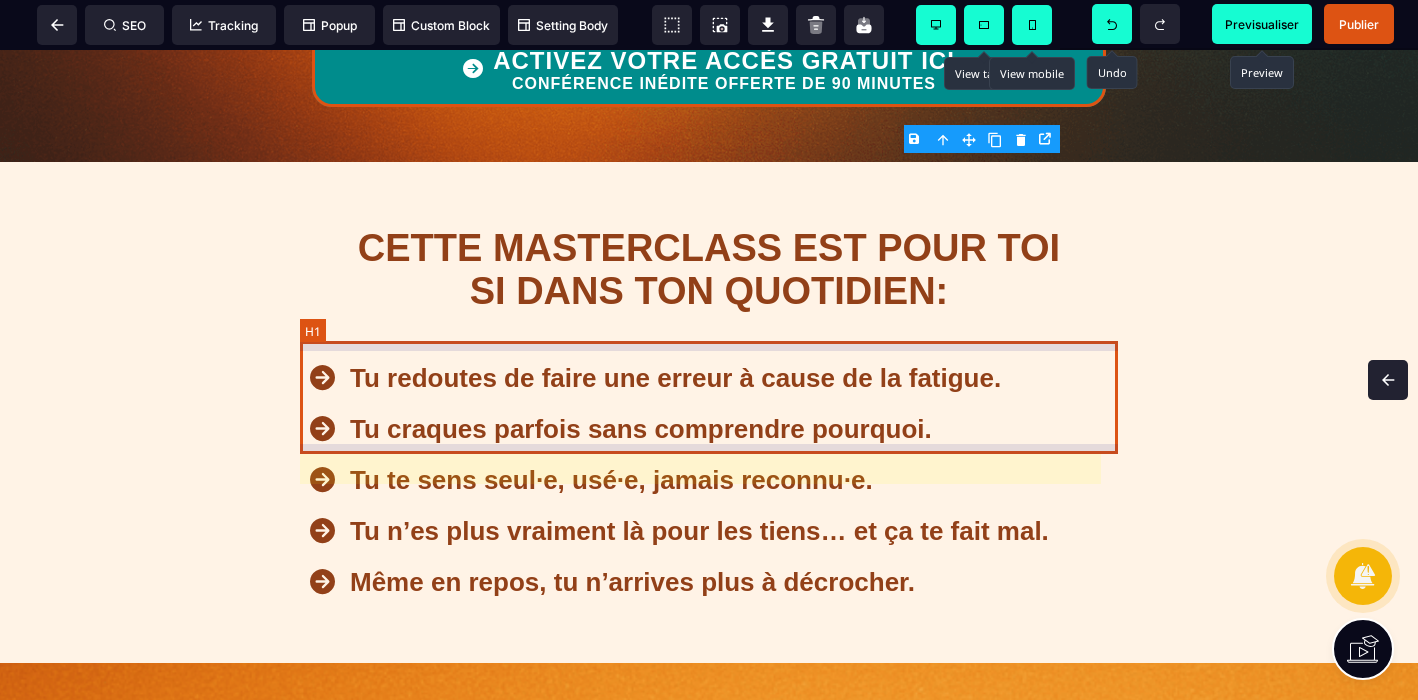 scroll, scrollTop: 1733, scrollLeft: 0, axis: vertical 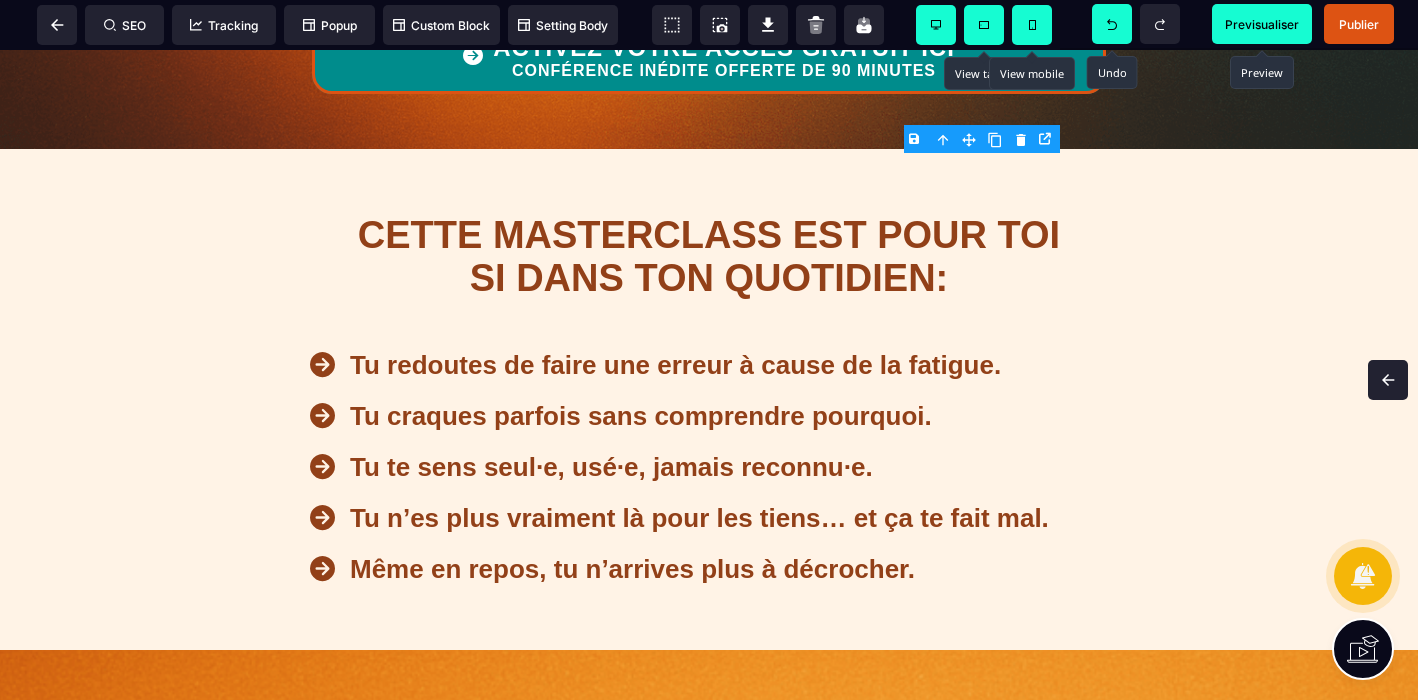 click at bounding box center [1388, 380] 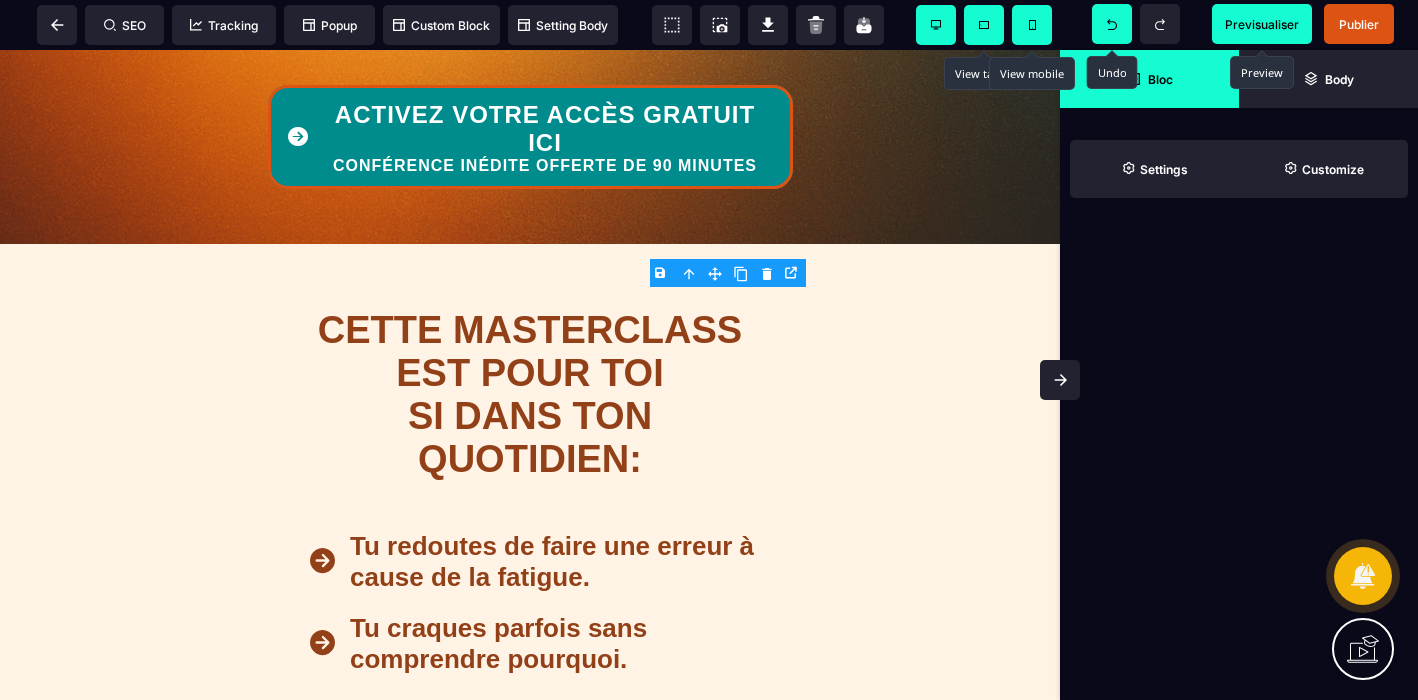 scroll, scrollTop: 1720, scrollLeft: 0, axis: vertical 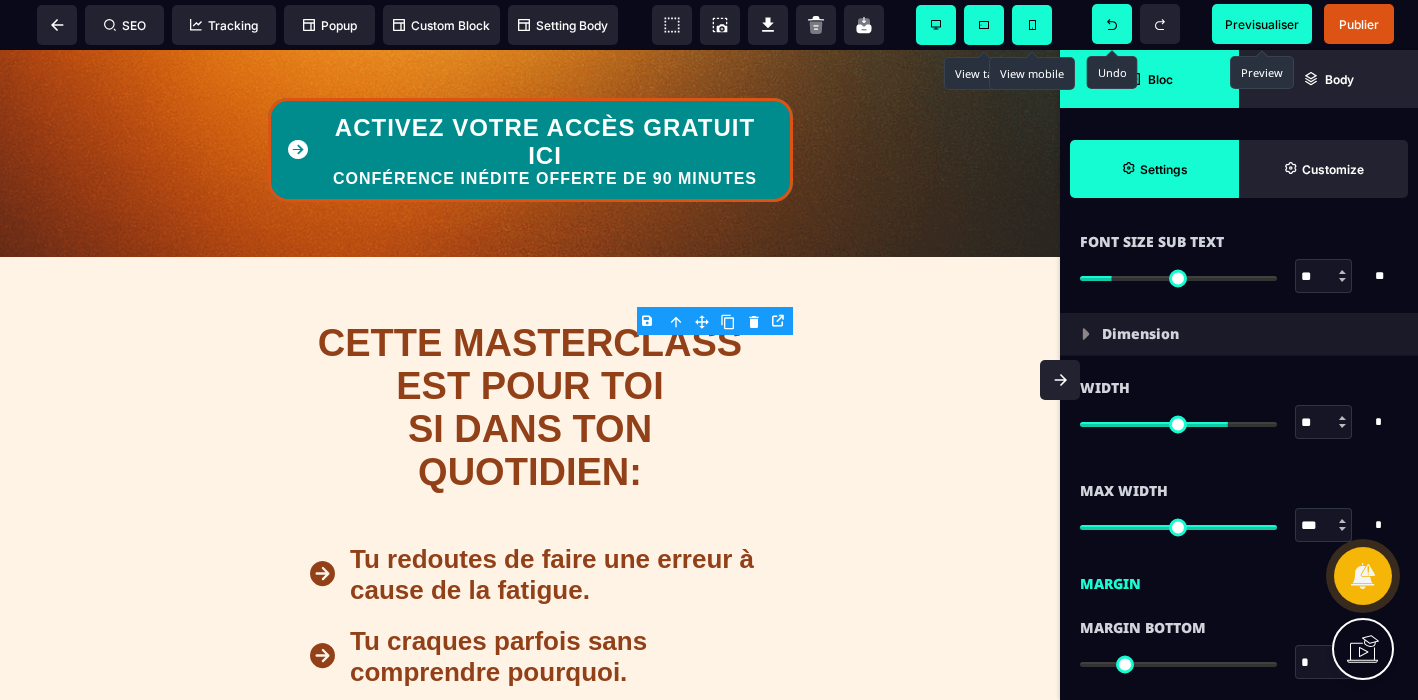 click at bounding box center [1342, 426] 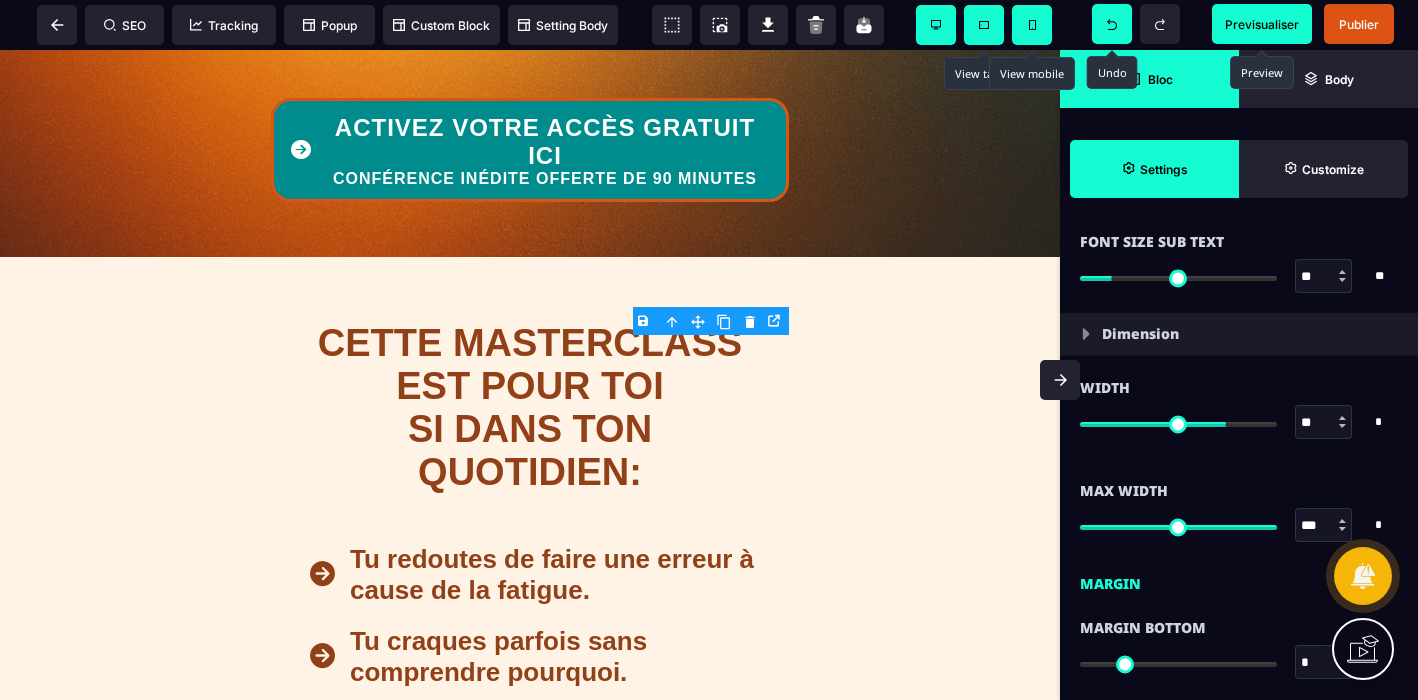 click at bounding box center [1342, 426] 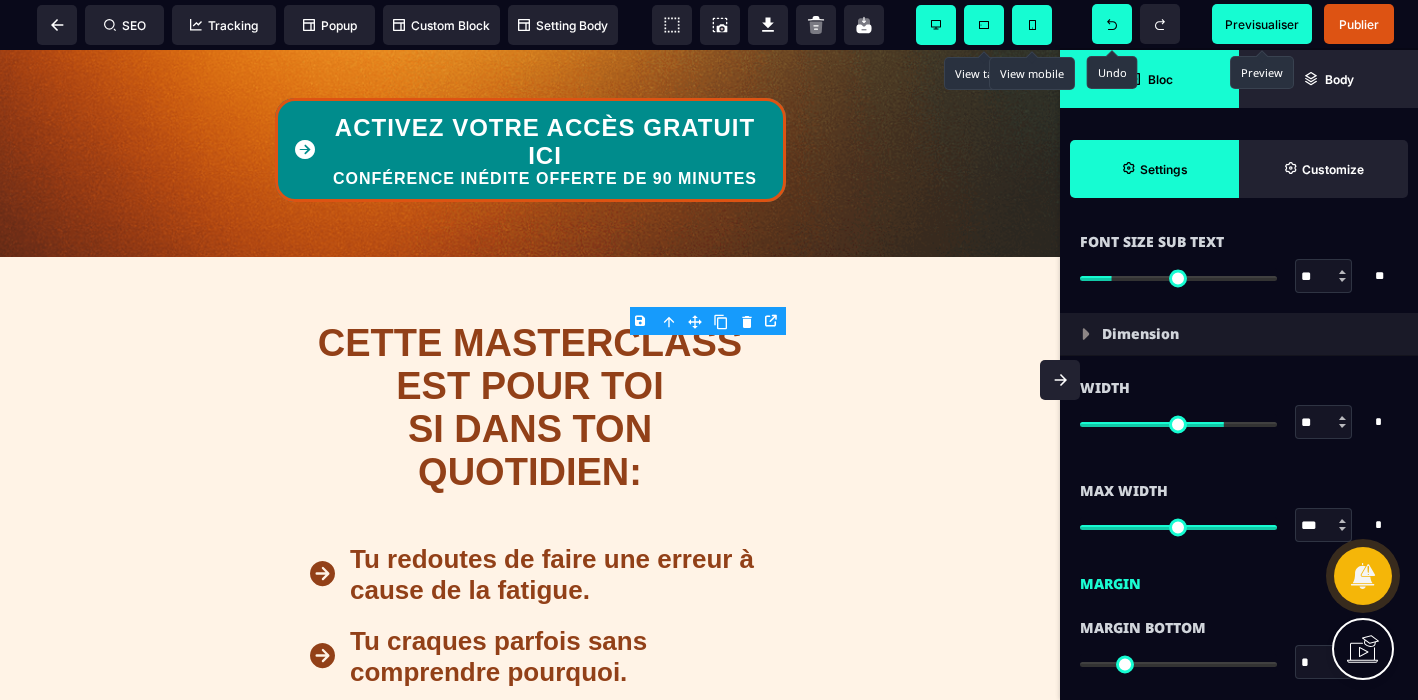 click at bounding box center (1342, 426) 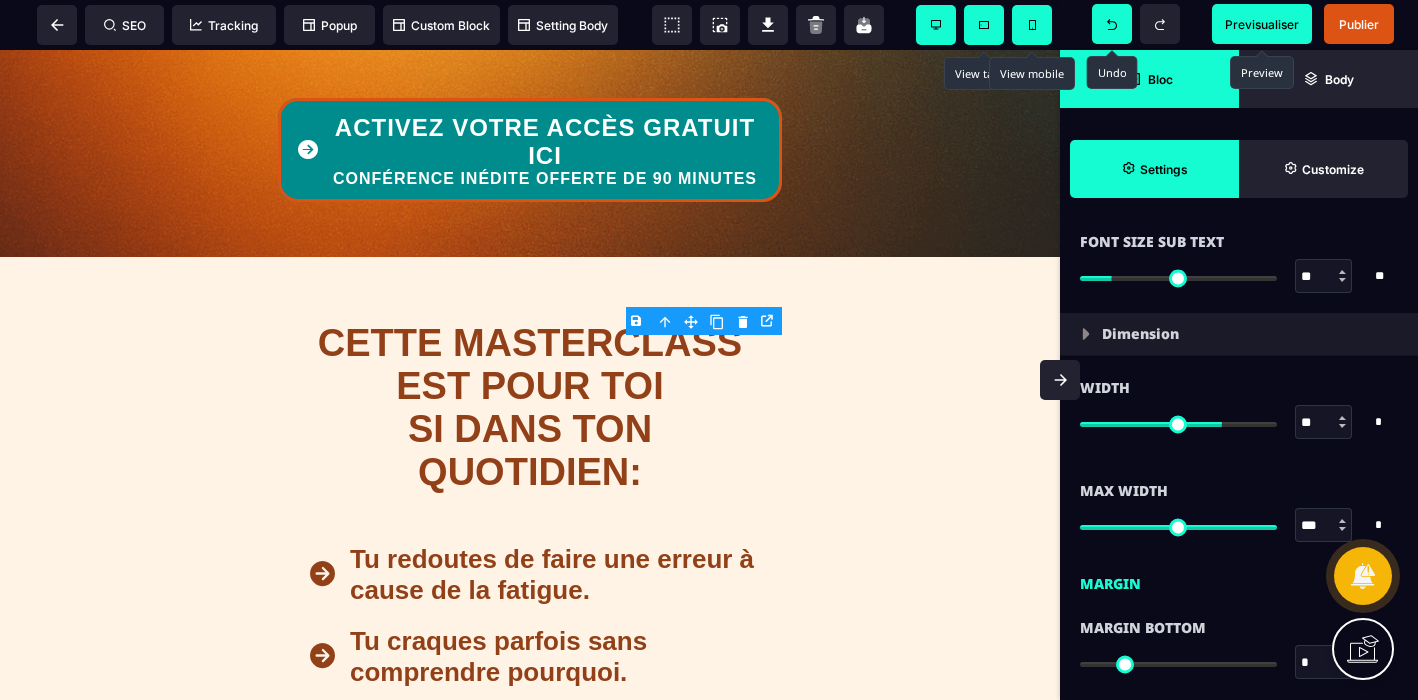 click at bounding box center (1342, 426) 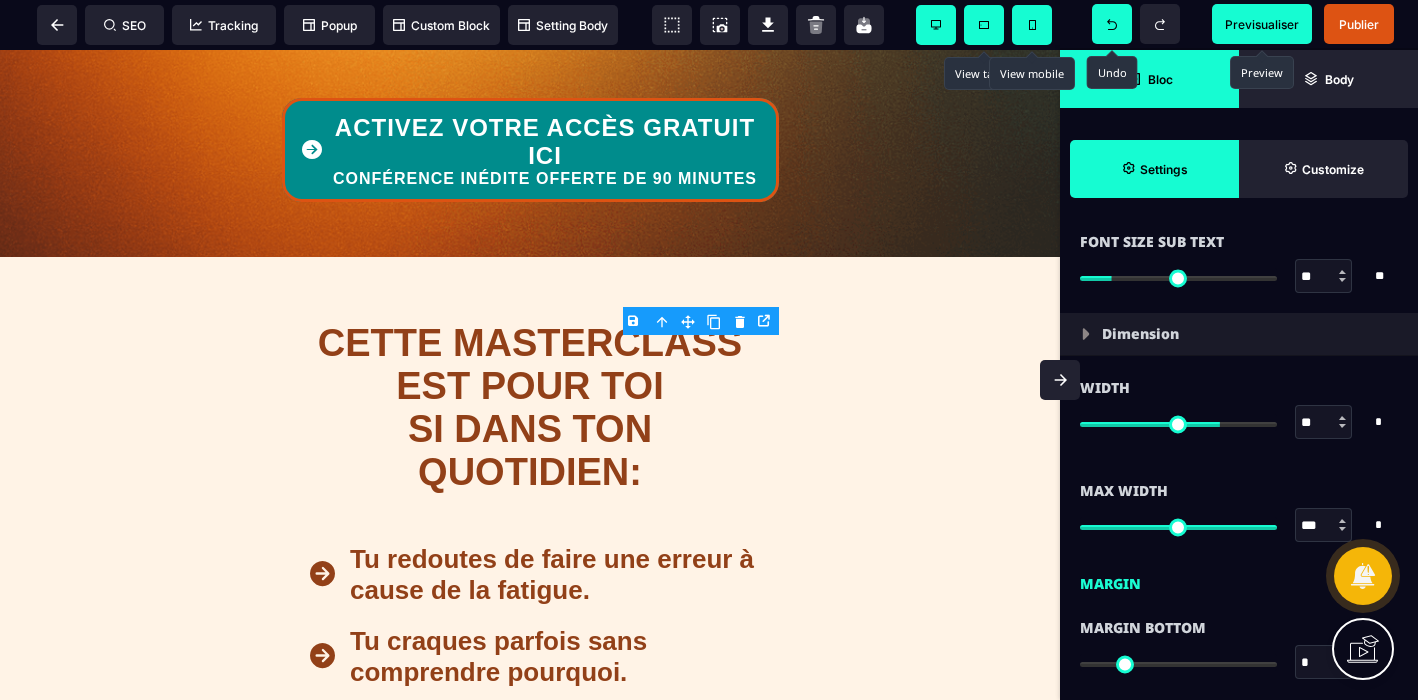 click at bounding box center [1342, 426] 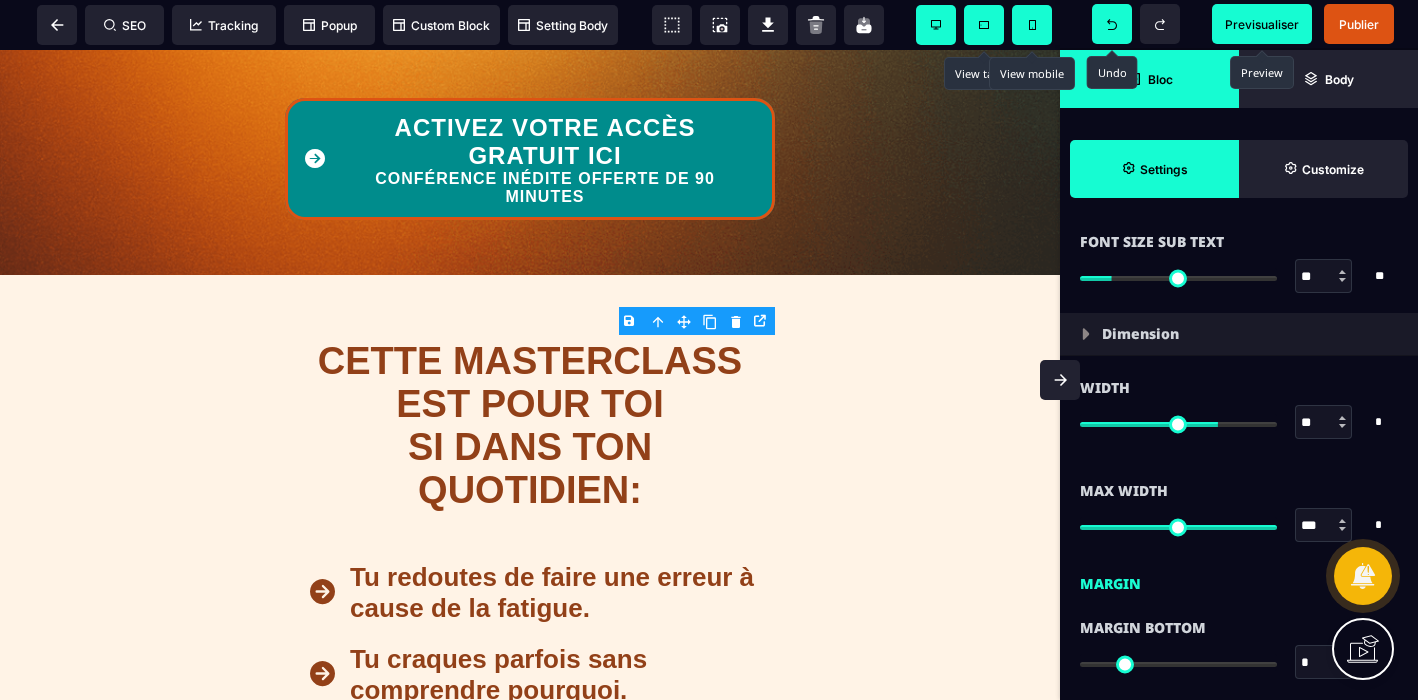 click 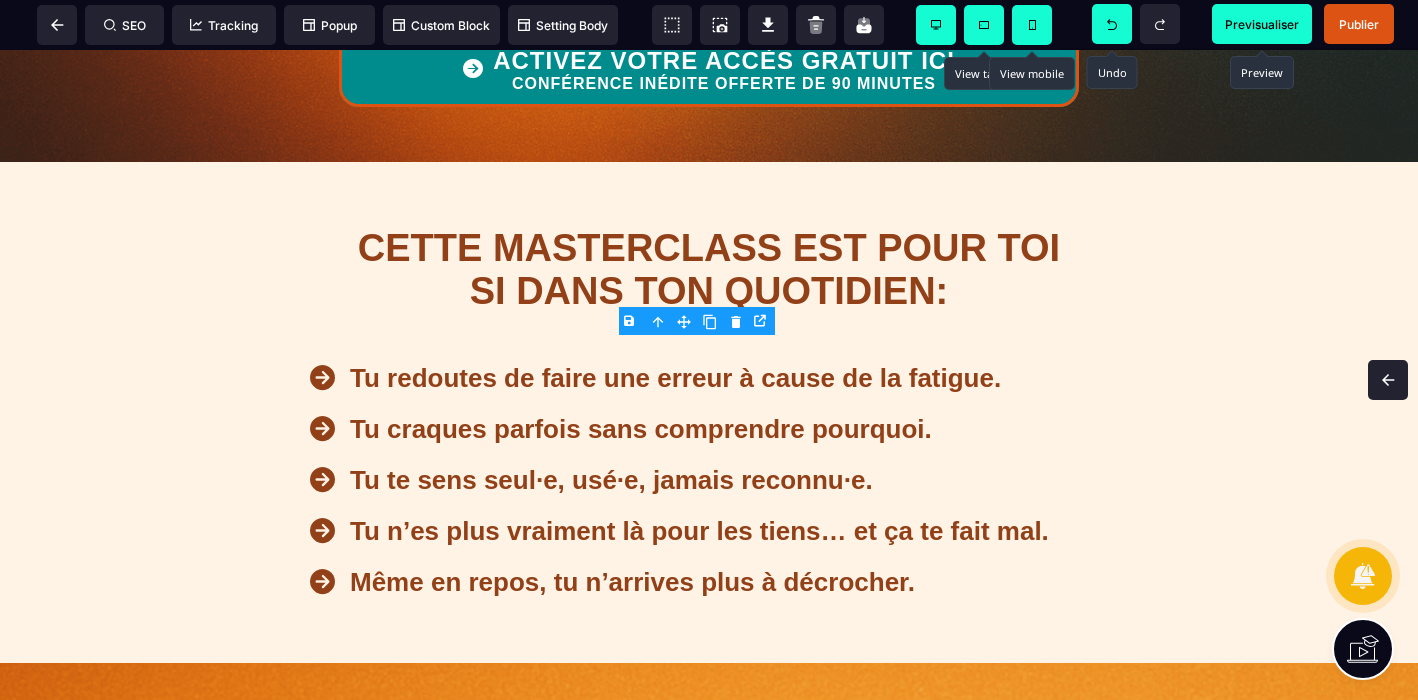 scroll, scrollTop: 0, scrollLeft: 0, axis: both 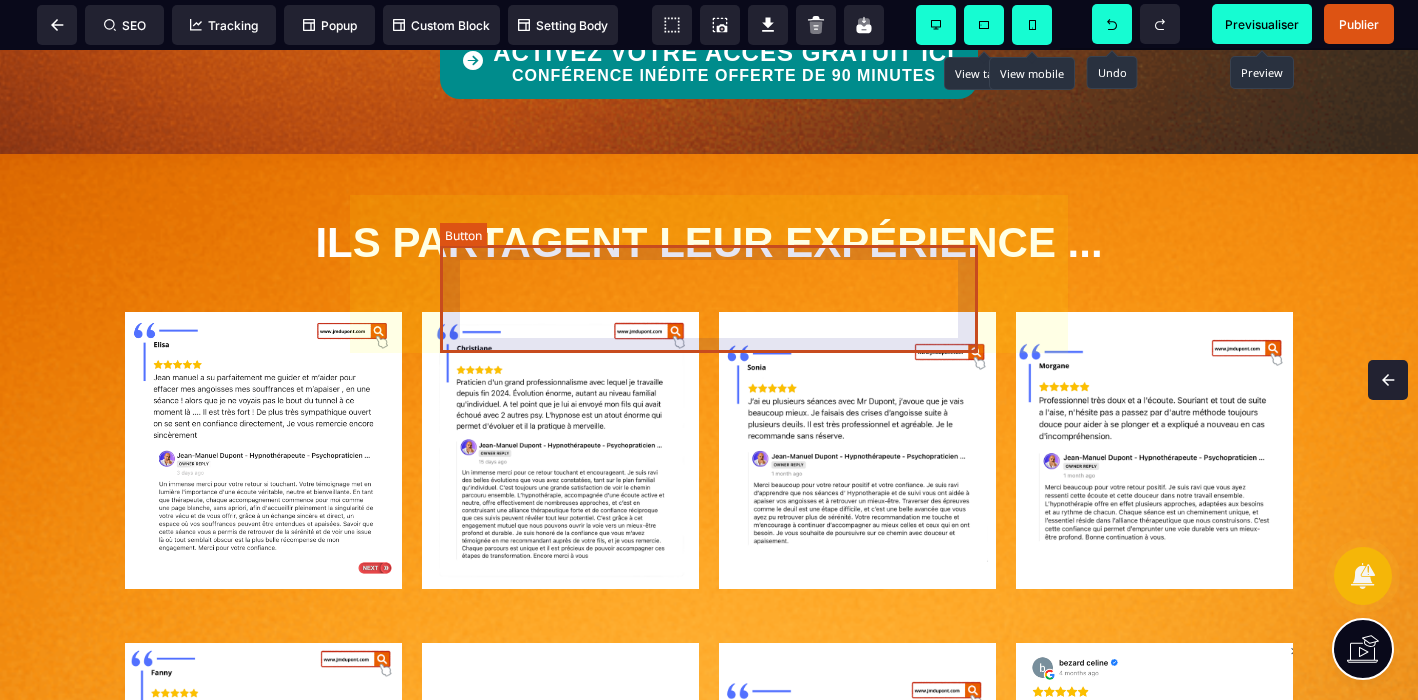 click on "ACTIVEZ VOTRE ACCÈS GRATUIT ICI CONFÉRENCE INÉDITE OFFERTE DE 90 MINUTES" at bounding box center [724, 63] 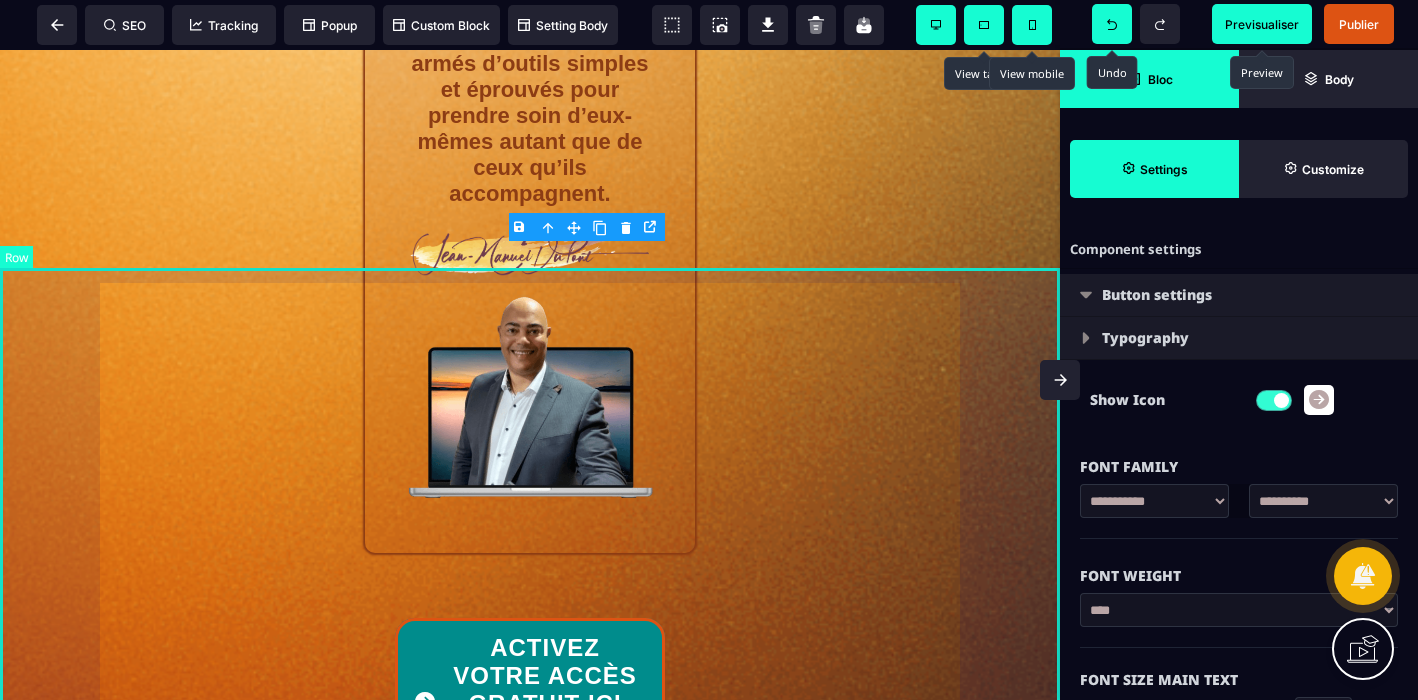 scroll, scrollTop: 5150, scrollLeft: 0, axis: vertical 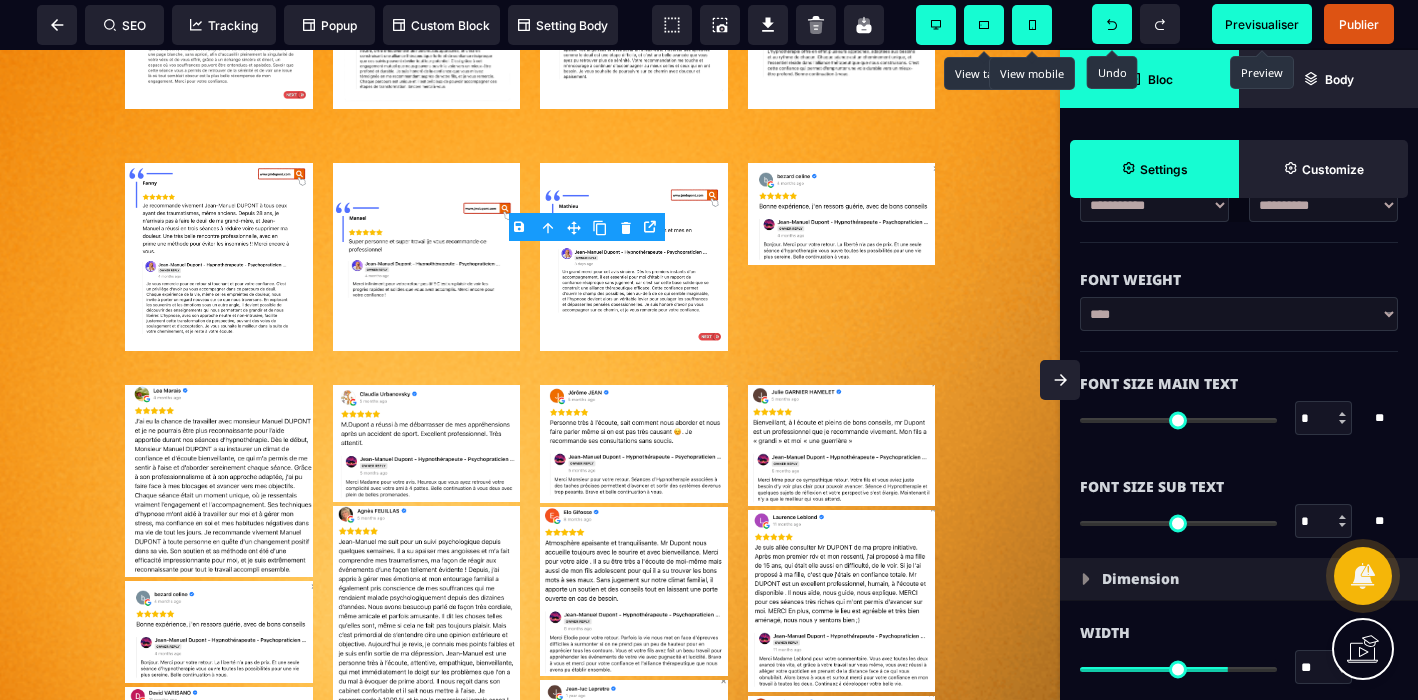 click at bounding box center [1342, 422] 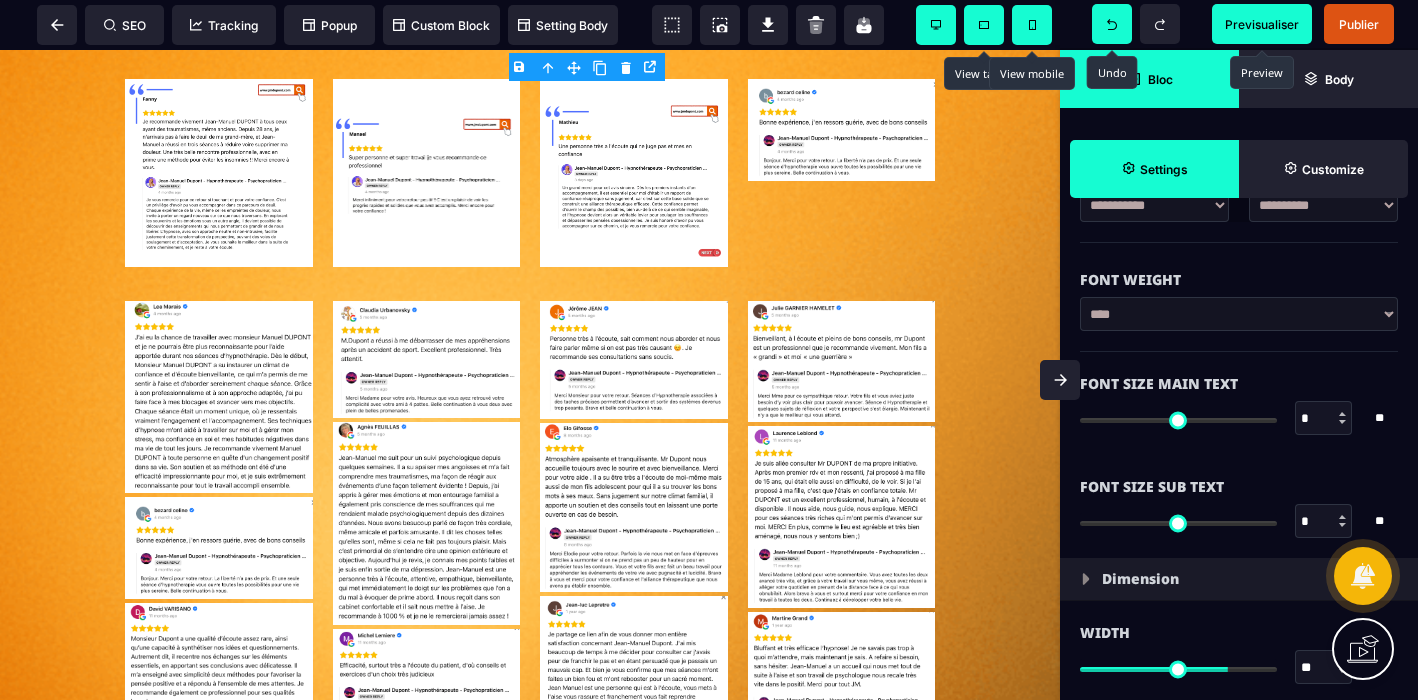 scroll, scrollTop: 5107, scrollLeft: 0, axis: vertical 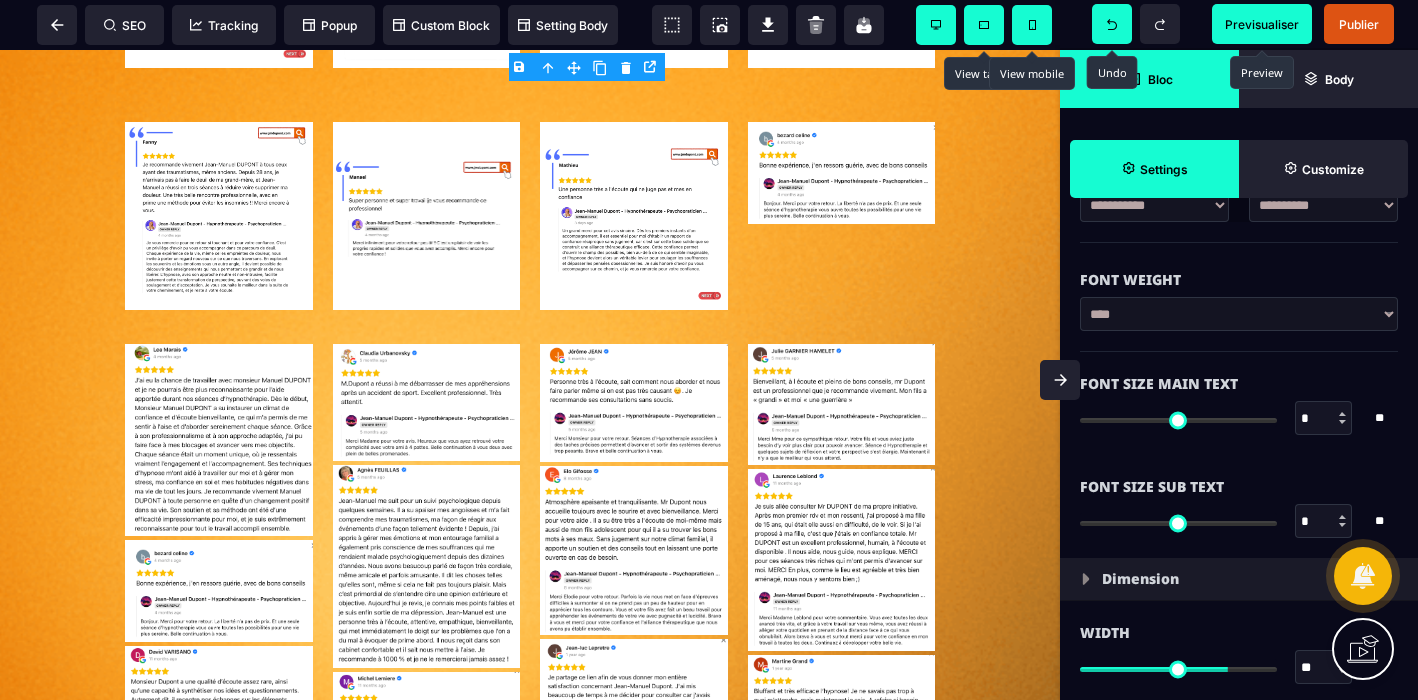 click at bounding box center (1342, 414) 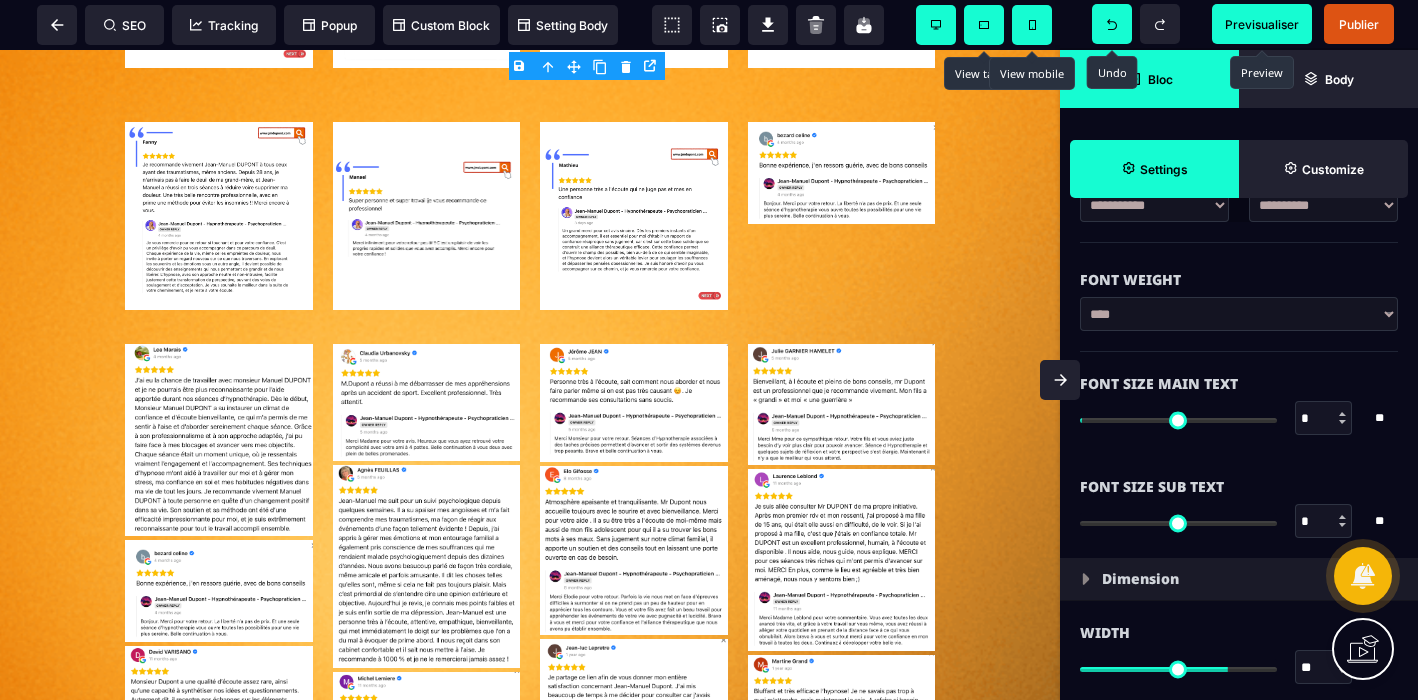 click at bounding box center (1342, 414) 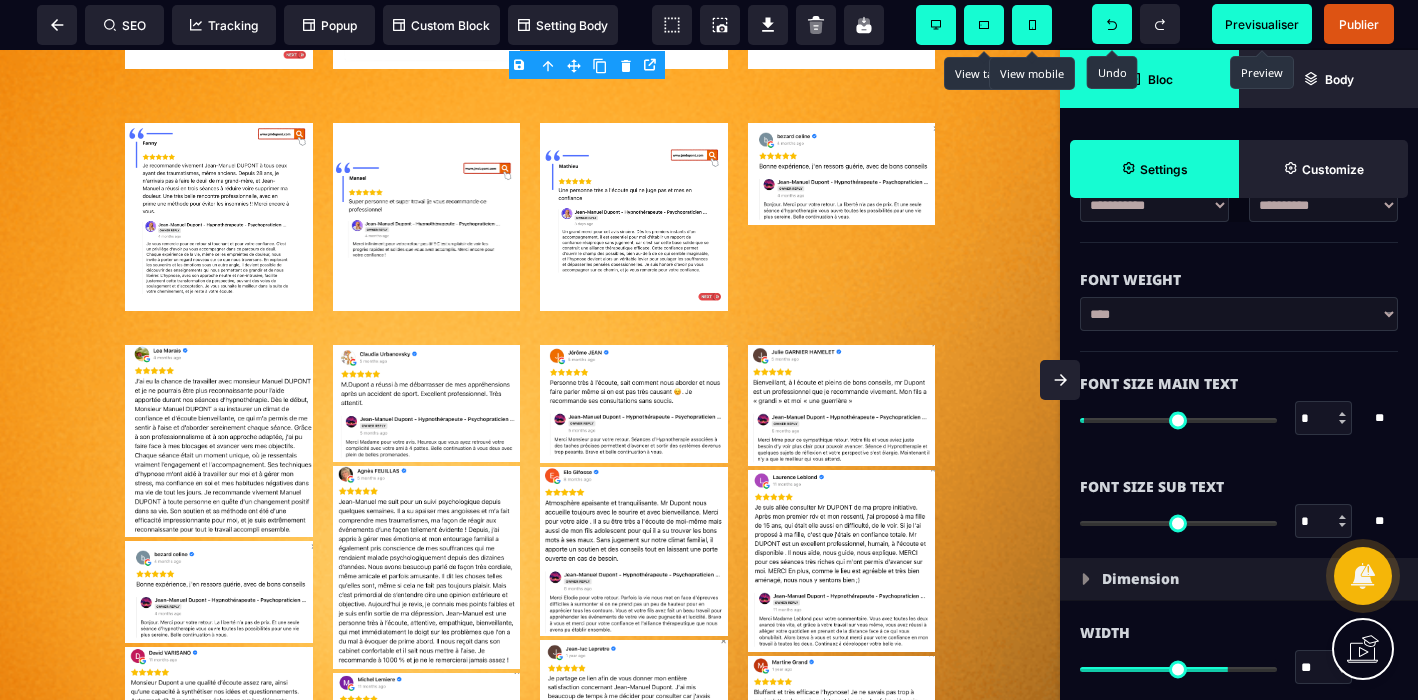 click at bounding box center [1342, 414] 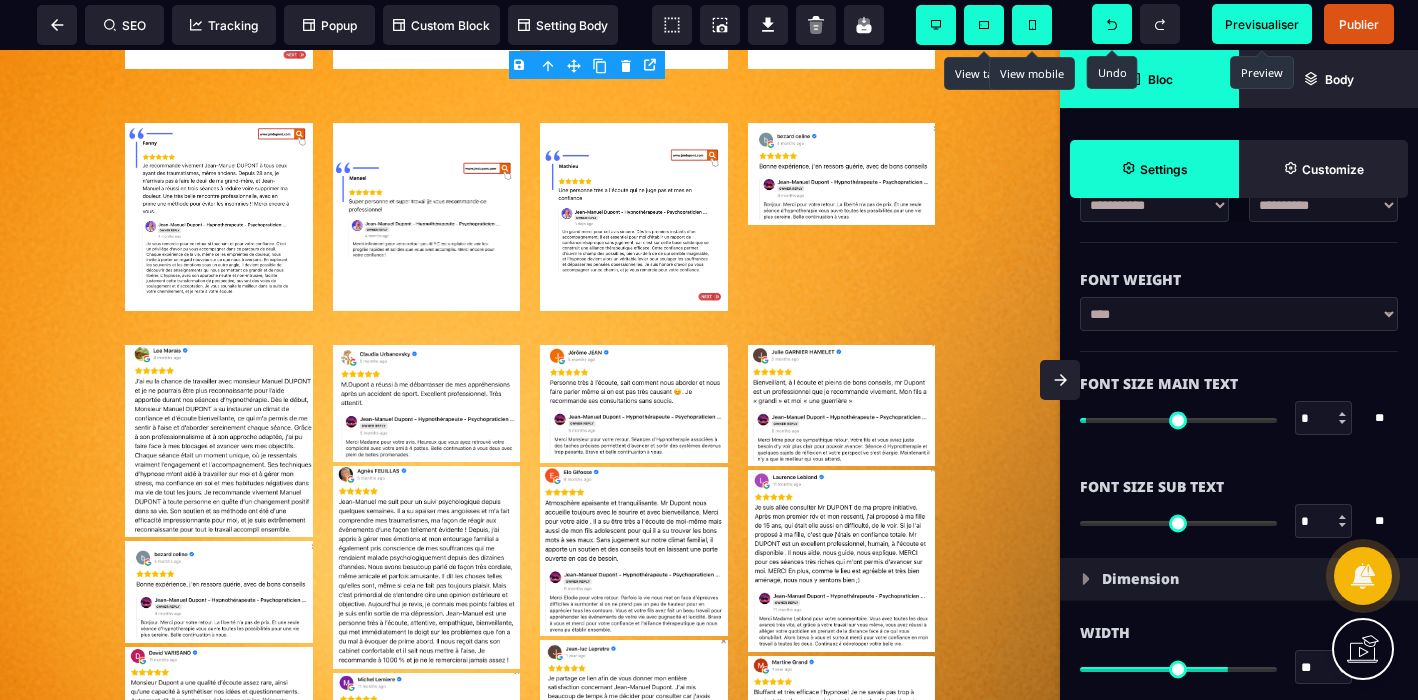click at bounding box center [1342, 414] 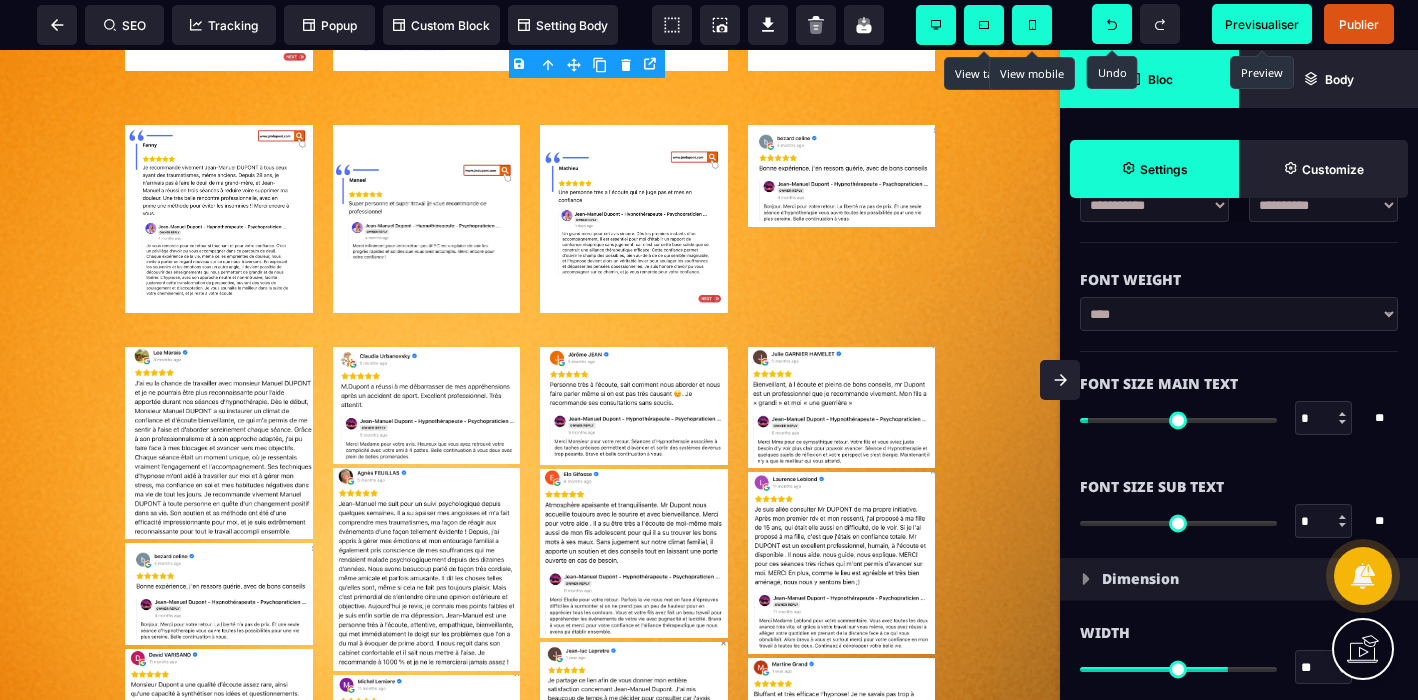 click at bounding box center (1342, 414) 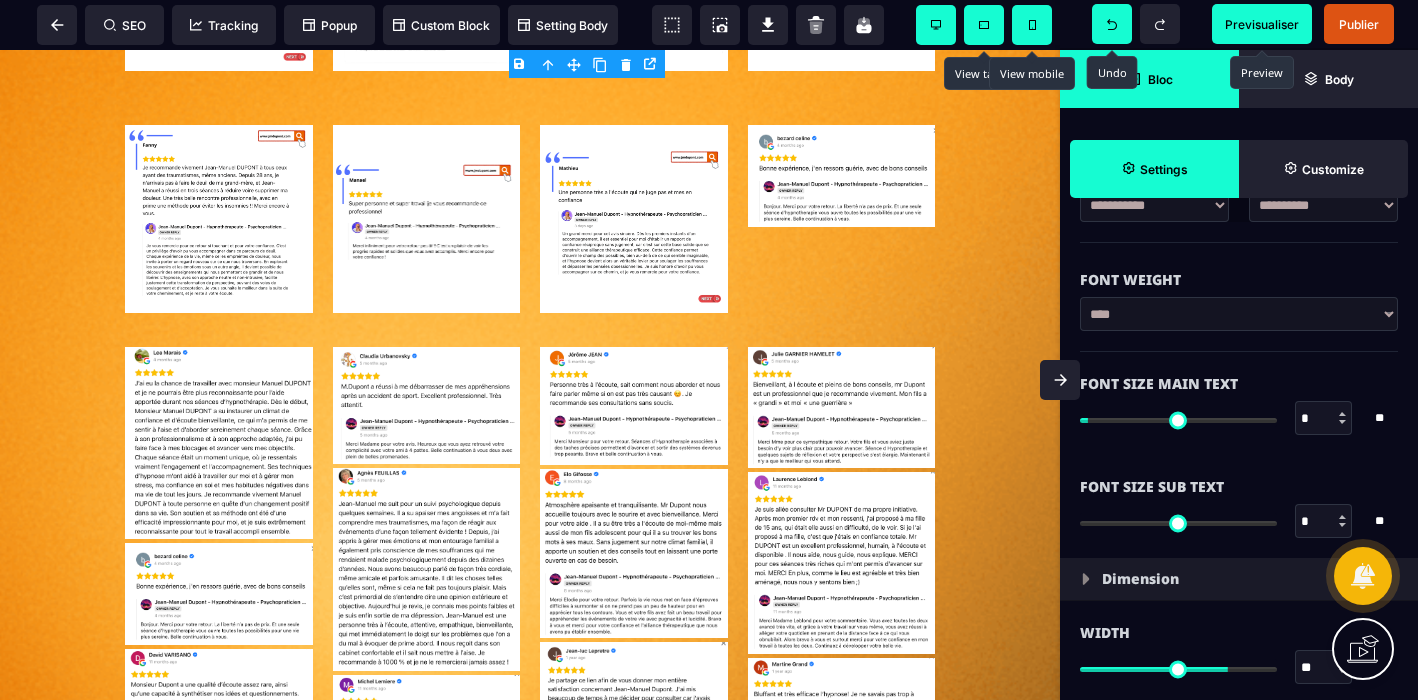 click at bounding box center (1342, 414) 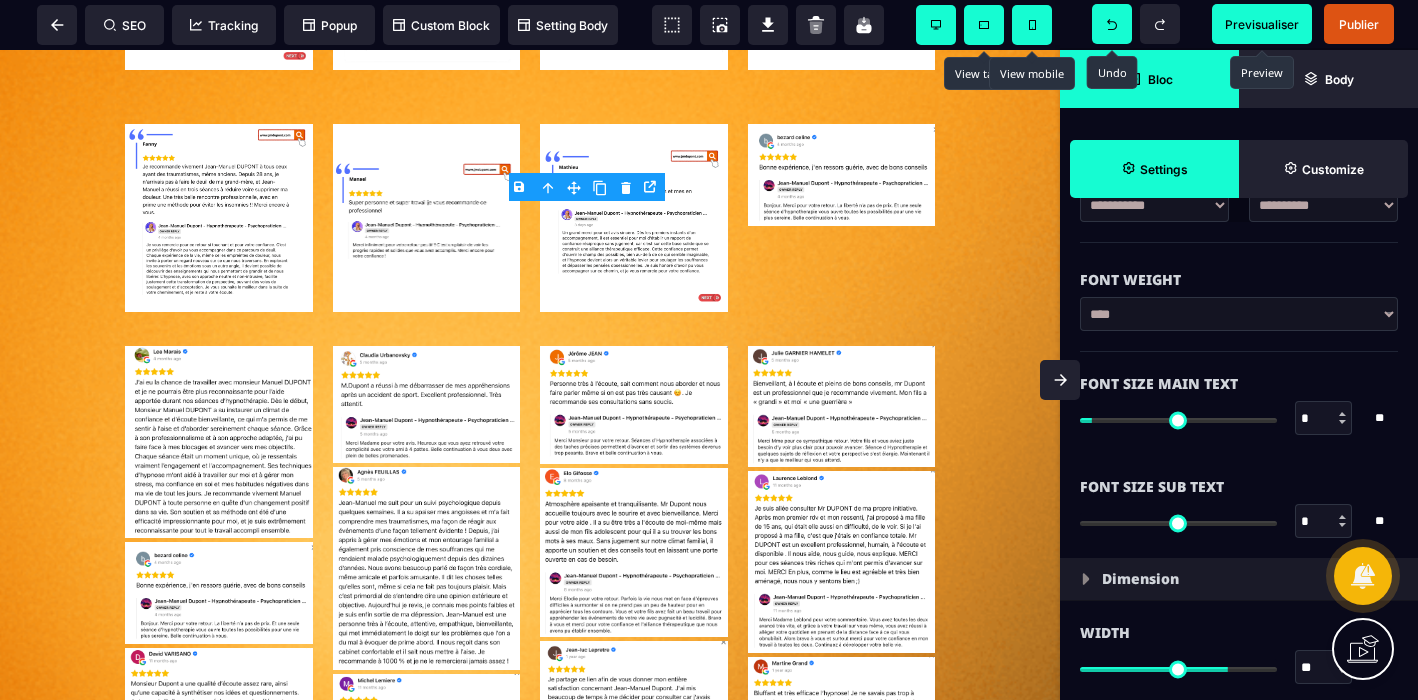 click at bounding box center [1342, 414] 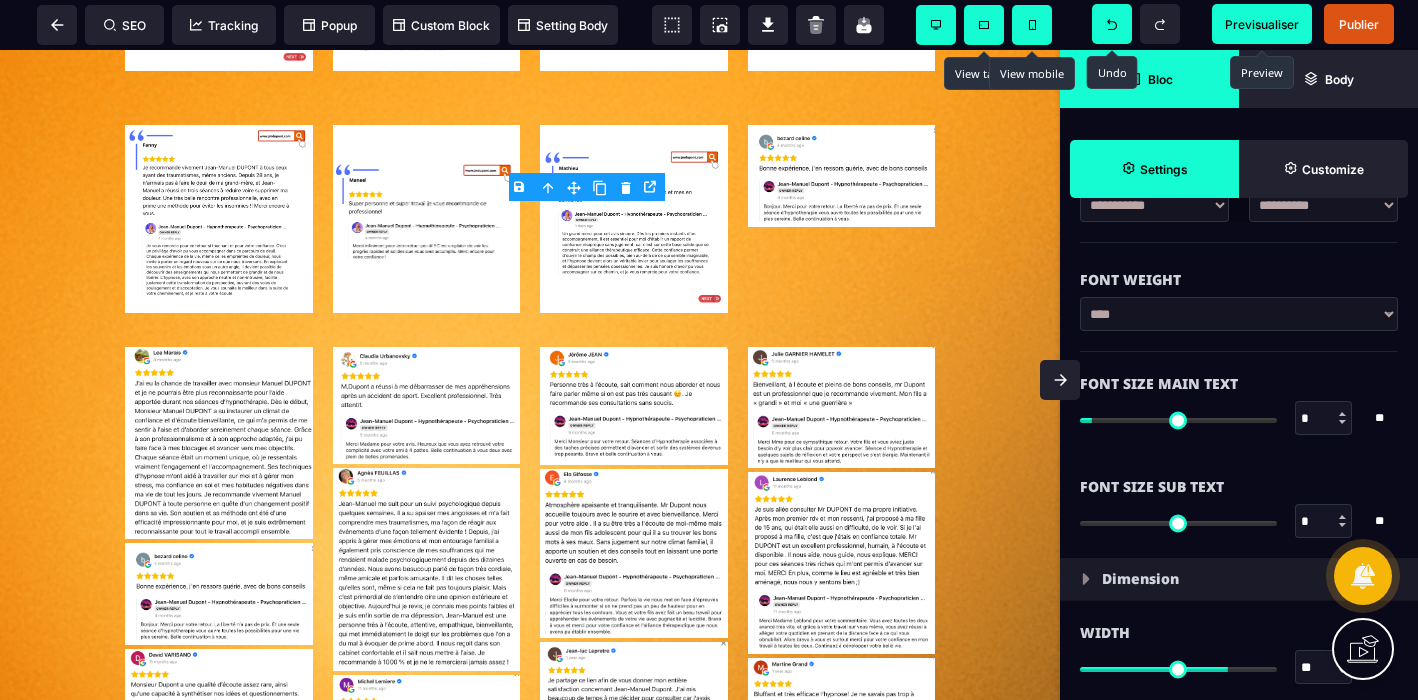 click at bounding box center [1342, 414] 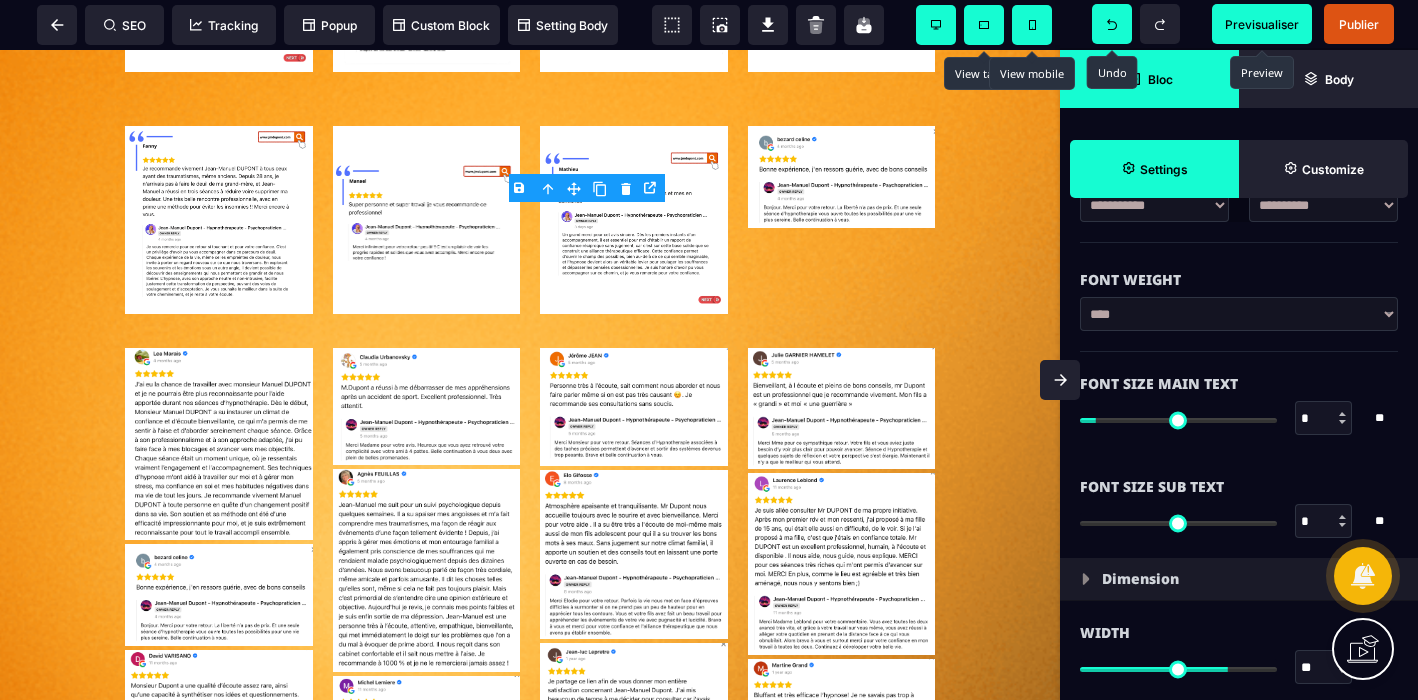 click at bounding box center (1342, 414) 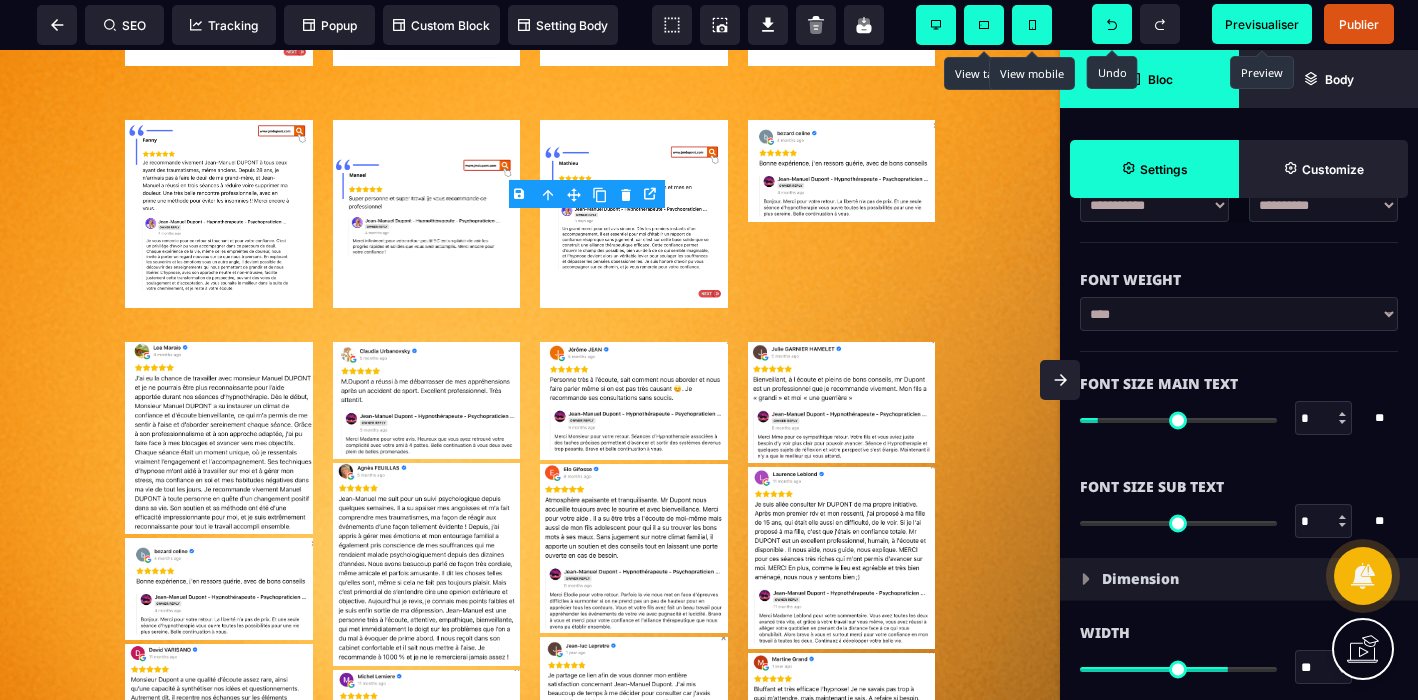 click at bounding box center [1342, 414] 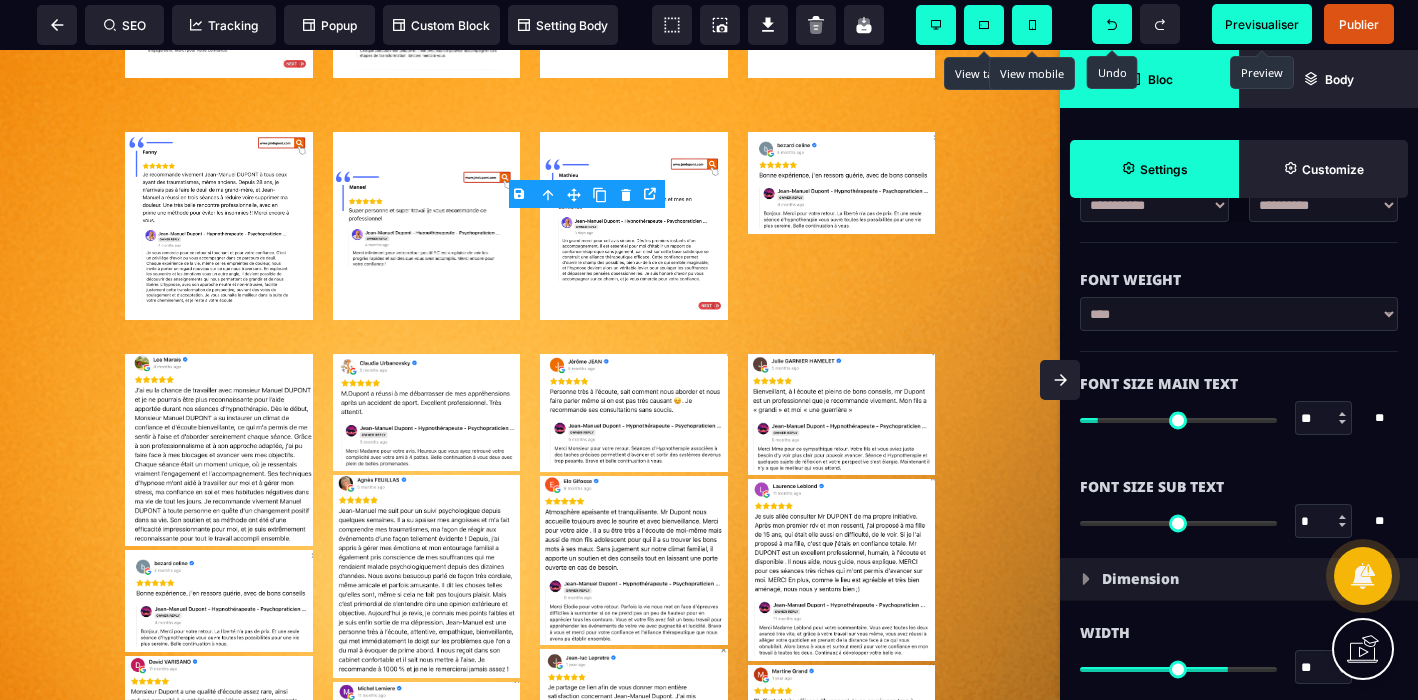 click at bounding box center [1342, 414] 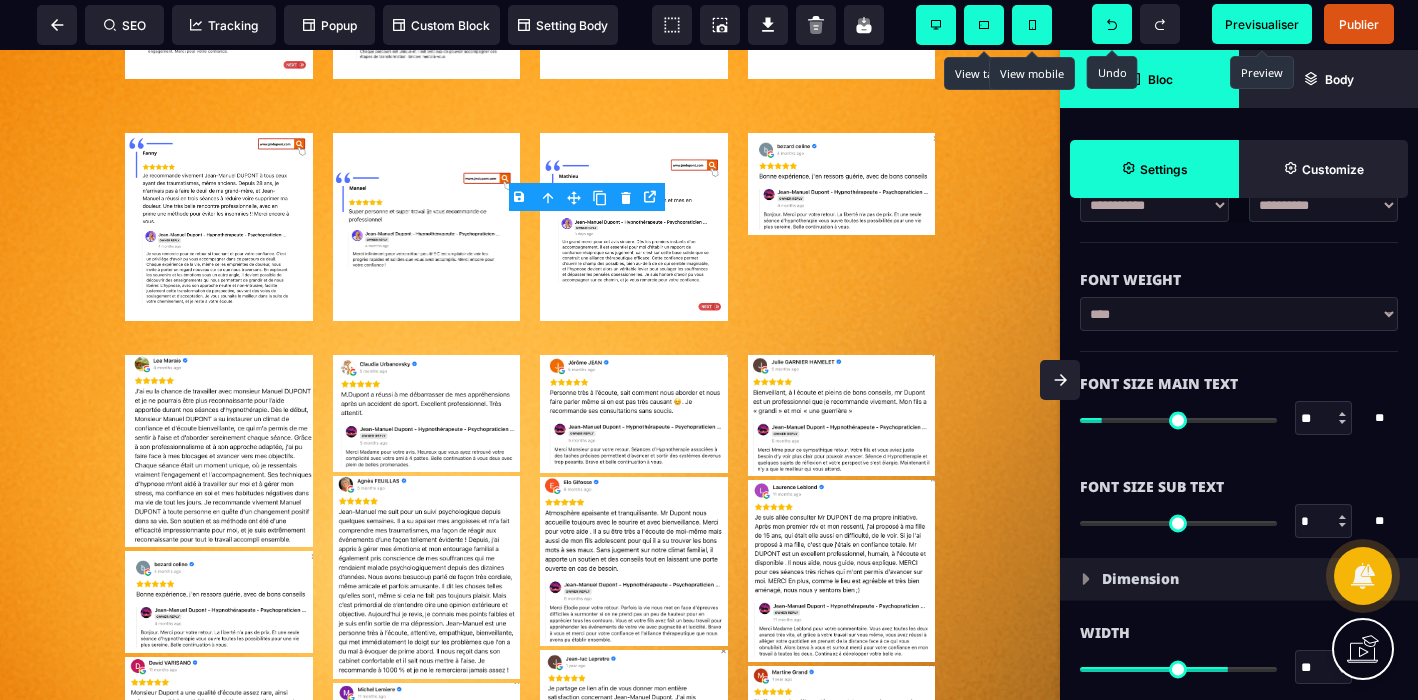 click at bounding box center [1342, 414] 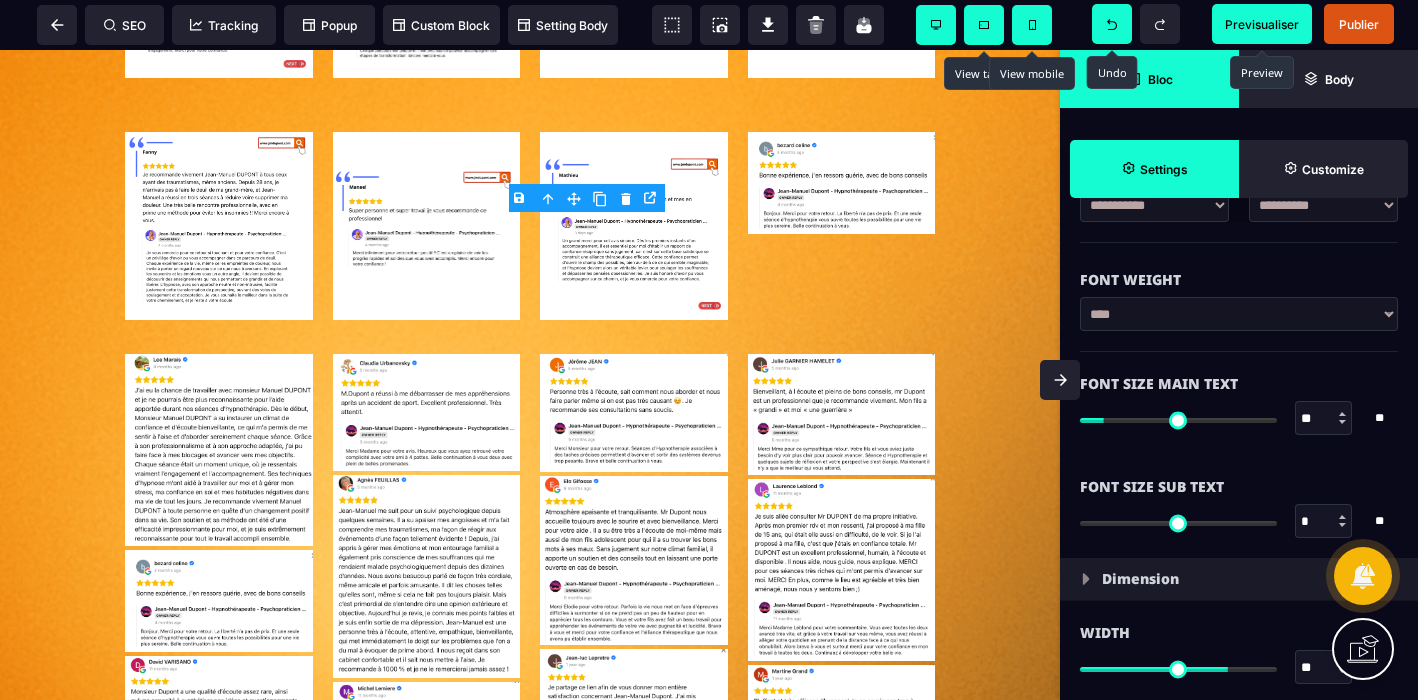 click at bounding box center (1342, 414) 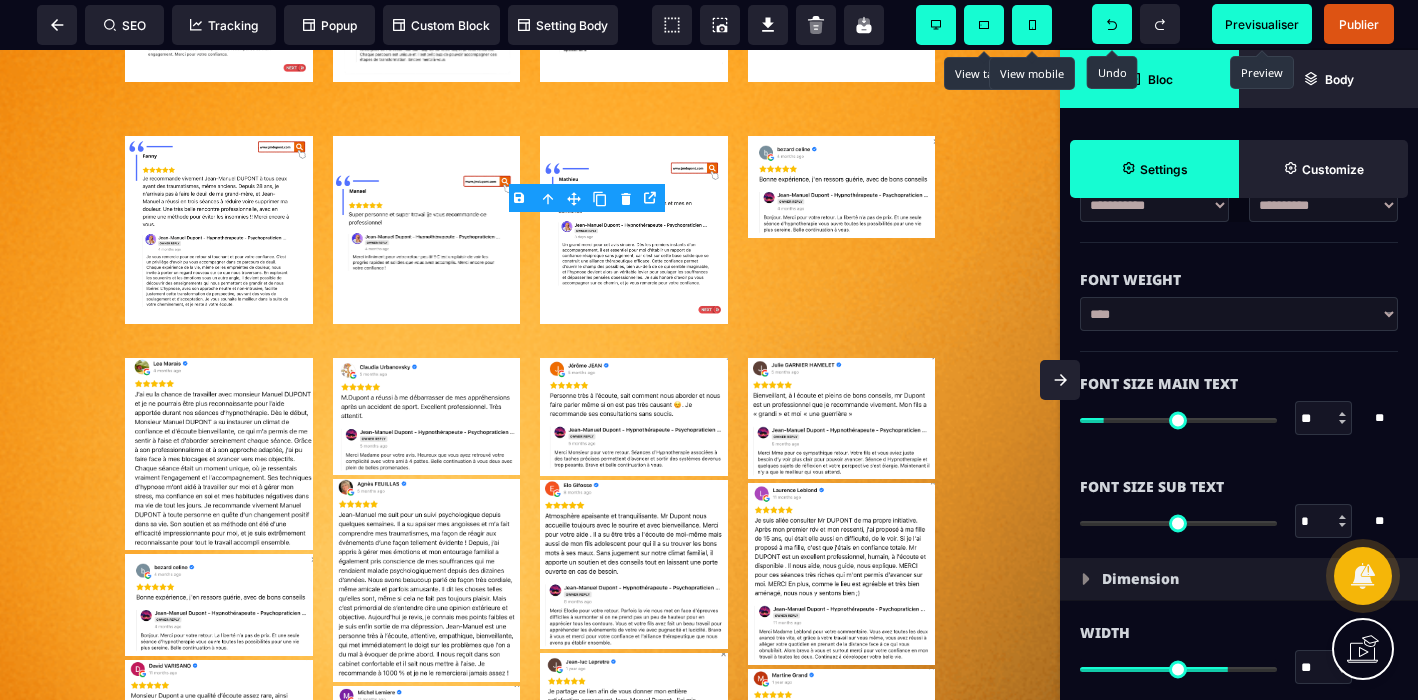 click at bounding box center [1342, 414] 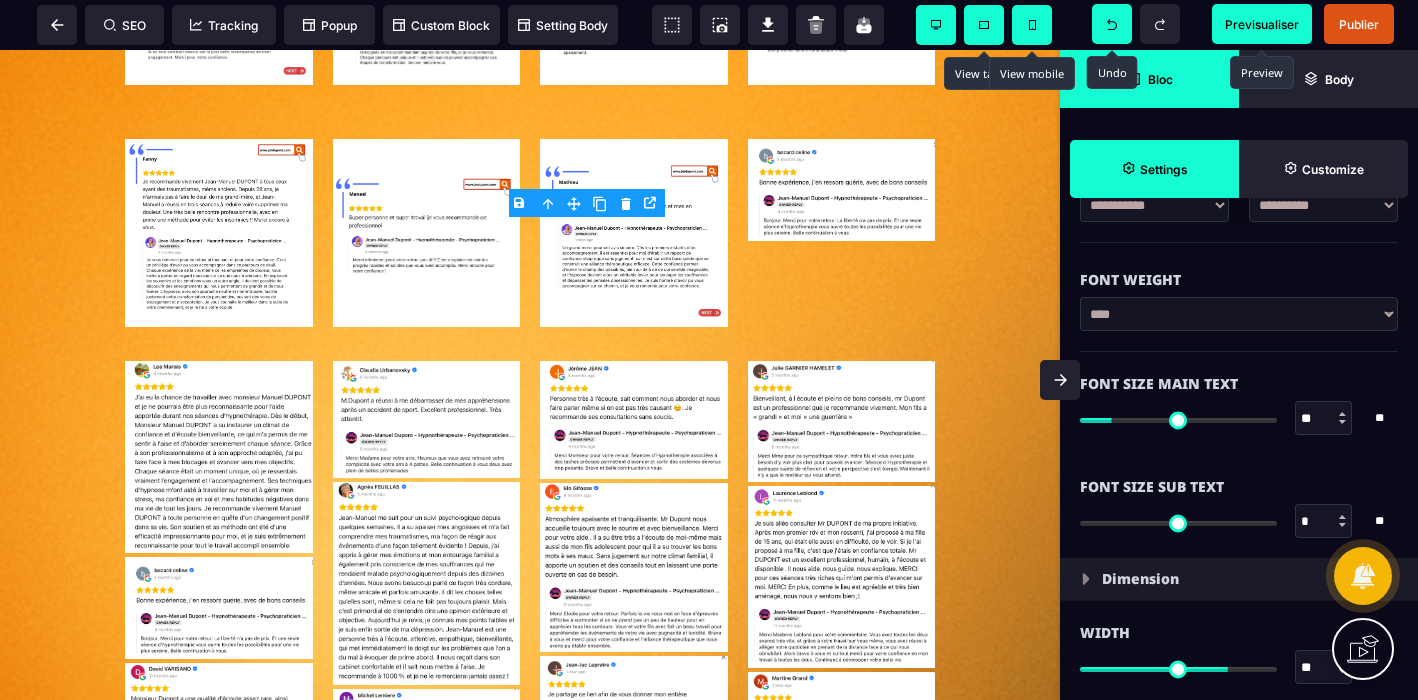 click at bounding box center (1342, 414) 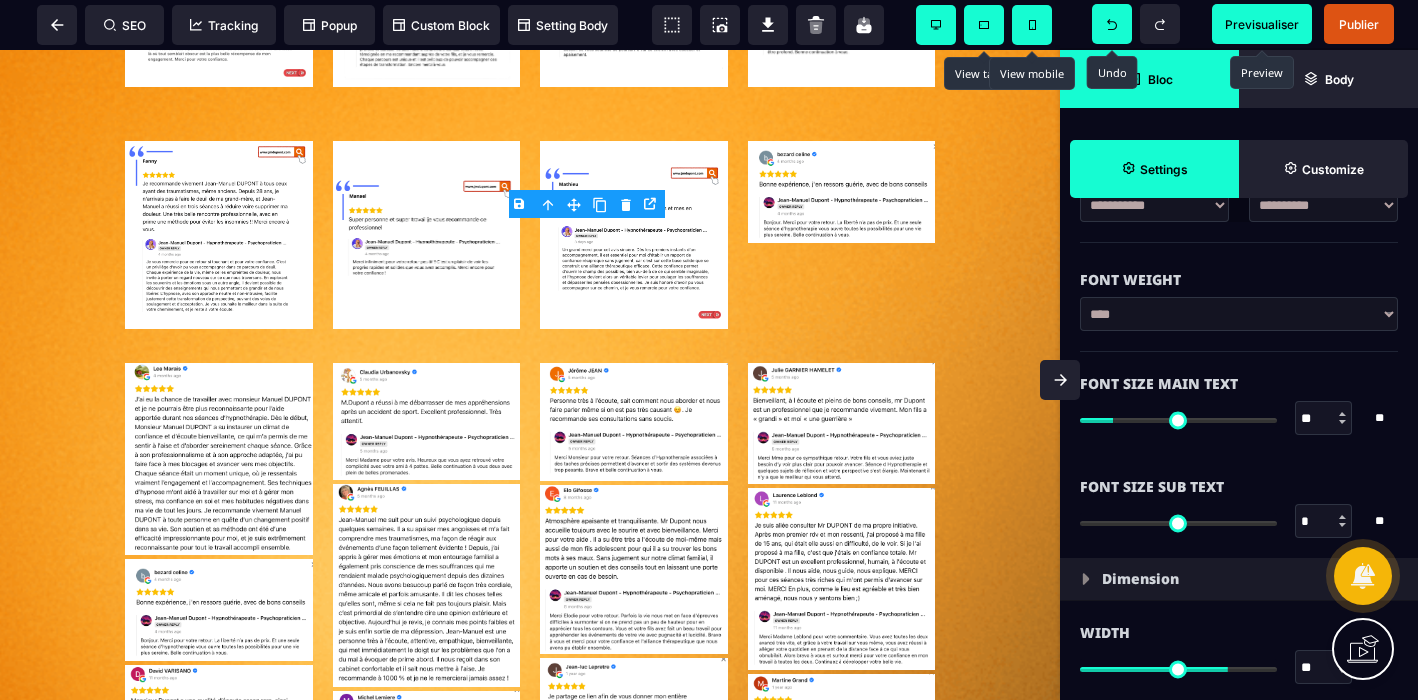 click at bounding box center (1342, 414) 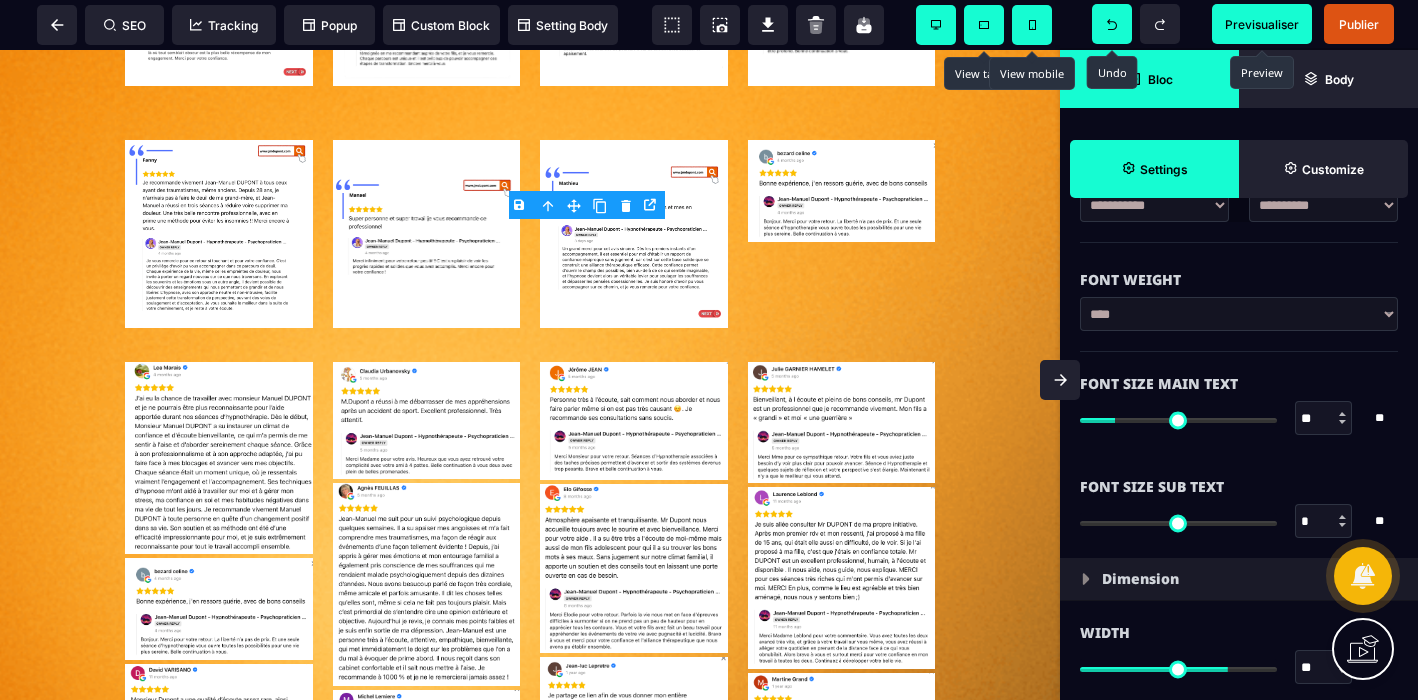 click at bounding box center [1342, 414] 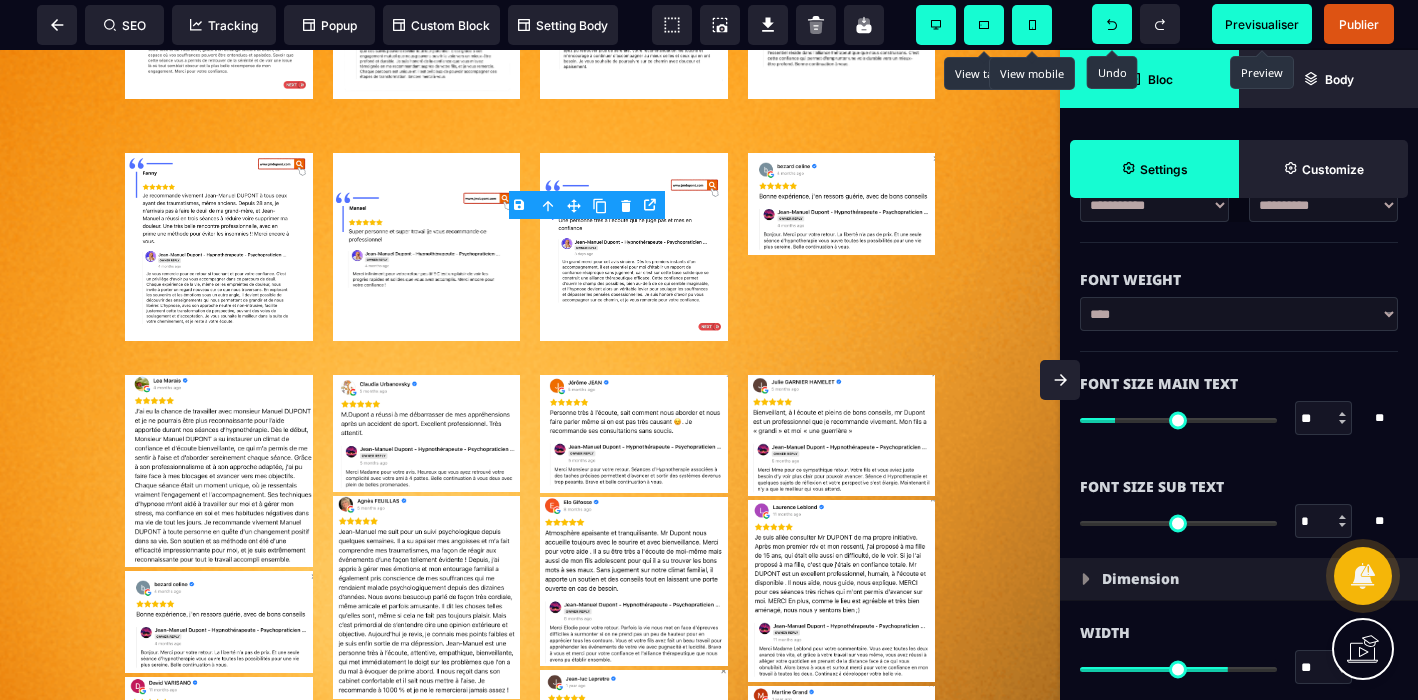 click at bounding box center (1342, 414) 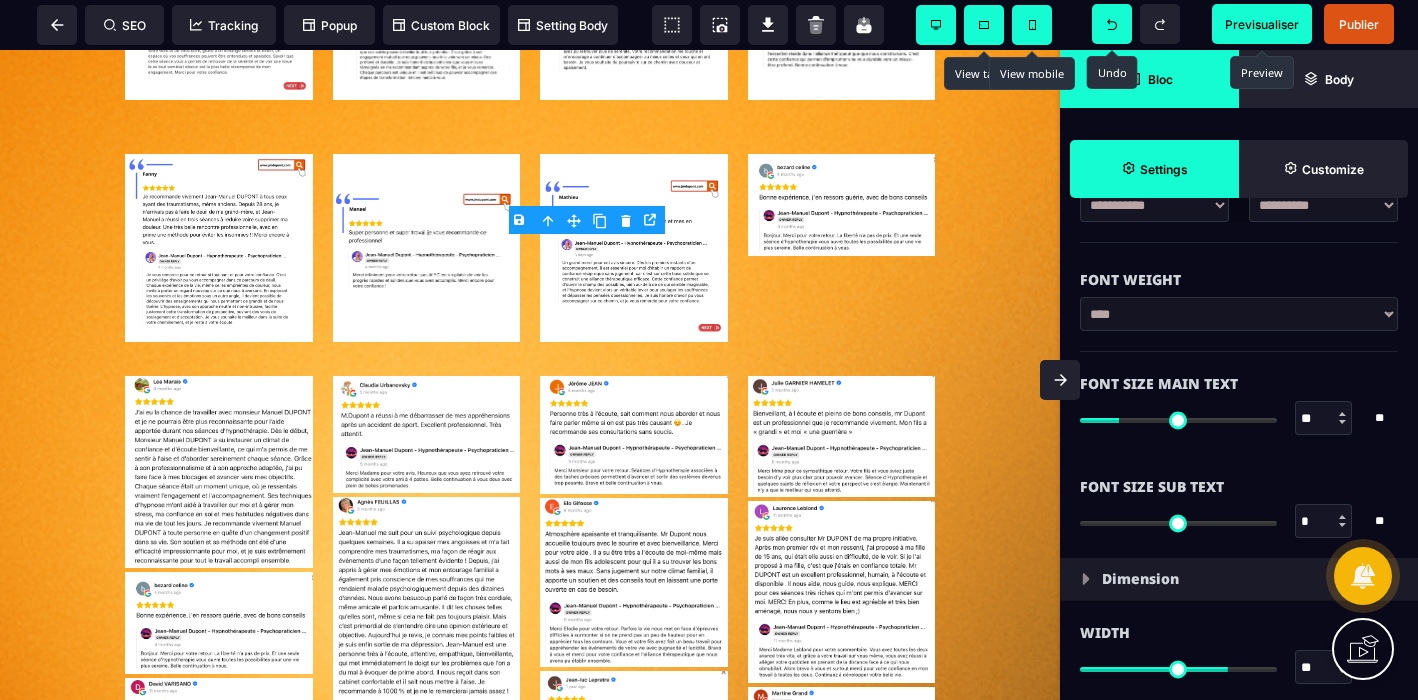 click at bounding box center (1342, 414) 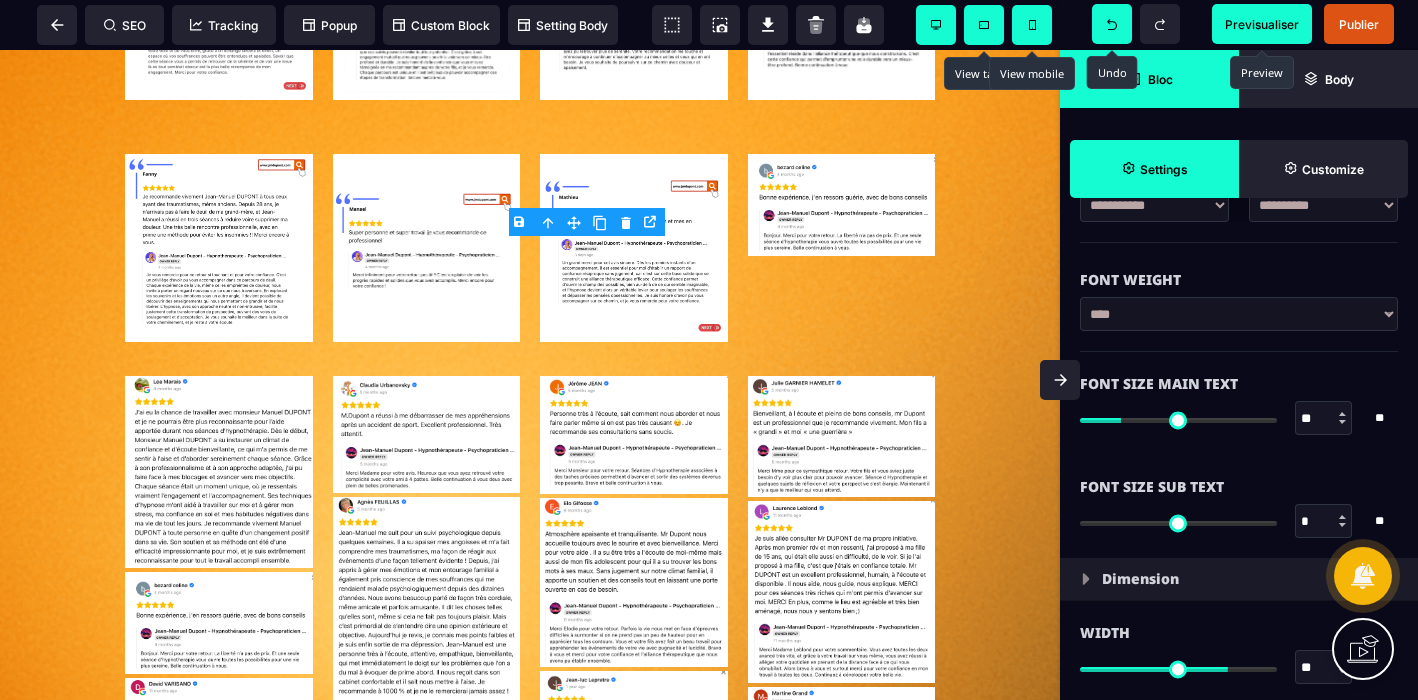 scroll, scrollTop: 5146, scrollLeft: 0, axis: vertical 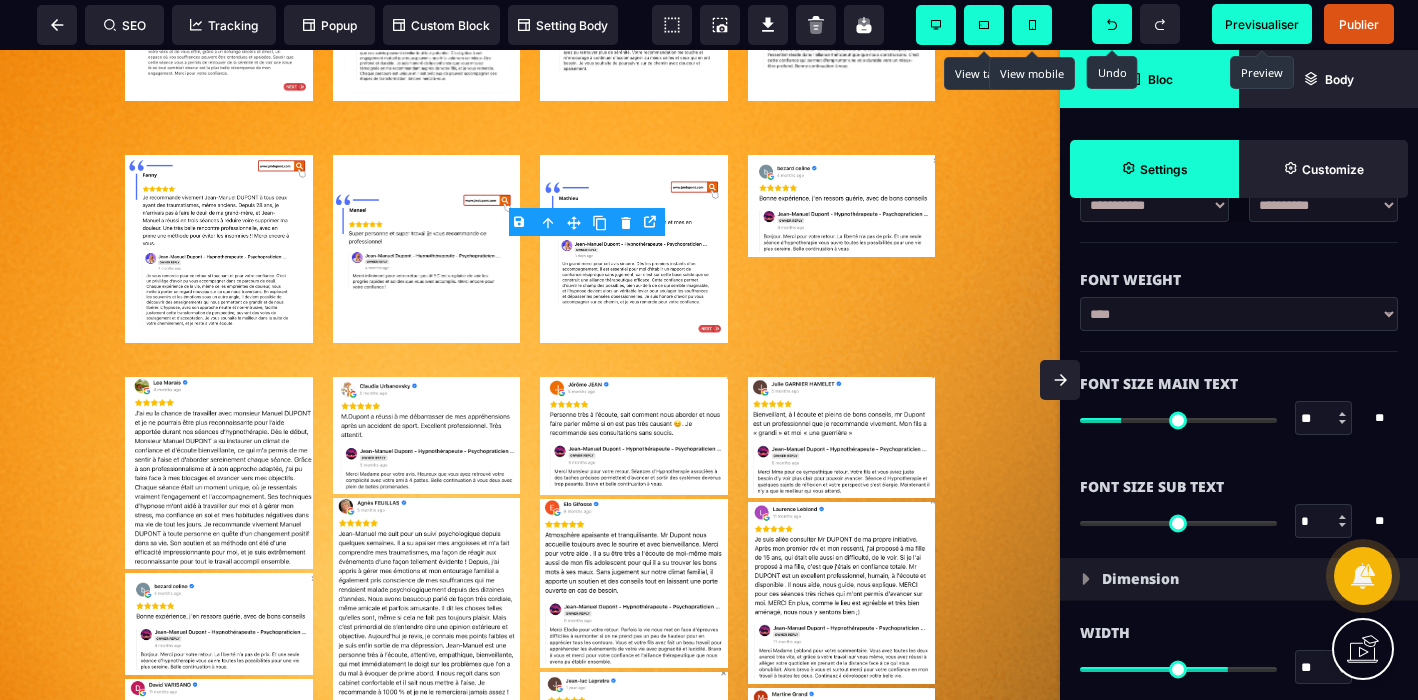 click at bounding box center (1342, 414) 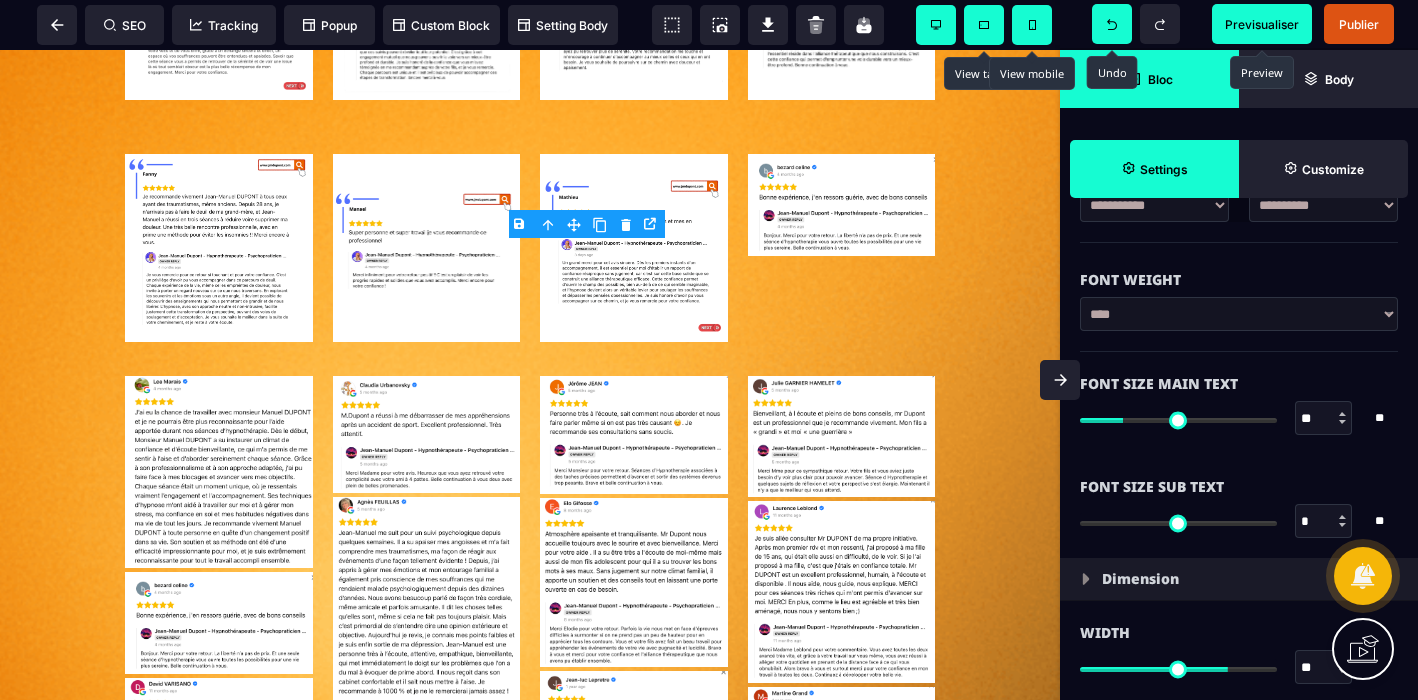 click at bounding box center [1342, 414] 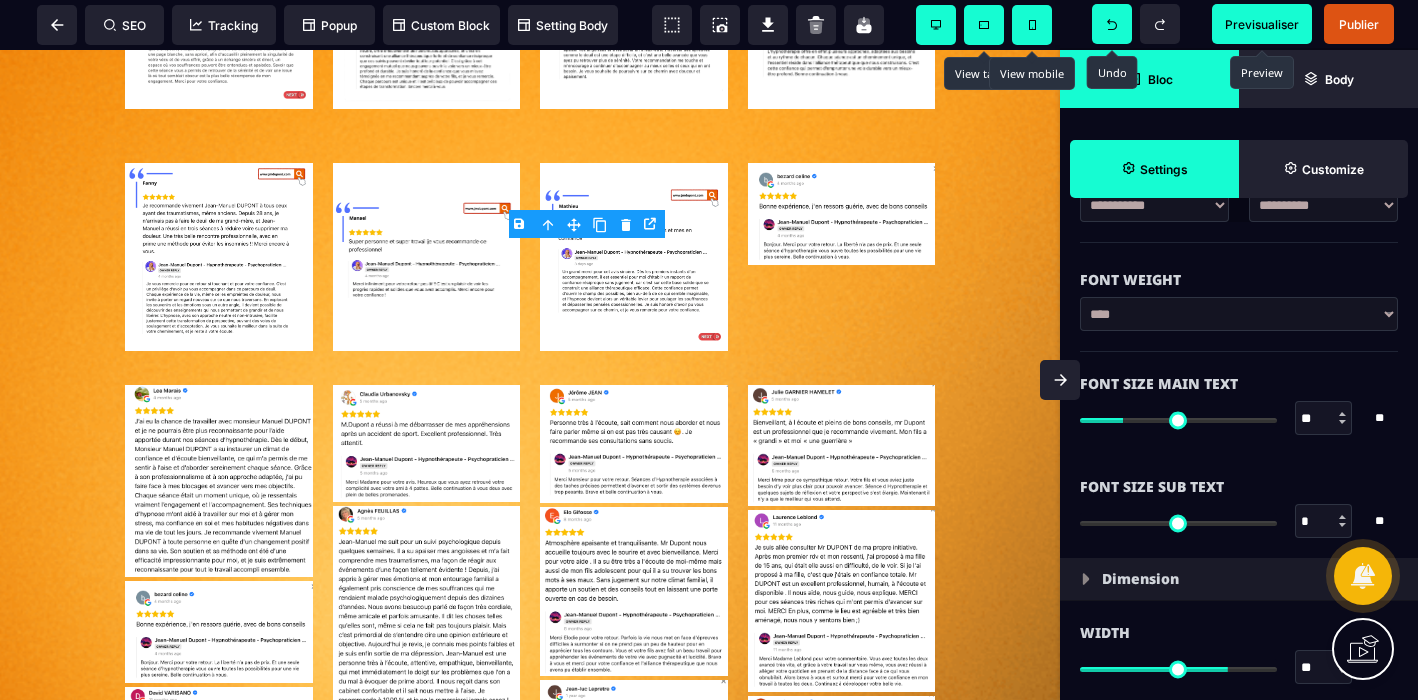 scroll, scrollTop: 5150, scrollLeft: 0, axis: vertical 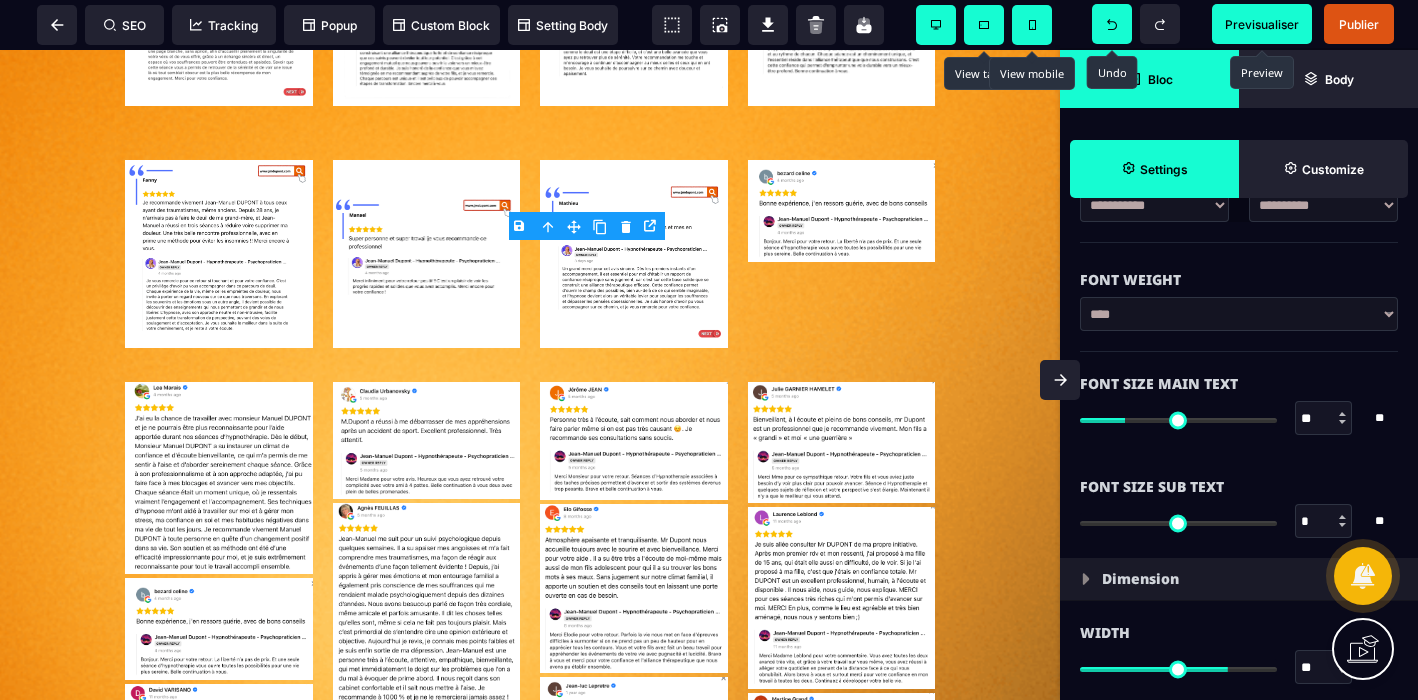 click at bounding box center [1342, 414] 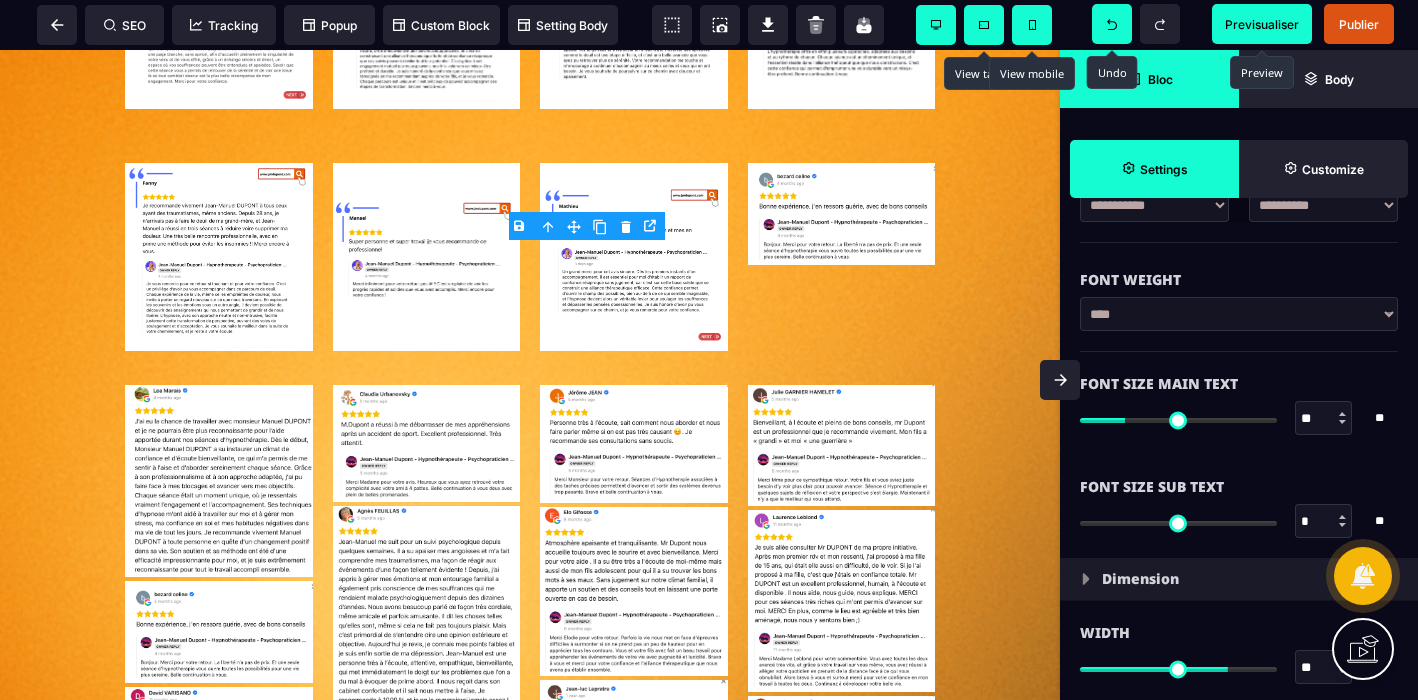 scroll, scrollTop: 5150, scrollLeft: 0, axis: vertical 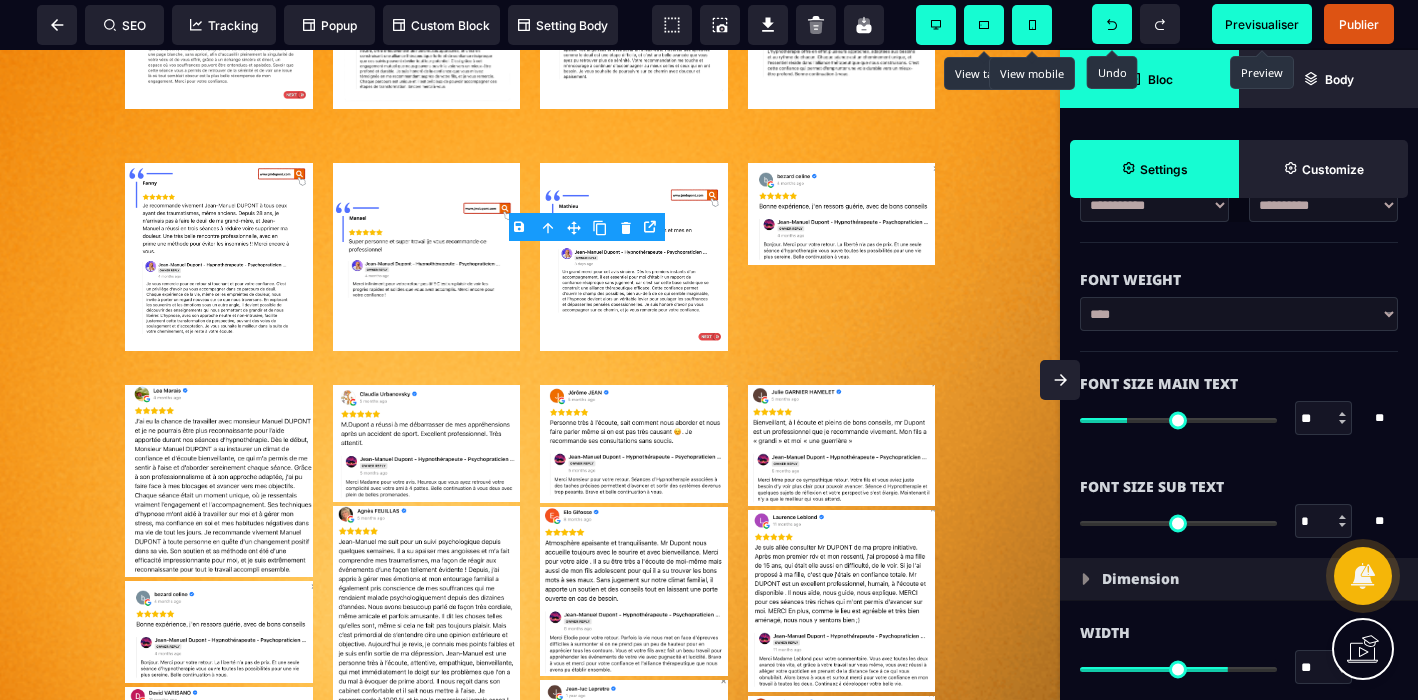 click at bounding box center (1342, 517) 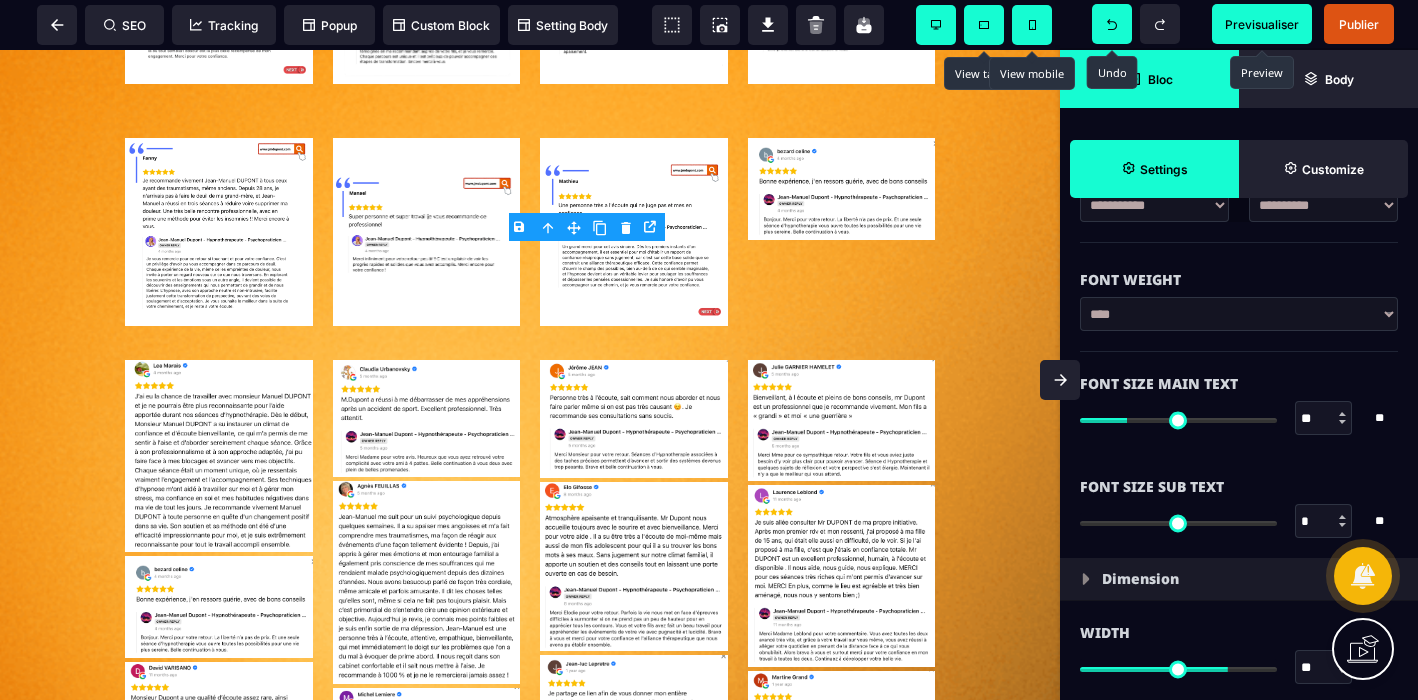 click at bounding box center (1342, 517) 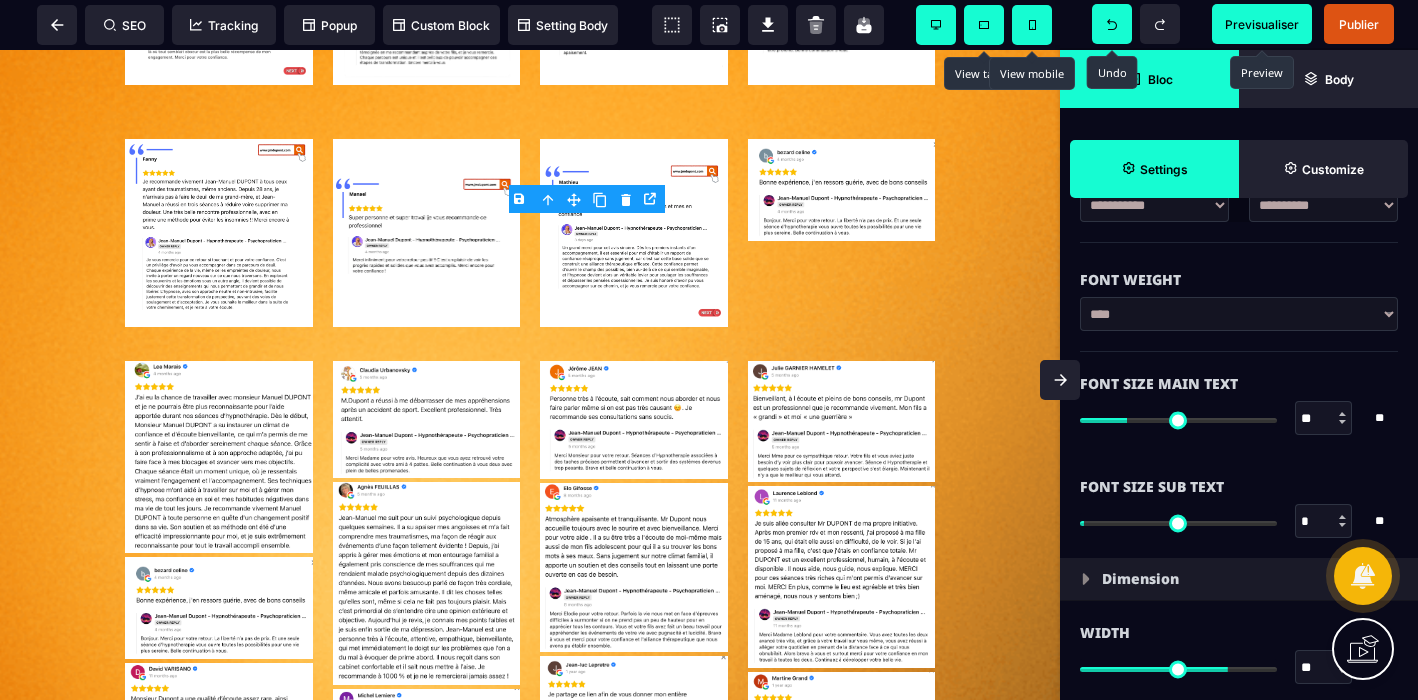 click at bounding box center [1342, 517] 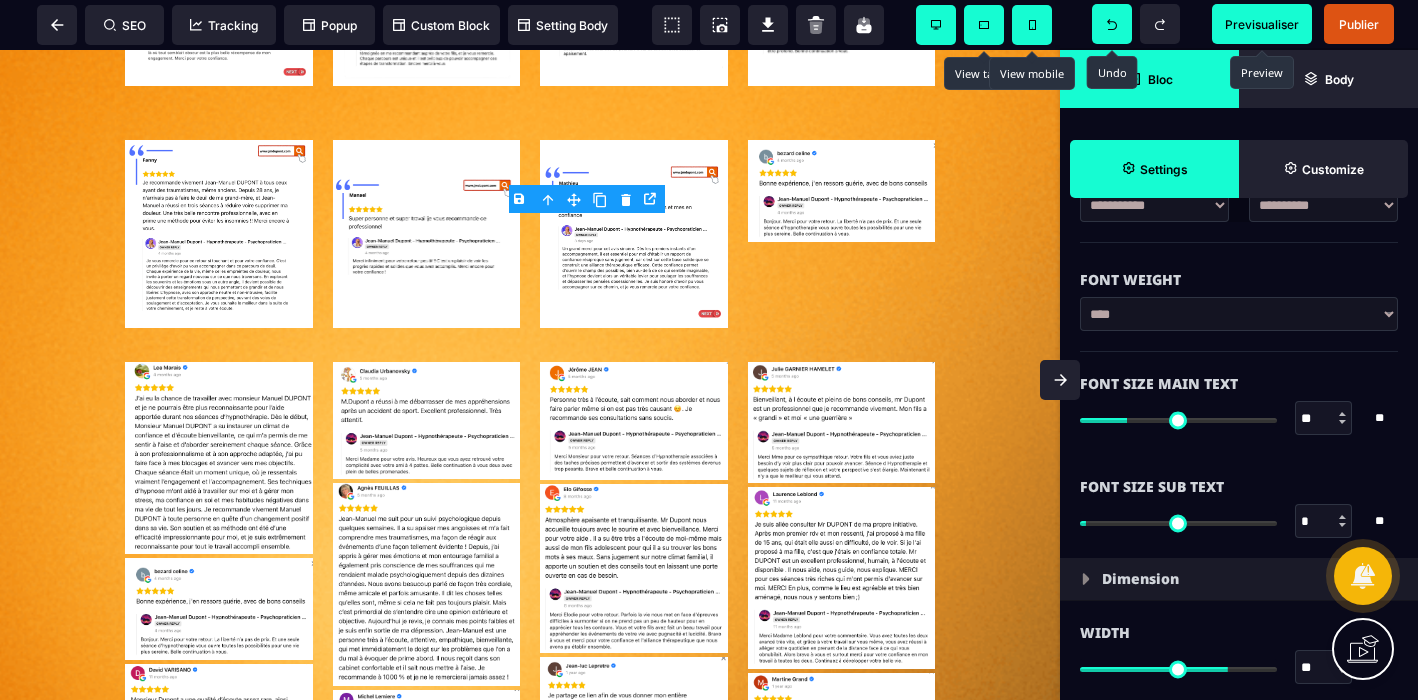 click at bounding box center [1342, 517] 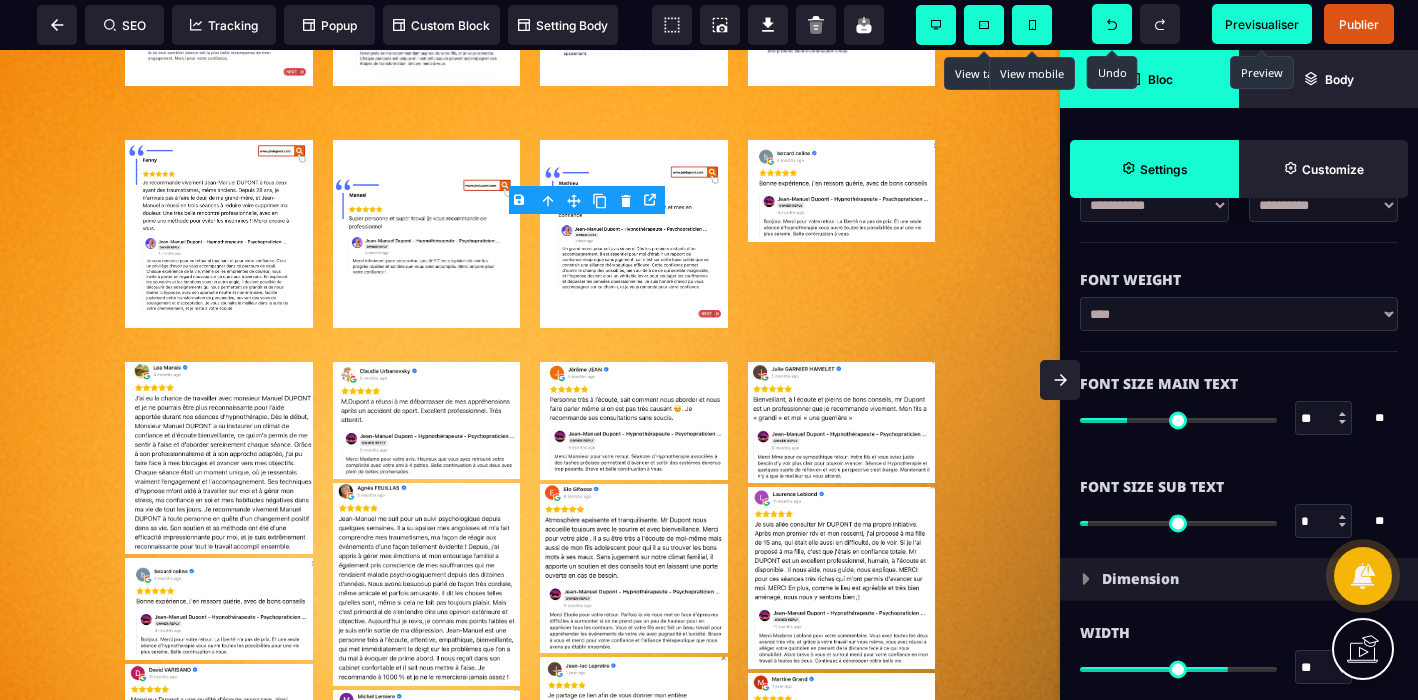 click at bounding box center [1342, 517] 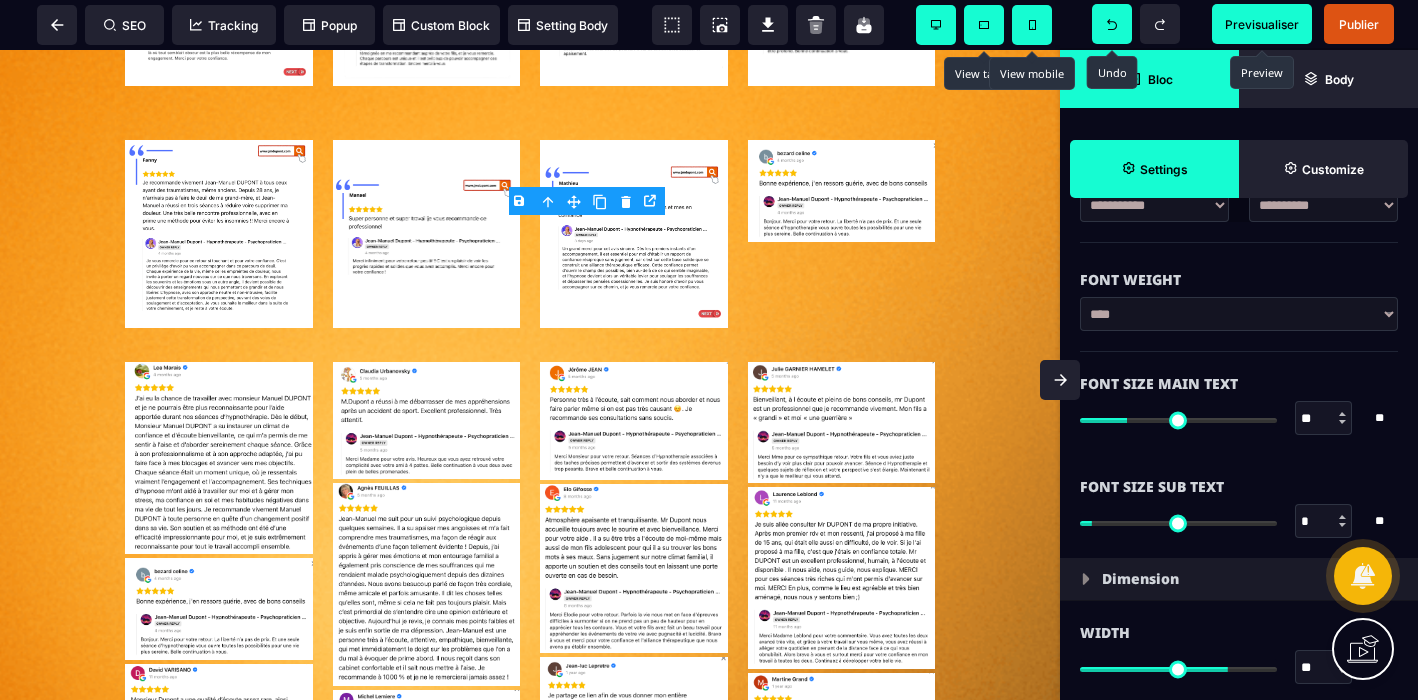 click at bounding box center [1342, 517] 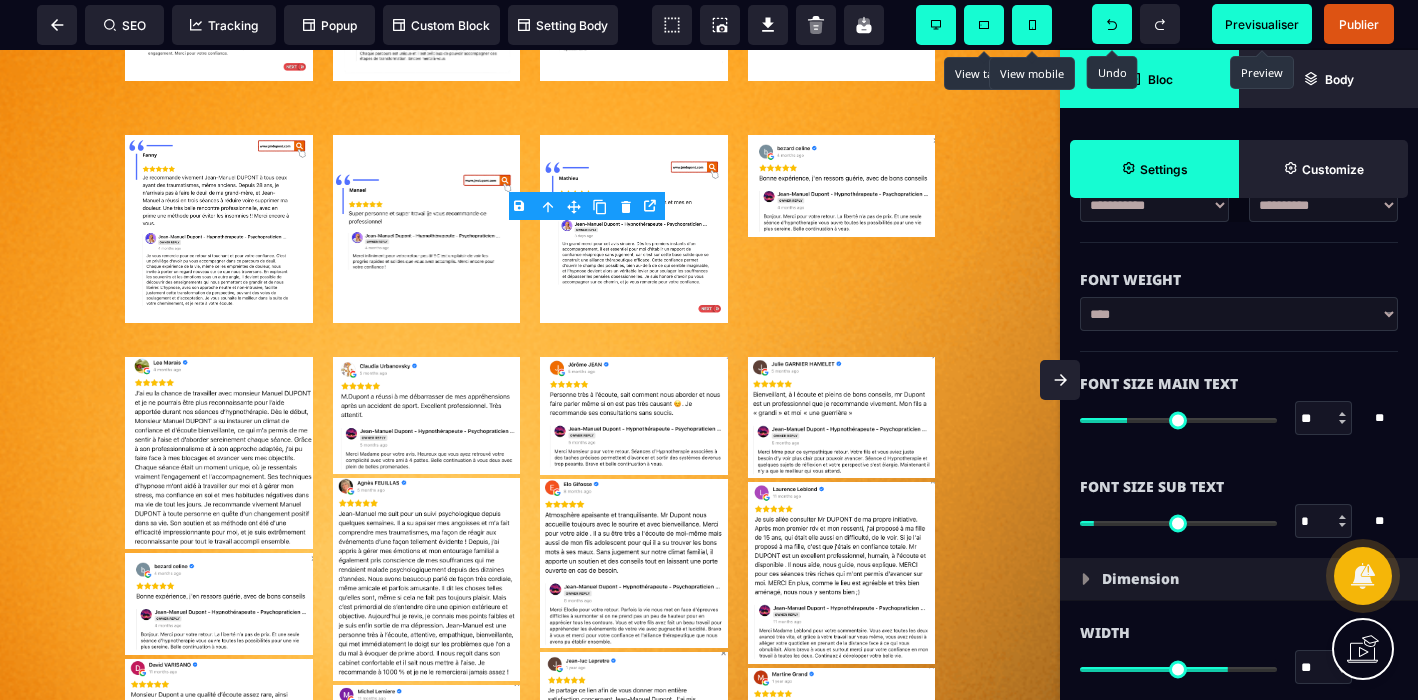 click at bounding box center [1342, 517] 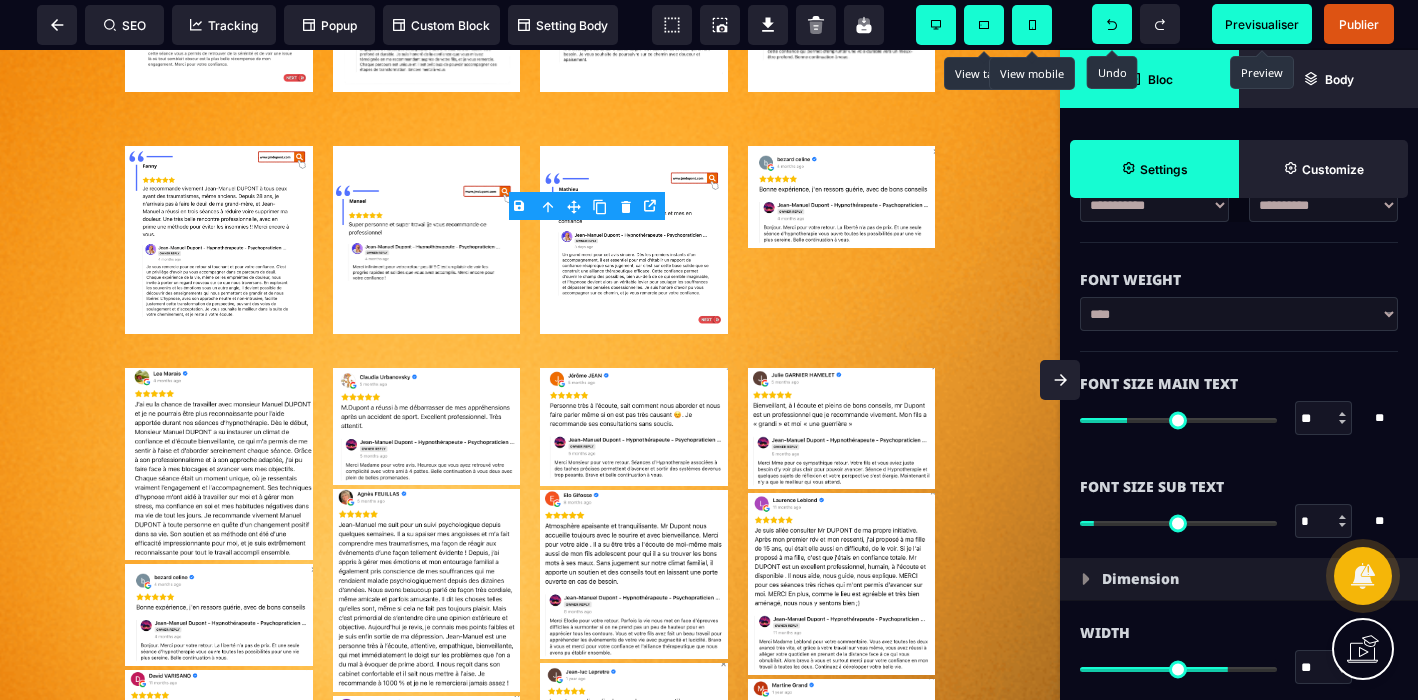 click at bounding box center [1342, 517] 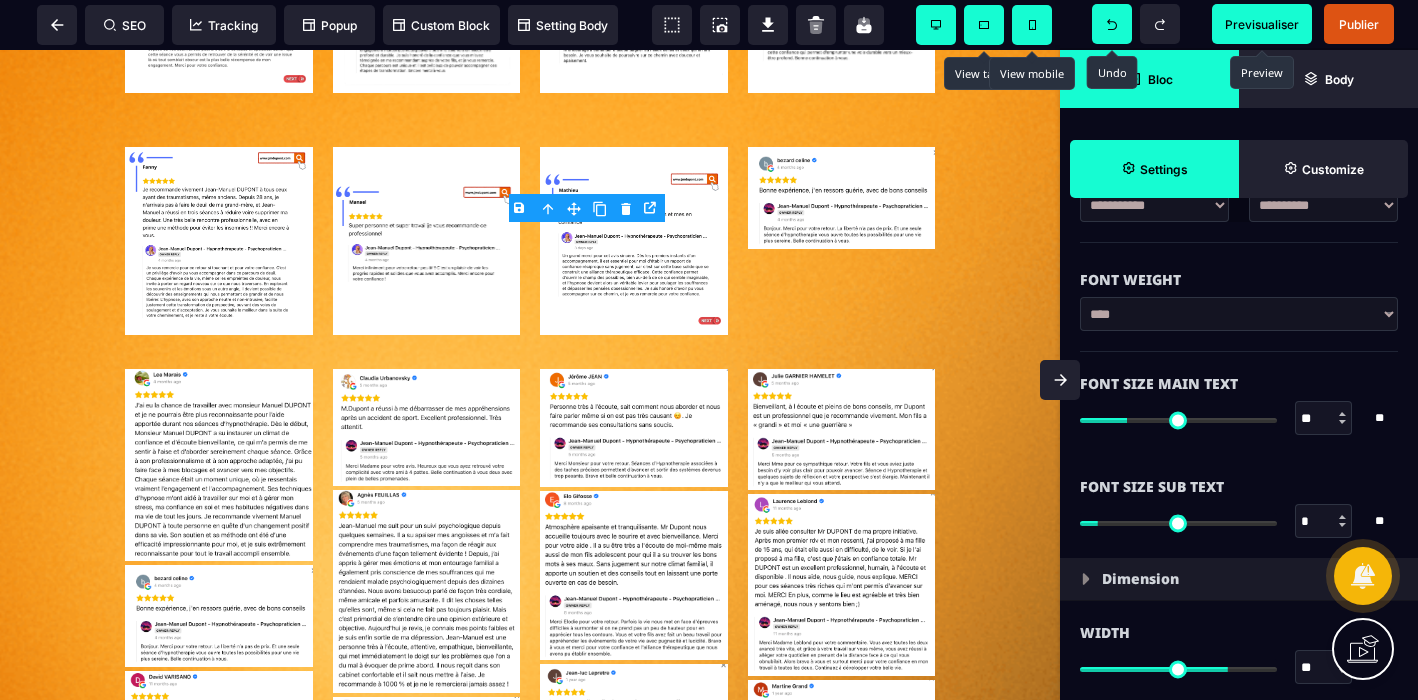 click at bounding box center (1342, 517) 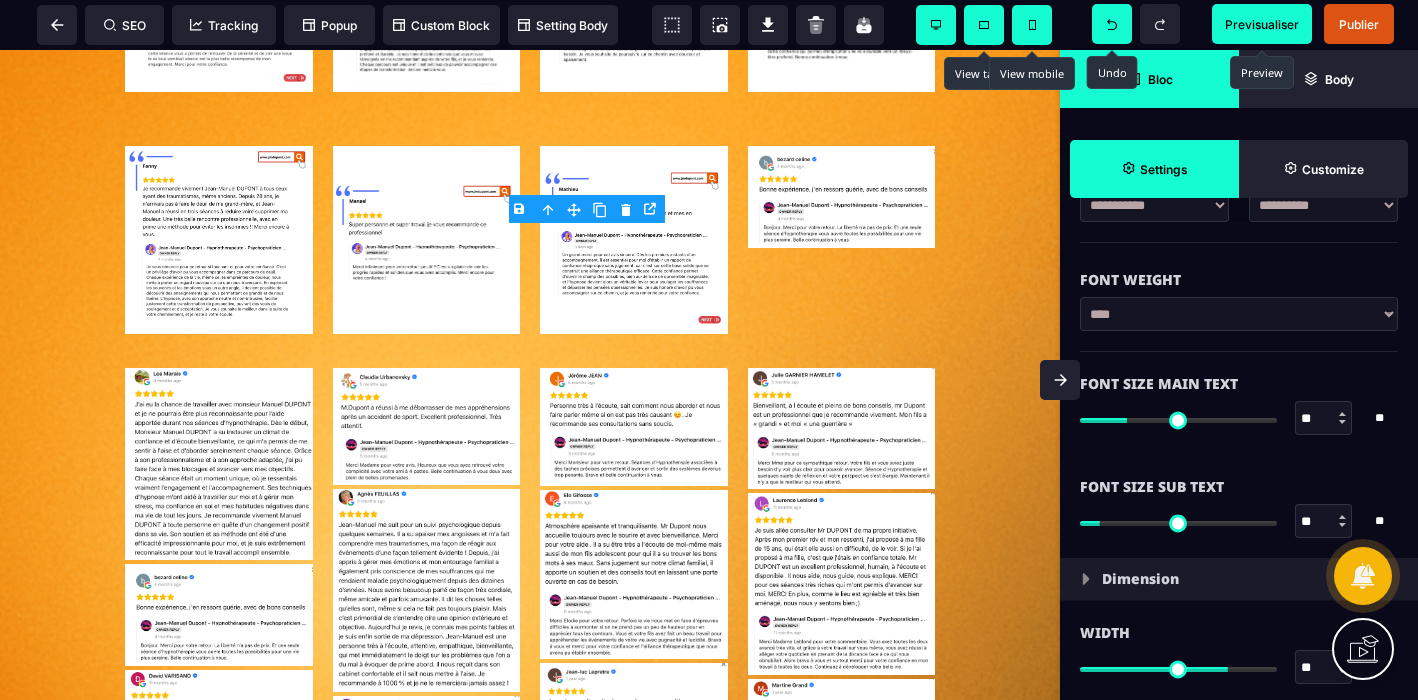 click at bounding box center (1342, 517) 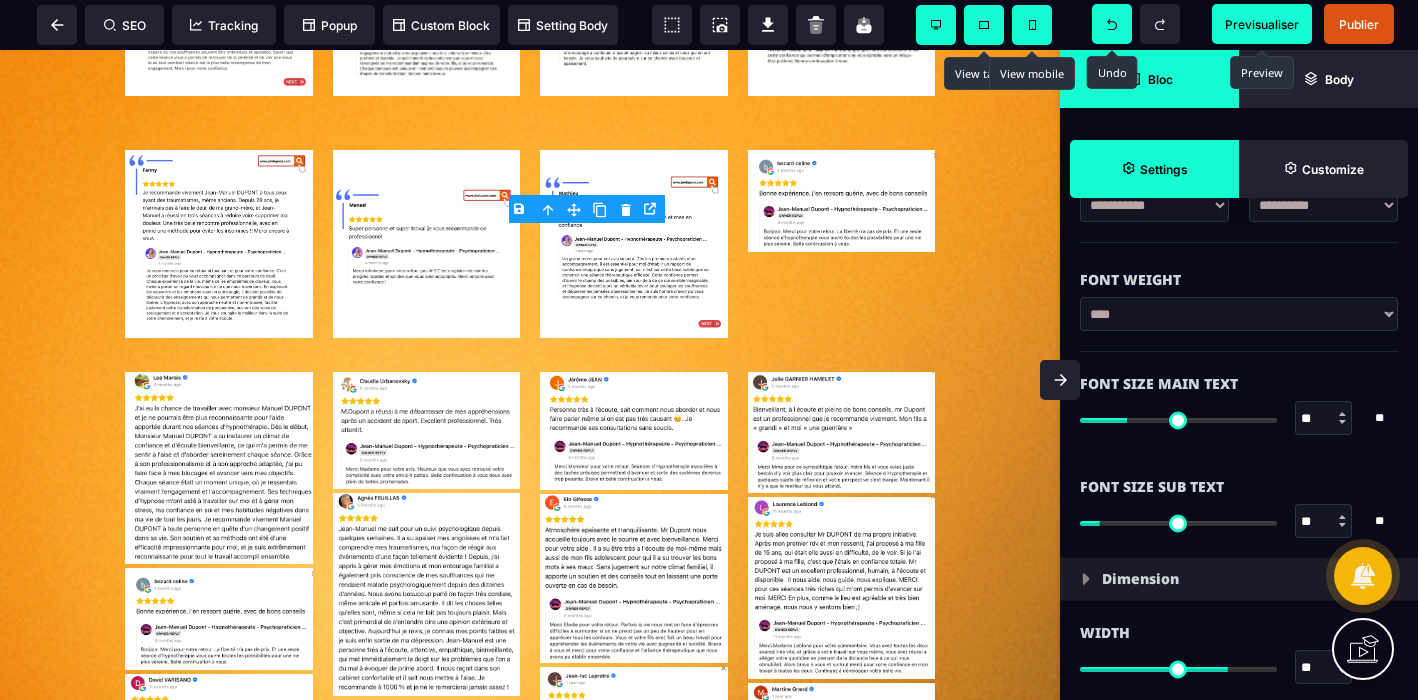 click at bounding box center (1342, 517) 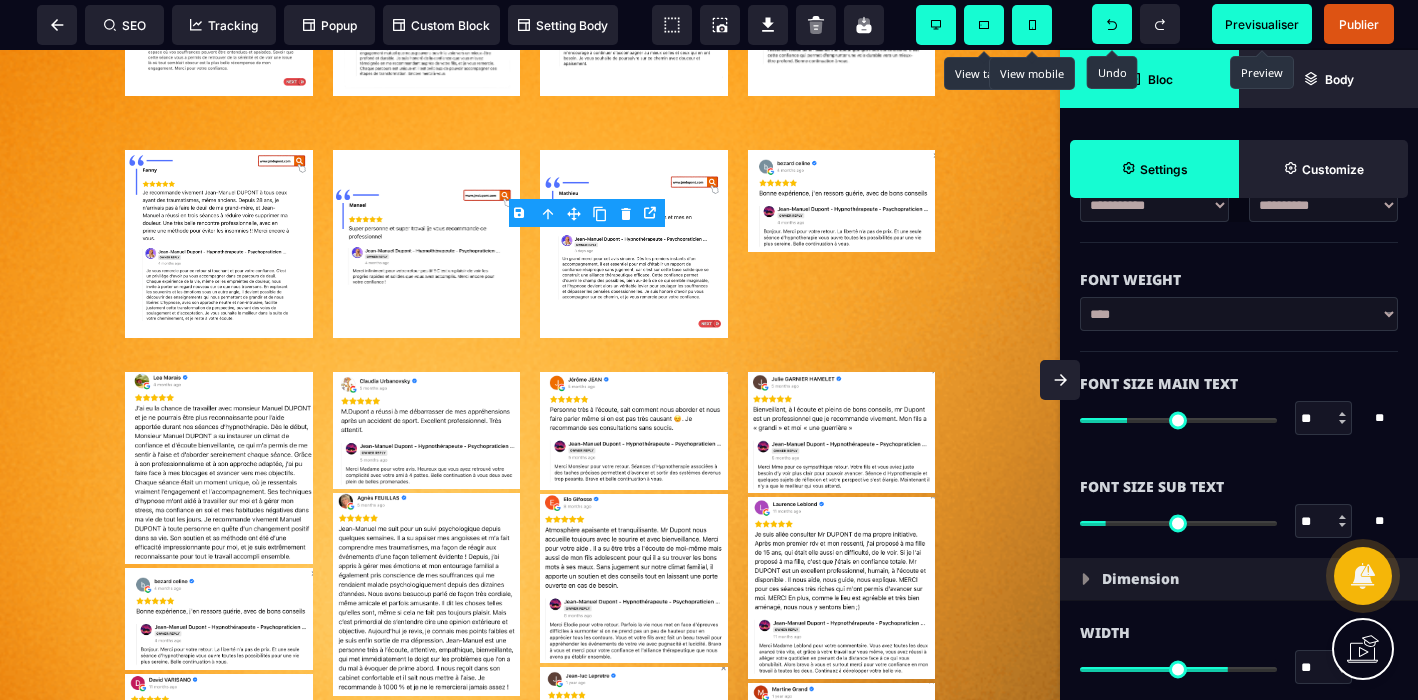 scroll, scrollTop: 5137, scrollLeft: 0, axis: vertical 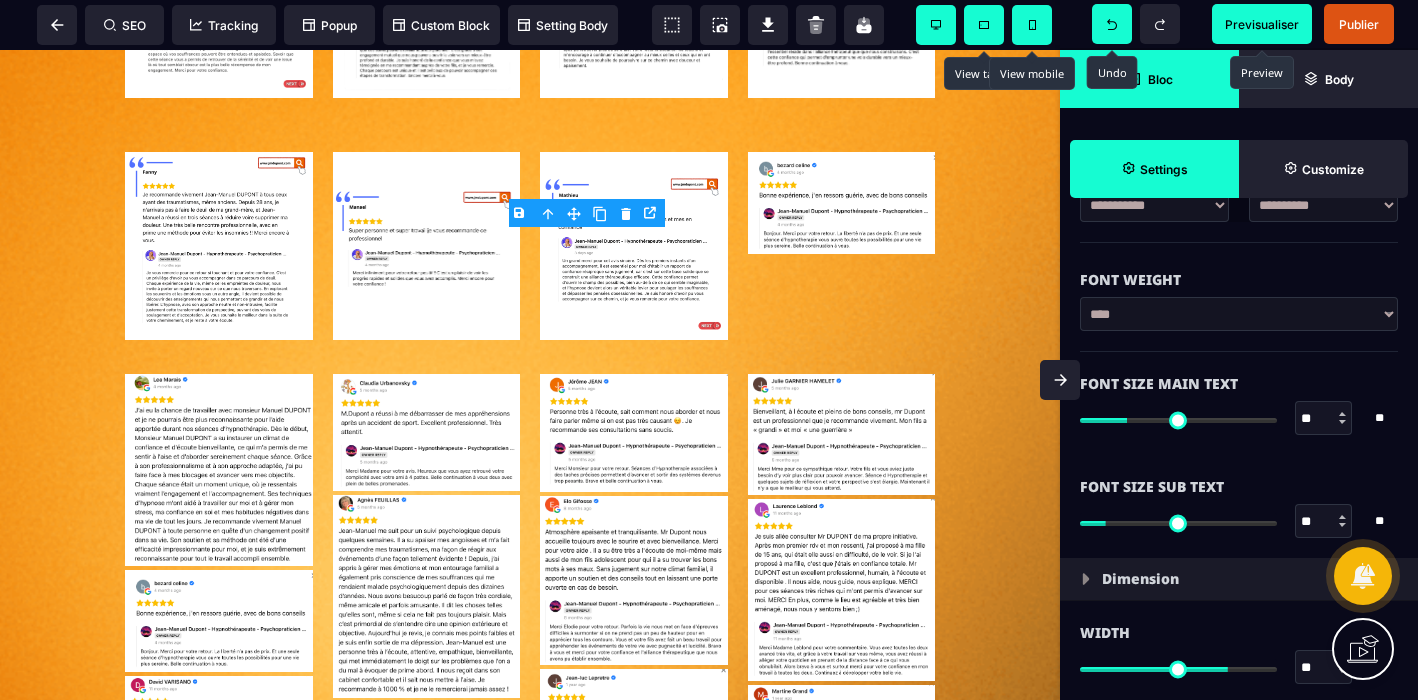 click at bounding box center (1342, 517) 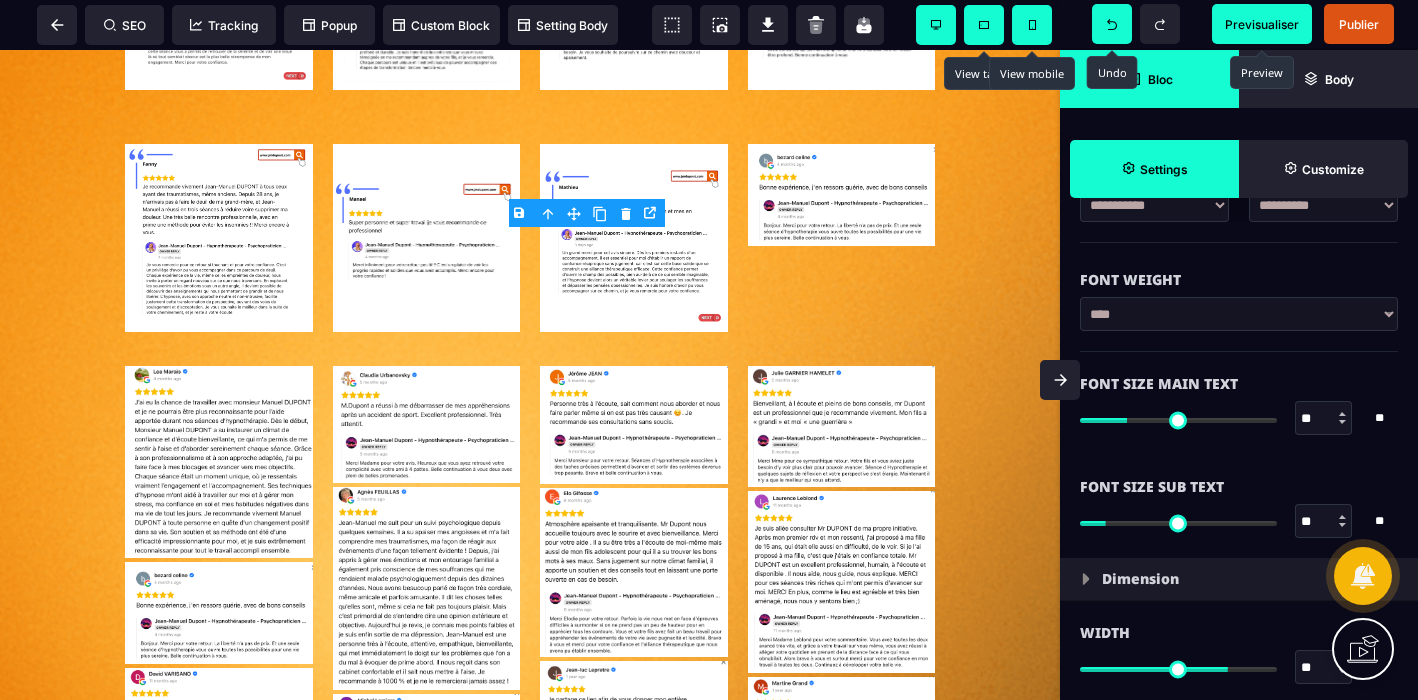 click at bounding box center (1342, 517) 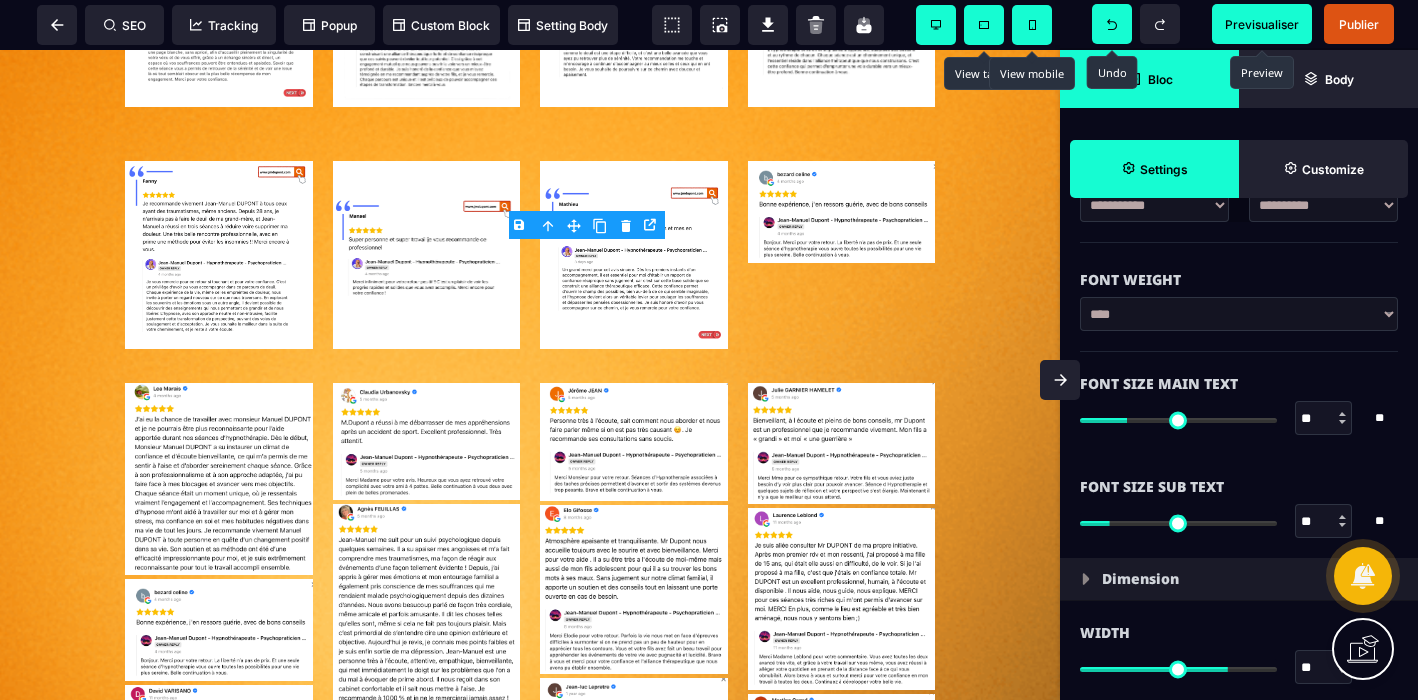 click at bounding box center (1342, 517) 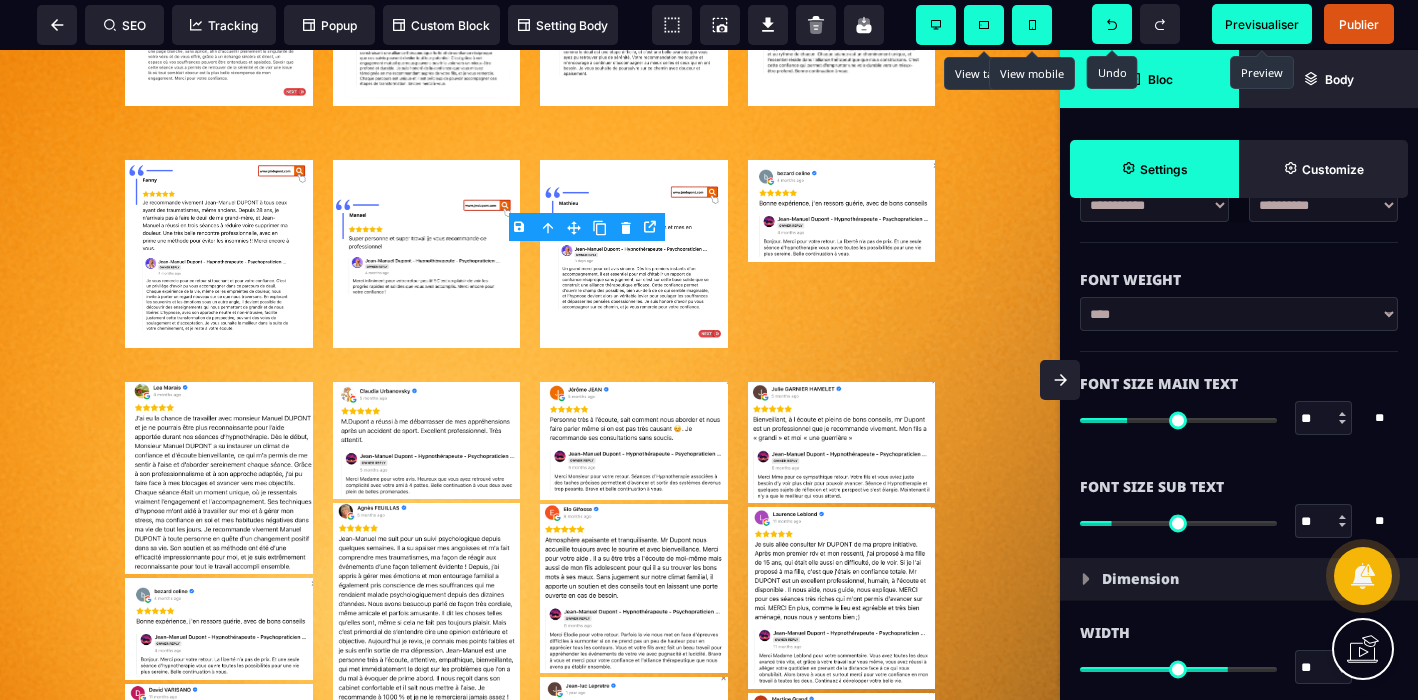click at bounding box center [1342, 517] 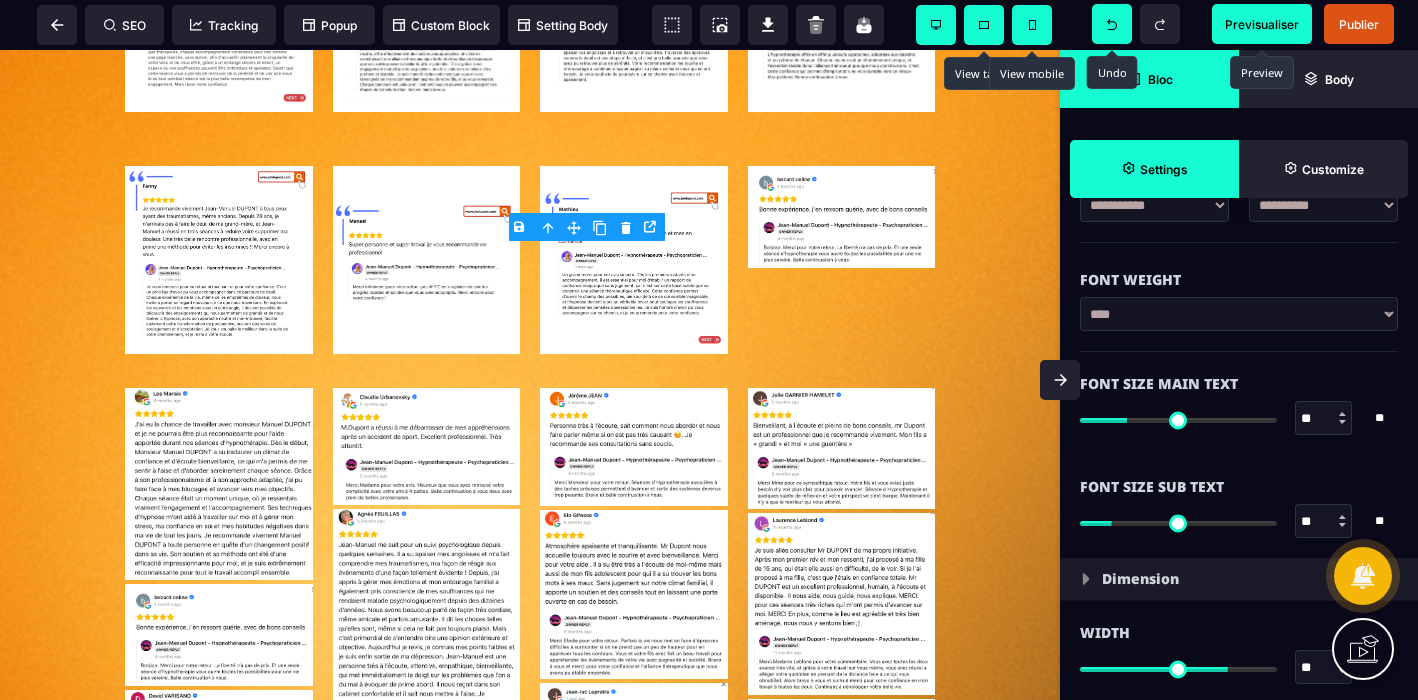click at bounding box center (1342, 517) 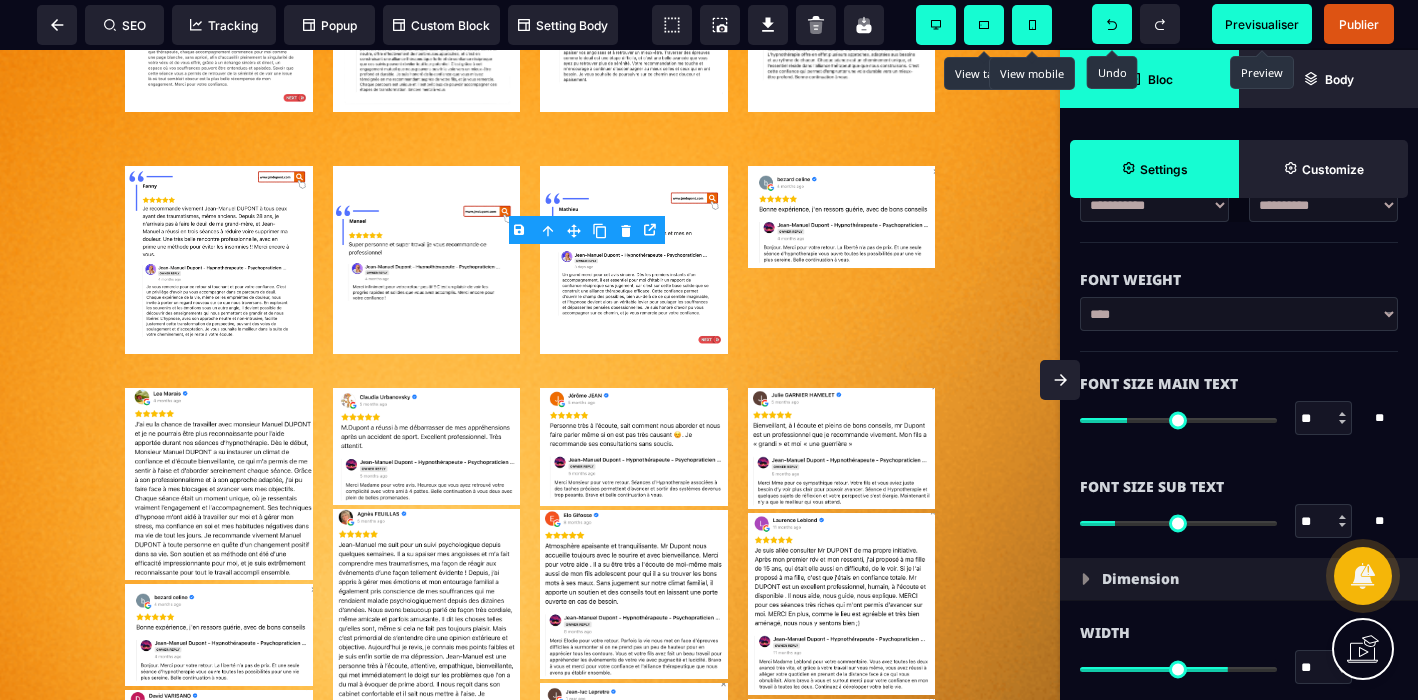scroll, scrollTop: 5154, scrollLeft: 0, axis: vertical 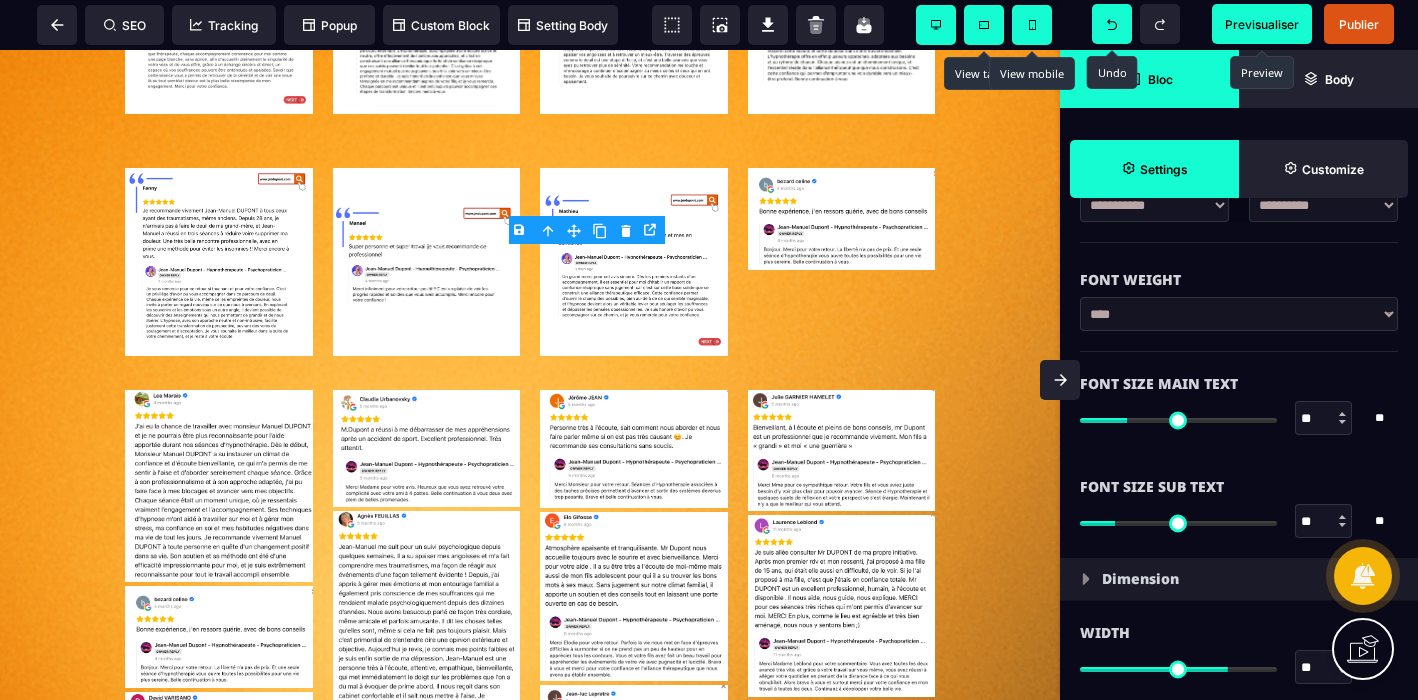 click at bounding box center (1342, 517) 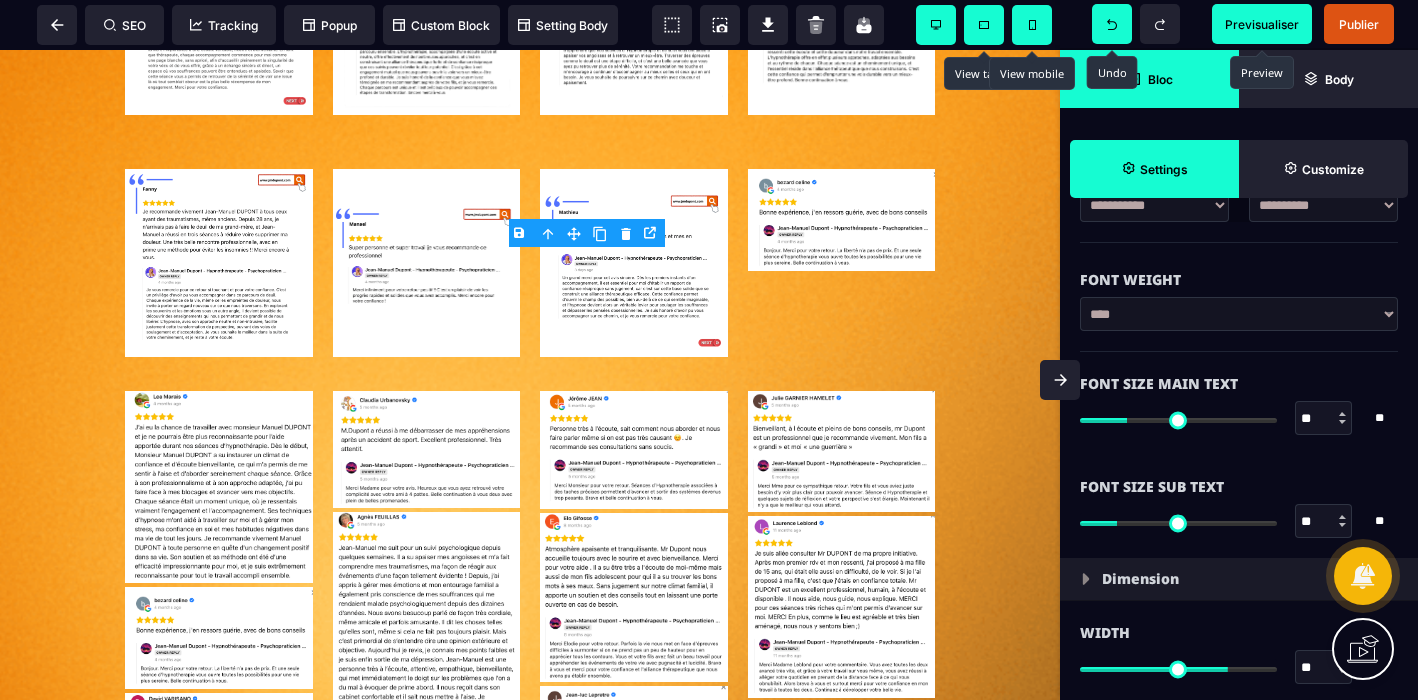 click at bounding box center (1342, 517) 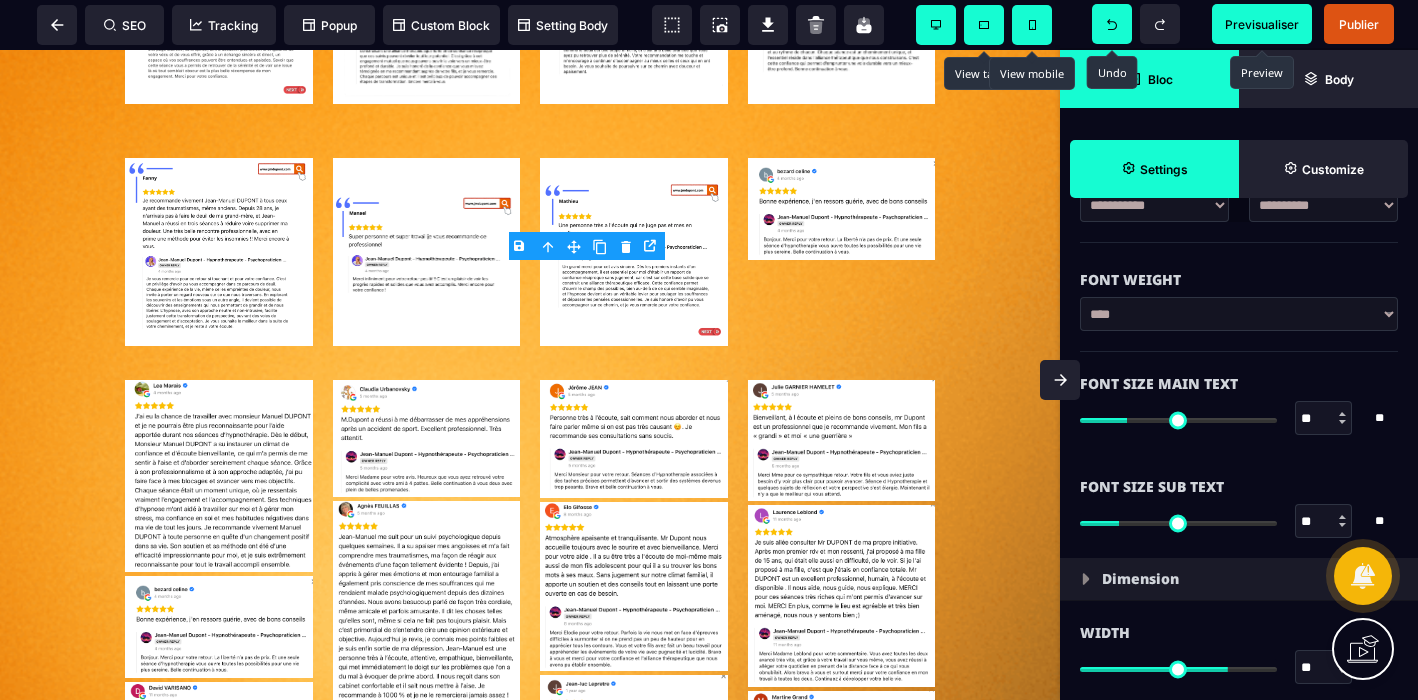 click 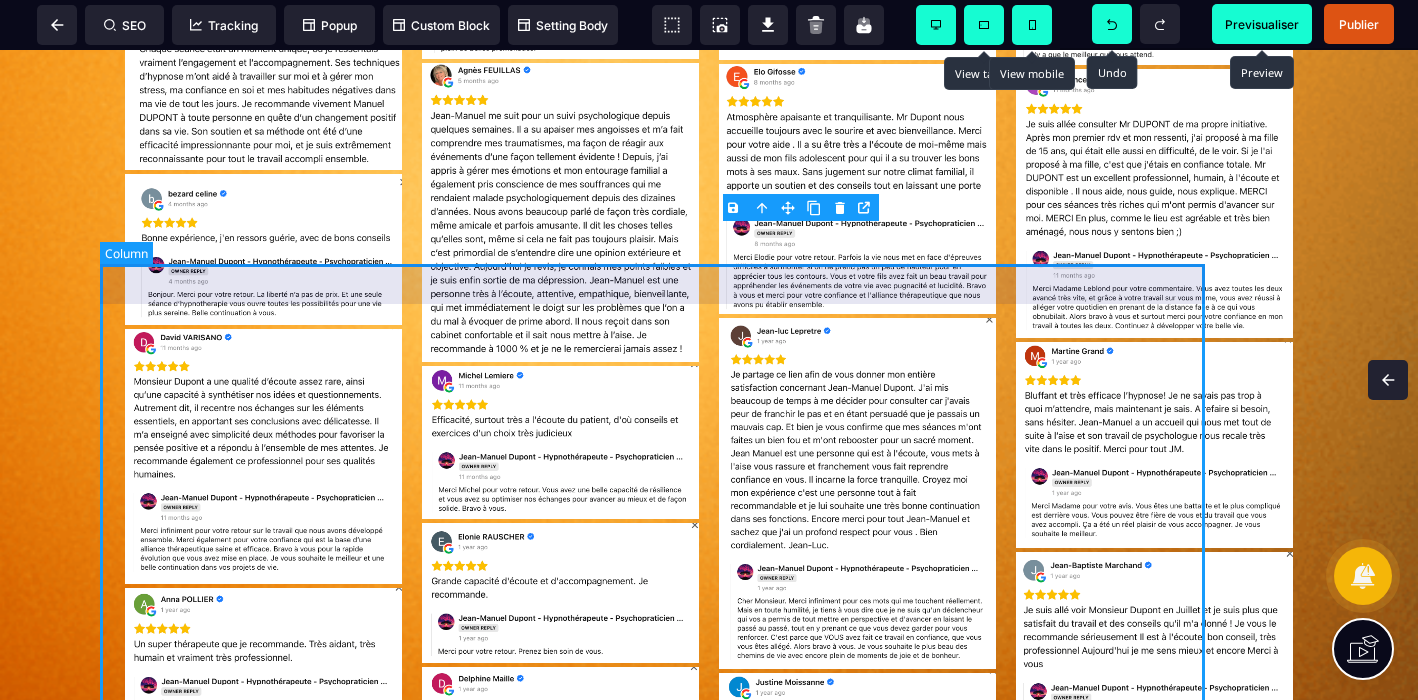 scroll, scrollTop: 0, scrollLeft: 0, axis: both 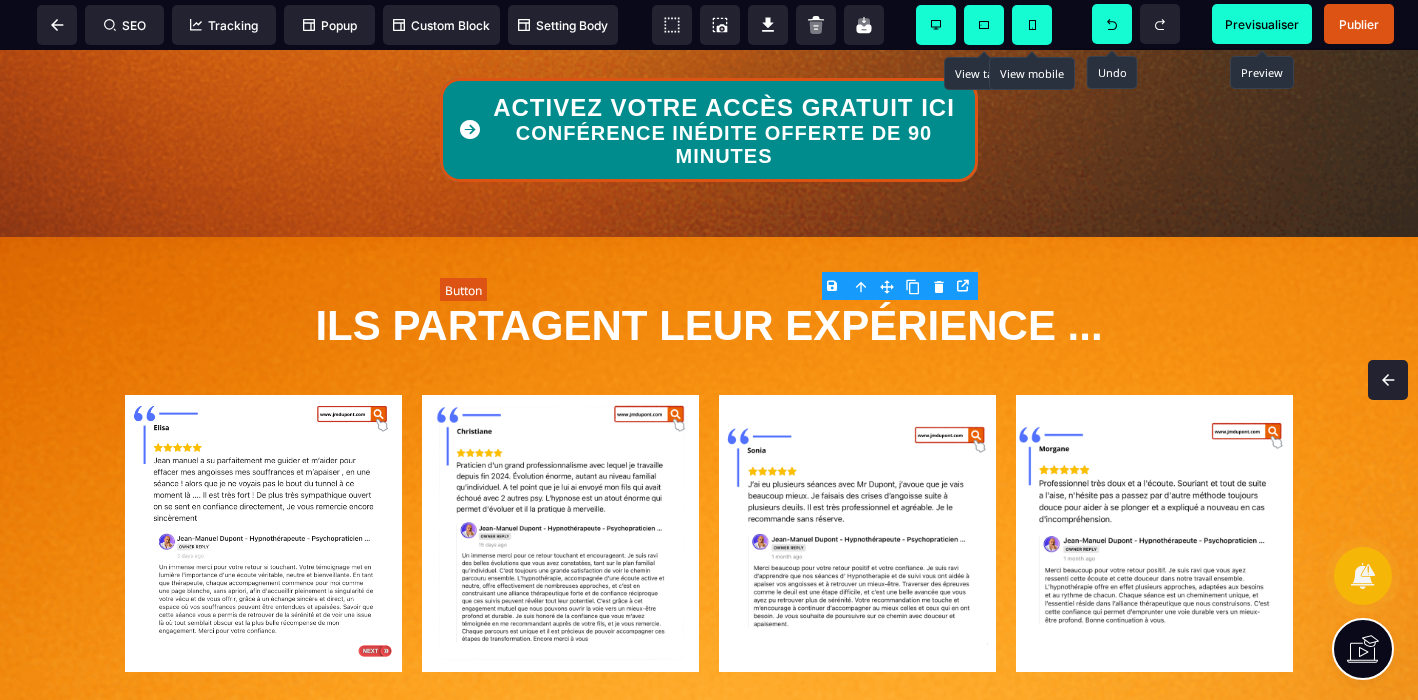 click on "ACTIVEZ VOTRE ACCÈS GRATUIT ICI CONFÉRENCE INÉDITE OFFERTE DE 90 MINUTES" at bounding box center (724, 132) 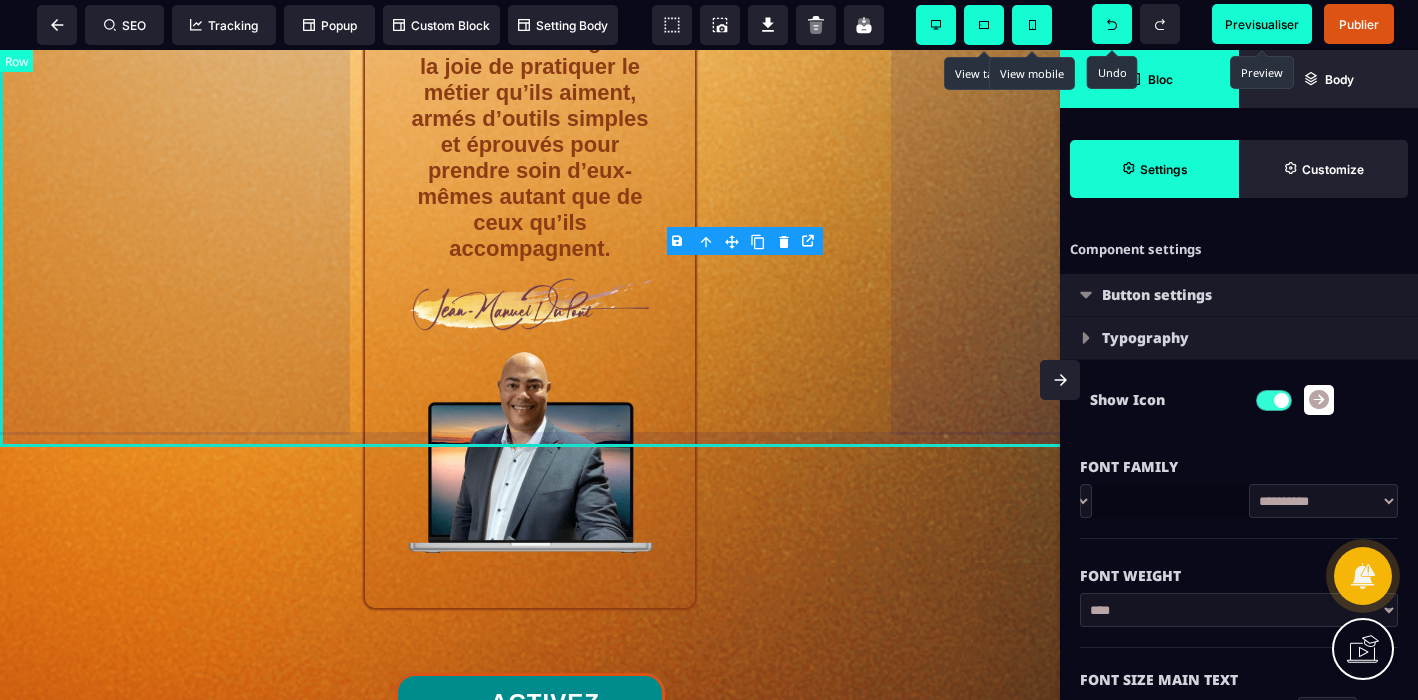 scroll, scrollTop: 5095, scrollLeft: 0, axis: vertical 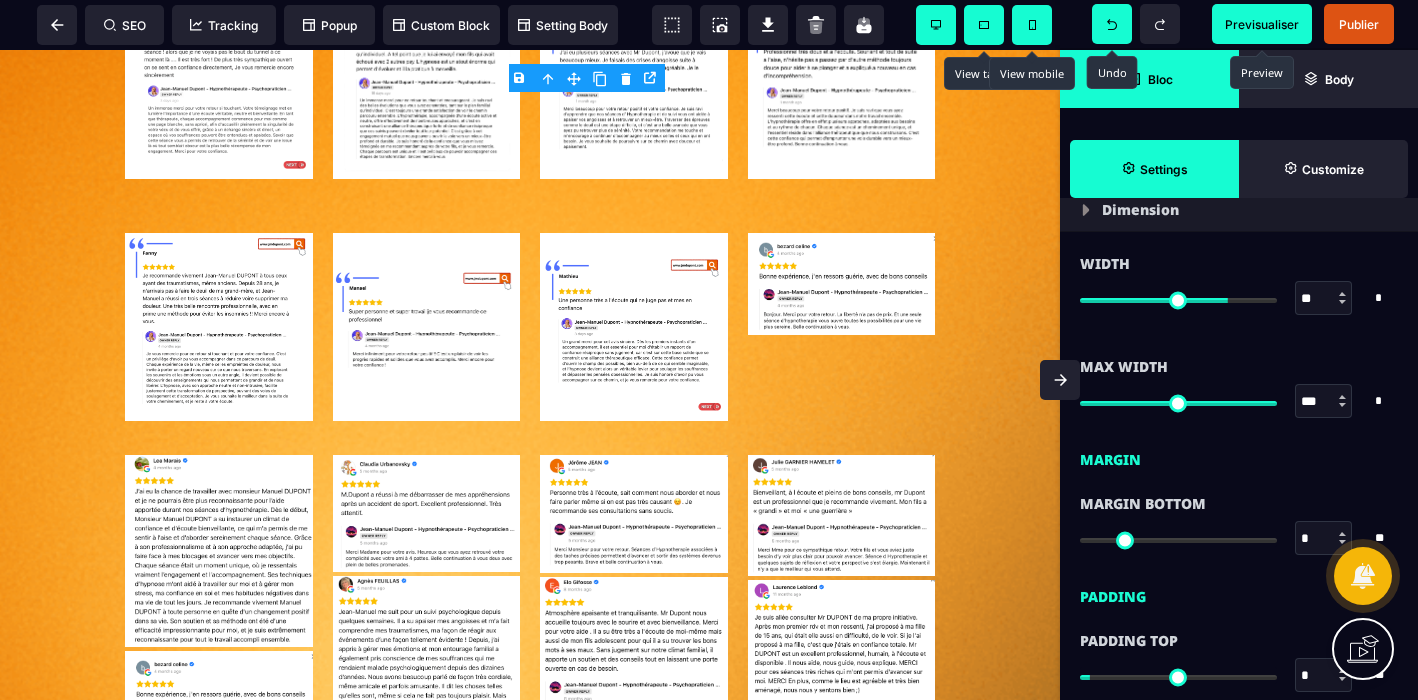 click at bounding box center (1342, 294) 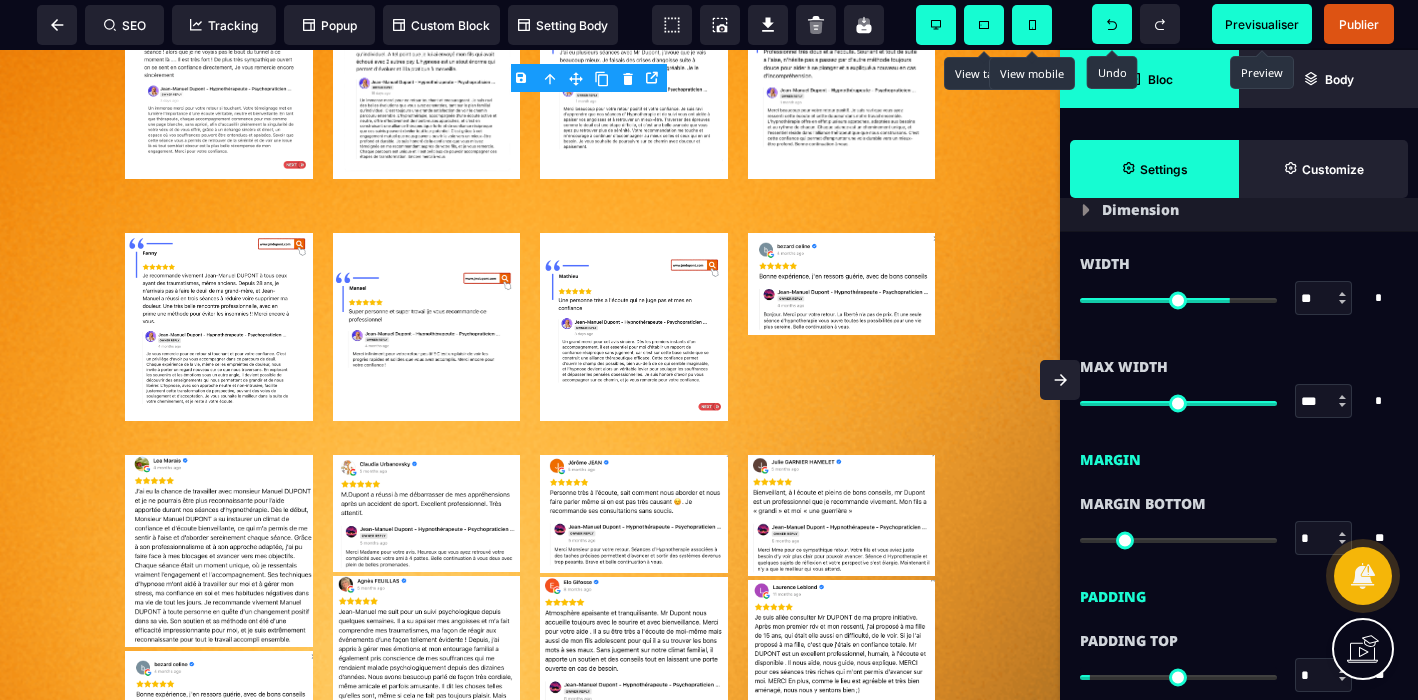 click at bounding box center (1342, 294) 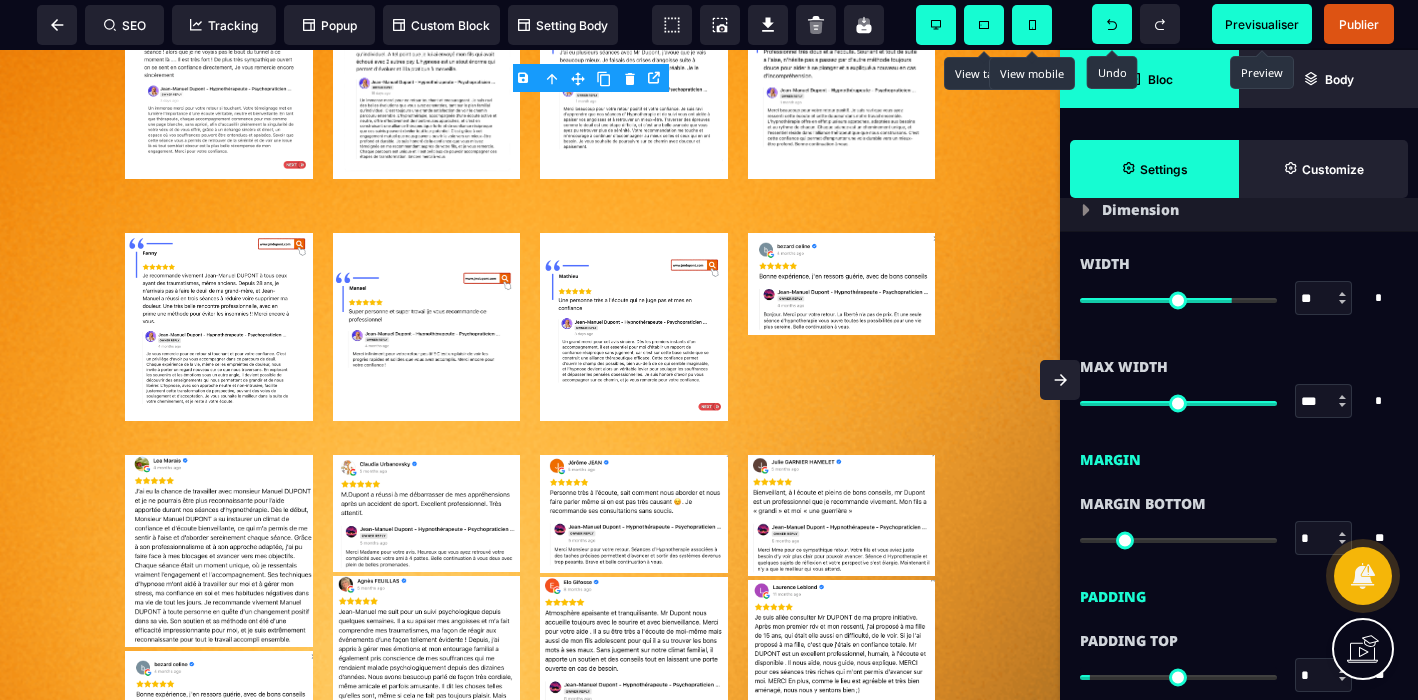 click at bounding box center [1342, 294] 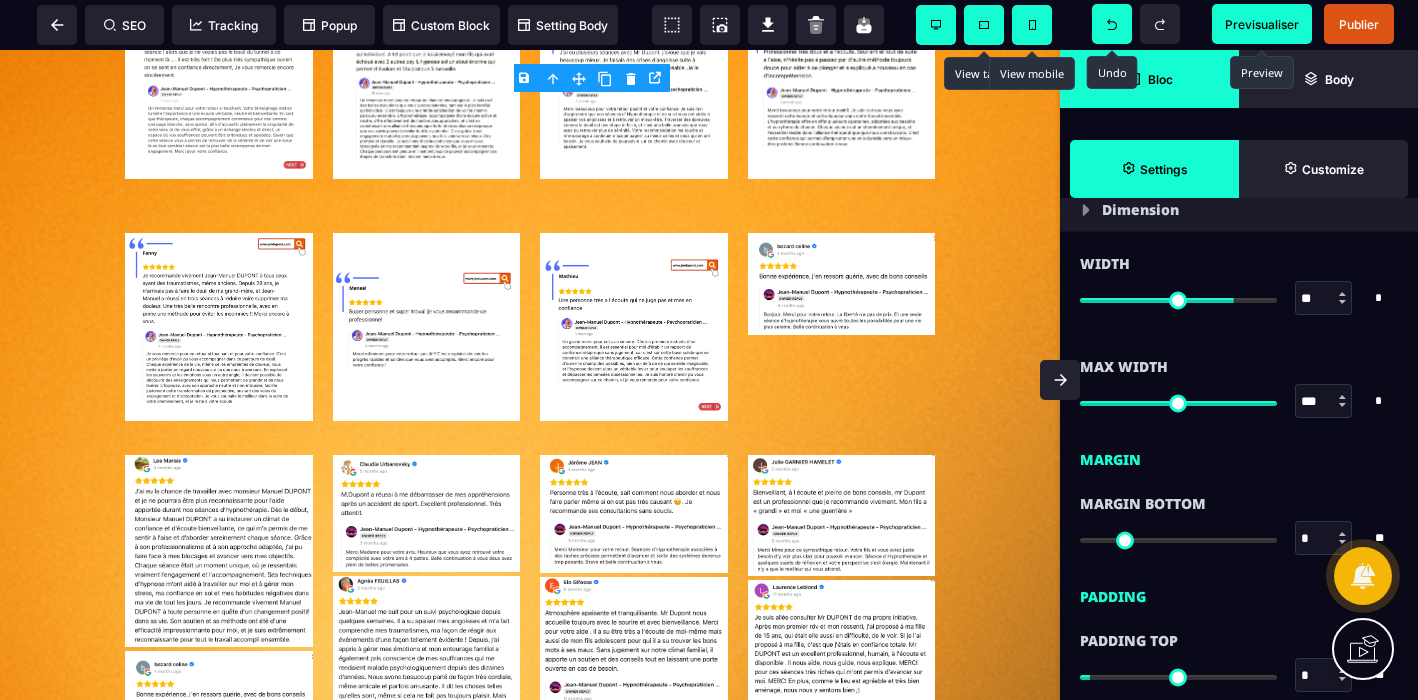 click at bounding box center [1342, 294] 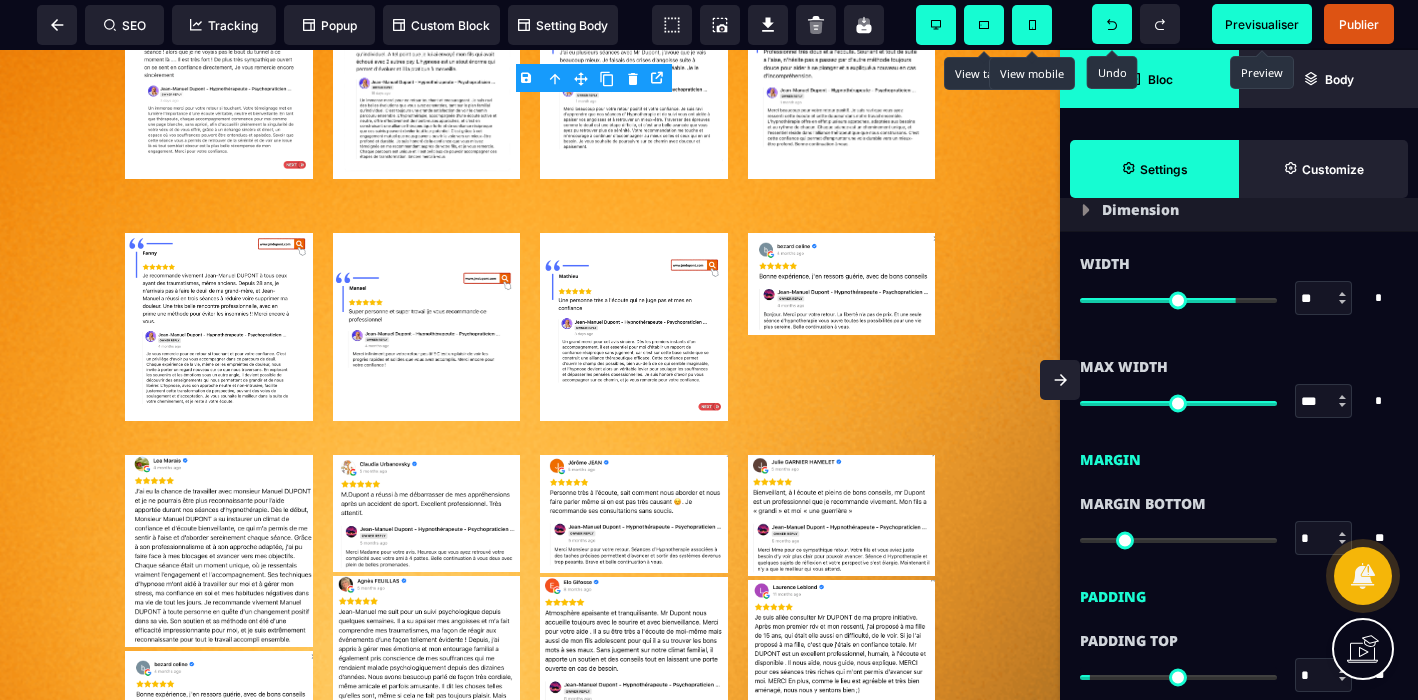 click 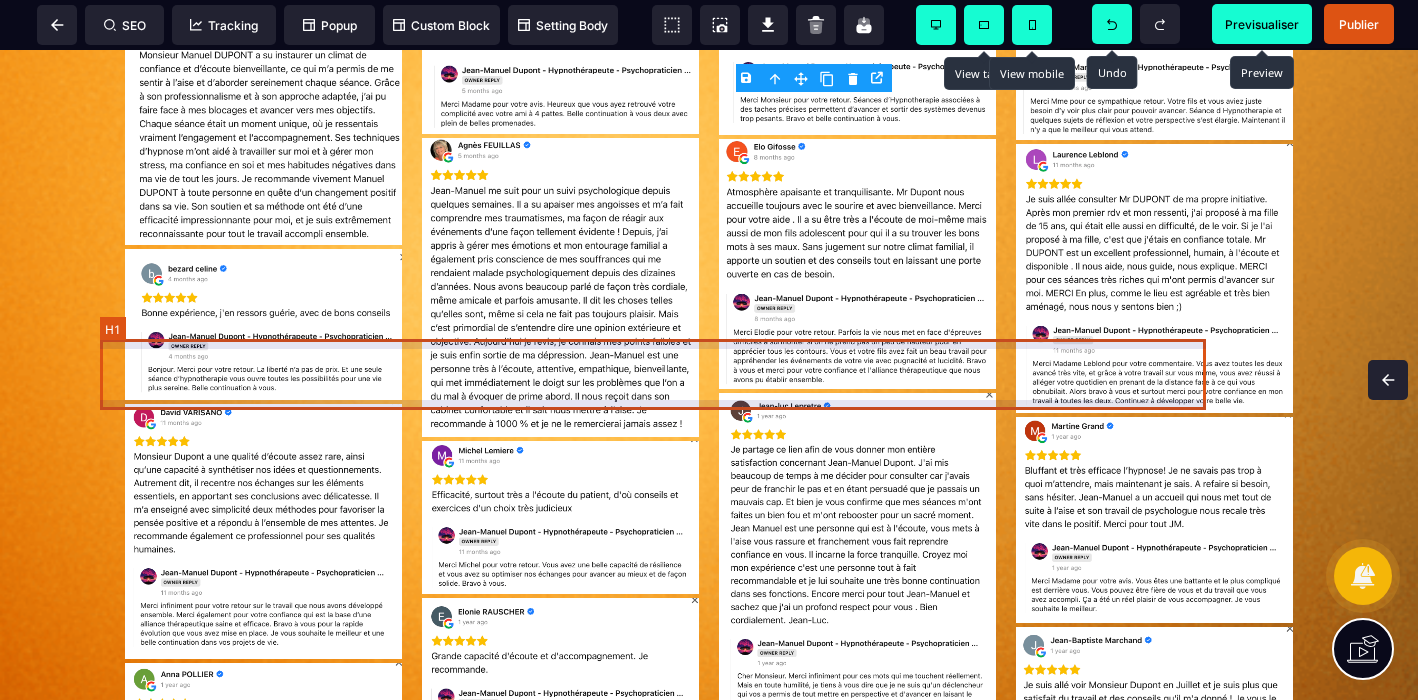 scroll, scrollTop: 0, scrollLeft: 0, axis: both 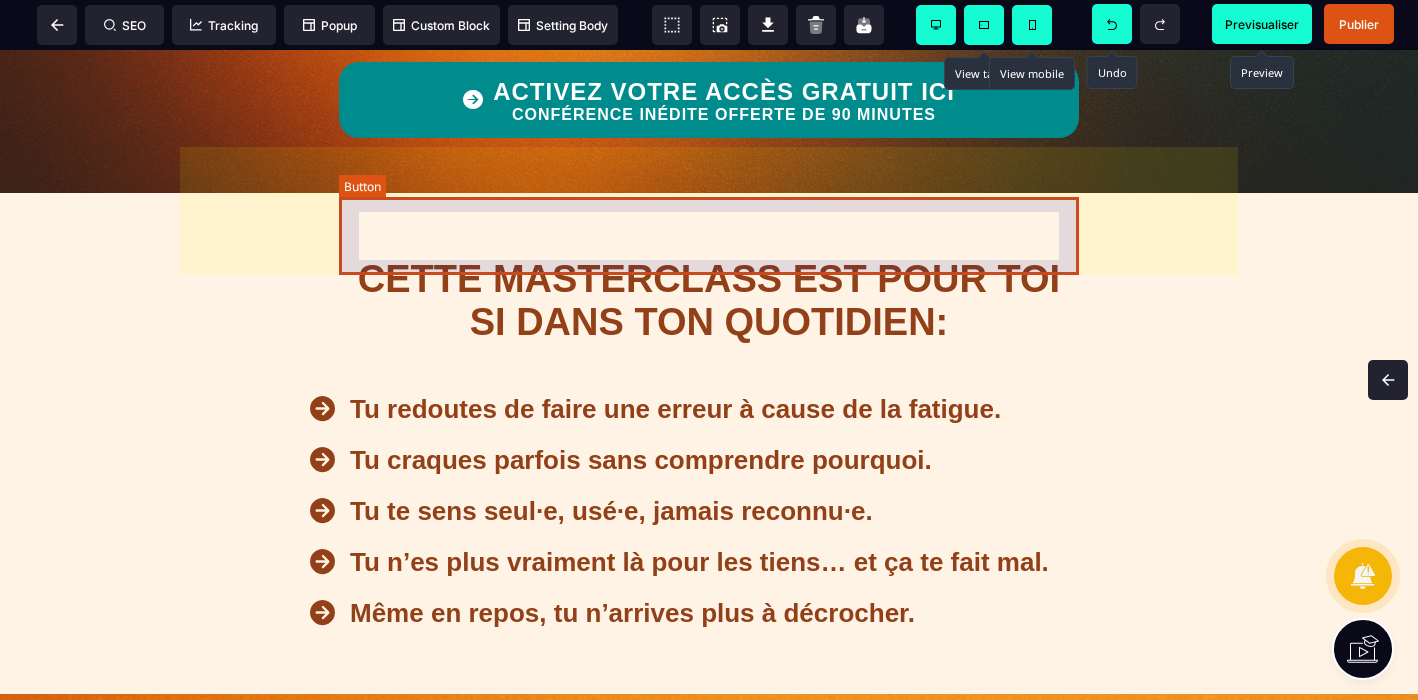 click on "ACTIVEZ VOTRE ACCÈS GRATUIT ICI CONFÉRENCE INÉDITE OFFERTE DE 90 MINUTES" at bounding box center [709, 100] 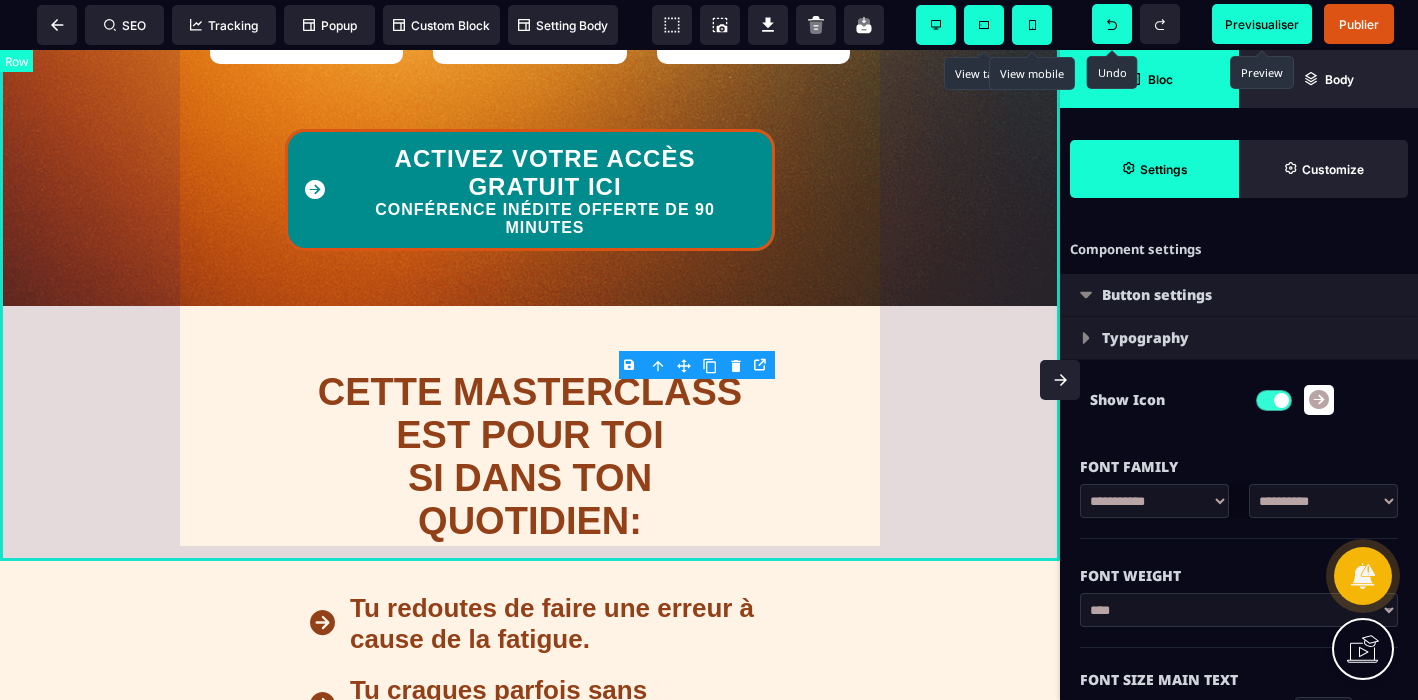 scroll, scrollTop: 1676, scrollLeft: 0, axis: vertical 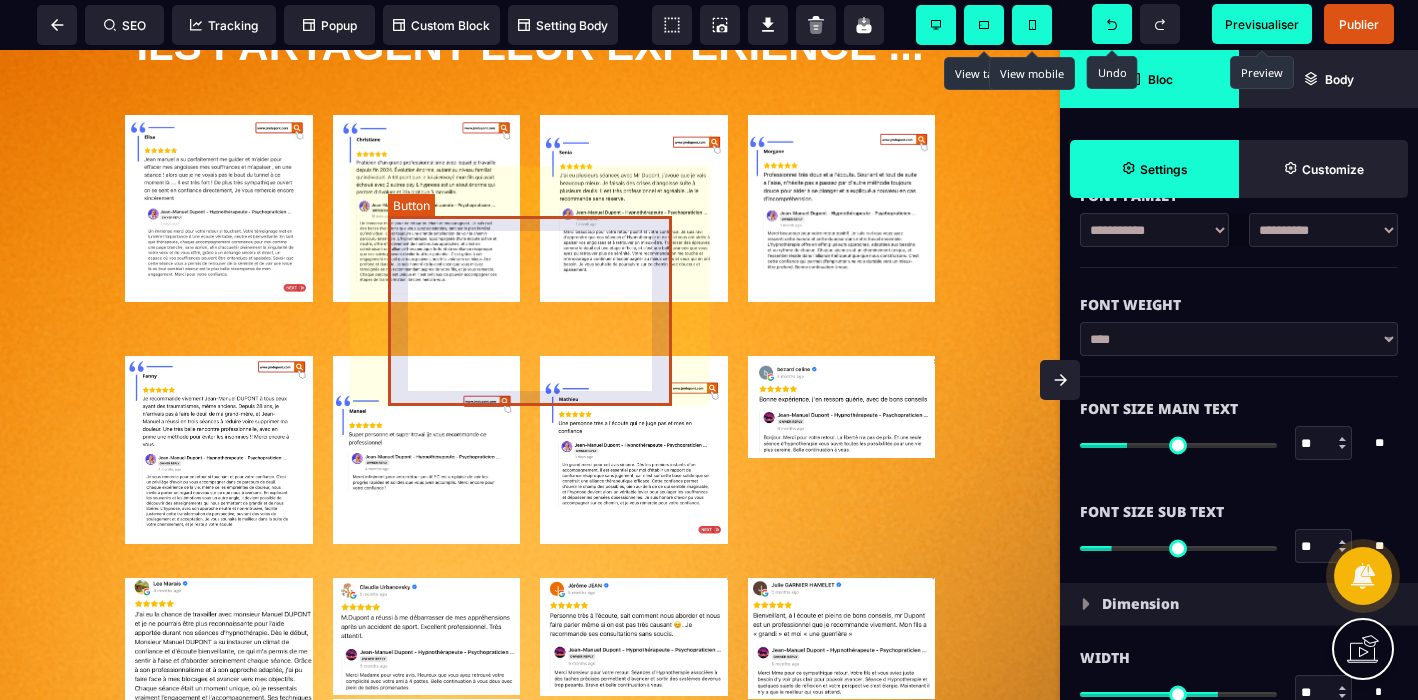 click on "ACTIVEZ VOTRE ACCÈS GRATUIT ICI CONFÉRENCE INÉDITE OFFERTE DE 90 MINUTES" at bounding box center (545, -189) 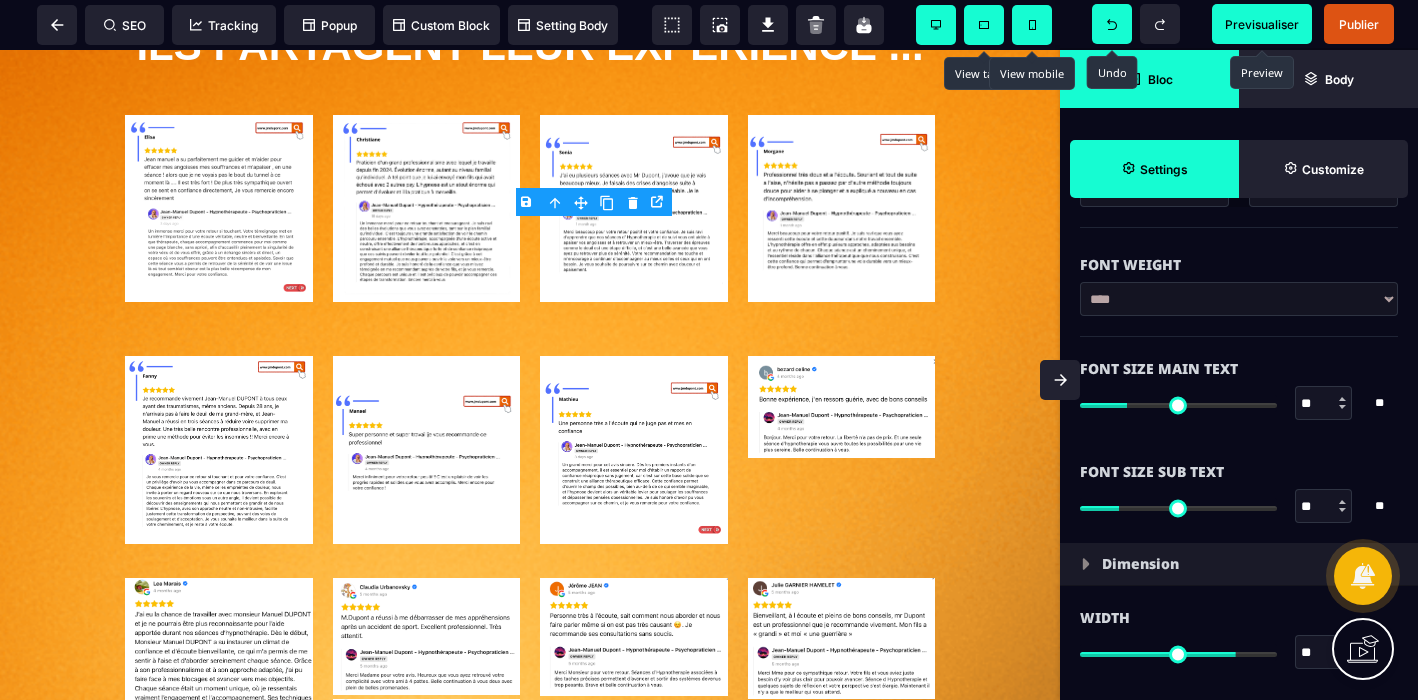 scroll, scrollTop: 324, scrollLeft: 0, axis: vertical 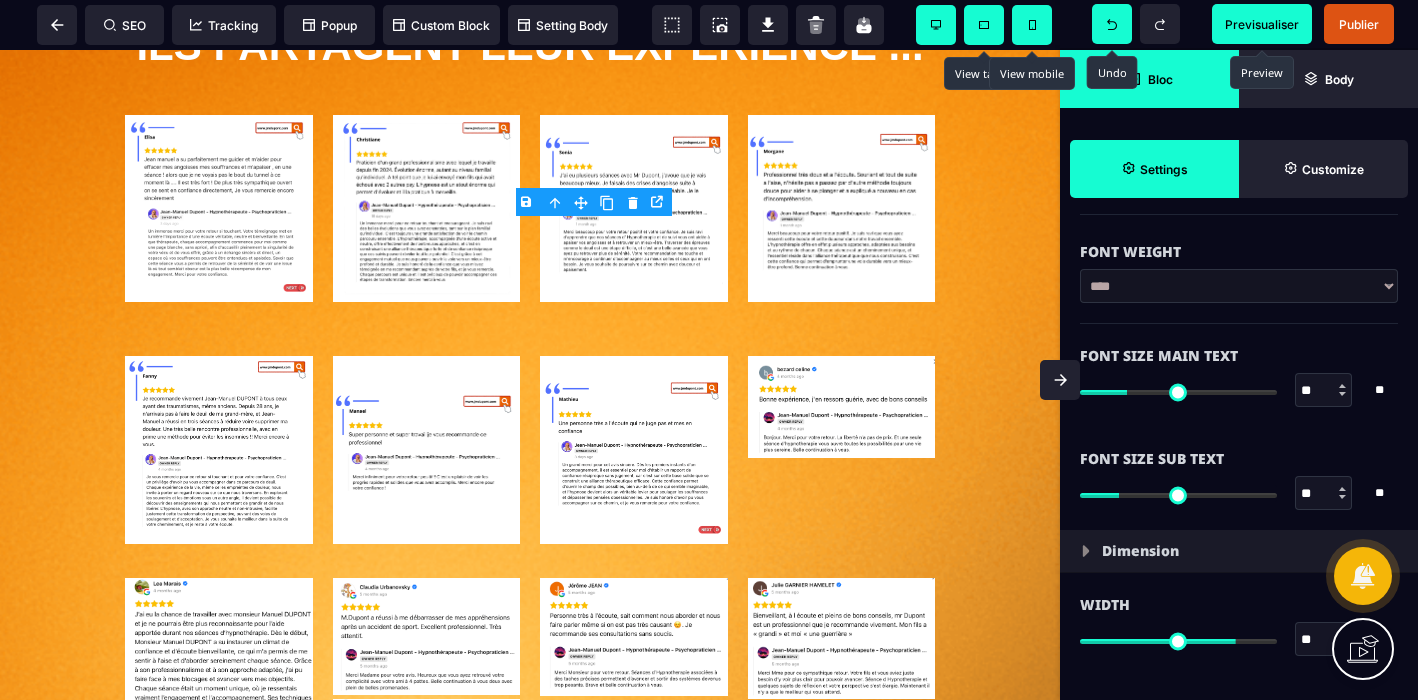 click at bounding box center (1342, 497) 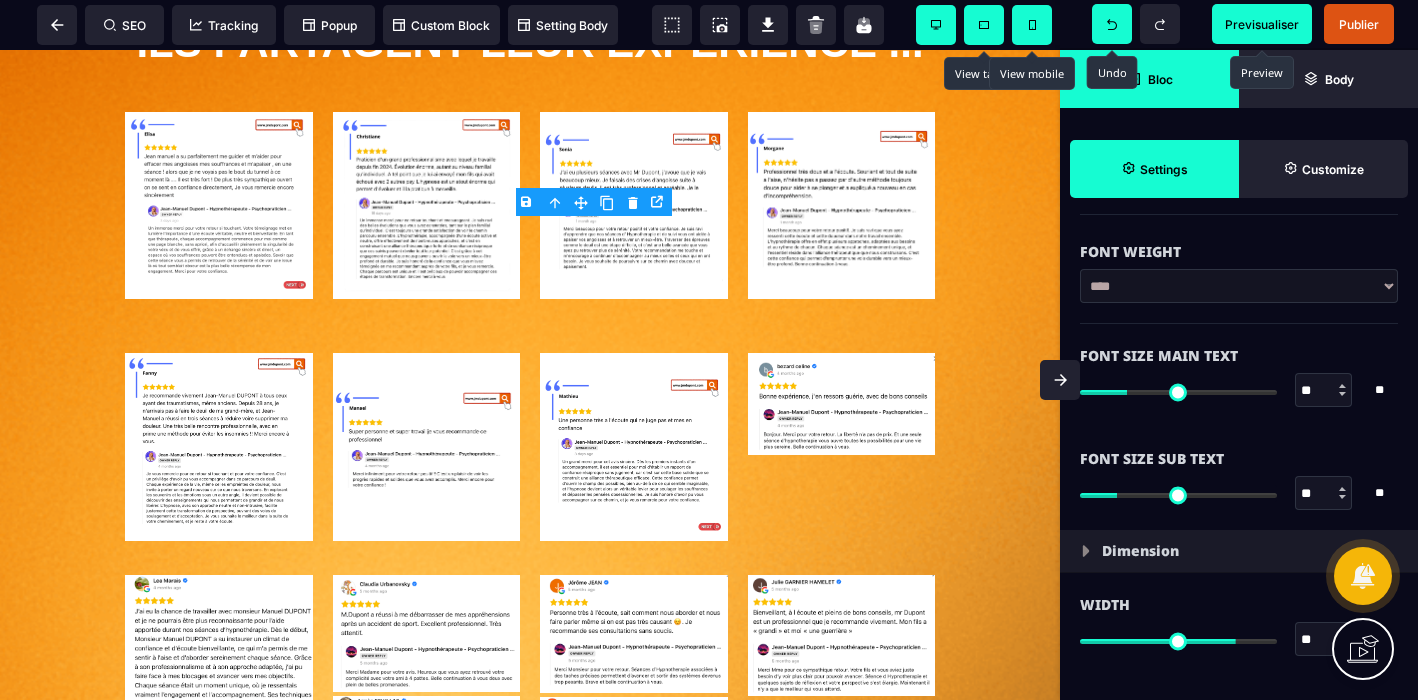 click at bounding box center (1342, 497) 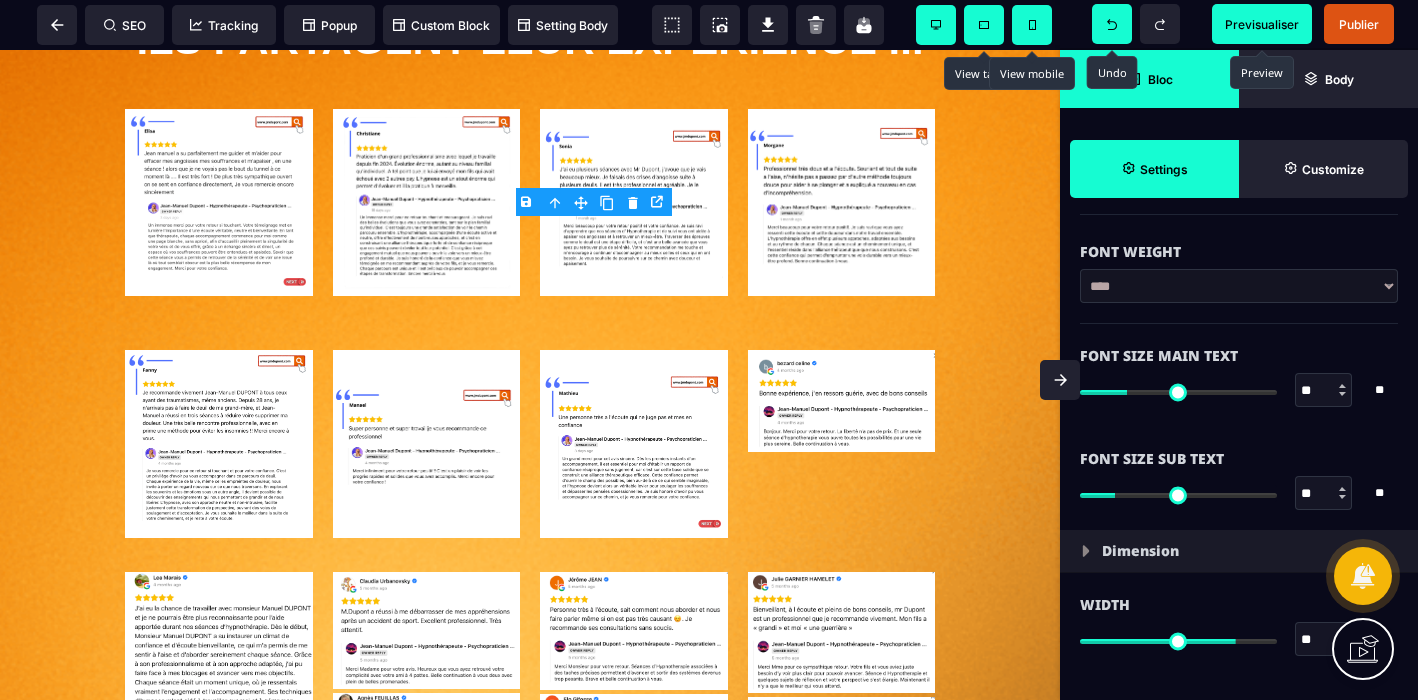 click at bounding box center (1342, 497) 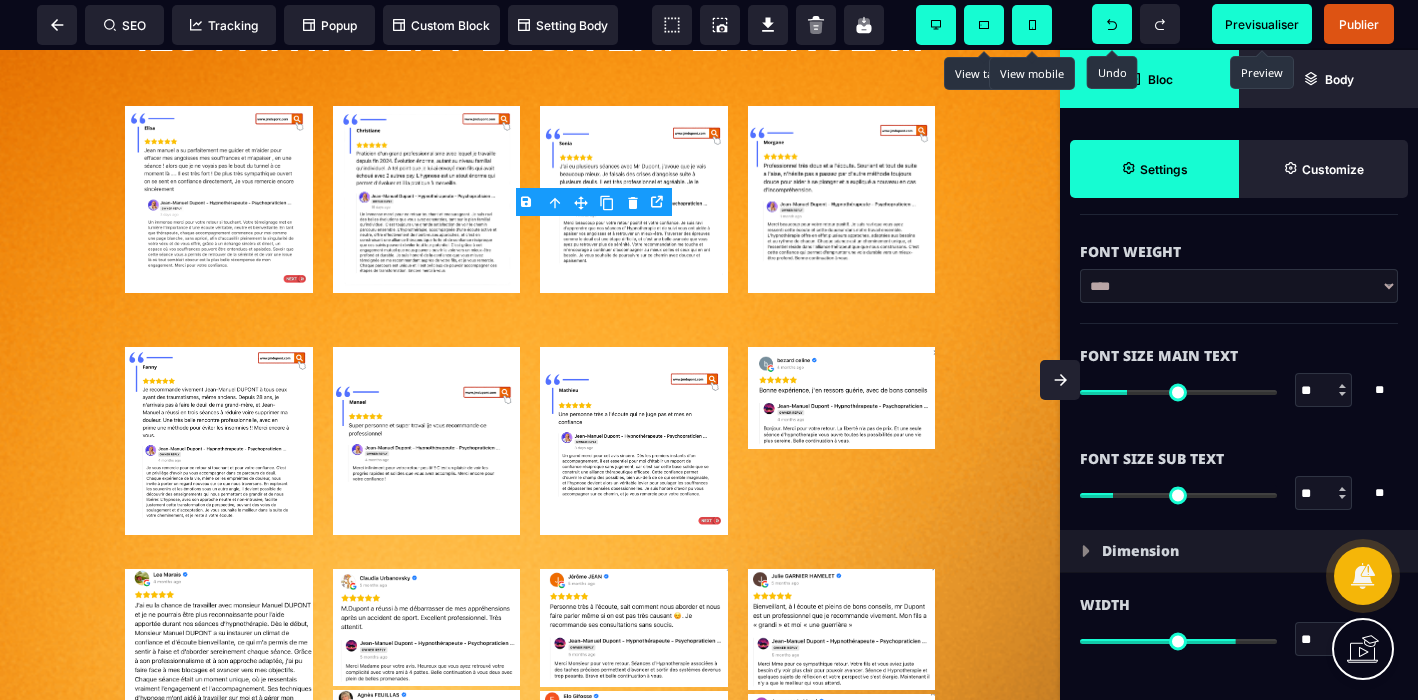 click at bounding box center (1342, 497) 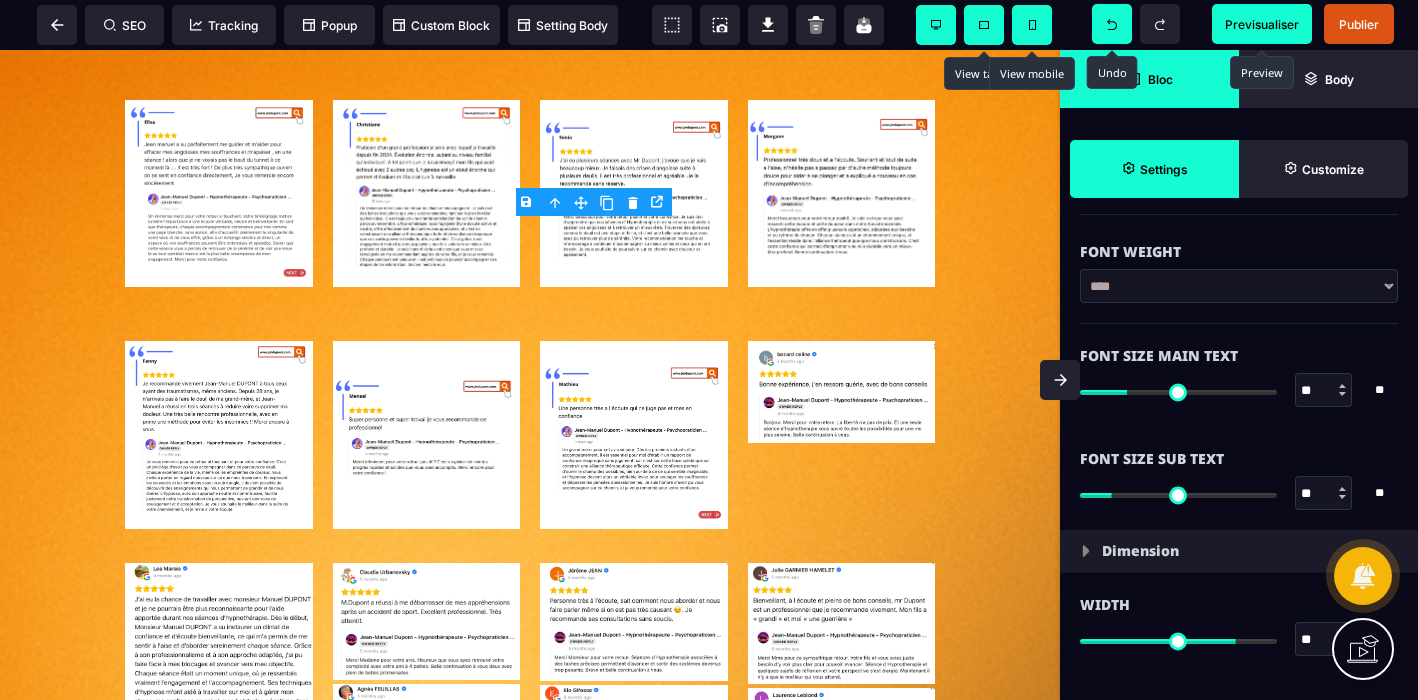 click 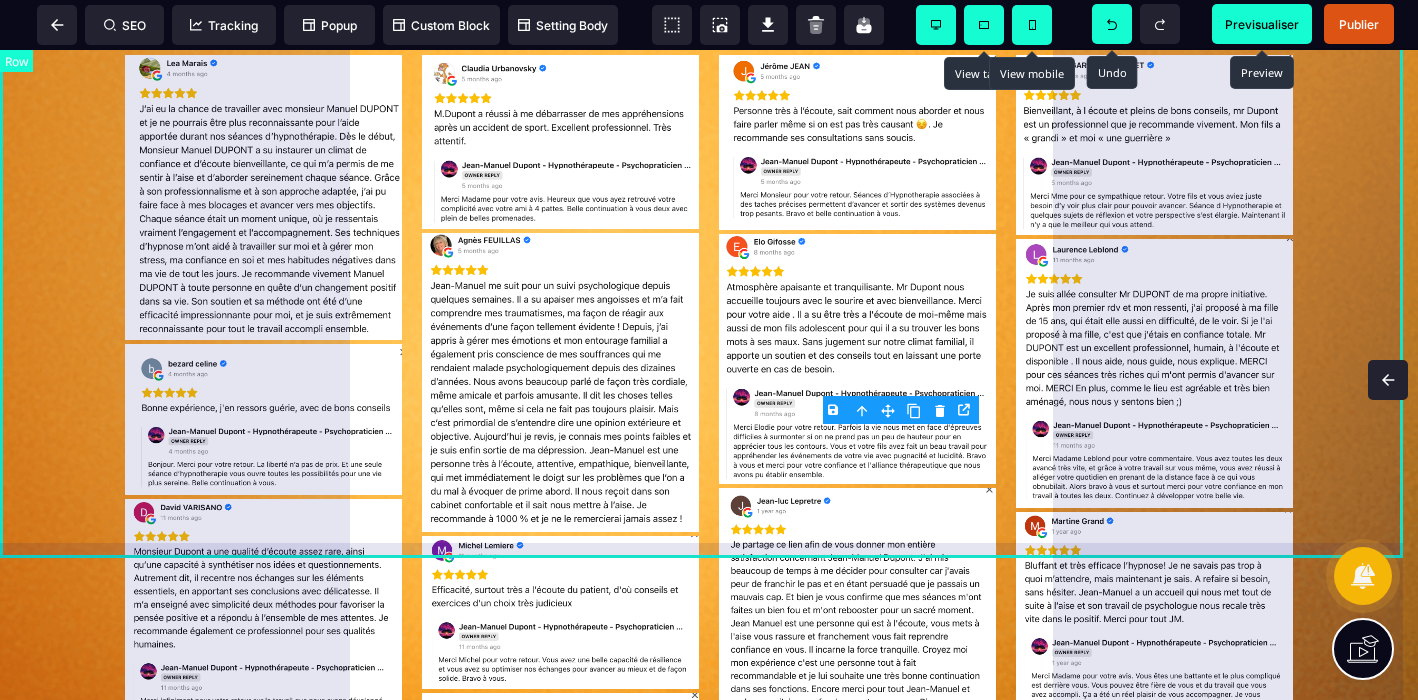 scroll, scrollTop: 0, scrollLeft: 0, axis: both 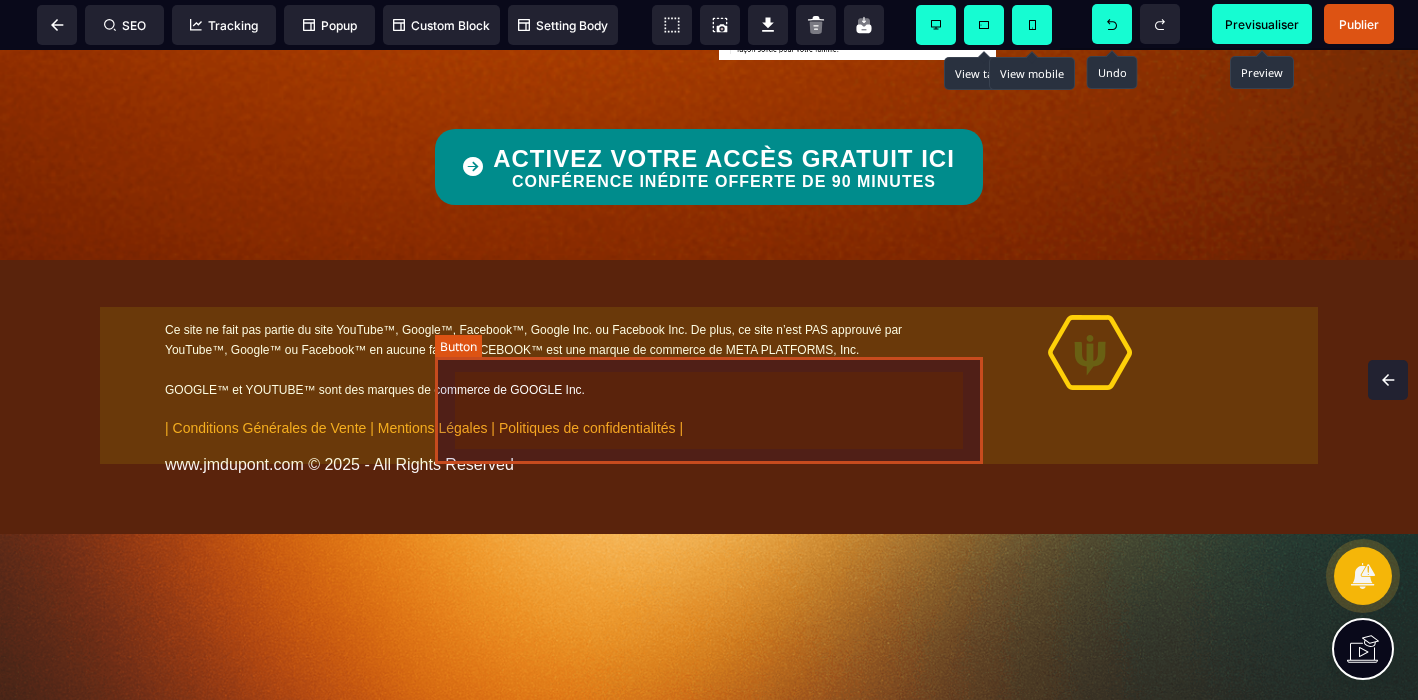click on "ACTIVEZ VOTRE ACCÈS GRATUIT ICI CONFÉRENCE INÉDITE OFFERTE DE 90 MINUTES" at bounding box center [724, 168] 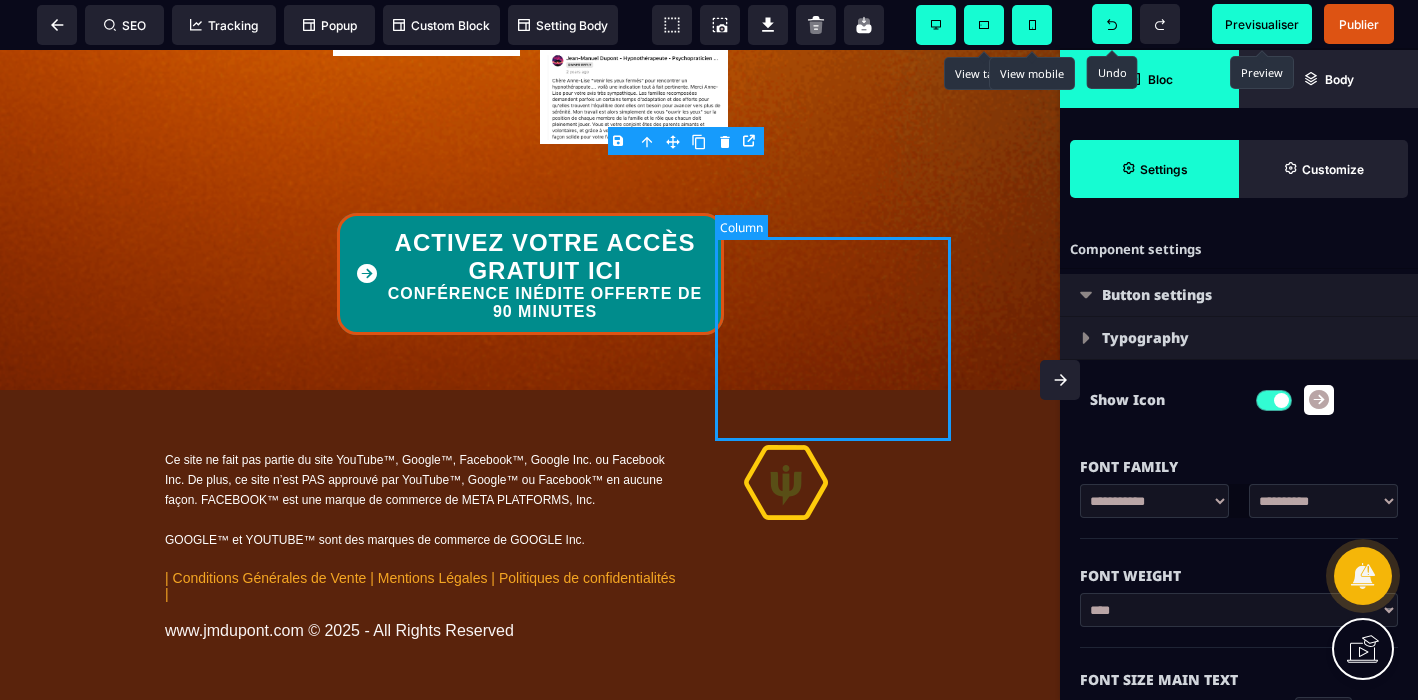 scroll, scrollTop: 7079, scrollLeft: 0, axis: vertical 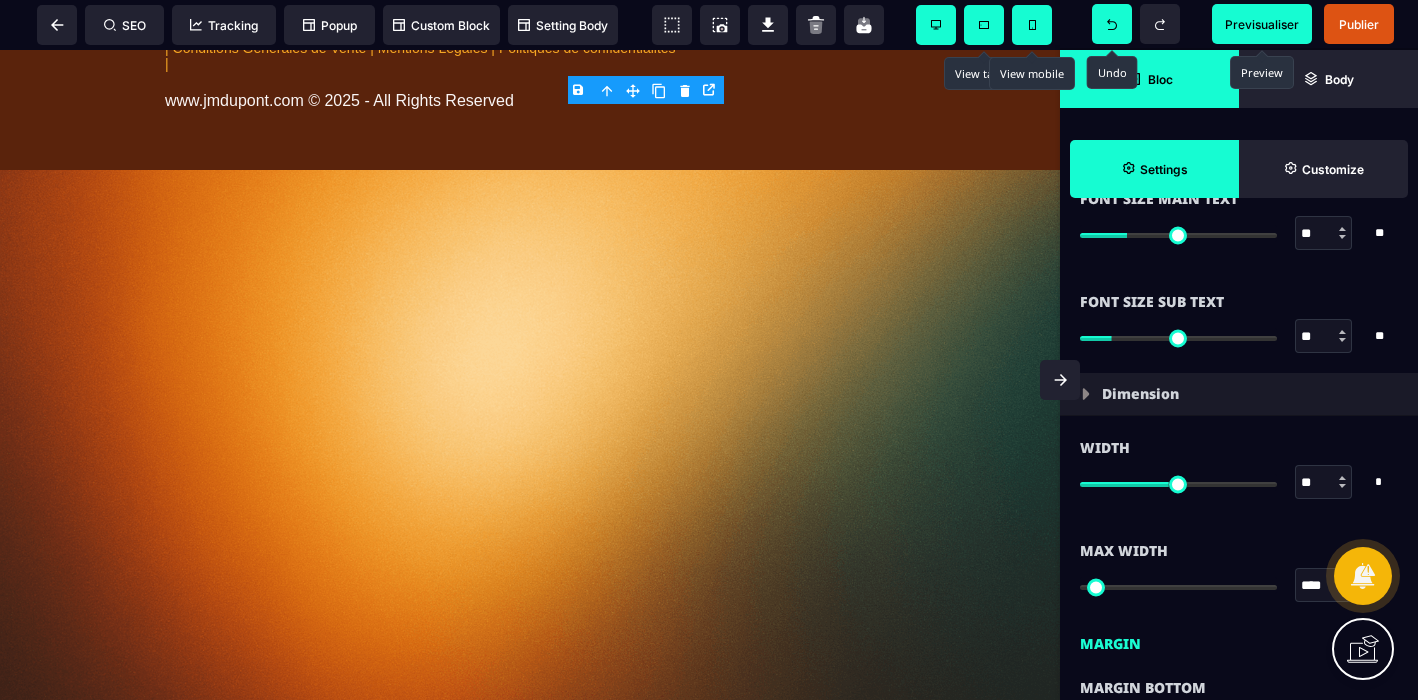 click at bounding box center [1342, 478] 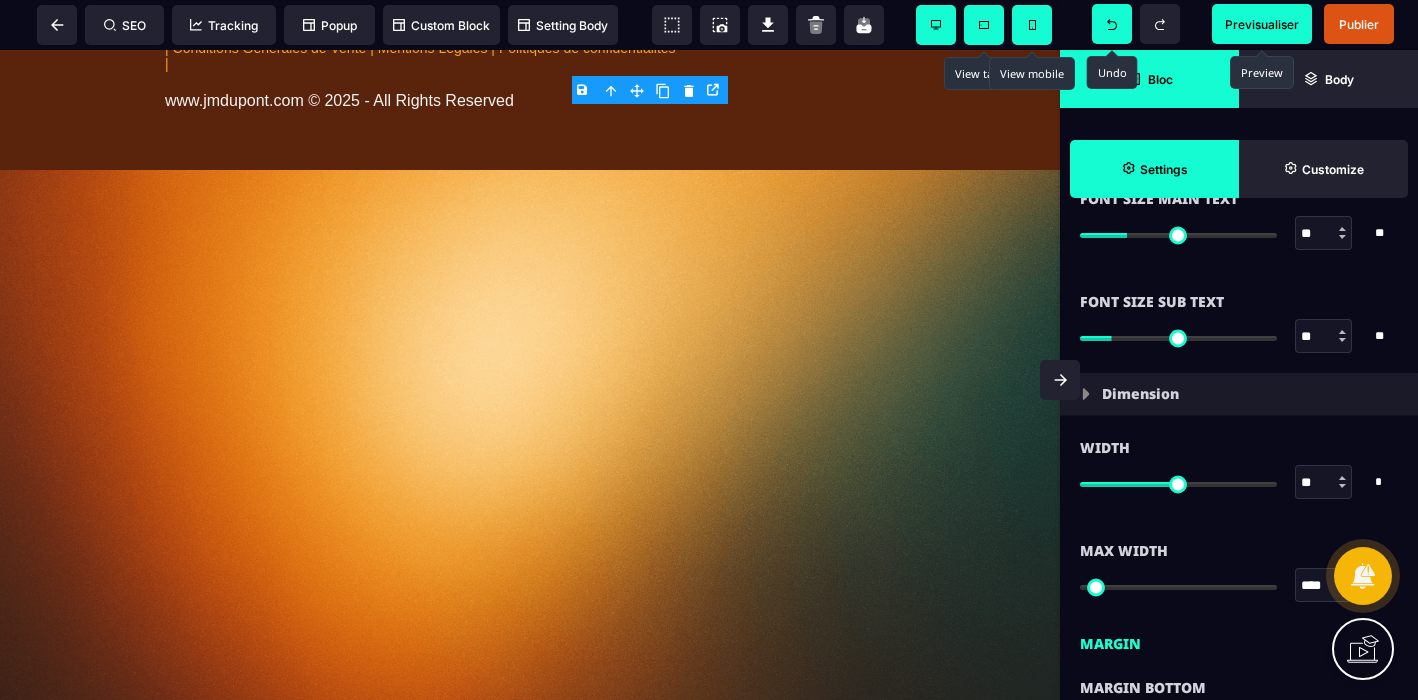 click at bounding box center [1342, 478] 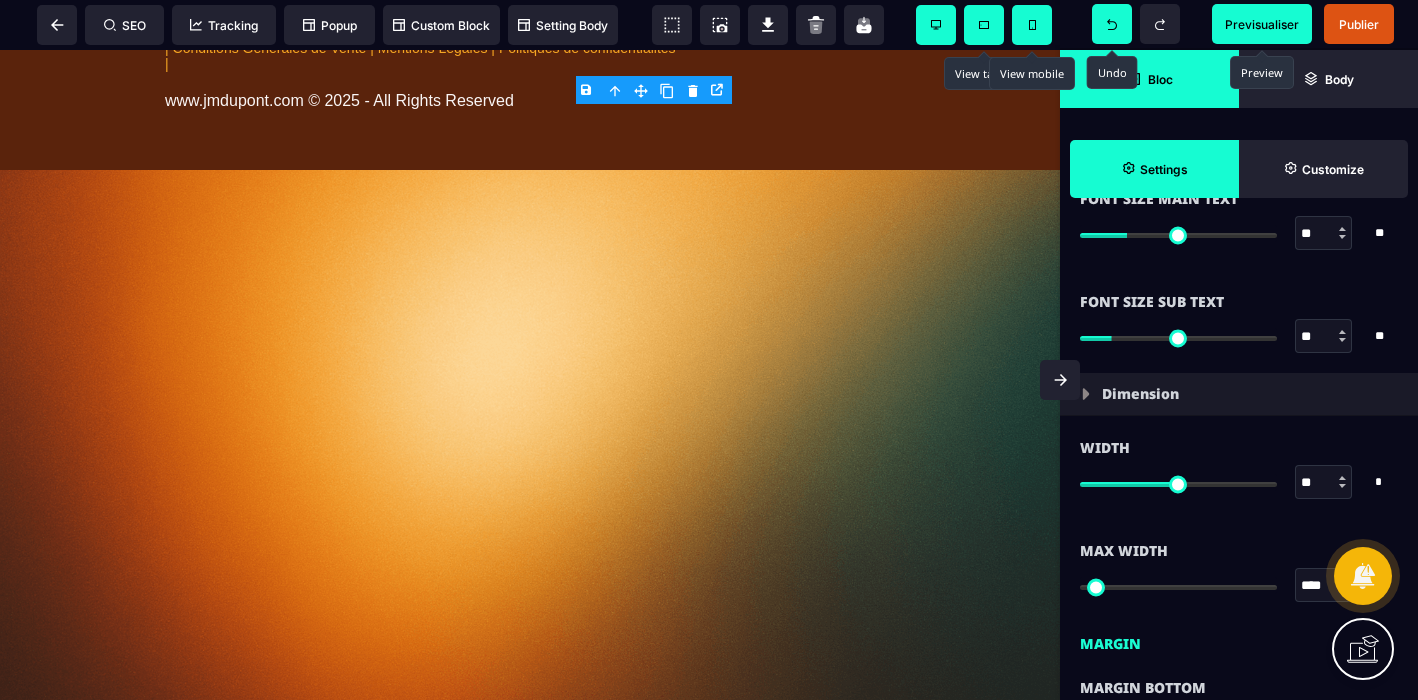 click at bounding box center [1342, 478] 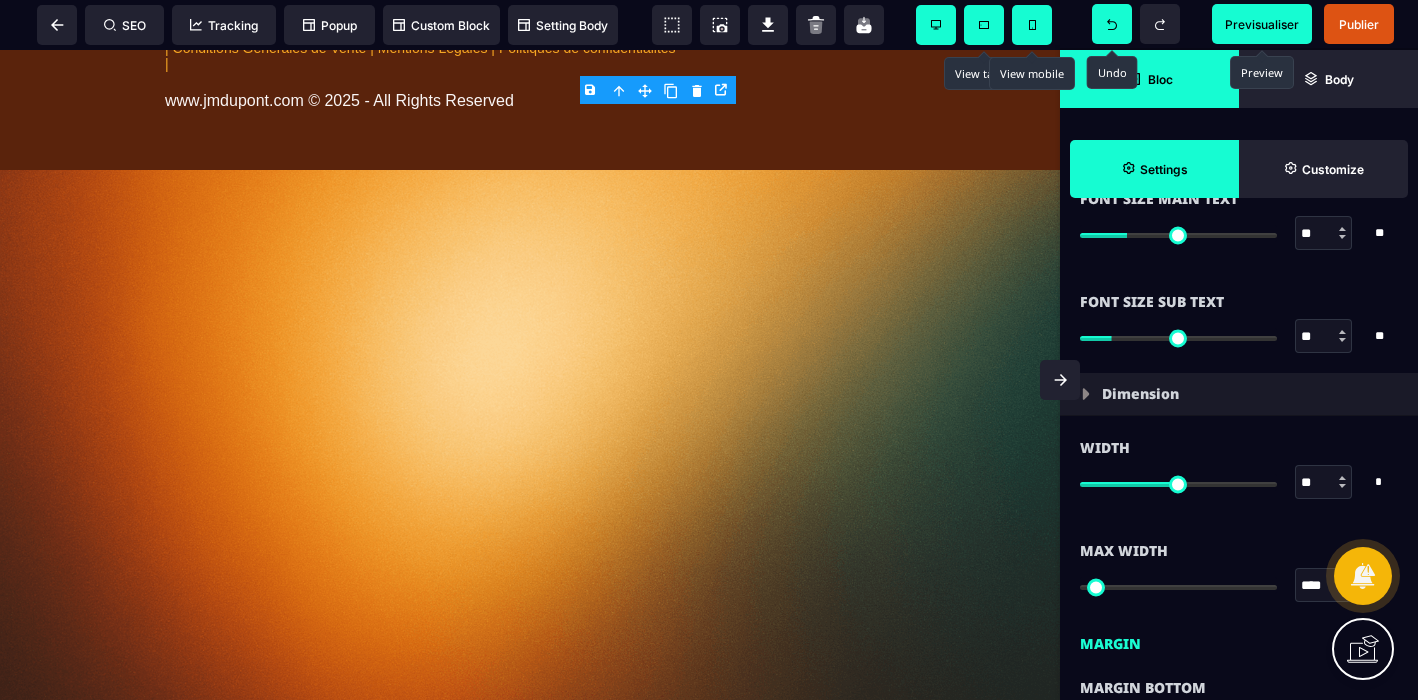 click at bounding box center [1342, 478] 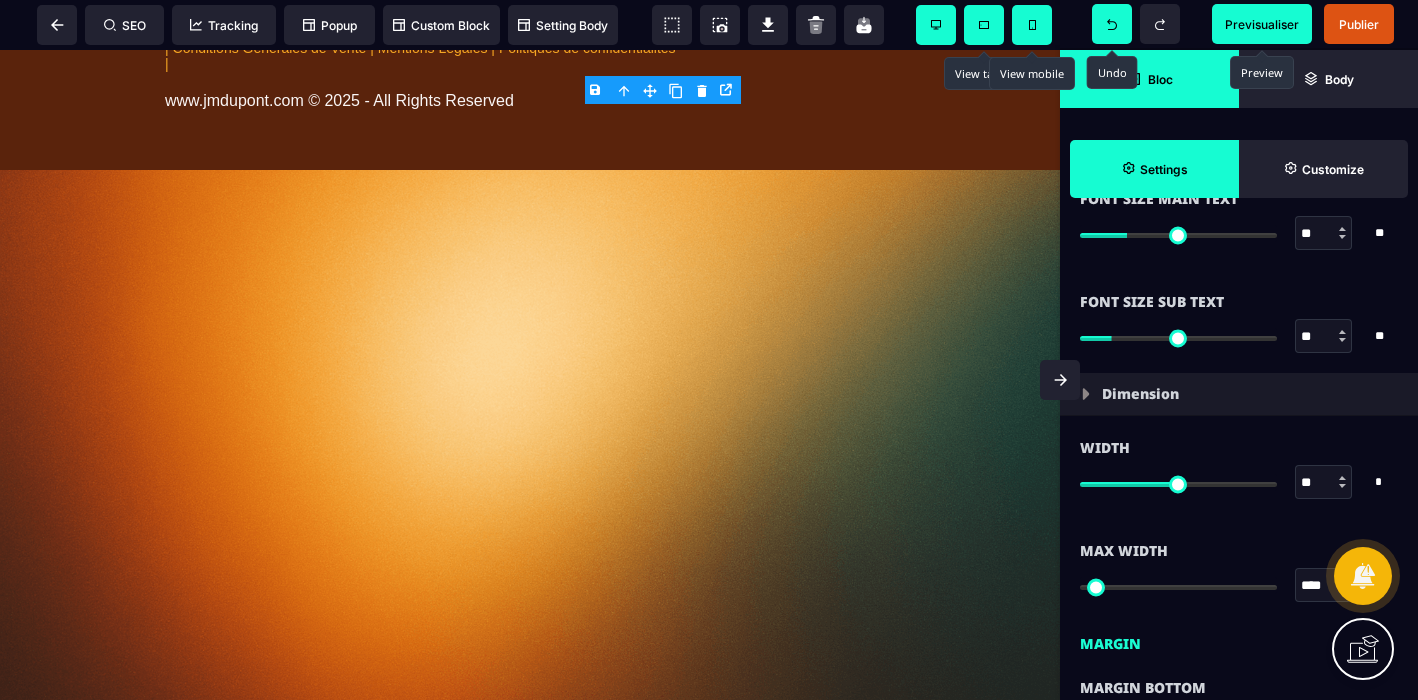 click at bounding box center (1342, 478) 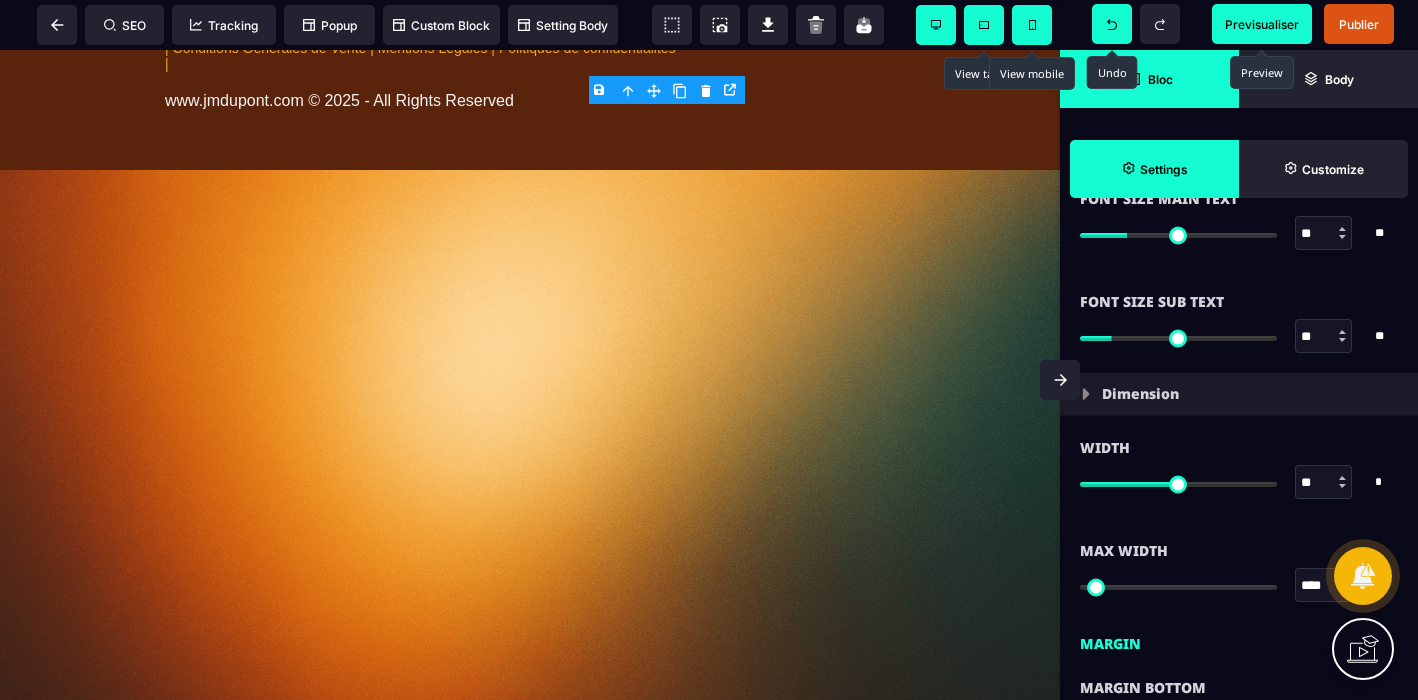 click at bounding box center (1342, 478) 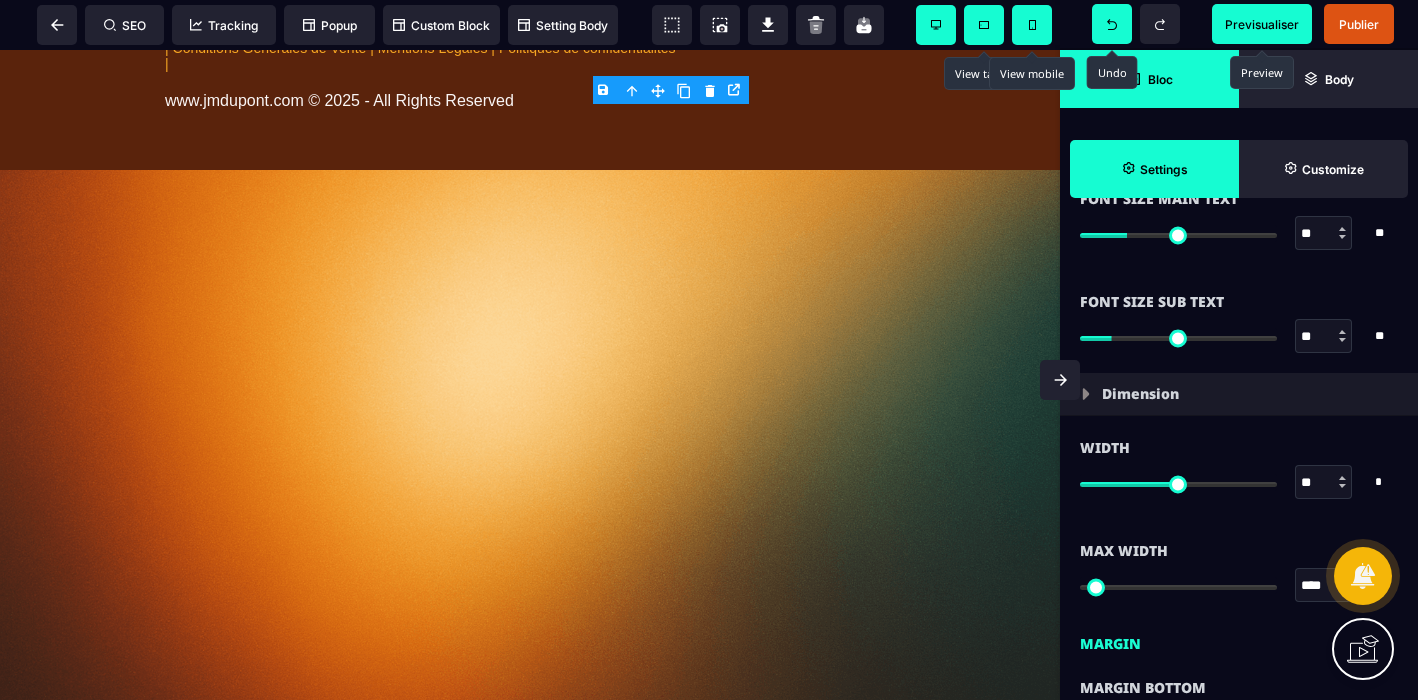 click at bounding box center (1342, 478) 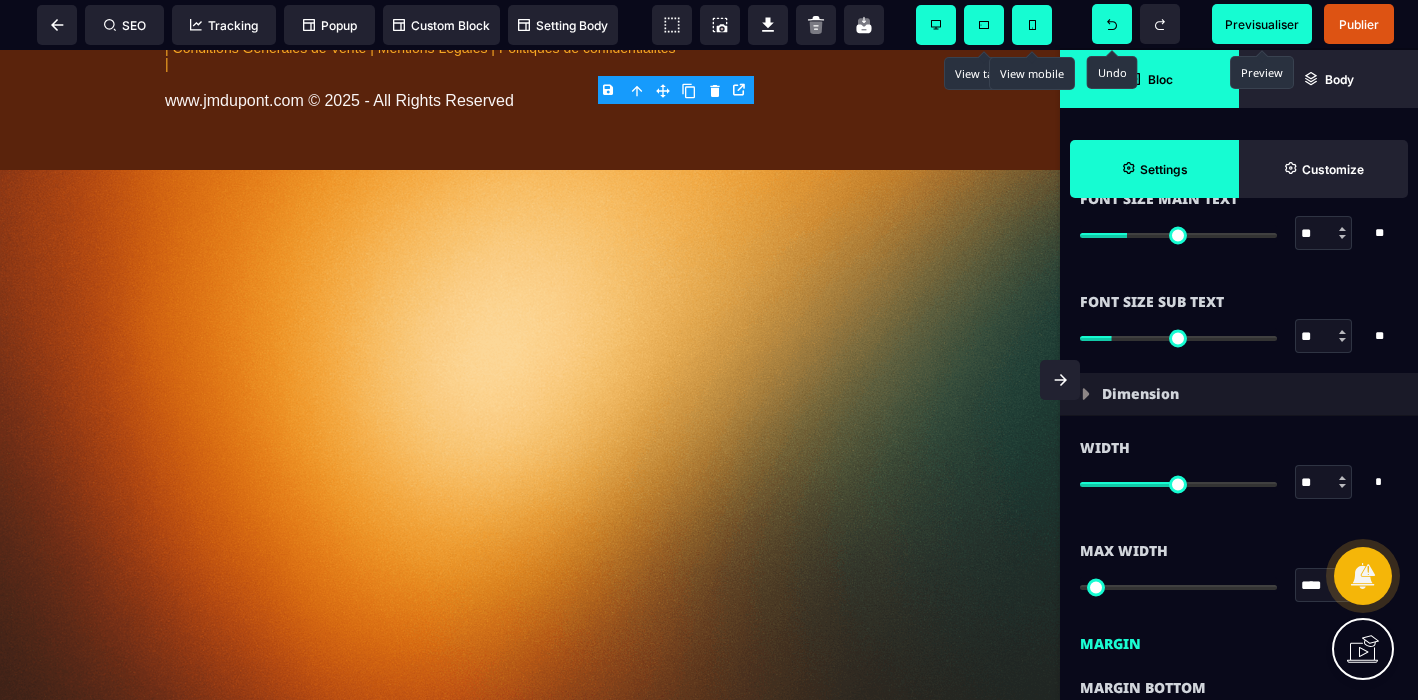 click at bounding box center [1342, 478] 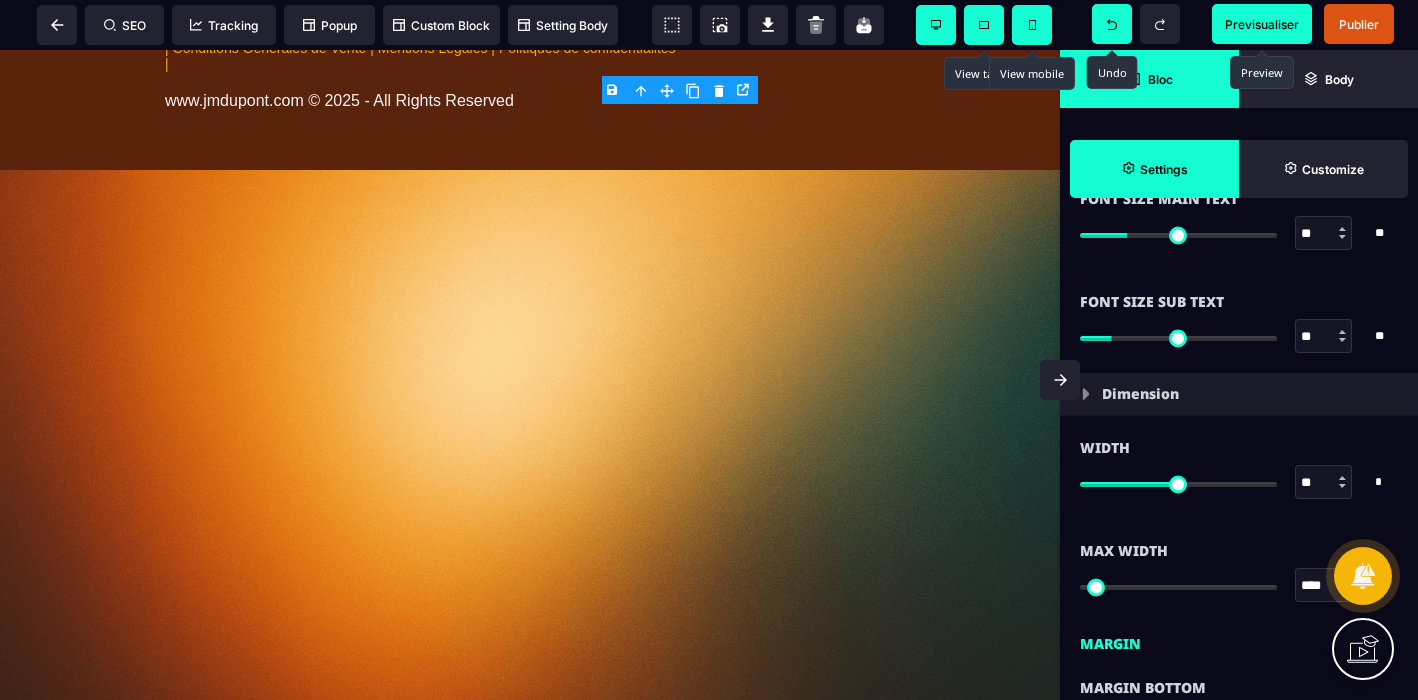 click at bounding box center [1342, 478] 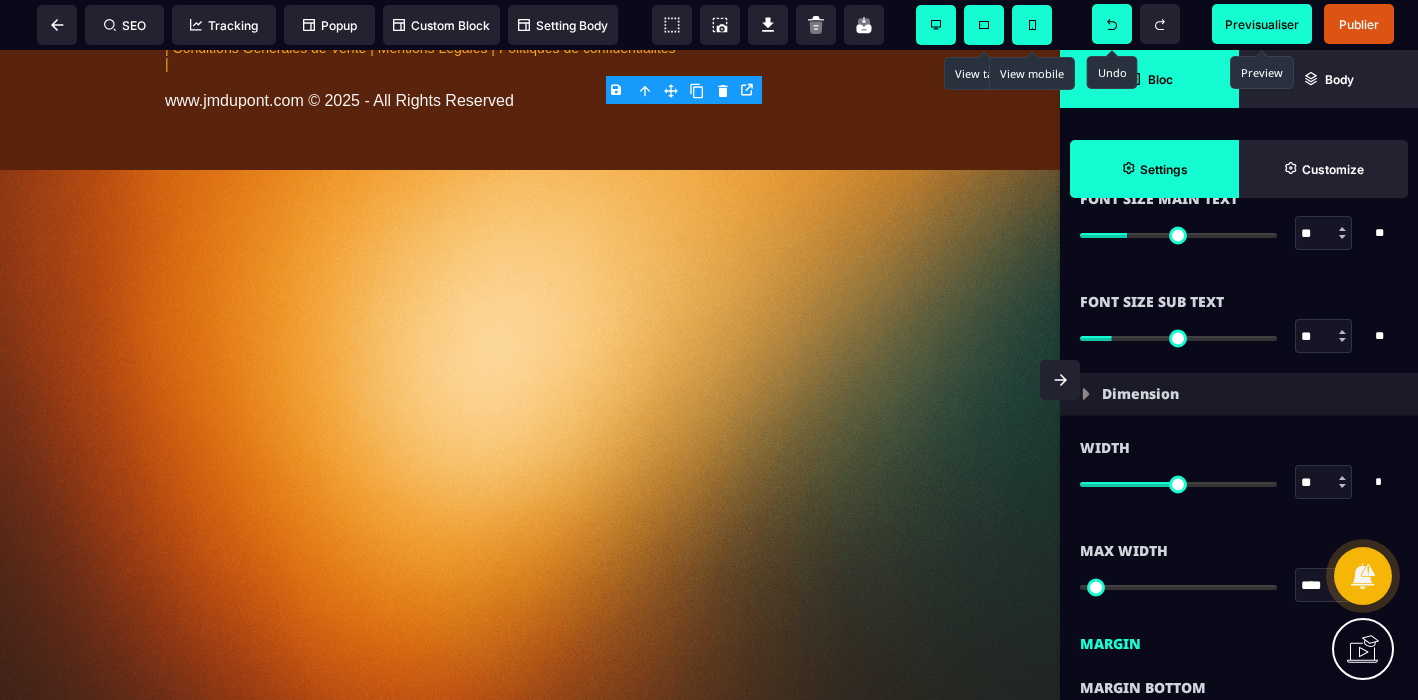 click at bounding box center (1342, 478) 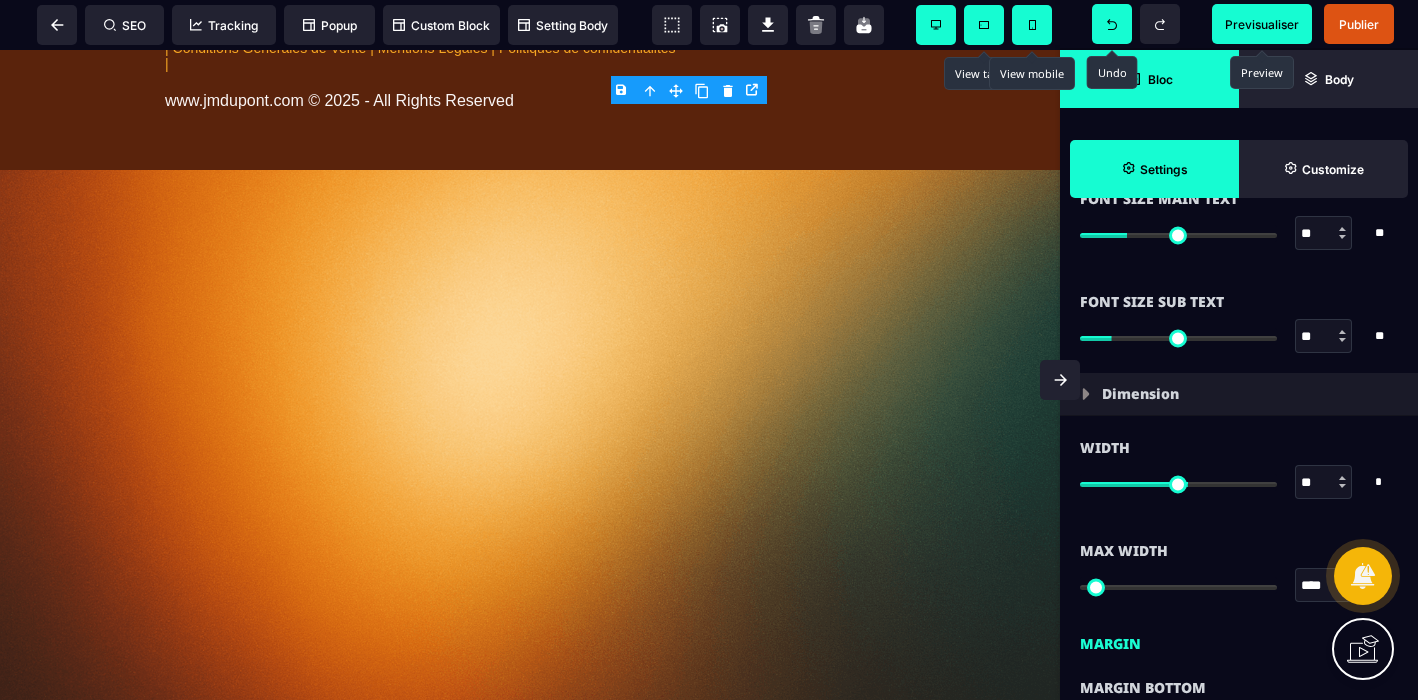 click 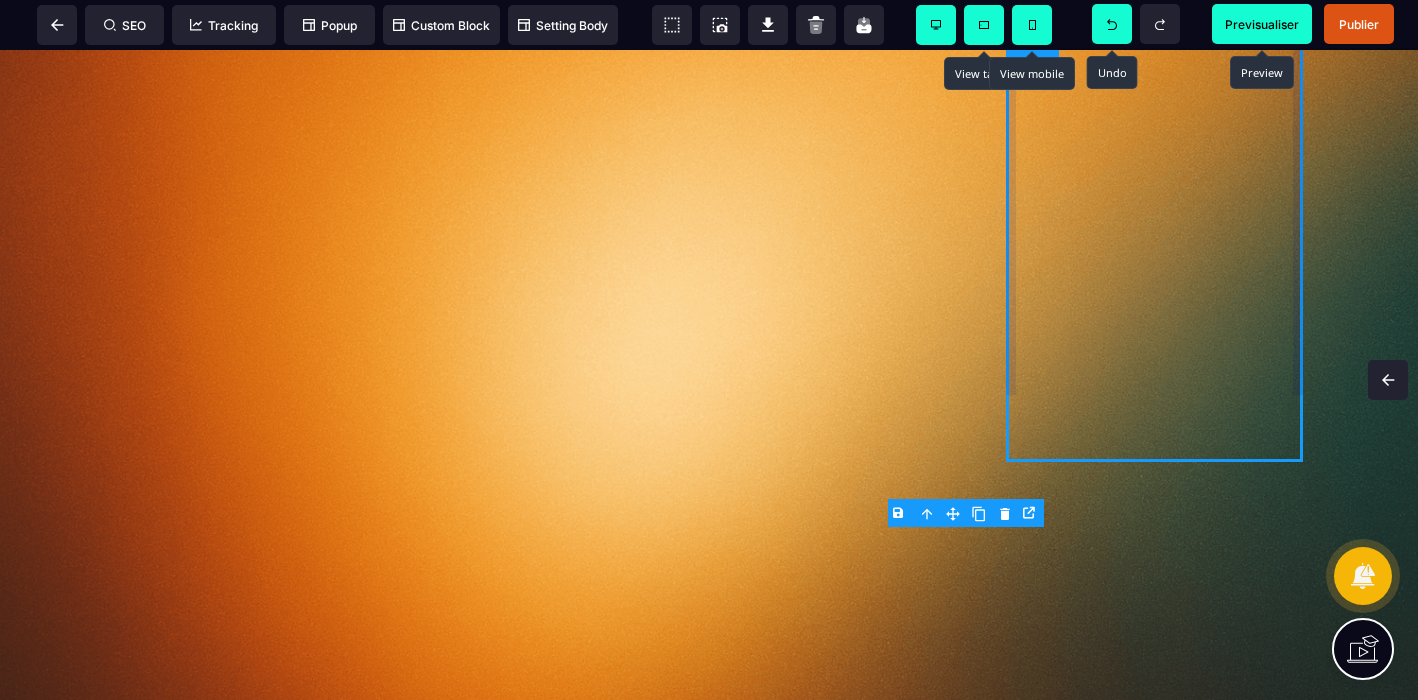 scroll, scrollTop: 0, scrollLeft: 0, axis: both 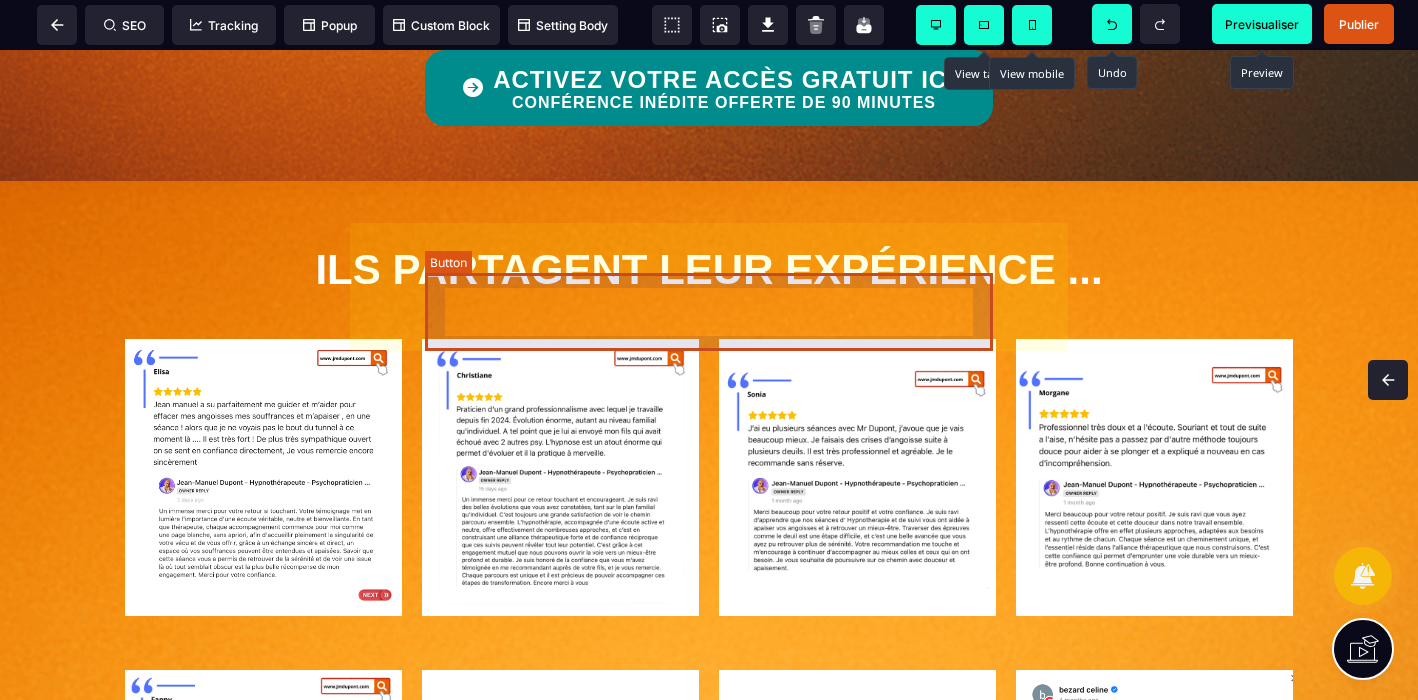 click on "ACTIVEZ VOTRE ACCÈS GRATUIT ICI CONFÉRENCE INÉDITE OFFERTE DE 90 MINUTES" at bounding box center (708, 88) 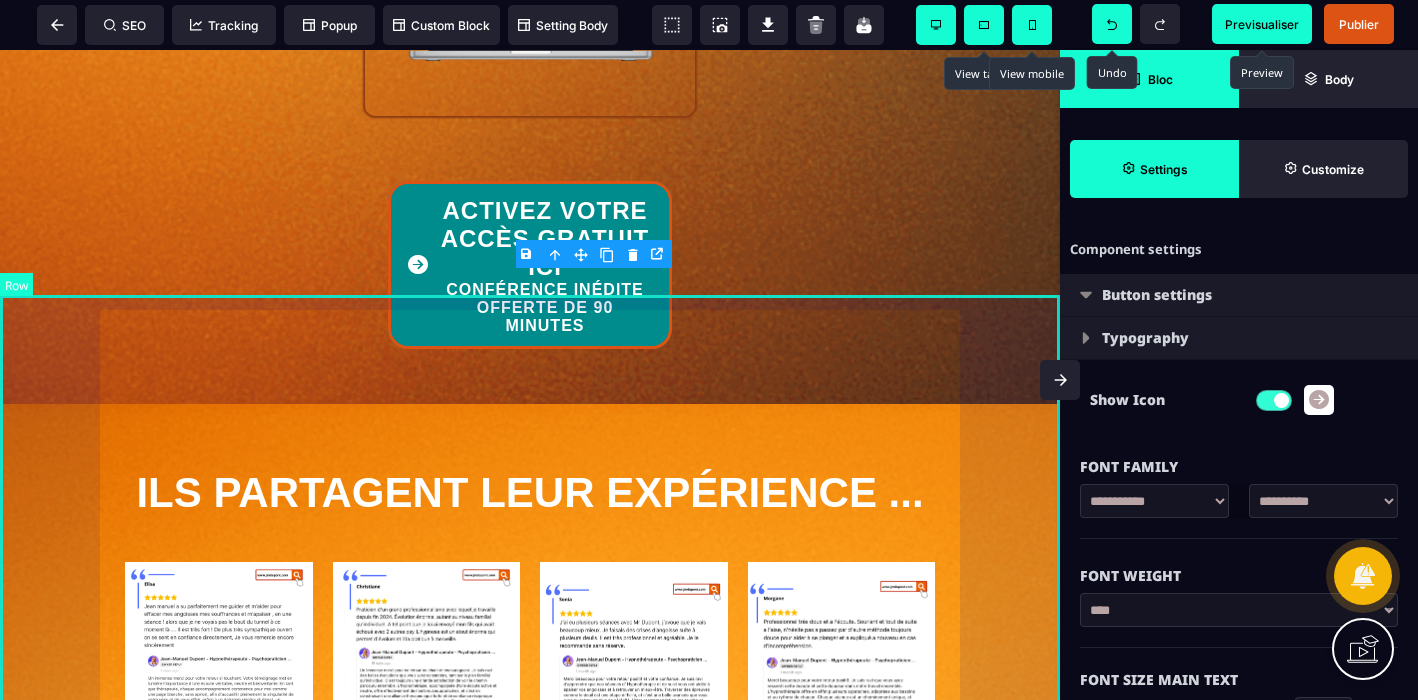 scroll, scrollTop: 5123, scrollLeft: 0, axis: vertical 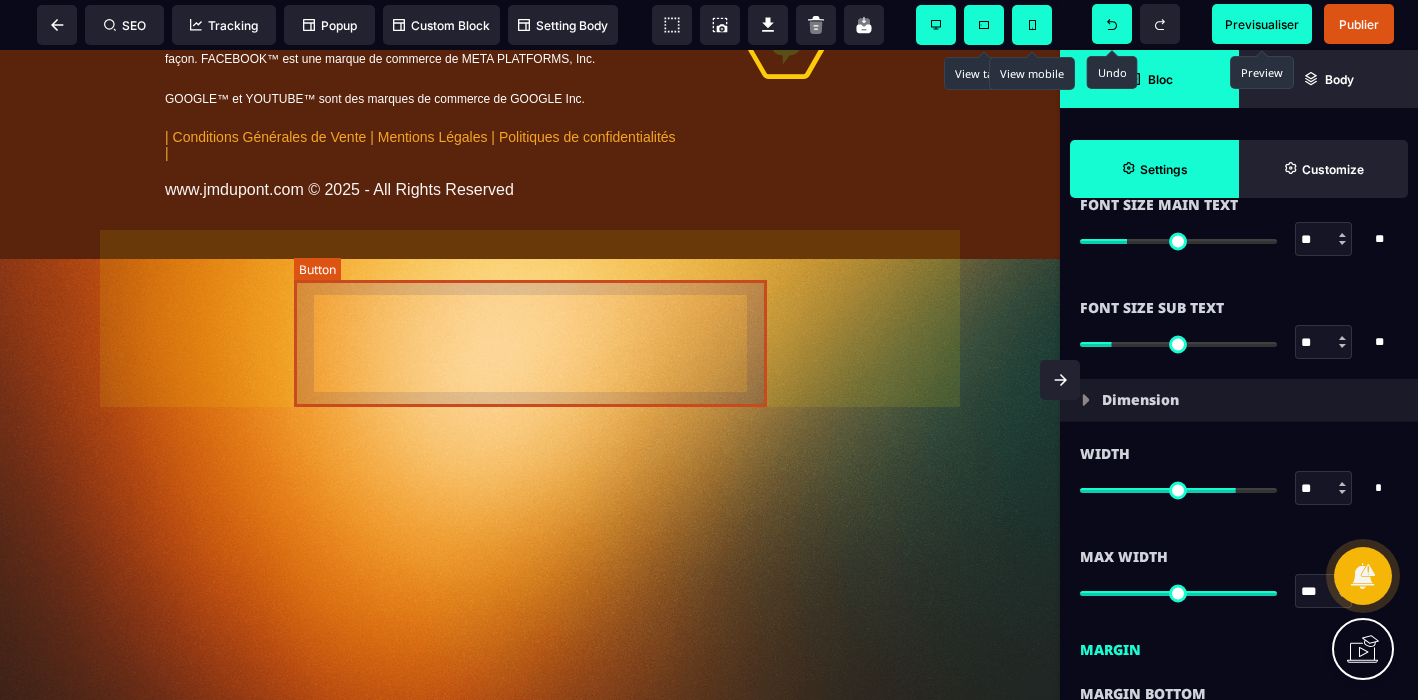 click on "ACTIVEZ VOTRE ACCÈS GRATUIT ICI CONFÉRENCE INÉDITE OFFERTE DE 90 MINUTES" at bounding box center [545, -165] 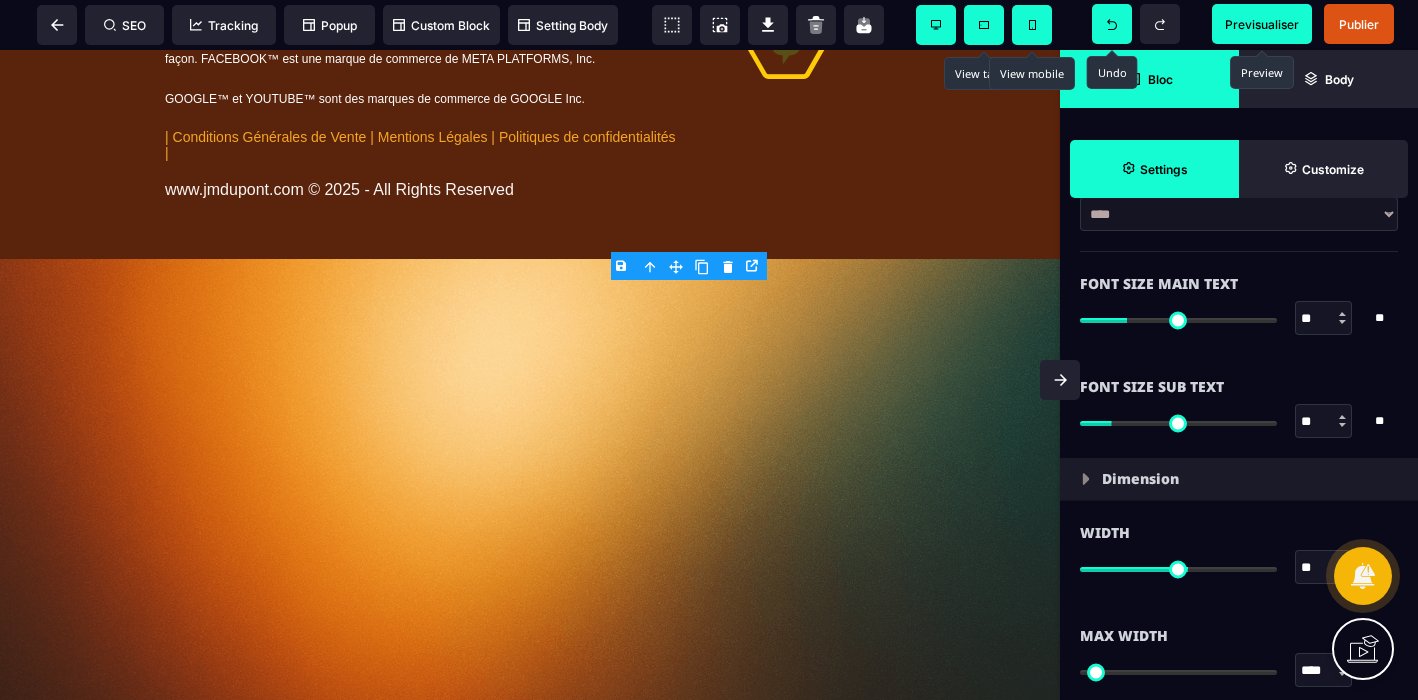 scroll, scrollTop: 360, scrollLeft: 0, axis: vertical 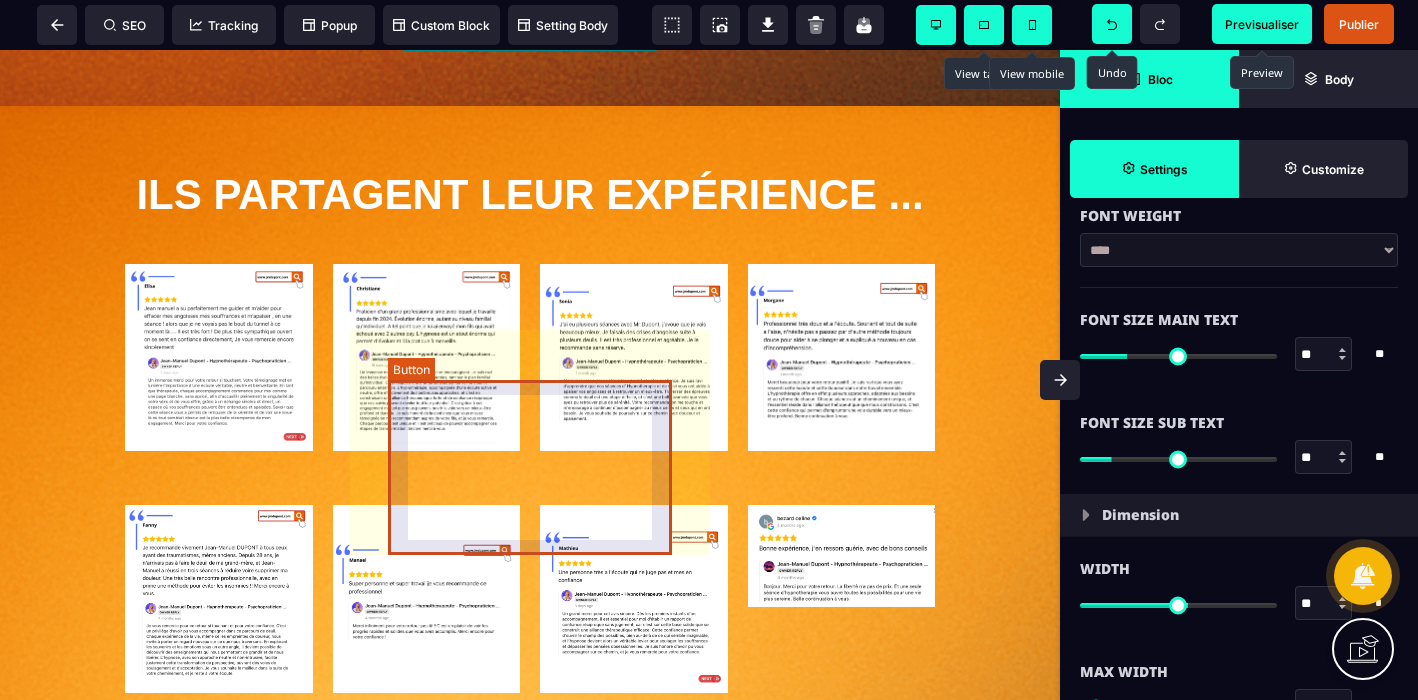 click on "ACTIVEZ VOTRE ACCÈS GRATUIT ICI CONFÉRENCE INÉDITE OFFERTE DE 90 MINUTES" at bounding box center [545, -32] 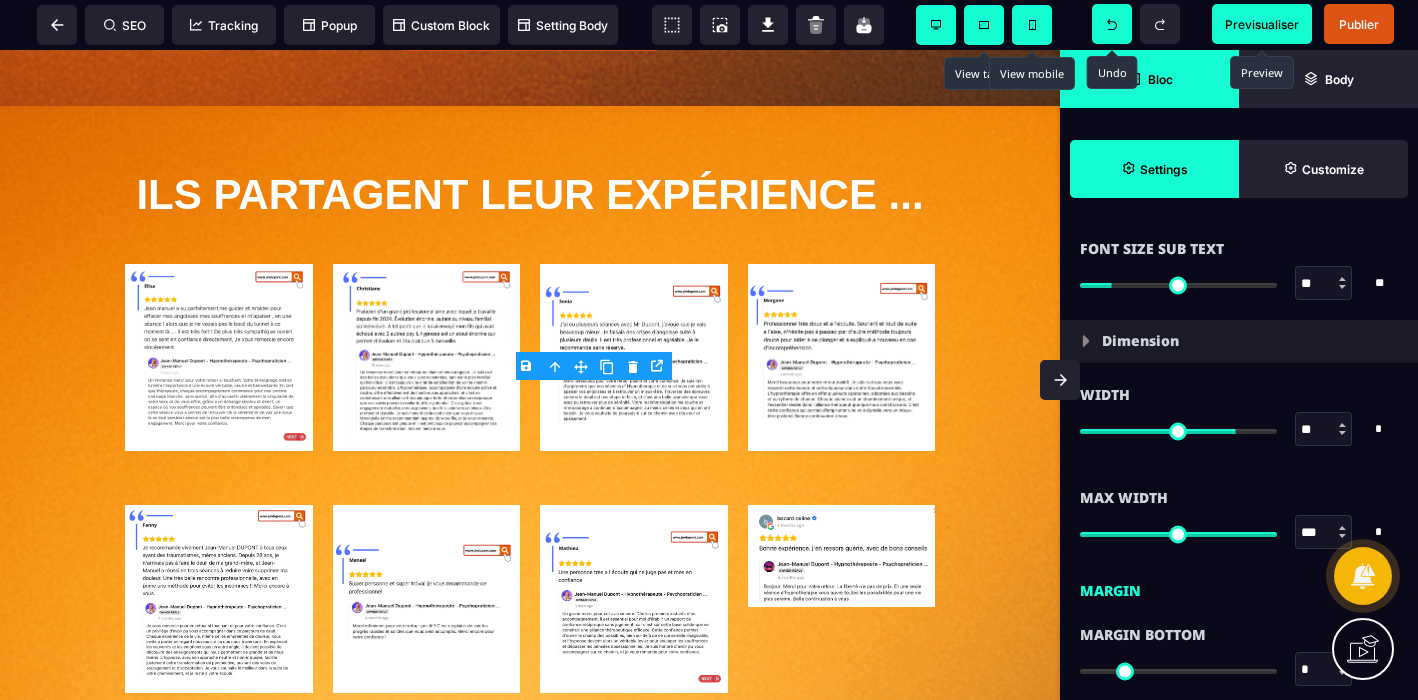 scroll, scrollTop: 538, scrollLeft: 0, axis: vertical 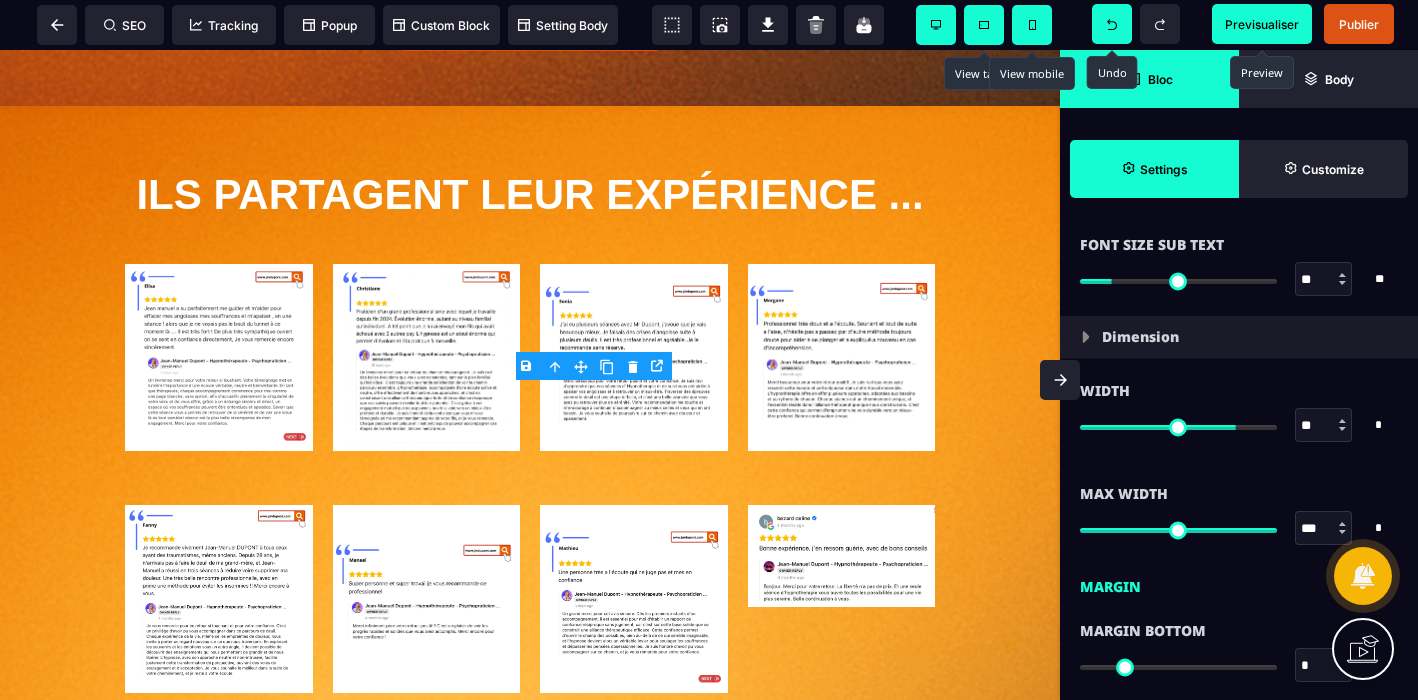 click at bounding box center (1342, 429) 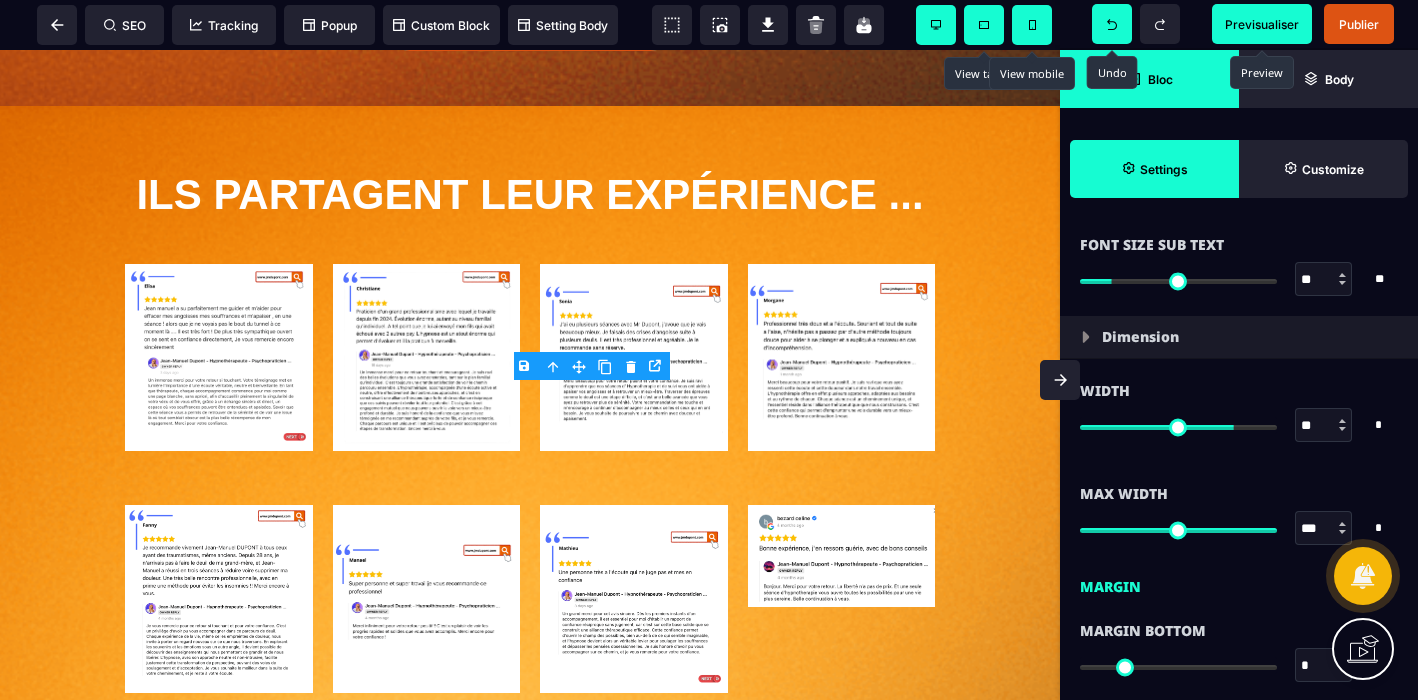 click at bounding box center [1342, 429] 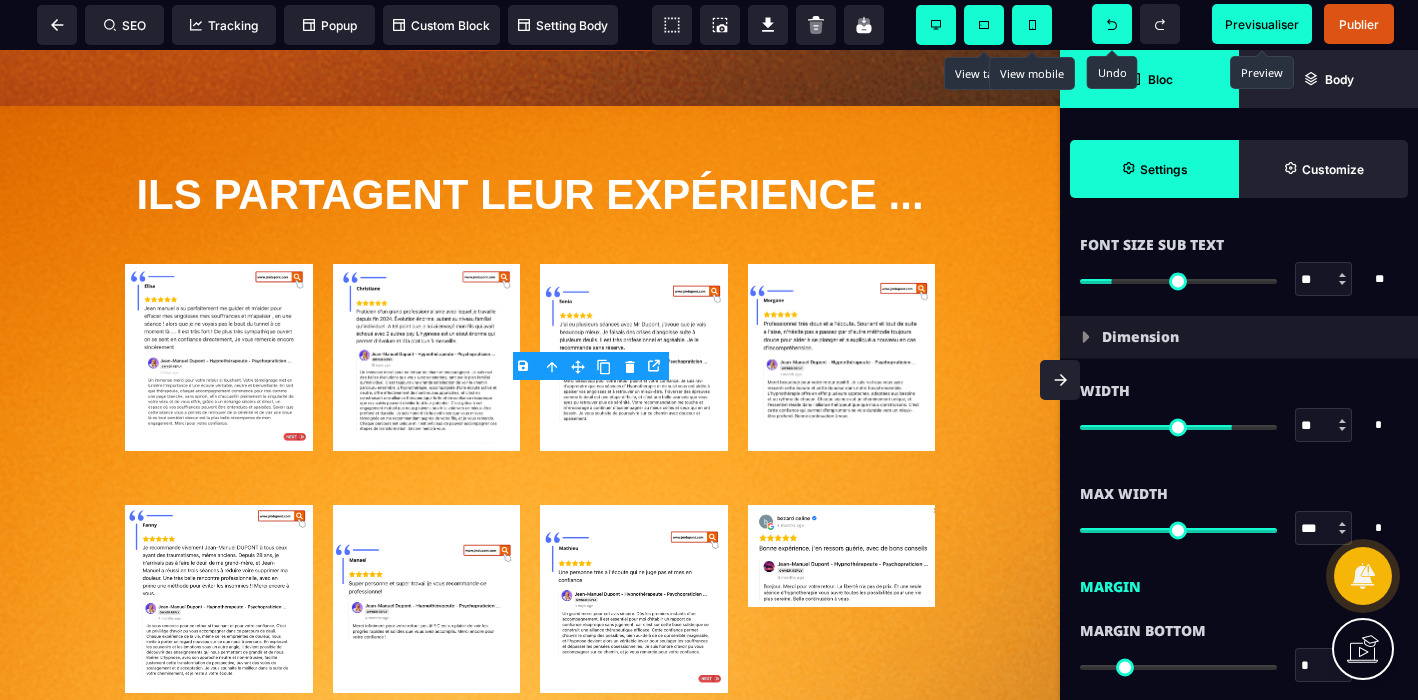 click at bounding box center (1342, 429) 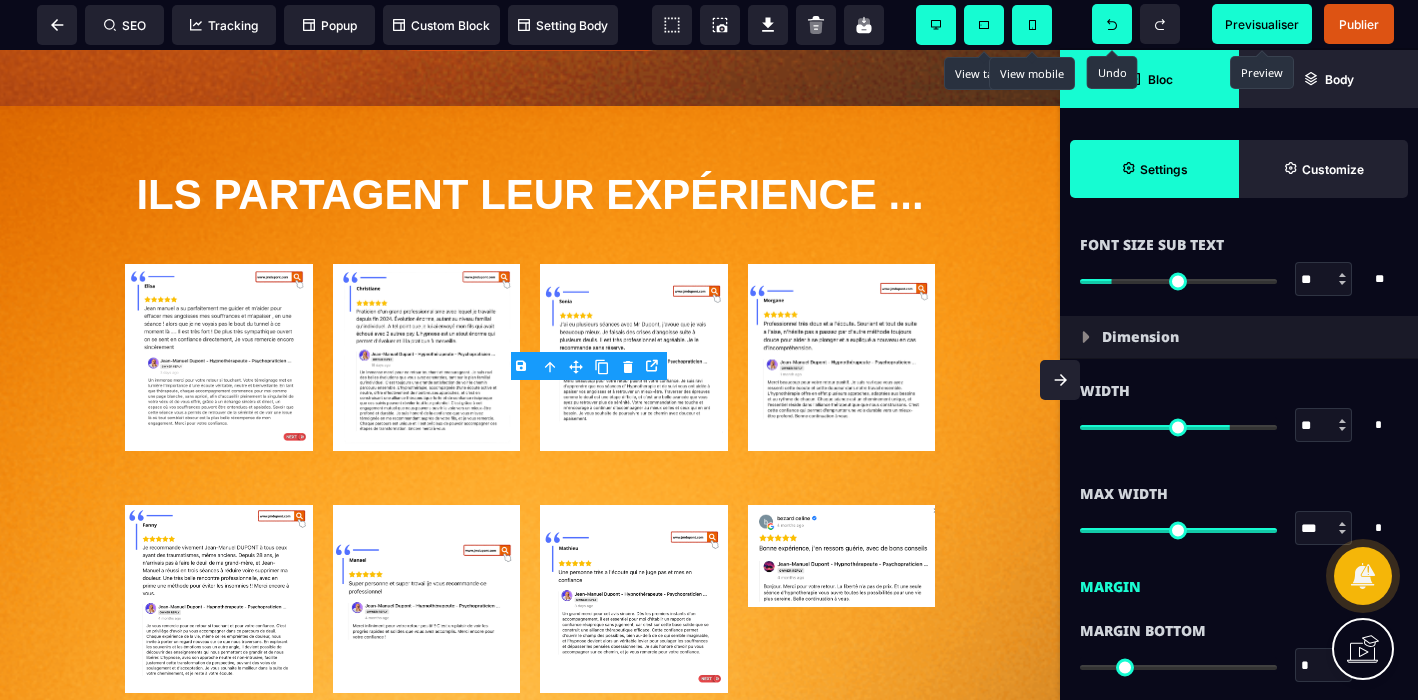 click at bounding box center (1342, 429) 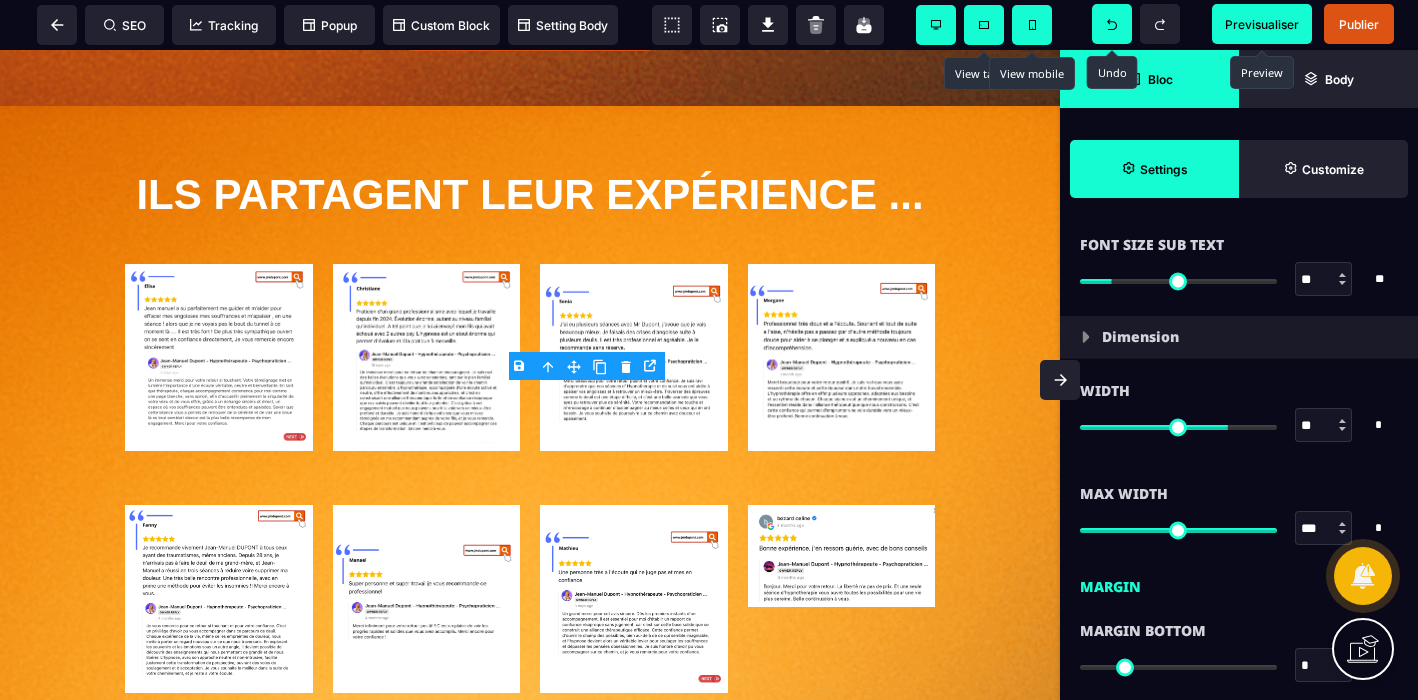 click 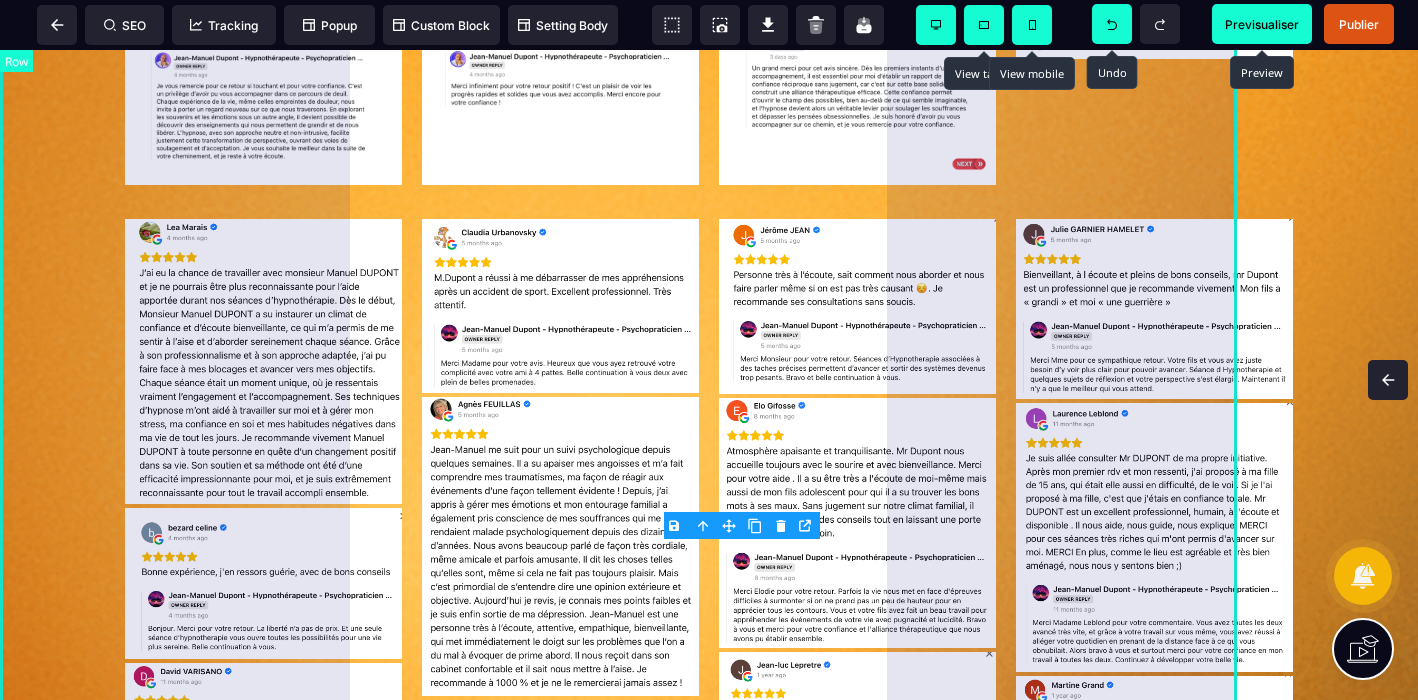 scroll, scrollTop: 0, scrollLeft: 0, axis: both 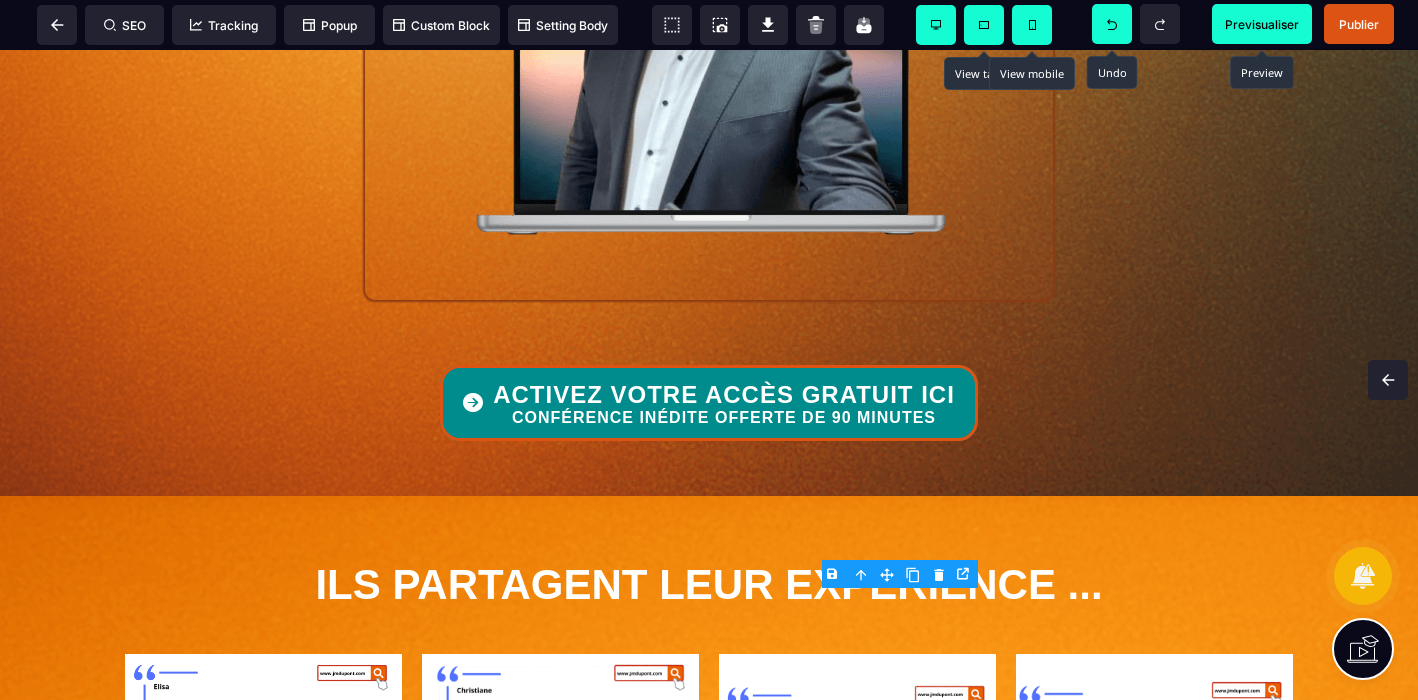 click 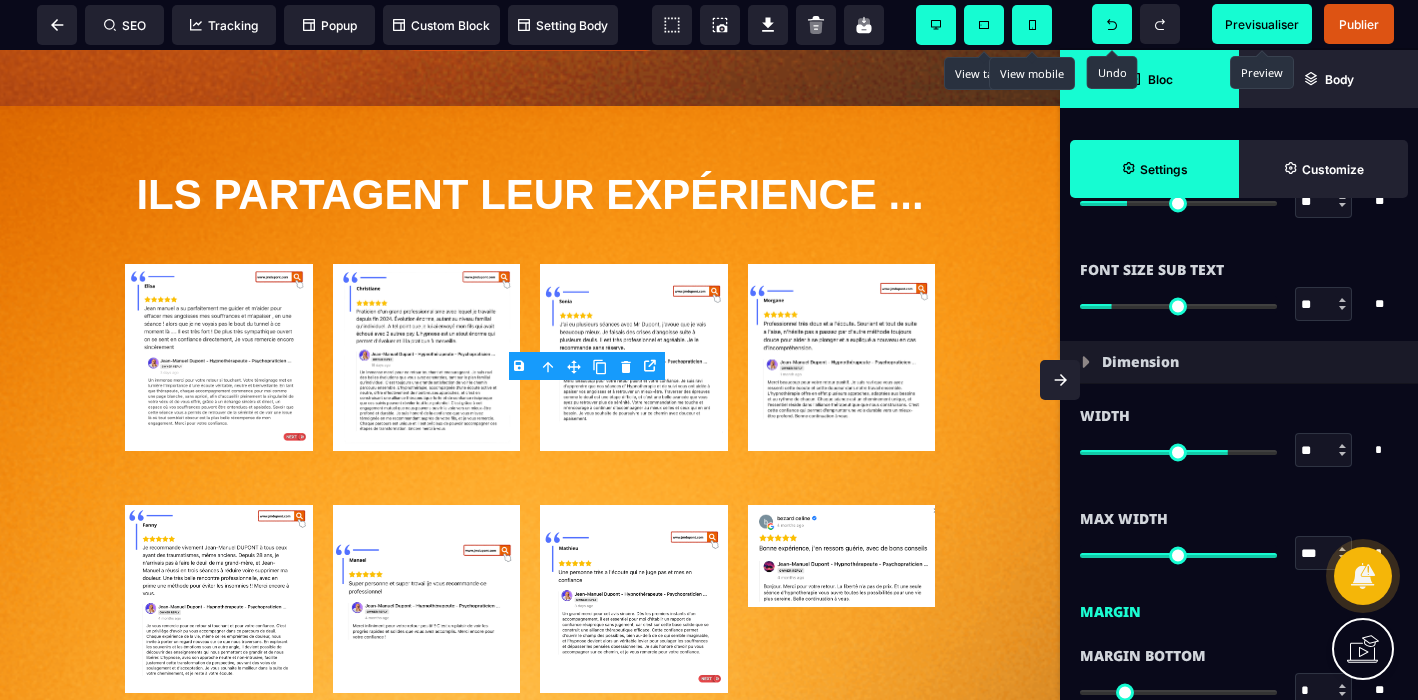 scroll, scrollTop: 523, scrollLeft: 0, axis: vertical 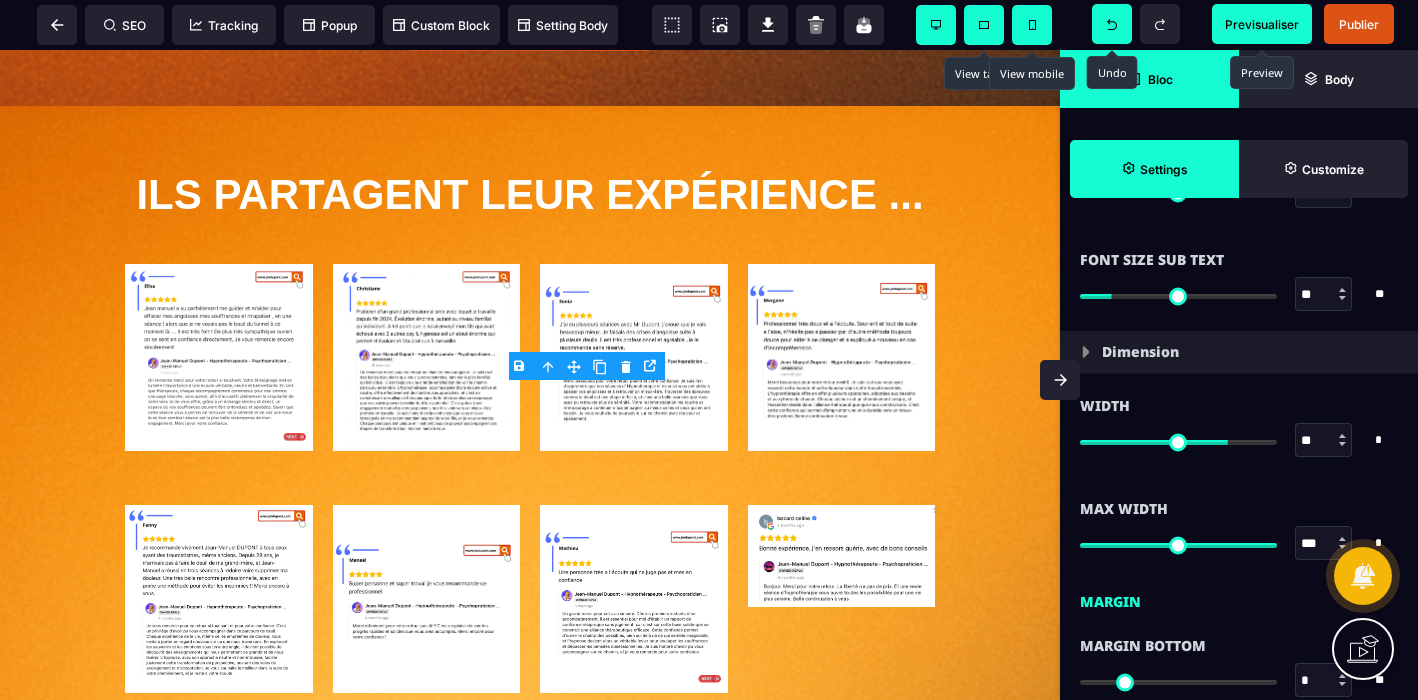 click at bounding box center (1342, 436) 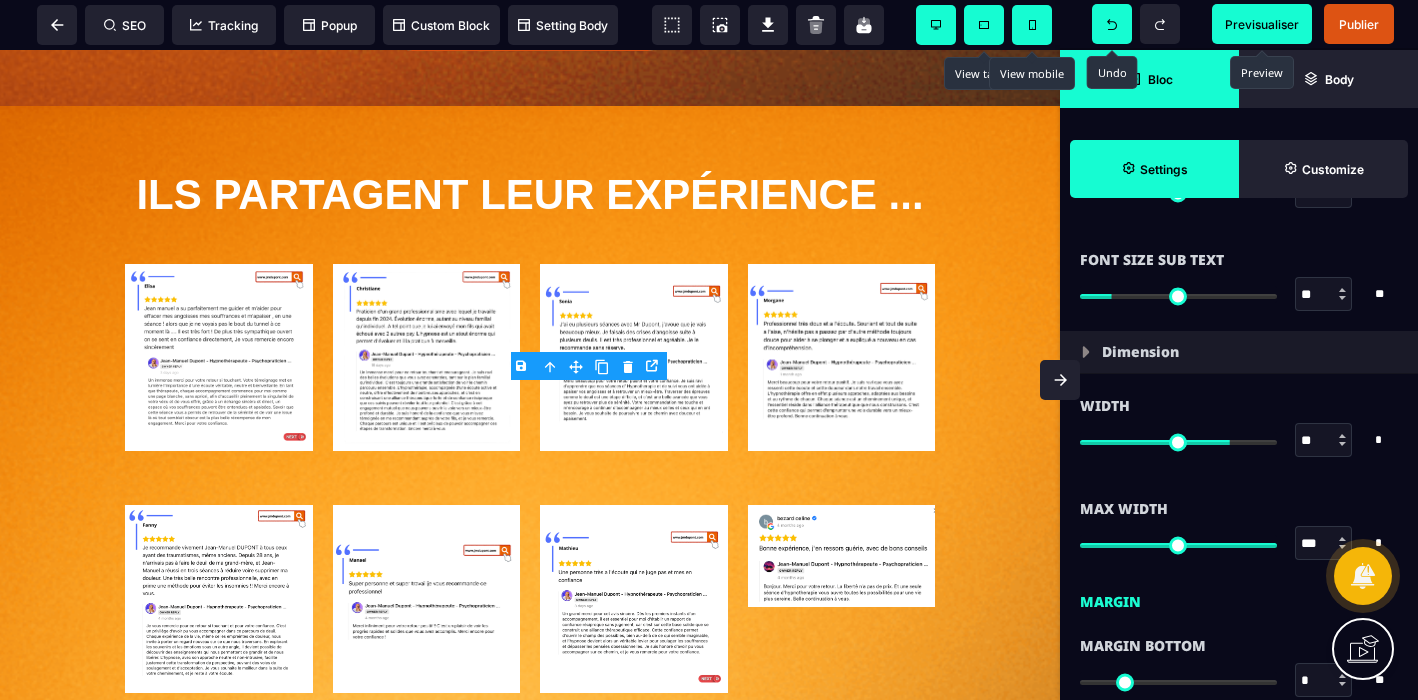 click at bounding box center [1342, 436] 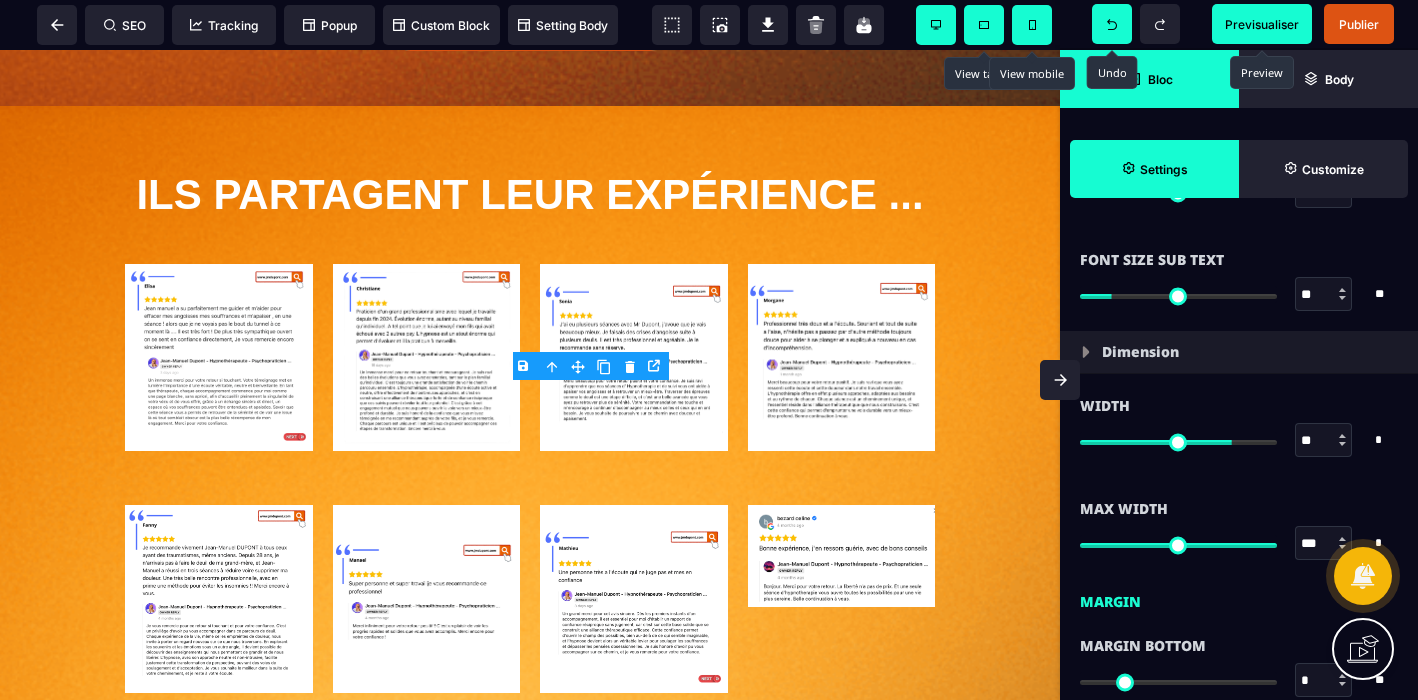 click at bounding box center [1342, 436] 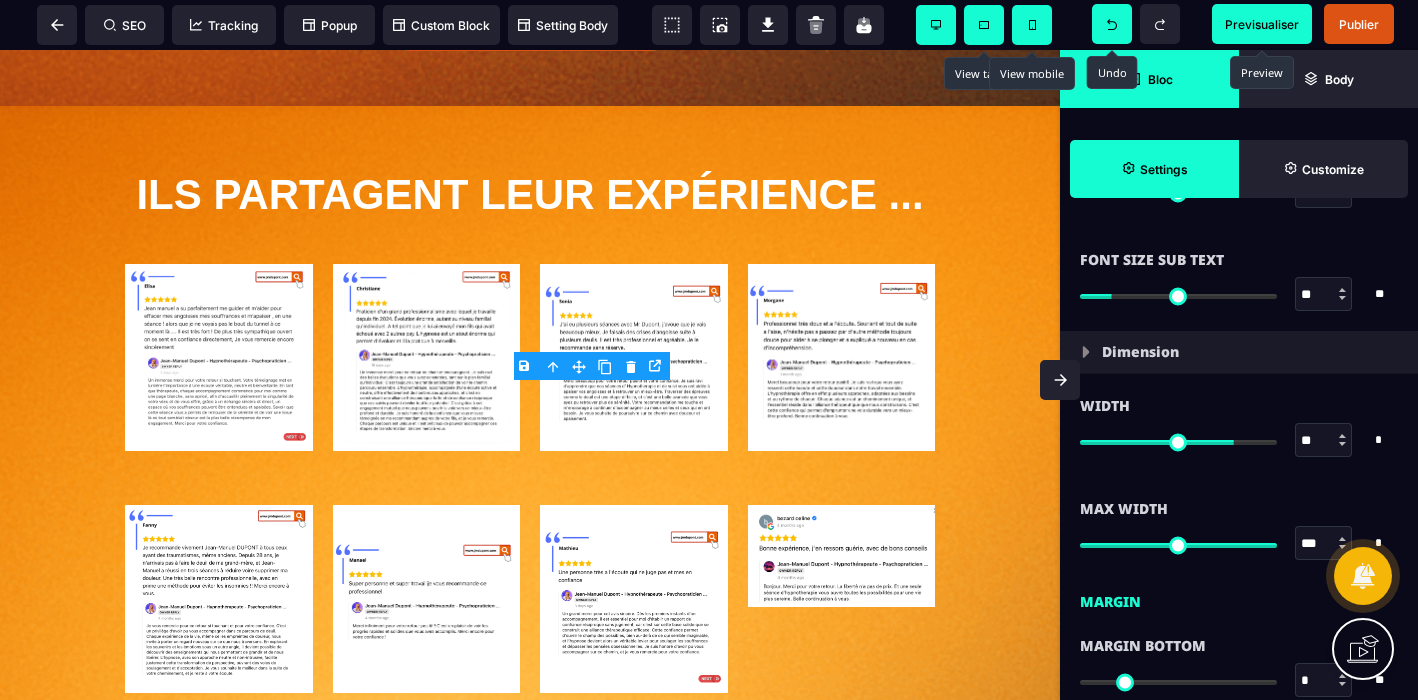 click 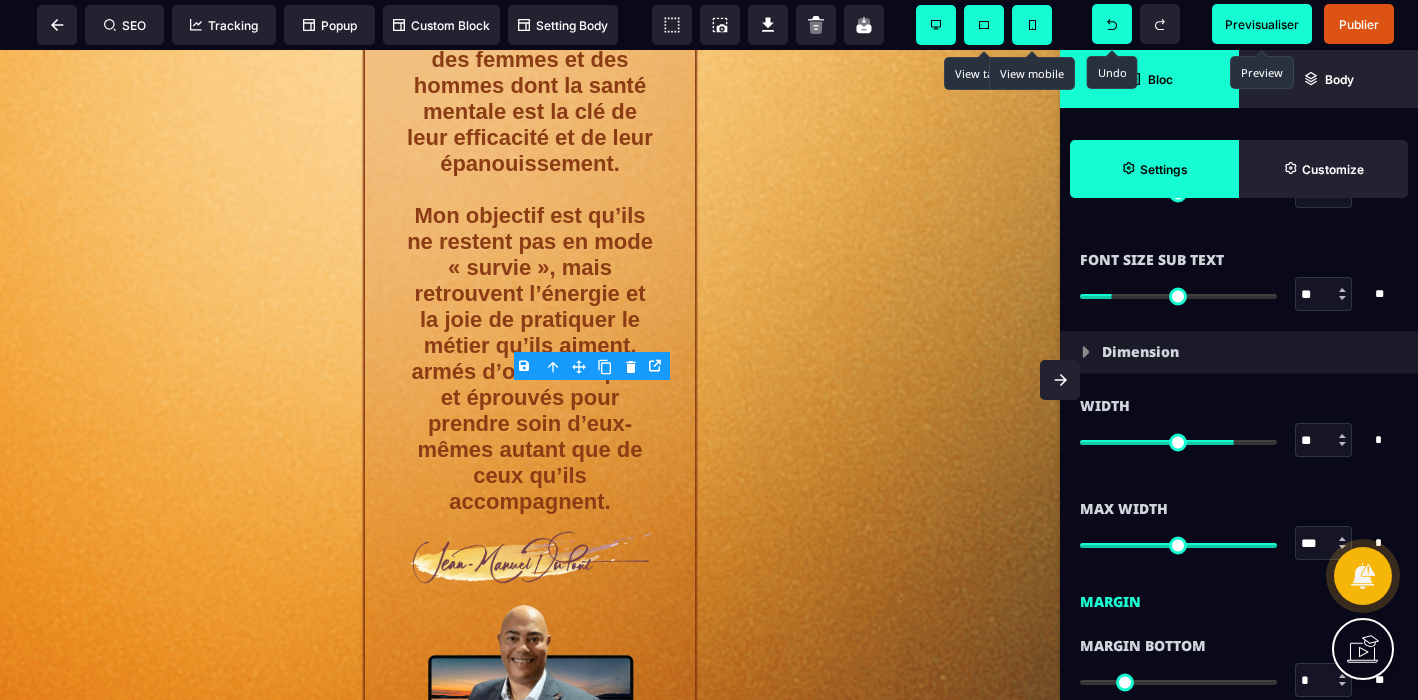 scroll, scrollTop: 0, scrollLeft: 0, axis: both 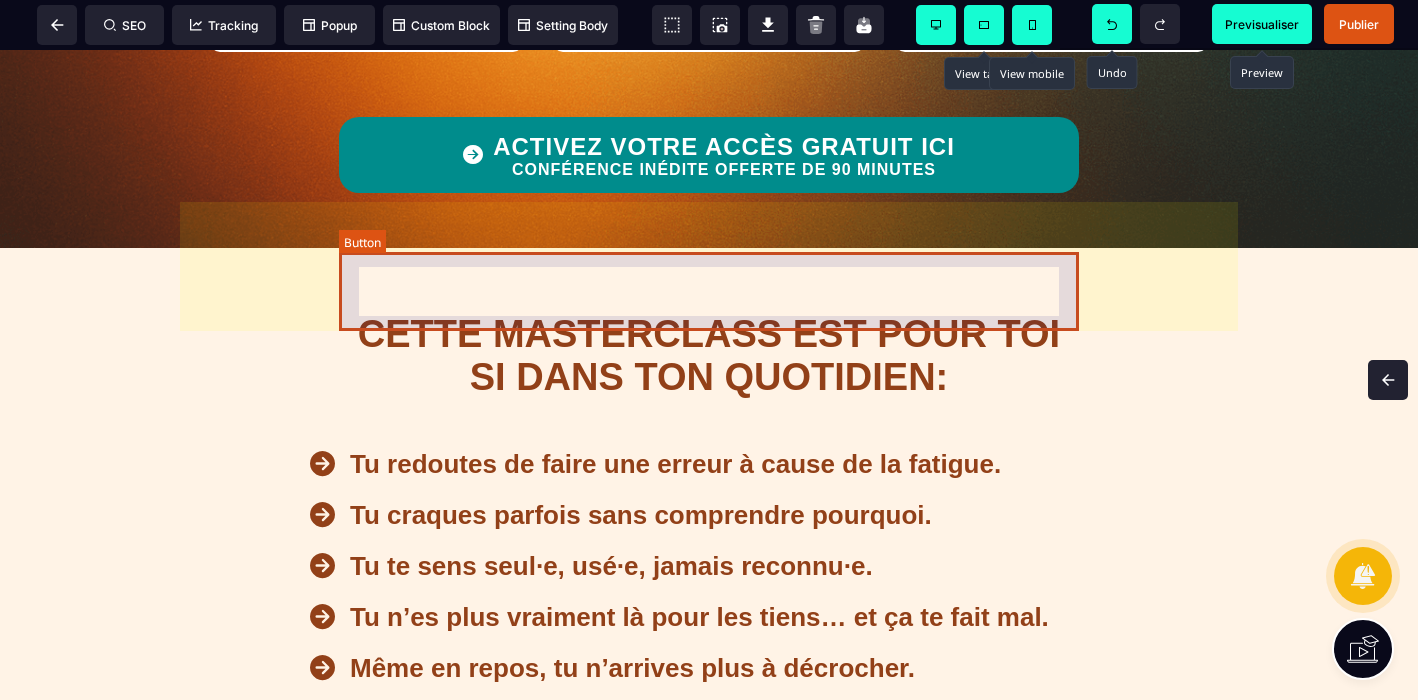 click on "ACTIVEZ VOTRE ACCÈS GRATUIT ICI CONFÉRENCE INÉDITE OFFERTE DE 90 MINUTES" at bounding box center [709, 155] 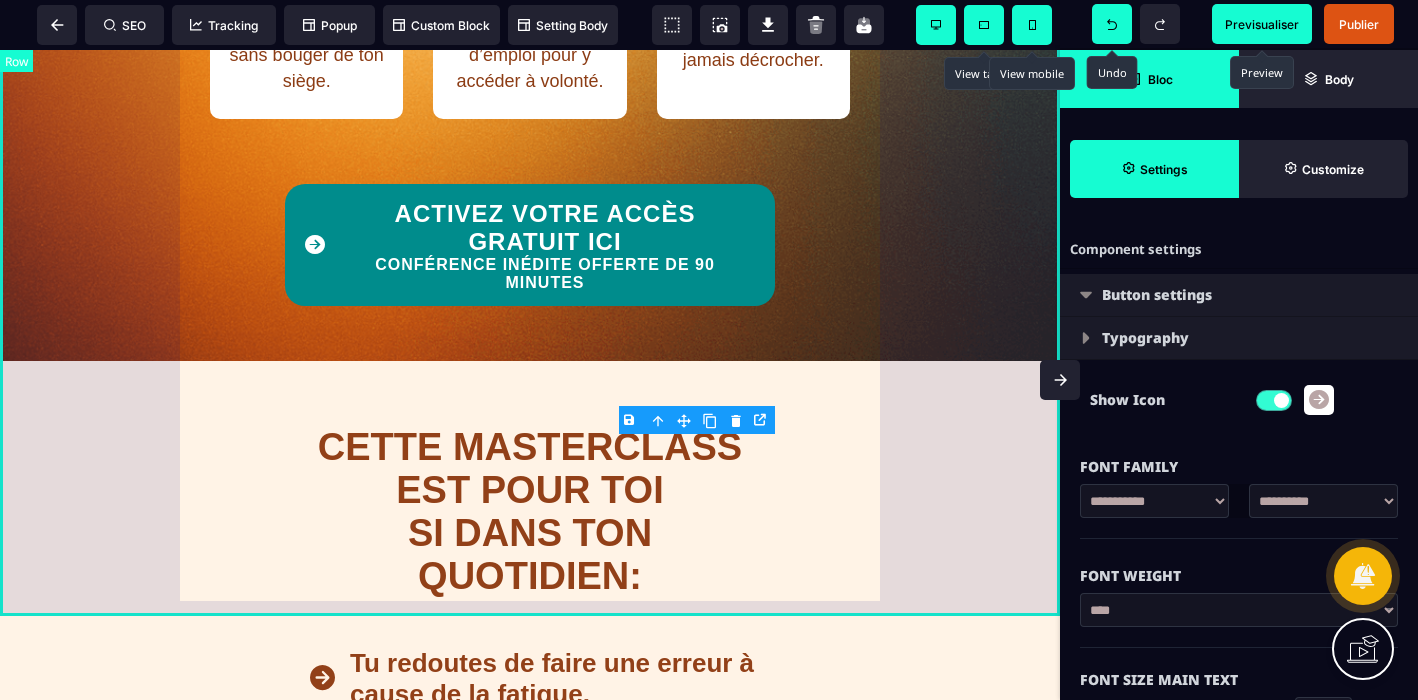 scroll, scrollTop: 1620, scrollLeft: 0, axis: vertical 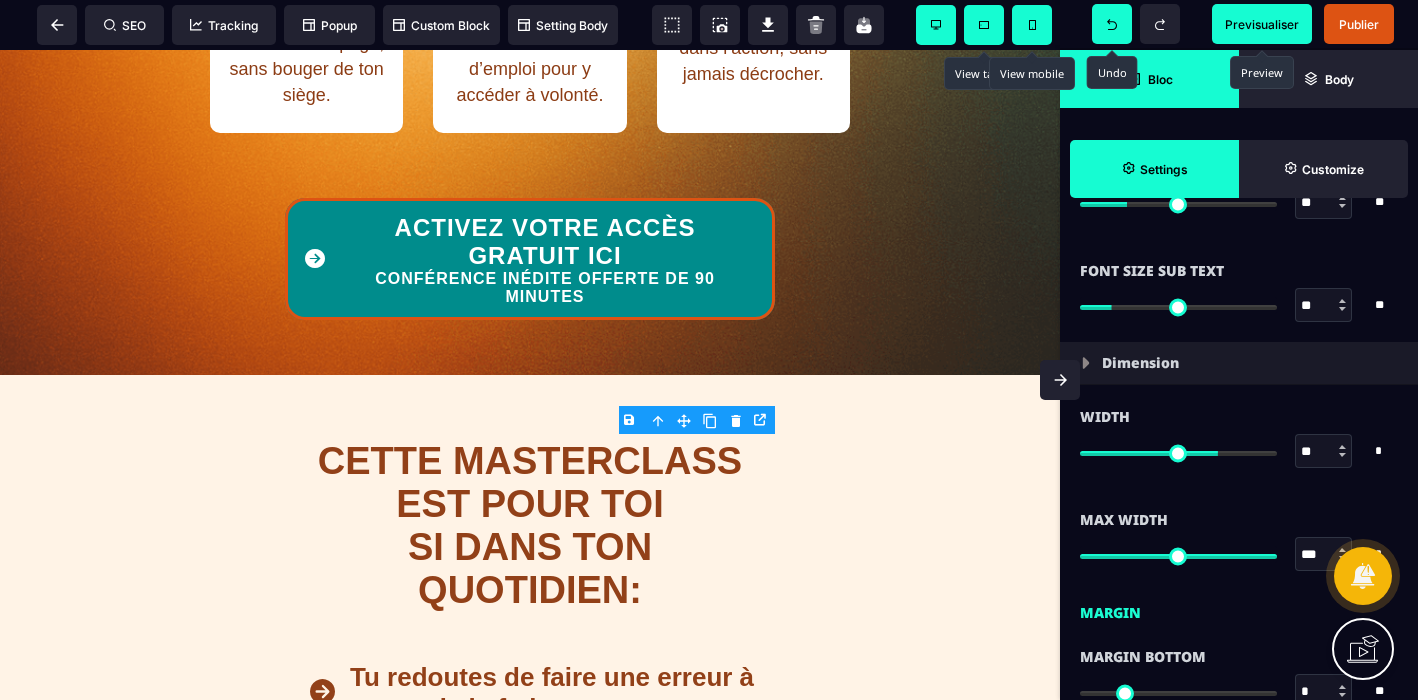 click at bounding box center [1342, 455] 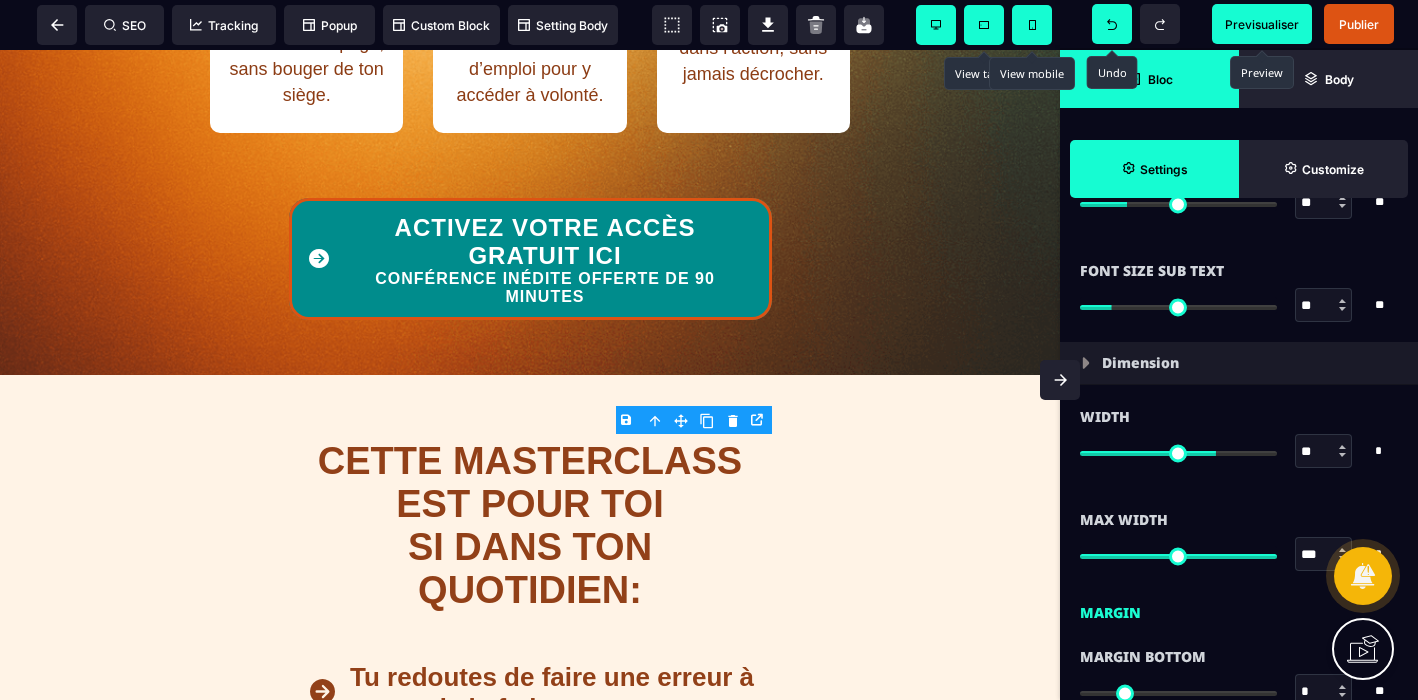 click at bounding box center (1342, 455) 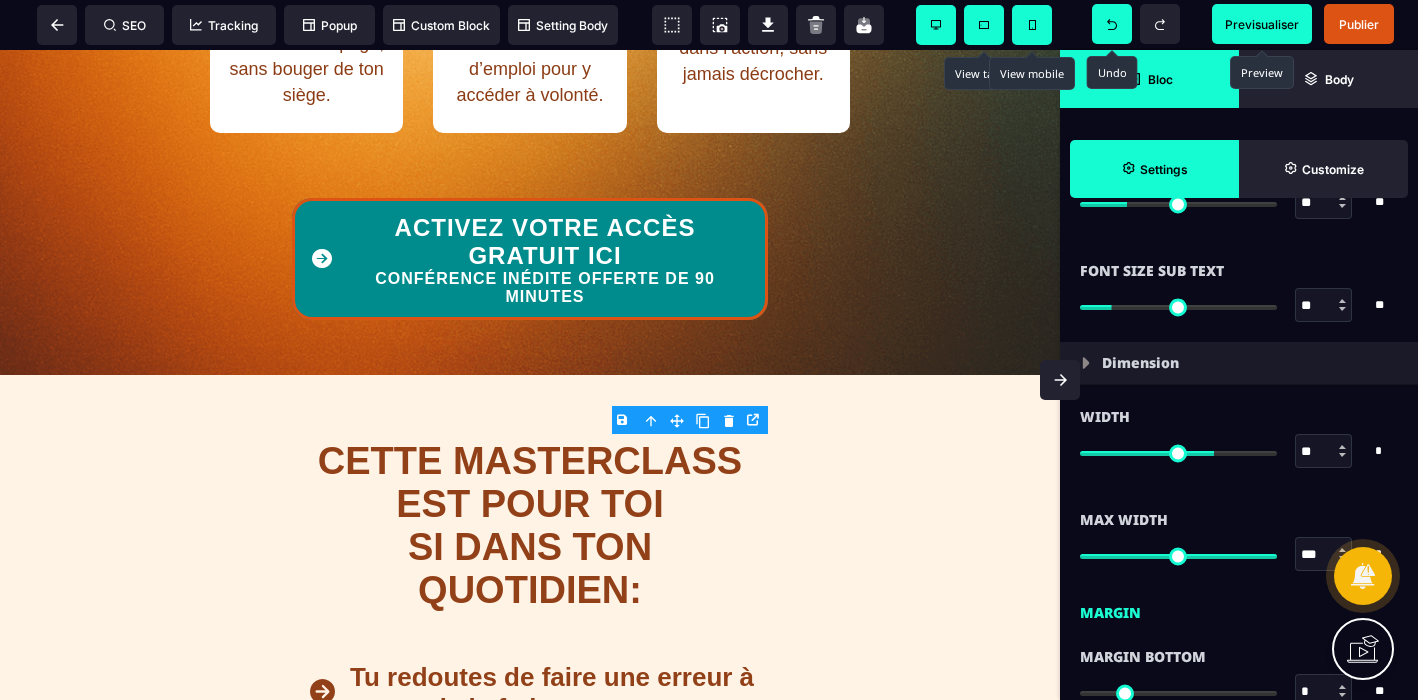 click at bounding box center (1342, 455) 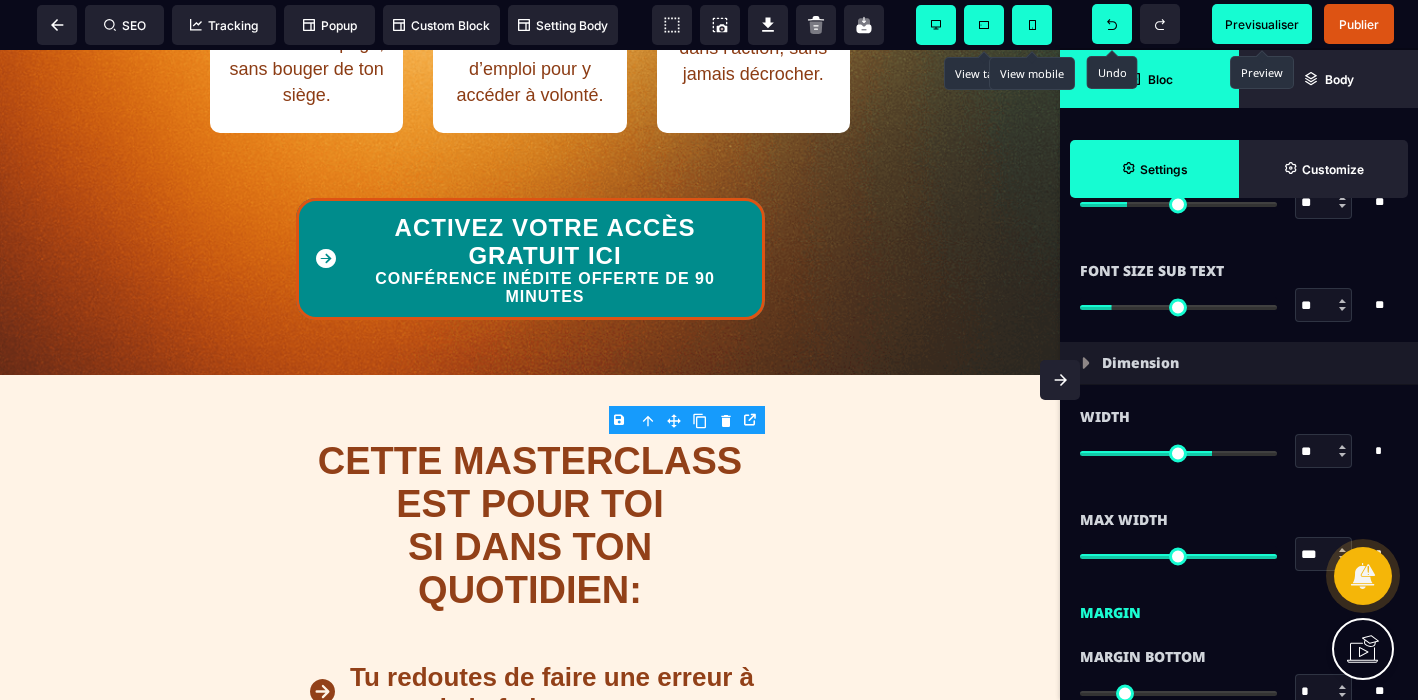 click at bounding box center (1060, 380) 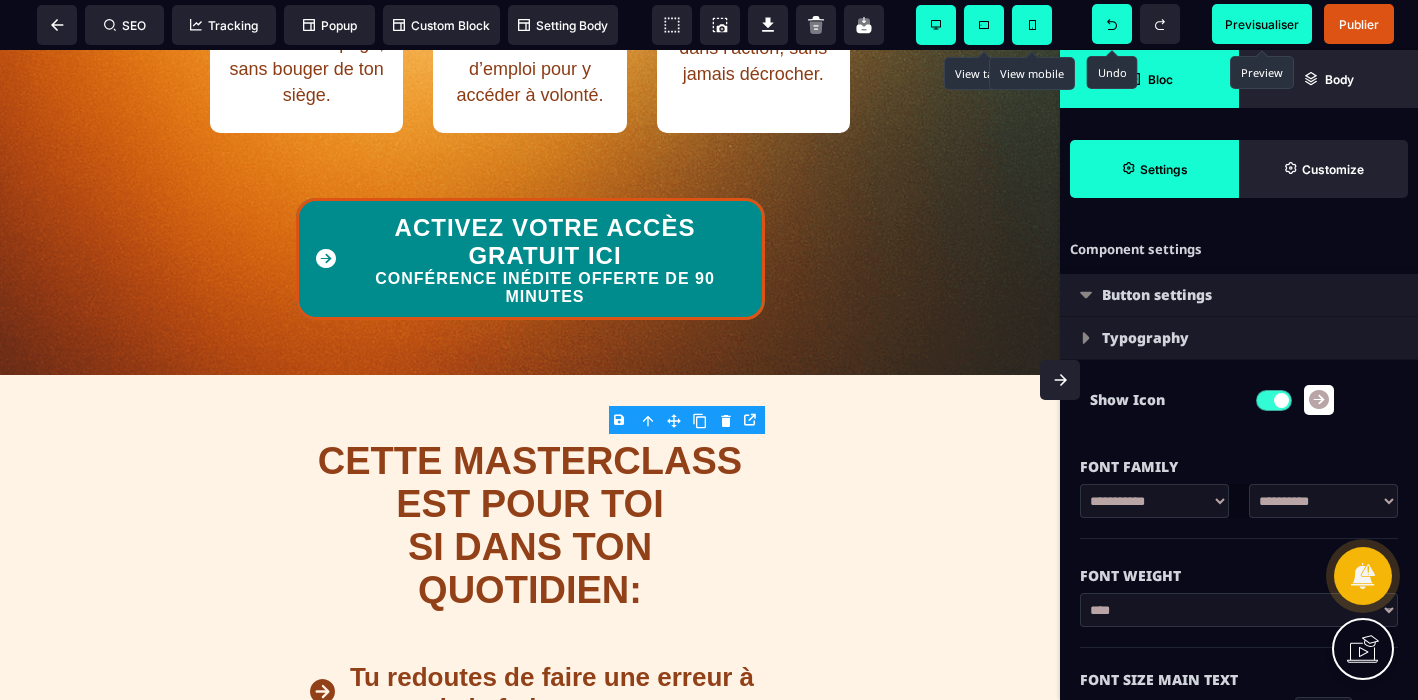scroll, scrollTop: 1634, scrollLeft: 0, axis: vertical 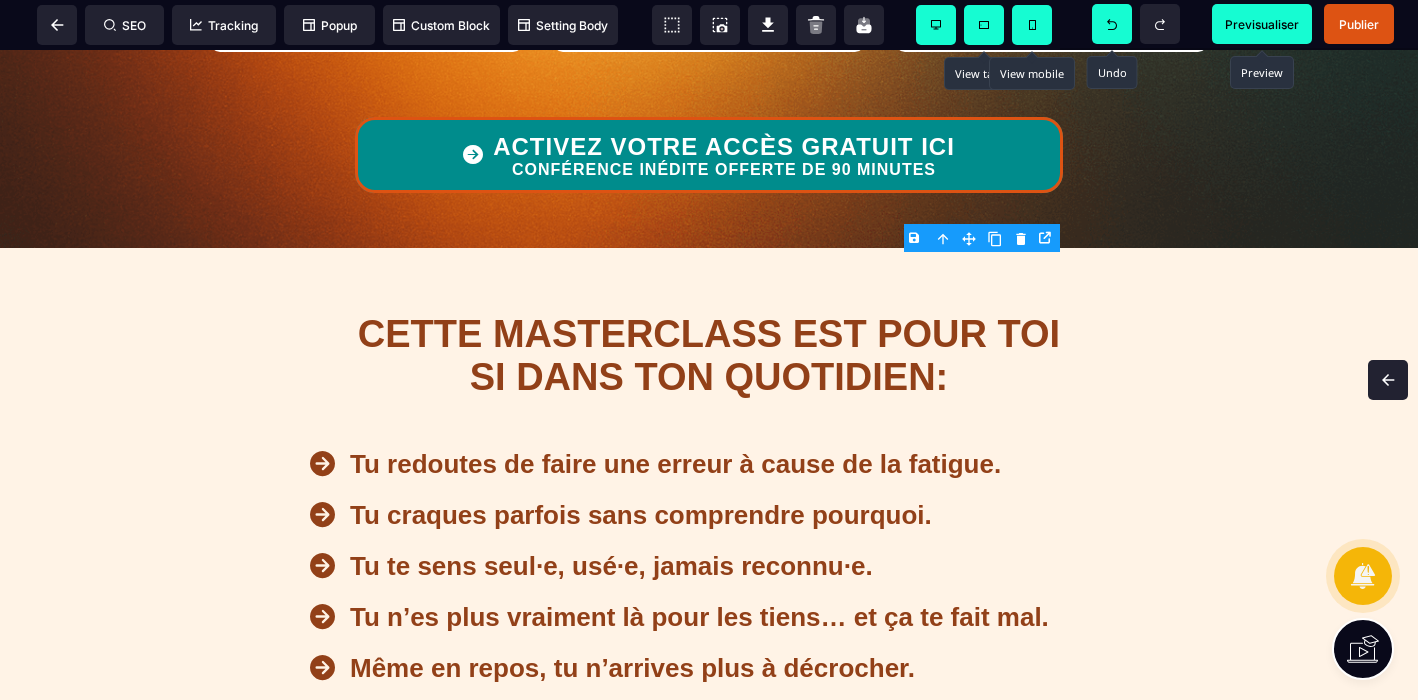 click 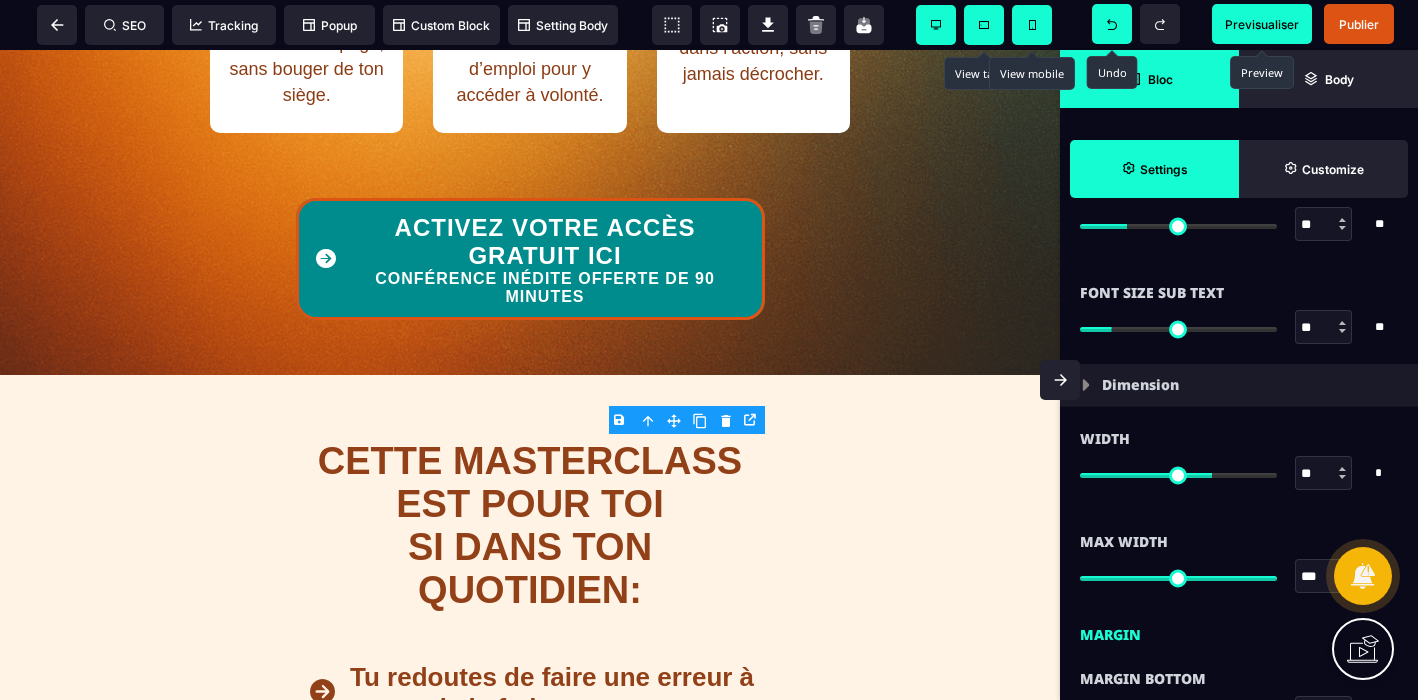 scroll, scrollTop: 511, scrollLeft: 0, axis: vertical 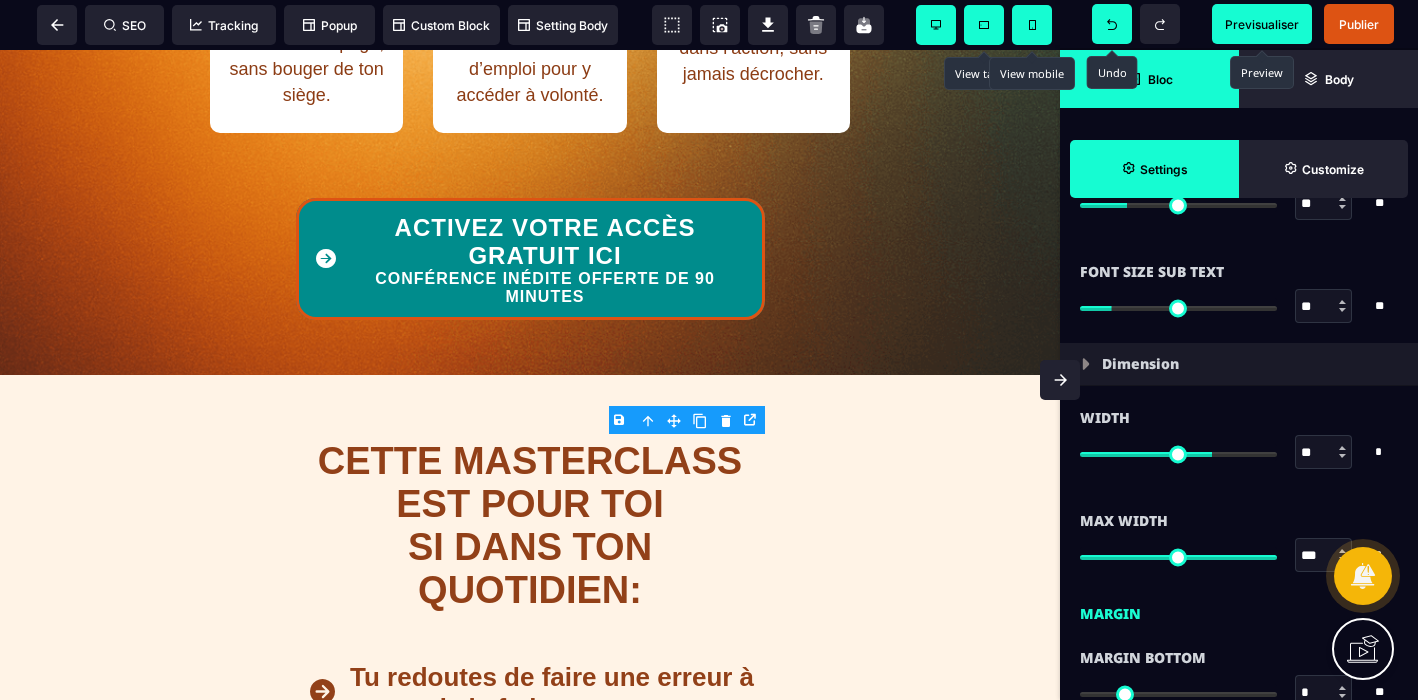 click at bounding box center (1342, 456) 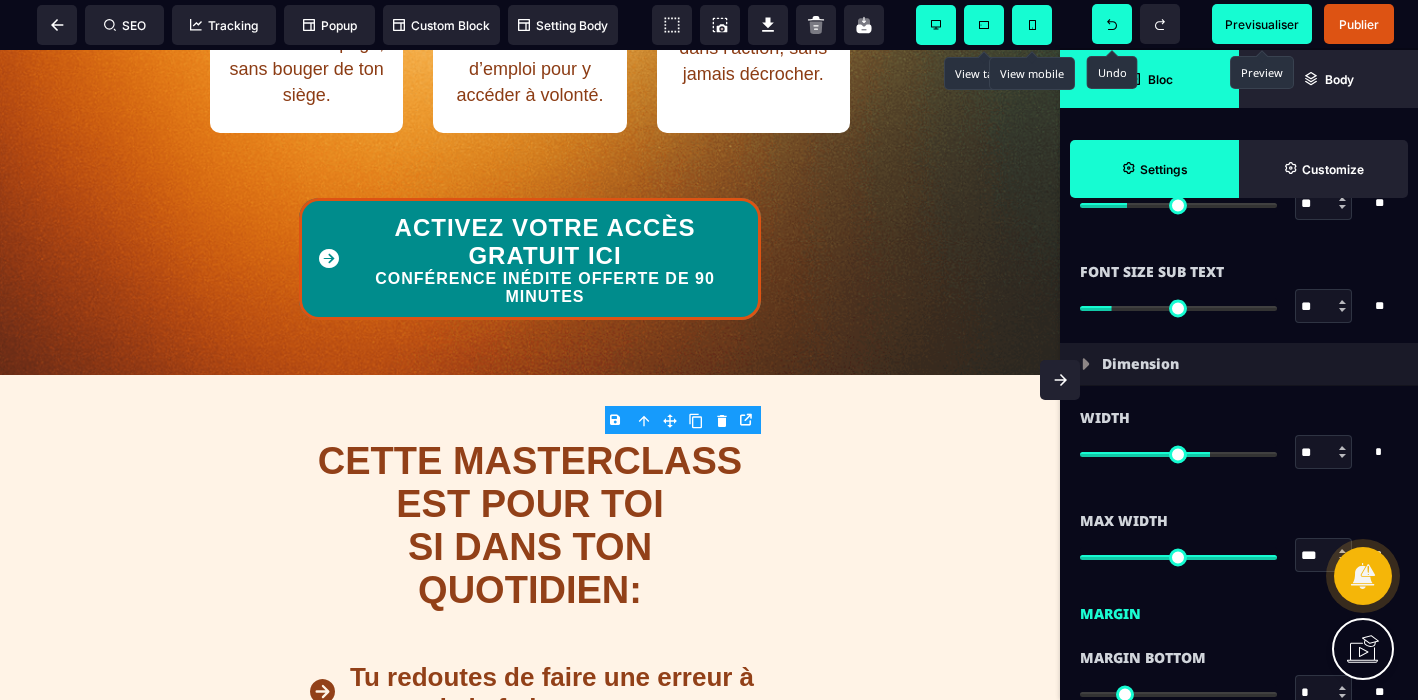 click at bounding box center [1342, 456] 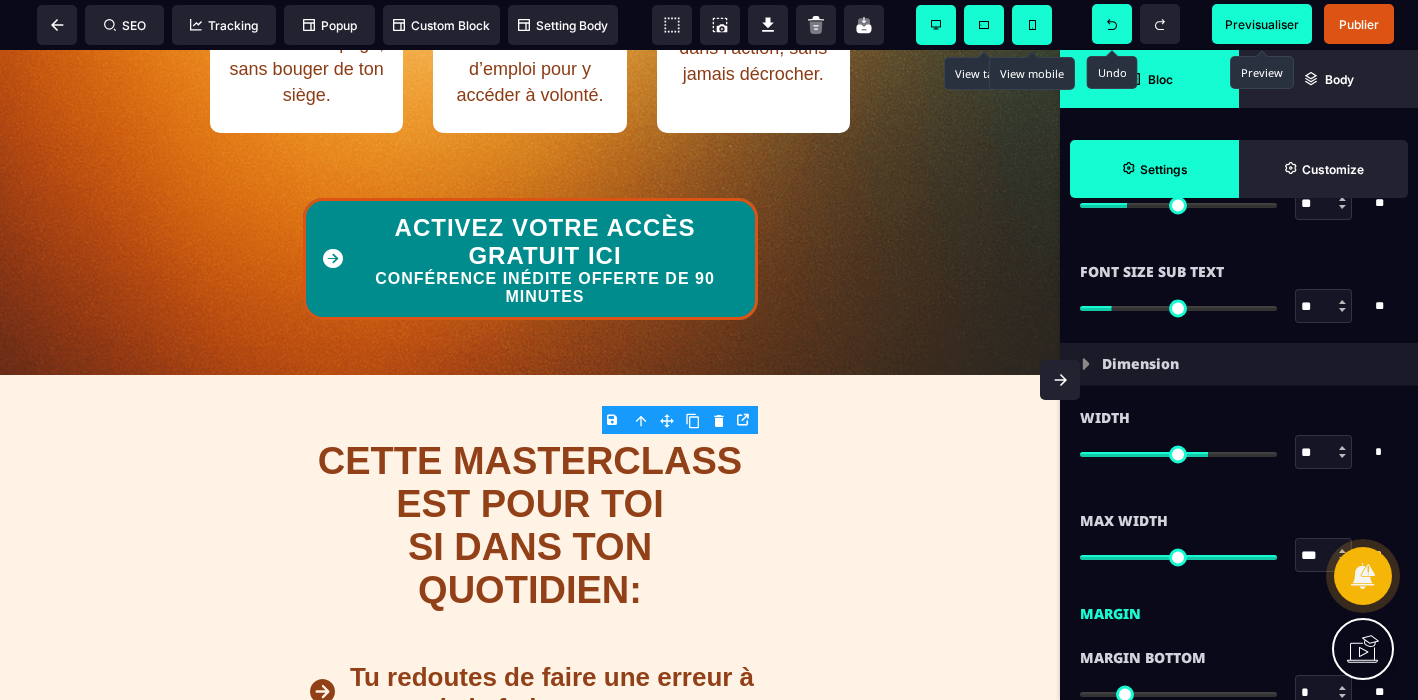 click at bounding box center (1342, 456) 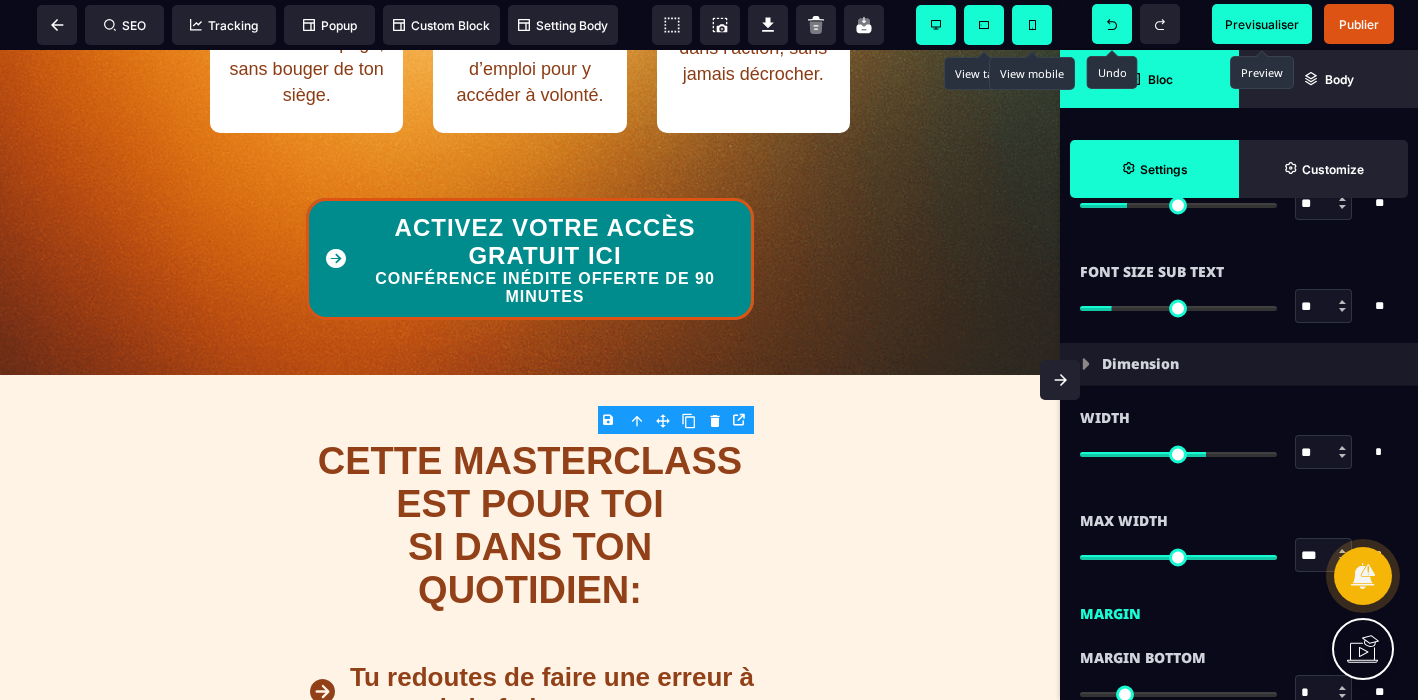 click 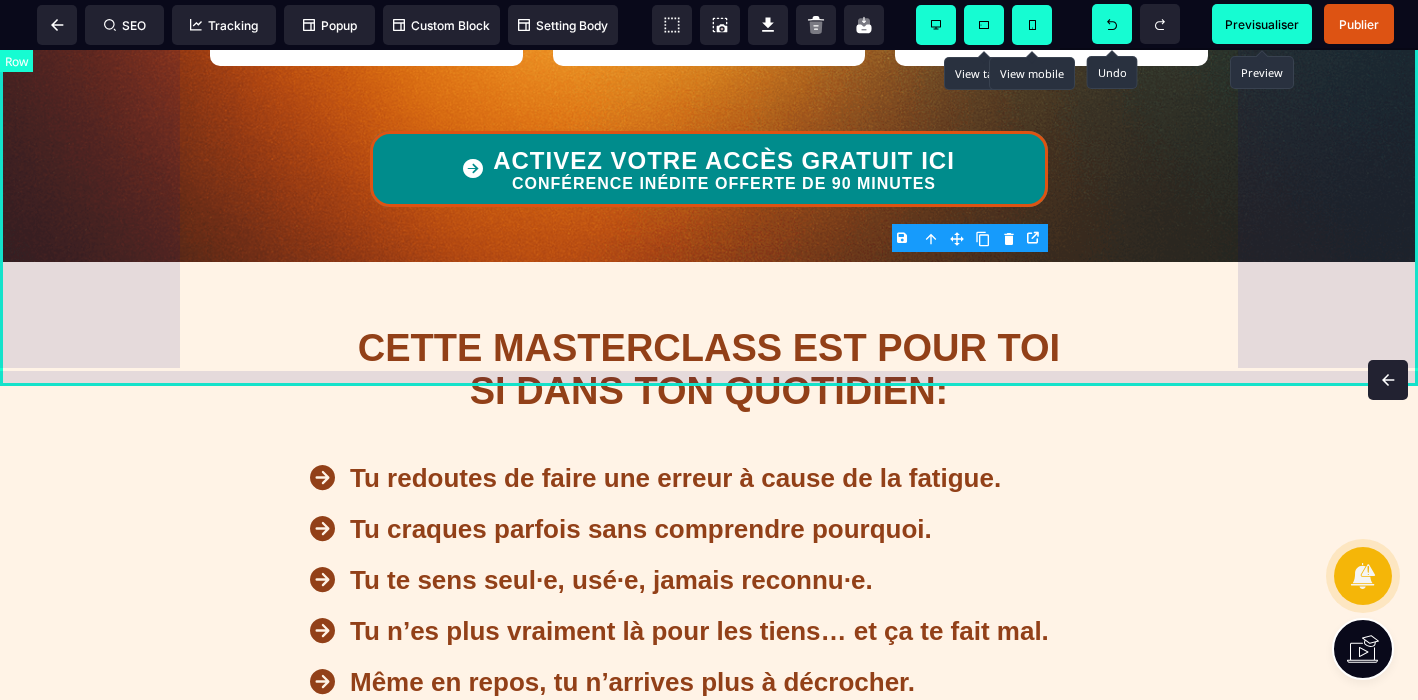 scroll, scrollTop: 0, scrollLeft: 0, axis: both 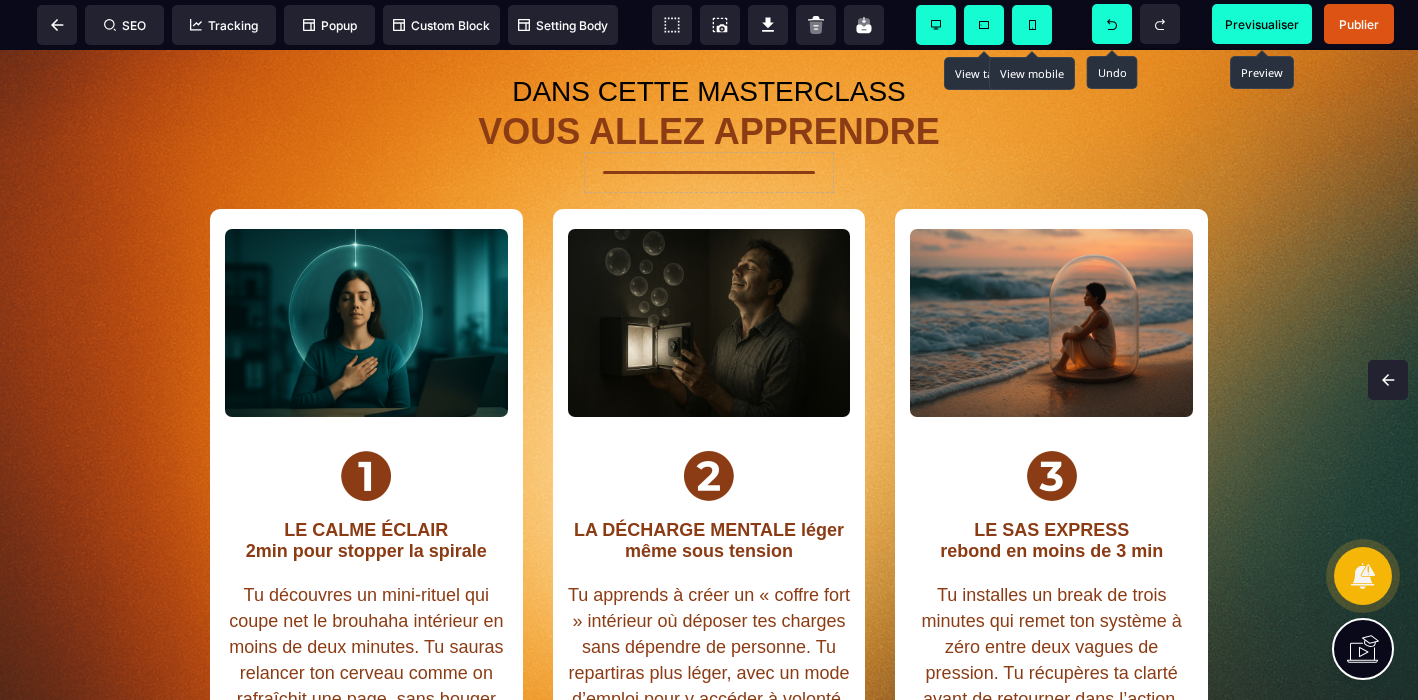 click on "Previsualiser" at bounding box center (1262, 24) 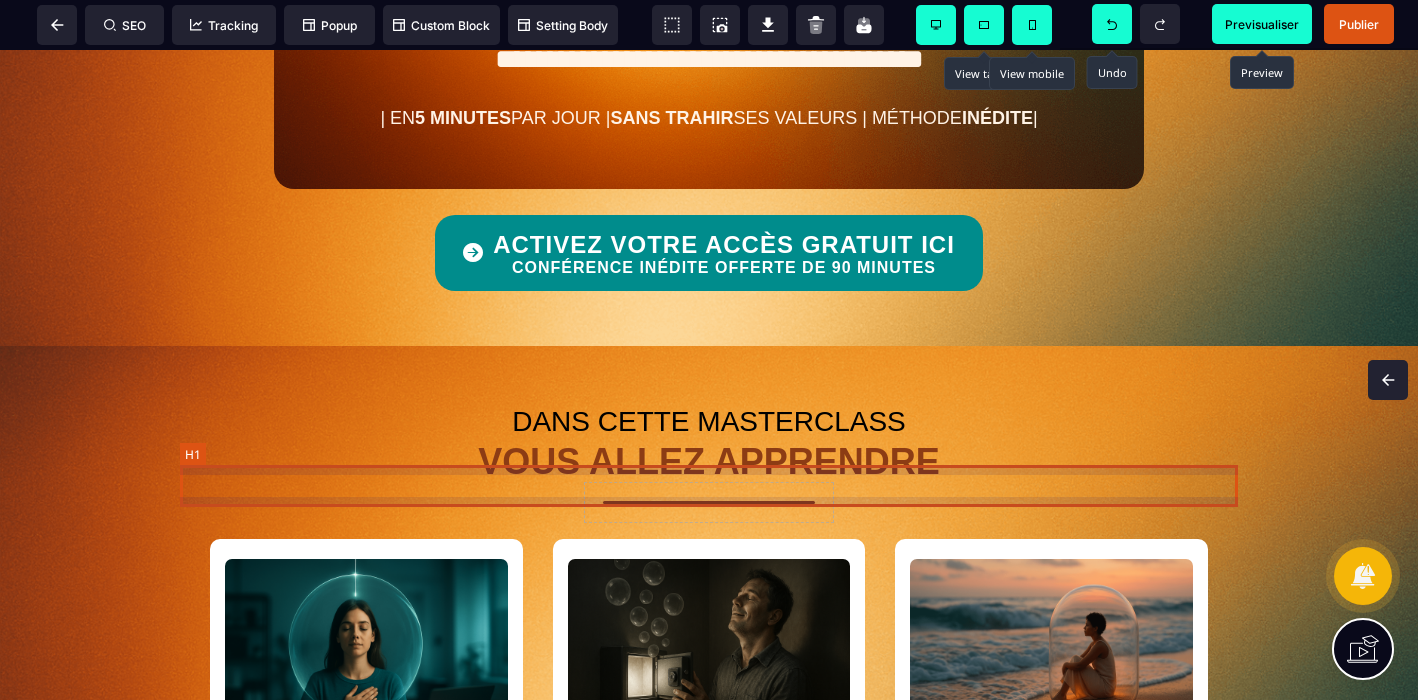 scroll, scrollTop: 588, scrollLeft: 0, axis: vertical 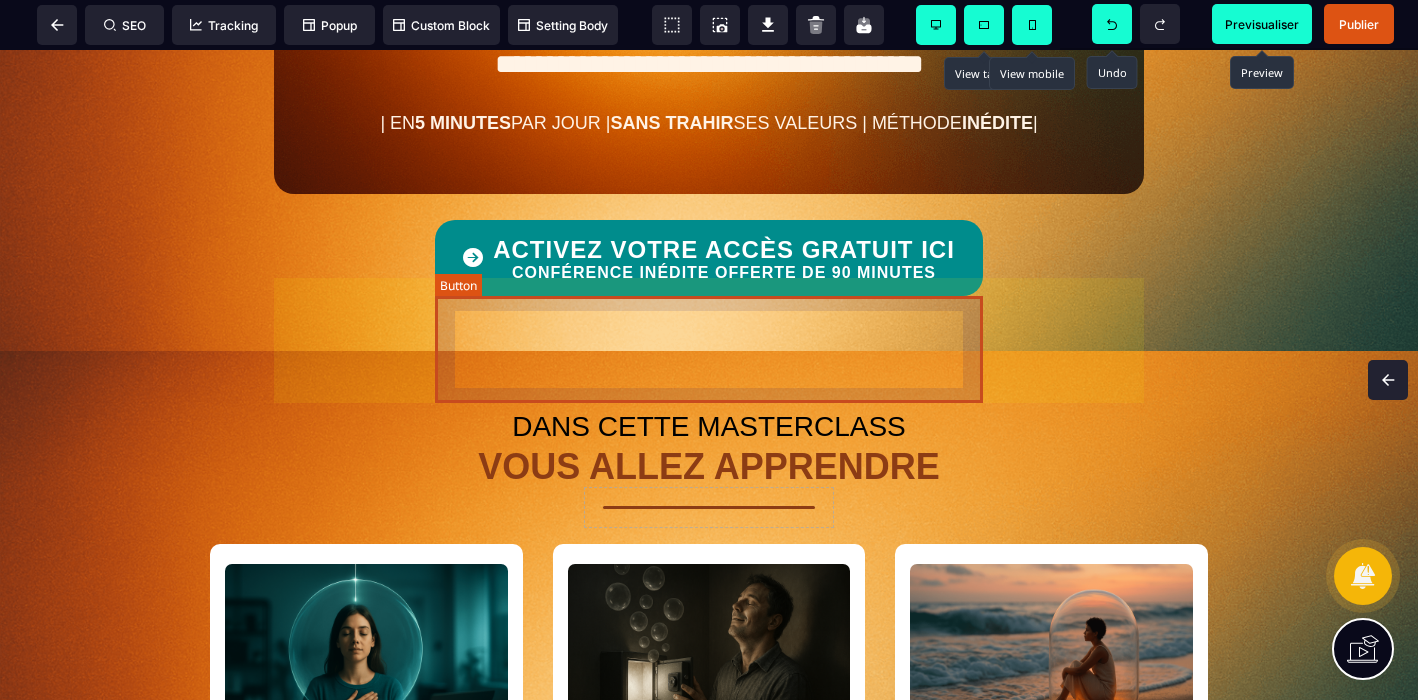 click on "ACTIVEZ VOTRE ACCÈS GRATUIT ICI CONFÉRENCE INÉDITE OFFERTE DE 90 MINUTES" at bounding box center (724, 259) 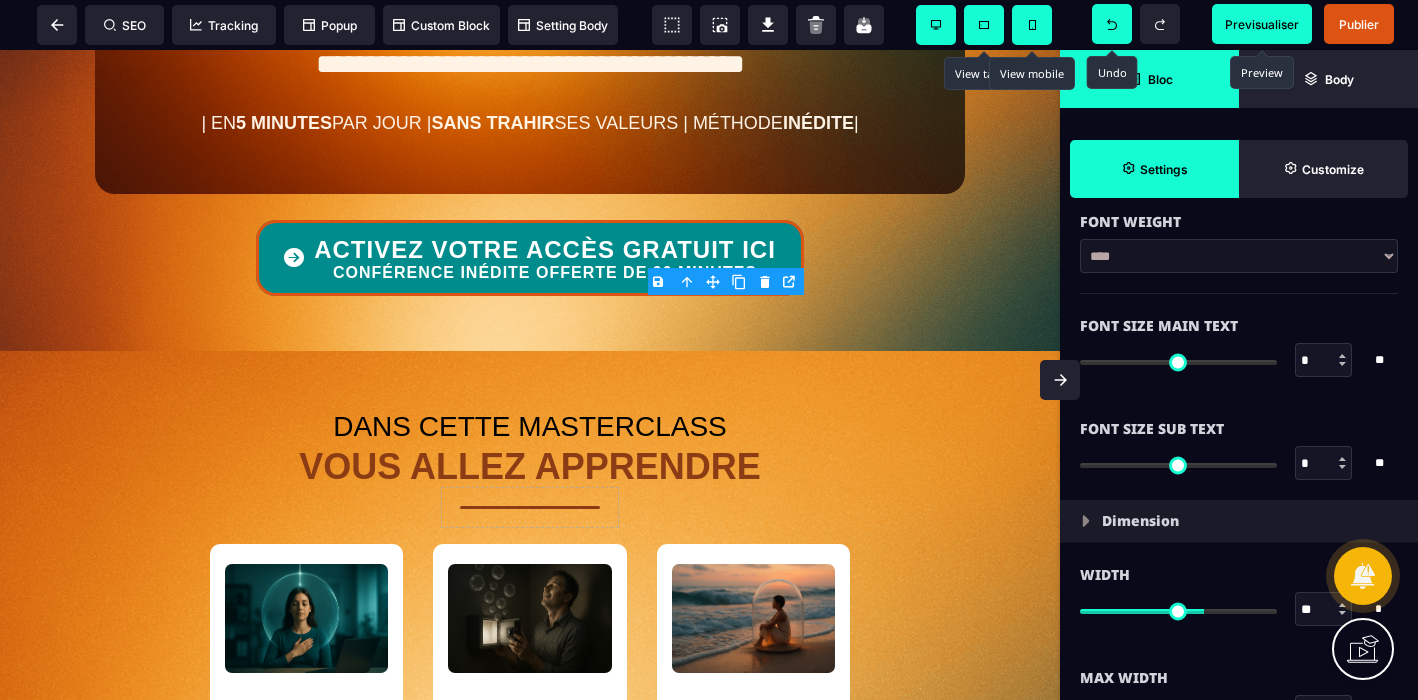 scroll, scrollTop: 374, scrollLeft: 0, axis: vertical 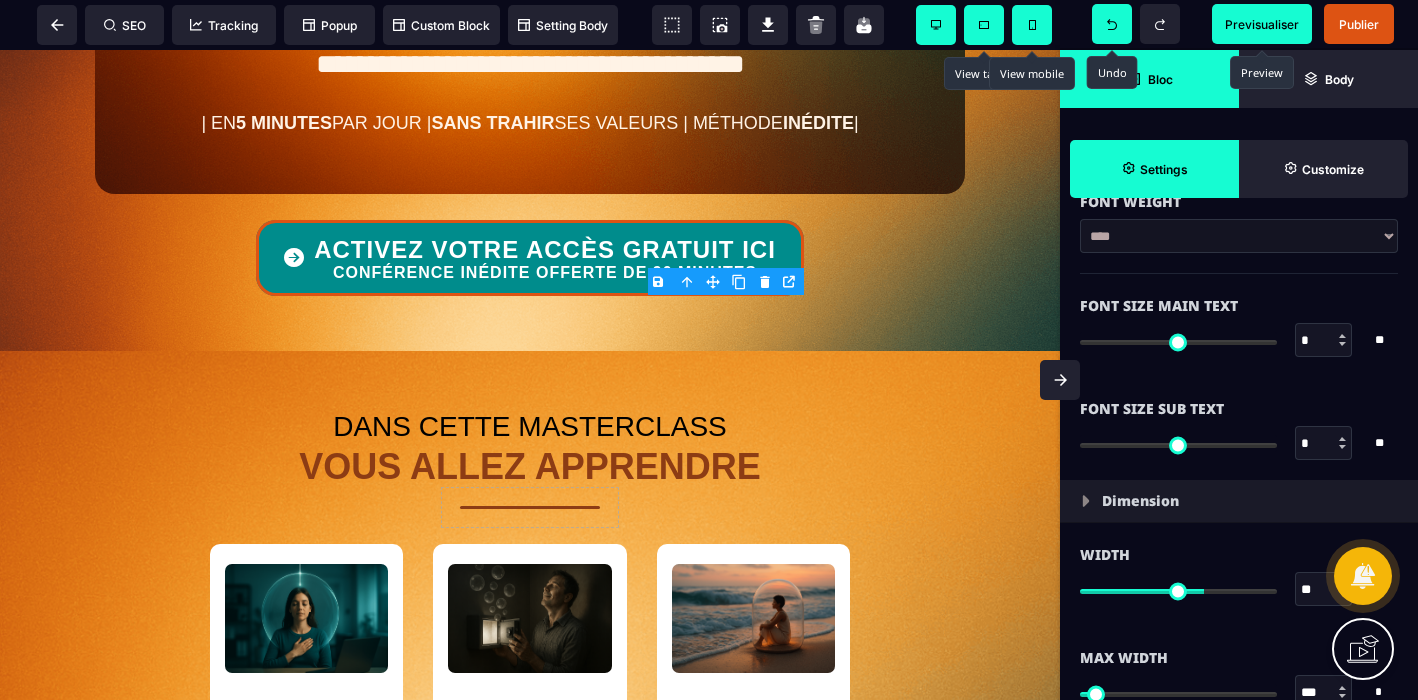 click on "*" at bounding box center [1324, 341] 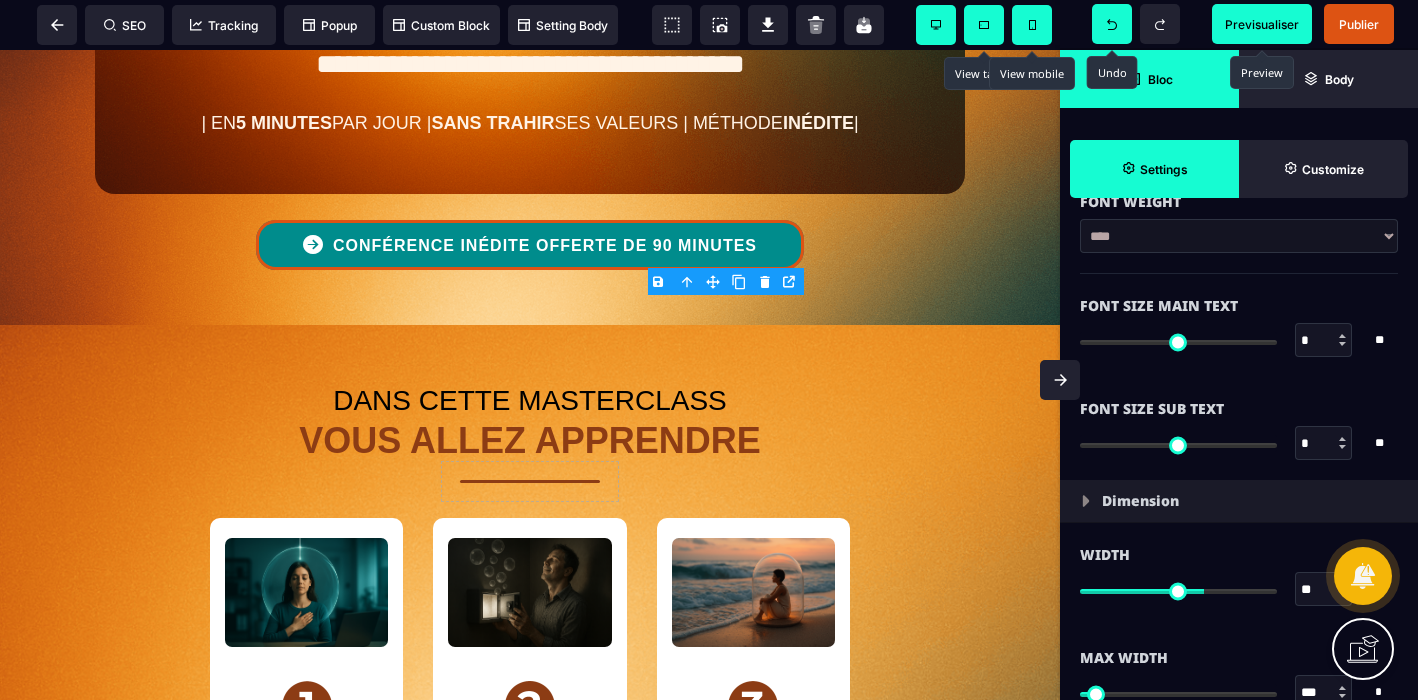 click on "*" at bounding box center (1324, 341) 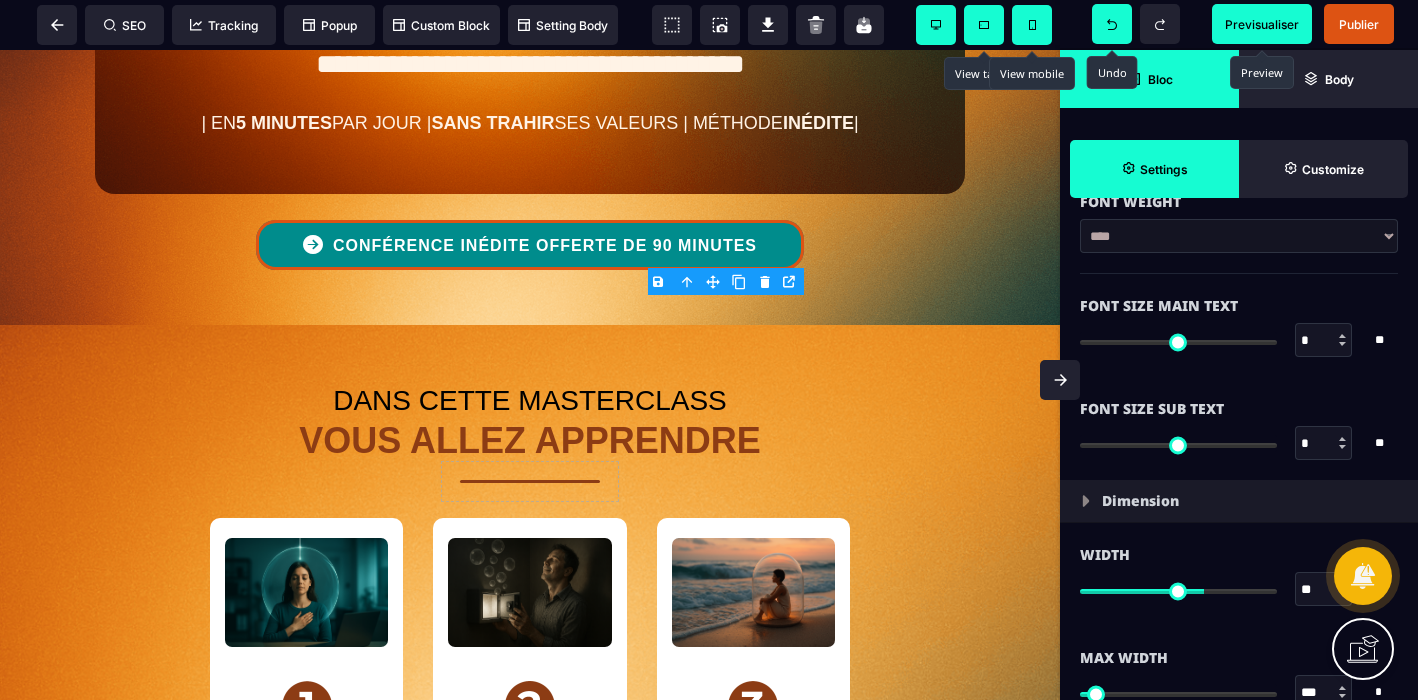 click on "*" at bounding box center [1324, 341] 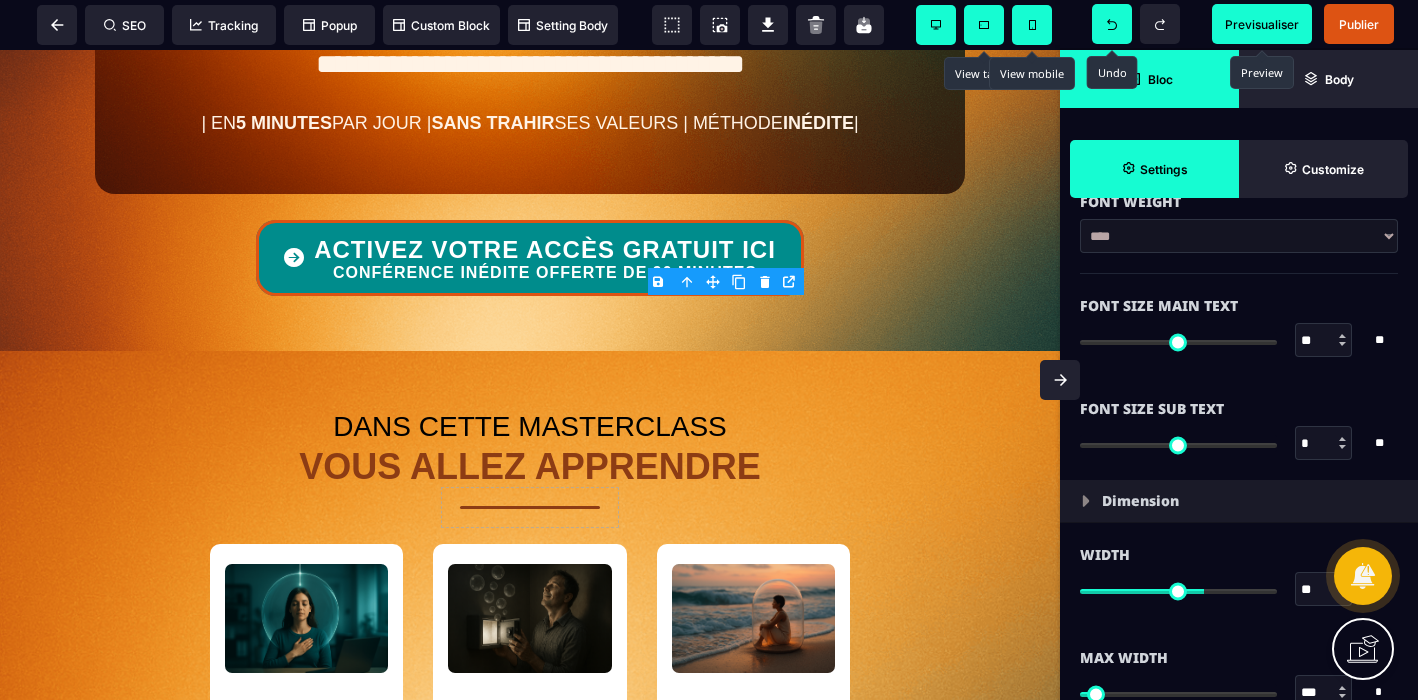 click on "*" at bounding box center (1324, 444) 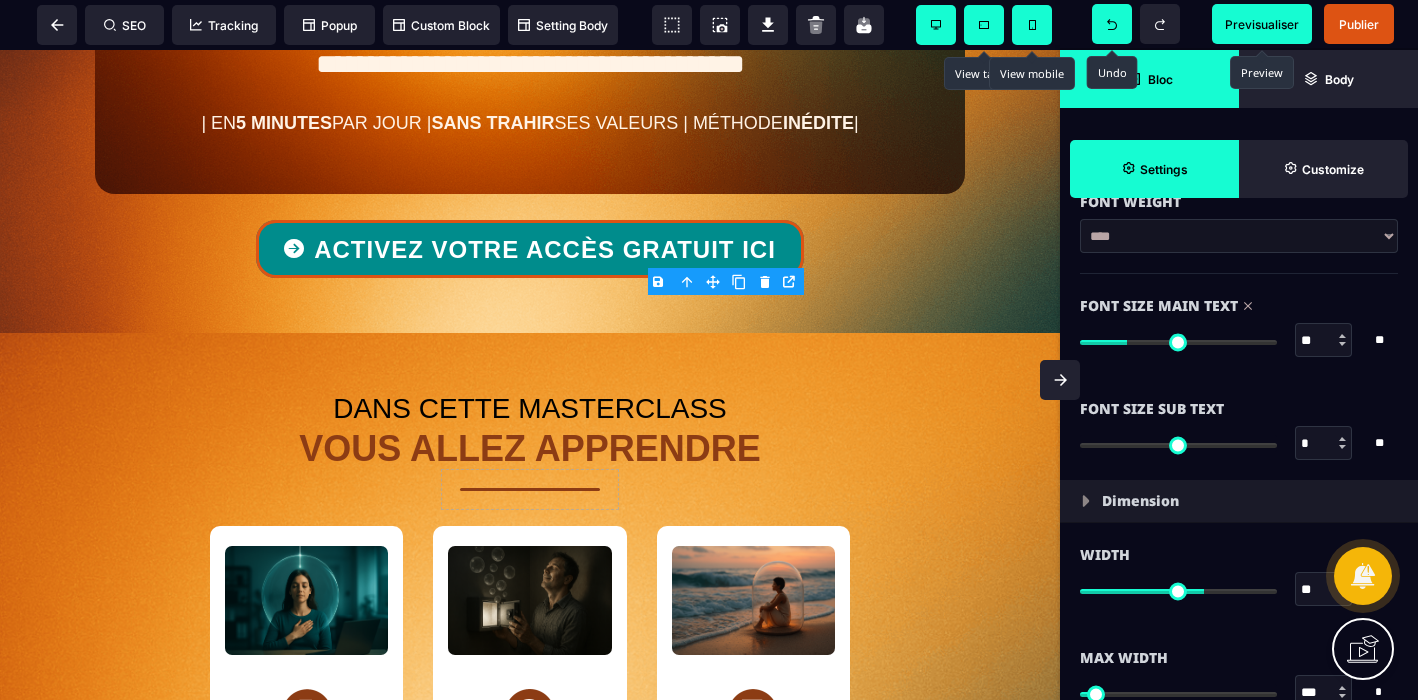 click on "*" at bounding box center [1324, 444] 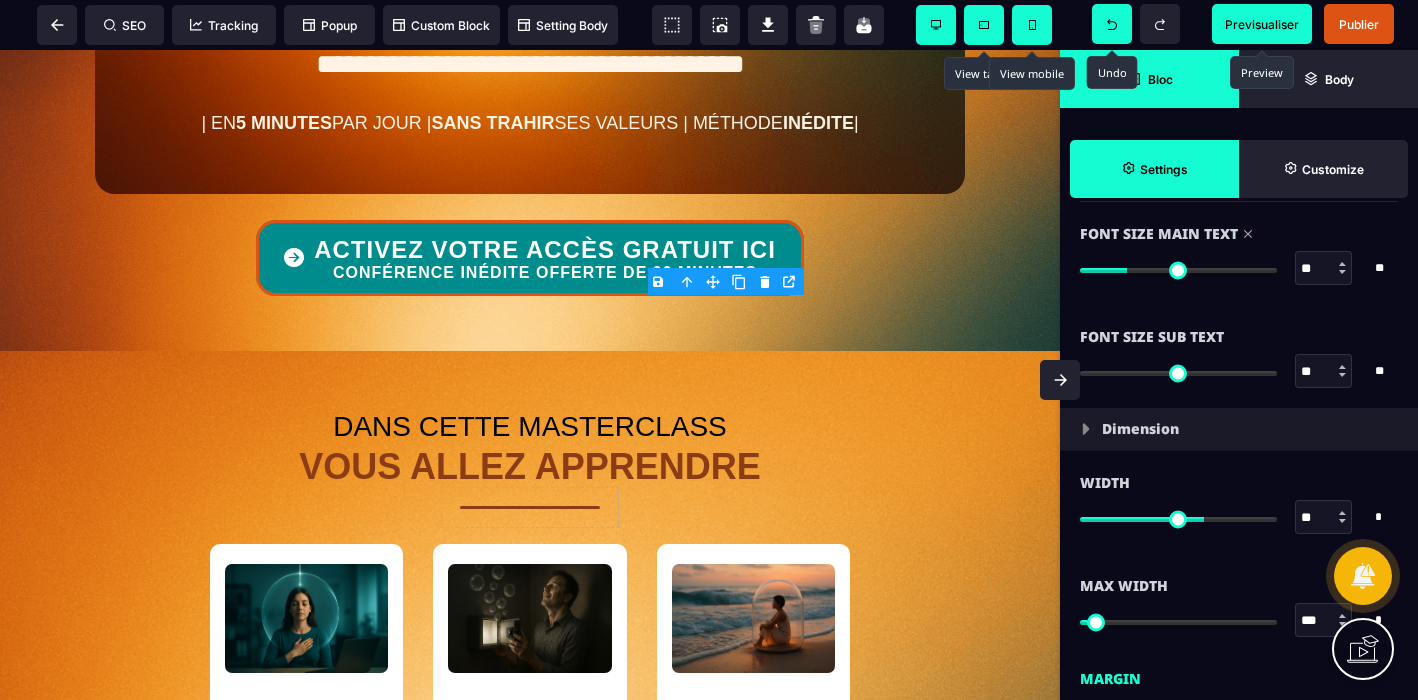 scroll, scrollTop: 472, scrollLeft: 0, axis: vertical 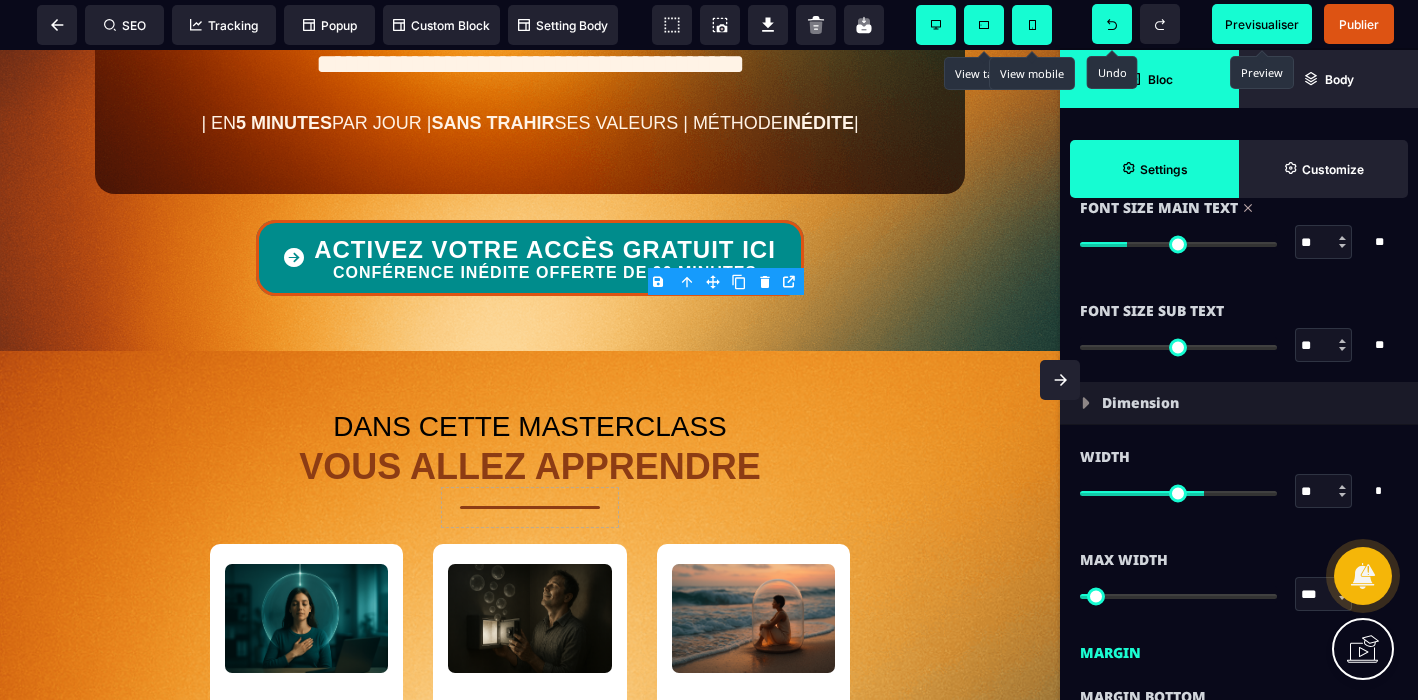 click 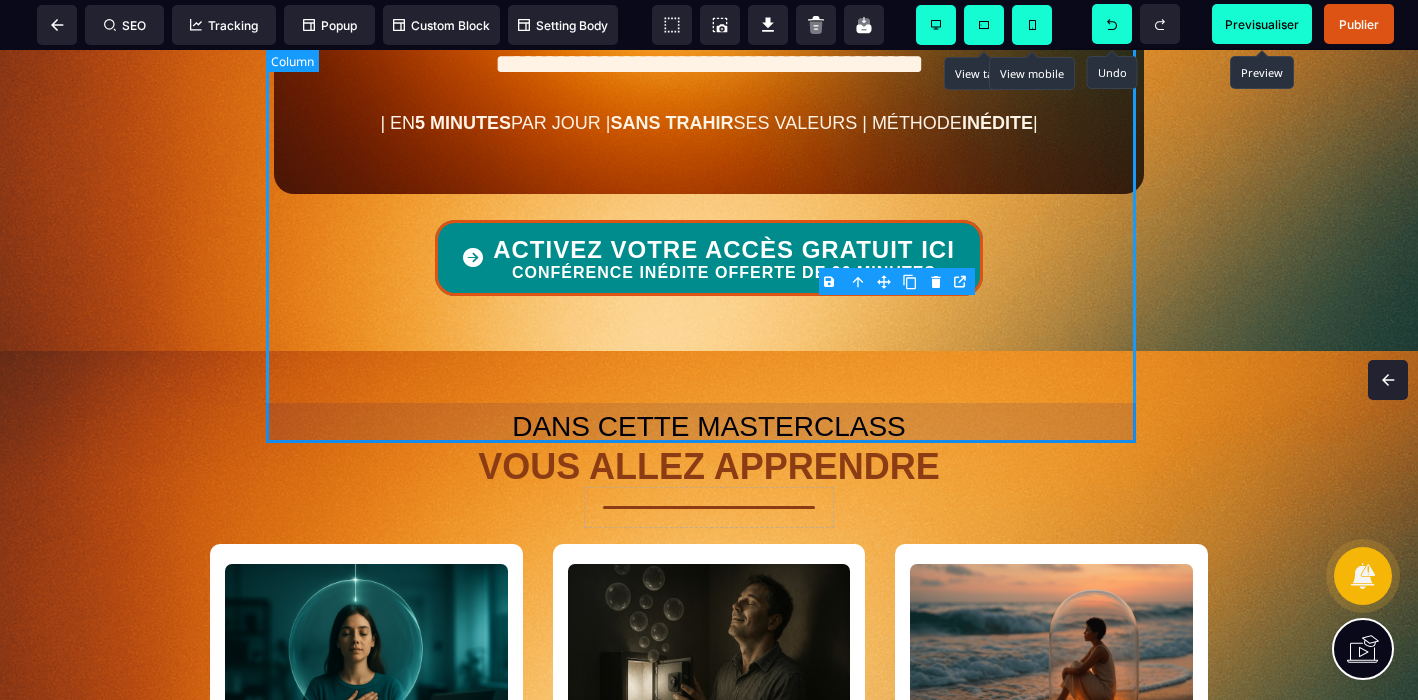 scroll, scrollTop: 0, scrollLeft: 0, axis: both 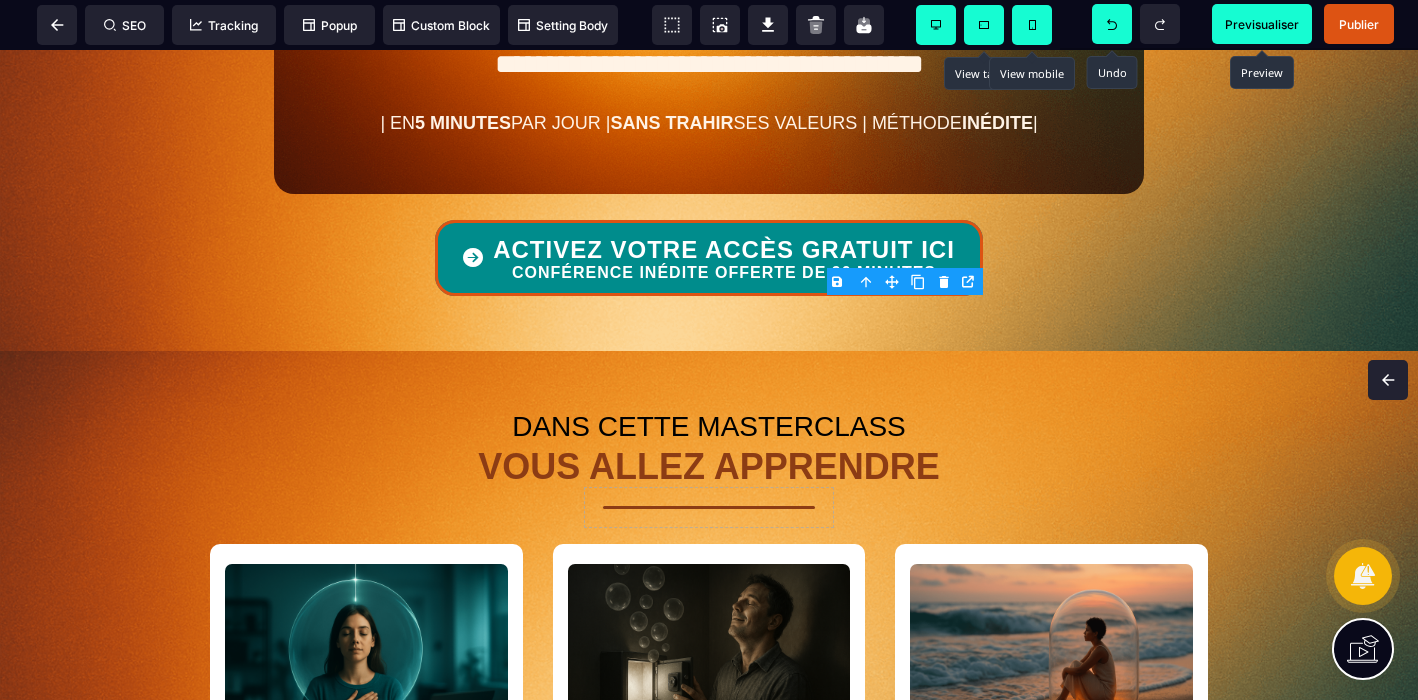 click at bounding box center (1388, 380) 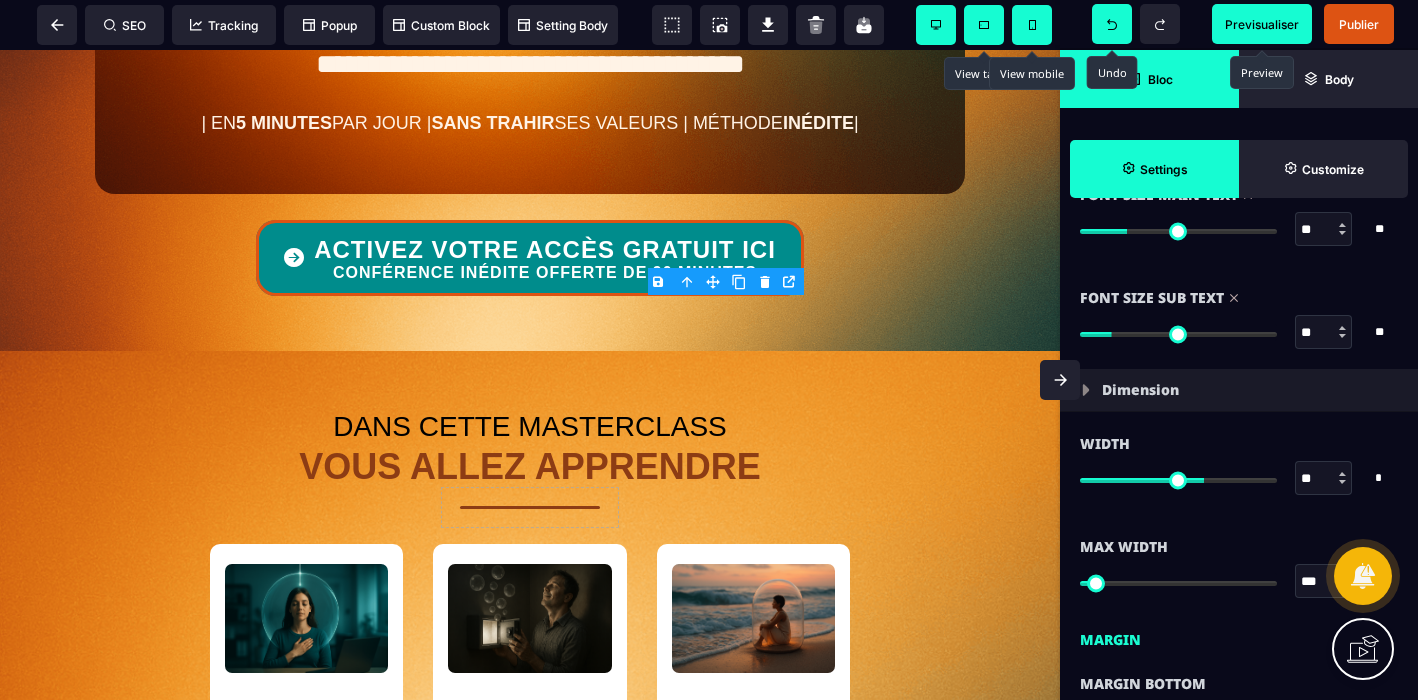 scroll, scrollTop: 486, scrollLeft: 0, axis: vertical 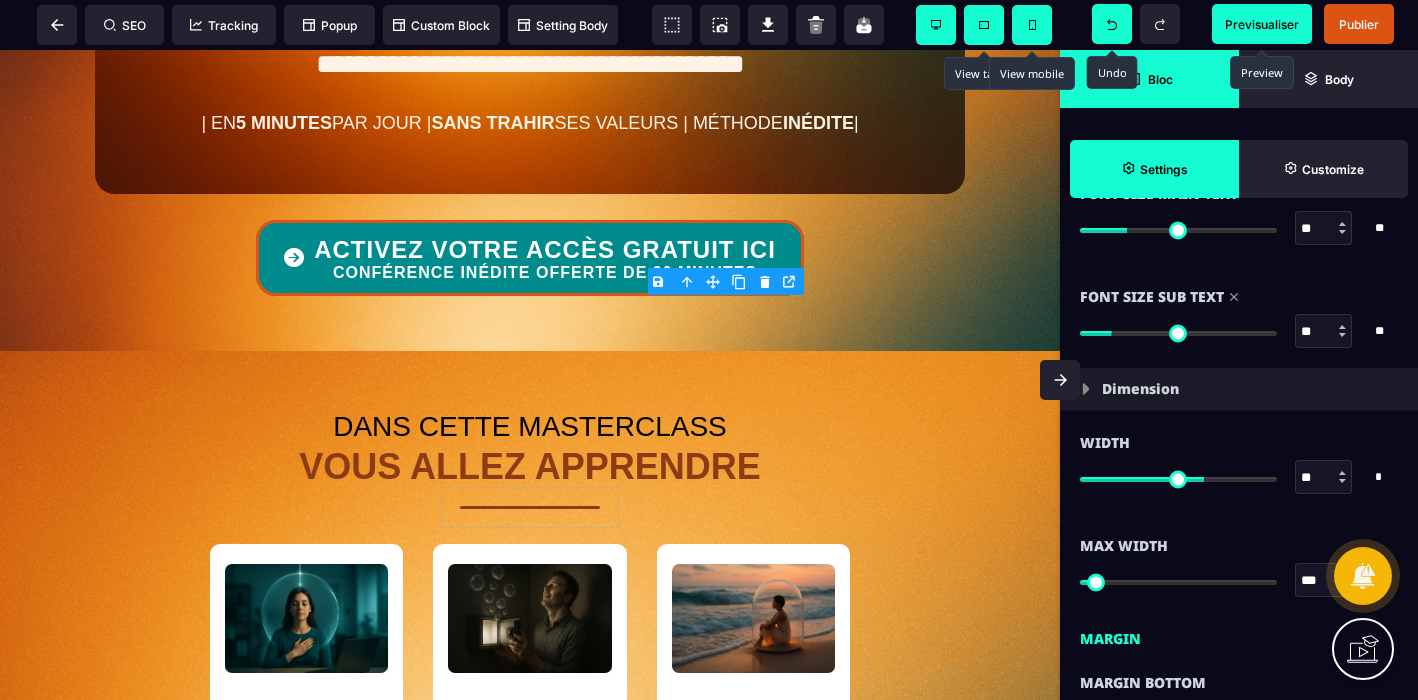 click at bounding box center (1342, 473) 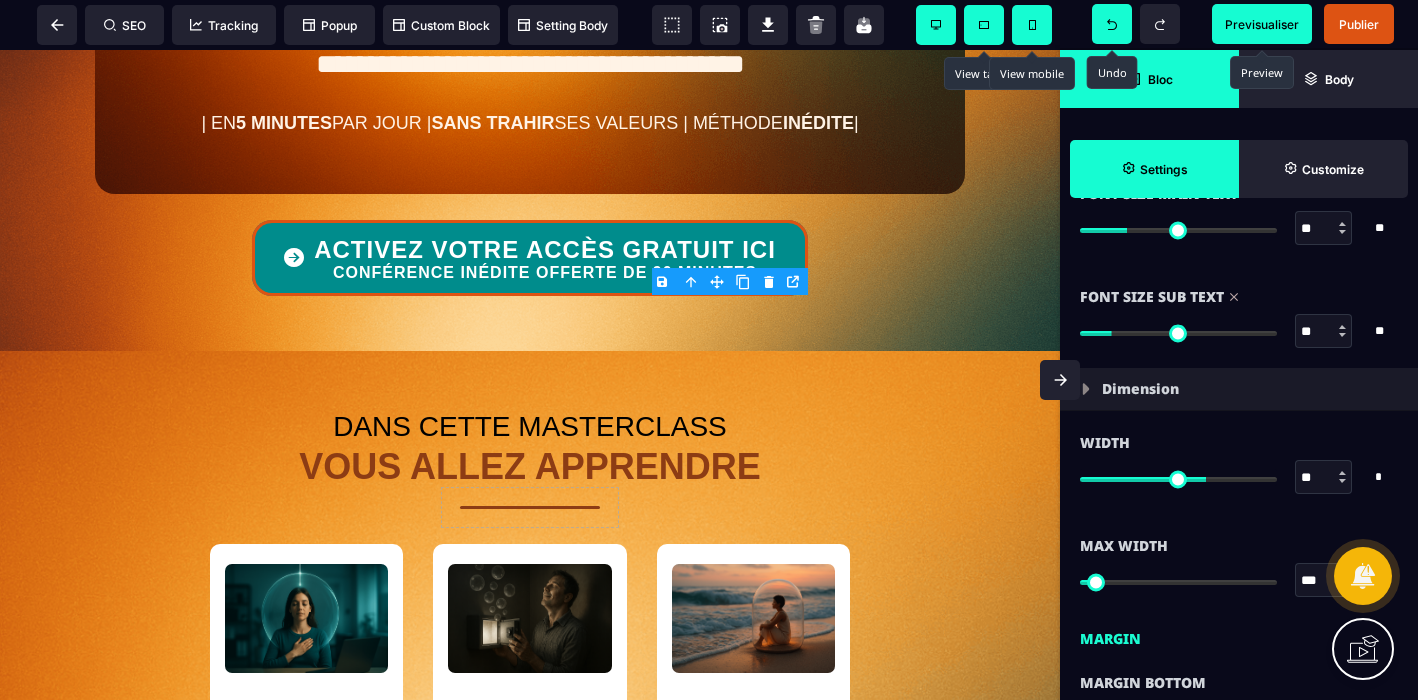 click at bounding box center (1342, 473) 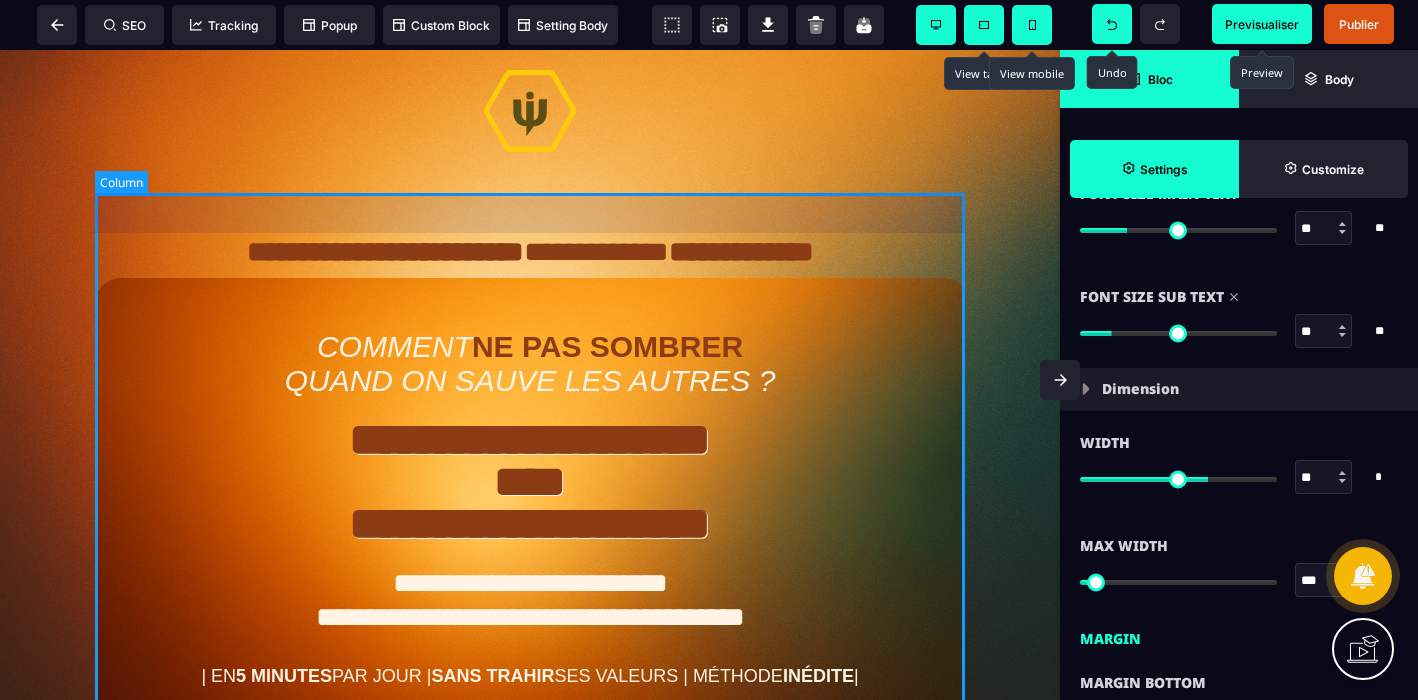 scroll, scrollTop: 0, scrollLeft: 0, axis: both 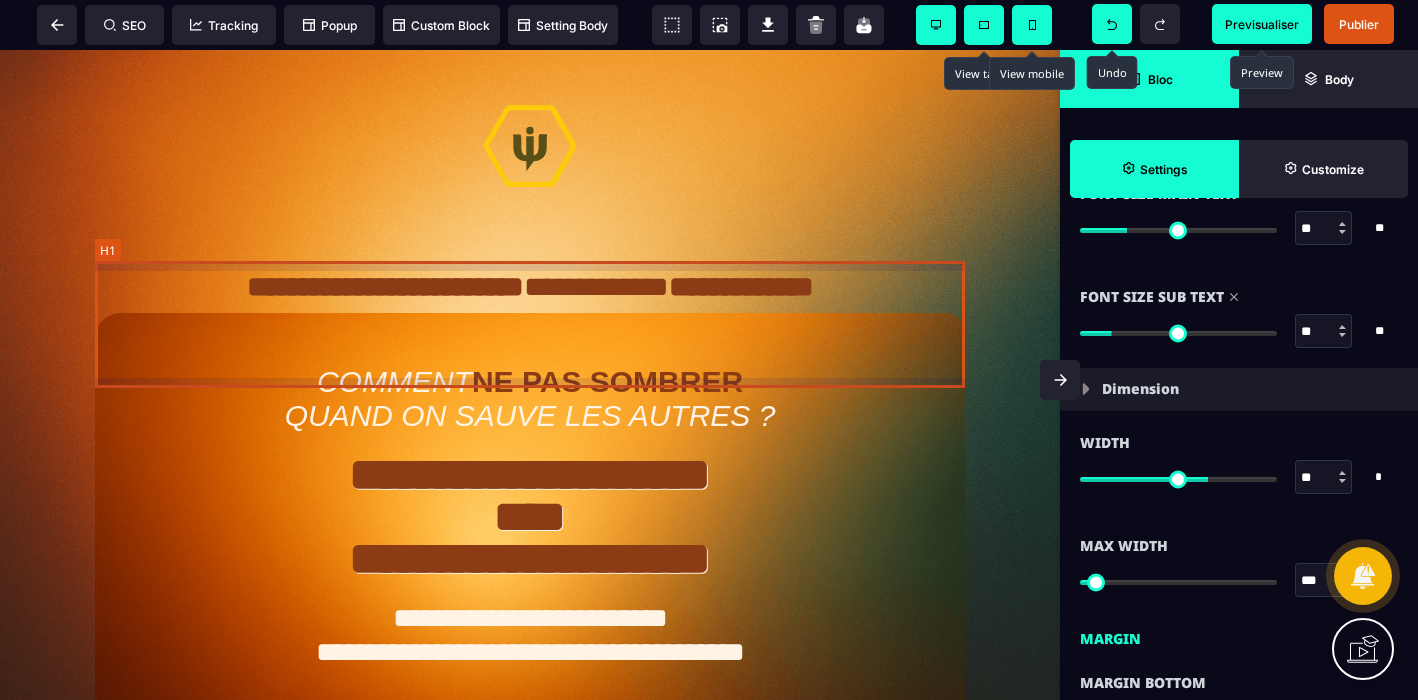 click on "**********" at bounding box center [530, 287] 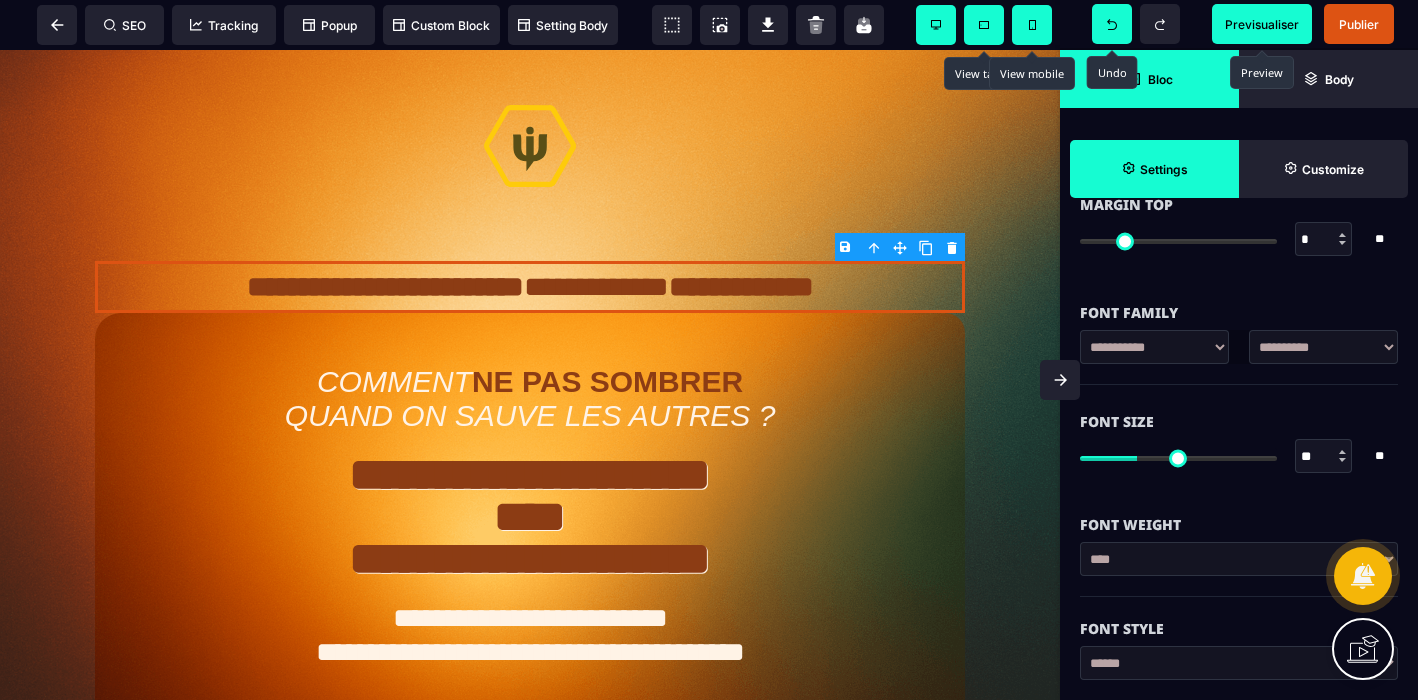 scroll, scrollTop: 145, scrollLeft: 0, axis: vertical 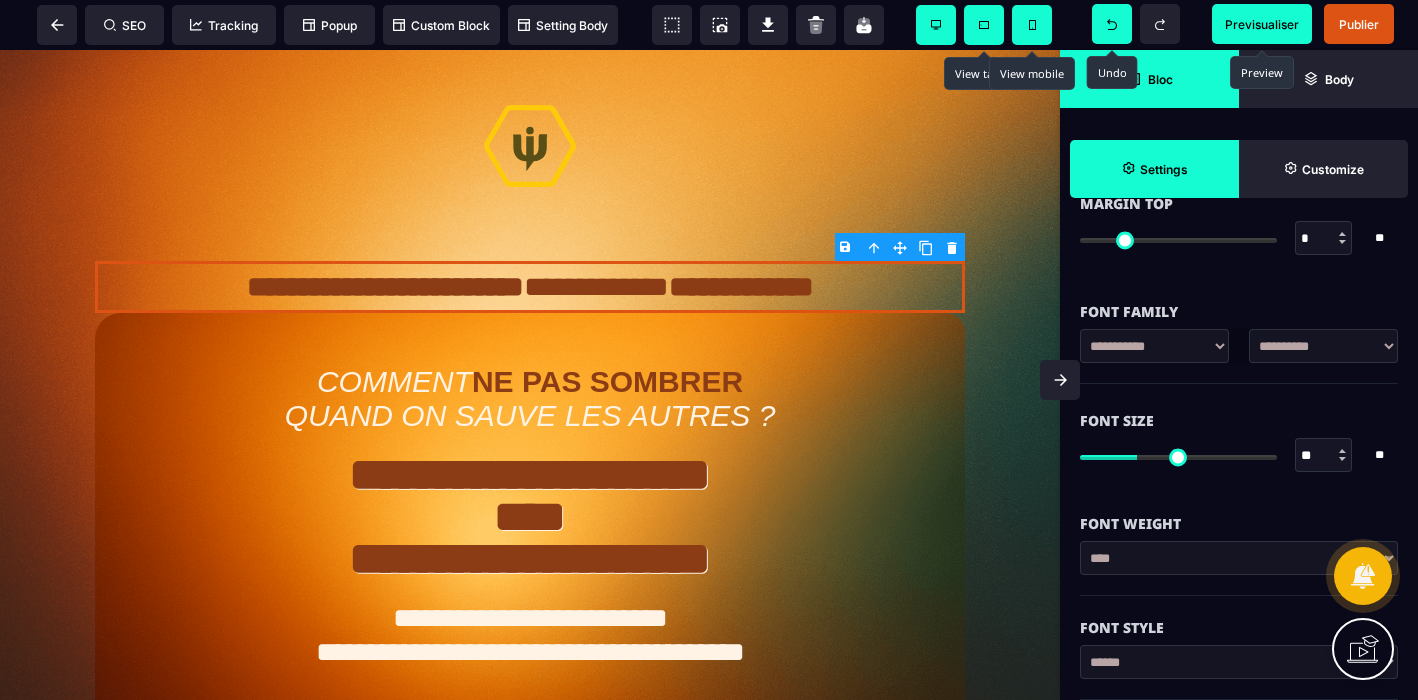 click at bounding box center (1342, 451) 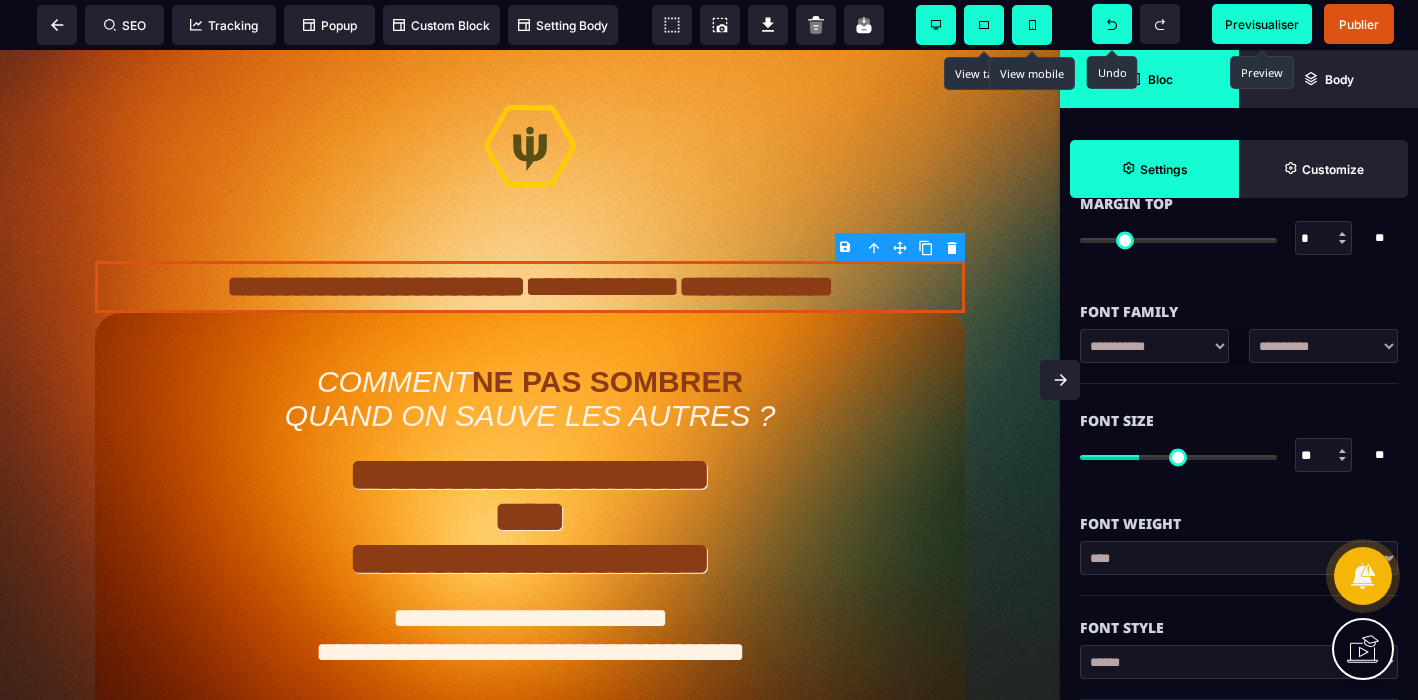 click at bounding box center (1342, 451) 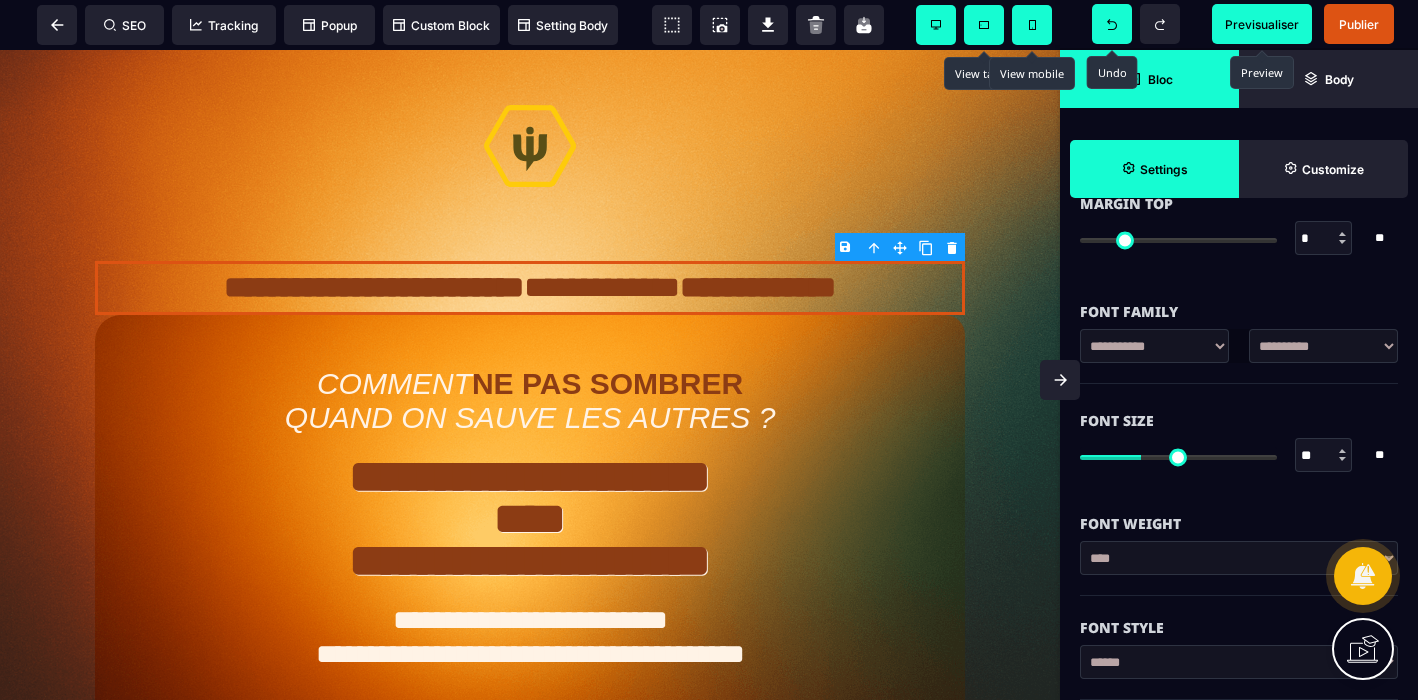 click on "COMMENT NE PAS SOMBRER QUAND ON SAUVE LES AUTRES ? | EN 5 MINUTES PAR JOUR | SANS TRAHIR SES VALEURS | MÉTHODE INÉDITE | ACTIVEZ VOTRE ACCÈS GRATUIT ICI CONFÉRENCE INÉDITE OFFERTE DE 90 MINUTES DANS CETTE MASTERCLASS VOUS ALLEZ APPRENDRE LE CALME ÉCLAIR 2min pour stopper la spirale Tu découvres un mini-rituel qui coupe net le brouhaha intérieur en moins de deux minutes. Tu sauras relancer ton cerveau comme on rafraîchit une page, sans bouger de ton siège. LA DÉCHARGE MENTALE léger même sous tension Tu apprends à créer un « coffre fort » intérieur où déposer tes charges sans dépendre de personne. Tu repartiras plus léger, avec un mode d’emploi pour y accéder à volonté. LE SAS EXPRESS rebond en moins de 3 min ACTIVEZ VOTRE ACCÈS GRATUIT ICI CONFÉRENCE INÉDITE OFFERTE DE 90 MINUTES" at bounding box center [530, 3787] 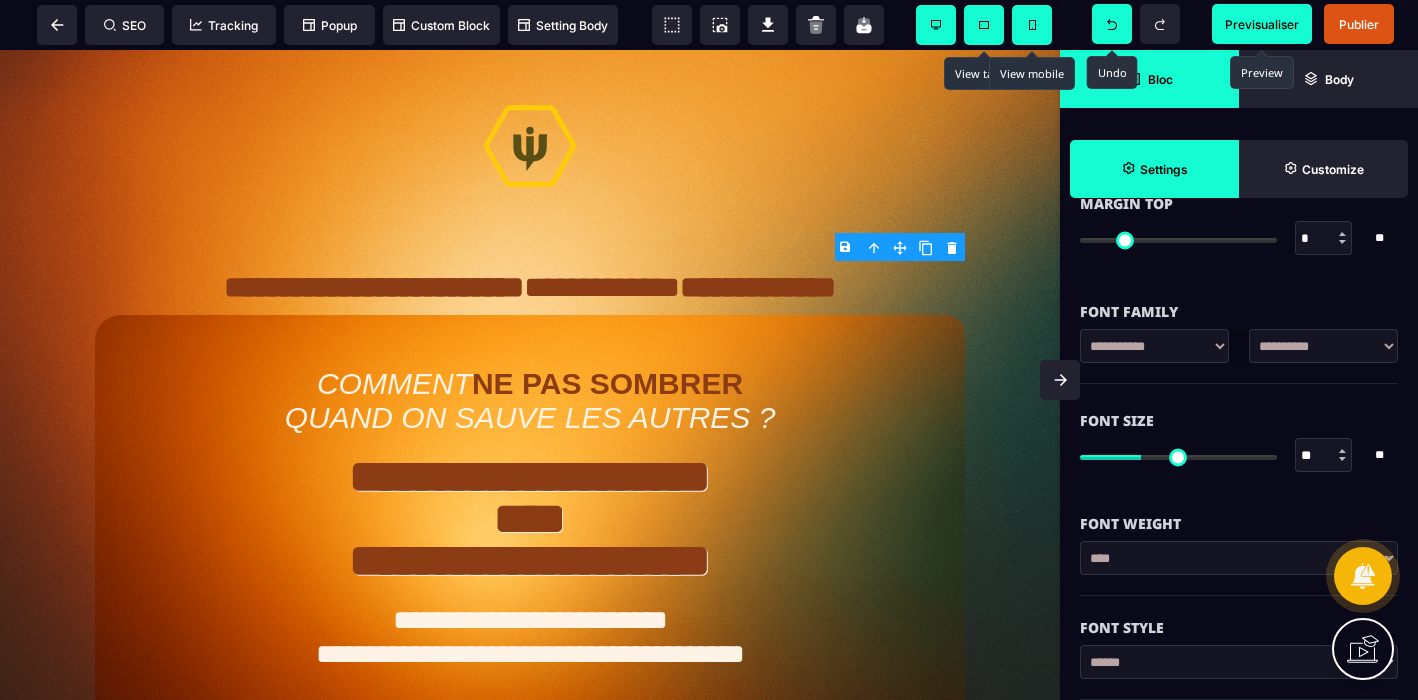 scroll, scrollTop: 1579, scrollLeft: 0, axis: vertical 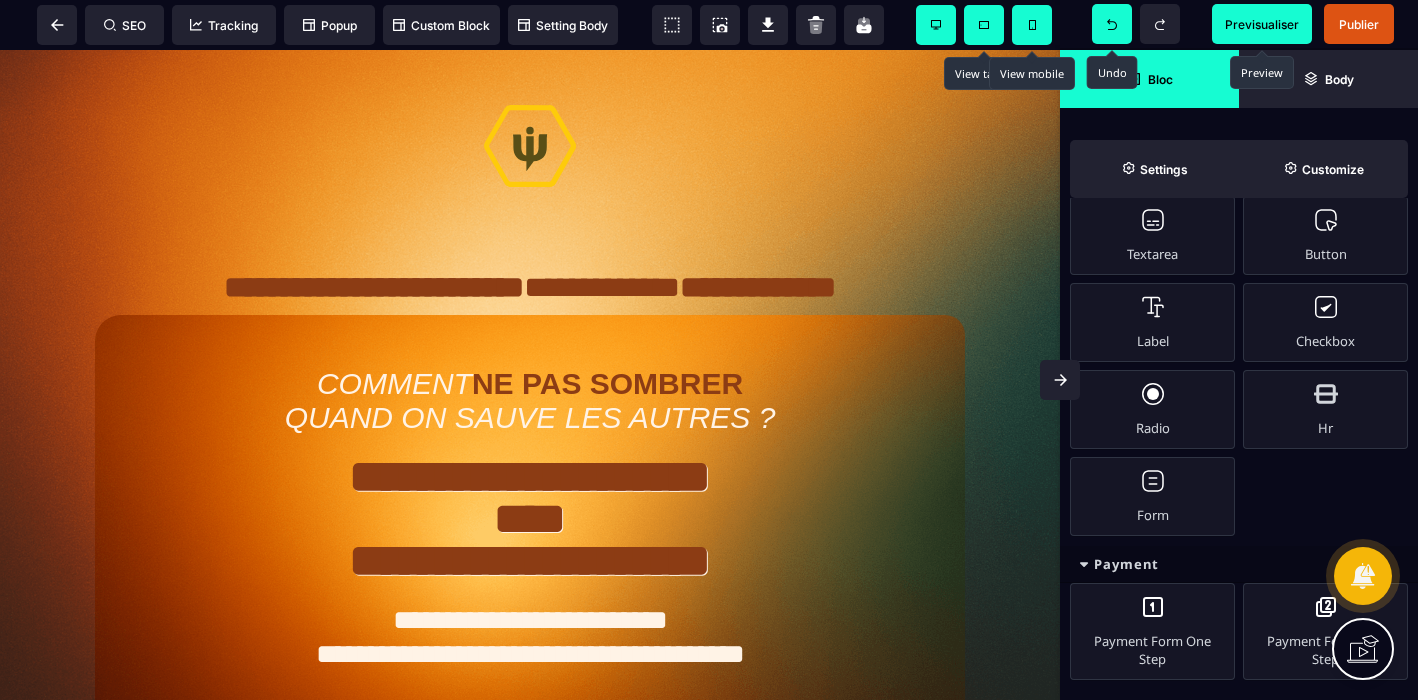 click on "Previsualiser" at bounding box center [1262, 24] 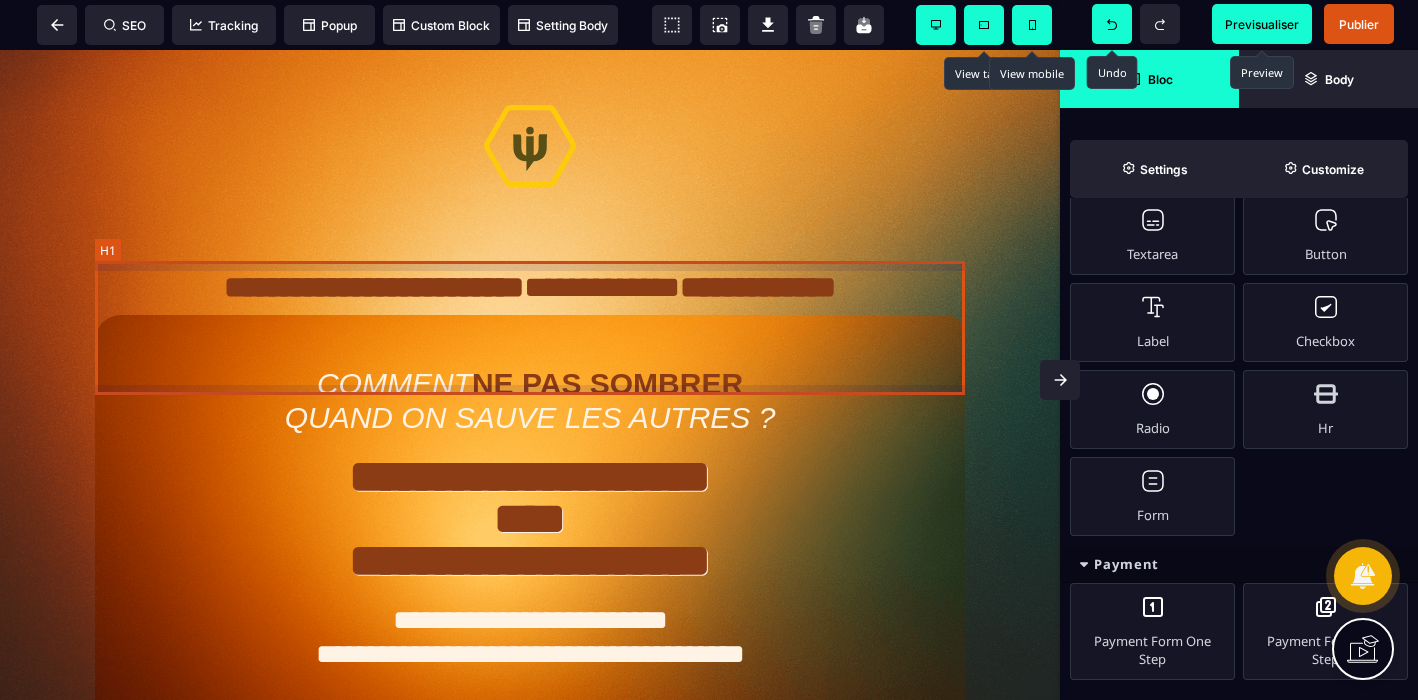 click on "**********" at bounding box center (530, 288) 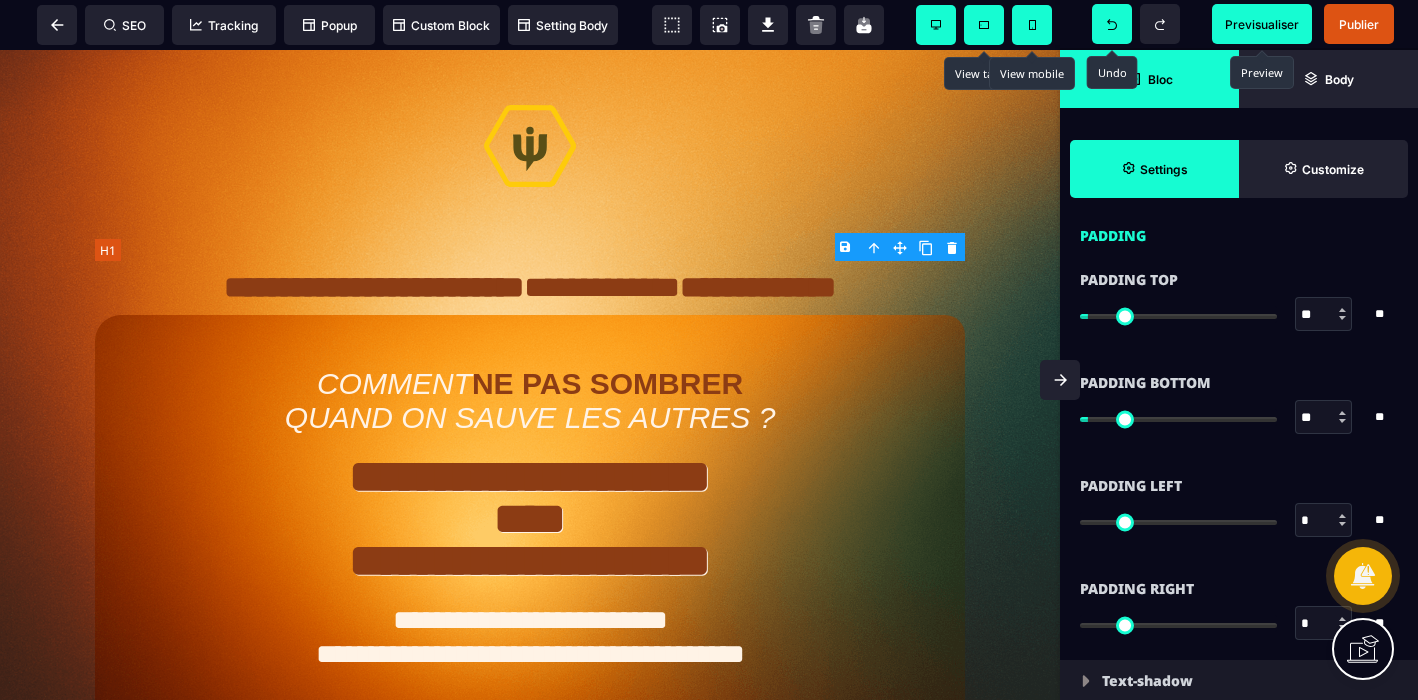 scroll, scrollTop: 0, scrollLeft: 0, axis: both 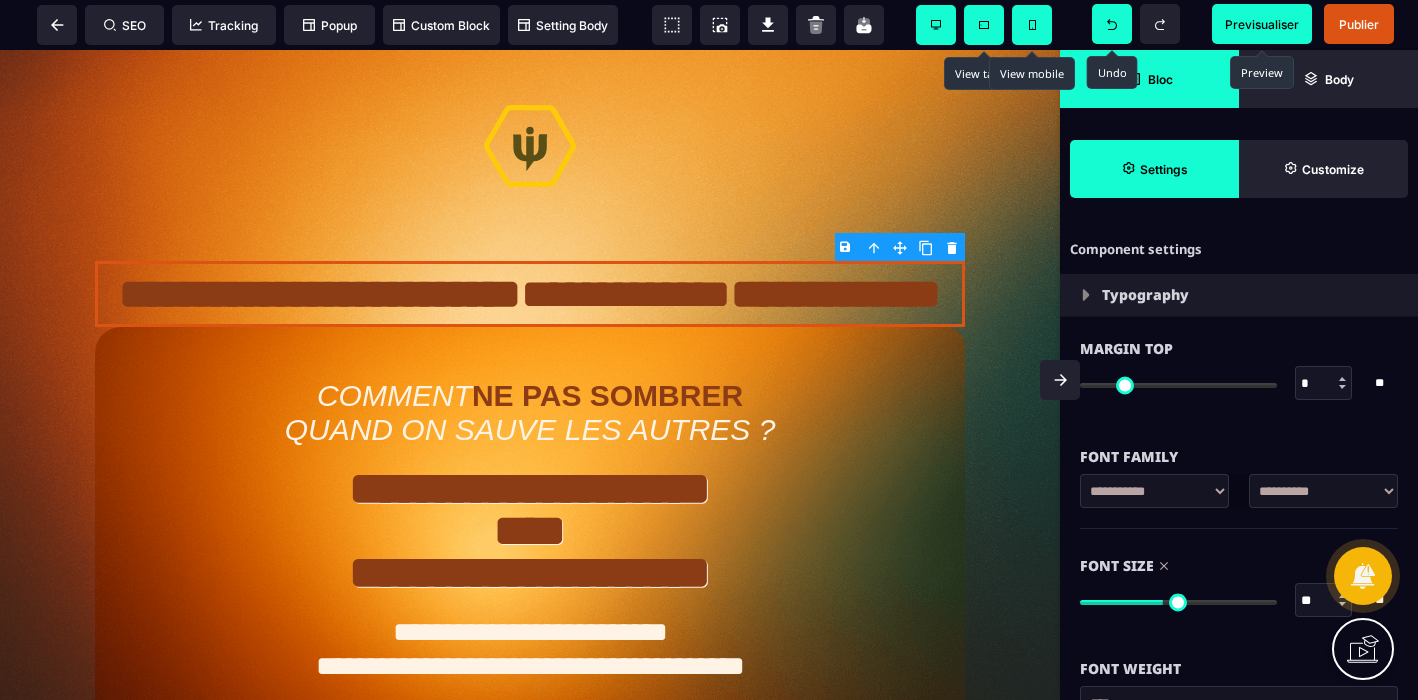 drag, startPoint x: 1149, startPoint y: 605, endPoint x: 1164, endPoint y: 604, distance: 15.033297 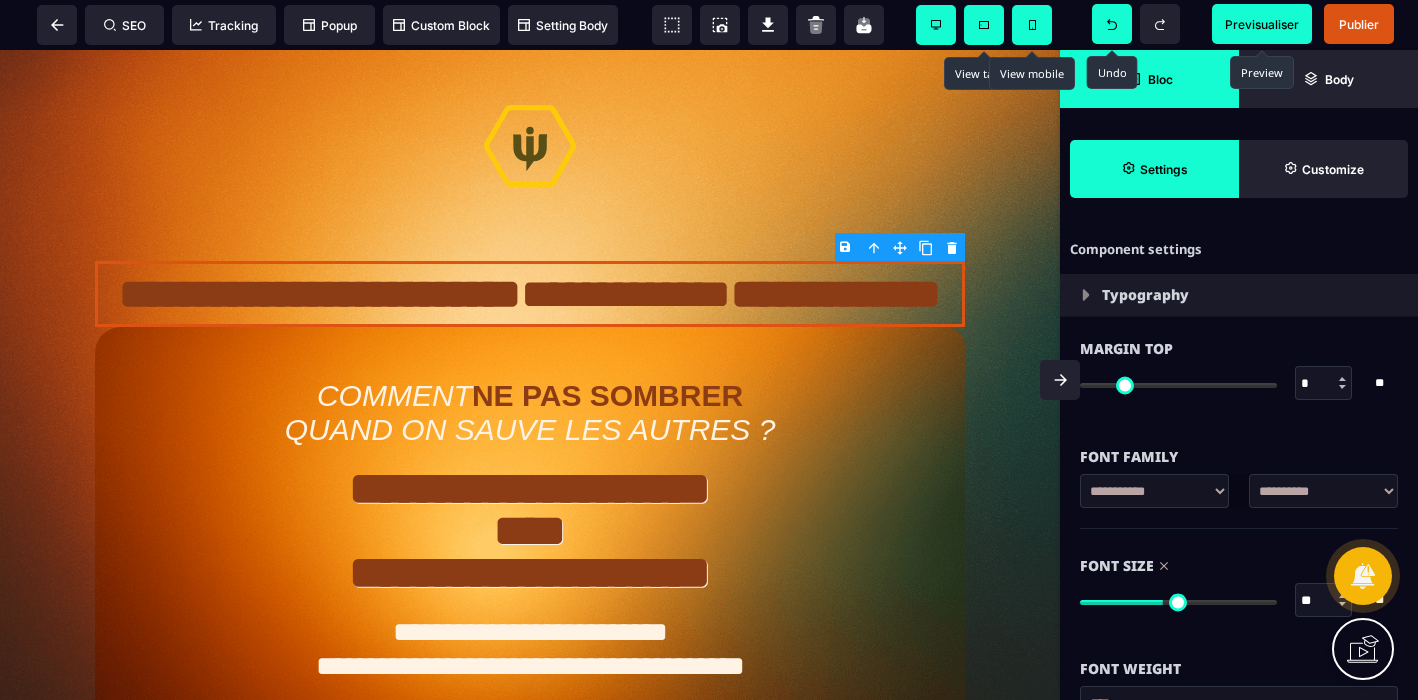 click at bounding box center (1178, 602) 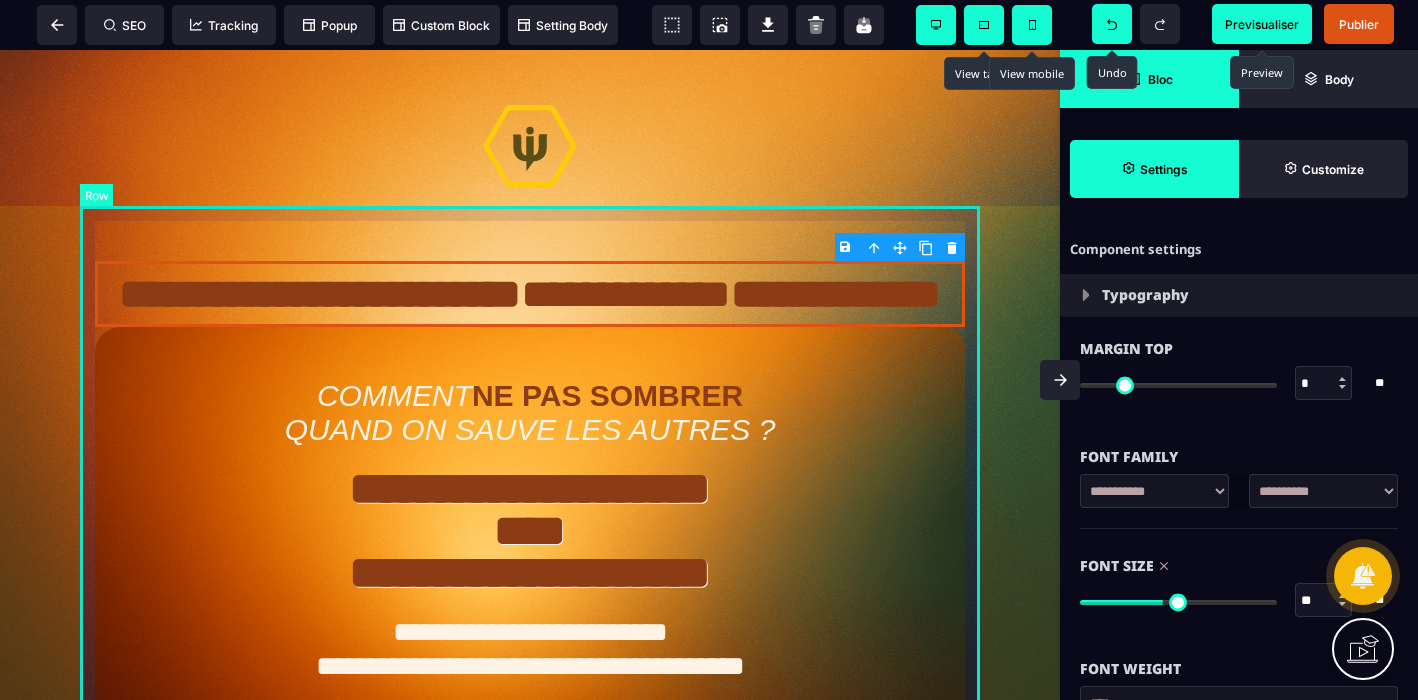 click on "COMMENT NE PAS SOMBRER QUAND ON SAUVE LES AUTRES ? | EN 5 MINUTES PAR JOUR | SANS TRAHIR SES VALEURS | MÉTHODE INÉDITE | ACTIVEZ VOTRE ACCÈS GRATUIT ICI CONFÉRENCE INÉDITE OFFERTE DE 90 MINUTES" at bounding box center (530, 579) 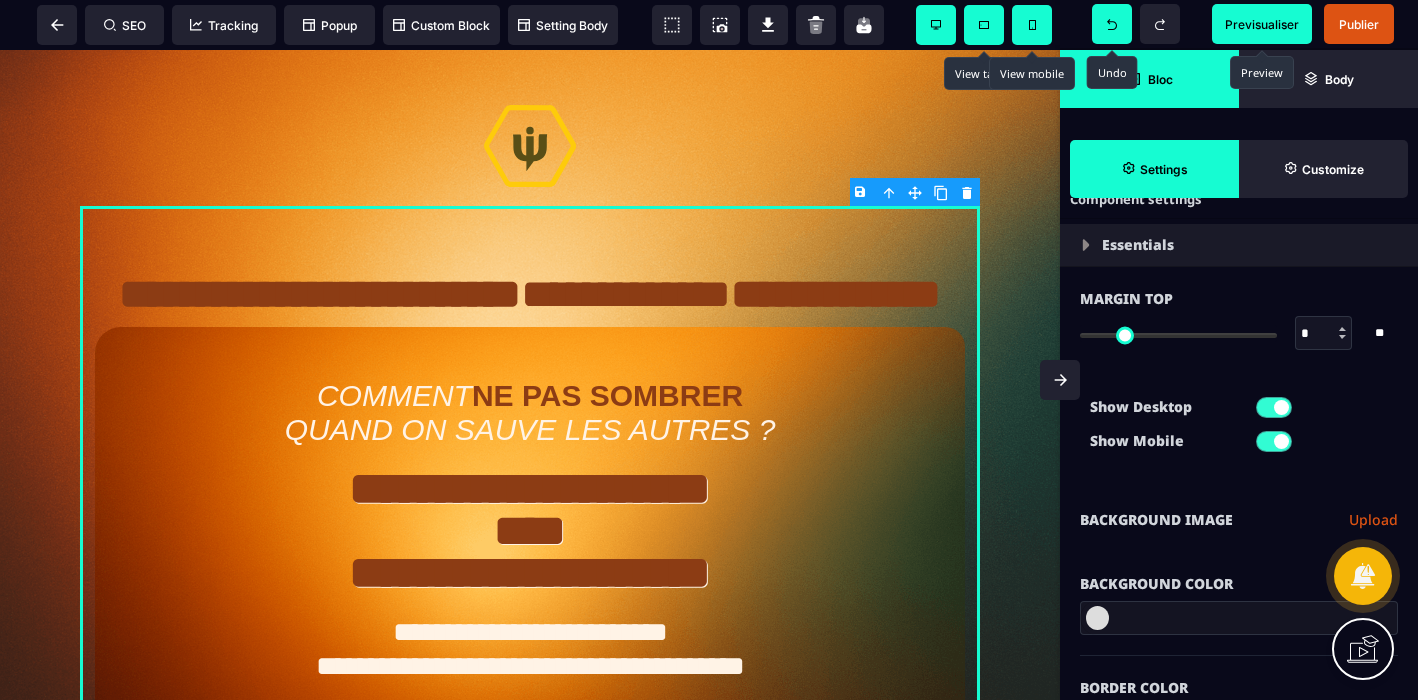 scroll, scrollTop: 73, scrollLeft: 0, axis: vertical 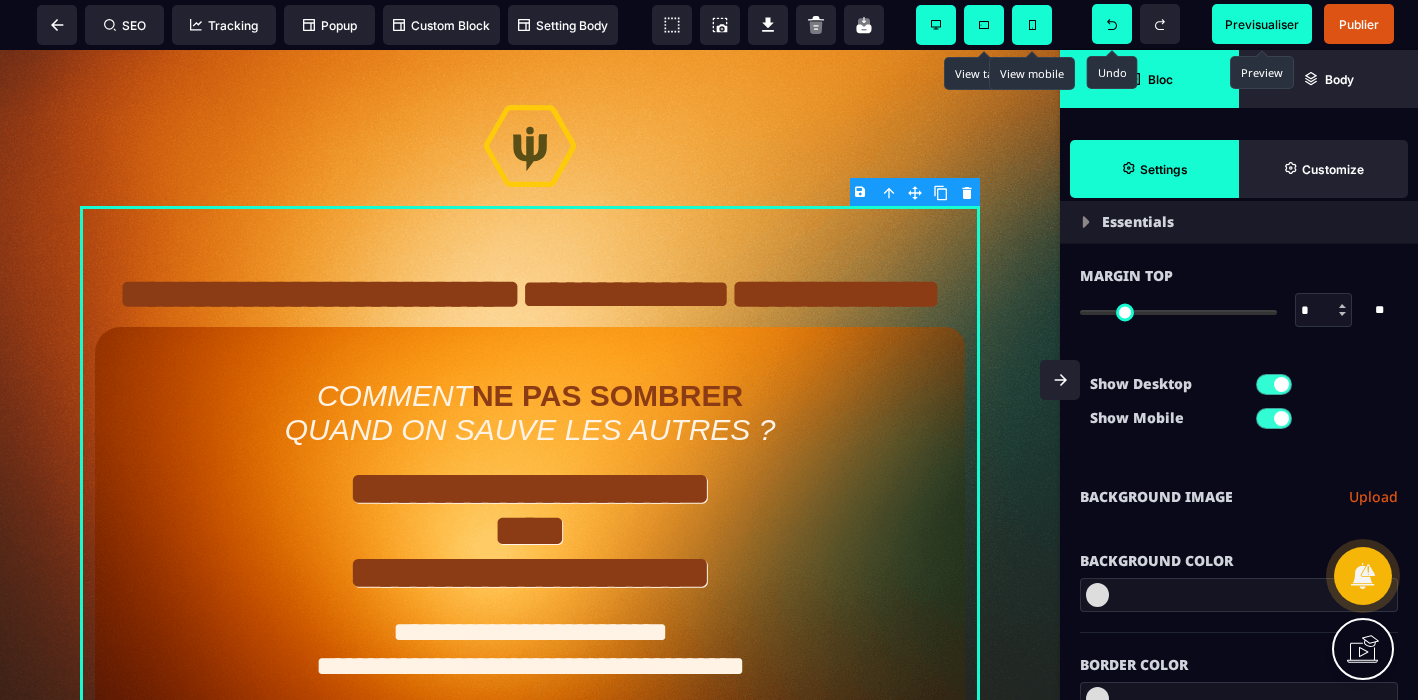click 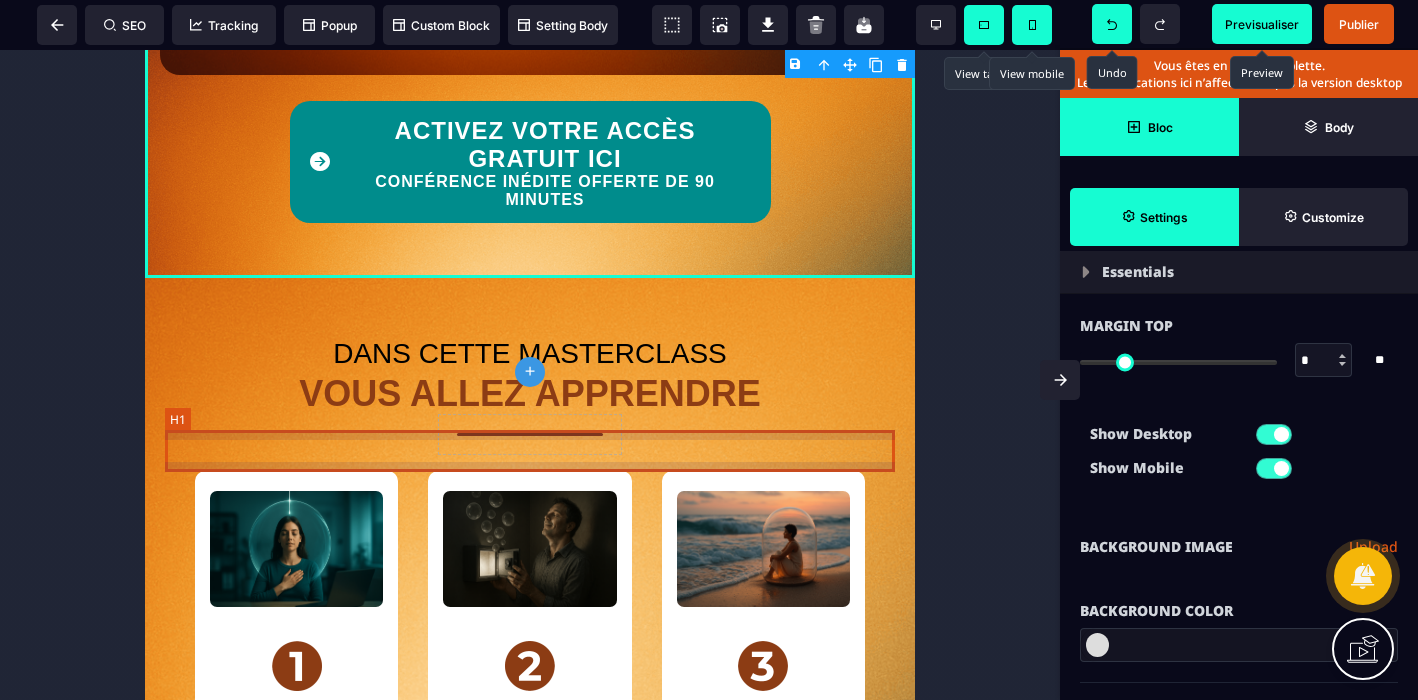 scroll, scrollTop: 771, scrollLeft: 0, axis: vertical 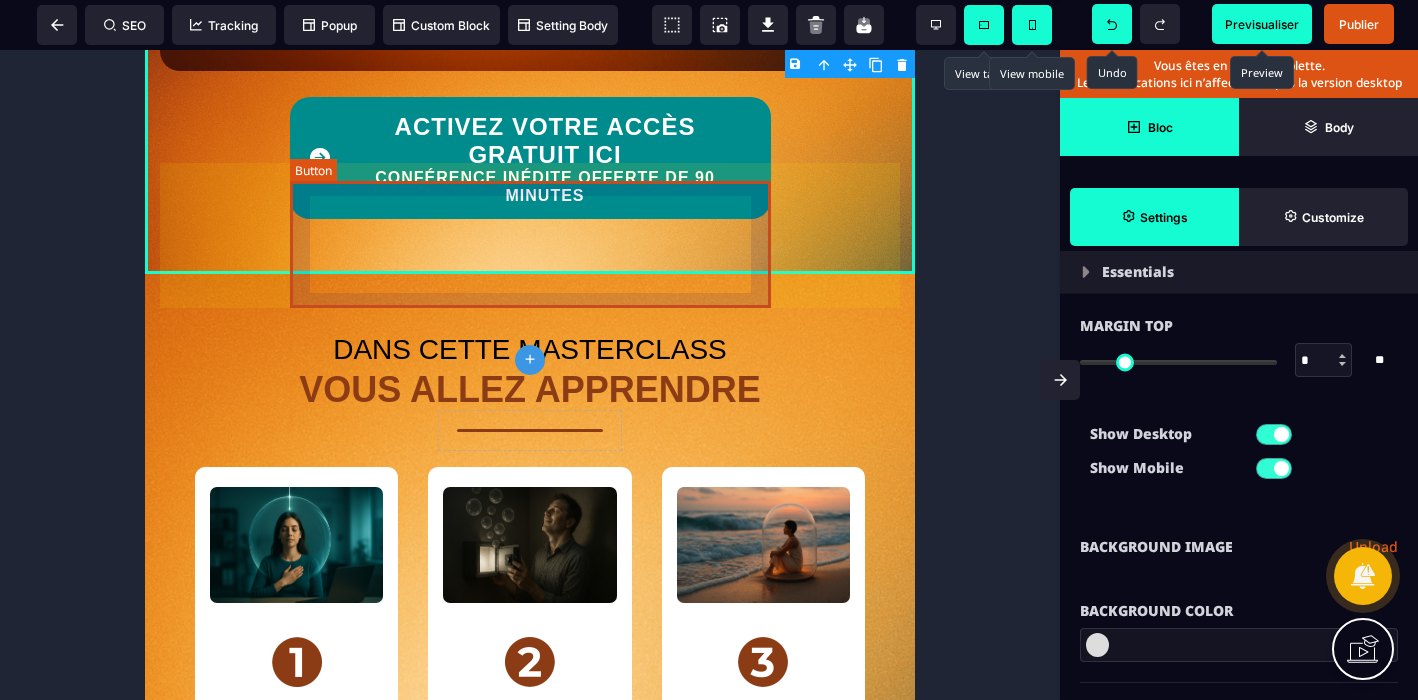 click on "ACTIVEZ VOTRE ACCÈS GRATUIT ICI CONFÉRENCE INÉDITE OFFERTE DE 90 MINUTES" at bounding box center (545, 159) 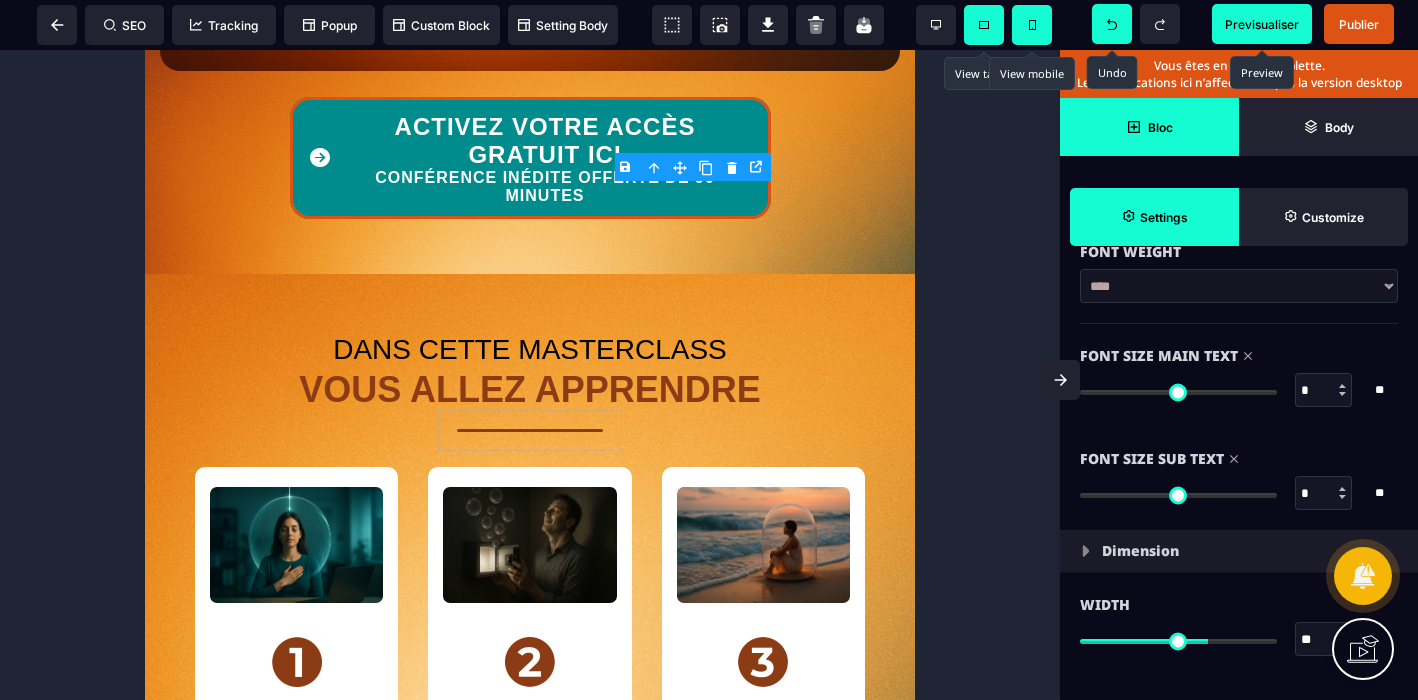 scroll, scrollTop: 371, scrollLeft: 0, axis: vertical 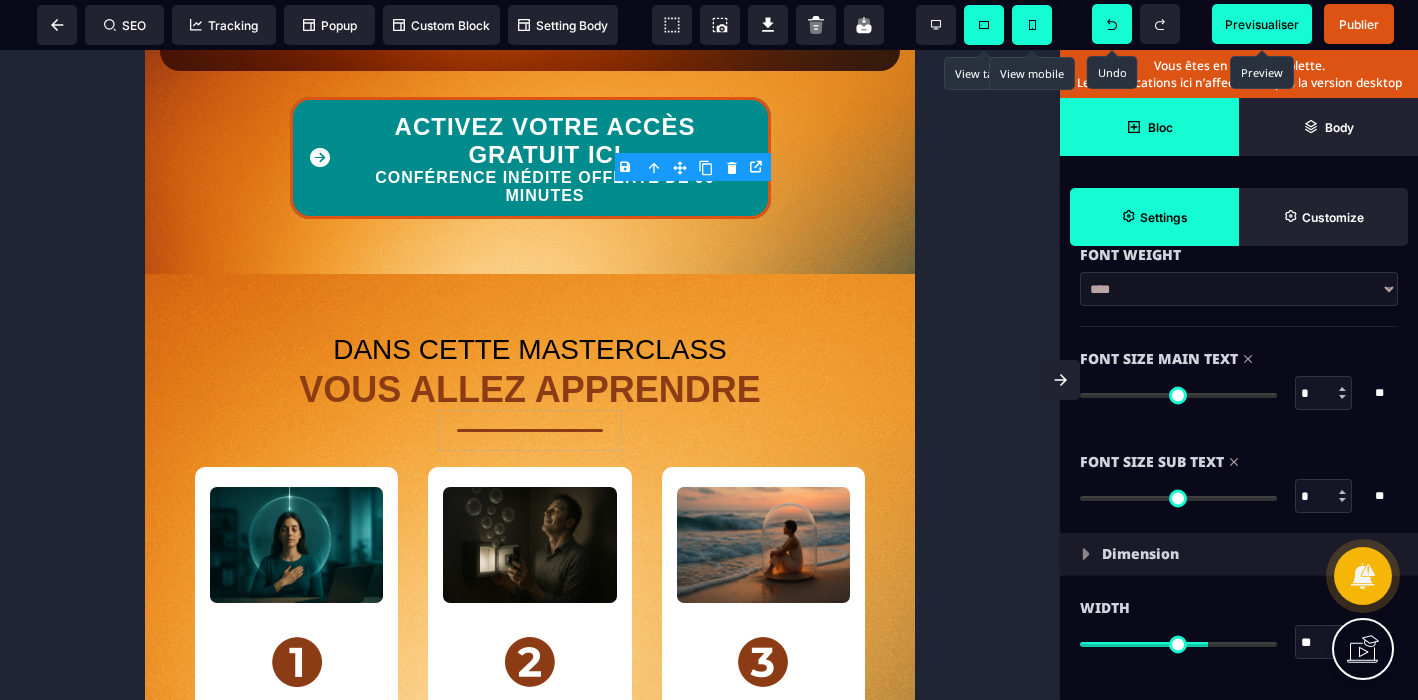 click 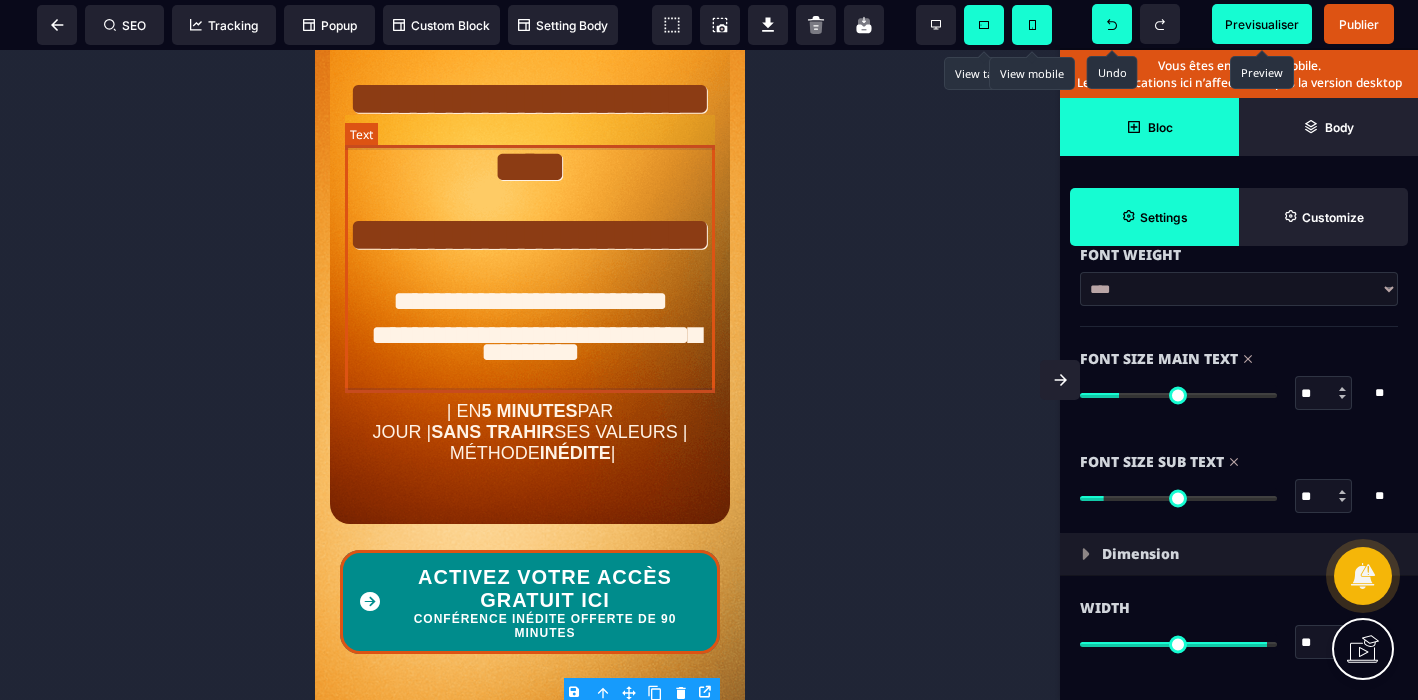 scroll, scrollTop: 517, scrollLeft: 0, axis: vertical 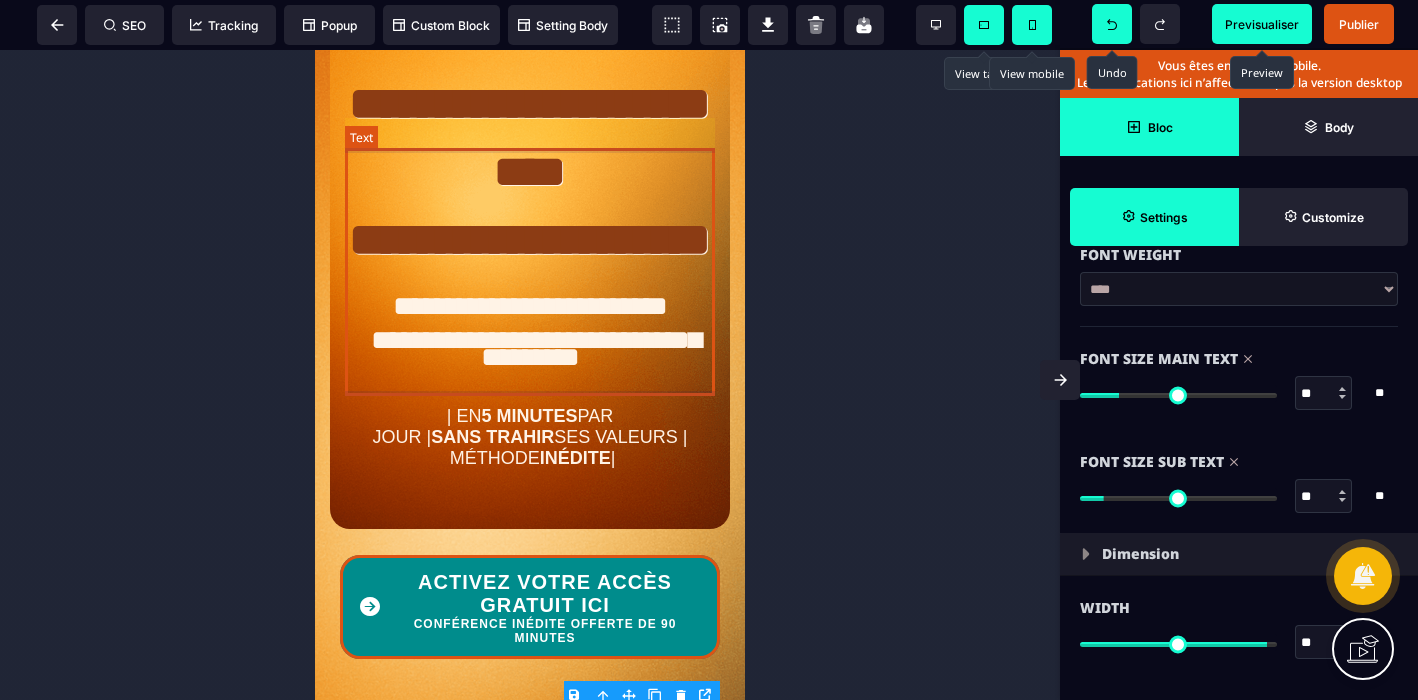 click on "**********" at bounding box center (530, 172) 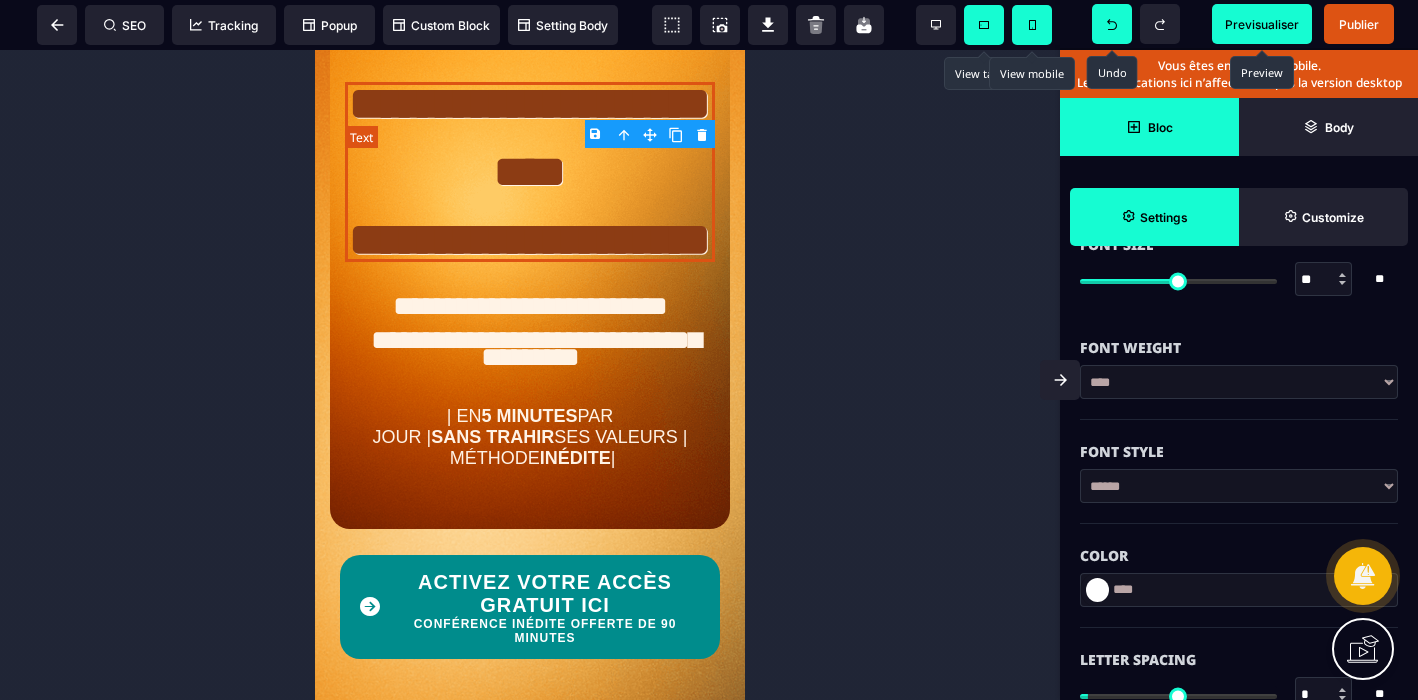 scroll, scrollTop: 0, scrollLeft: 0, axis: both 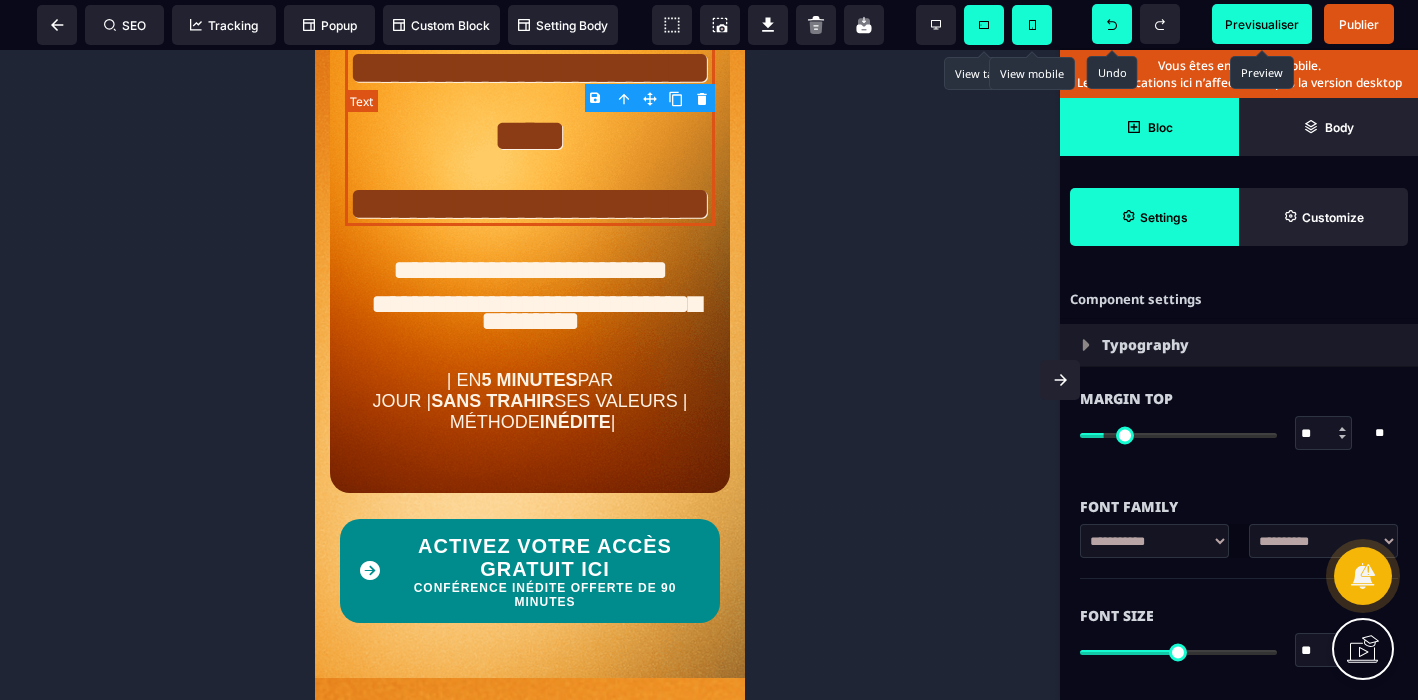 click on "**********" at bounding box center (530, 136) 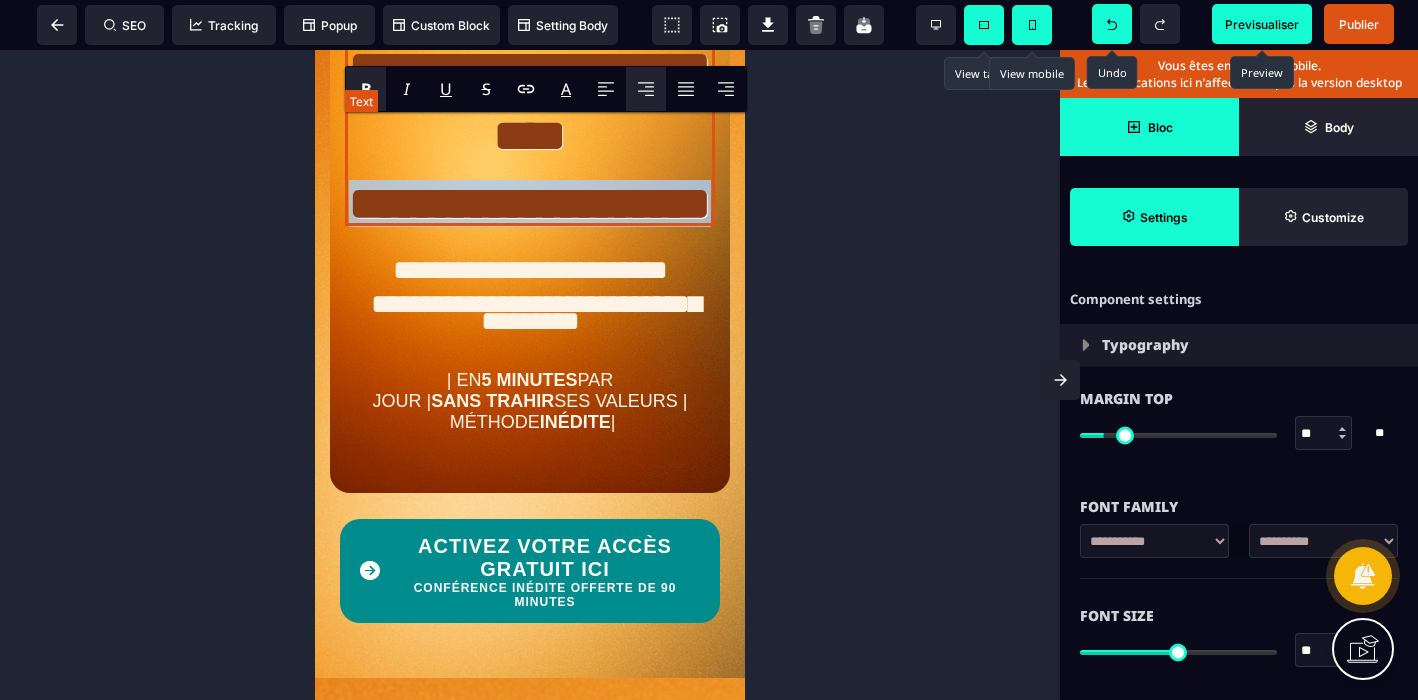 click on "**********" at bounding box center (530, 136) 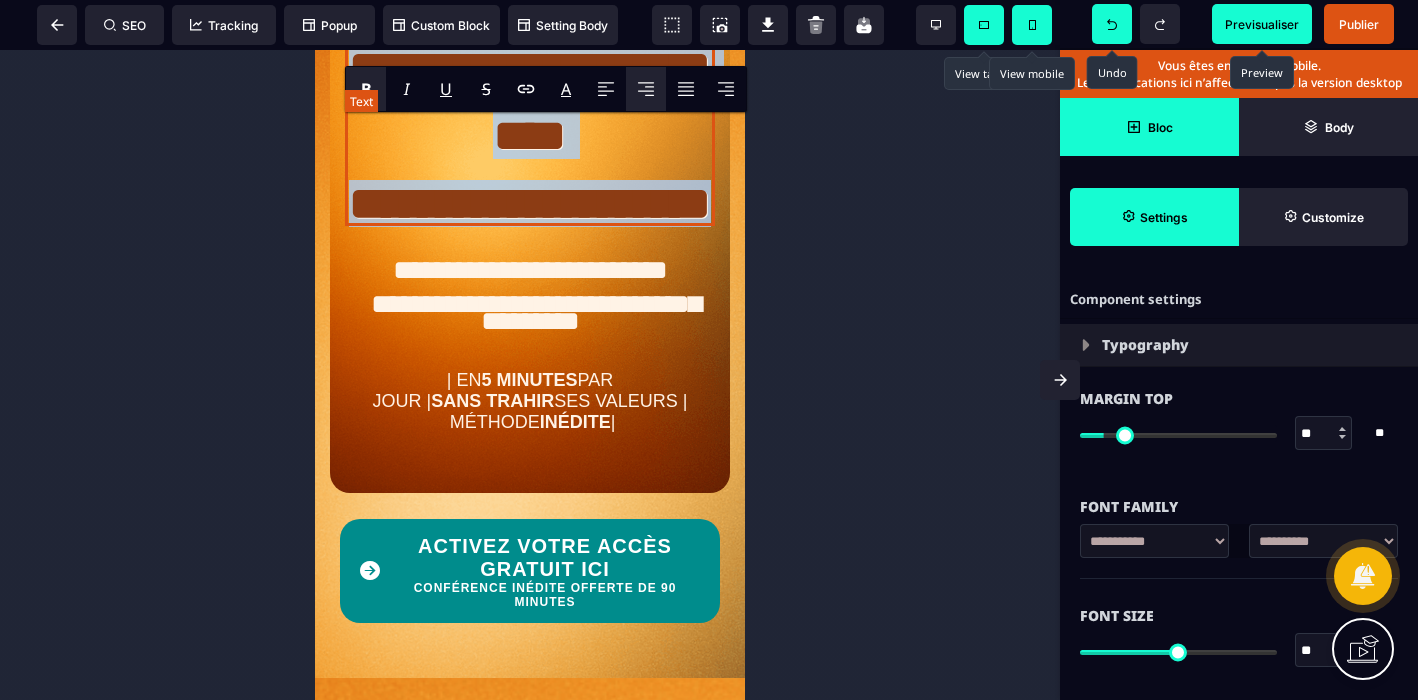 drag, startPoint x: 575, startPoint y: 368, endPoint x: 365, endPoint y: 144, distance: 307.04398 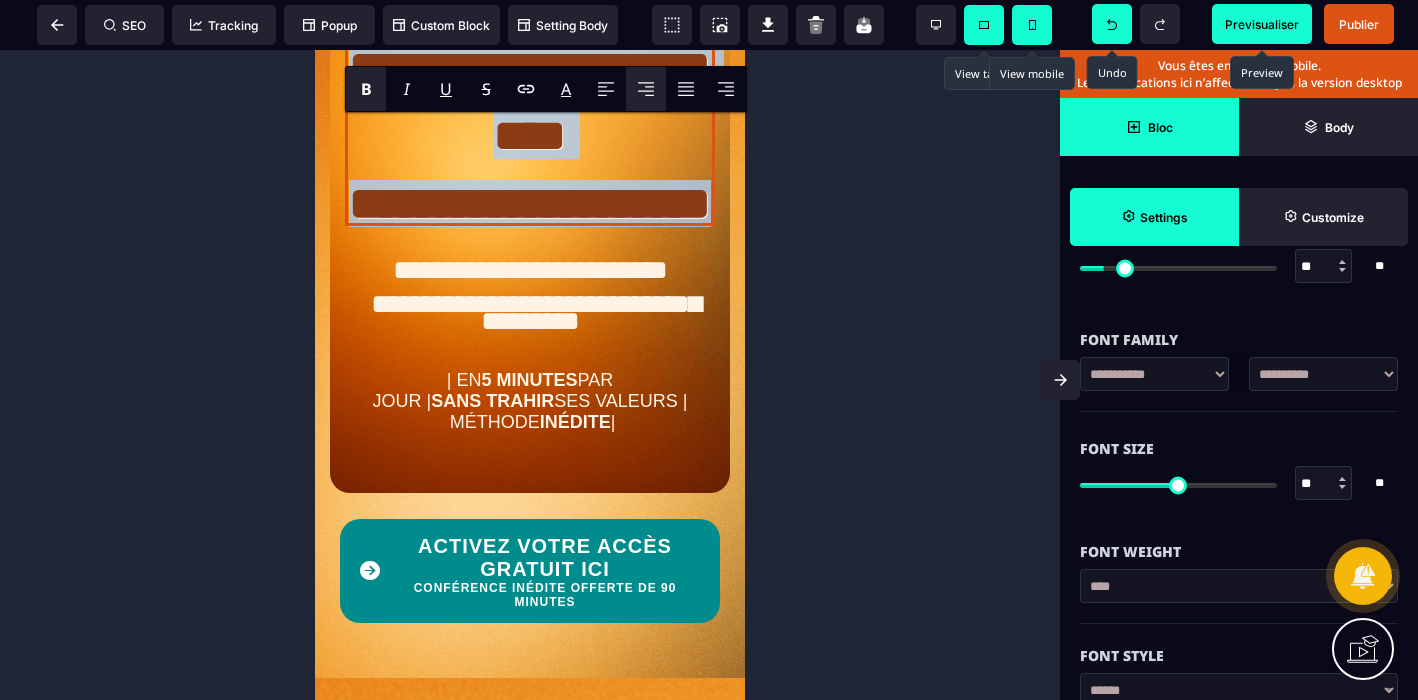 scroll, scrollTop: 187, scrollLeft: 0, axis: vertical 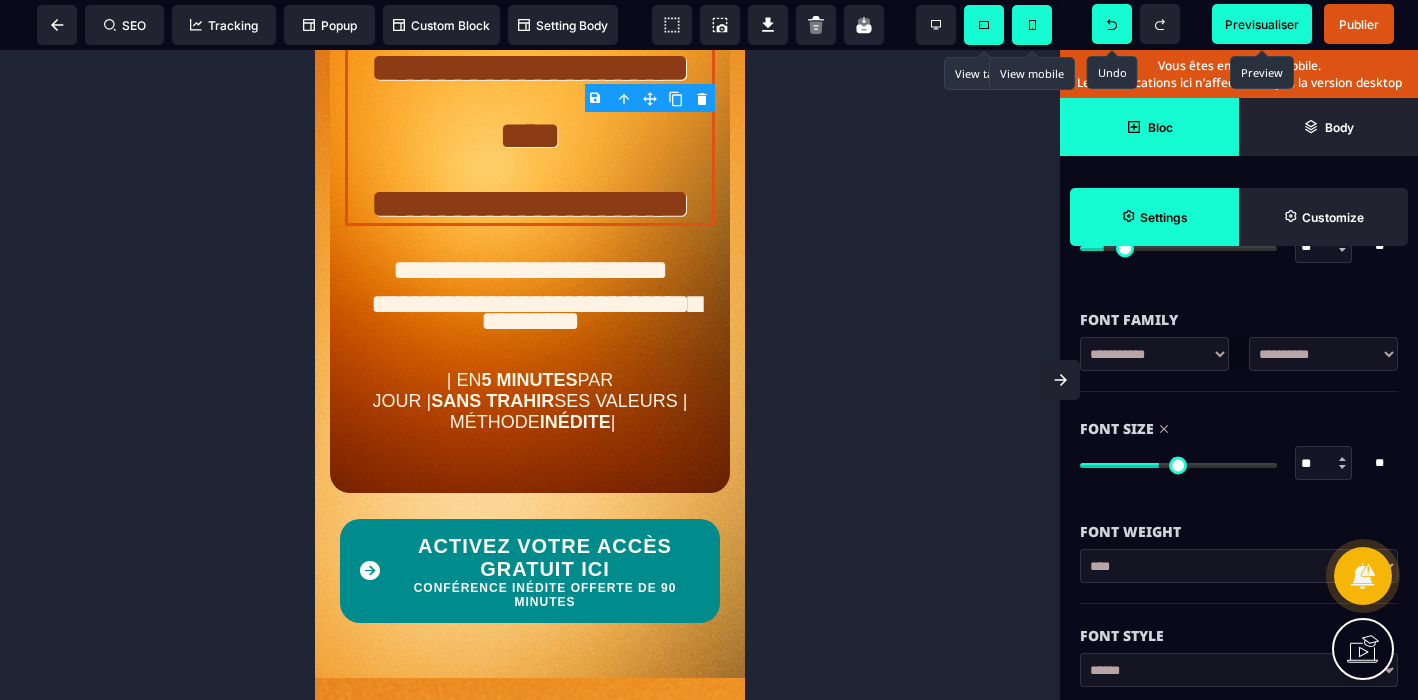 drag, startPoint x: 1170, startPoint y: 465, endPoint x: 1159, endPoint y: 465, distance: 11 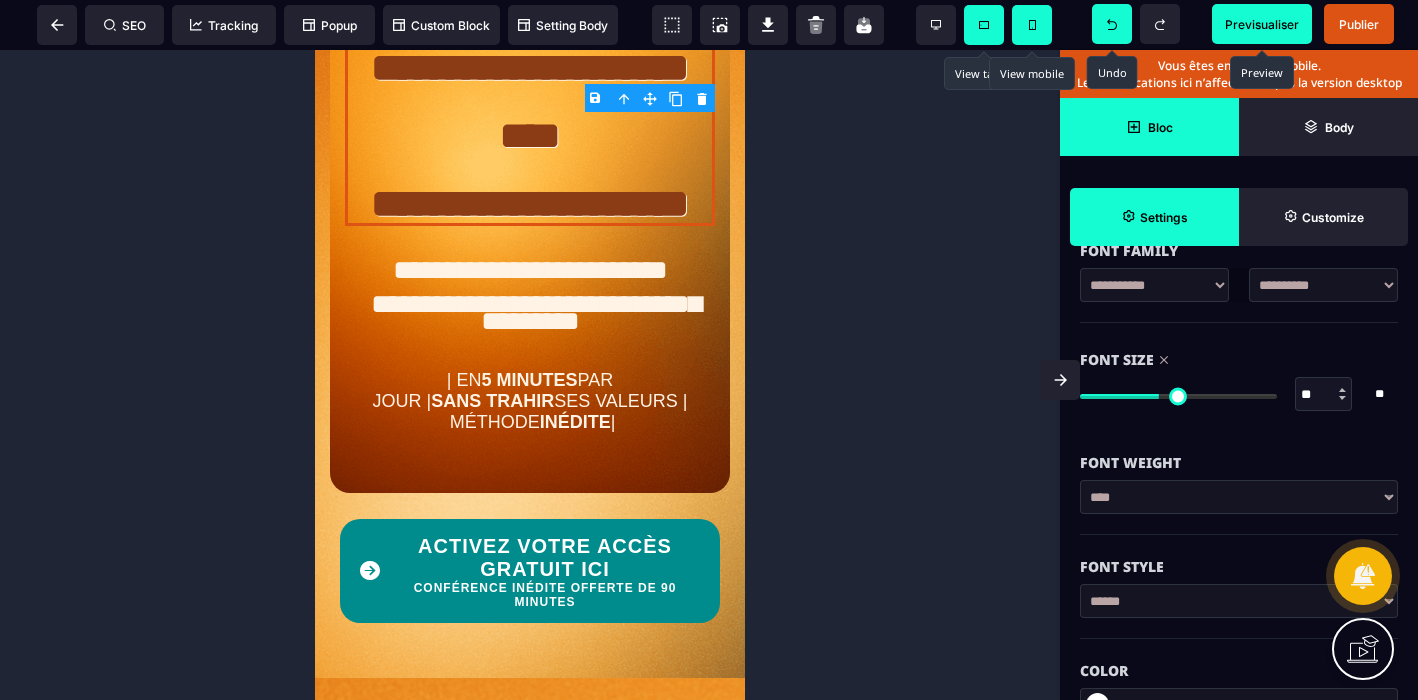 scroll, scrollTop: 257, scrollLeft: 0, axis: vertical 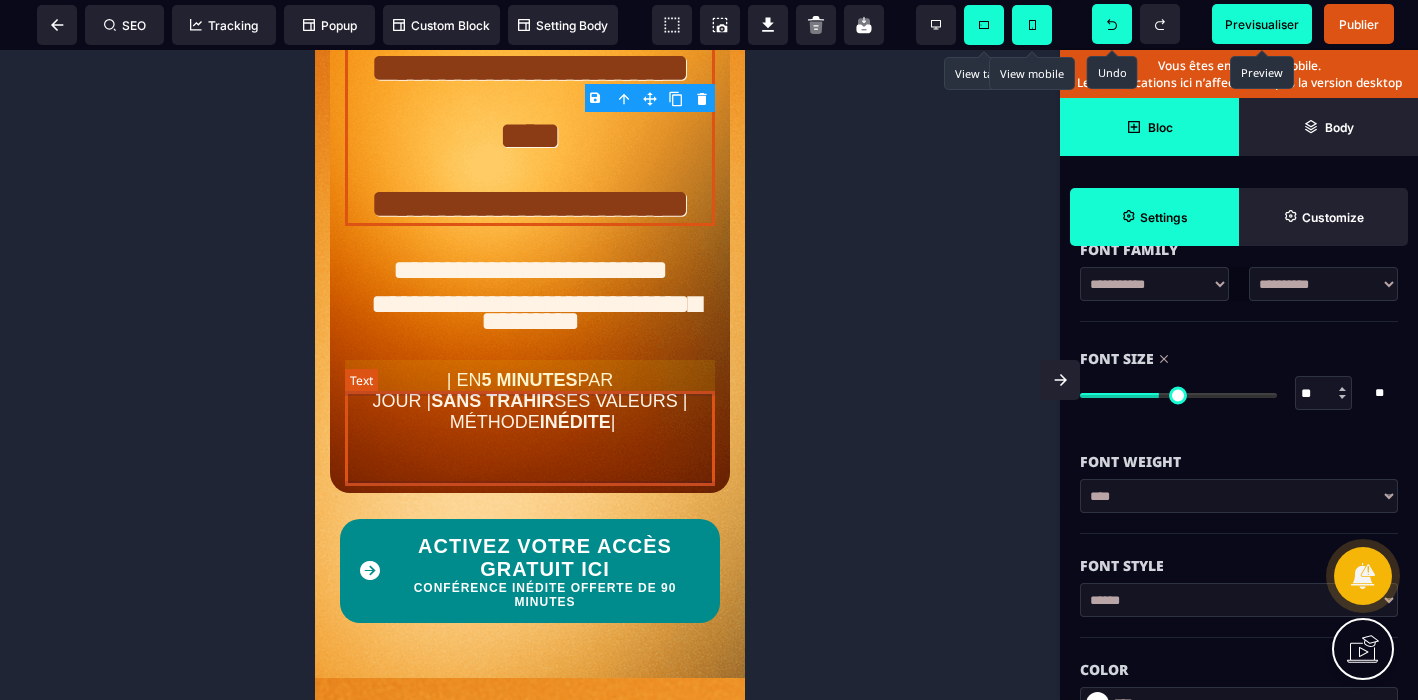 click on "**********" at bounding box center (530, 296) 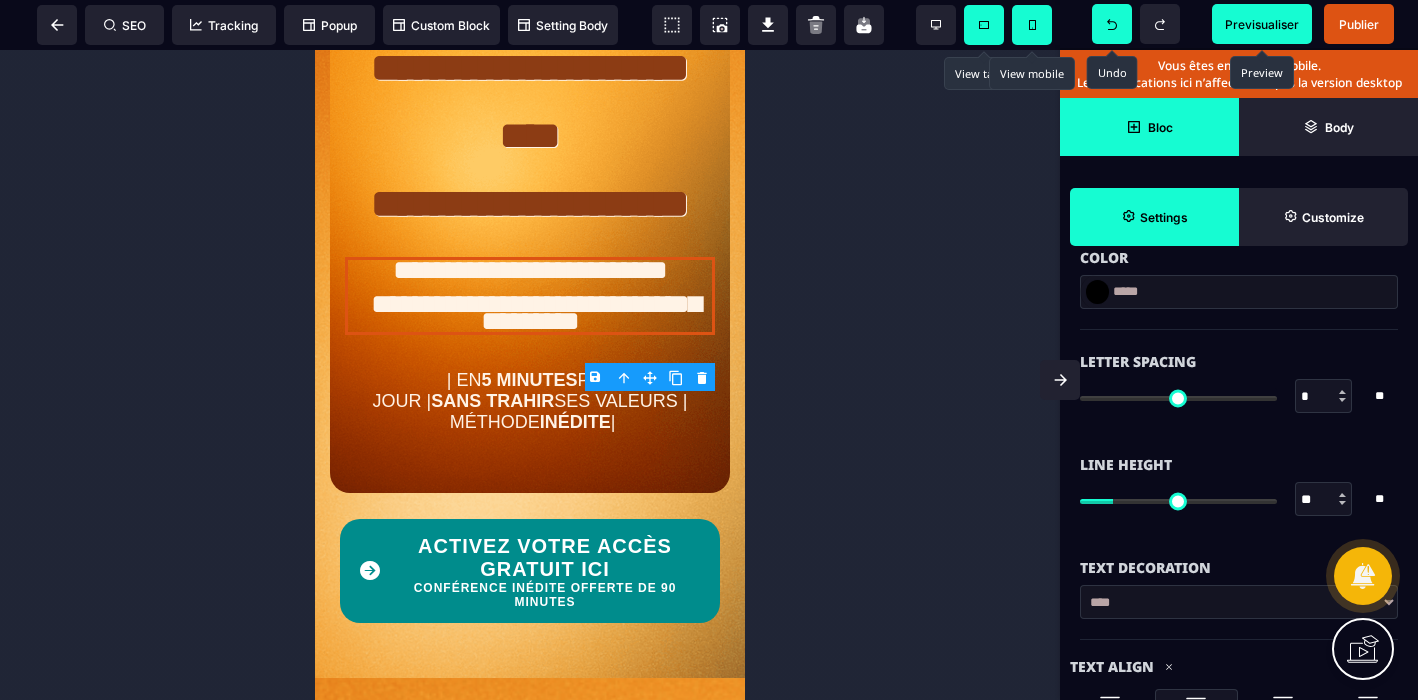 scroll, scrollTop: 671, scrollLeft: 0, axis: vertical 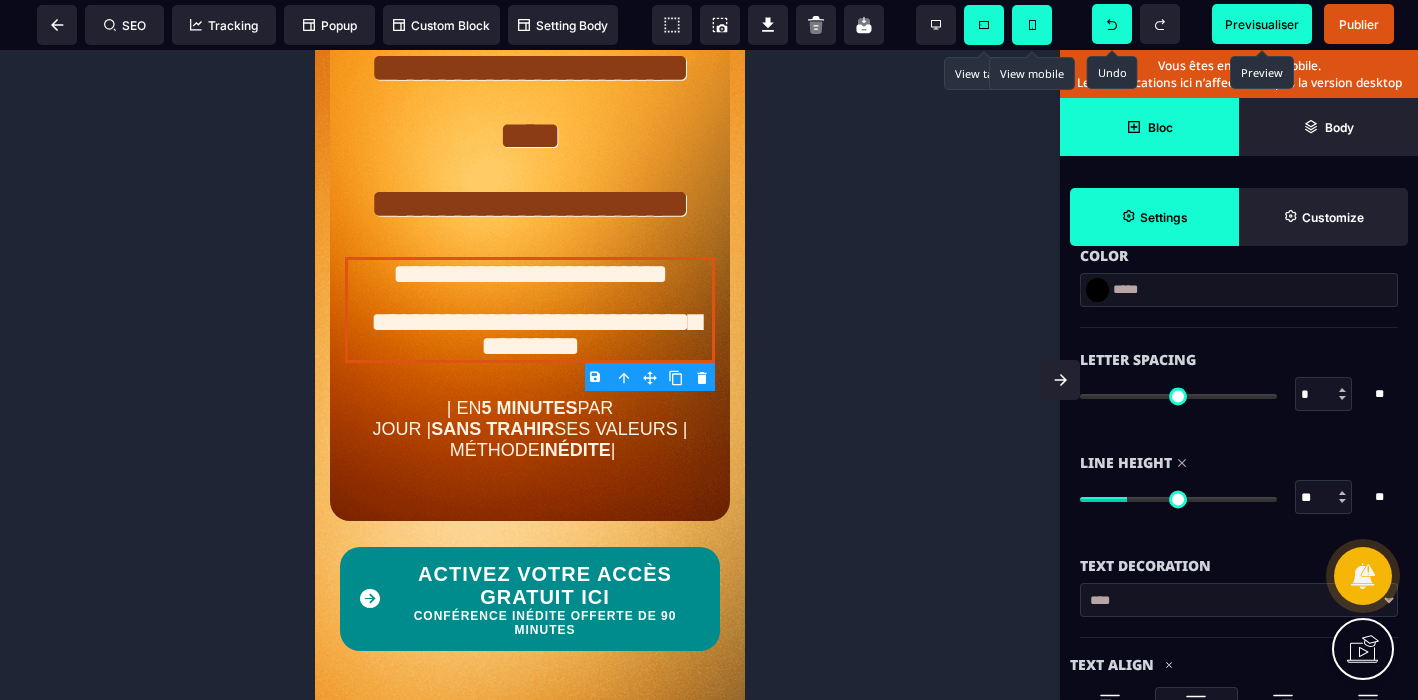 click at bounding box center (1178, 499) 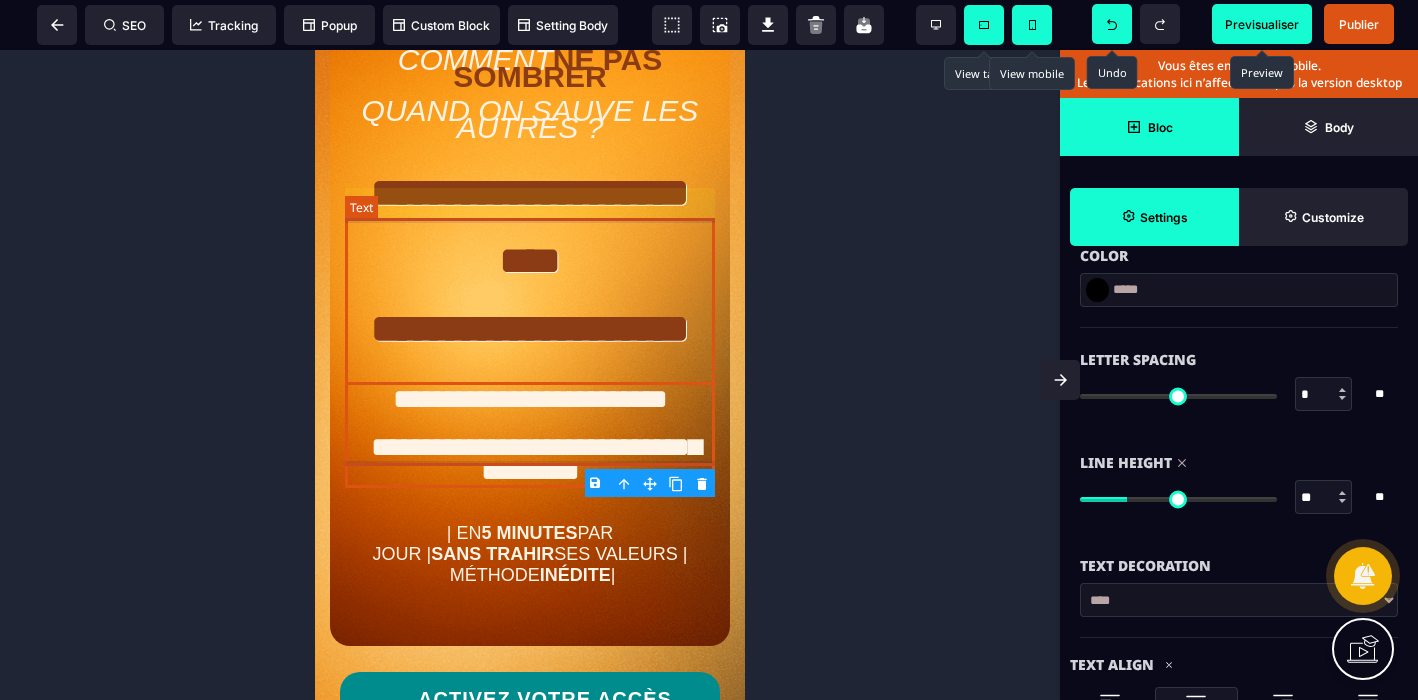 scroll, scrollTop: 426, scrollLeft: 0, axis: vertical 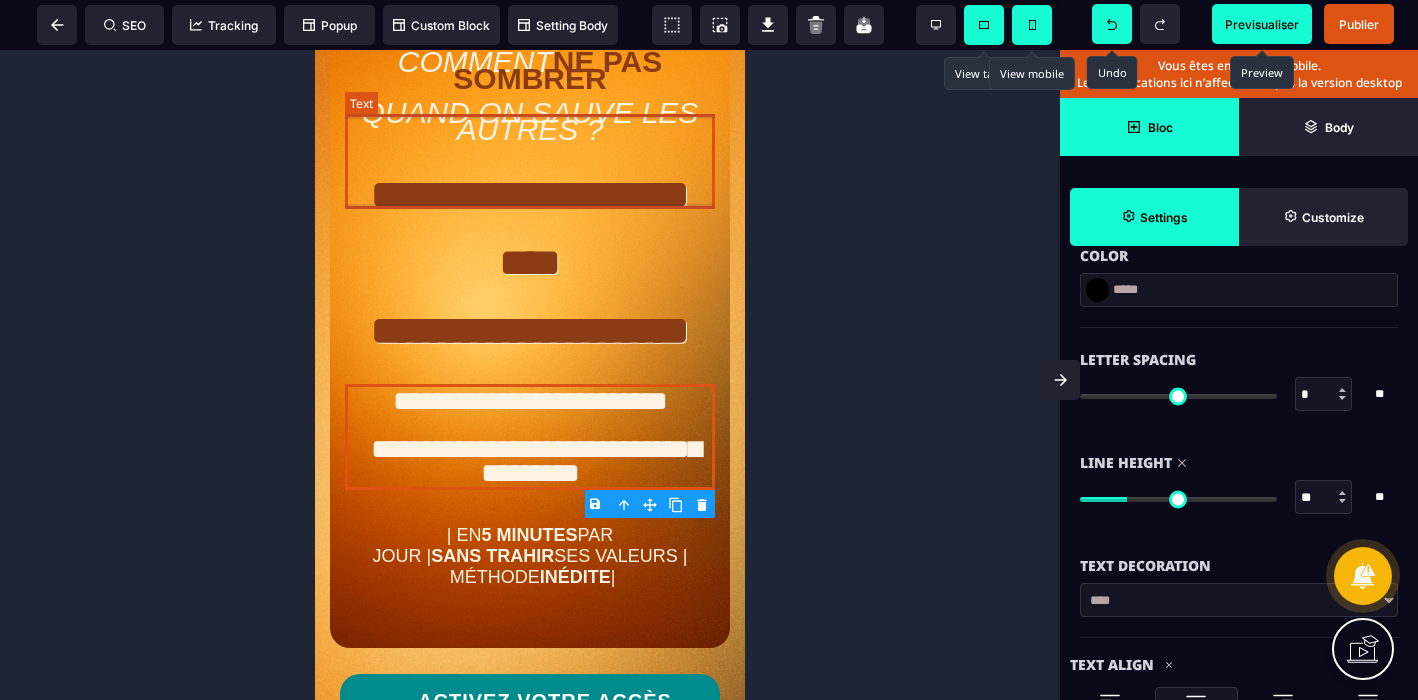 click on "COMMENT NE PAS SOMBRER QUAND ON SAUVE LES AUTRES ?" at bounding box center (530, 95) 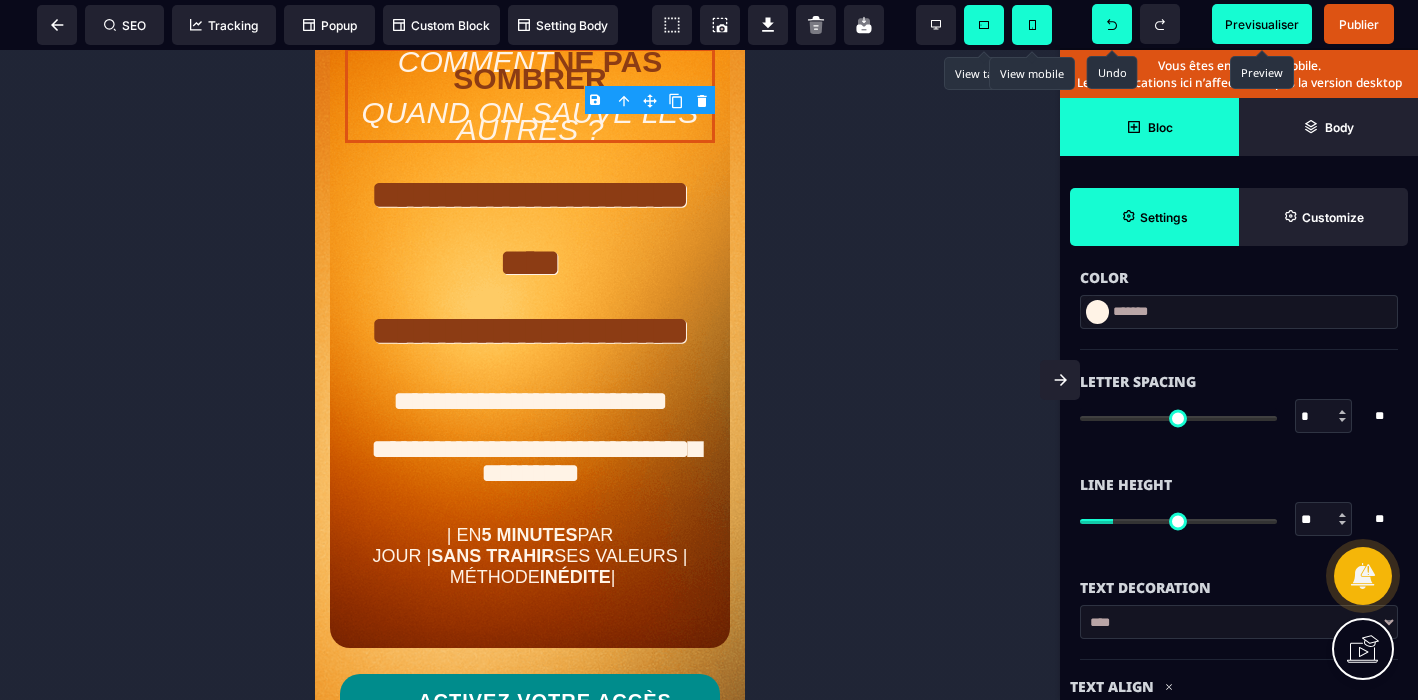 scroll, scrollTop: 656, scrollLeft: 0, axis: vertical 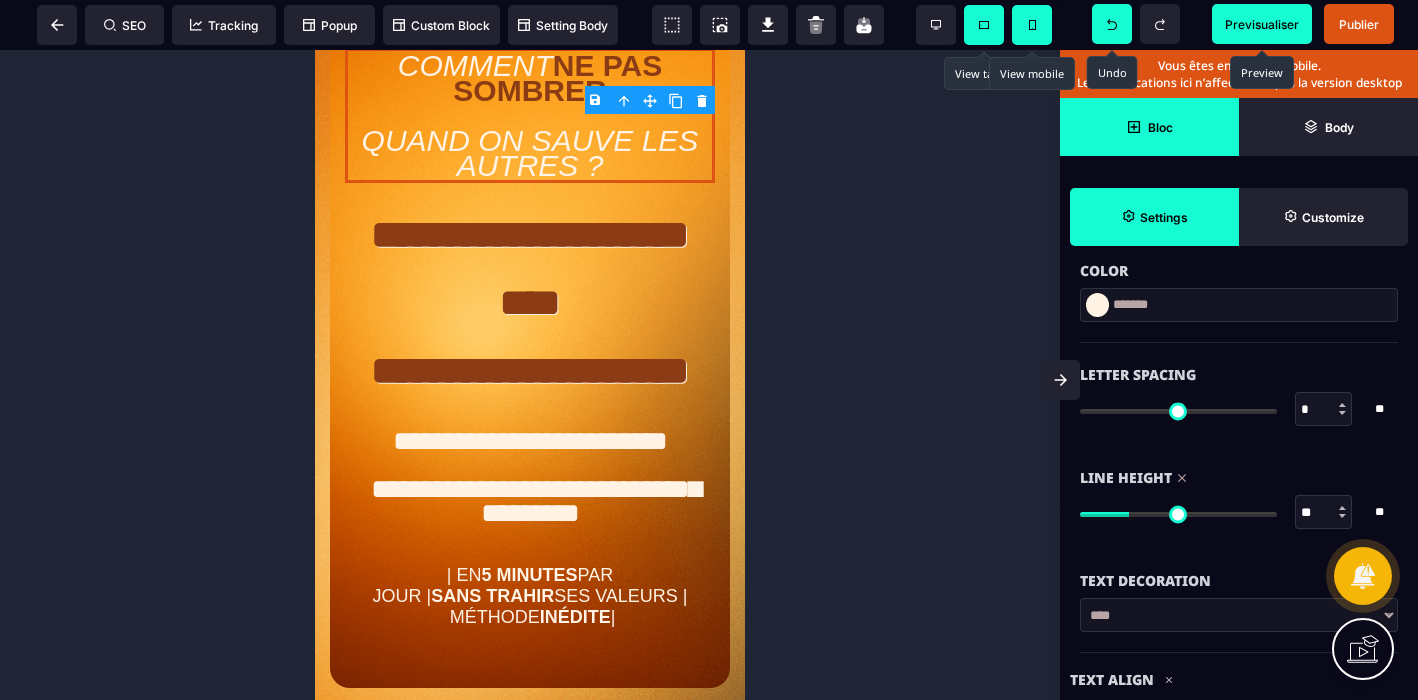 drag, startPoint x: 1122, startPoint y: 516, endPoint x: 1133, endPoint y: 516, distance: 11 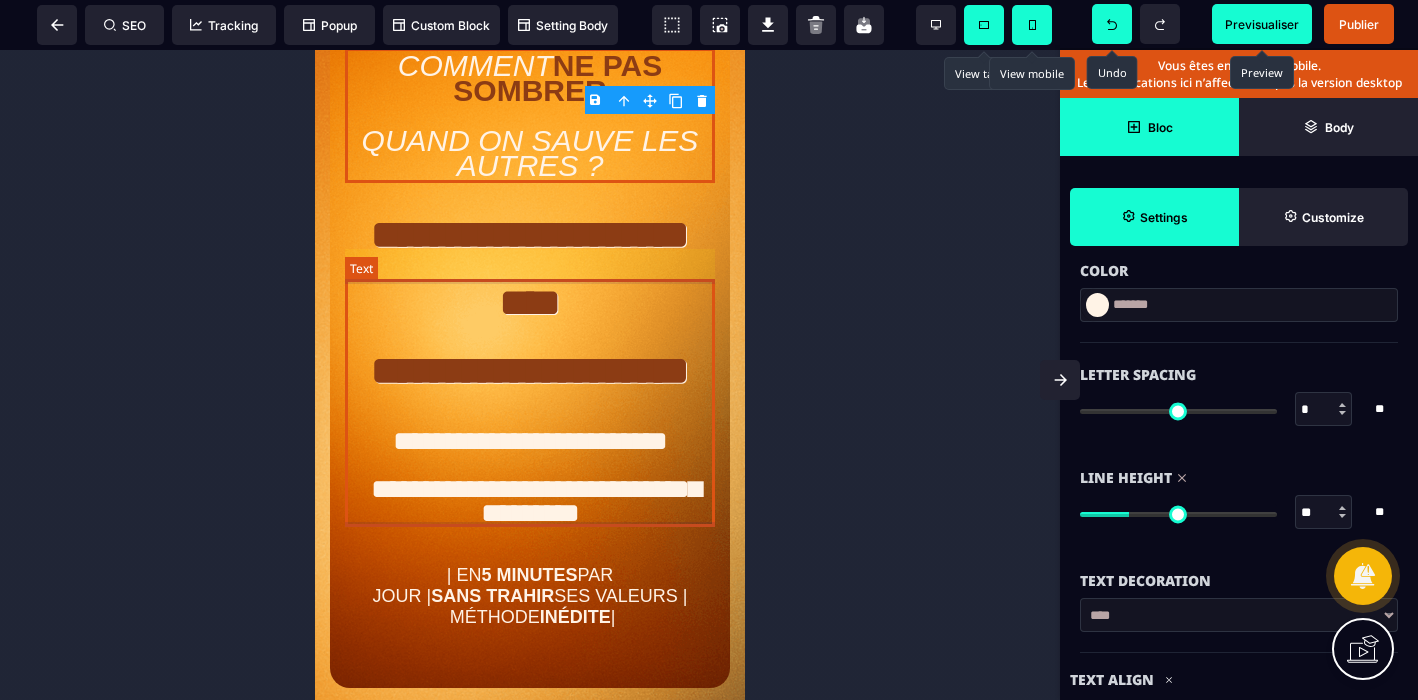 click on "**********" at bounding box center [530, 303] 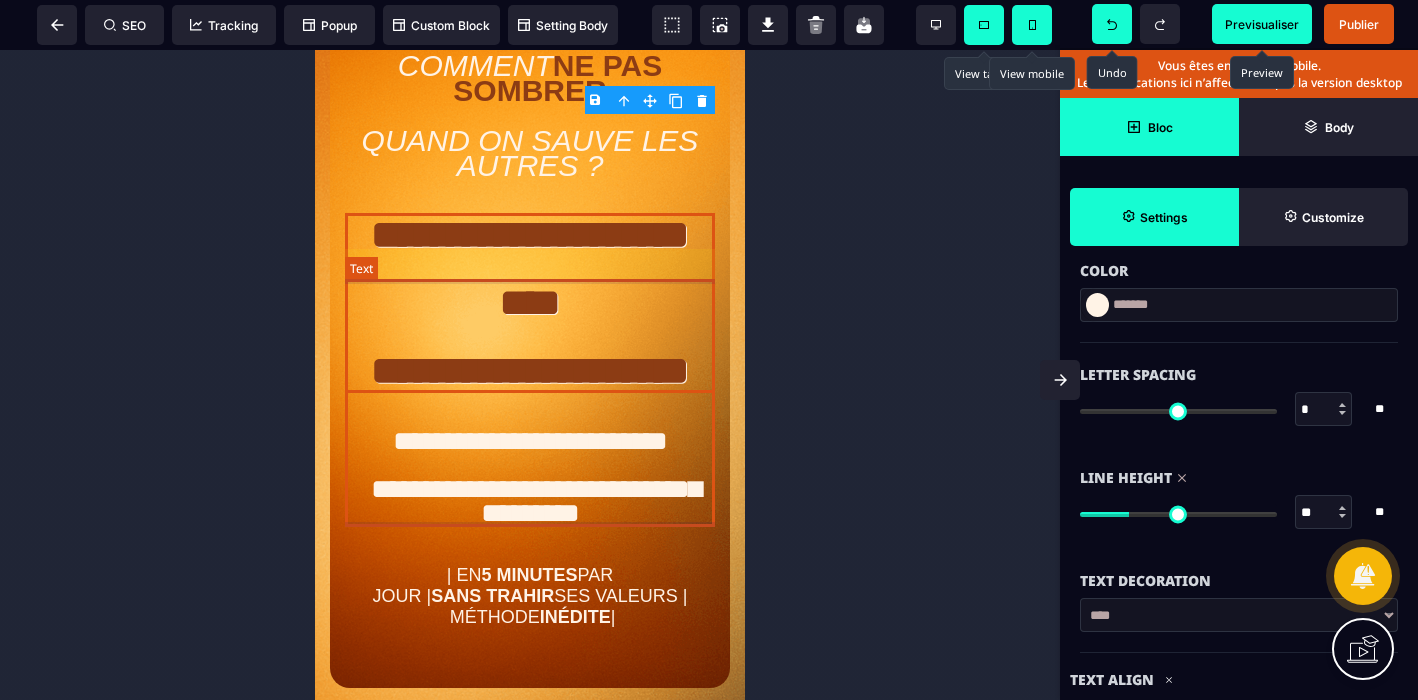 scroll, scrollTop: 0, scrollLeft: 0, axis: both 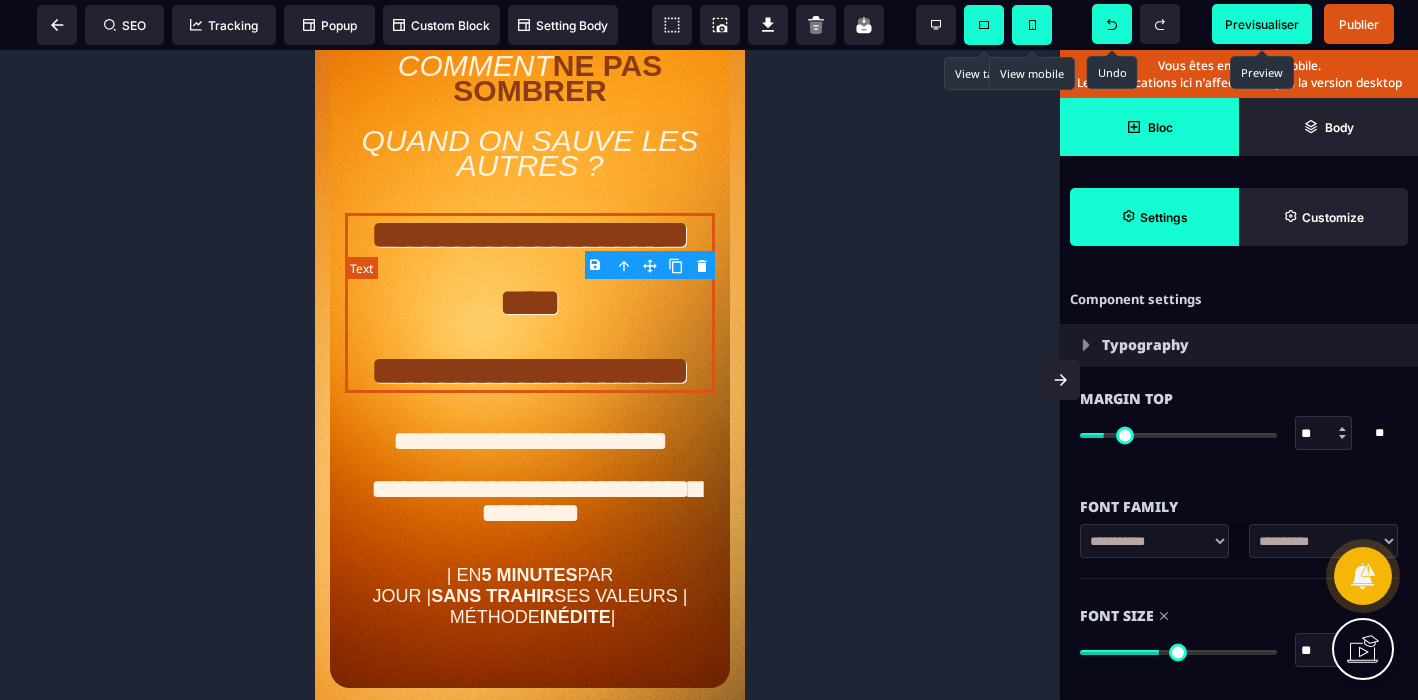 click on "**********" at bounding box center (530, 303) 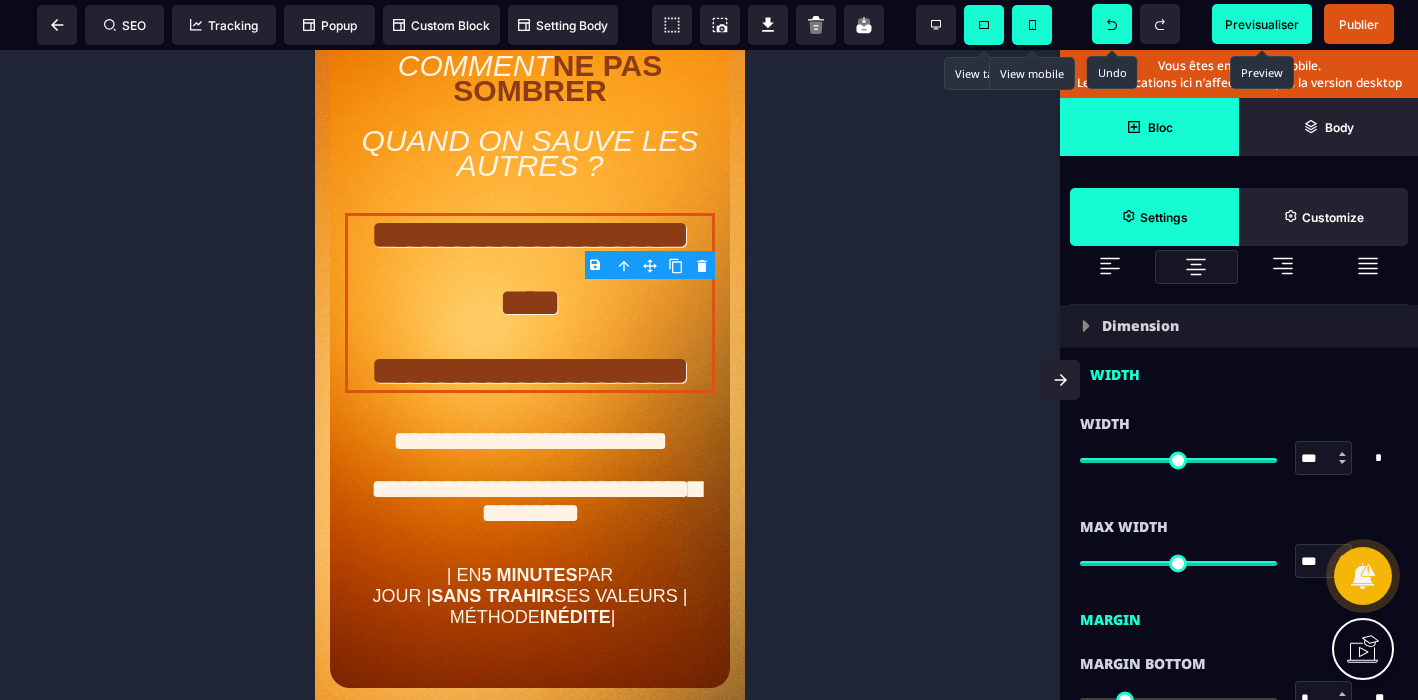 scroll, scrollTop: 1109, scrollLeft: 0, axis: vertical 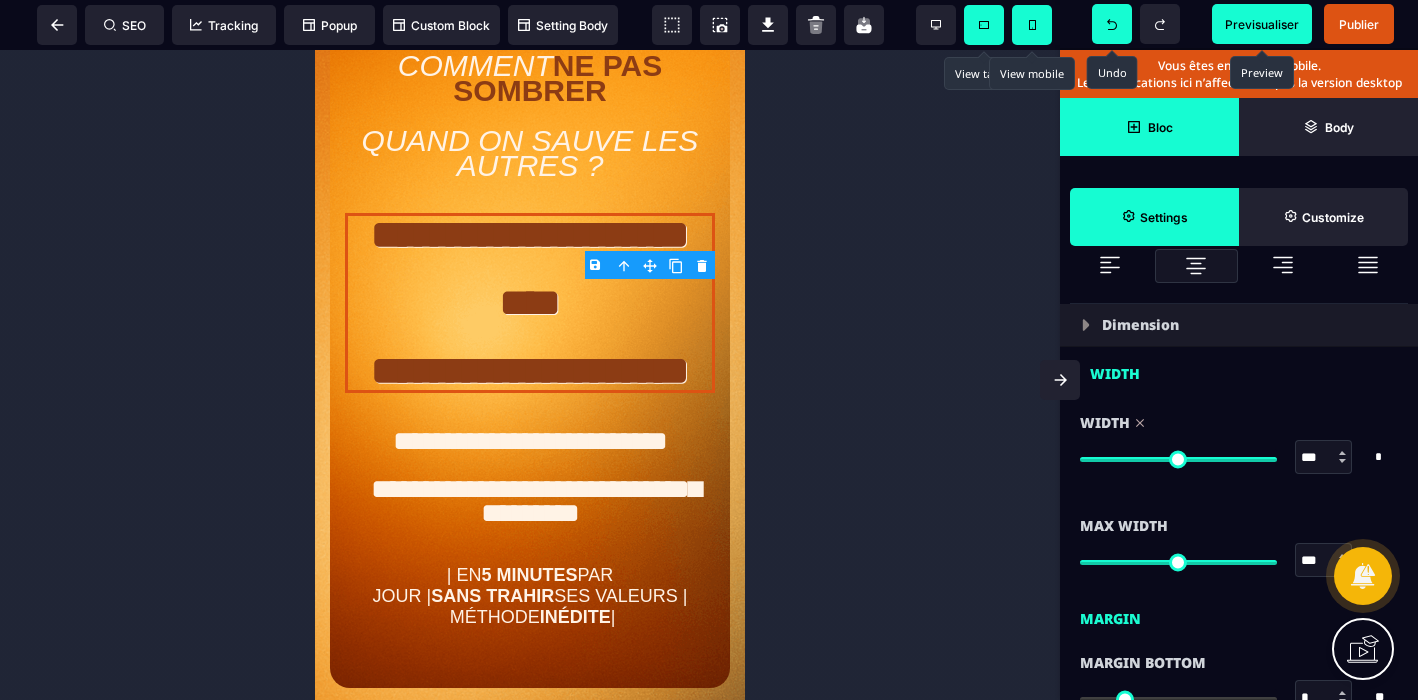 click at bounding box center [1178, 459] 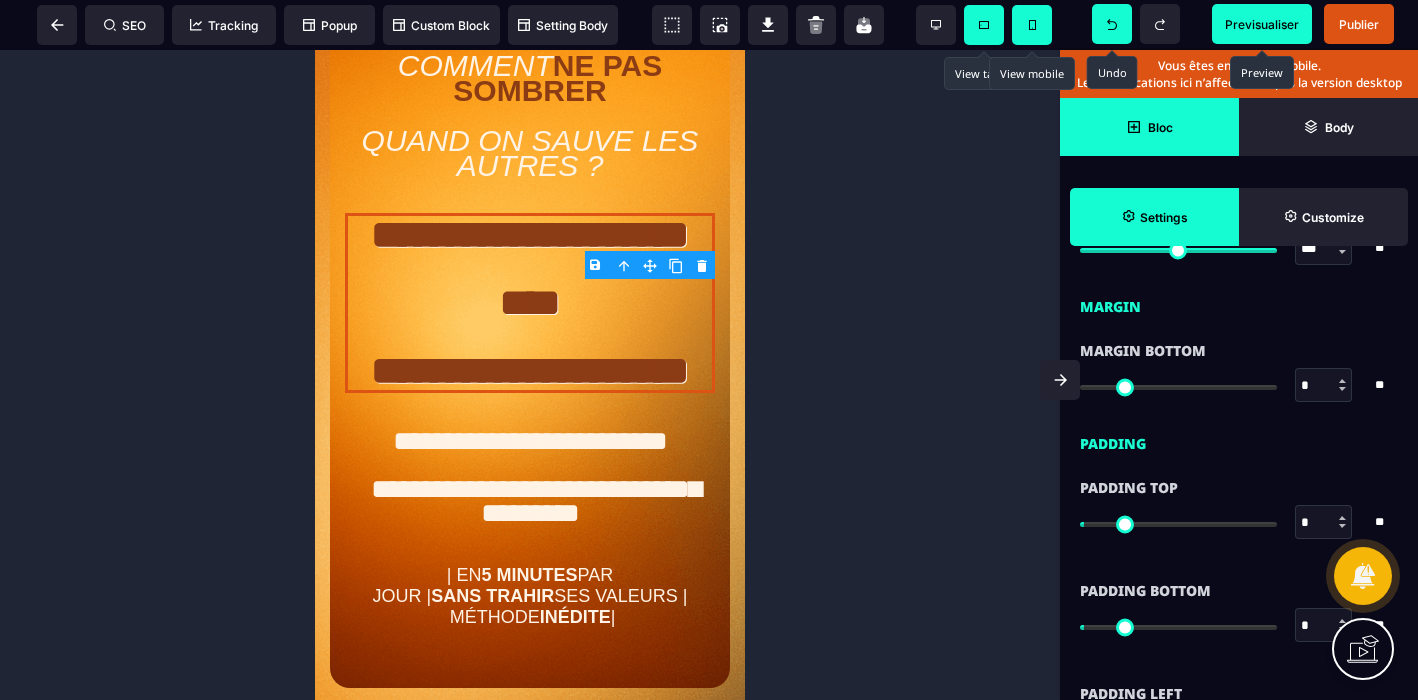 scroll, scrollTop: 1398, scrollLeft: 0, axis: vertical 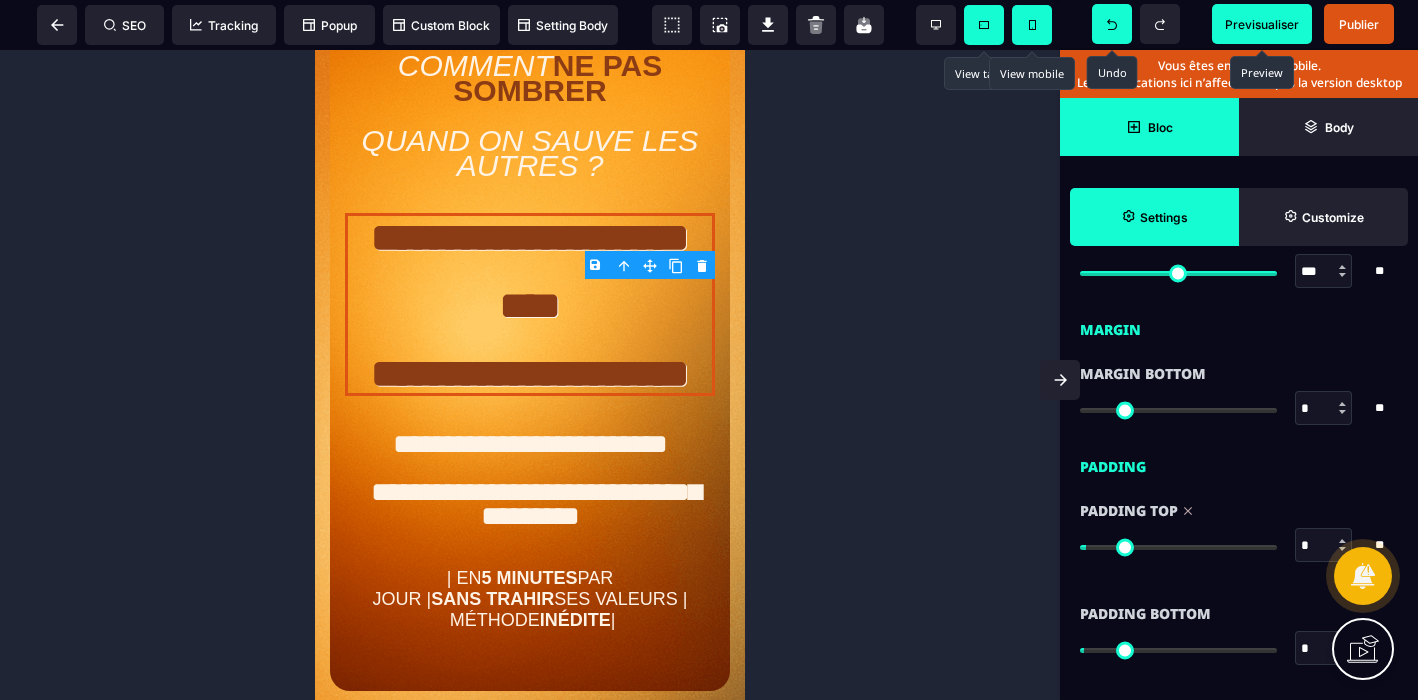 click at bounding box center [1178, 547] 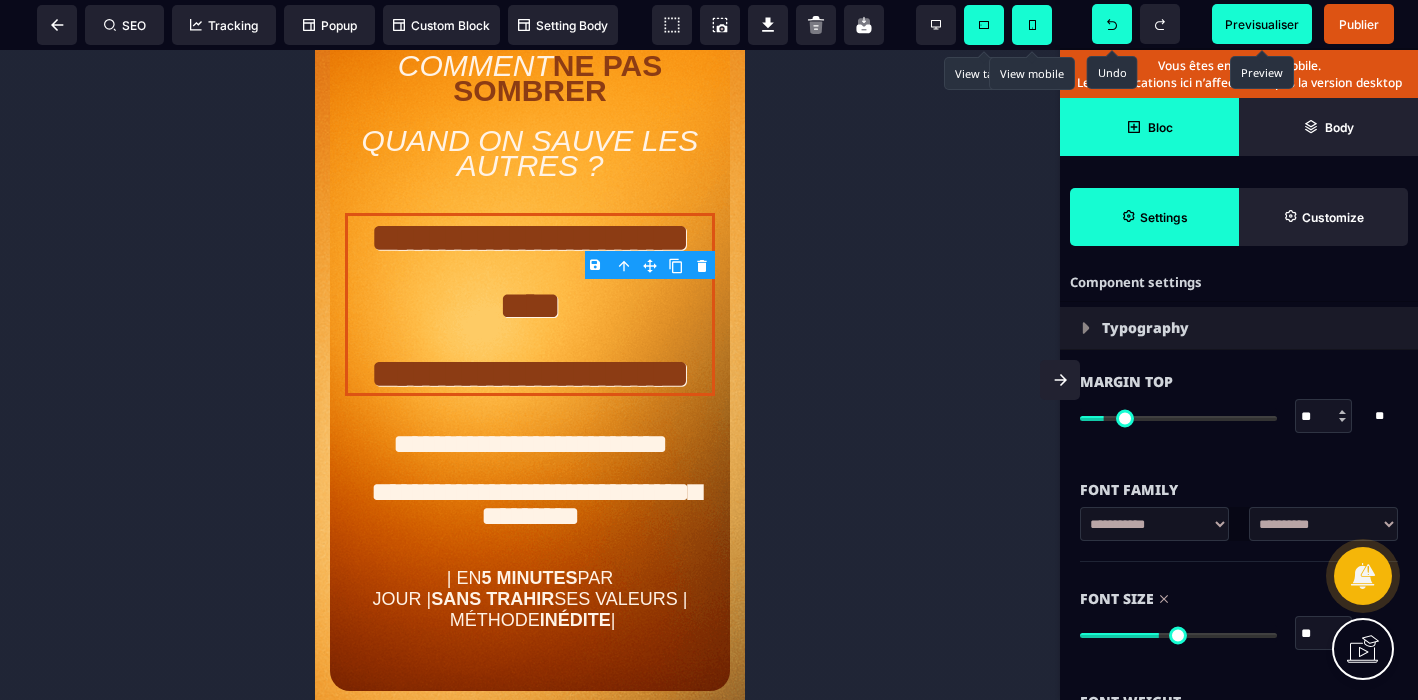 scroll, scrollTop: 0, scrollLeft: 0, axis: both 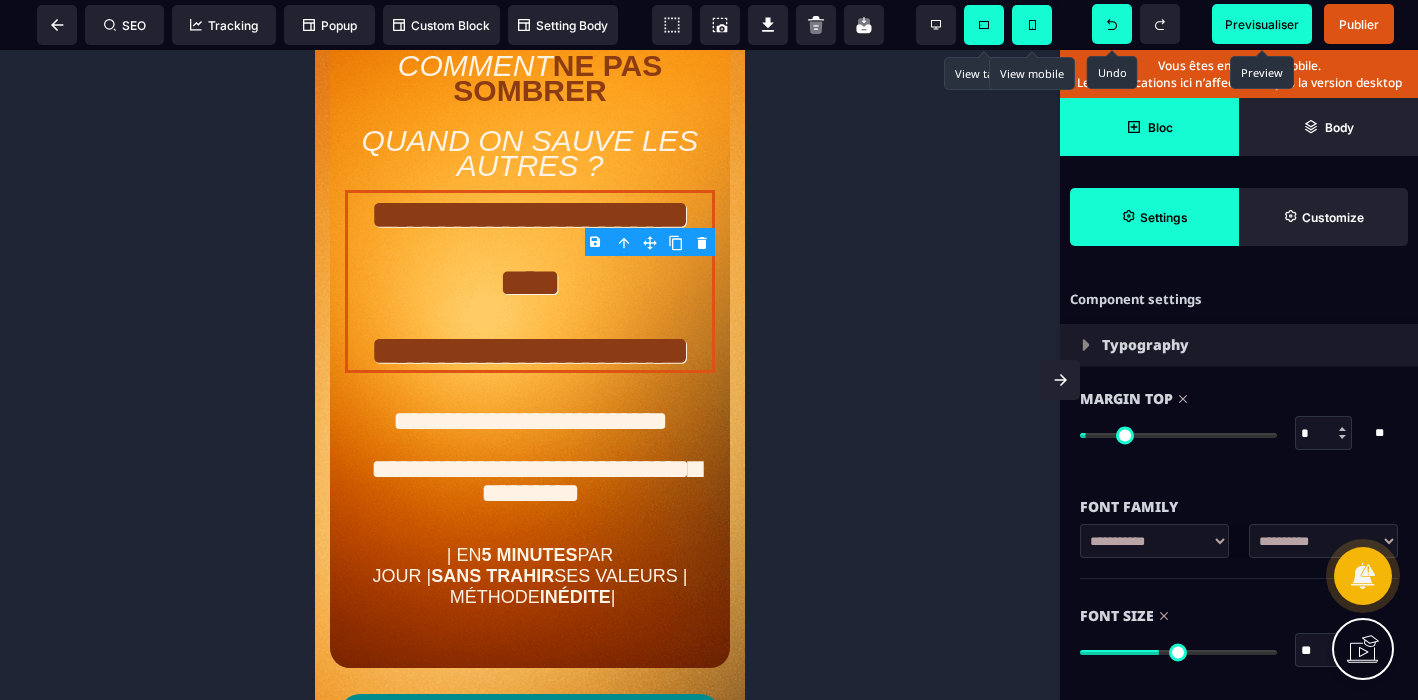 drag, startPoint x: 1112, startPoint y: 436, endPoint x: 1093, endPoint y: 438, distance: 19.104973 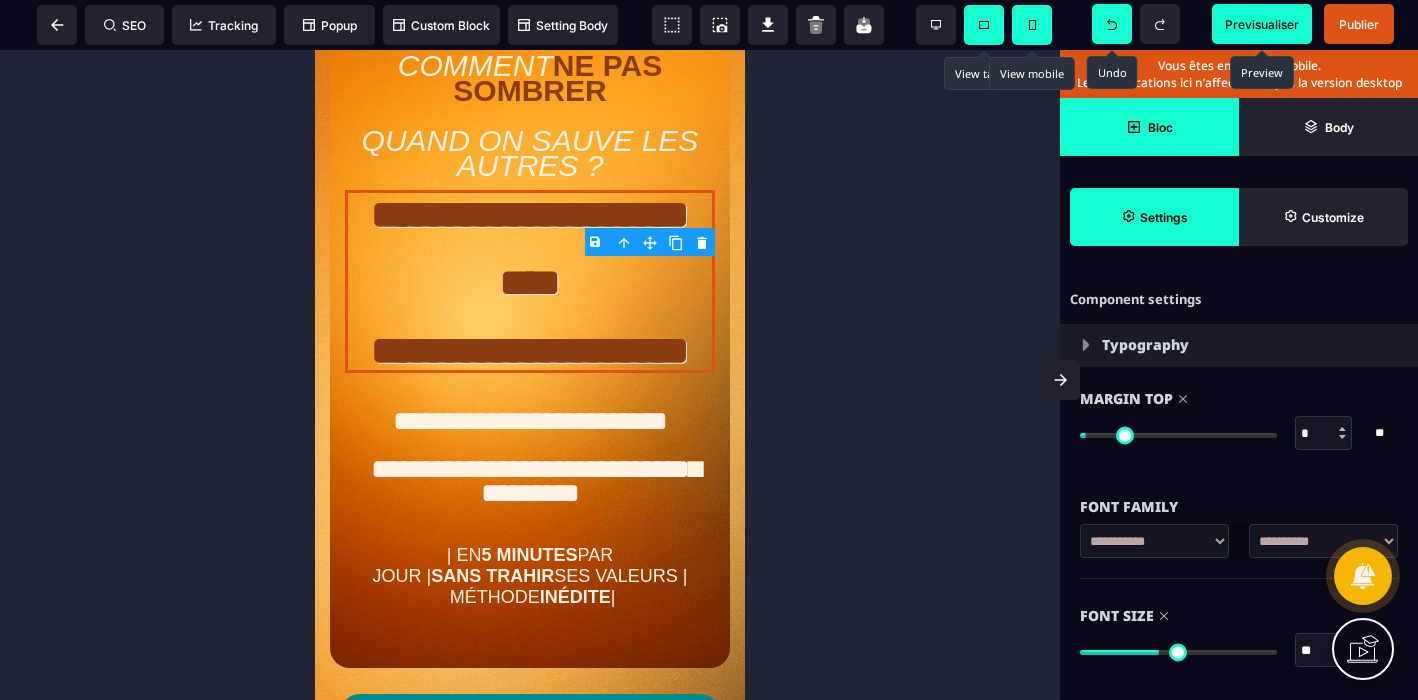 click at bounding box center (1178, 435) 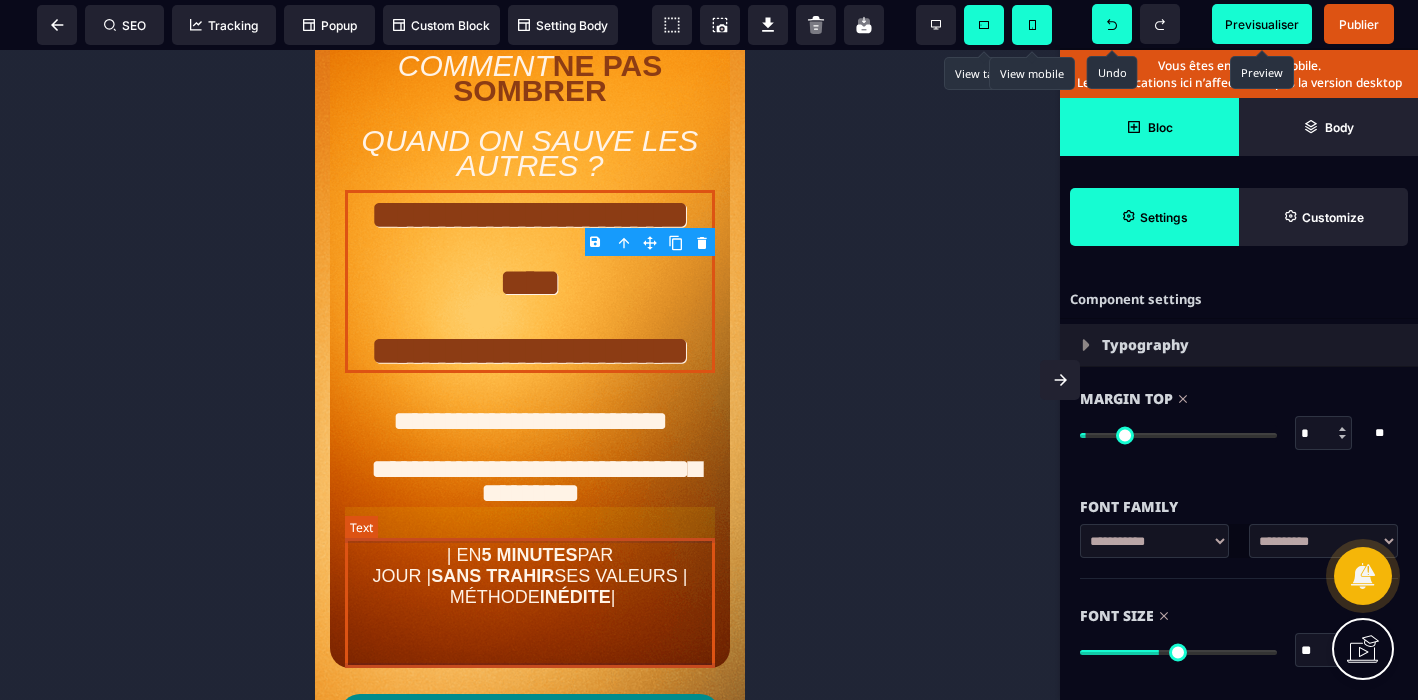 click on "**********" at bounding box center (530, 457) 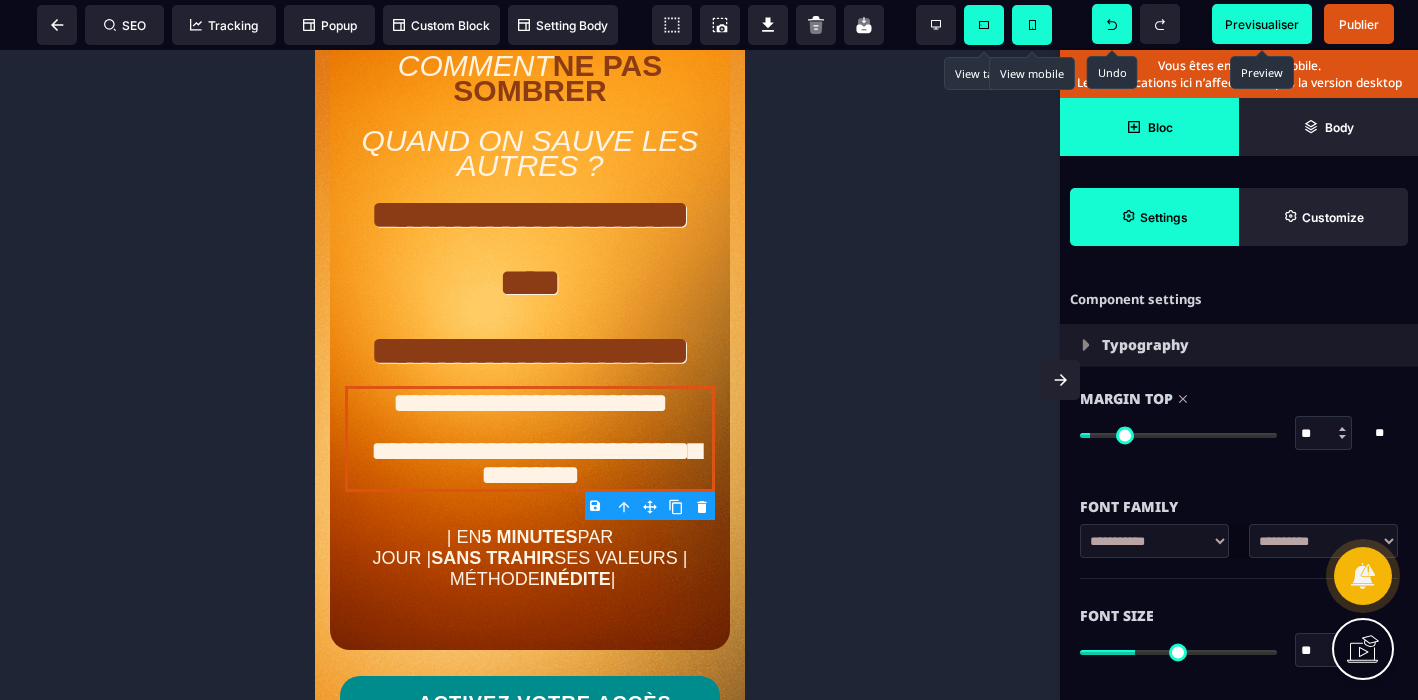 drag, startPoint x: 1108, startPoint y: 432, endPoint x: 1098, endPoint y: 433, distance: 10.049875 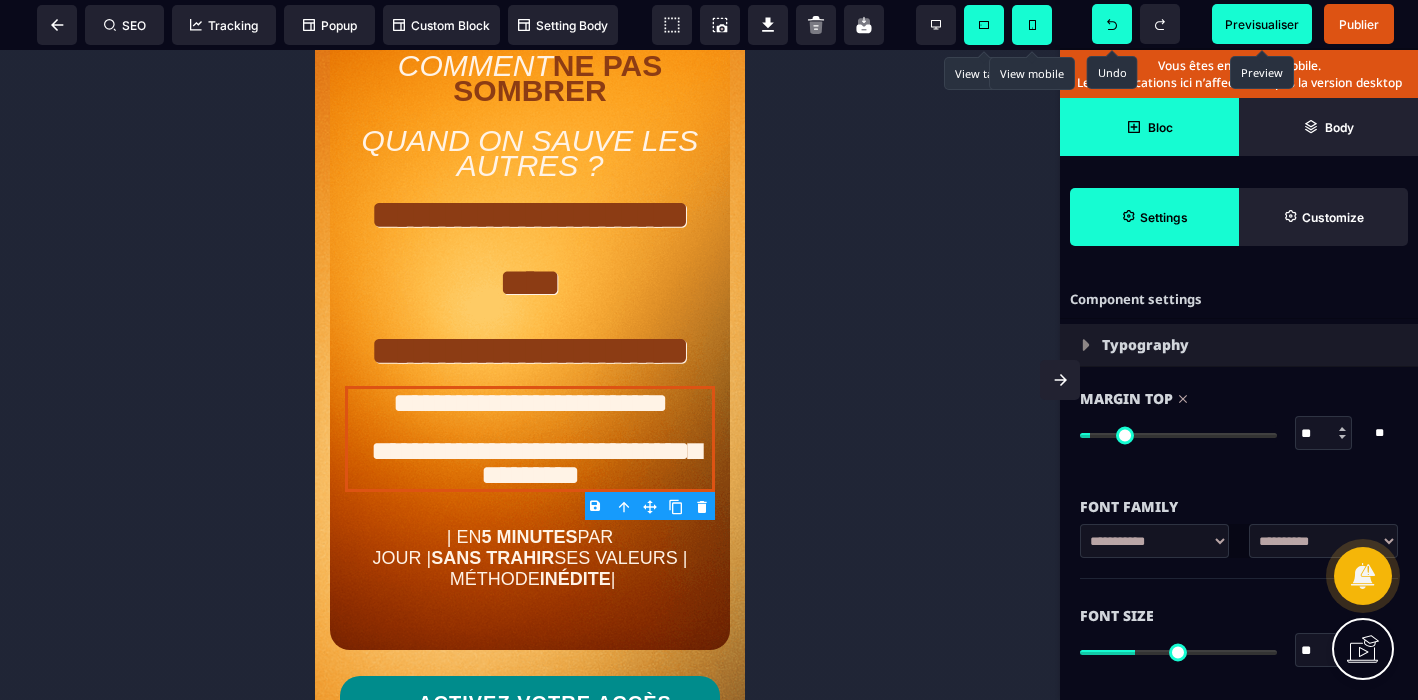 click at bounding box center [1178, 435] 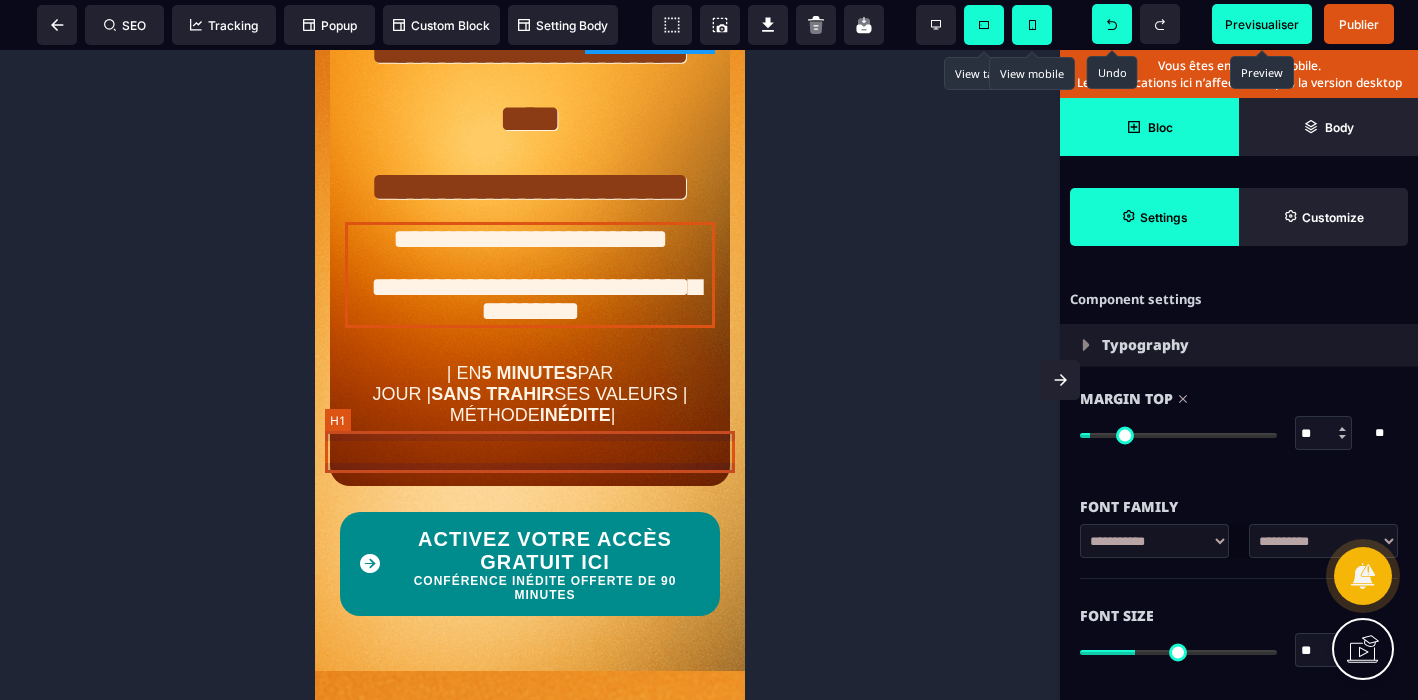 scroll, scrollTop: 0, scrollLeft: 0, axis: both 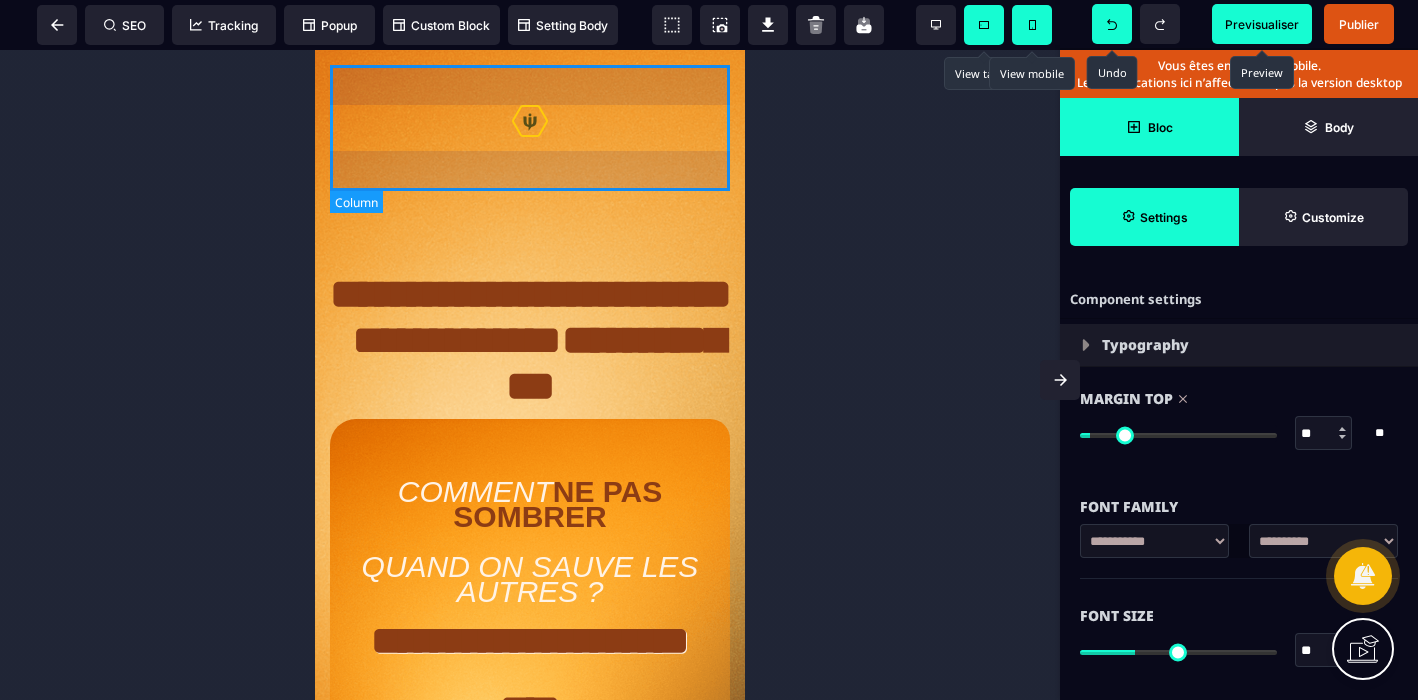 click at bounding box center [530, 128] 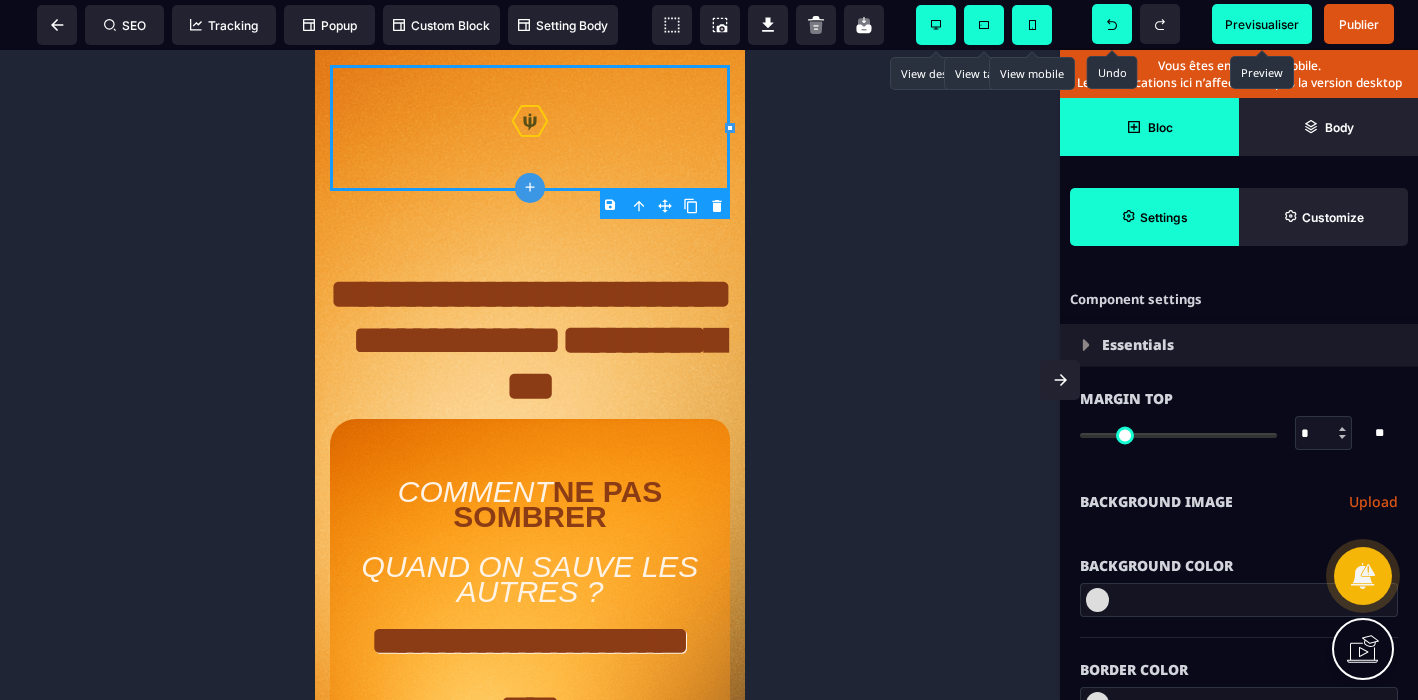click 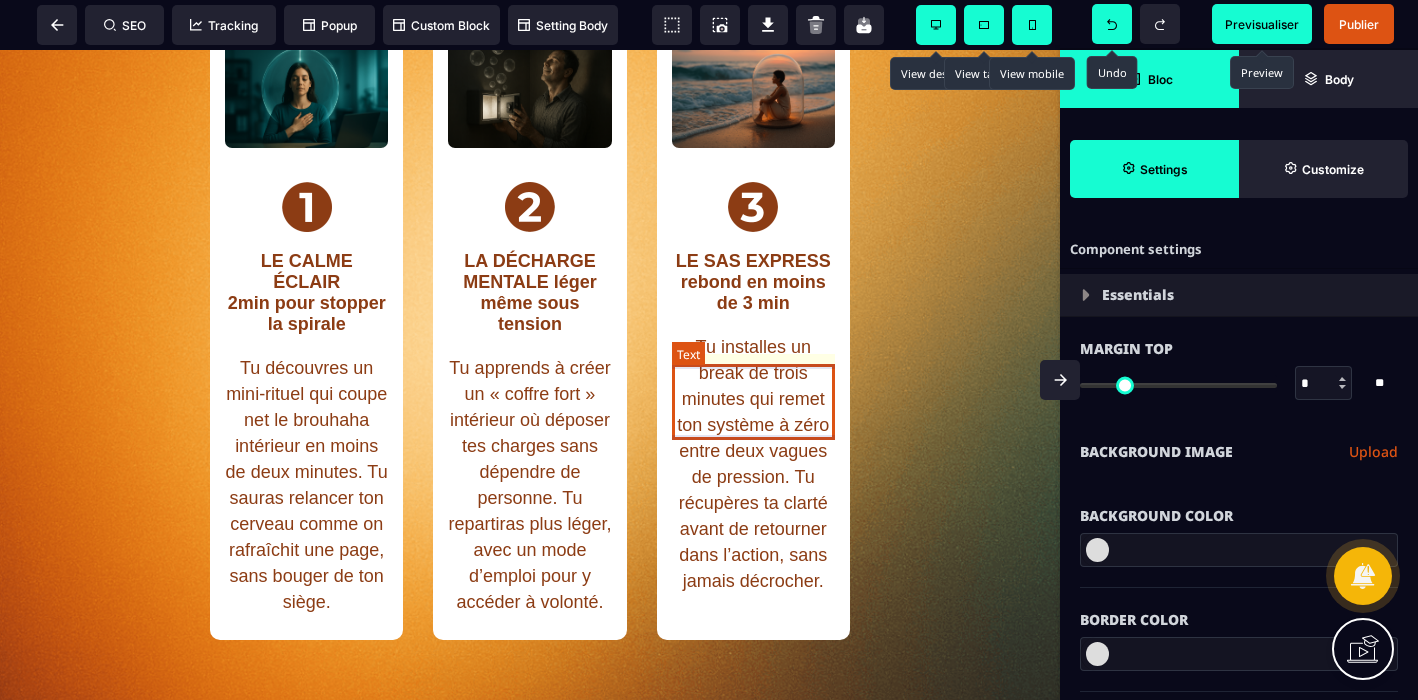 scroll, scrollTop: 1130, scrollLeft: 0, axis: vertical 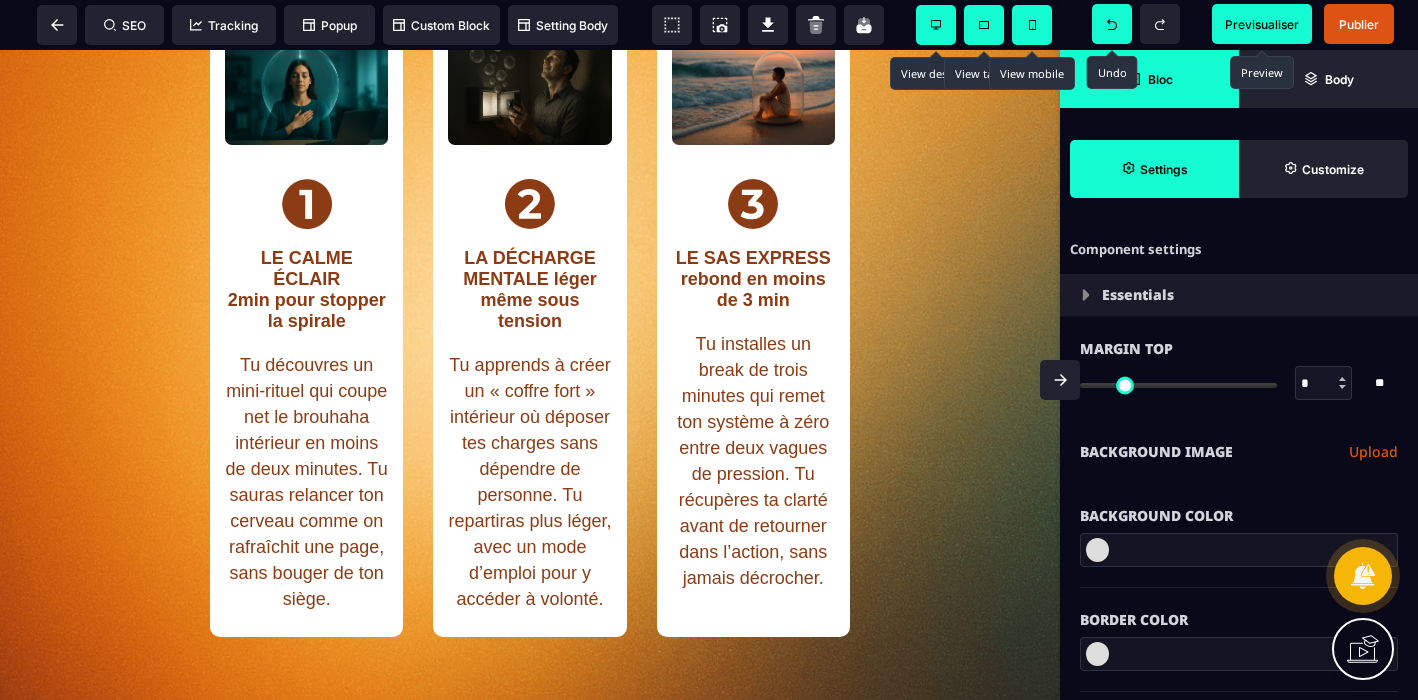 click 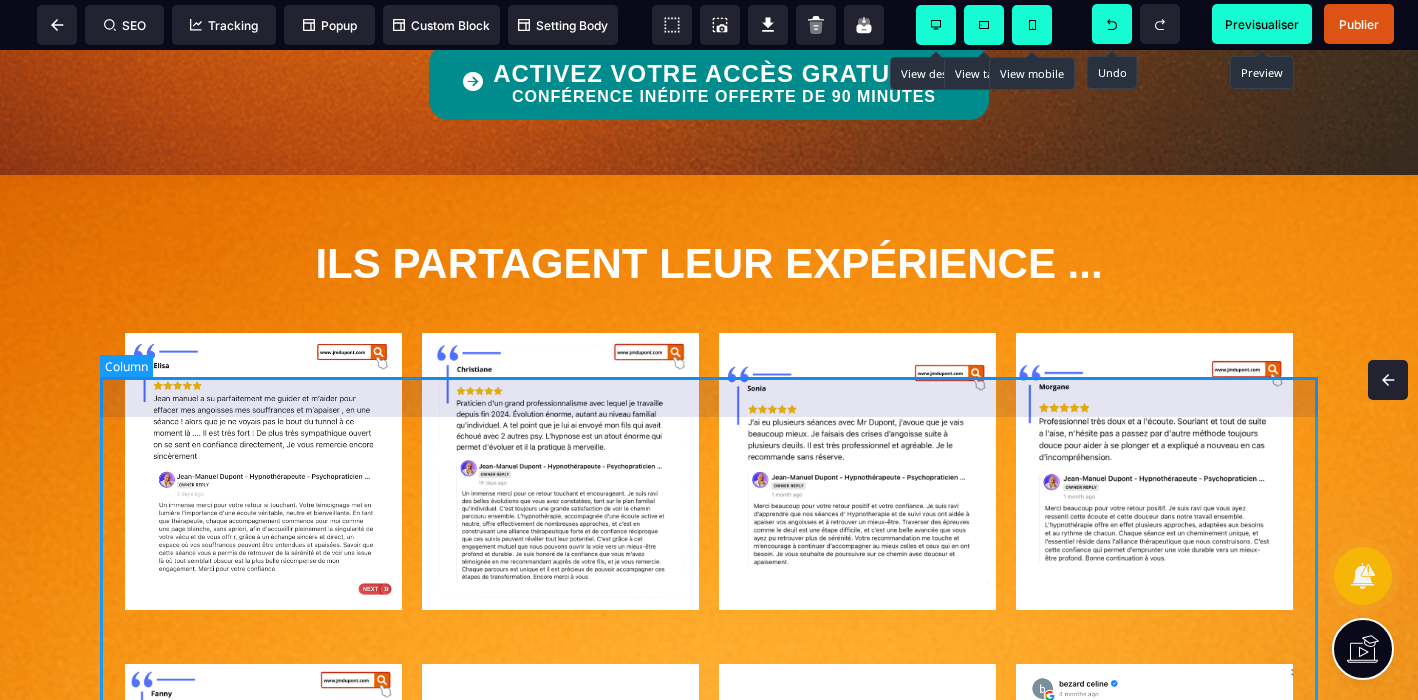 scroll, scrollTop: 3963, scrollLeft: 0, axis: vertical 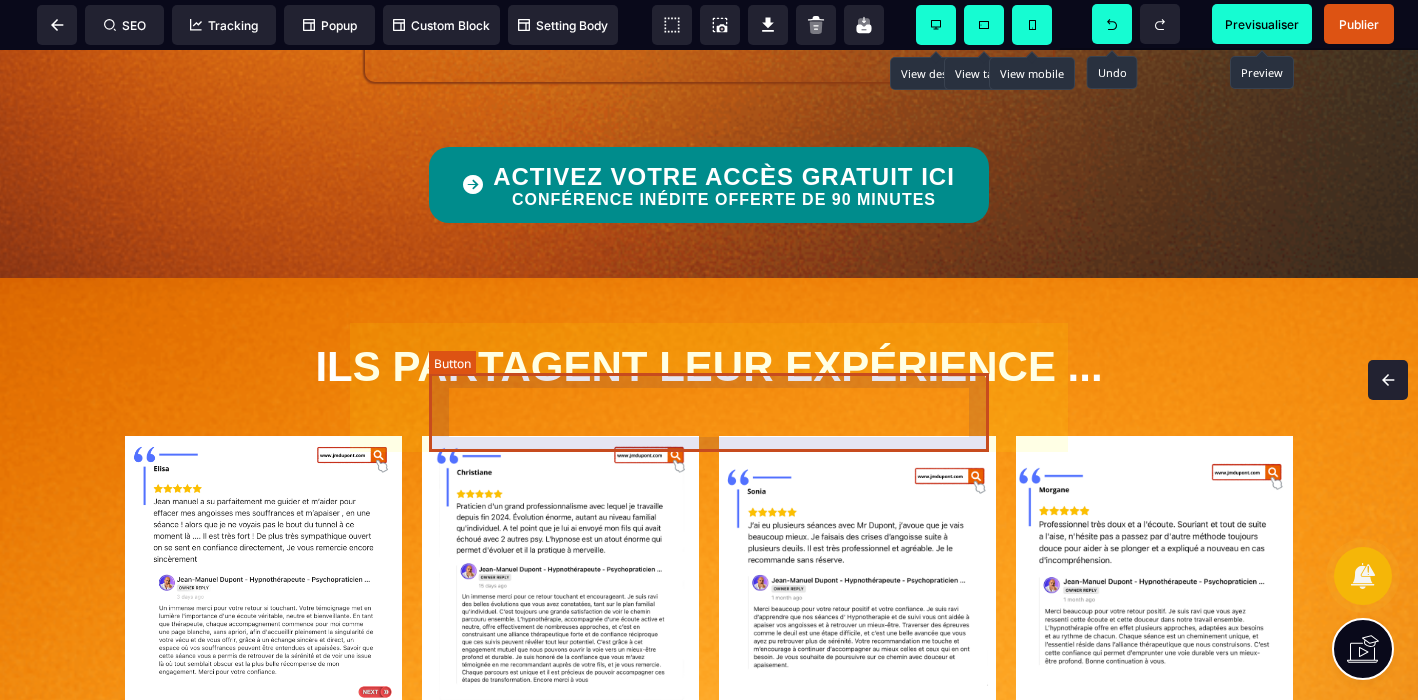 click on "ACTIVEZ VOTRE ACCÈS GRATUIT ICI CONFÉRENCE INÉDITE OFFERTE DE 90 MINUTES" at bounding box center [724, 187] 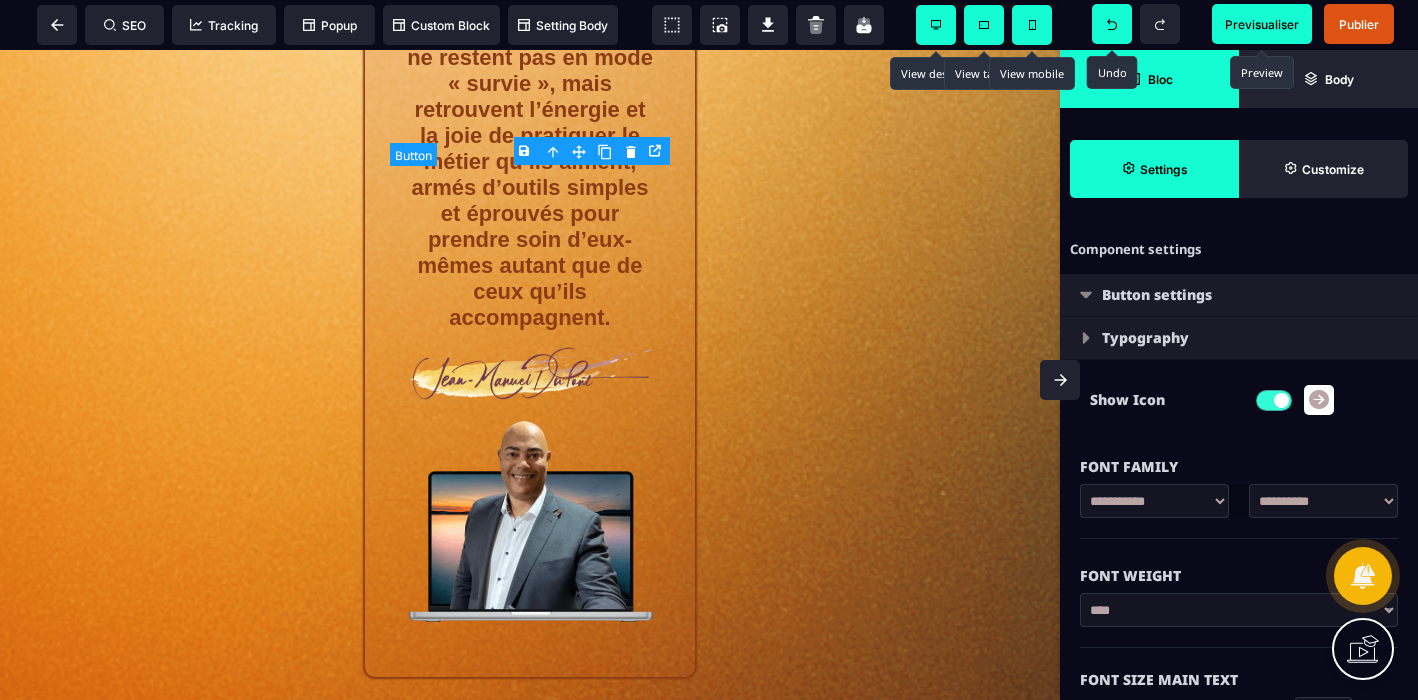 scroll, scrollTop: 5040, scrollLeft: 0, axis: vertical 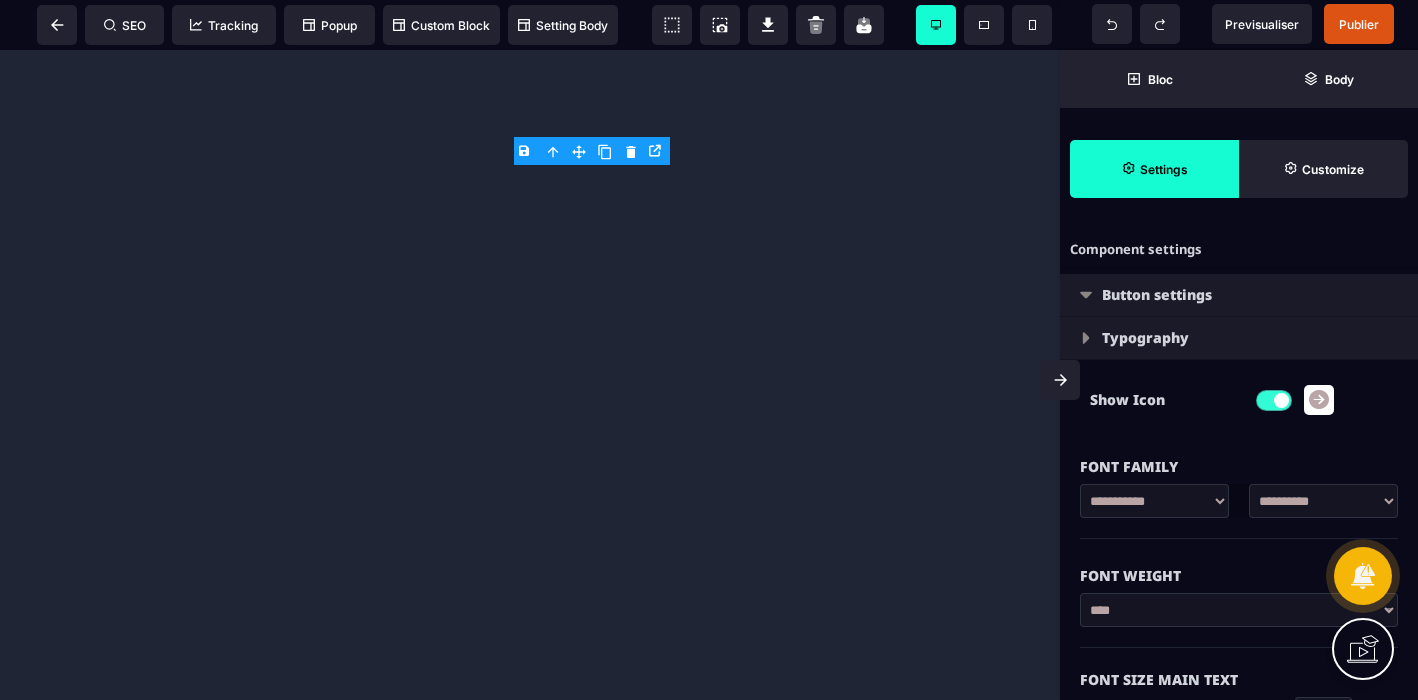 select on "*****" 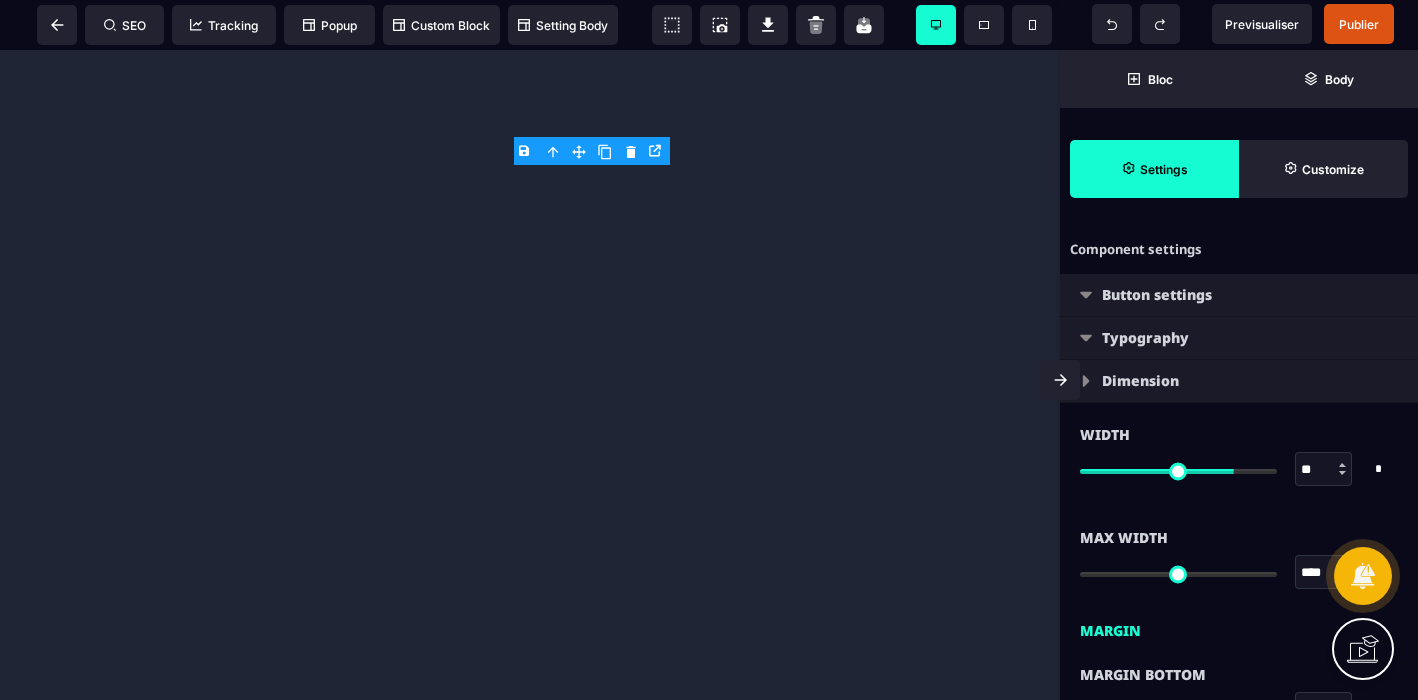 type on "**" 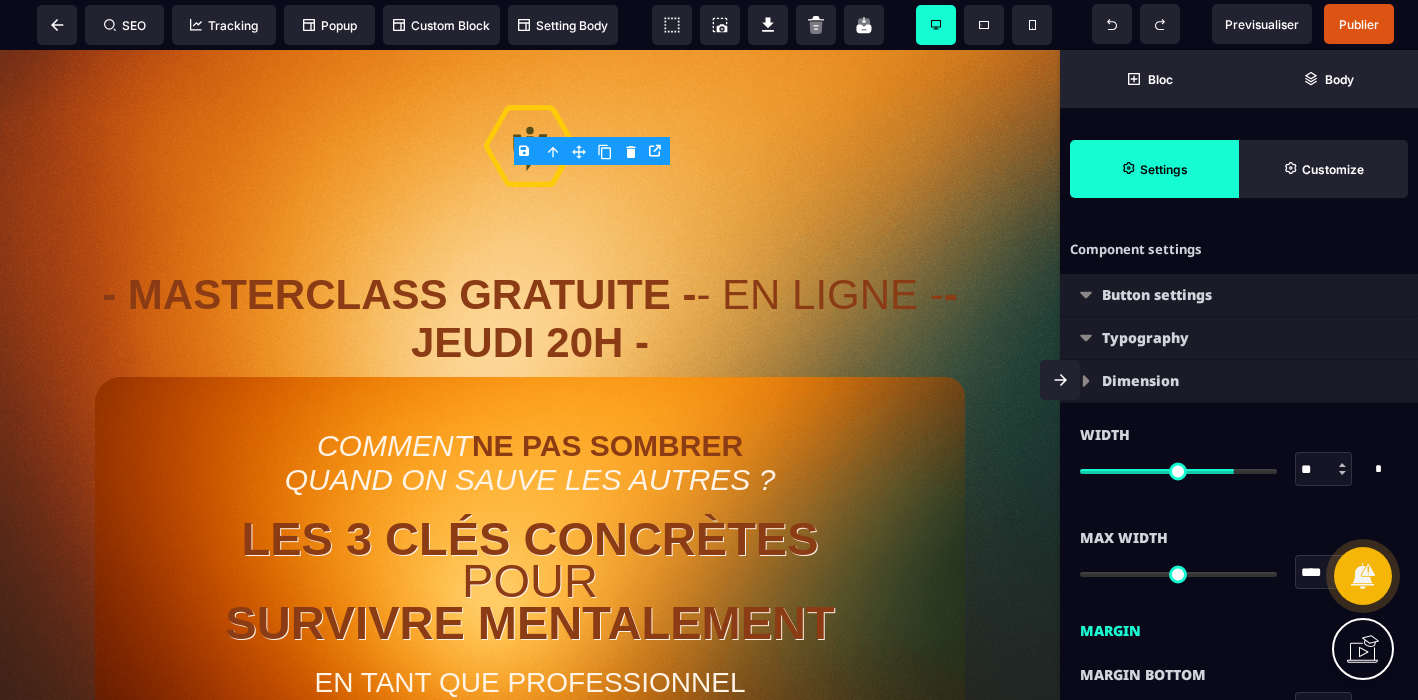 scroll, scrollTop: 0, scrollLeft: 0, axis: both 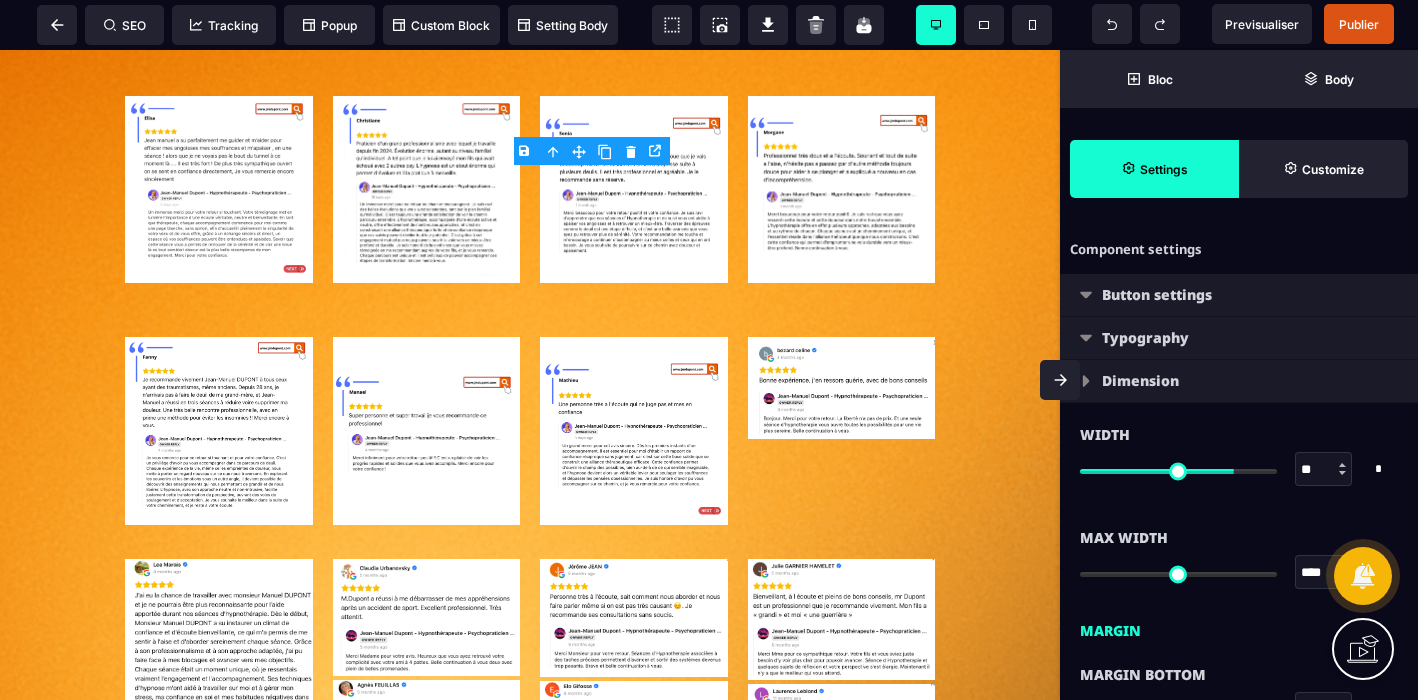 click on "Dimension" at bounding box center (1239, 381) 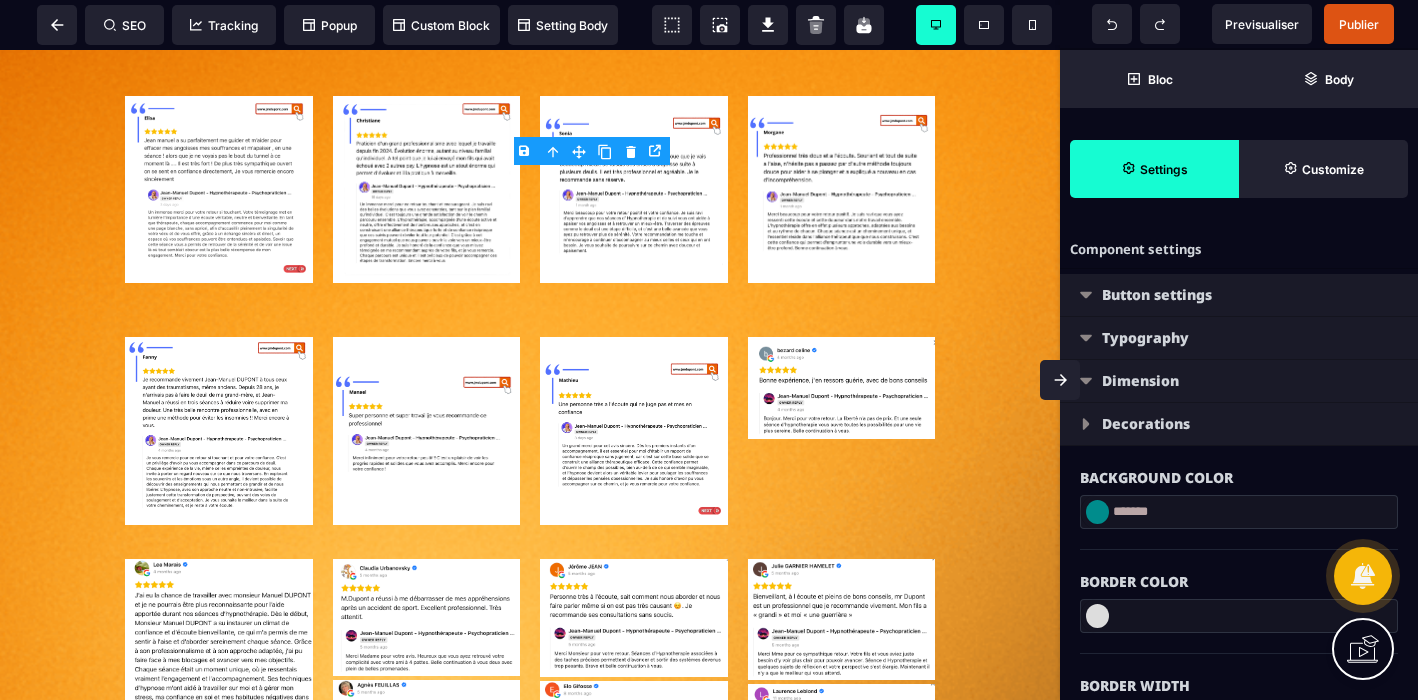 type on "**" 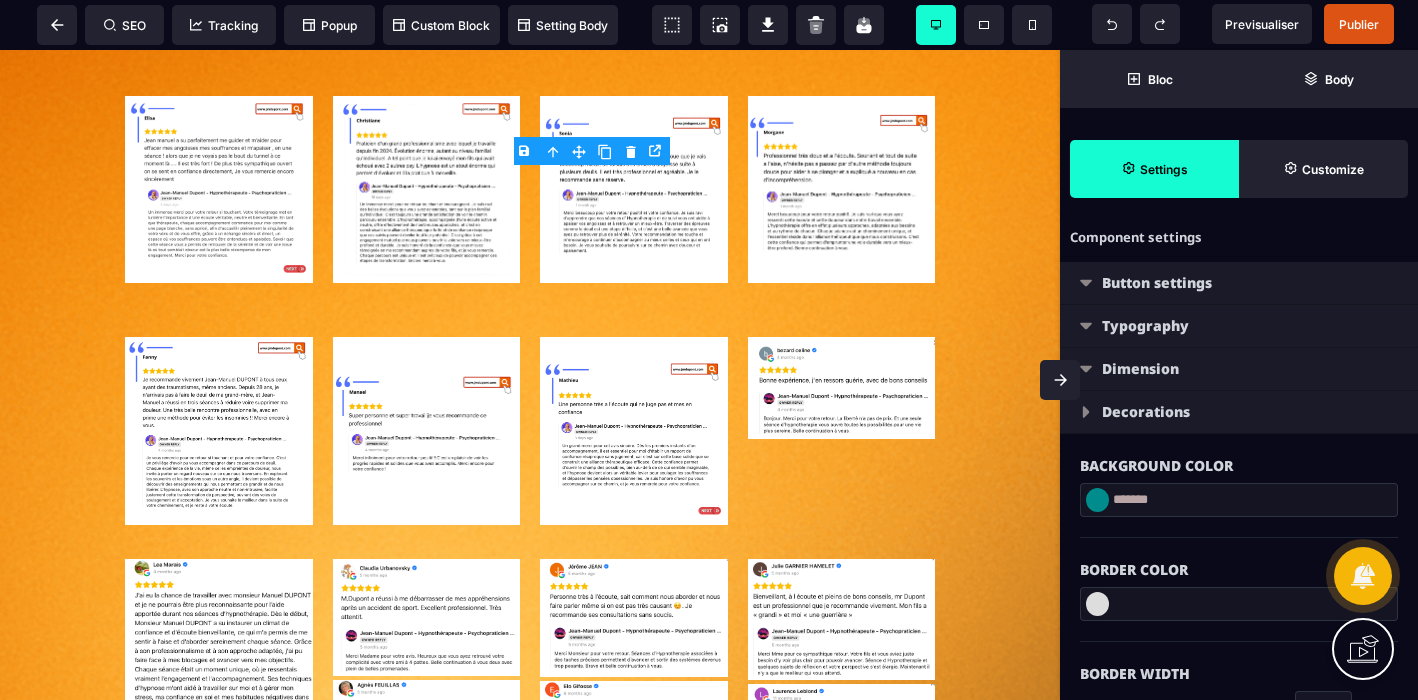 scroll, scrollTop: 0, scrollLeft: 0, axis: both 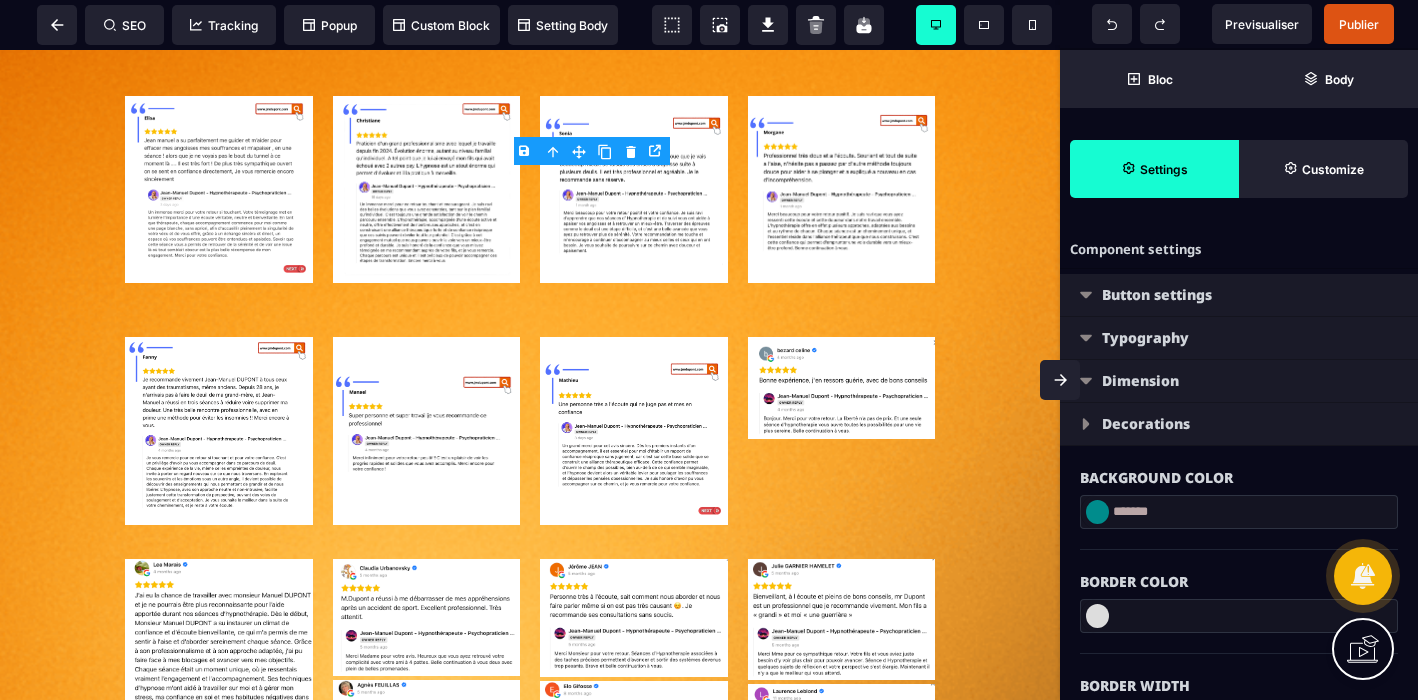 click at bounding box center [1075, 350] 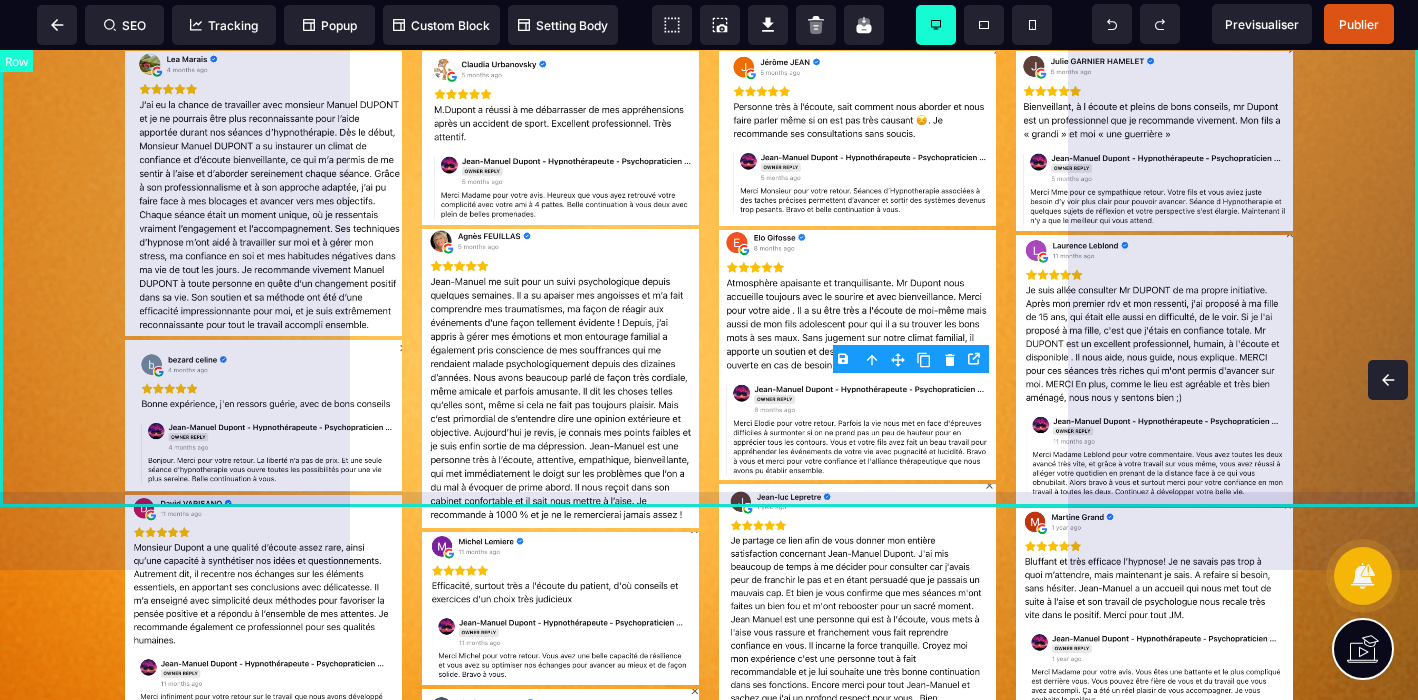 scroll, scrollTop: 3963, scrollLeft: 0, axis: vertical 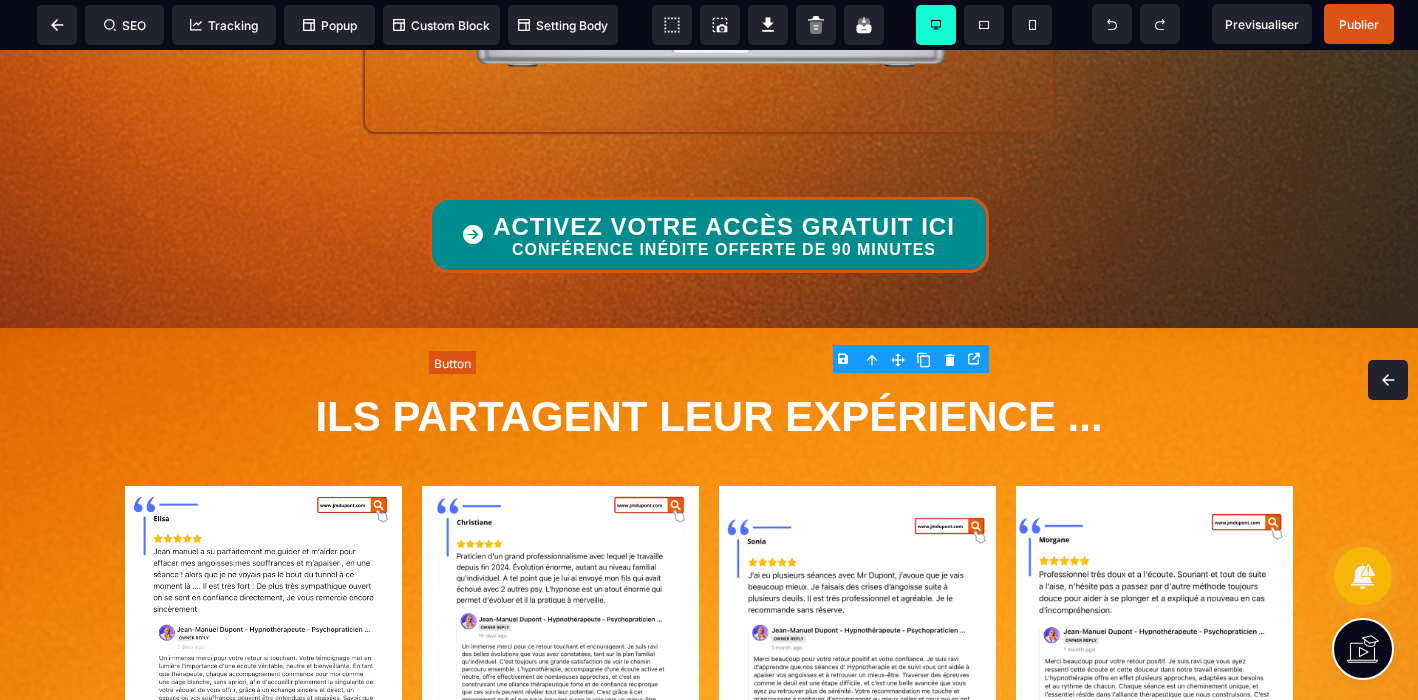 click on "ACTIVEZ VOTRE ACCÈS GRATUIT ICI CONFÉRENCE INÉDITE OFFERTE DE 90 MINUTES" at bounding box center [724, 237] 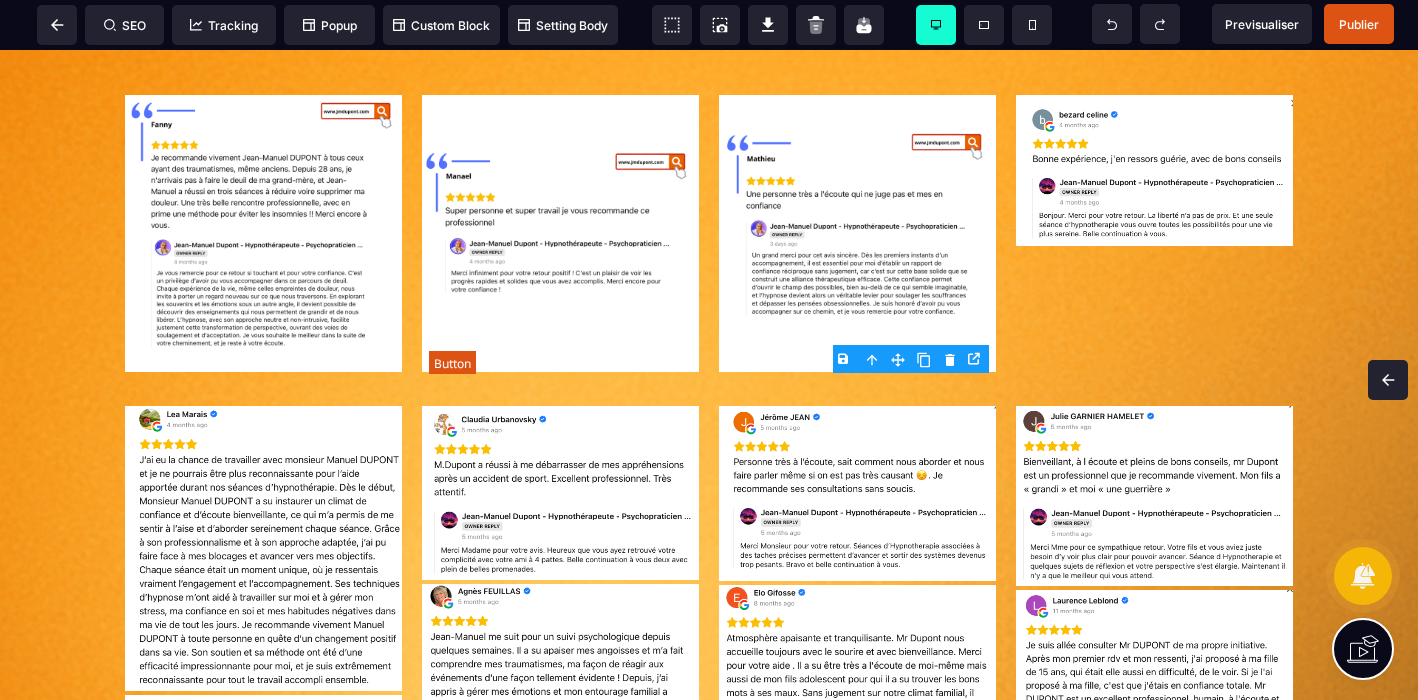 select on "*****" 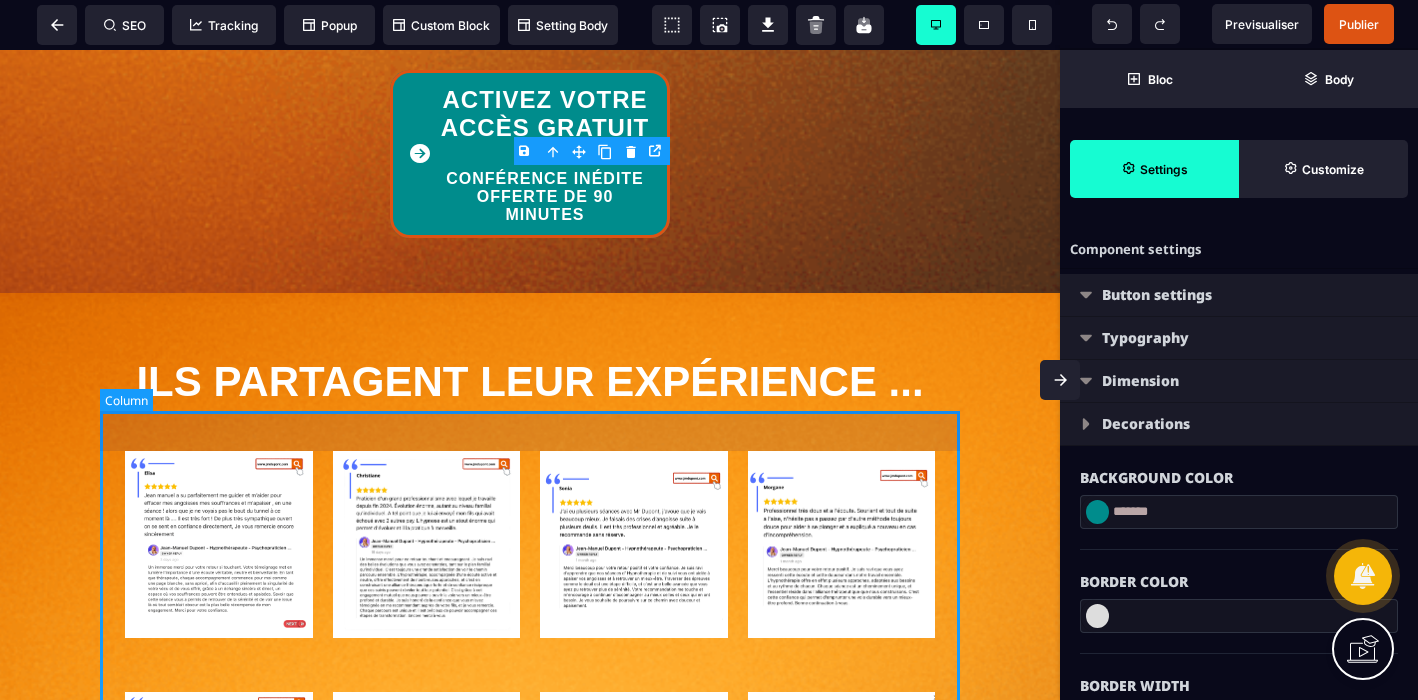 scroll, scrollTop: 5040, scrollLeft: 0, axis: vertical 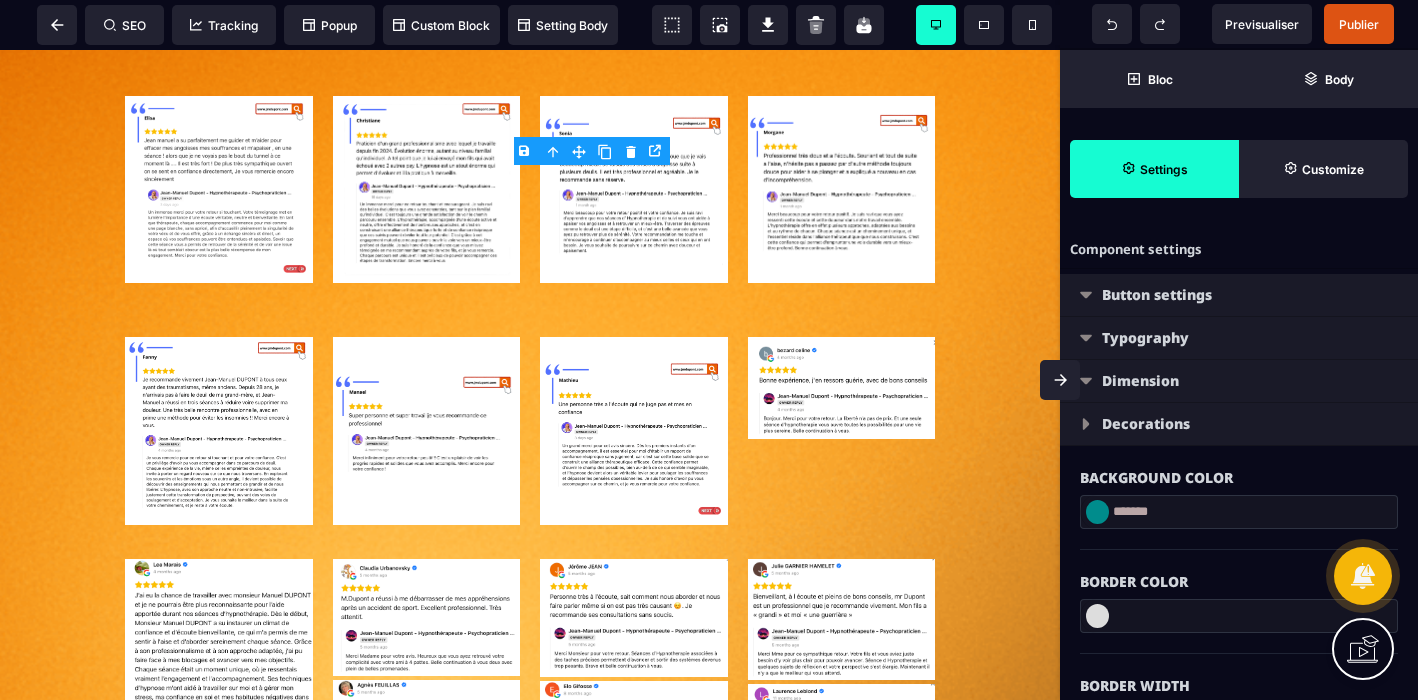 click at bounding box center (1086, 381) 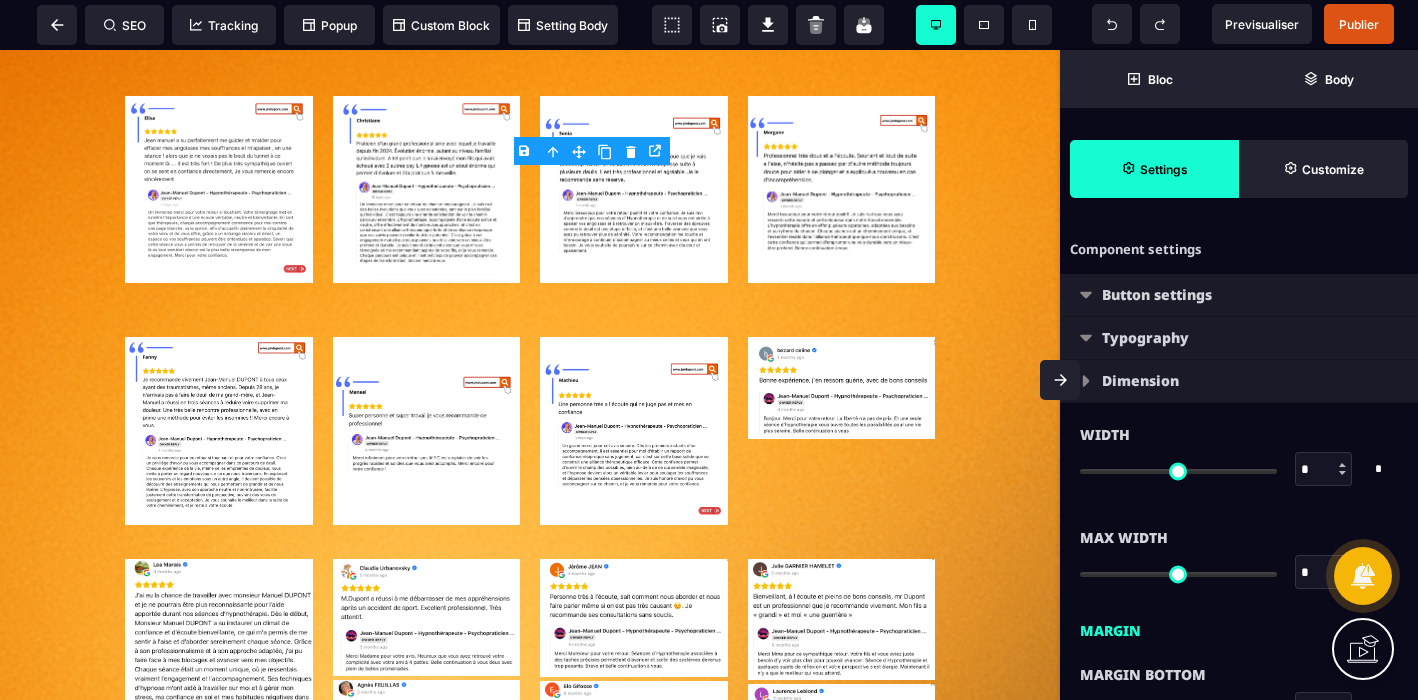type on "**" 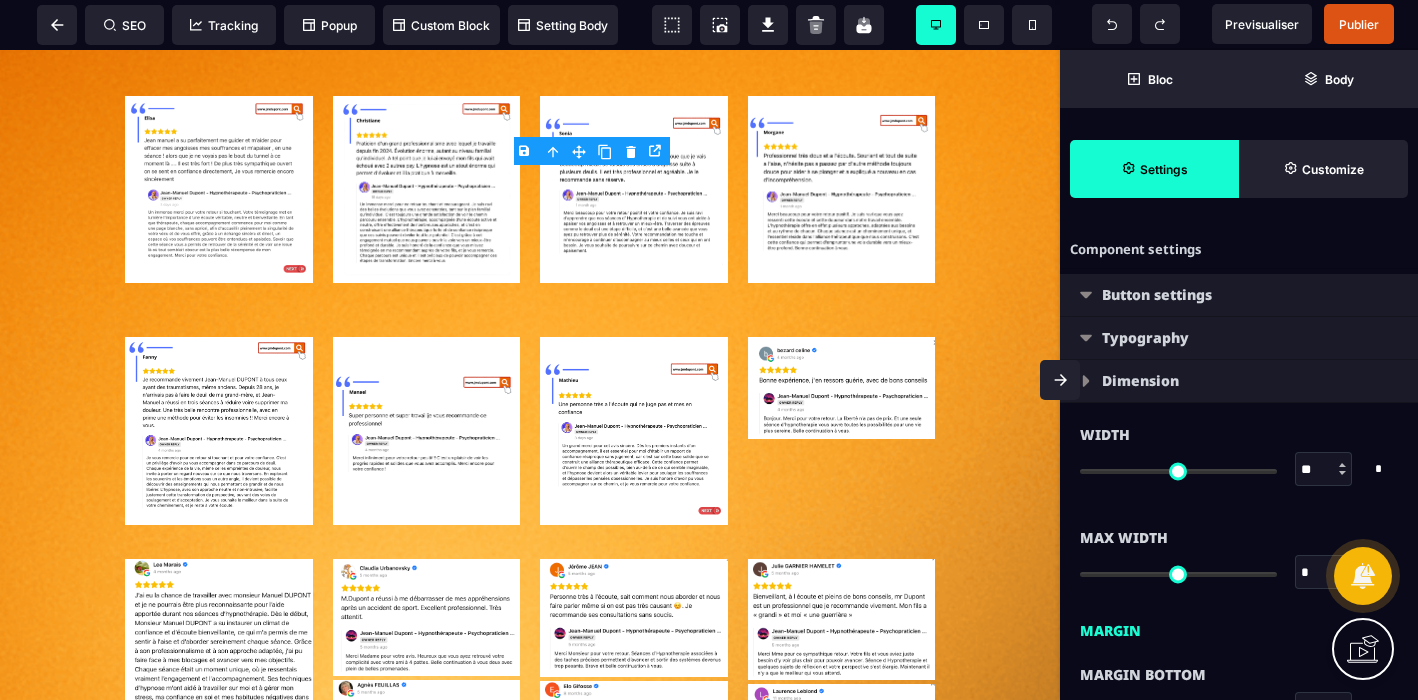 type on "***" 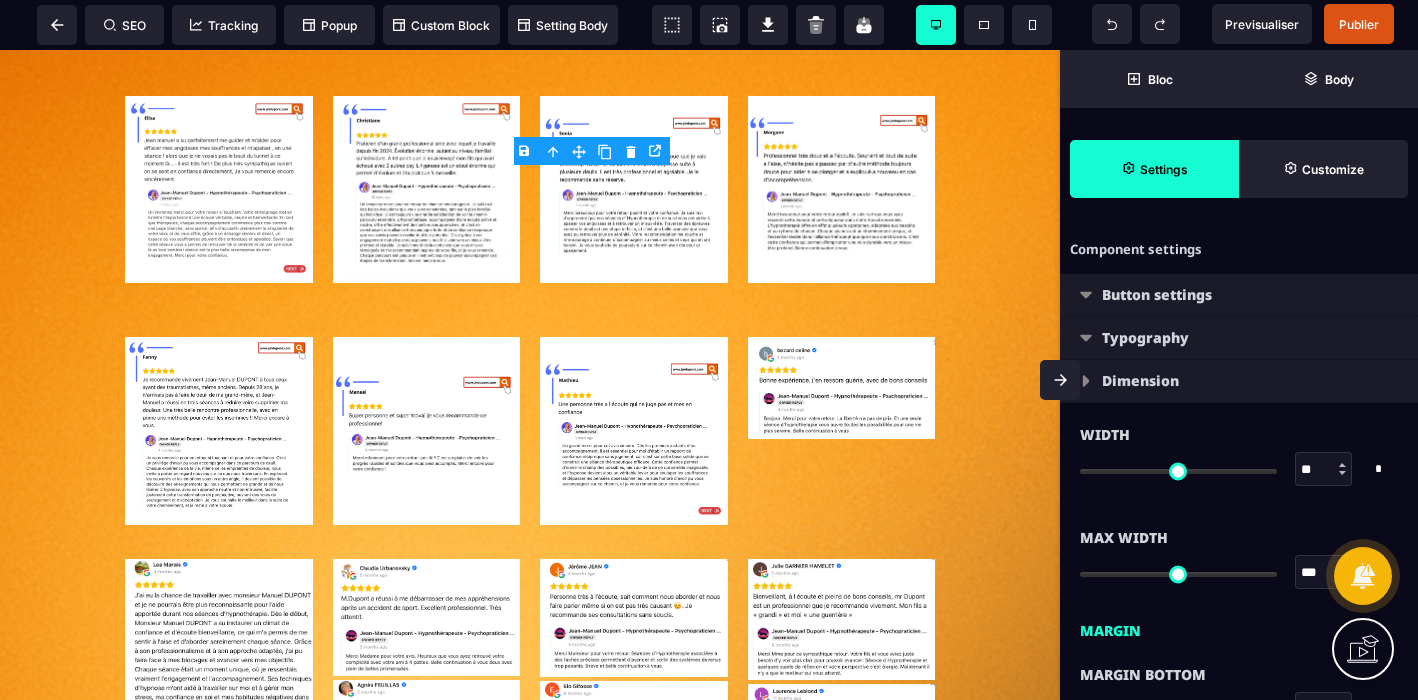 type on "*" 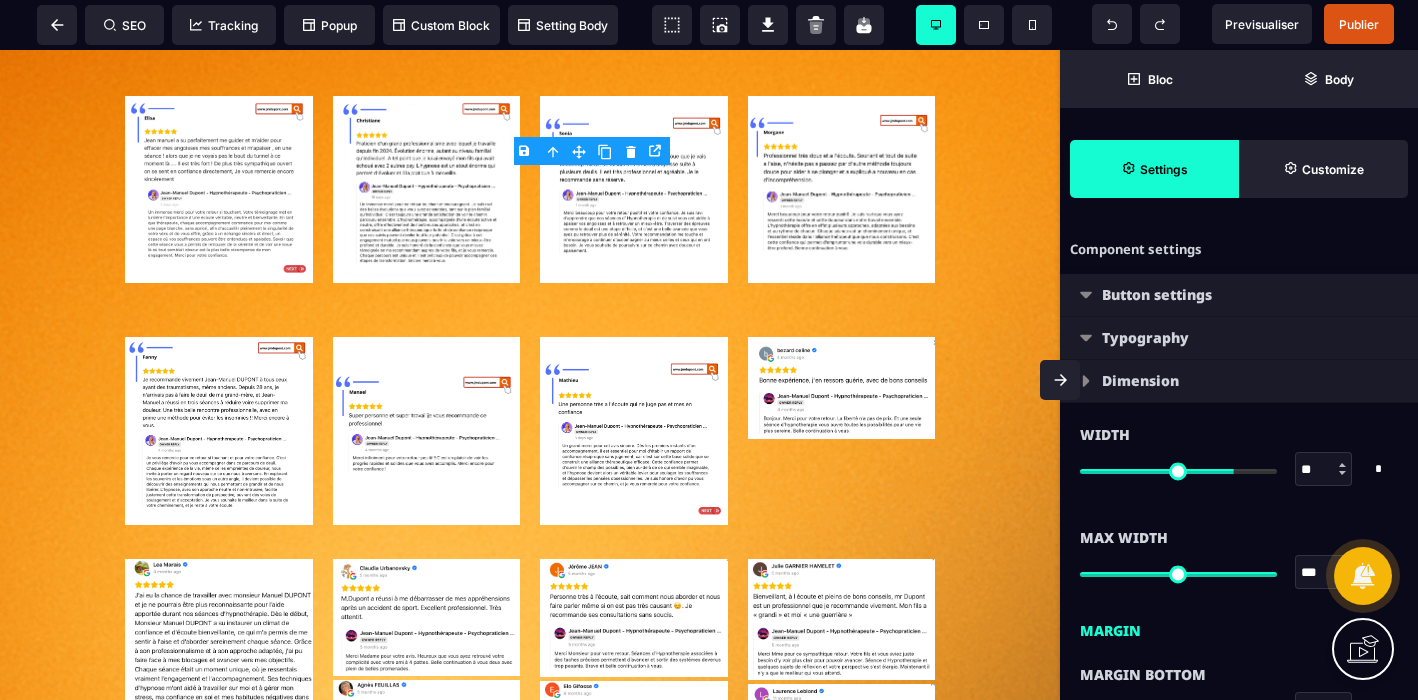 select 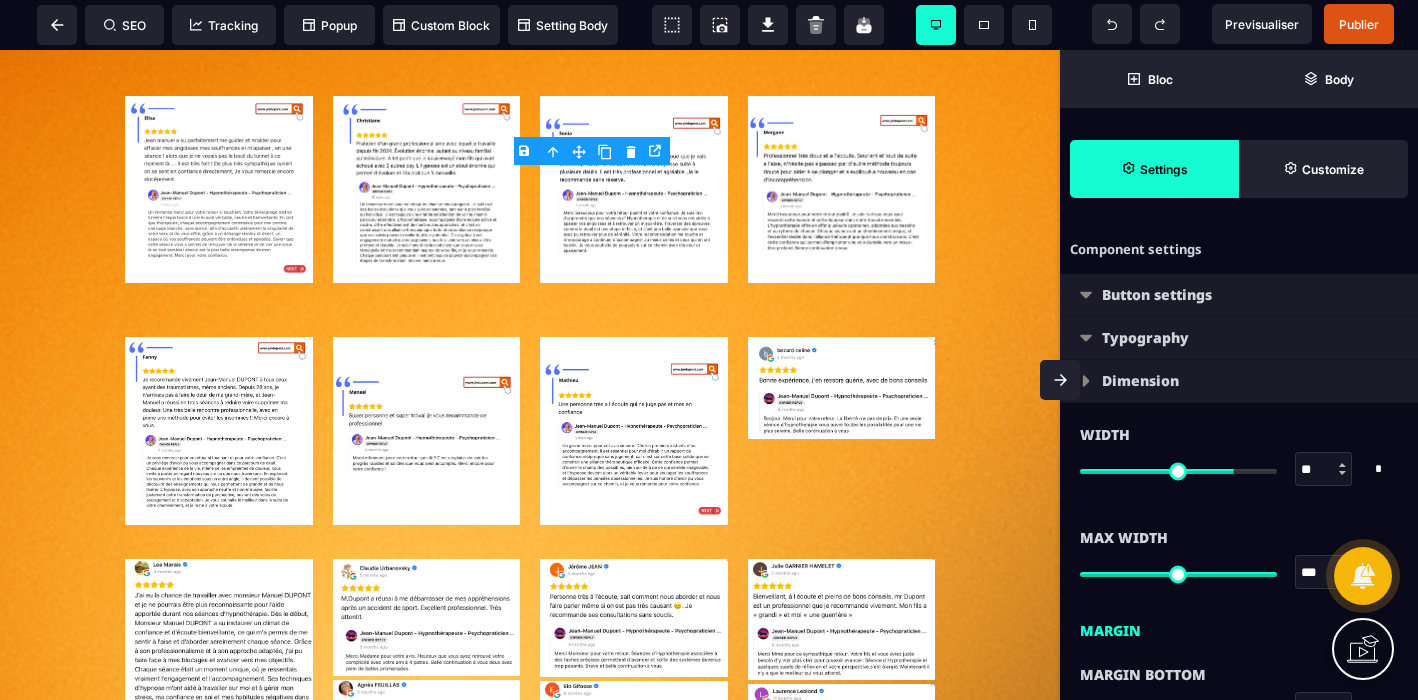 select 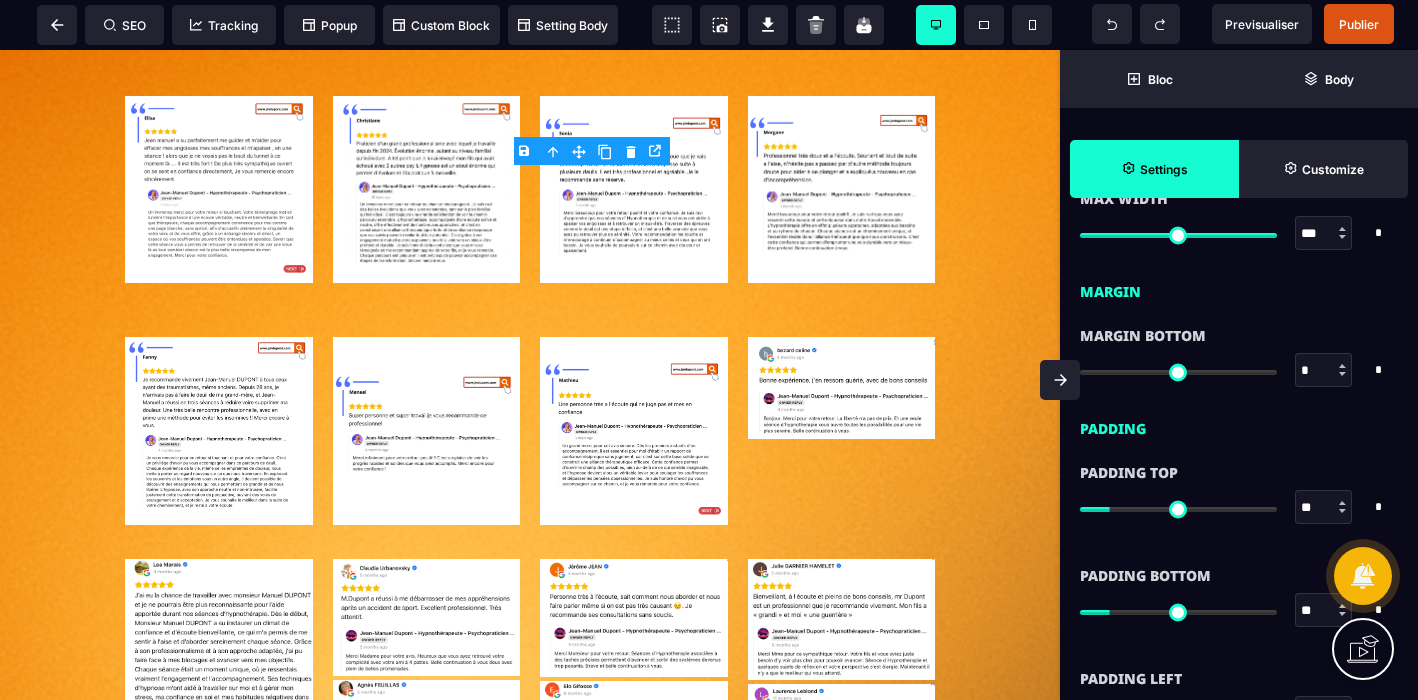 scroll, scrollTop: 346, scrollLeft: 0, axis: vertical 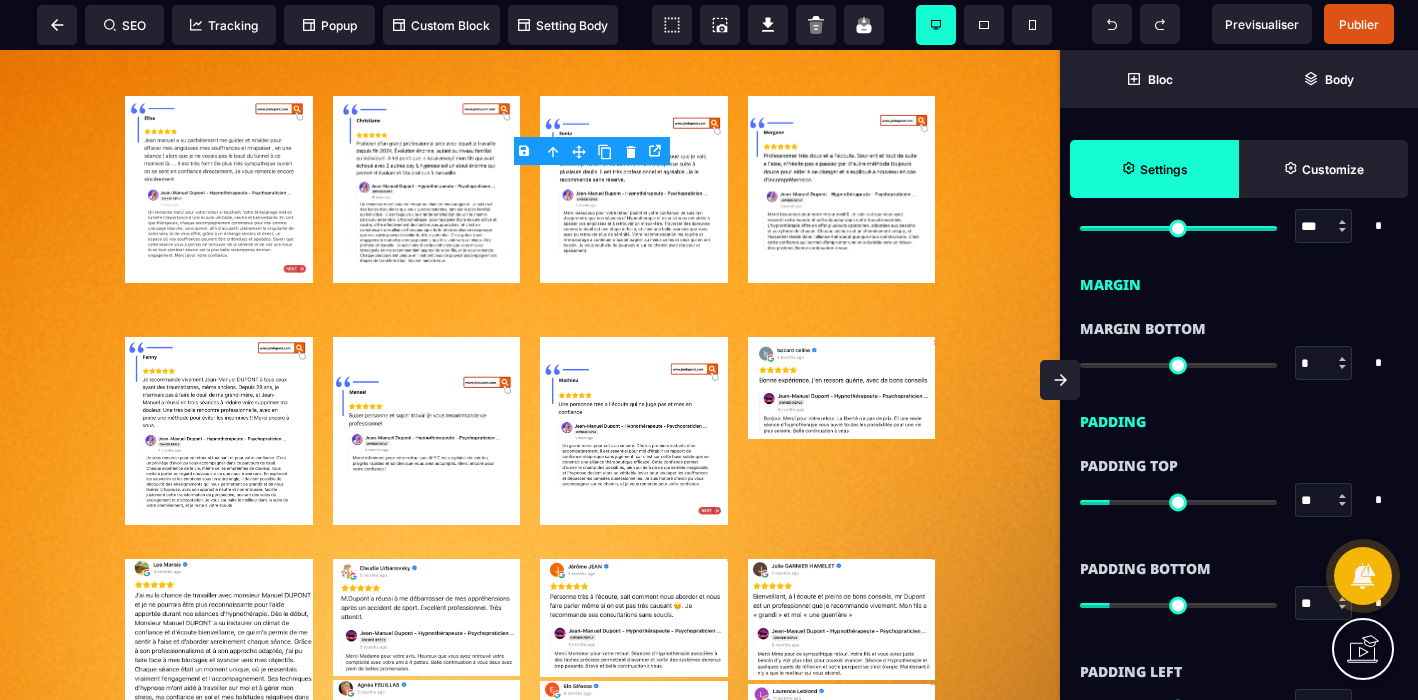 type on "**" 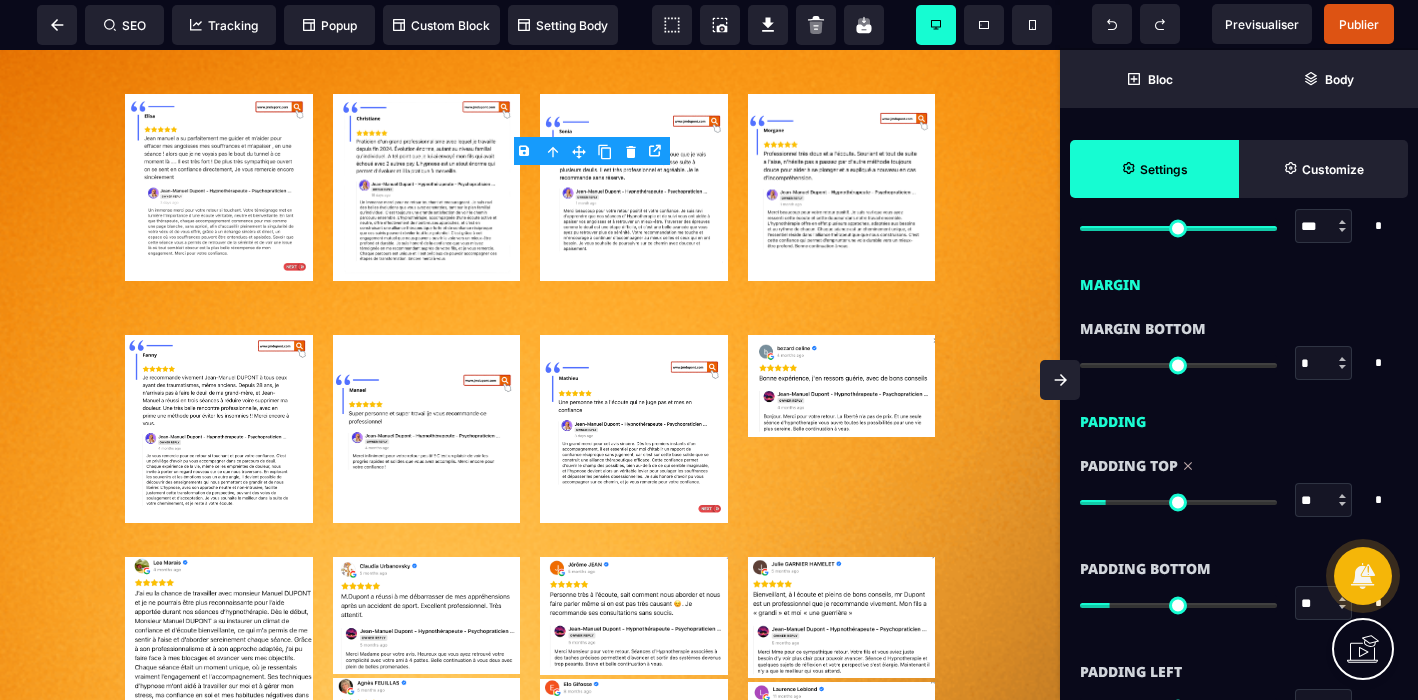 type on "**" 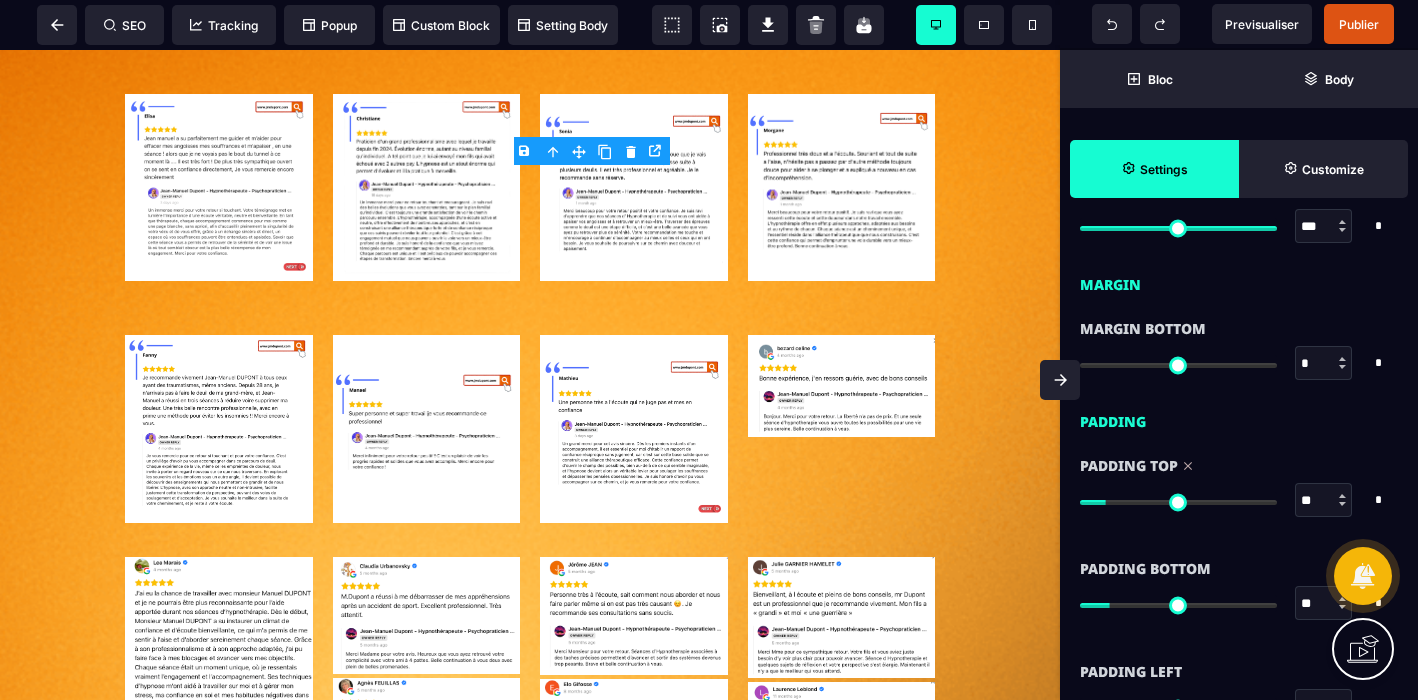 type on "**" 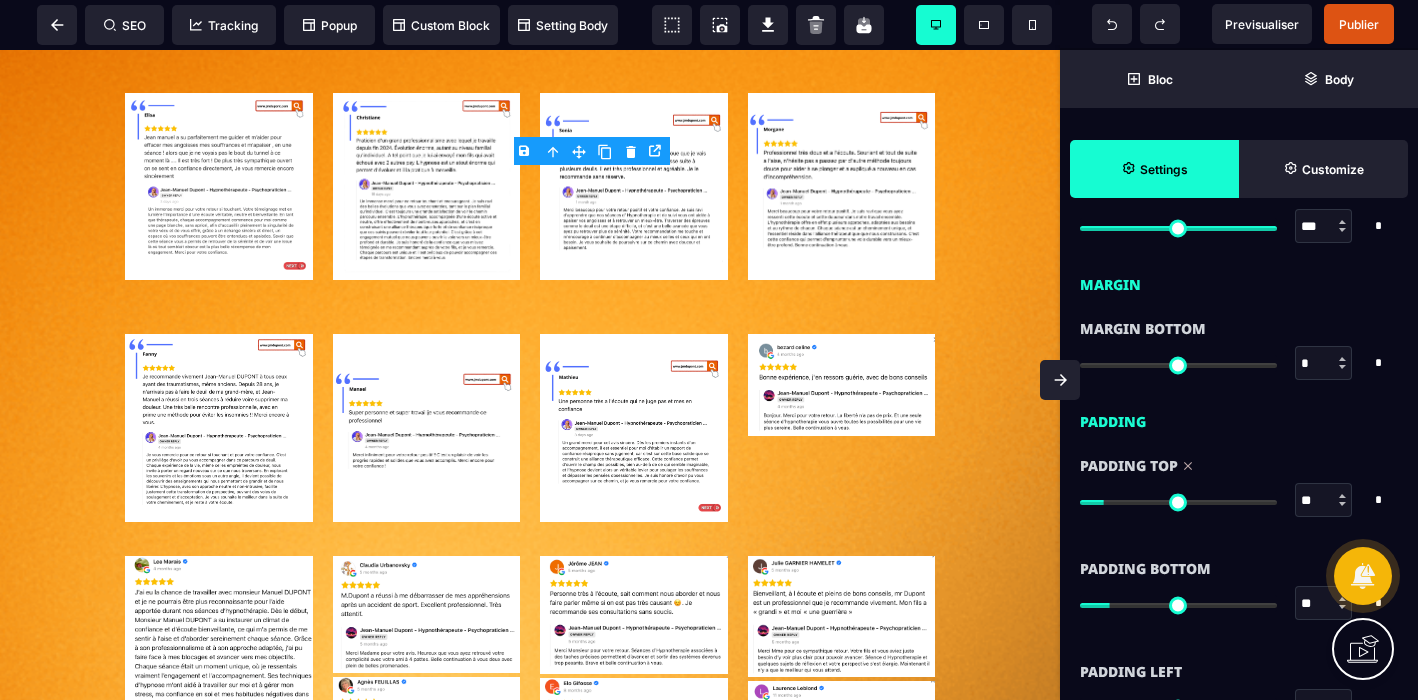 type on "**" 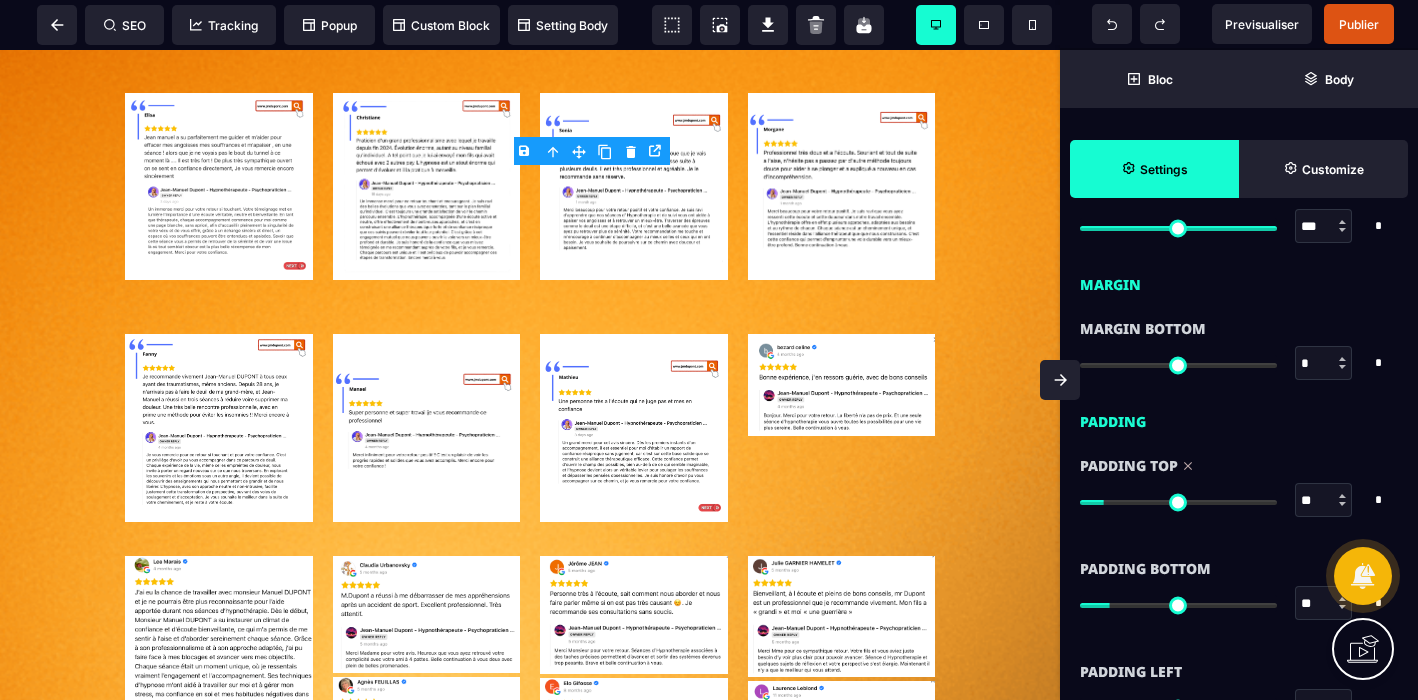 type on "**" 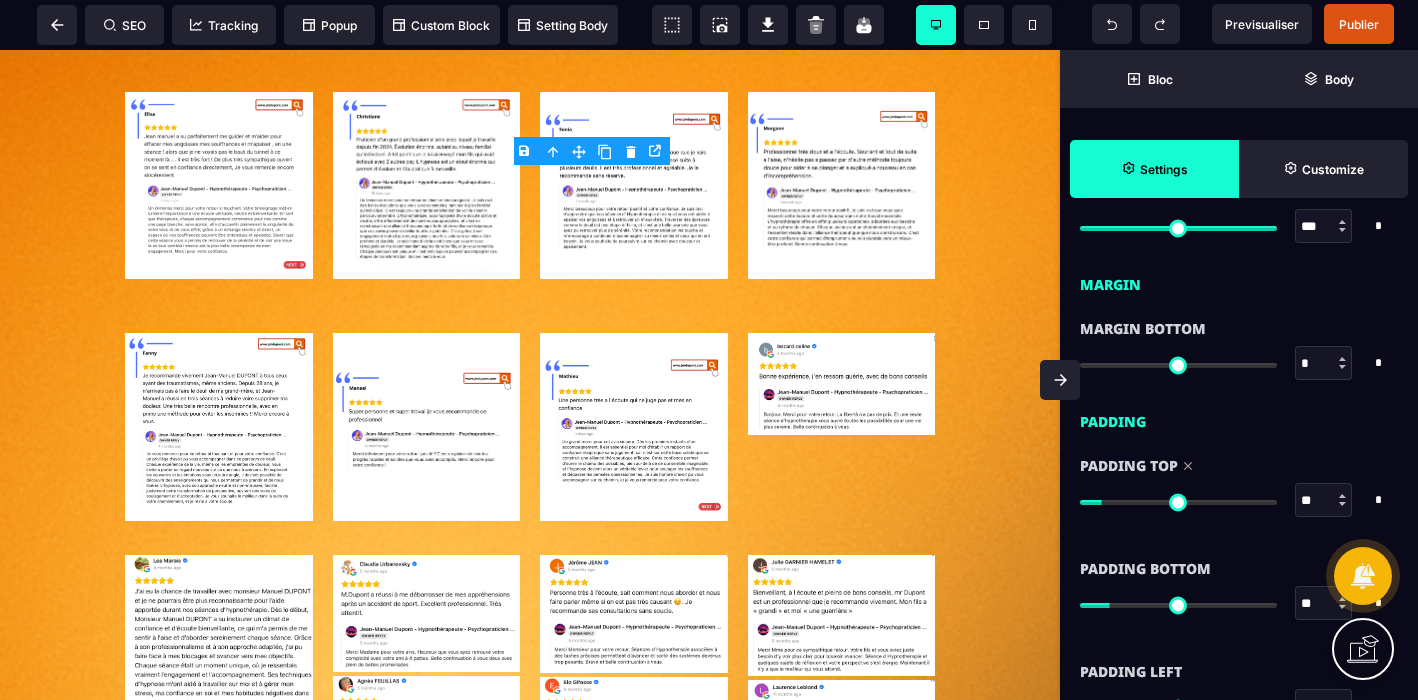 type on "**" 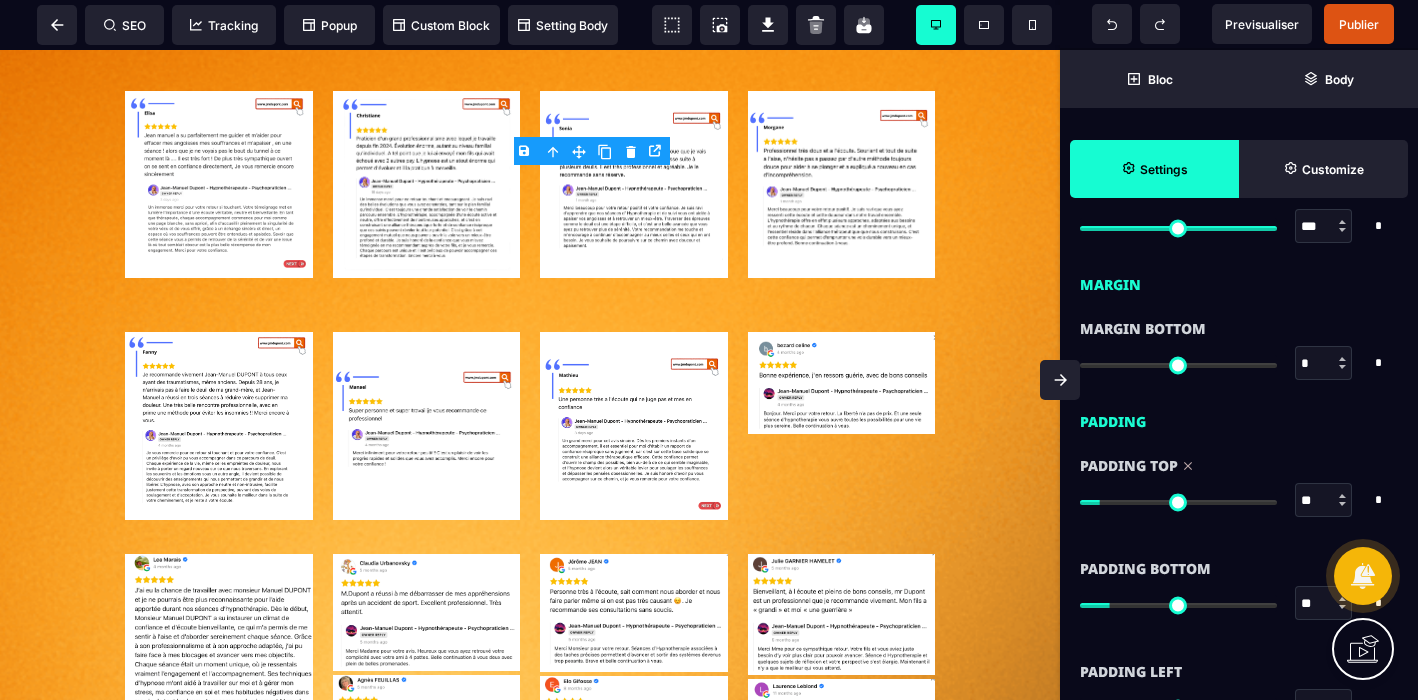 type on "*" 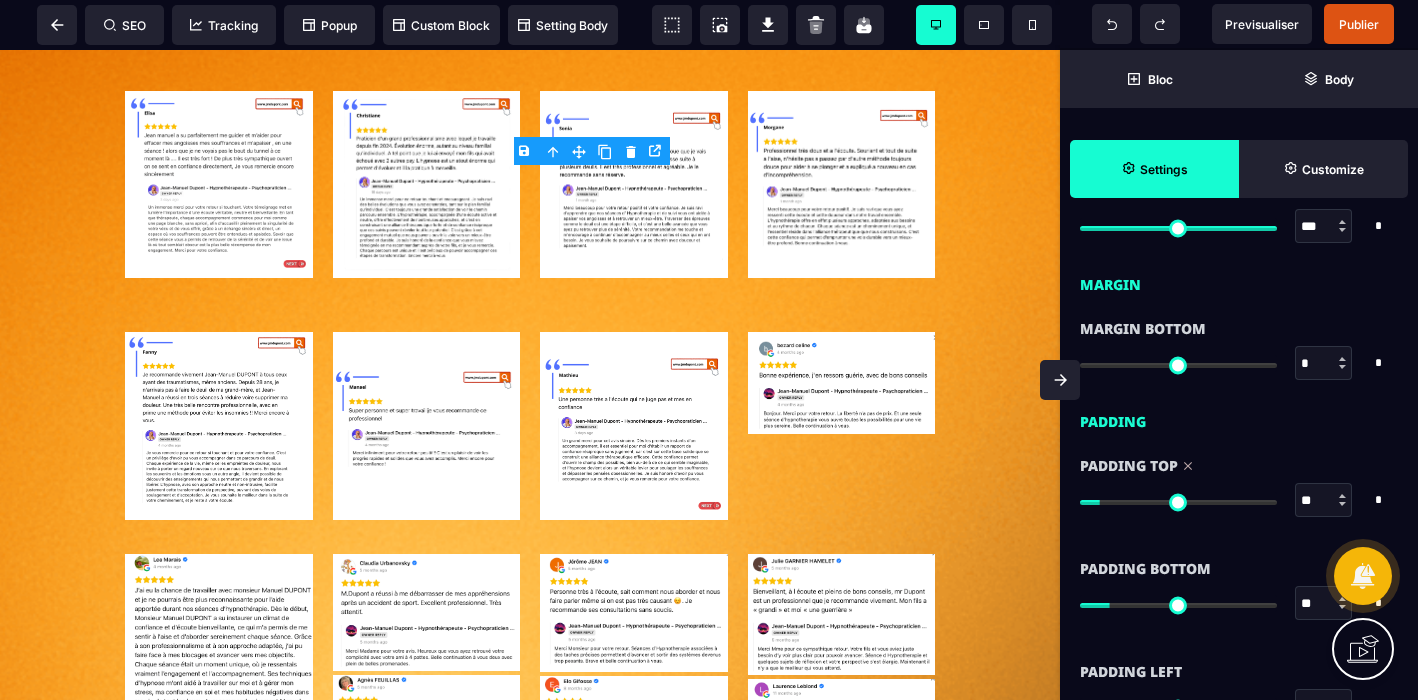 type on "*" 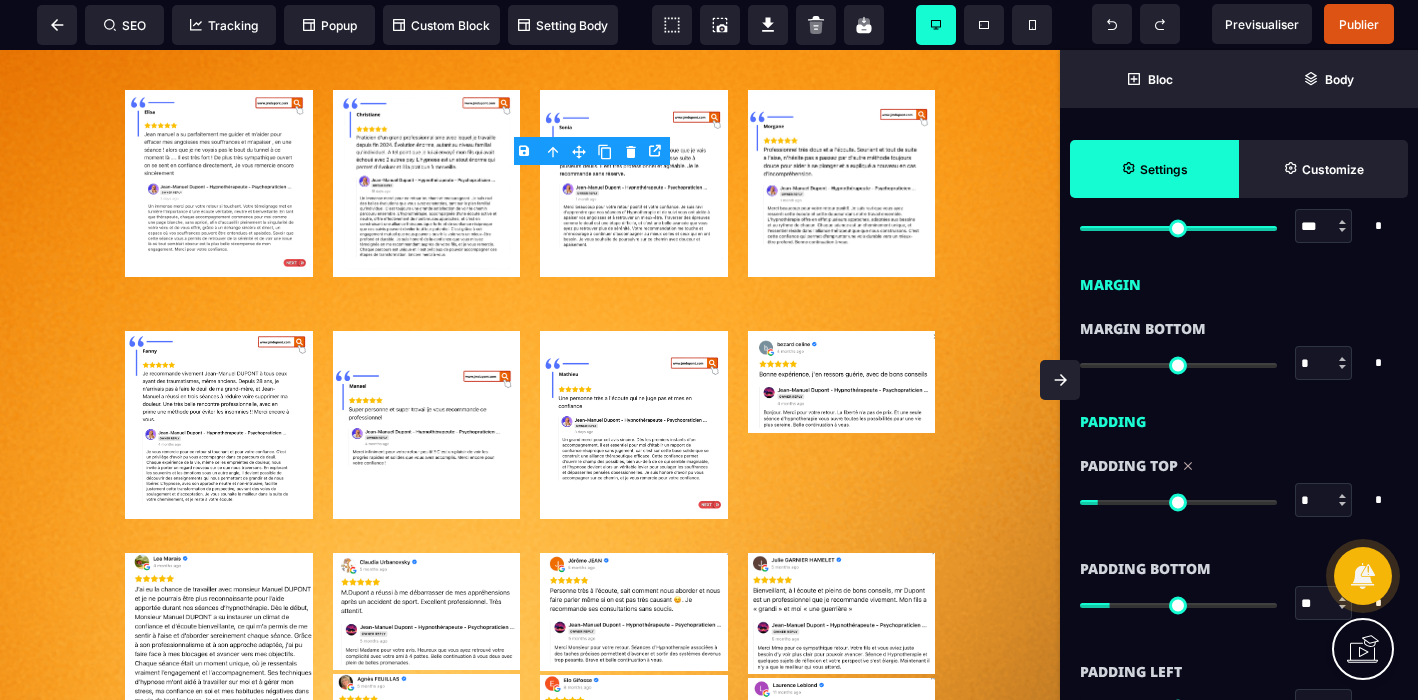 type on "*" 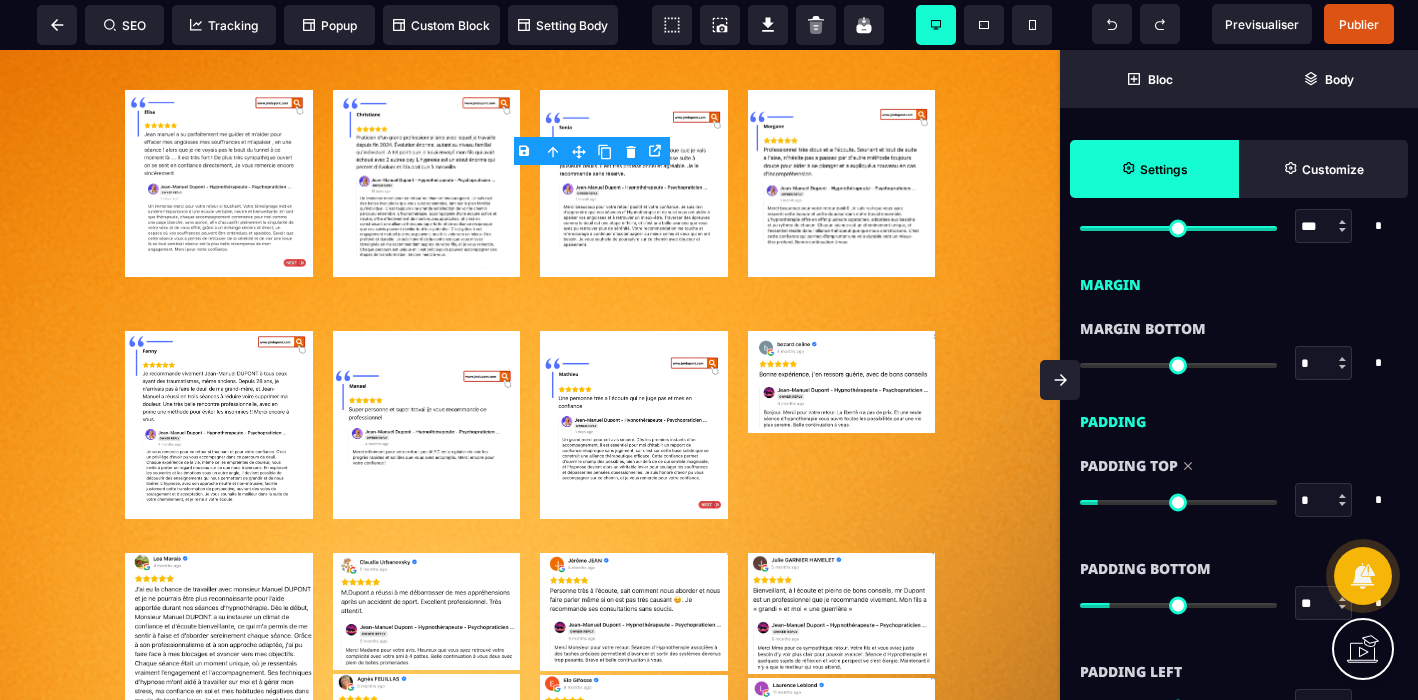 click at bounding box center (1178, 502) 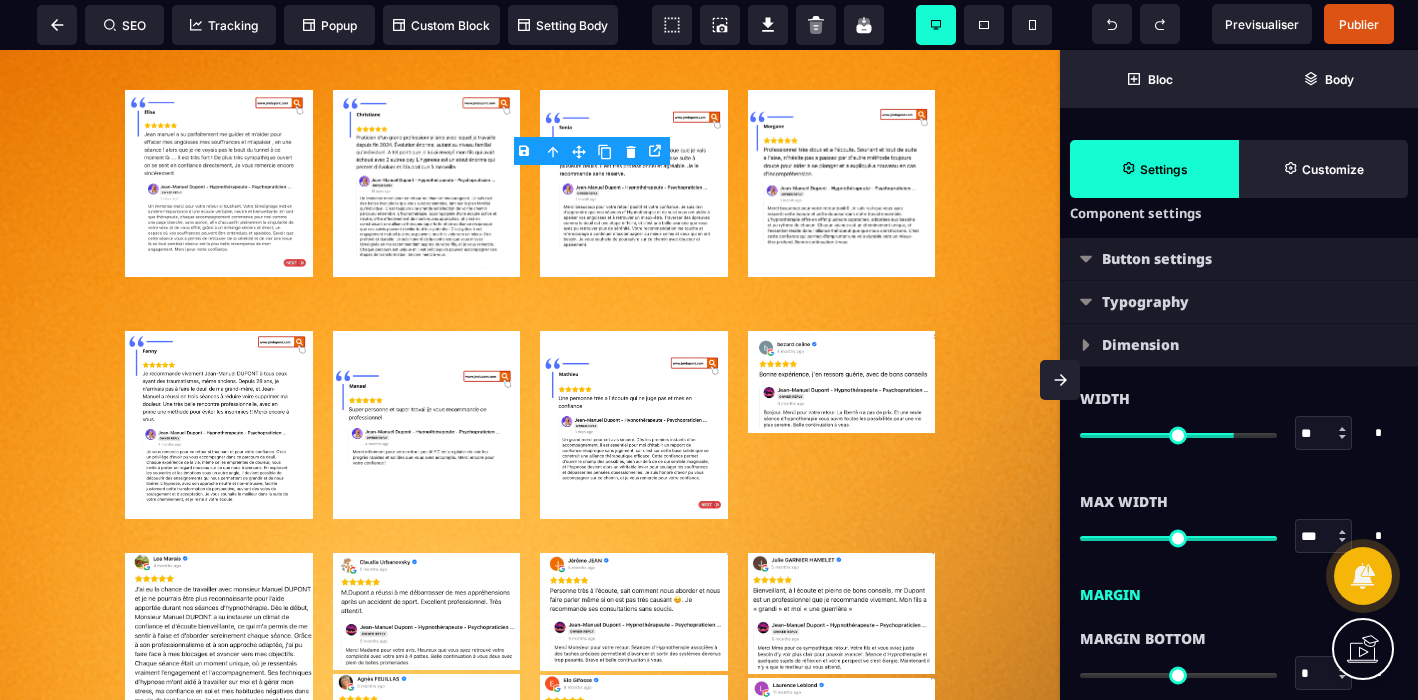 scroll, scrollTop: 0, scrollLeft: 0, axis: both 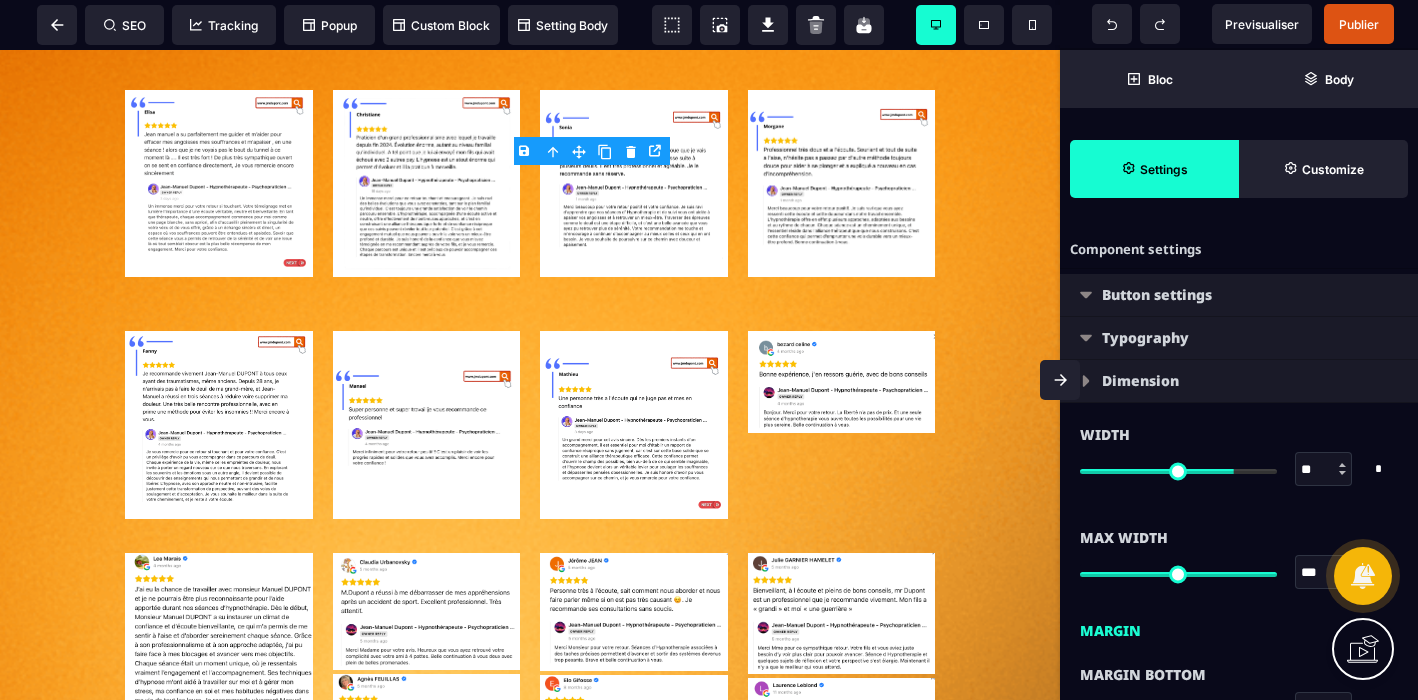 click on "Dimension" at bounding box center (1239, 381) 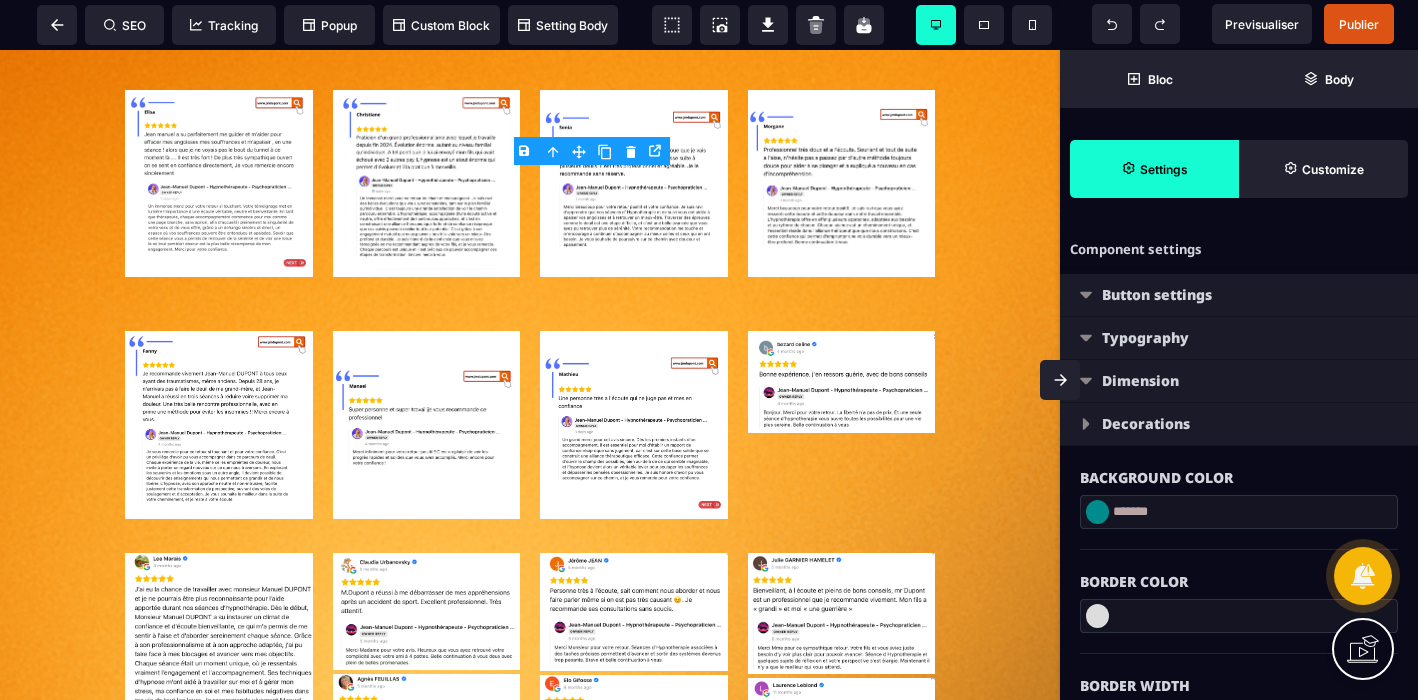 type on "**" 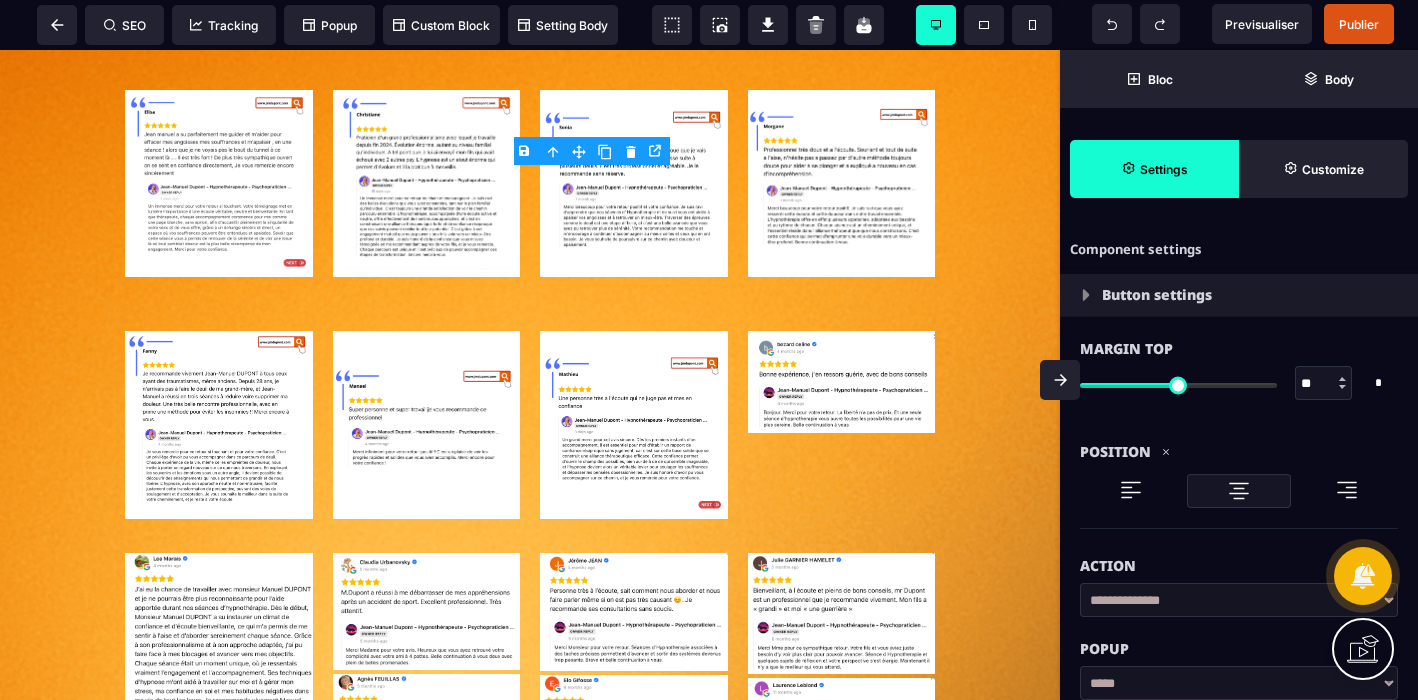 type on "**" 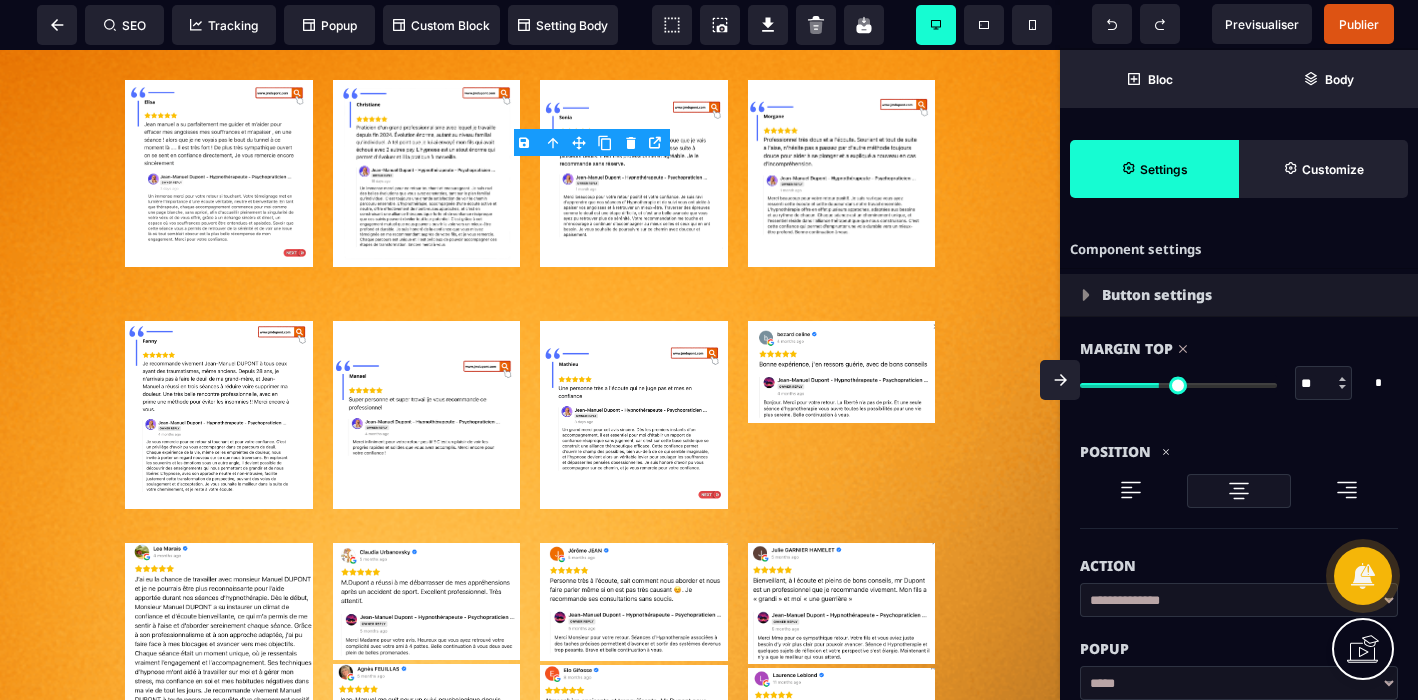 type on "**" 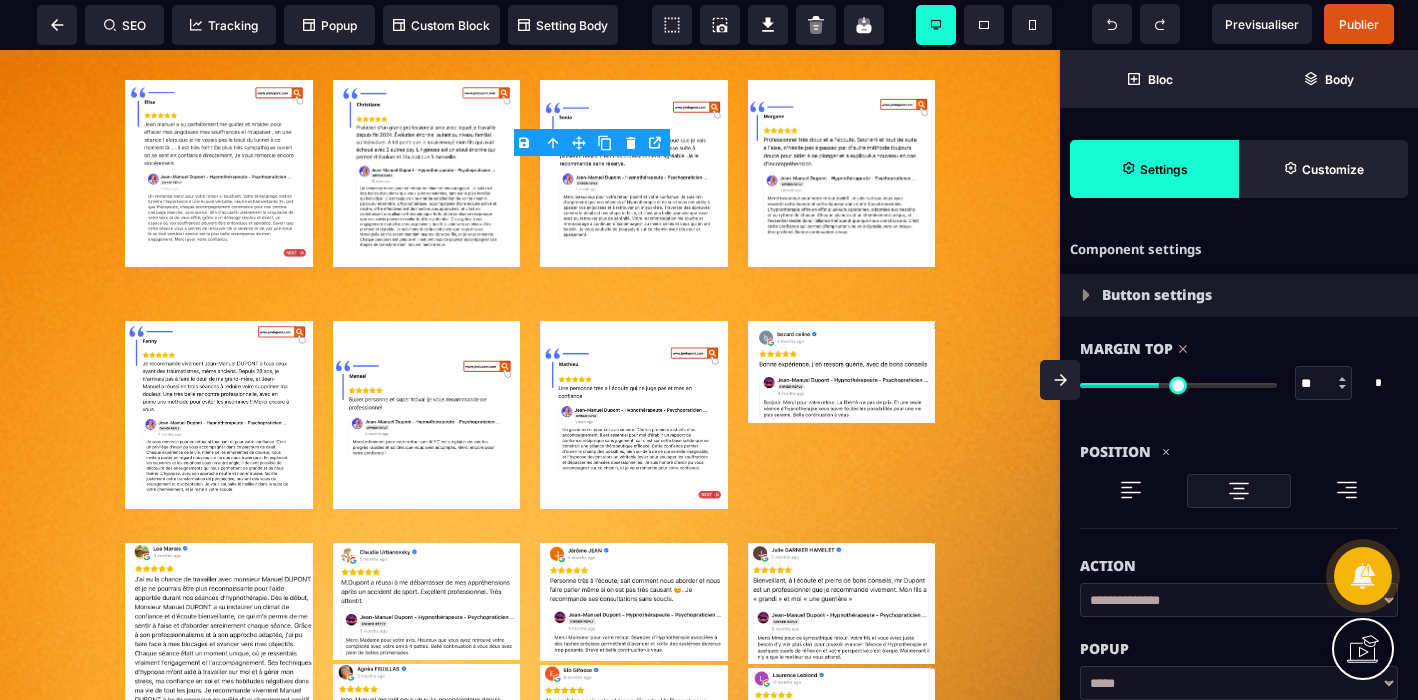 type on "**" 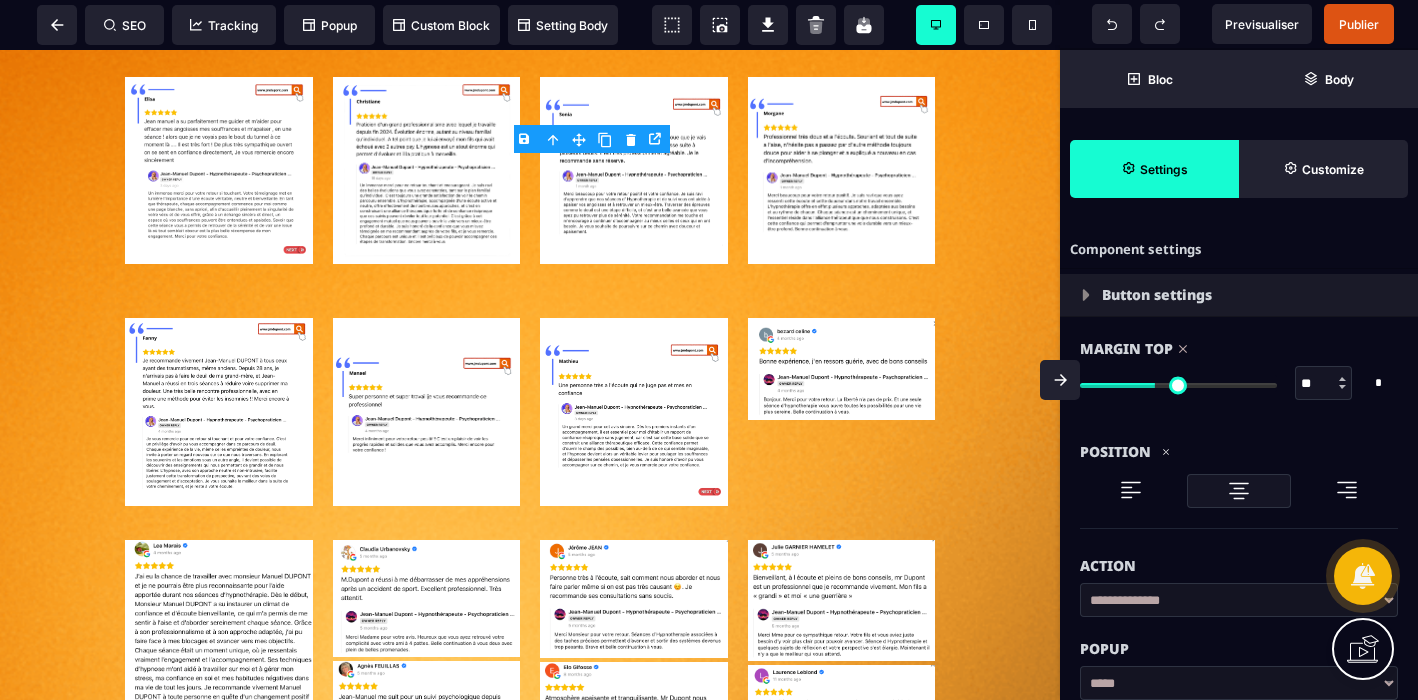 type on "**" 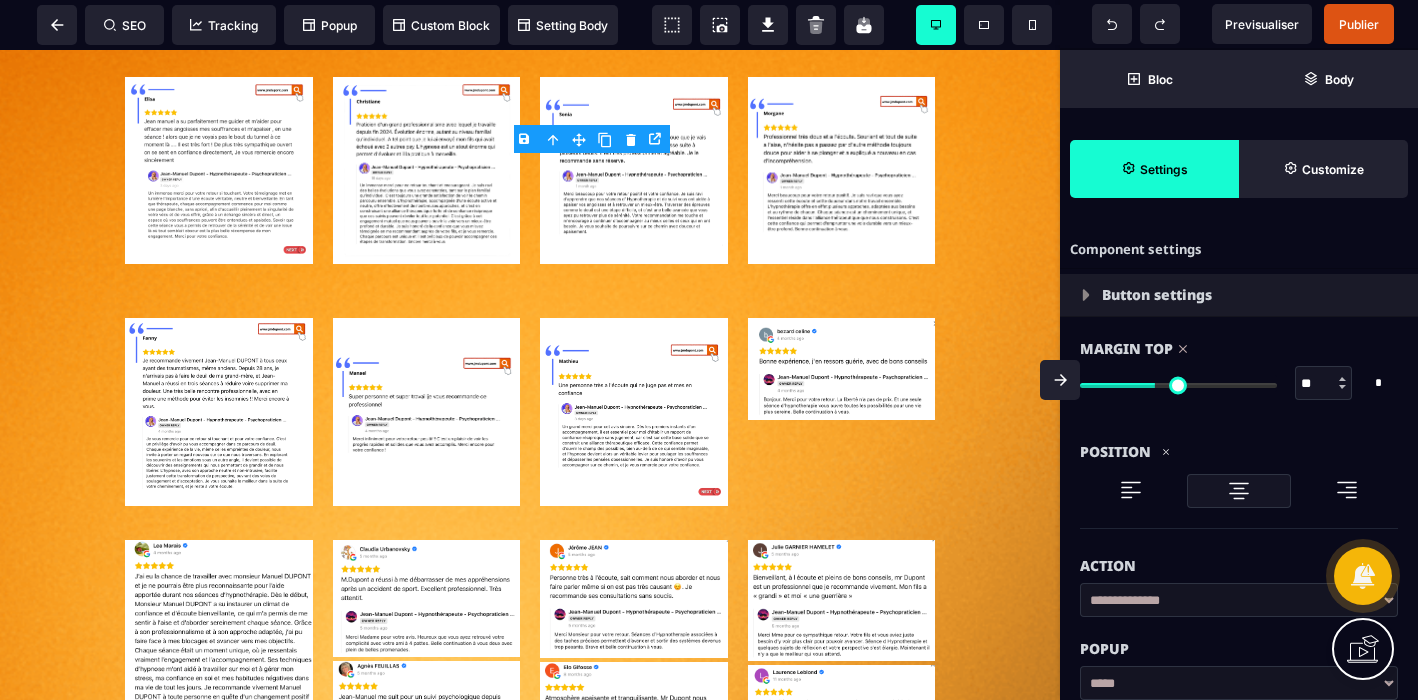 type on "**" 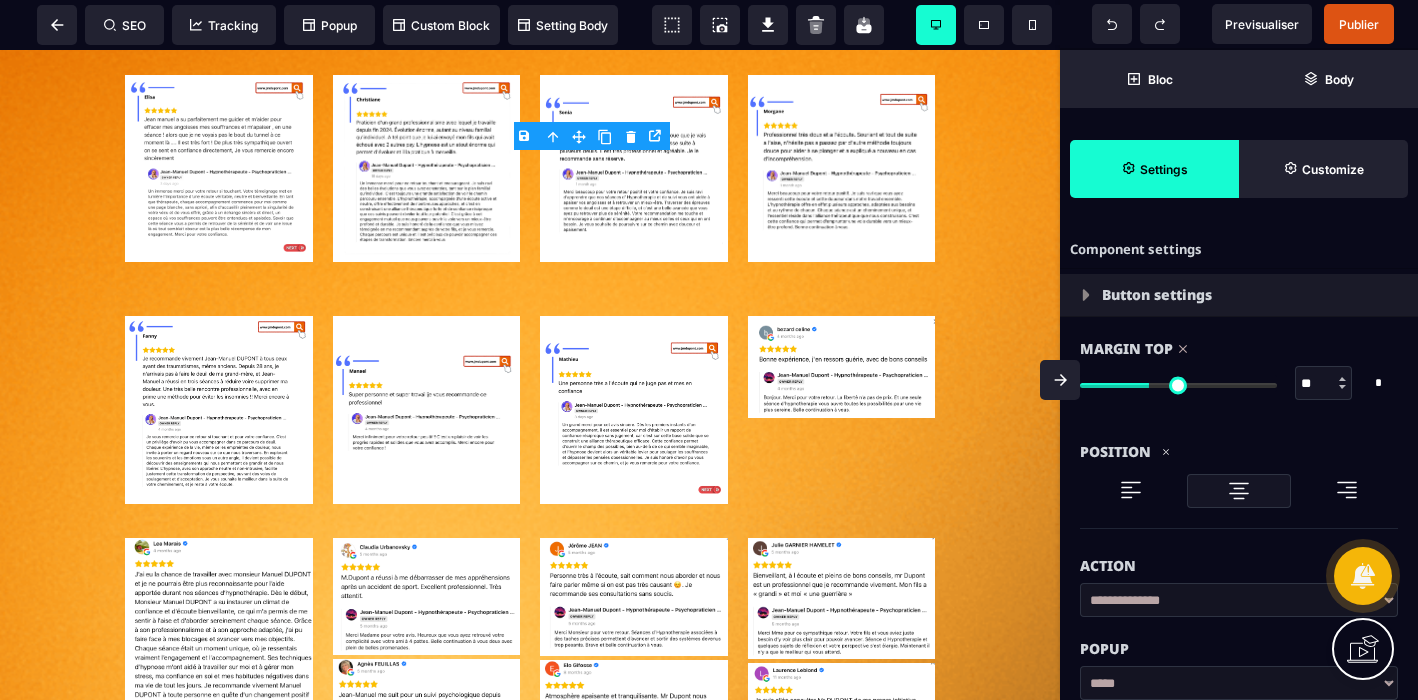 type on "**" 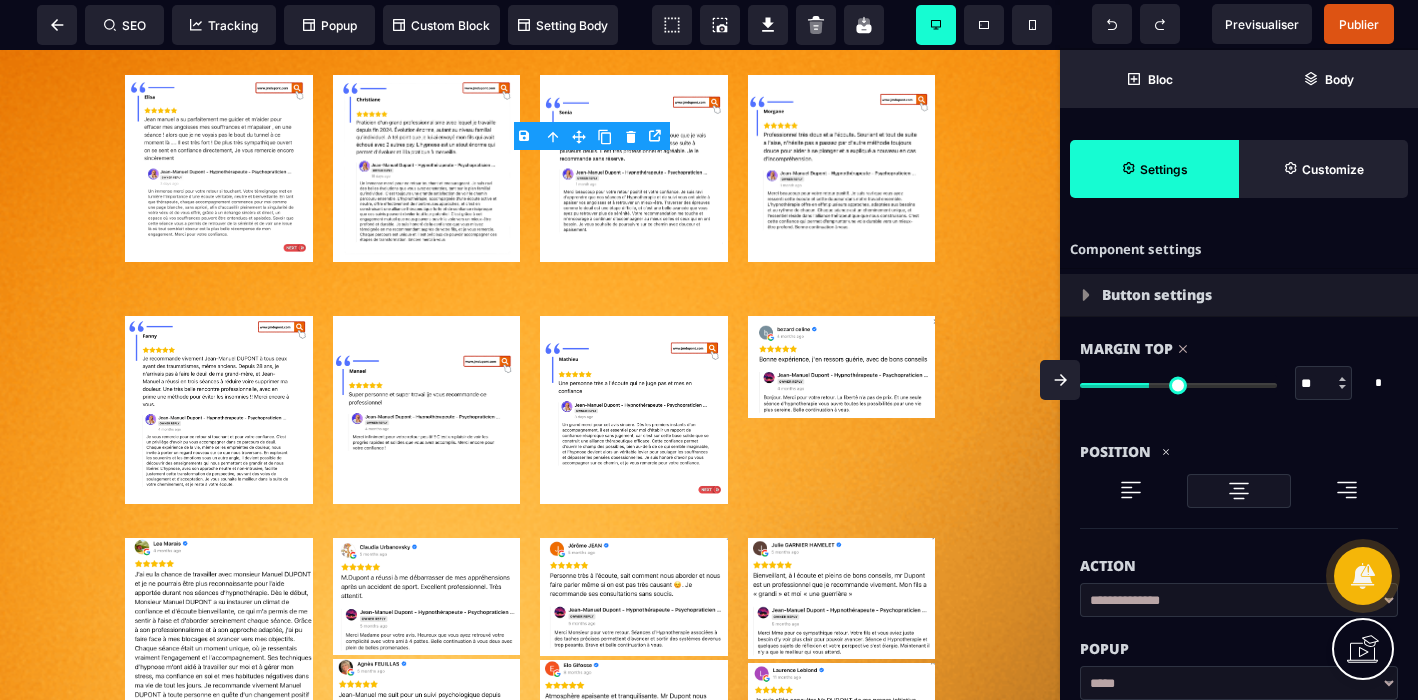 type on "**" 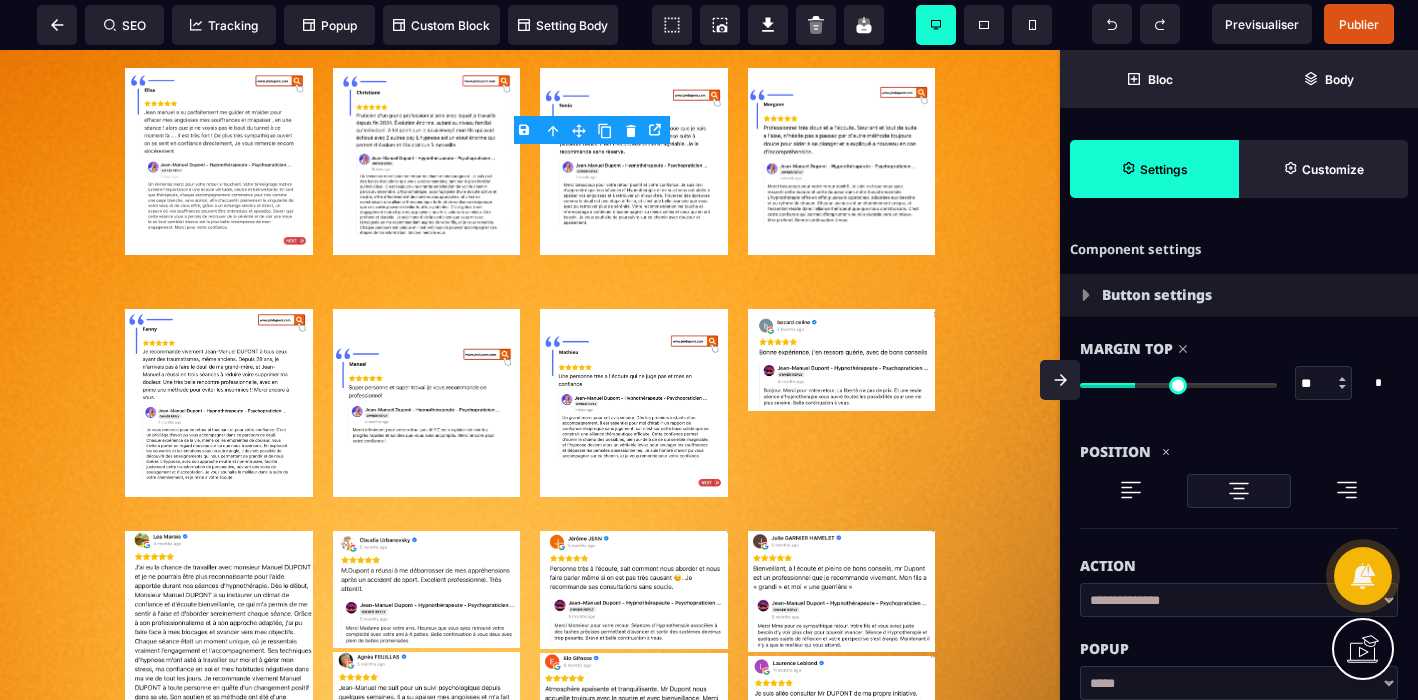 type on "**" 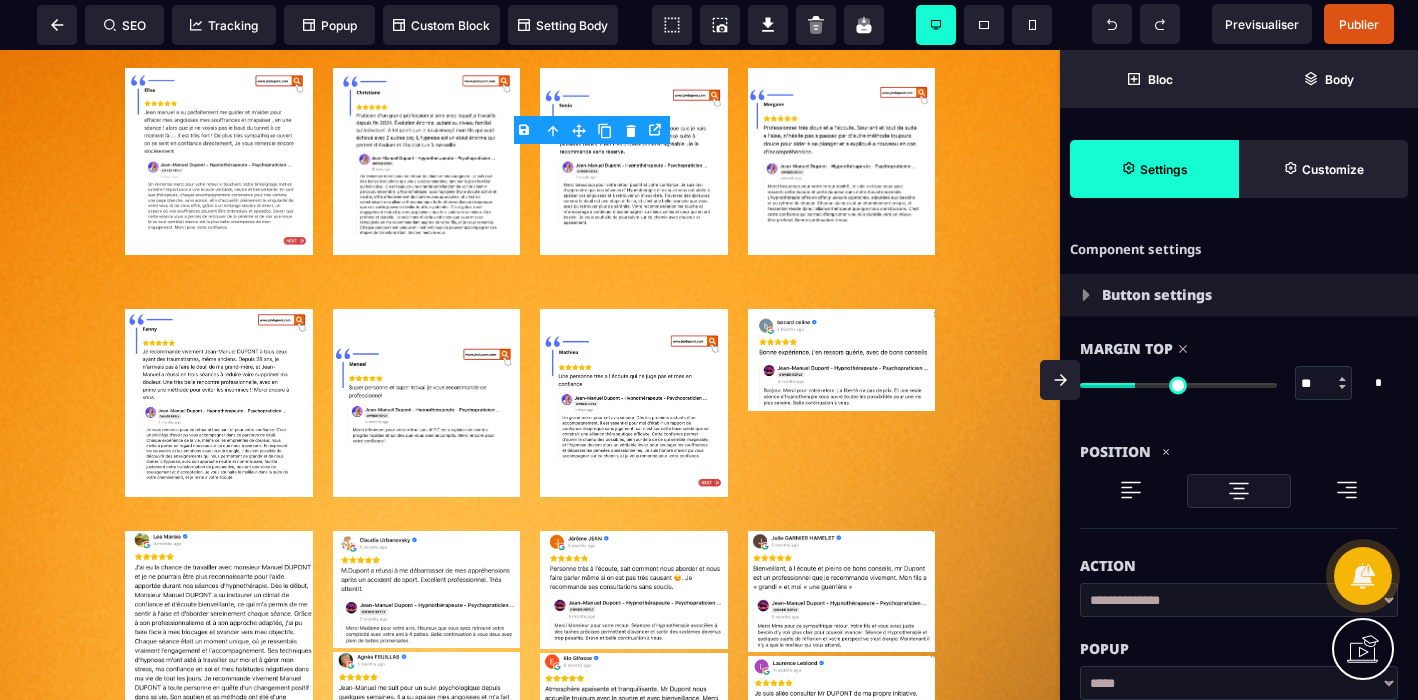 type on "**" 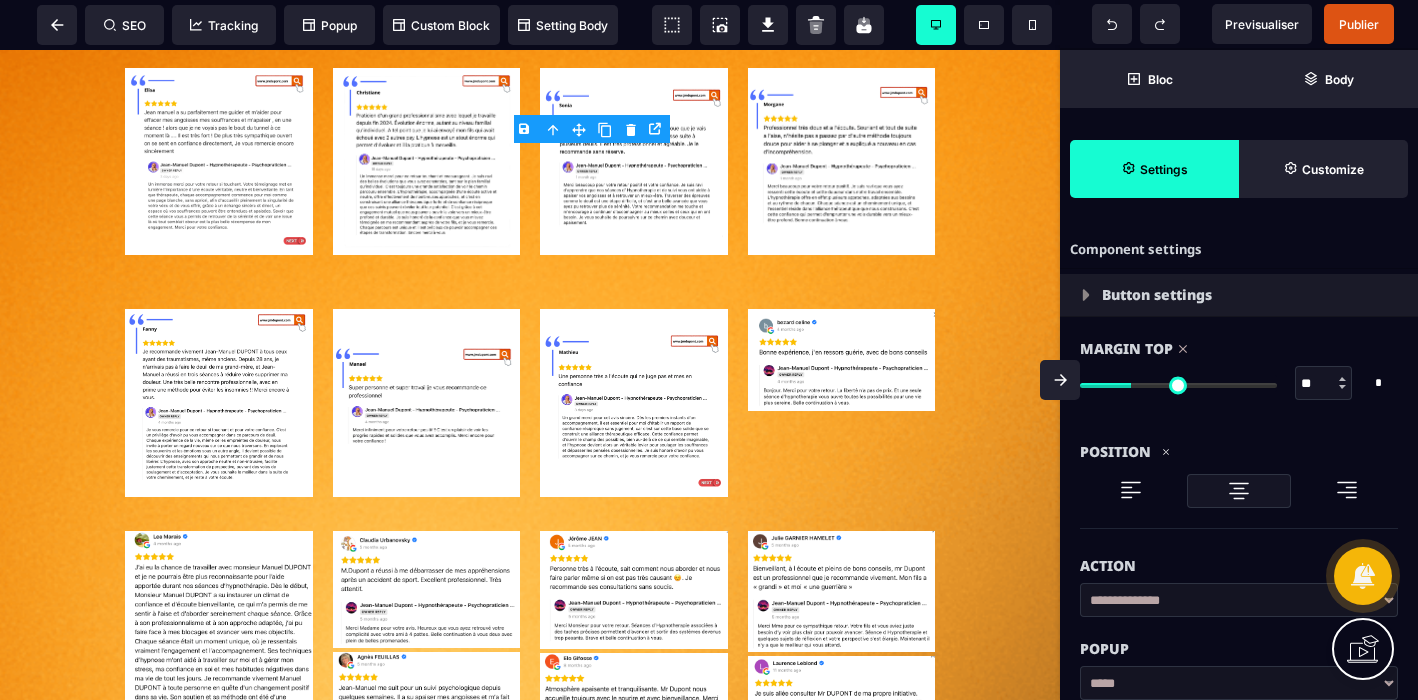 type on "**" 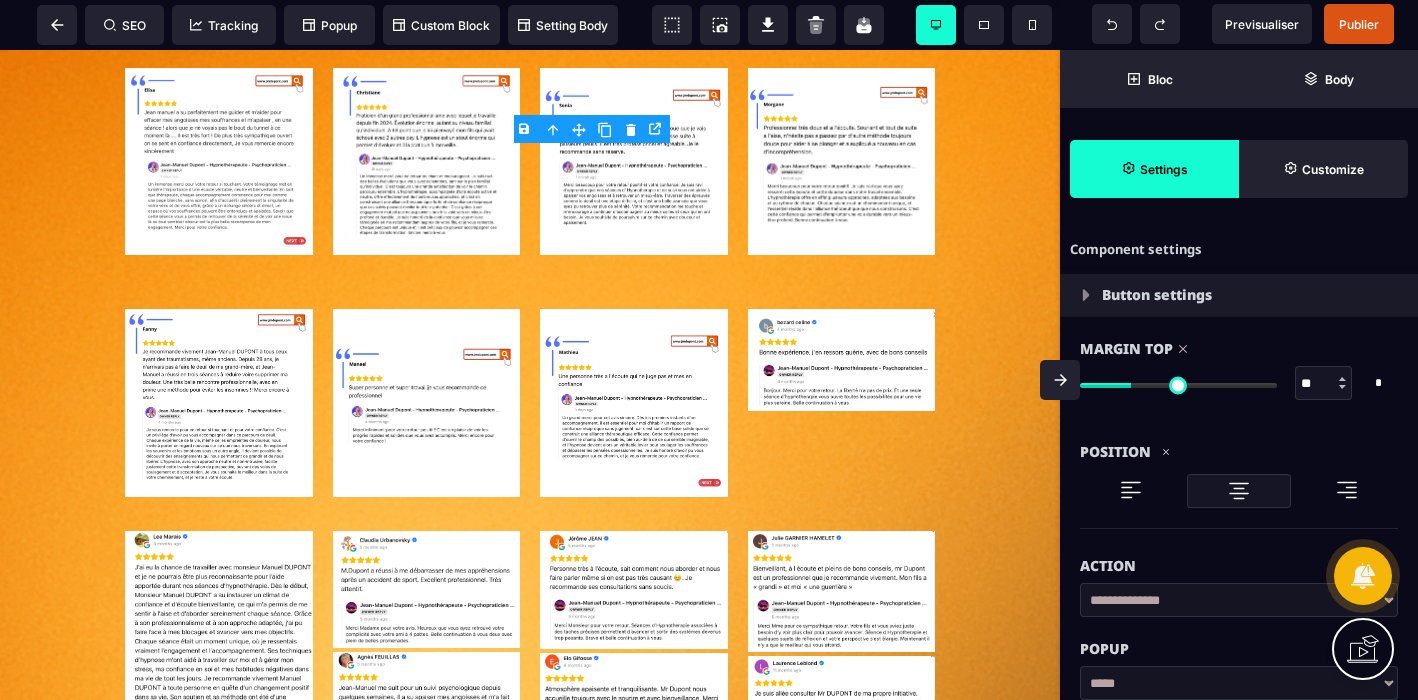 type on "**" 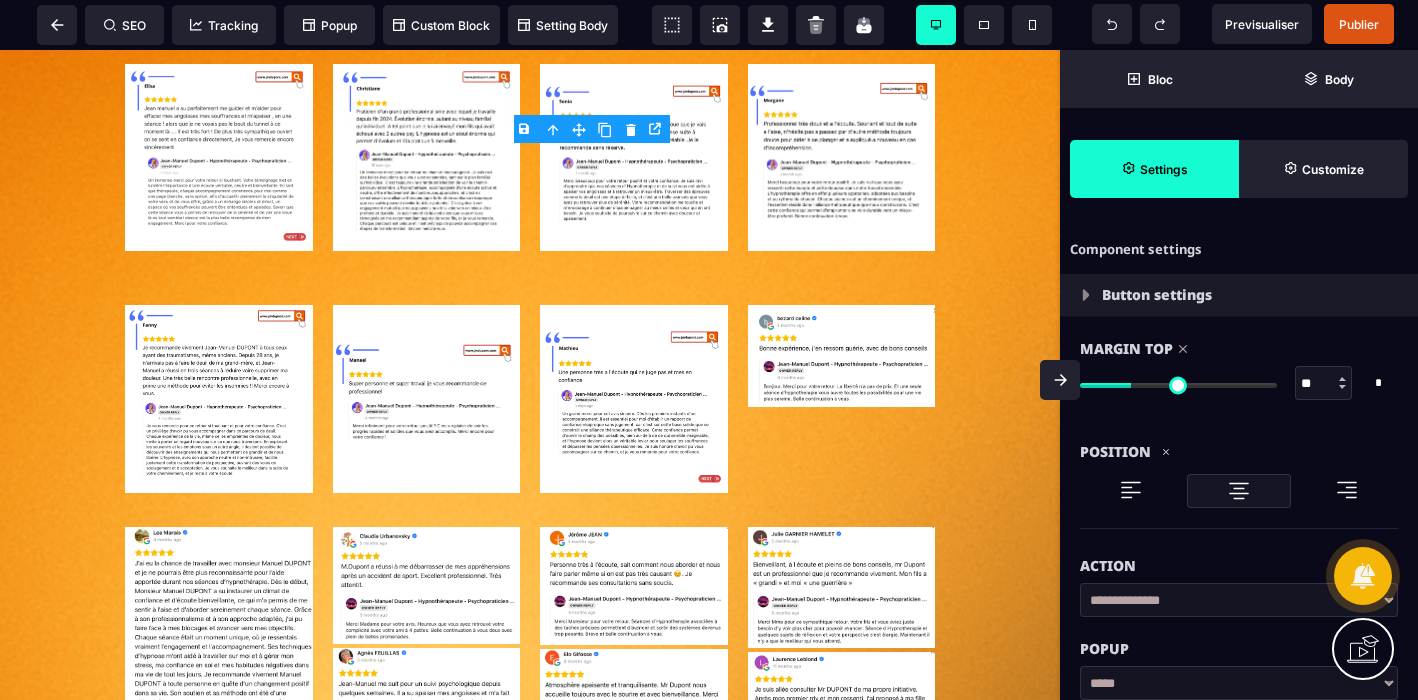 type on "**" 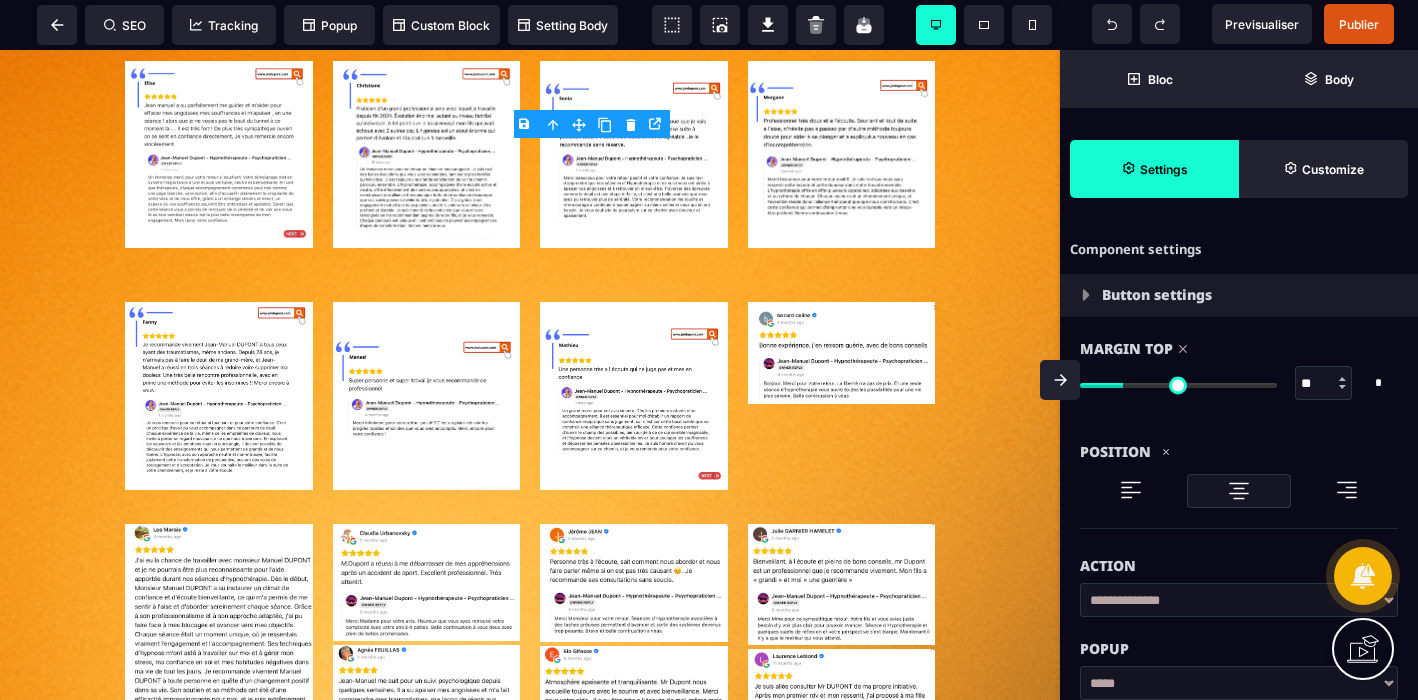 type on "**" 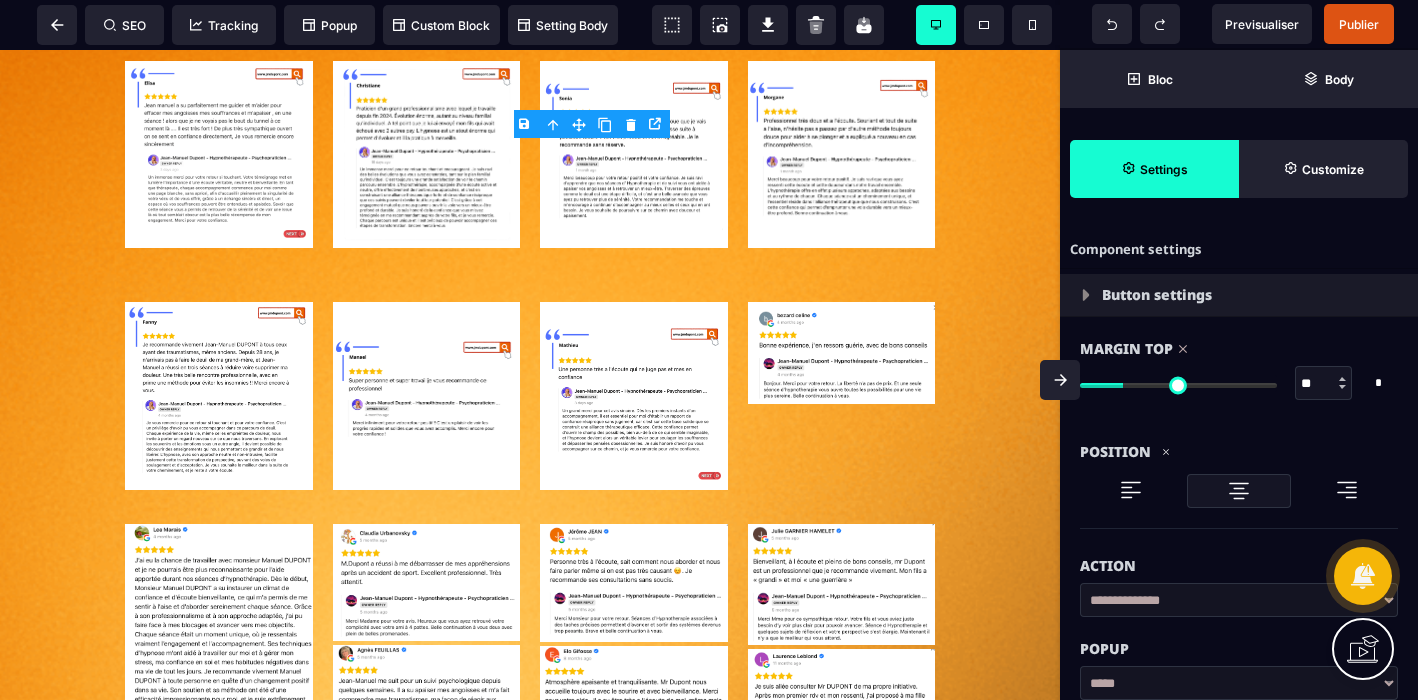 type on "**" 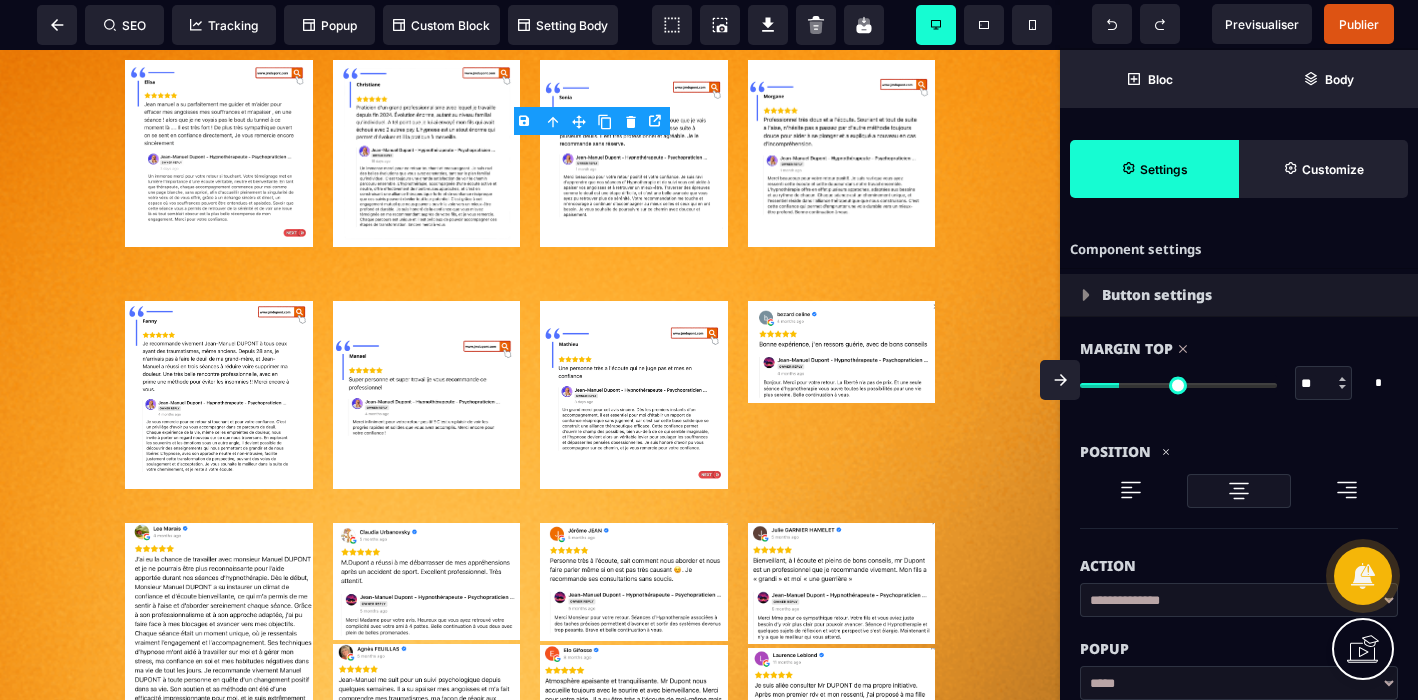 type on "**" 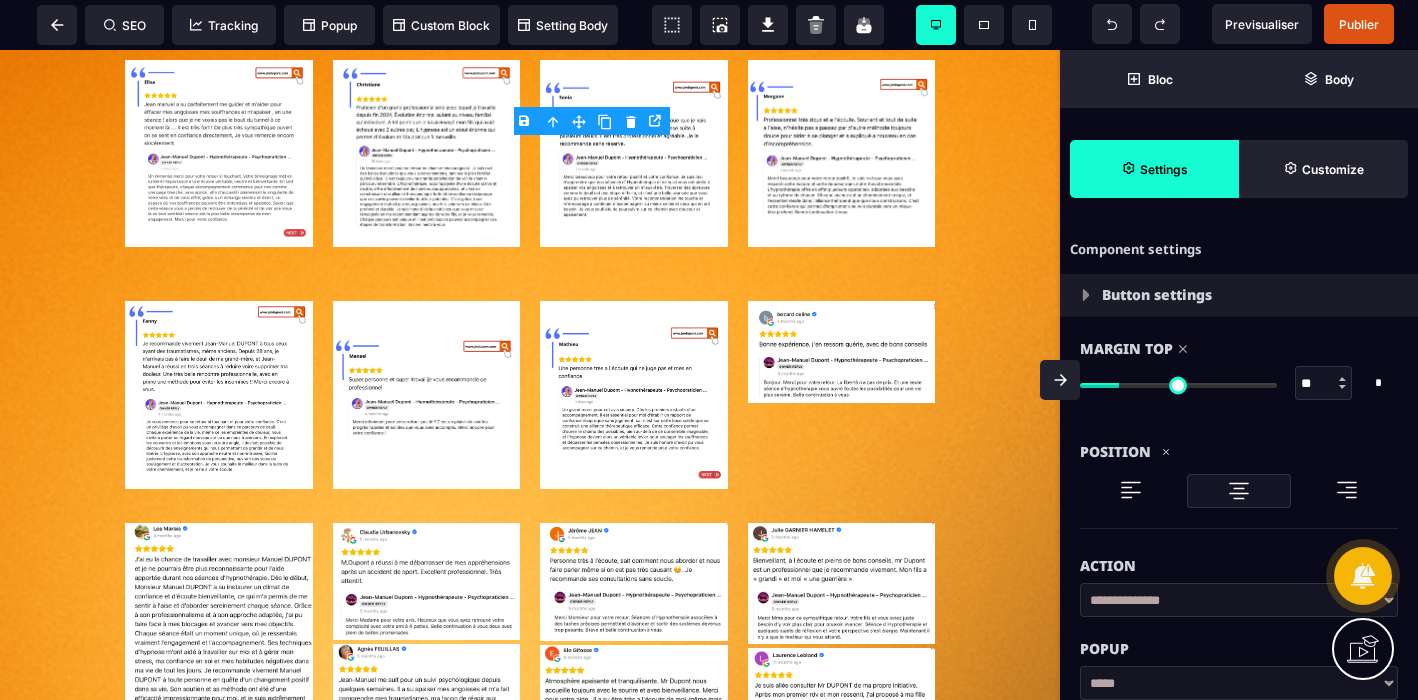 type on "**" 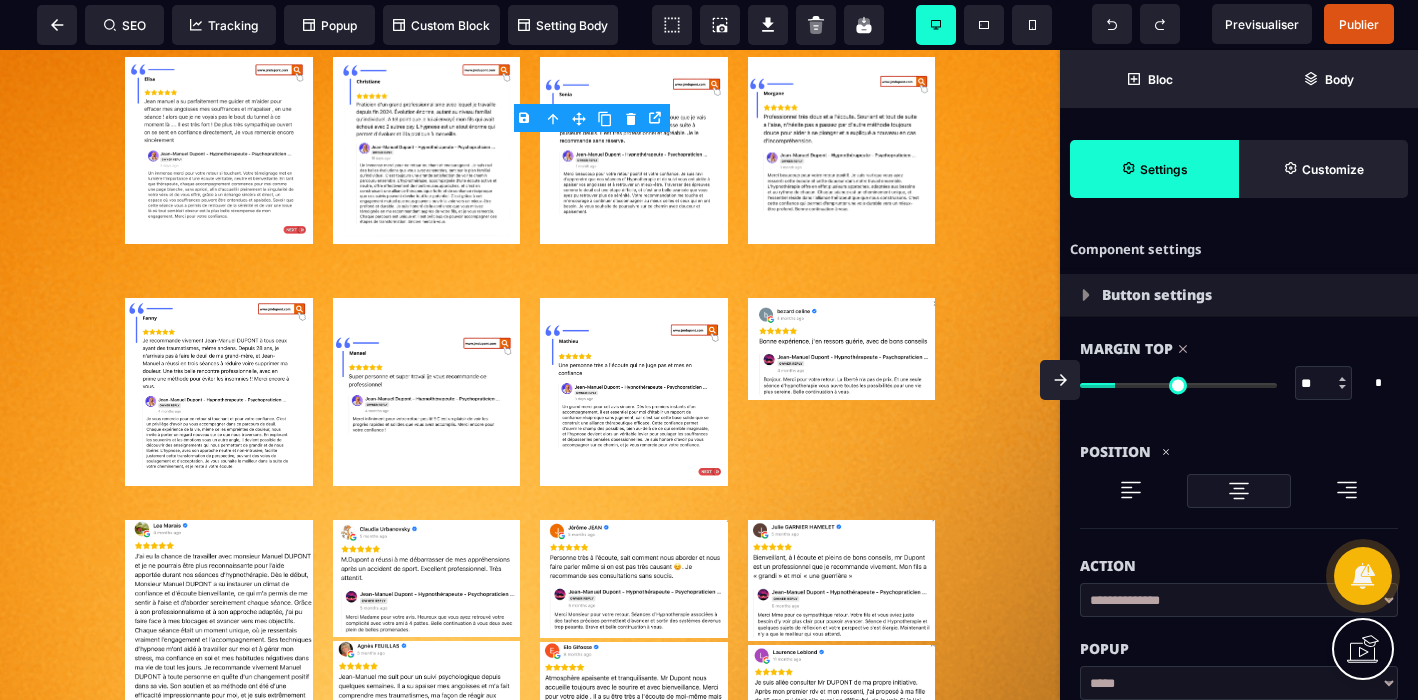 type on "**" 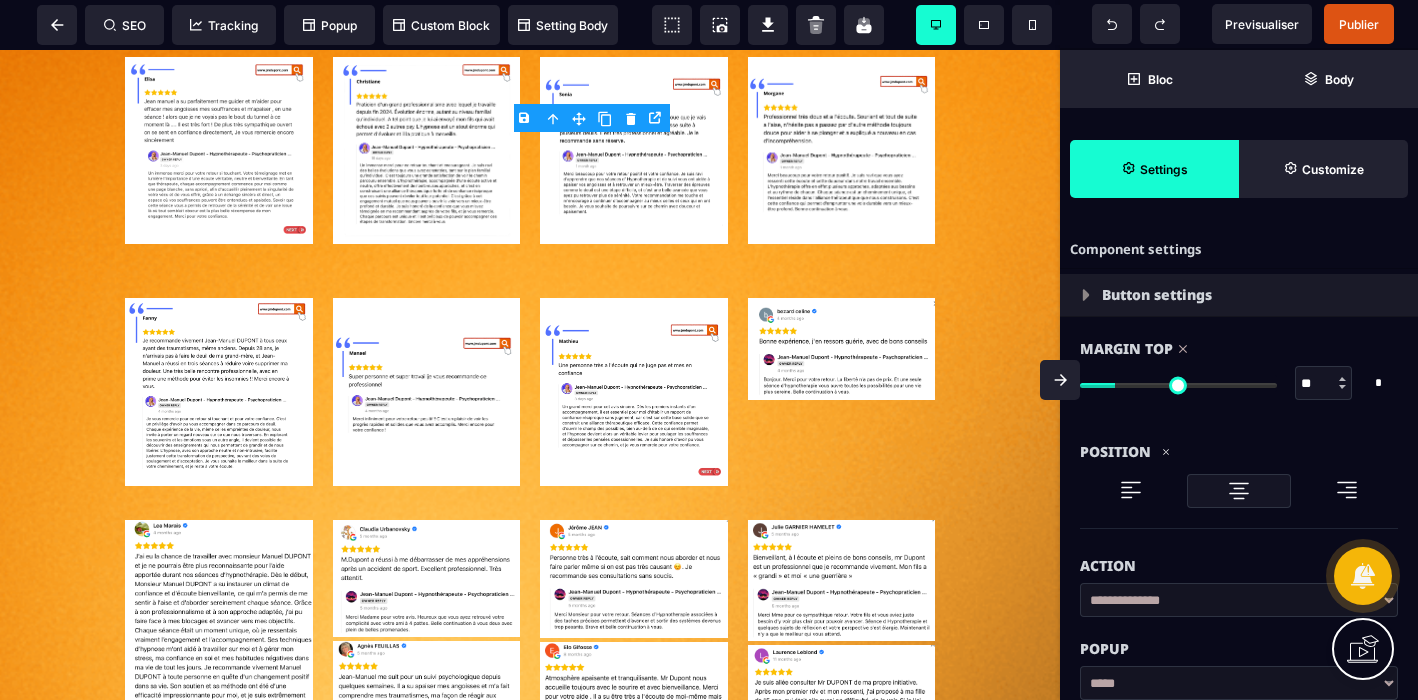 type on "**" 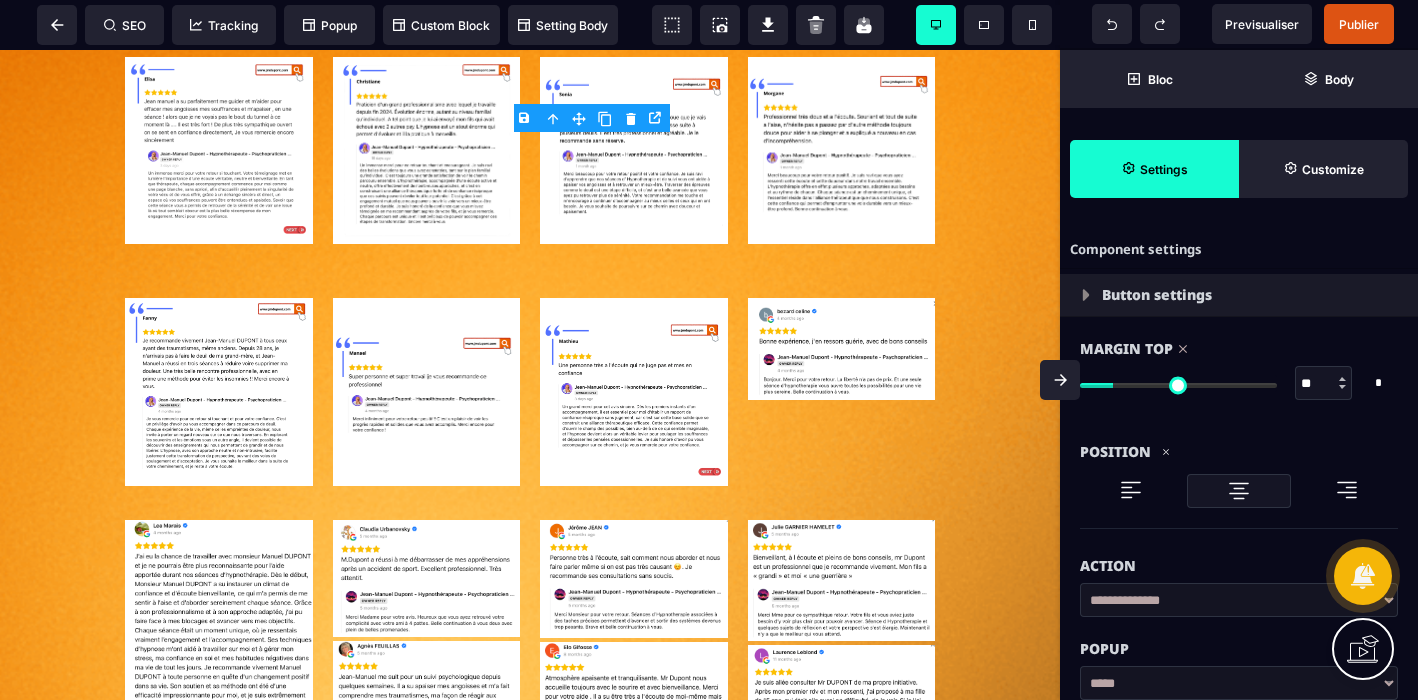 drag, startPoint x: 1180, startPoint y: 385, endPoint x: 1119, endPoint y: 390, distance: 61.204575 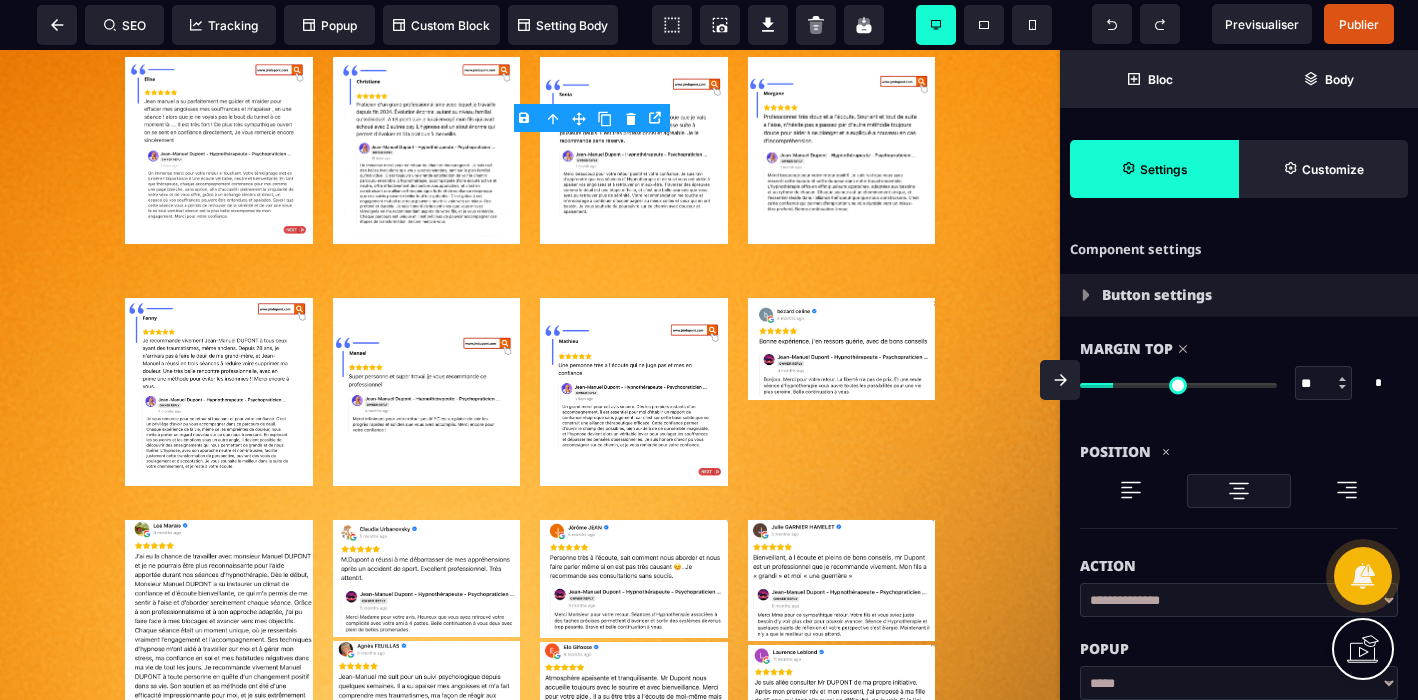 type on "**" 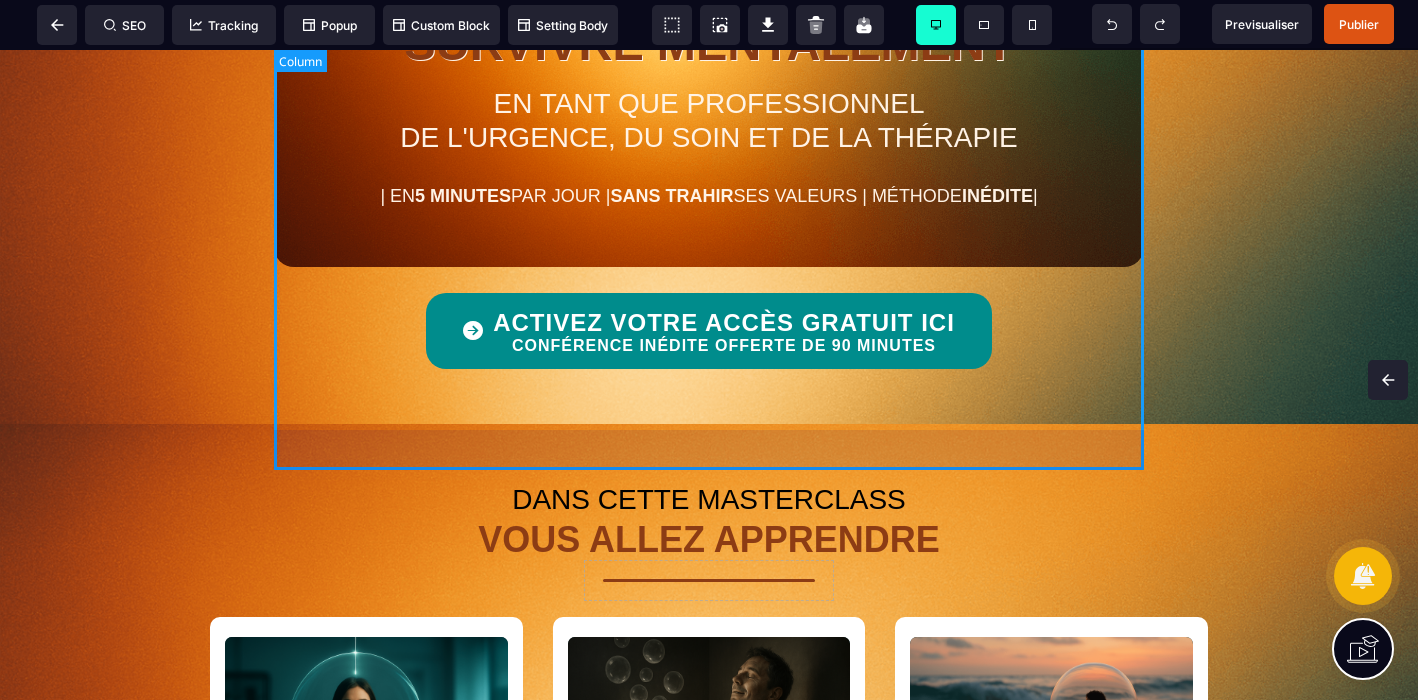 scroll, scrollTop: 577, scrollLeft: 0, axis: vertical 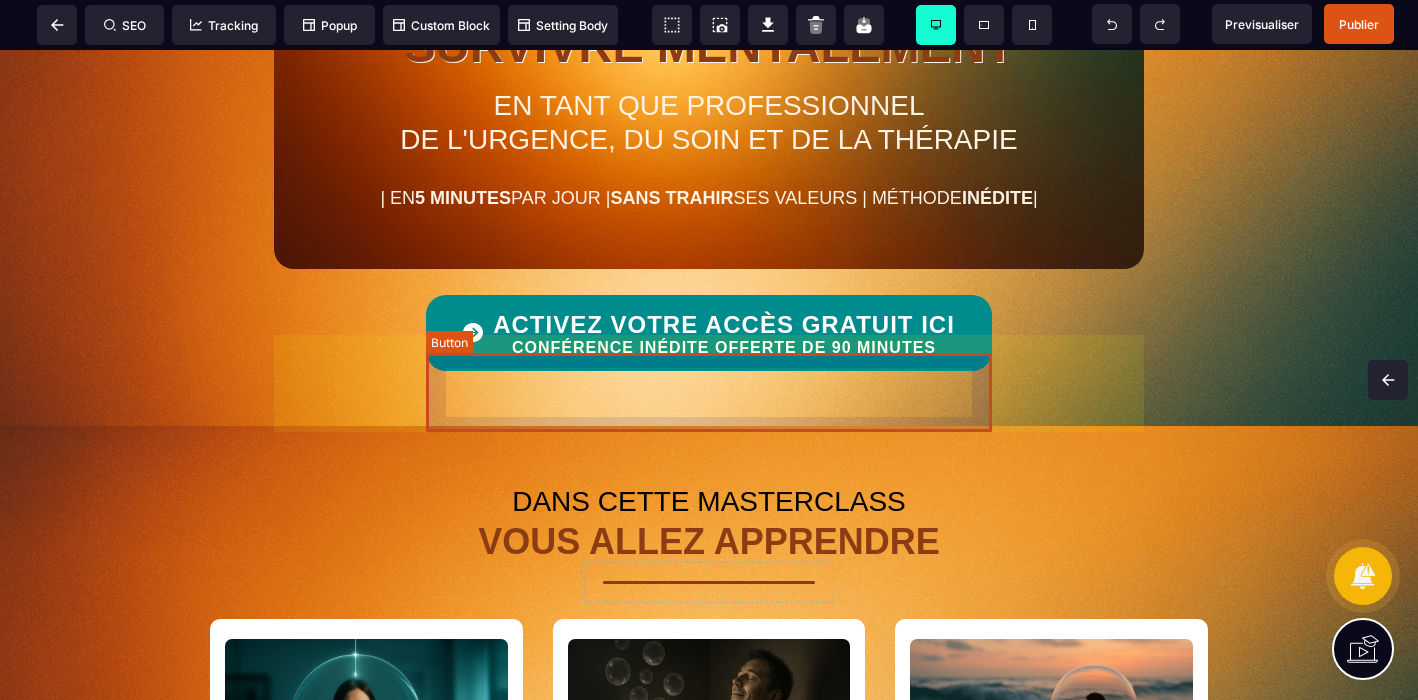 click on "ACTIVEZ VOTRE ACCÈS GRATUIT ICI CONFÉRENCE INÉDITE OFFERTE DE 90 MINUTES" at bounding box center [724, 334] 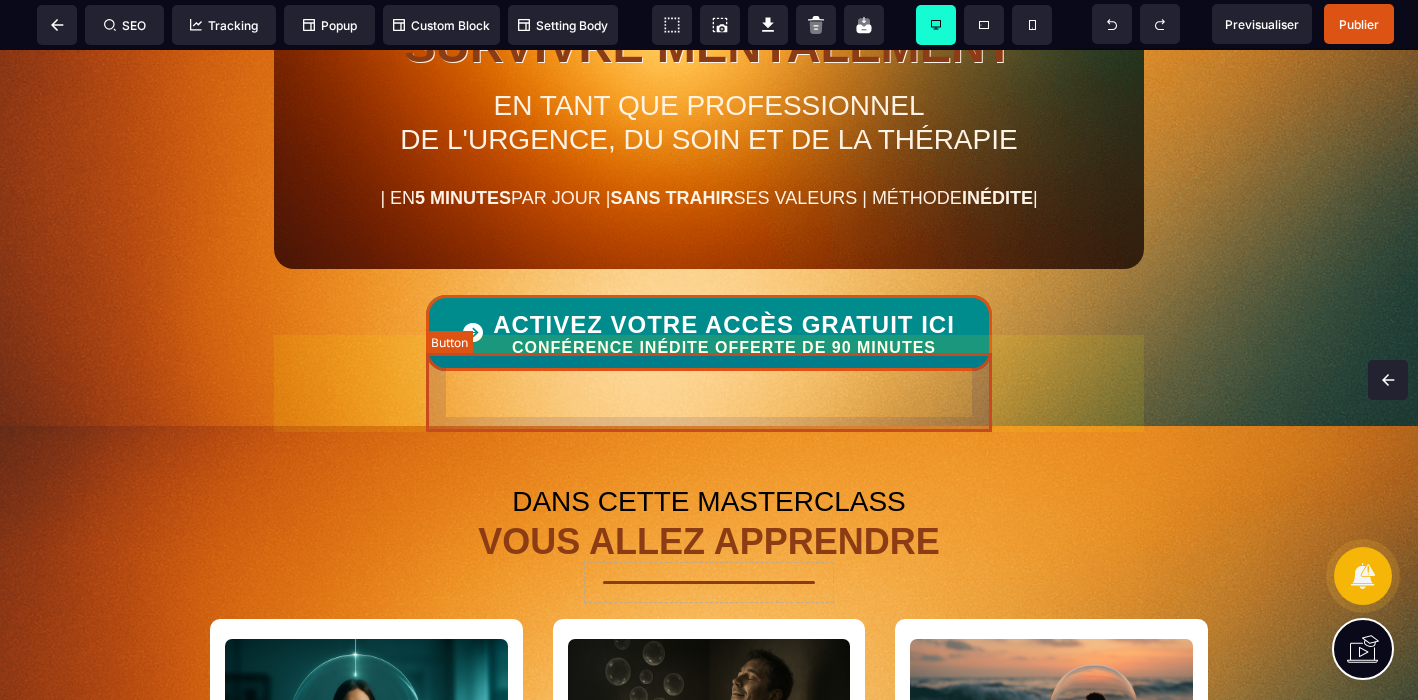 select on "*****" 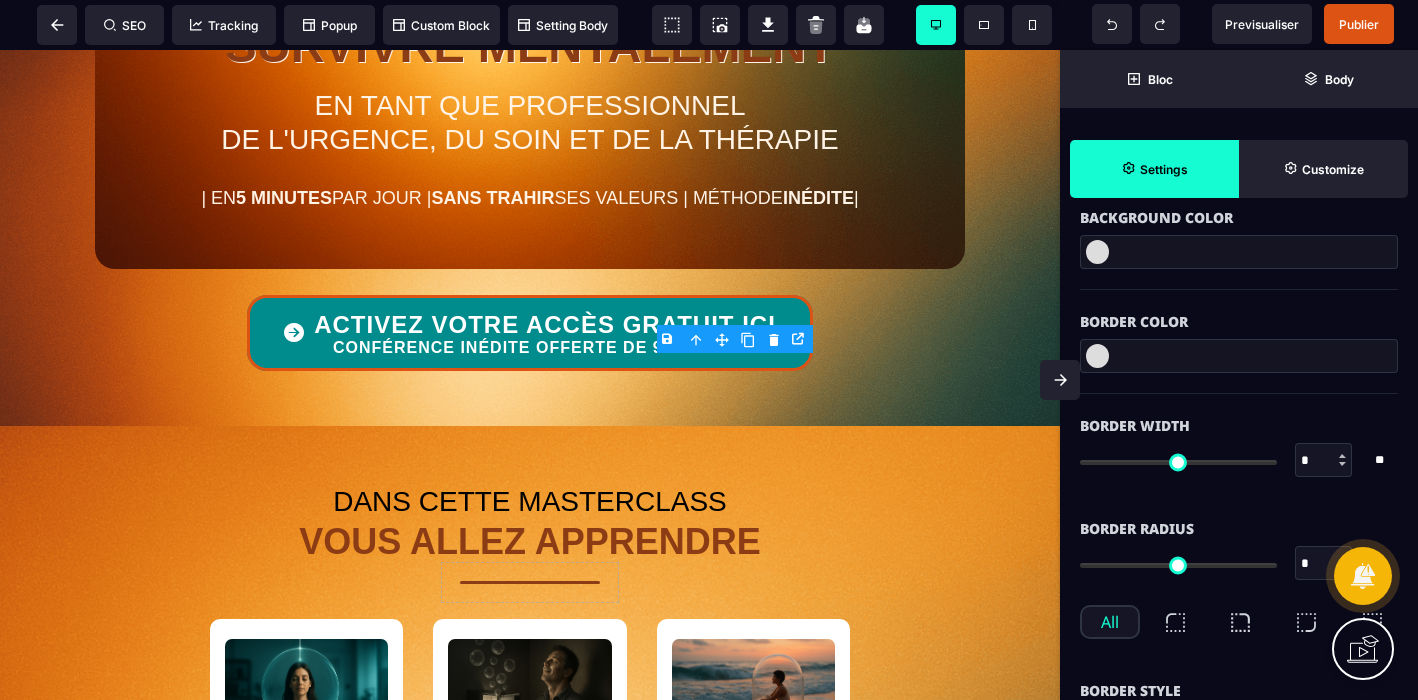 scroll, scrollTop: 1544, scrollLeft: 0, axis: vertical 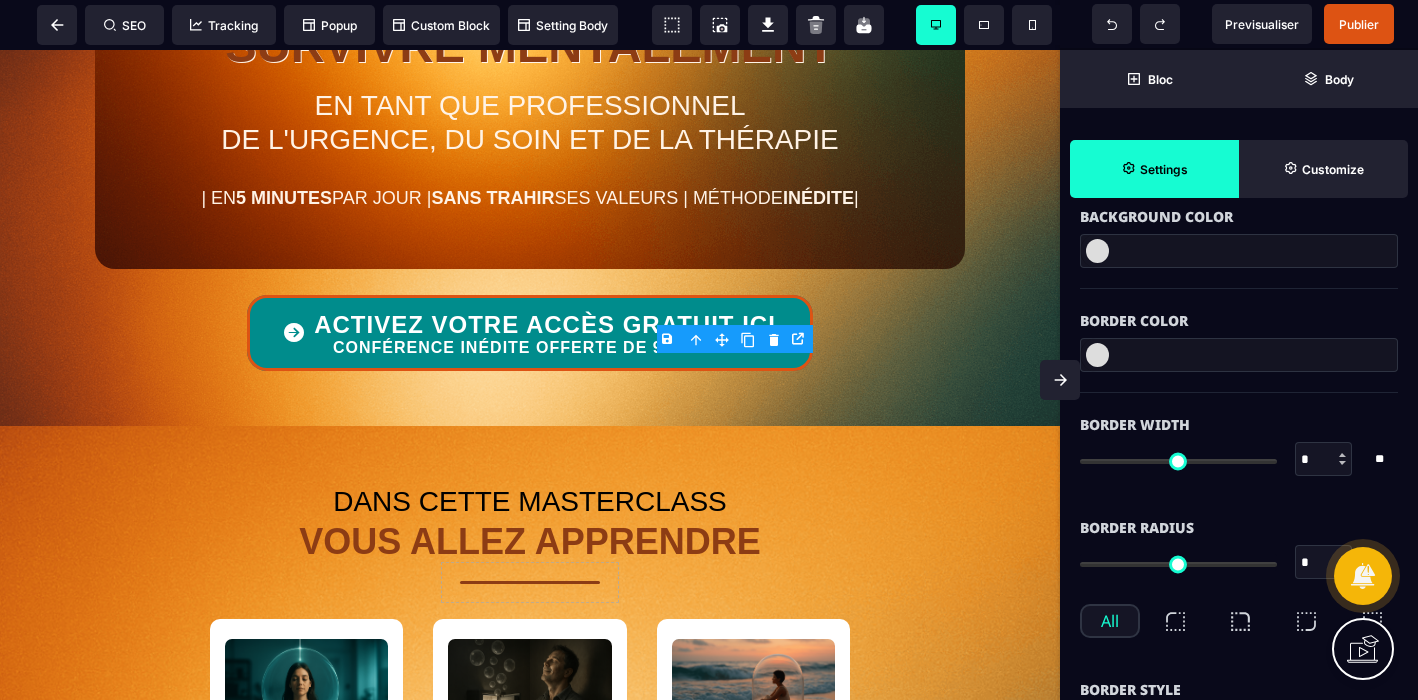 click on "- MASTERCLASS GRATUITE -
- EN LIGNE -
- JEUDI 20H - COMMENT  NE   PAS SOMBRER QUAND ON SAUVE LES AUTRES ? LES 3 CLÉS CONCRÈTES POUR SURVIVRE MENTALEMENT EN TANT QUE PROFESSIONNEL DE L'URGENCE, DU SOIN ET DE LA THÉRAPIE | EN  5 MINUTES  PAR JOUR |  SANS TRAHIR  SES VALEURS | MÉTHODE  INÉDITE  | ACTIVEZ VOTRE ACCÈS GRATUIT ICI CONFÉRENCE INÉDITE OFFERTE DE 90 MINUTES DANS CETTE MASTERCLASS VOUS ALLEZ APPRENDRE LE CALME ÉCLAIR 2min pour stopper la spirale Tu découvres un mini-rituel qui coupe net le brouhaha intérieur en moins de deux minutes. Tu sauras relancer ton cerveau comme on rafraîchit une page, sans bouger de ton siège. LA DÉCHARGE MENTALE léger même sous tension Tu apprends à créer un « coffre fort » intérieur où déposer tes charges sans dépendre de personne. Tu repartiras plus léger, avec un mode d’emploi pour y accéder à volonté. LE SAS EXPRESS rebond en moins de 3 min ACTIVEZ VOTRE ACCÈS GRATUIT ICI CONFÉRENCE INÉDITE OFFERTE DE 90 MINUTES Delete" at bounding box center (530, 3221) 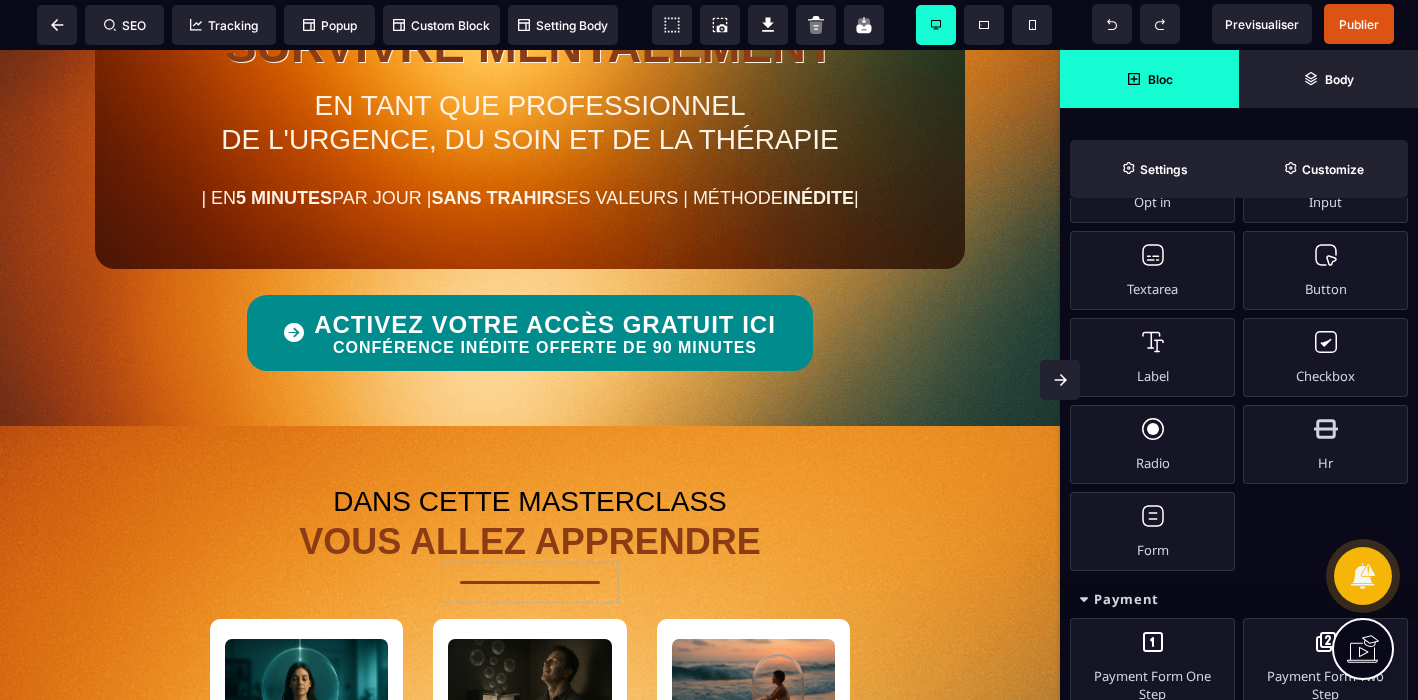 scroll, scrollTop: 1579, scrollLeft: 0, axis: vertical 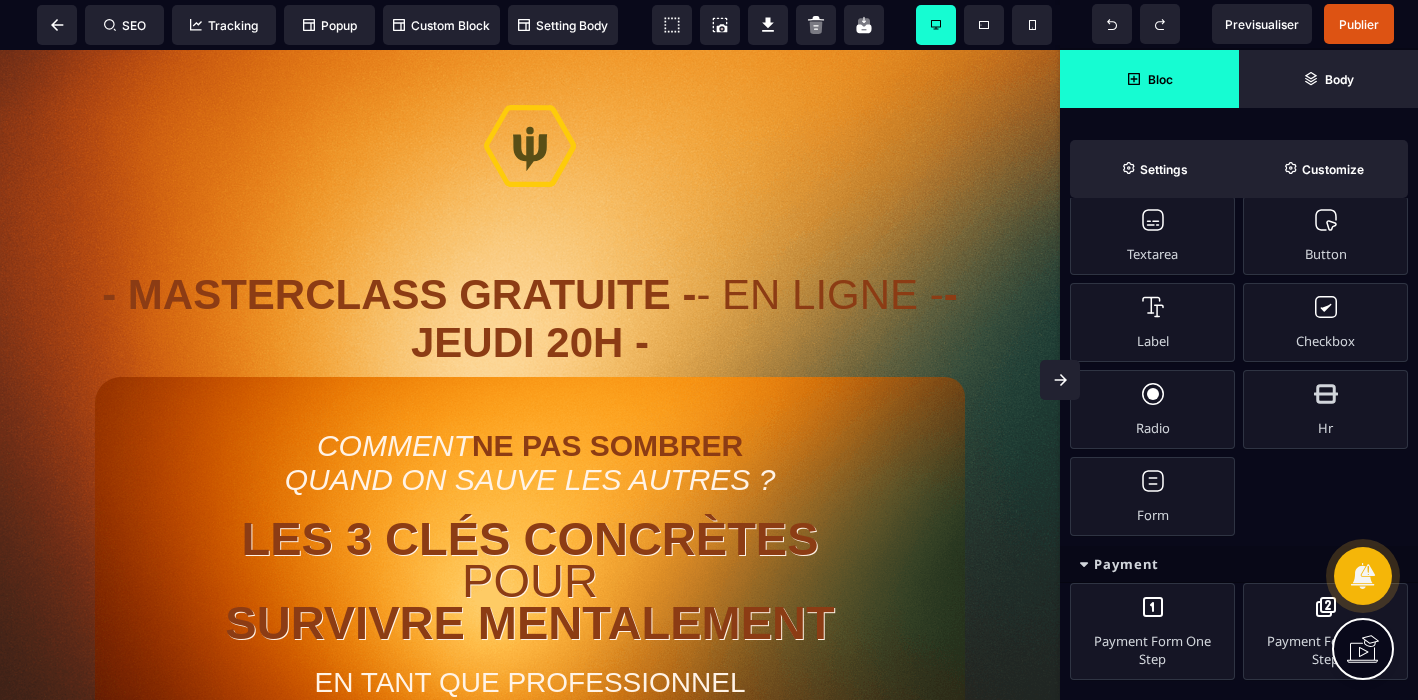 click 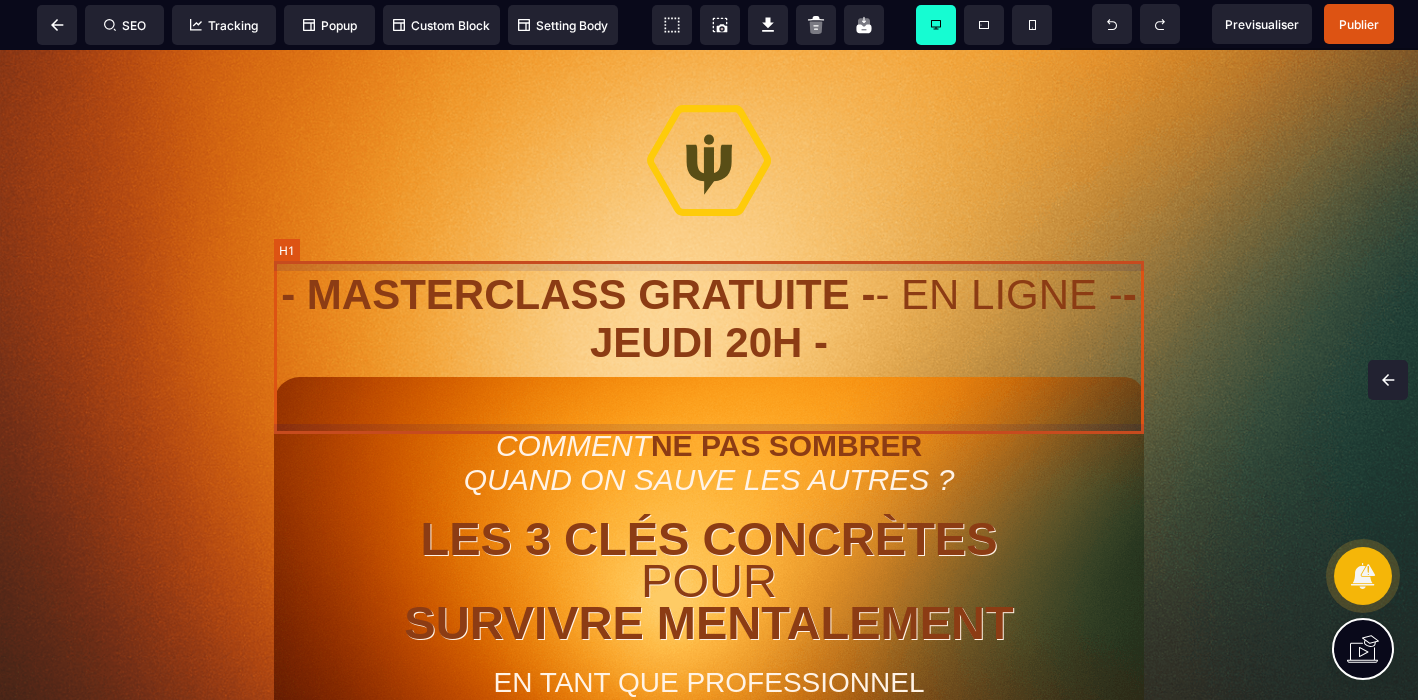 scroll, scrollTop: 0, scrollLeft: 0, axis: both 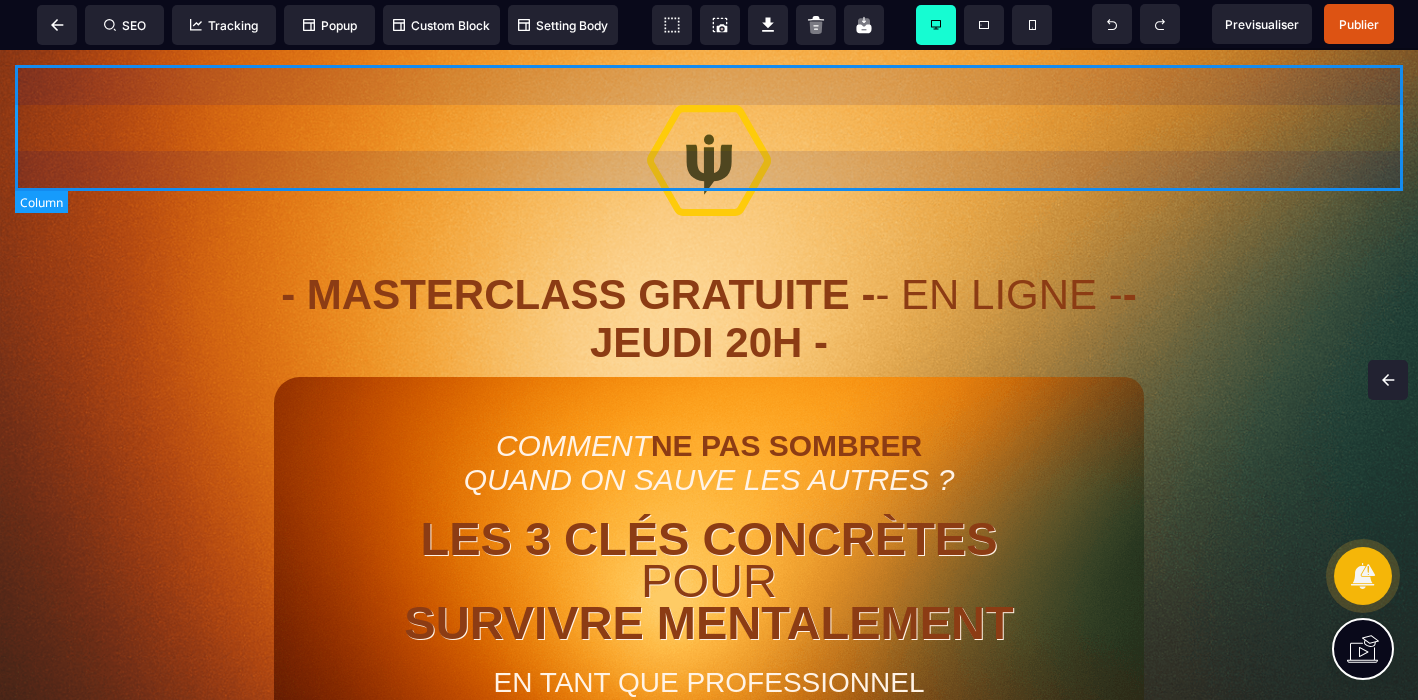 click at bounding box center (709, 128) 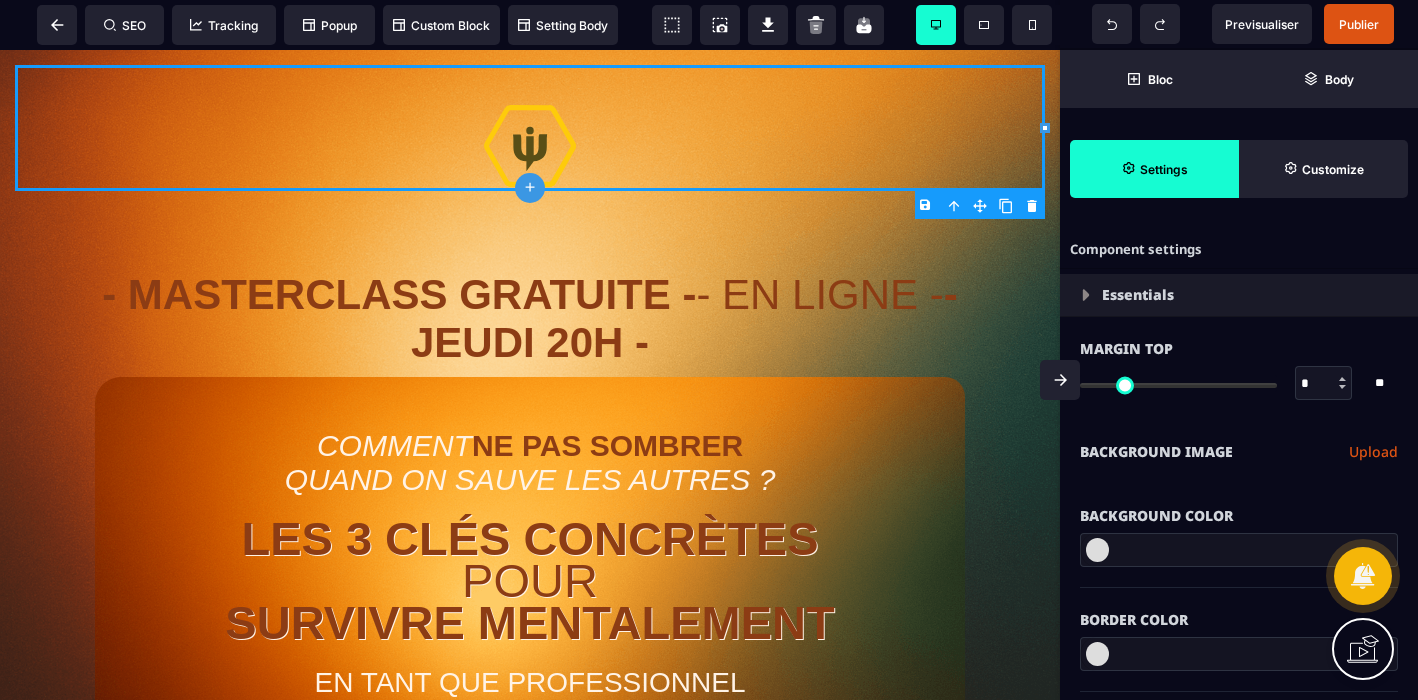 click on "B I U S
A *******
plus
Column
SEO" at bounding box center [709, 350] 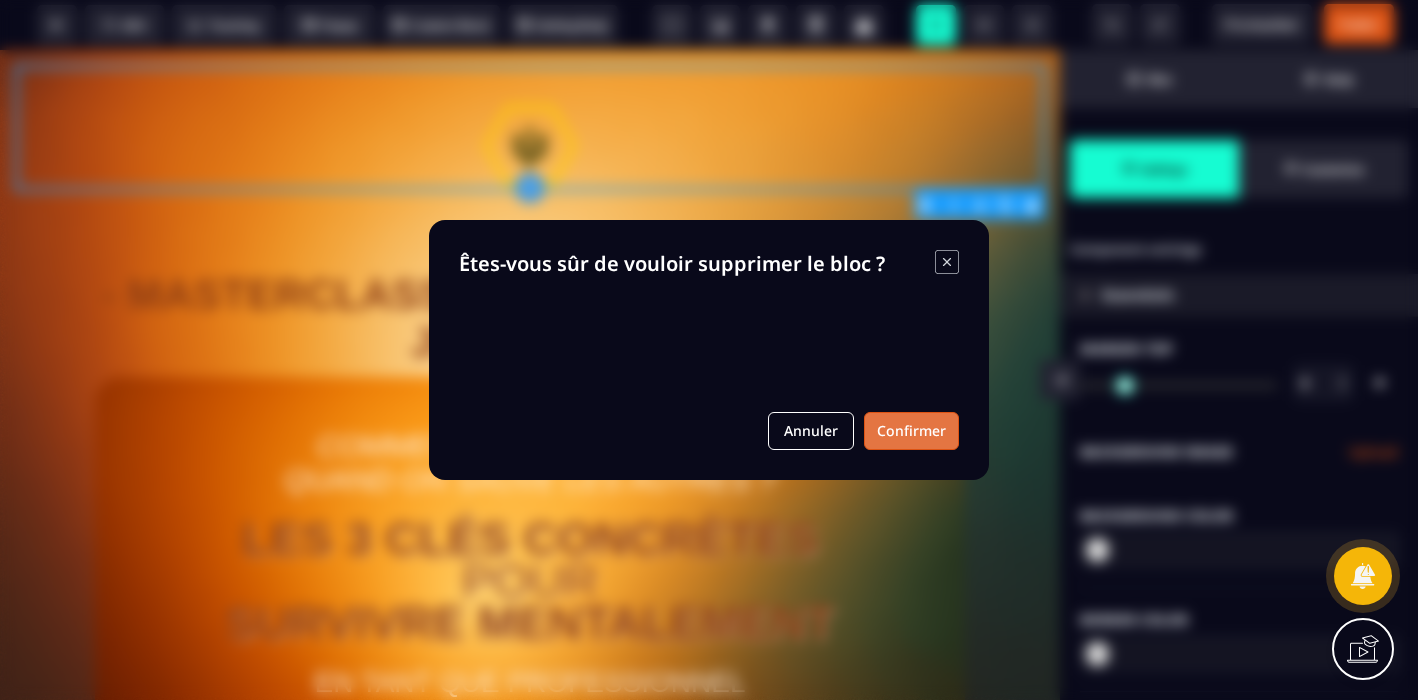 click on "Confirmer" at bounding box center [911, 431] 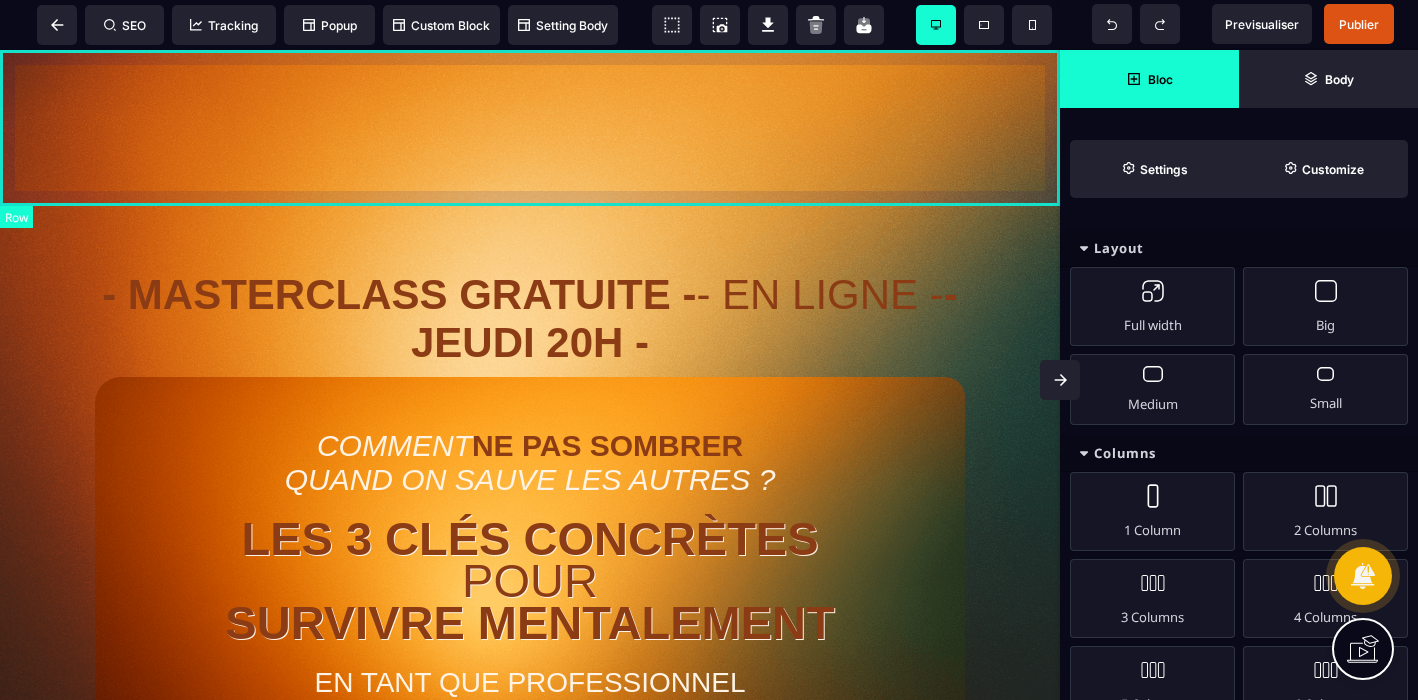 click at bounding box center [530, 128] 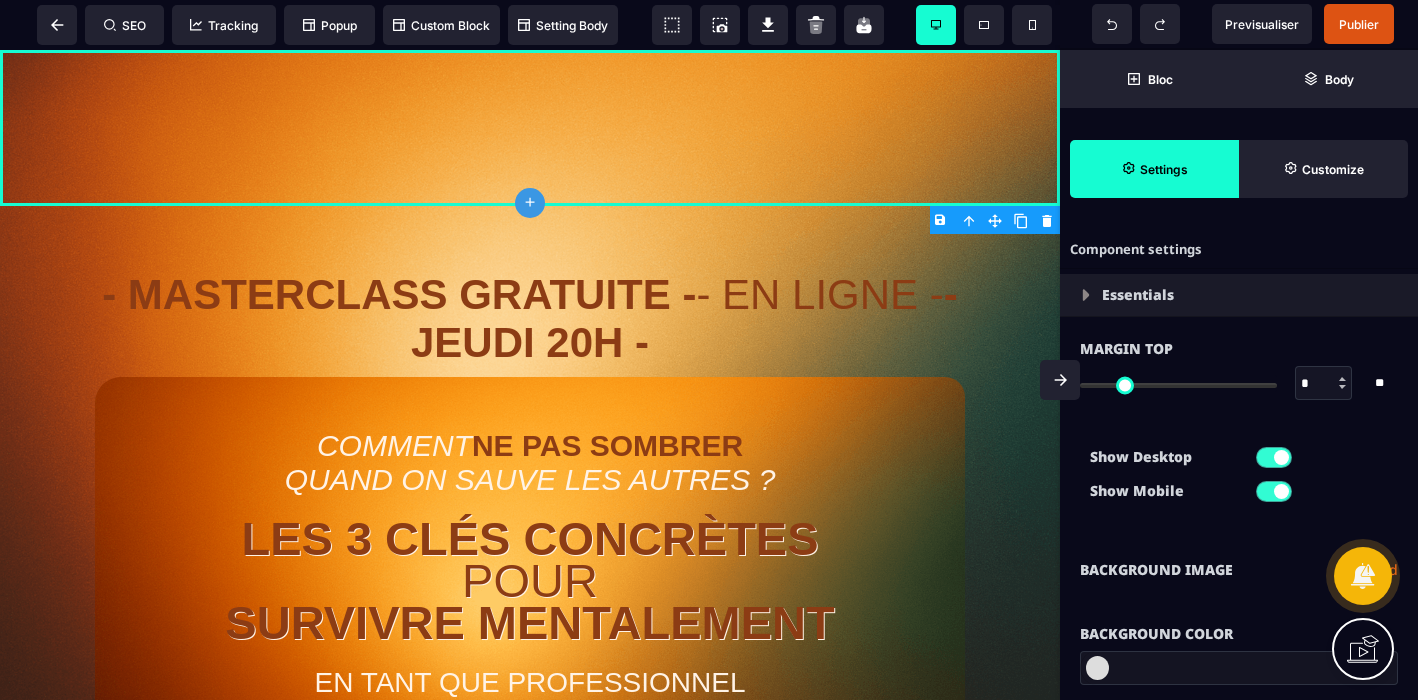 click on "B I U S
A *******
plus
Row
SEO
Big" at bounding box center (709, 350) 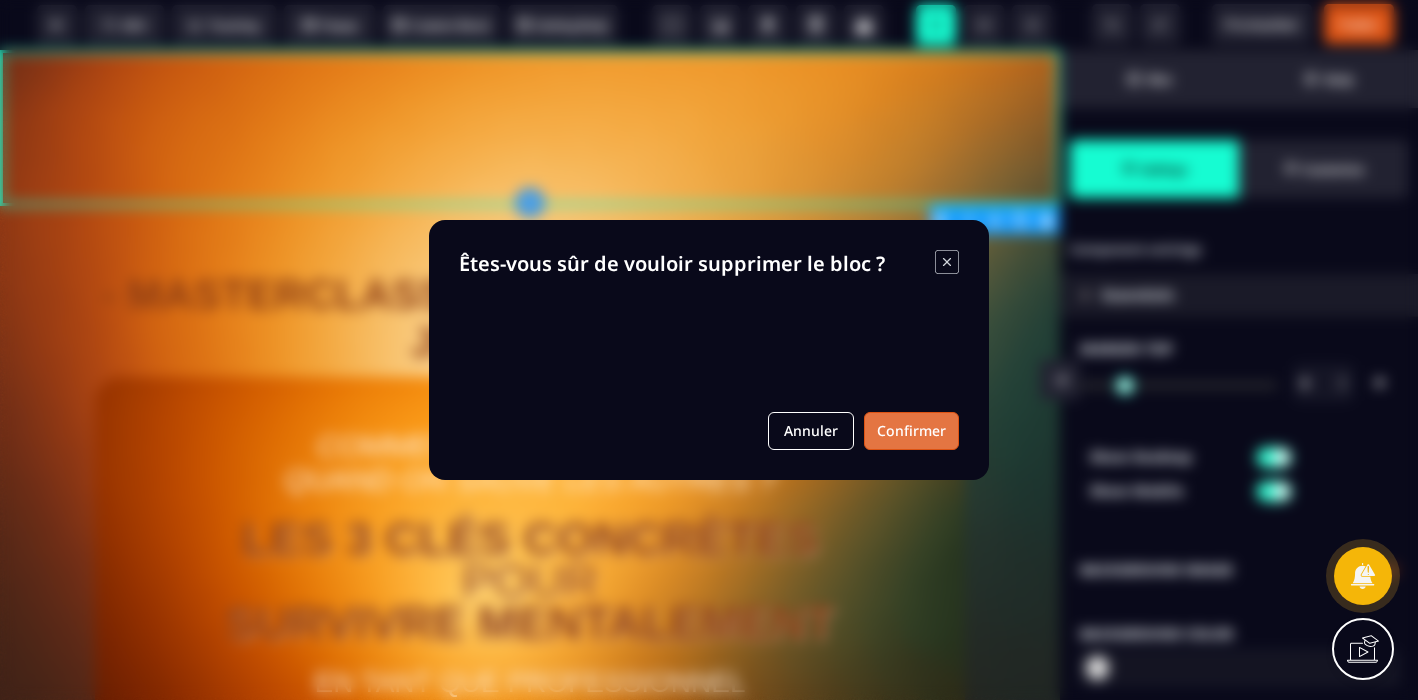 click on "Confirmer" at bounding box center [911, 431] 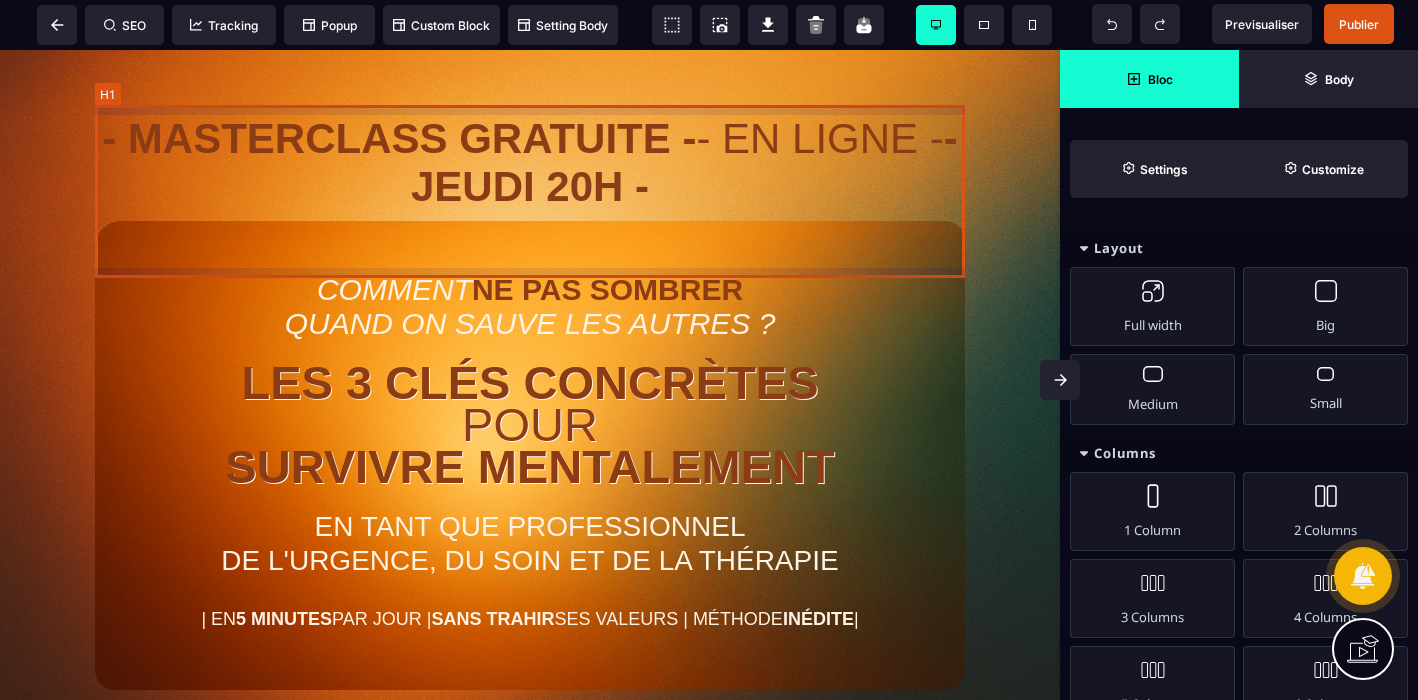click on "- MASTERCLASS GRATUITE -
- EN LIGNE -
- JEUDI 20H -" at bounding box center (530, 163) 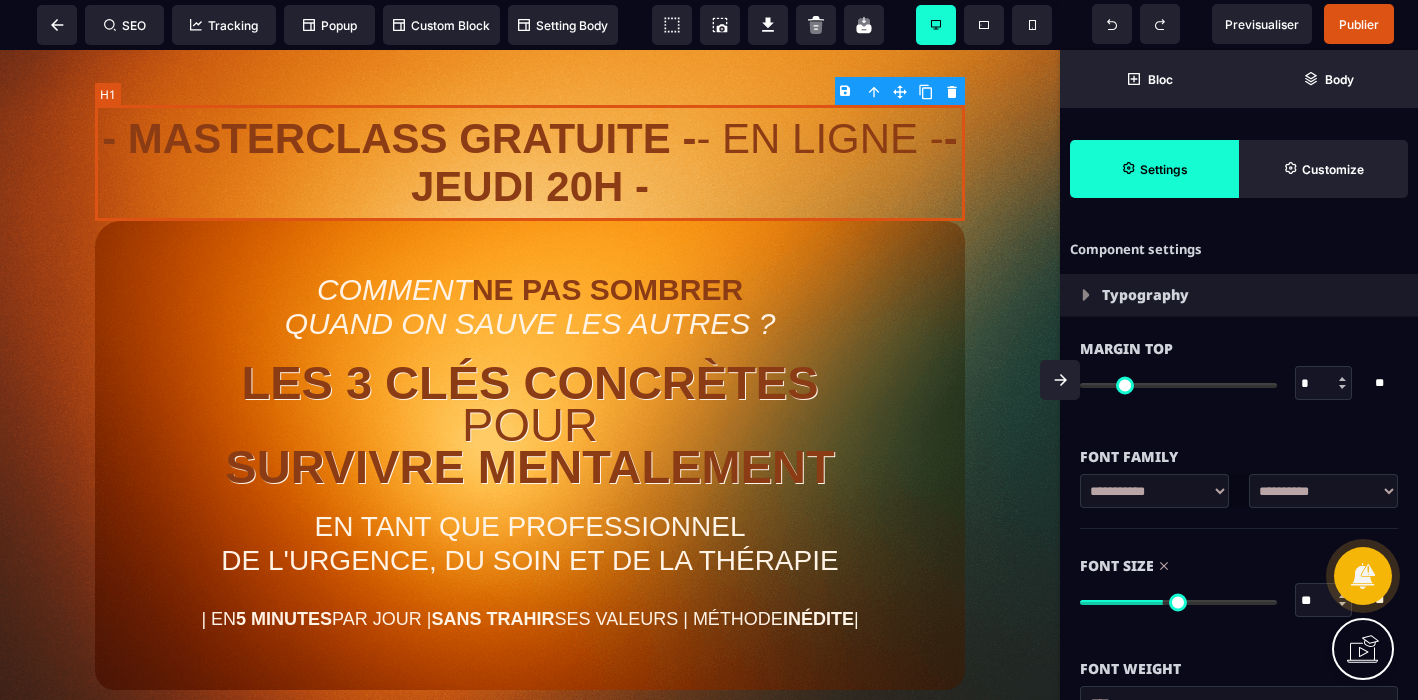 click on "- MASTERCLASS GRATUITE -
- EN LIGNE -
- JEUDI 20H -" at bounding box center (530, 163) 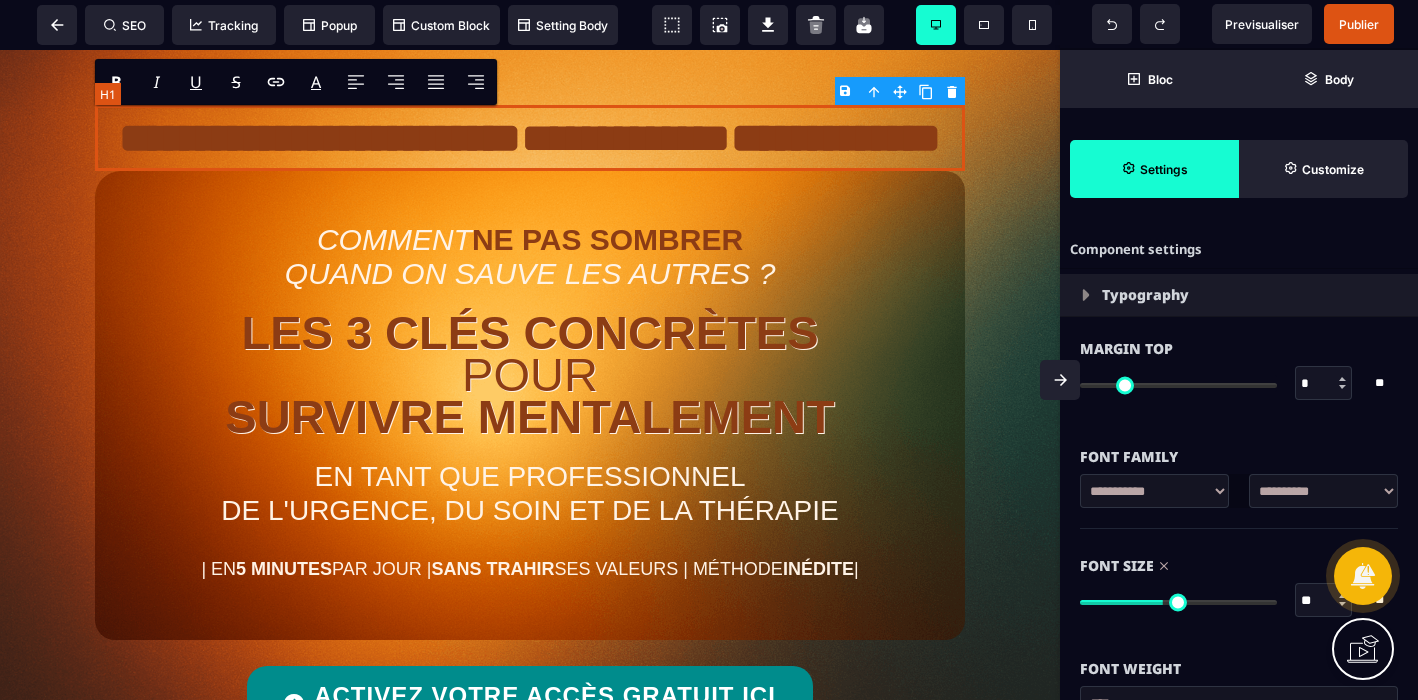 click on "**********" at bounding box center [530, 138] 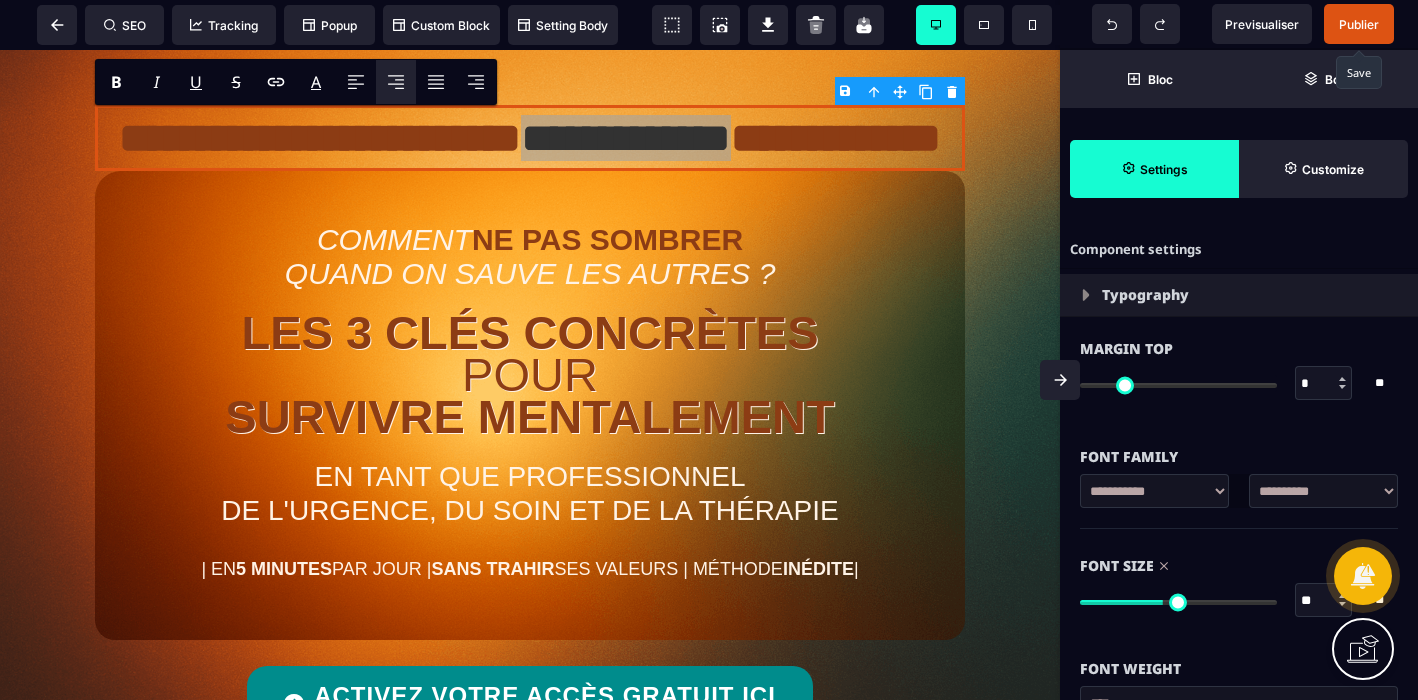 click on "Publier" at bounding box center [1359, 24] 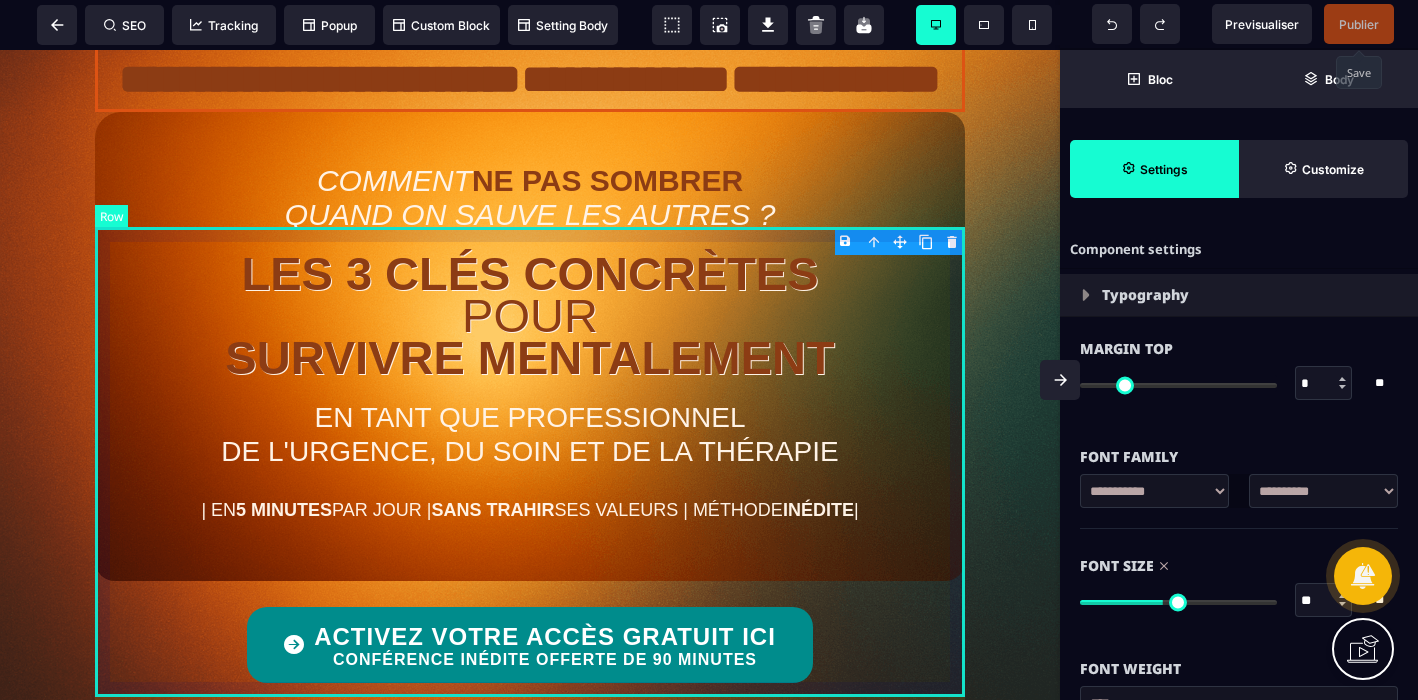 scroll, scrollTop: 71, scrollLeft: 0, axis: vertical 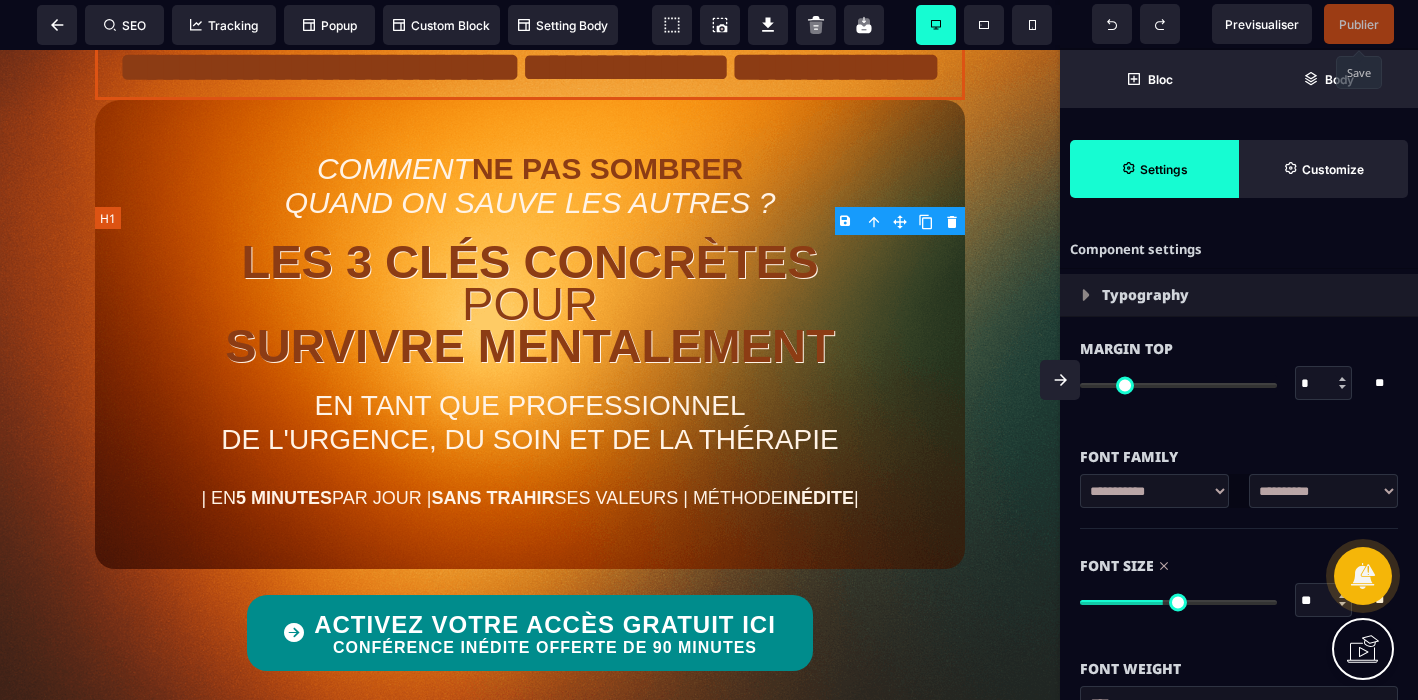 click on "**********" at bounding box center (530, 67) 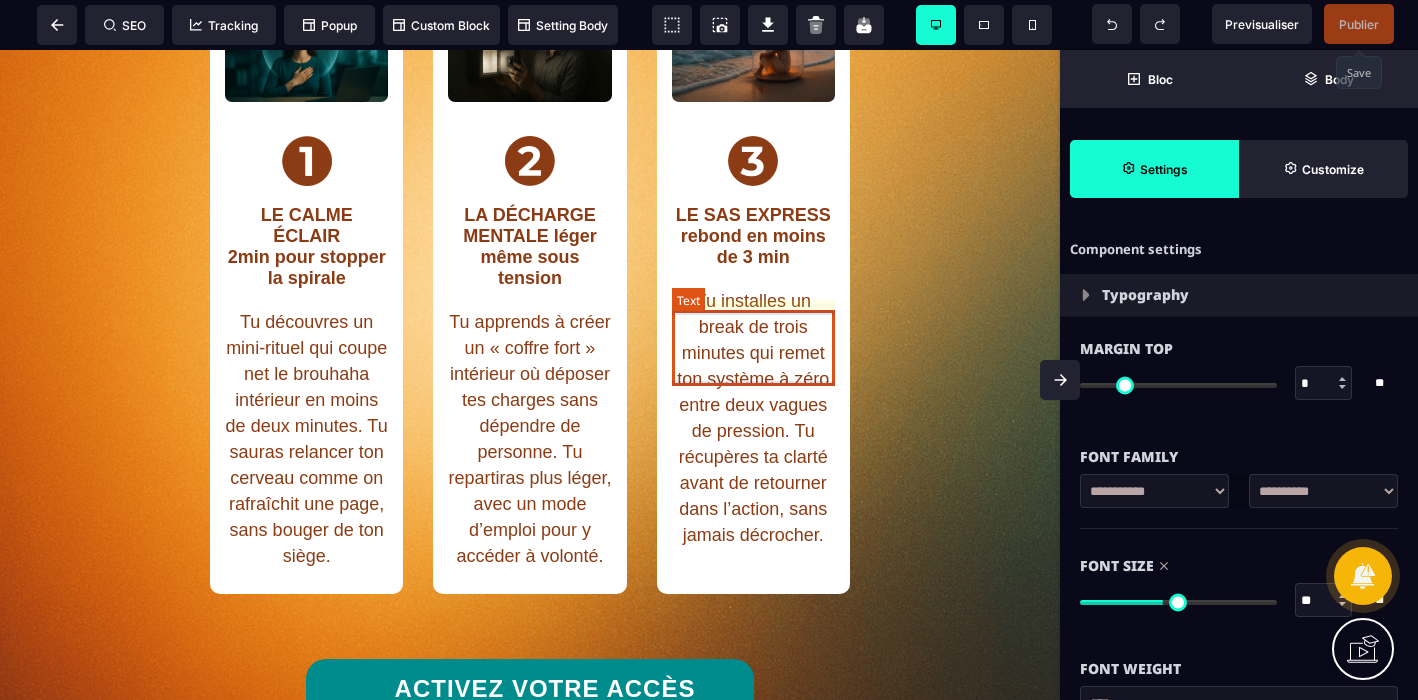 scroll, scrollTop: 1018, scrollLeft: 0, axis: vertical 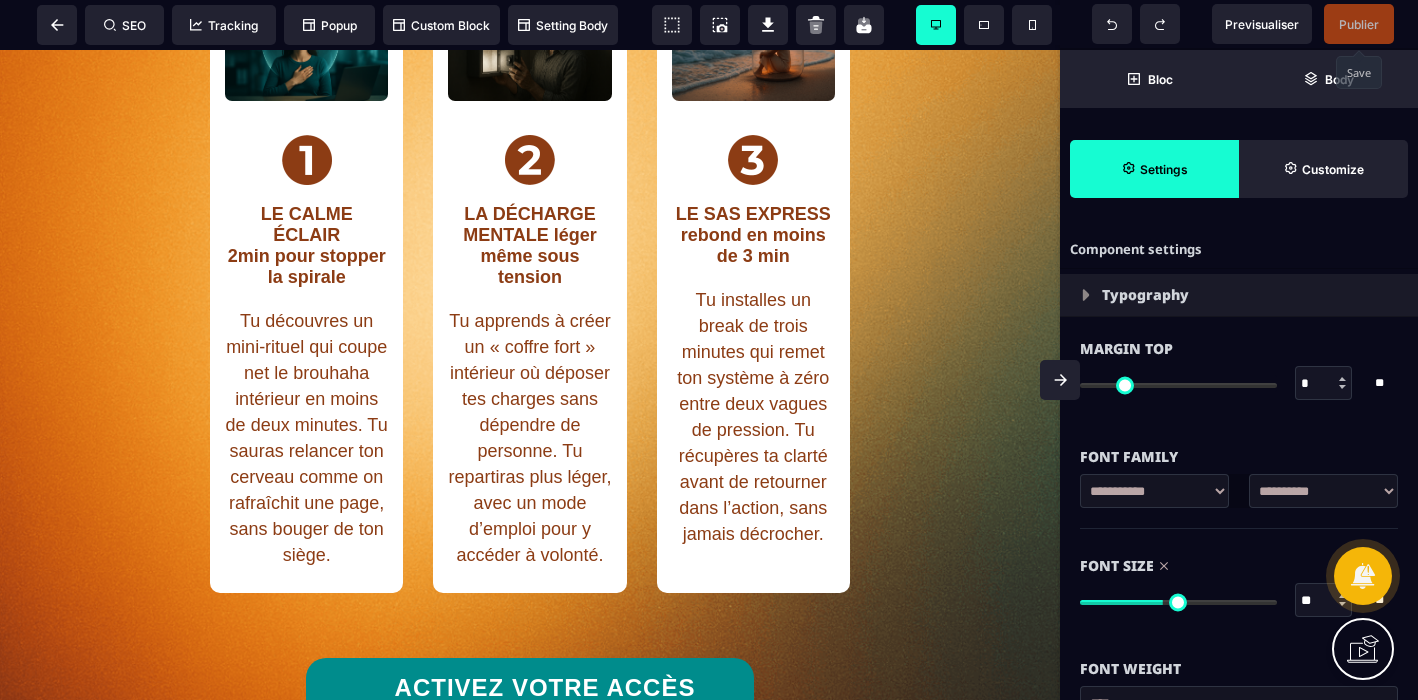 click at bounding box center [1060, 380] 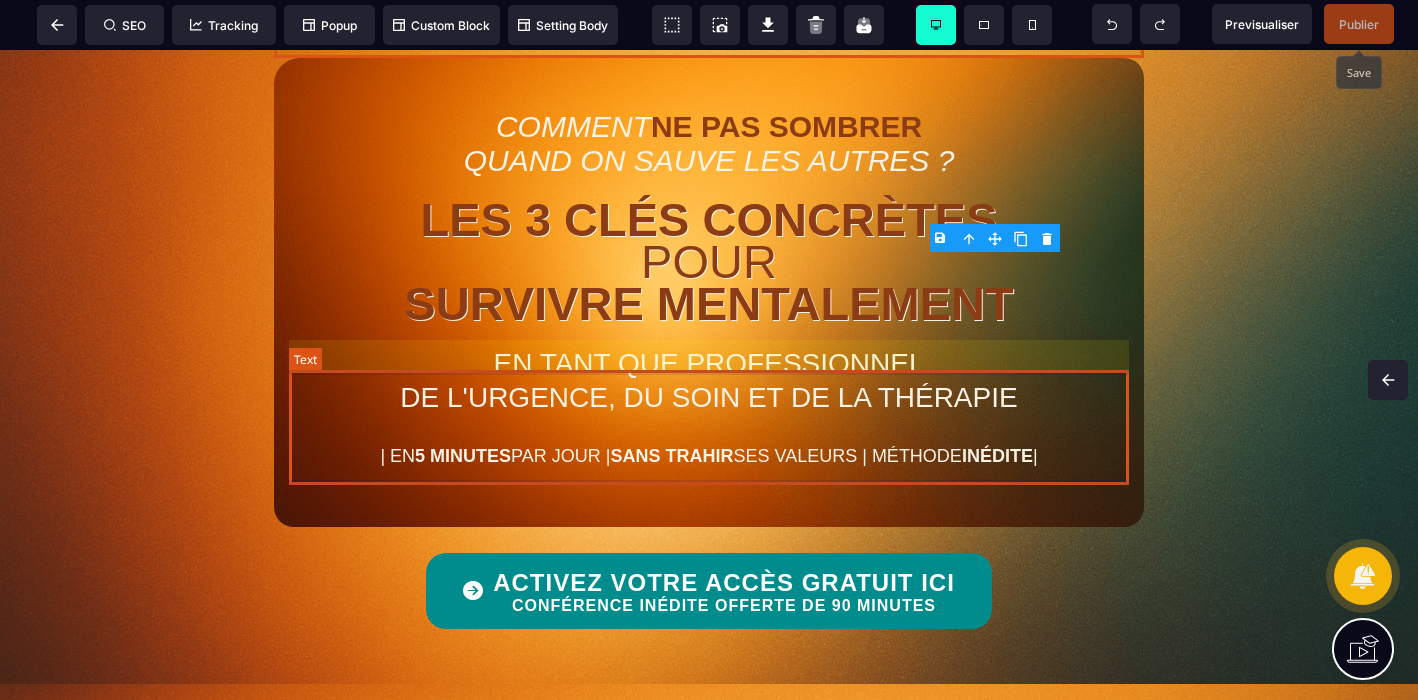 scroll, scrollTop: 0, scrollLeft: 0, axis: both 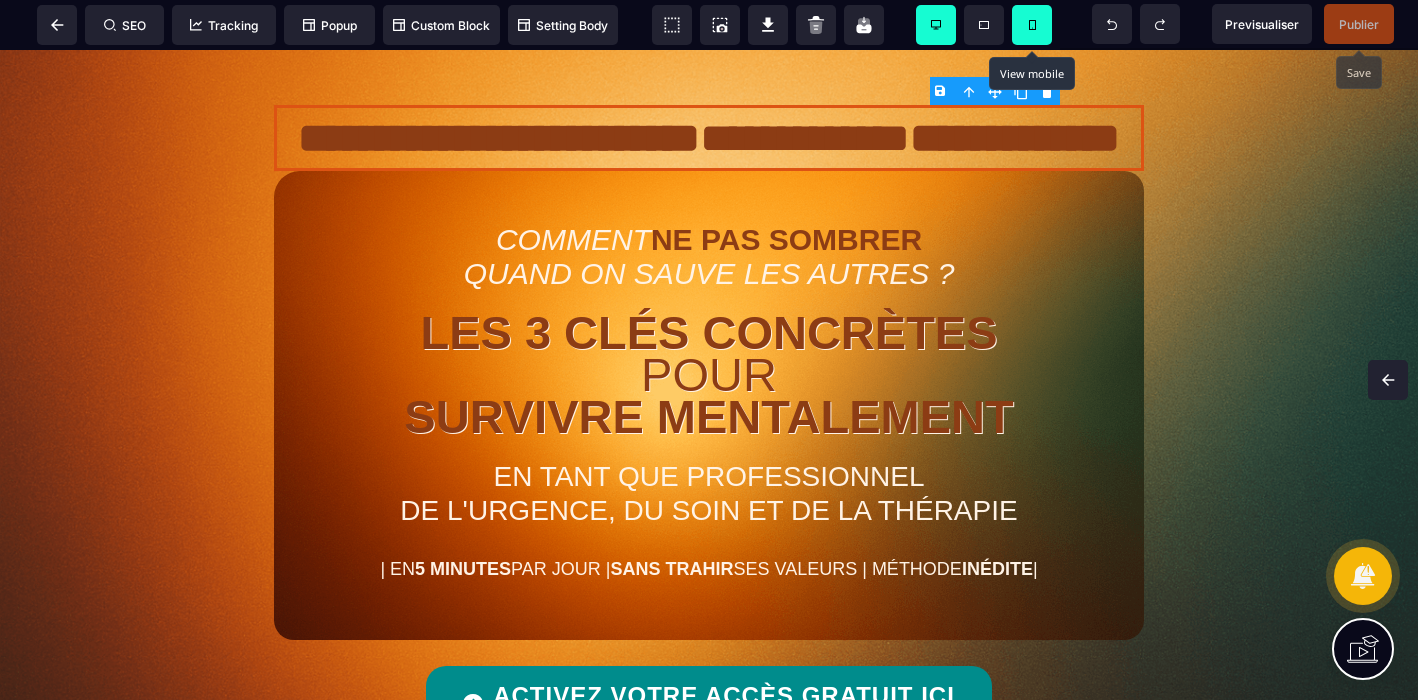 click at bounding box center [1032, 25] 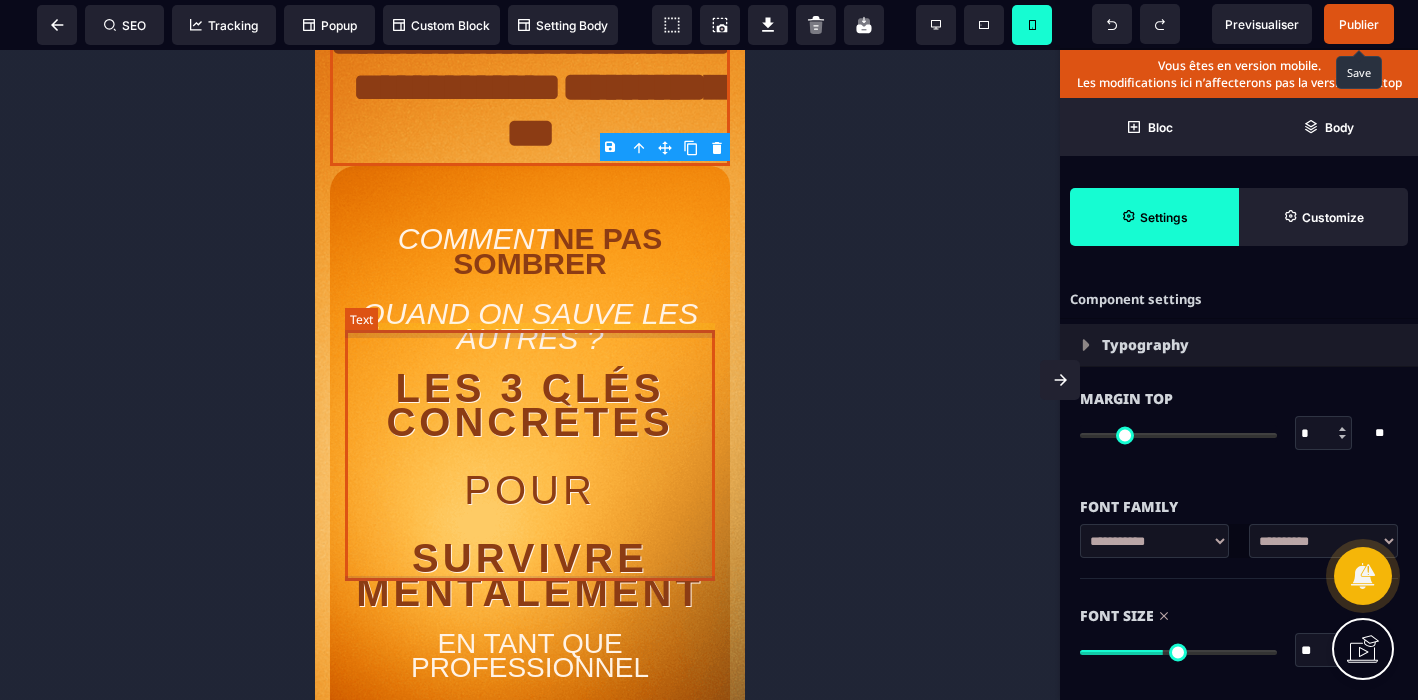 scroll, scrollTop: 0, scrollLeft: 0, axis: both 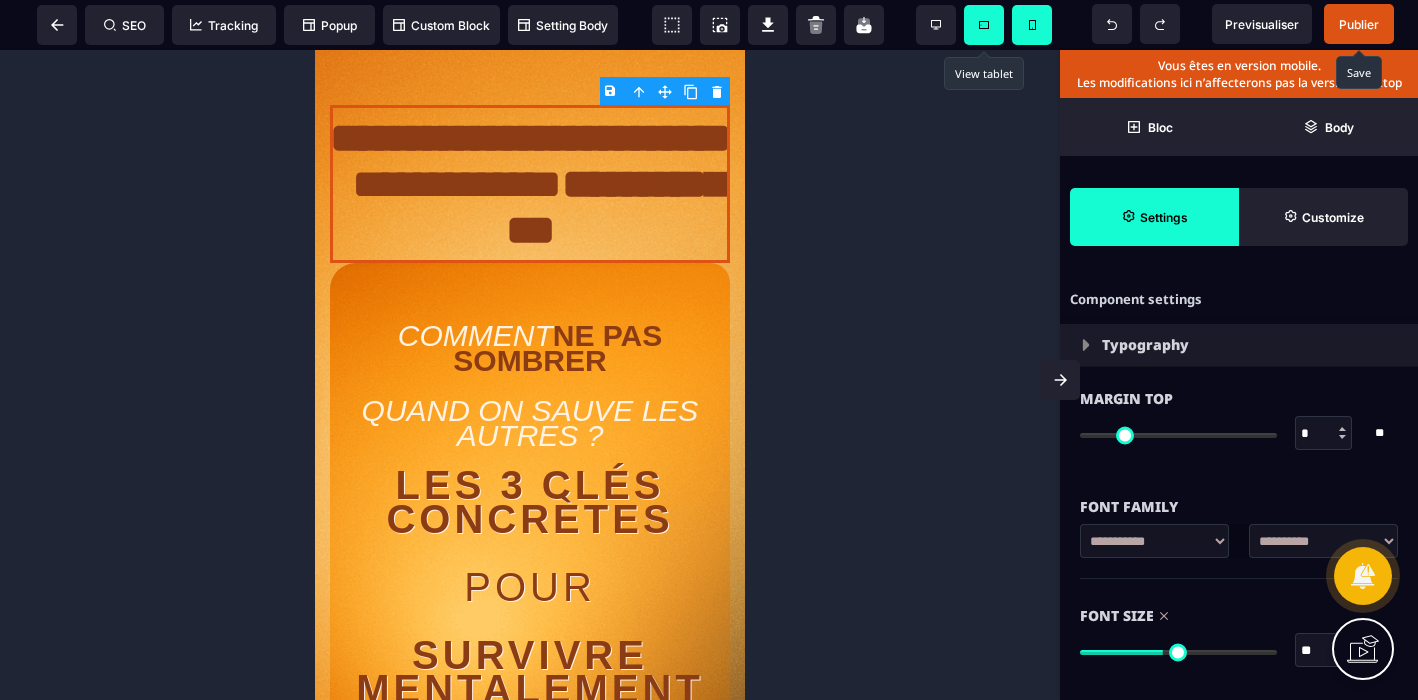 click 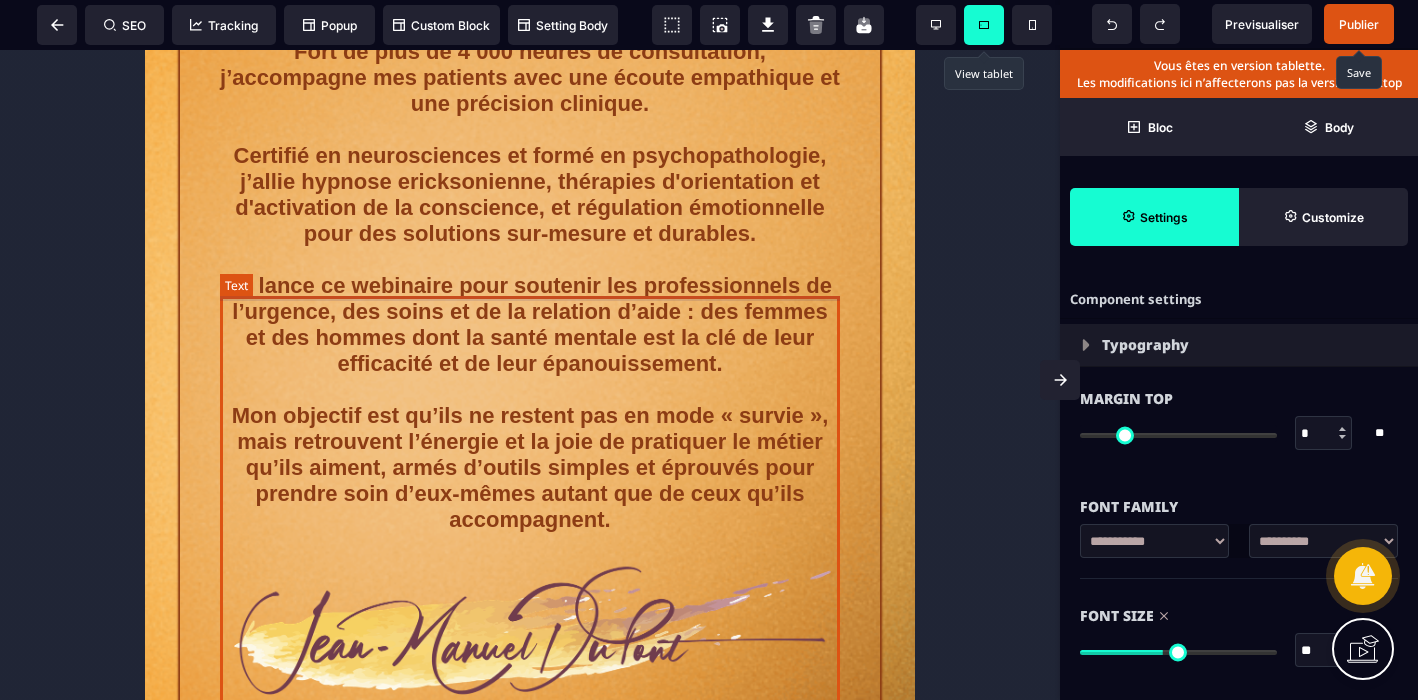 scroll, scrollTop: 2932, scrollLeft: 0, axis: vertical 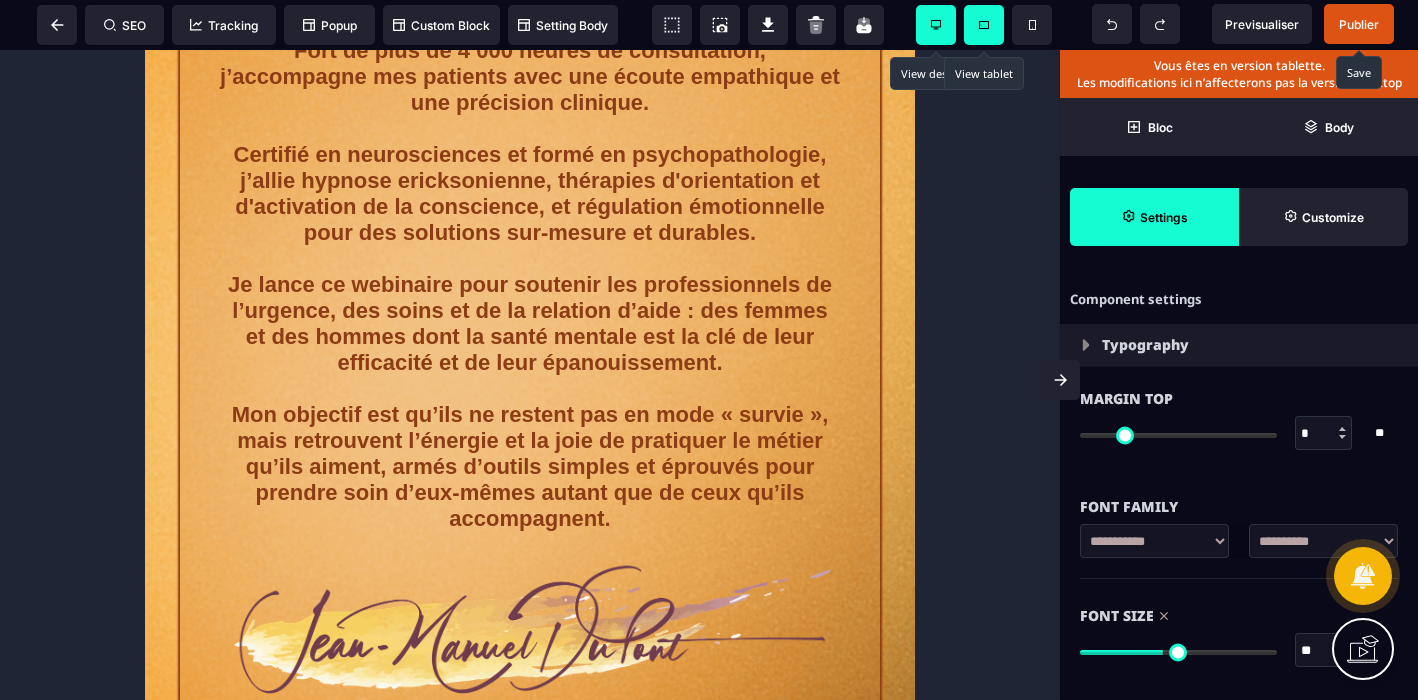 click 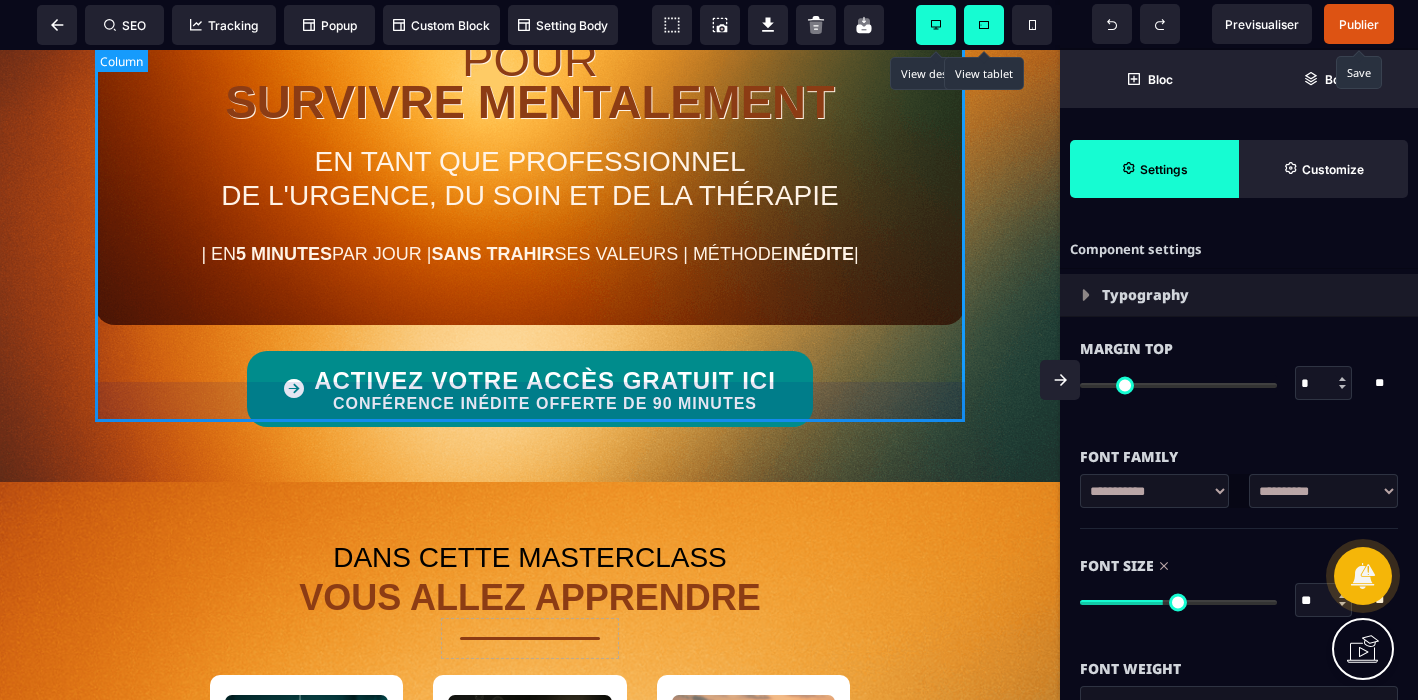 scroll, scrollTop: 0, scrollLeft: 0, axis: both 